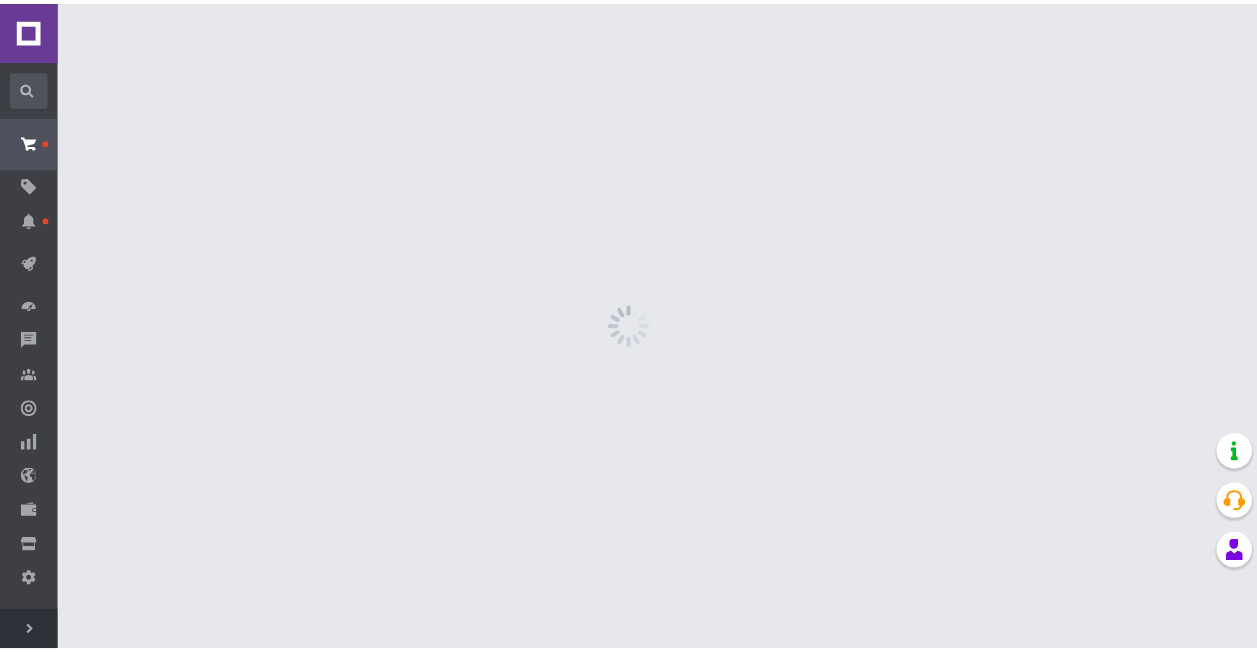 scroll, scrollTop: 0, scrollLeft: 0, axis: both 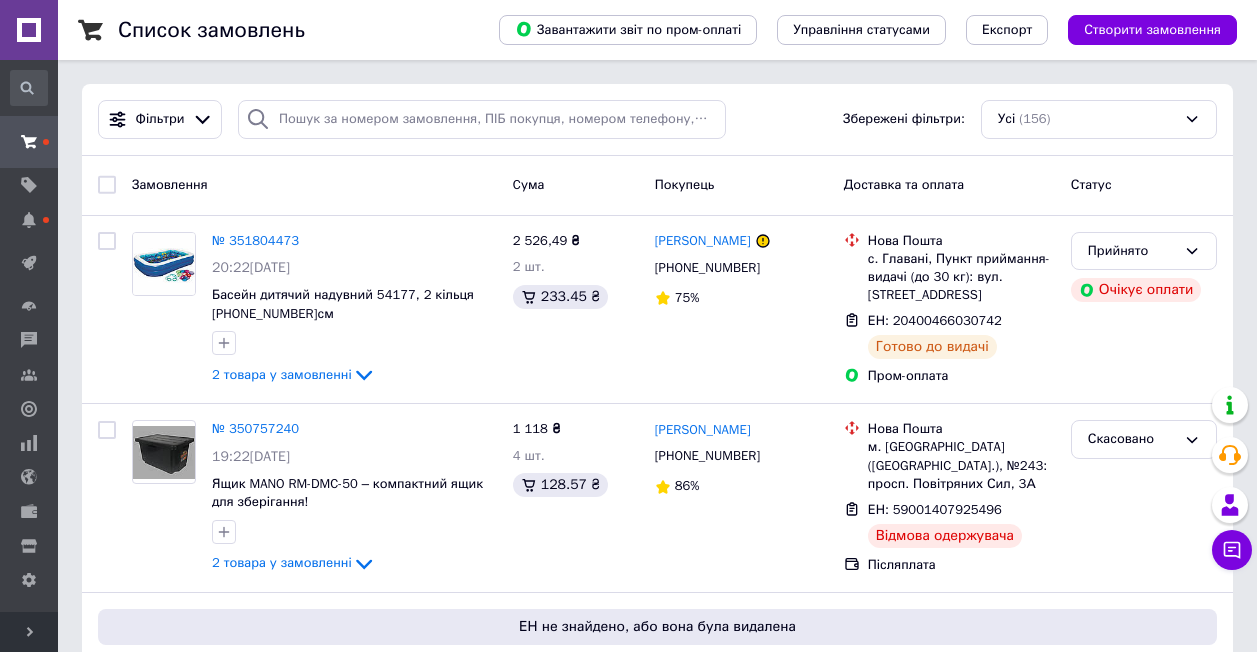 click 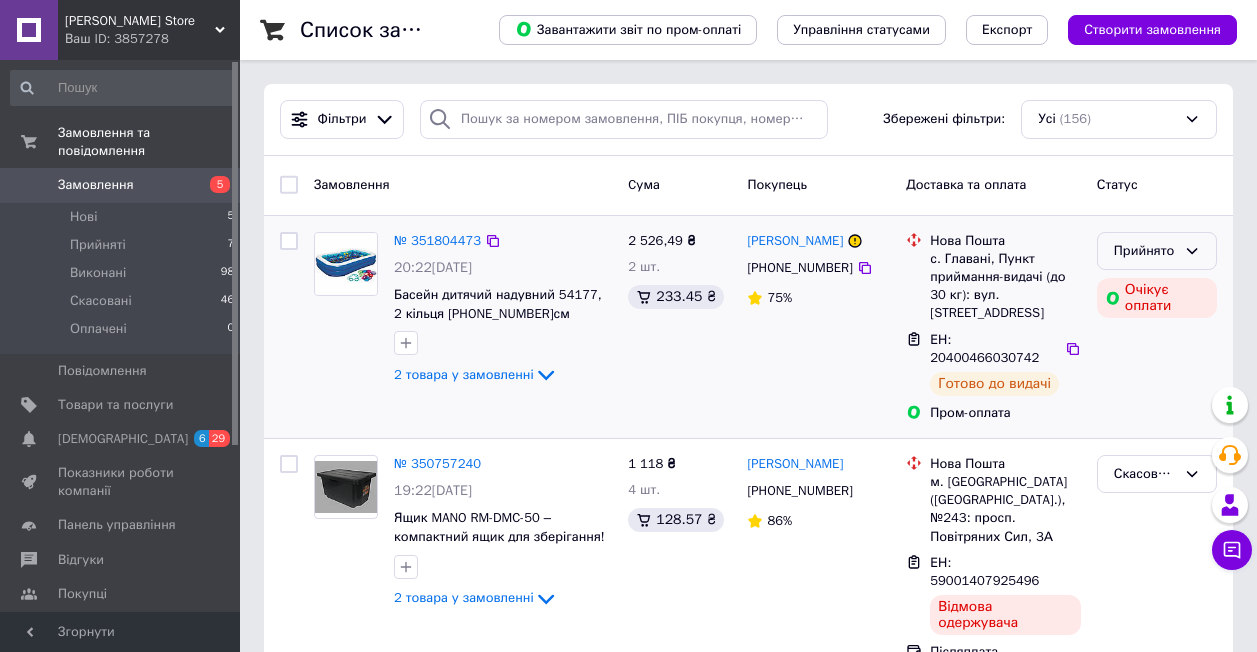 click on "Прийнято" at bounding box center (1145, 251) 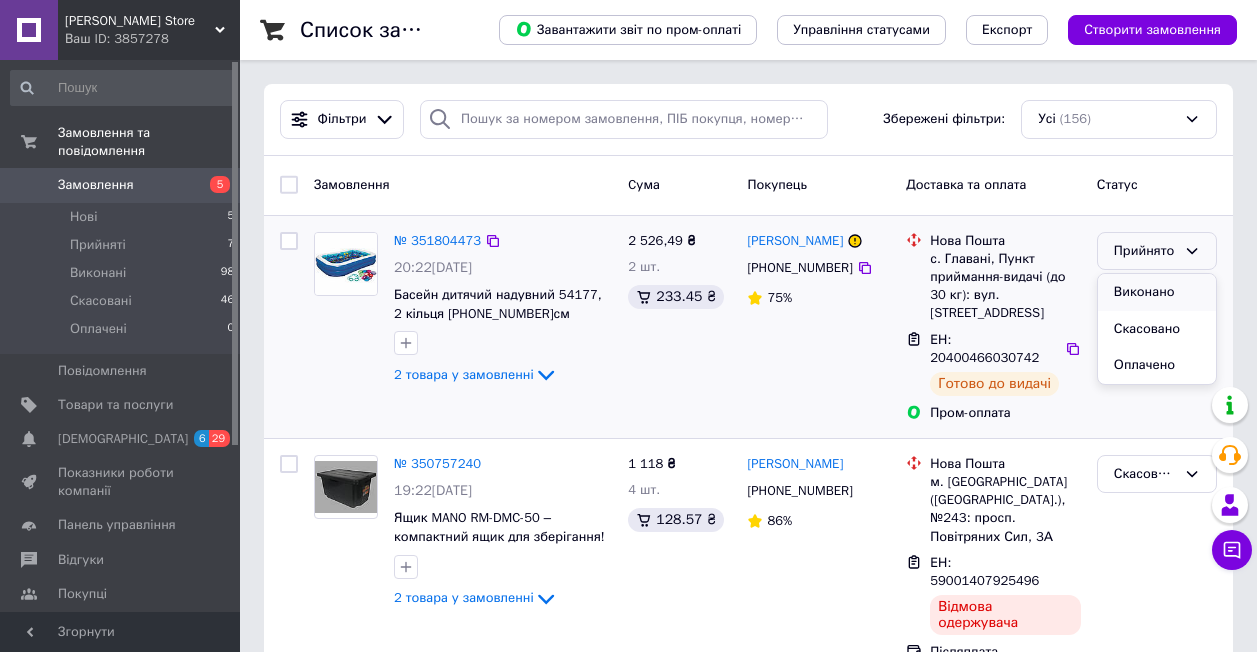 click on "Виконано" at bounding box center (1157, 292) 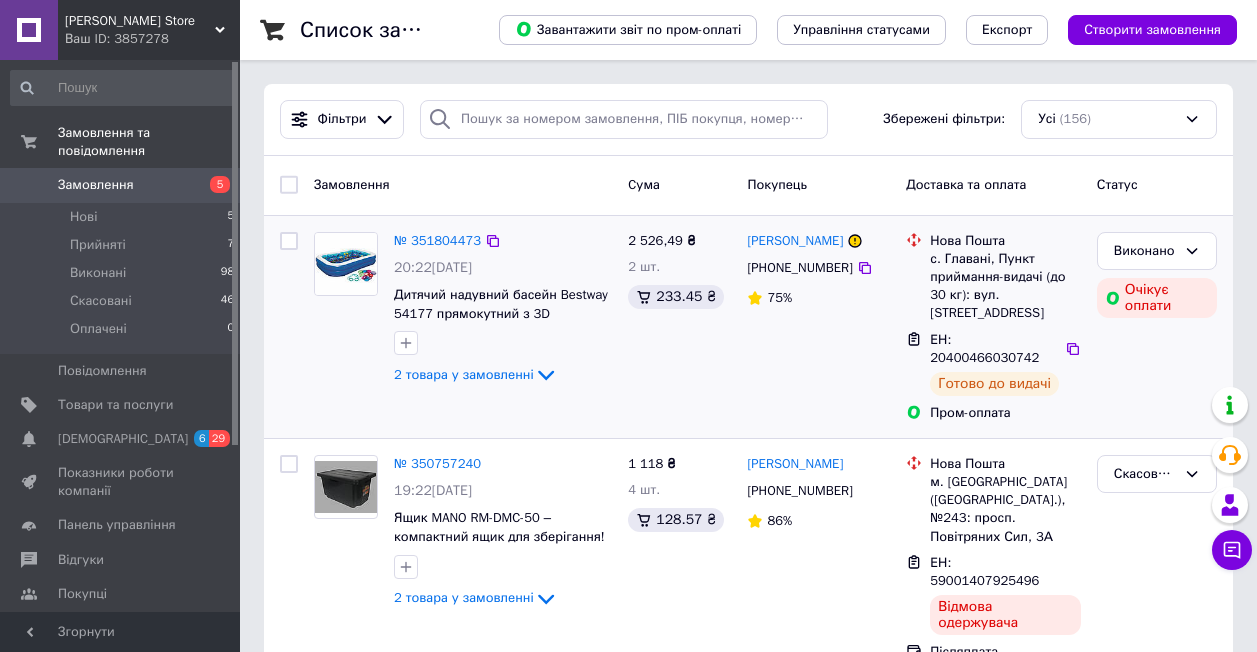click on "Виконано Очікує оплати" at bounding box center [1157, 327] 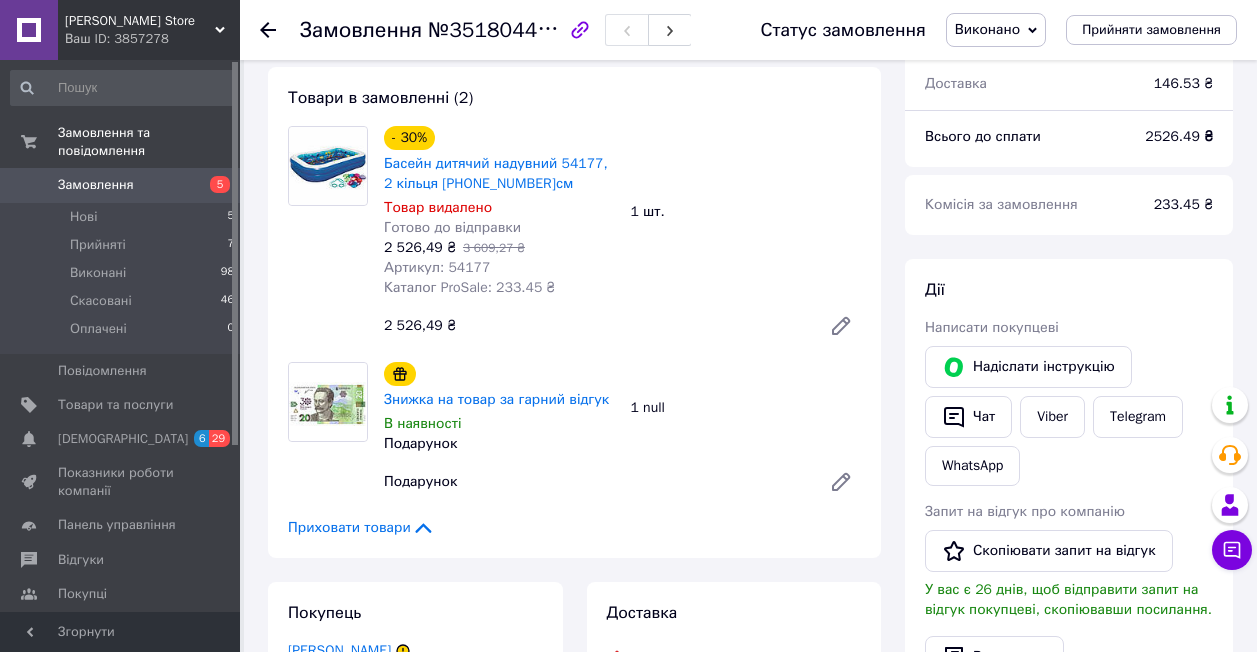 scroll, scrollTop: 200, scrollLeft: 0, axis: vertical 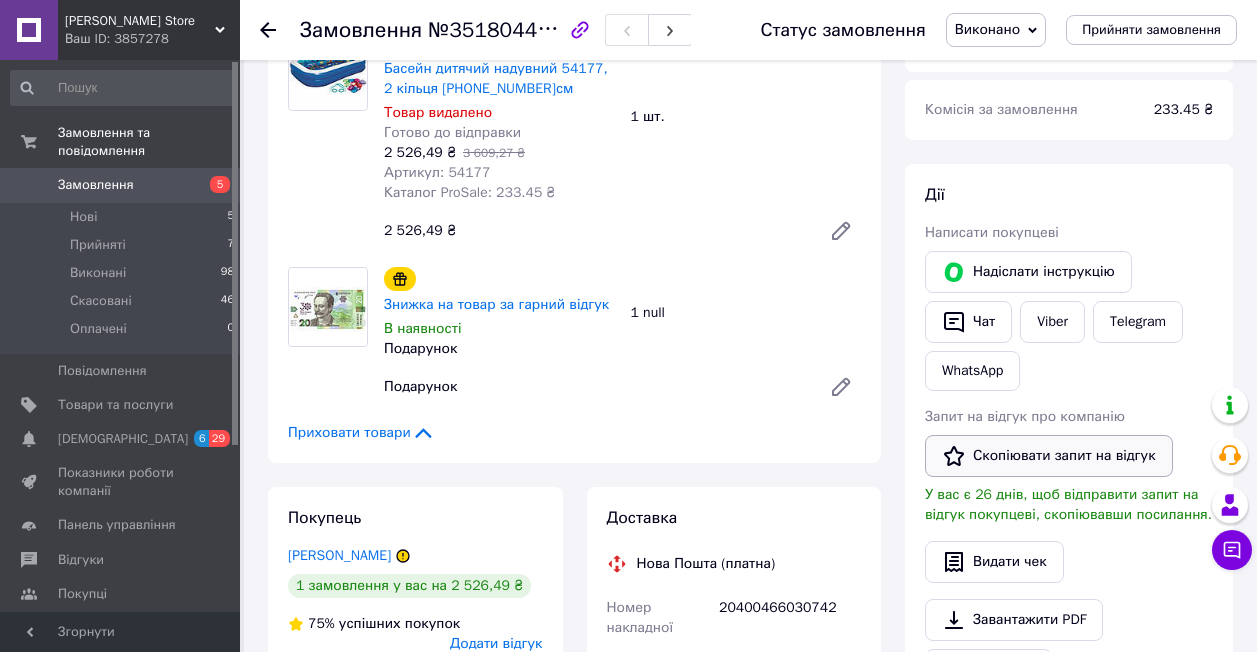 click on "Скопіювати запит на відгук" at bounding box center [1049, 456] 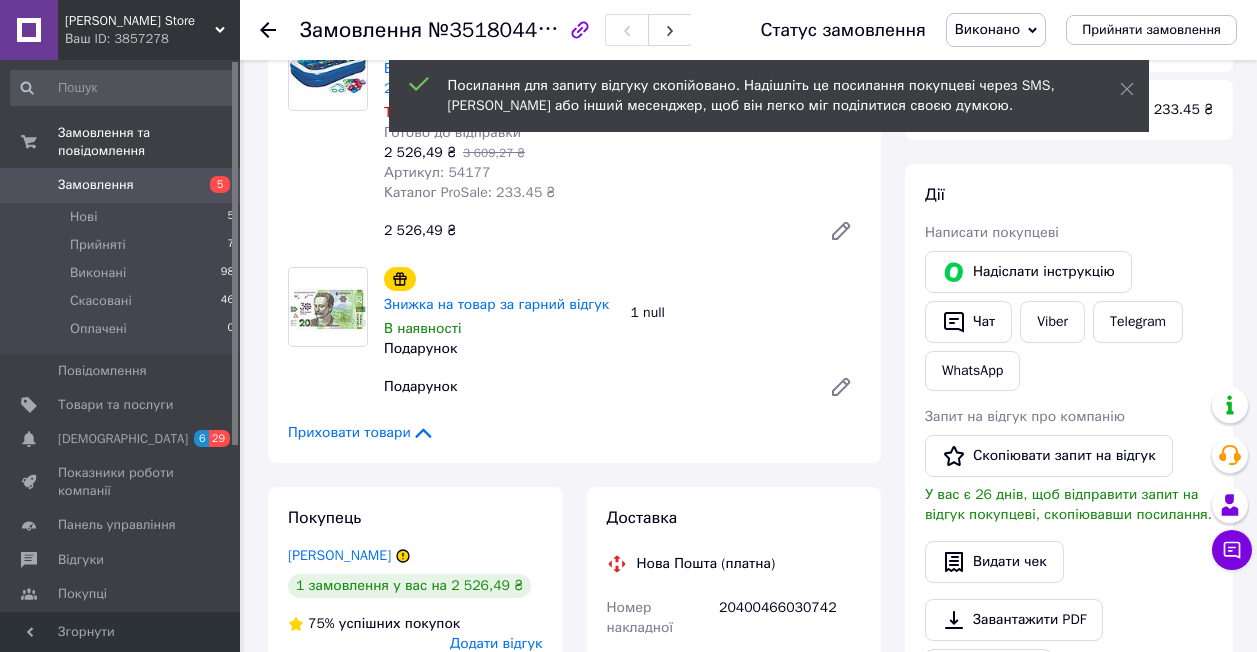 scroll, scrollTop: 0, scrollLeft: 0, axis: both 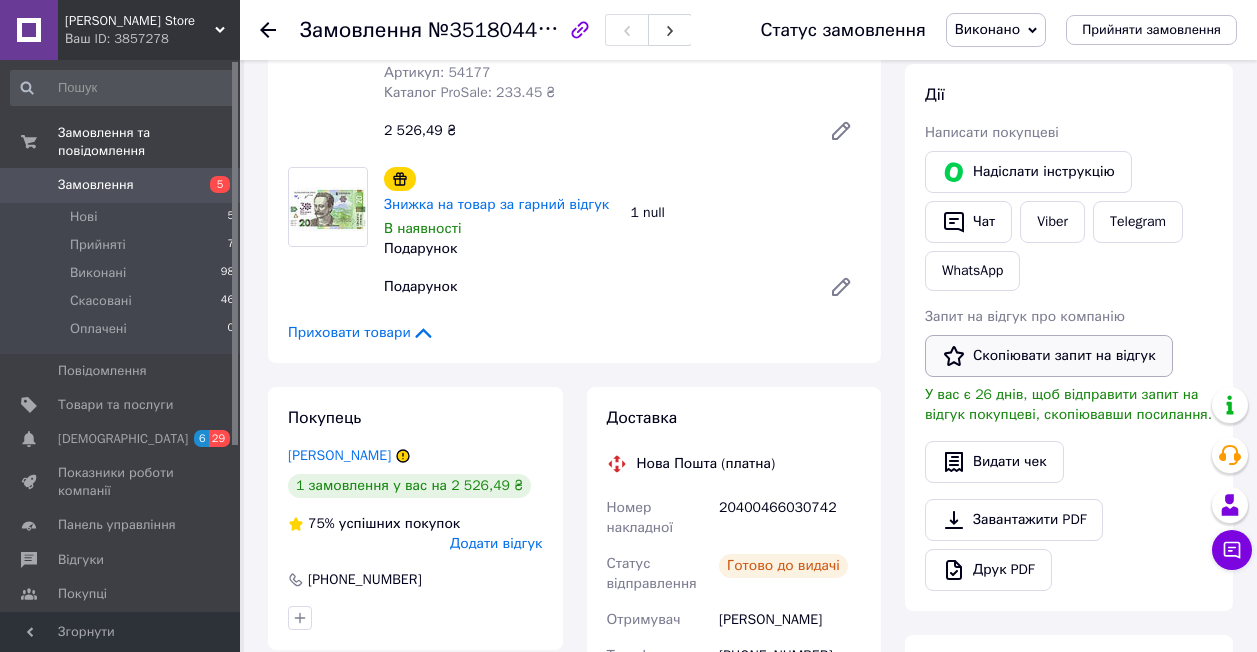 click on "Скопіювати запит на відгук" at bounding box center (1049, 356) 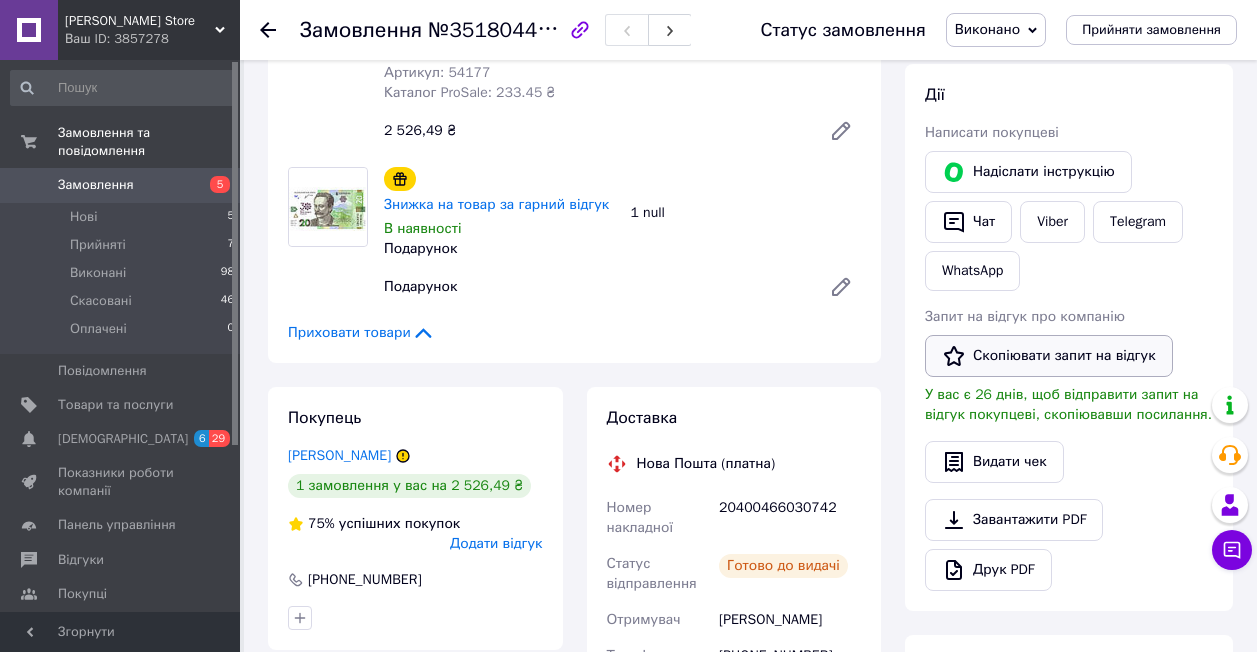click on "Скопіювати запит на відгук" at bounding box center (1049, 356) 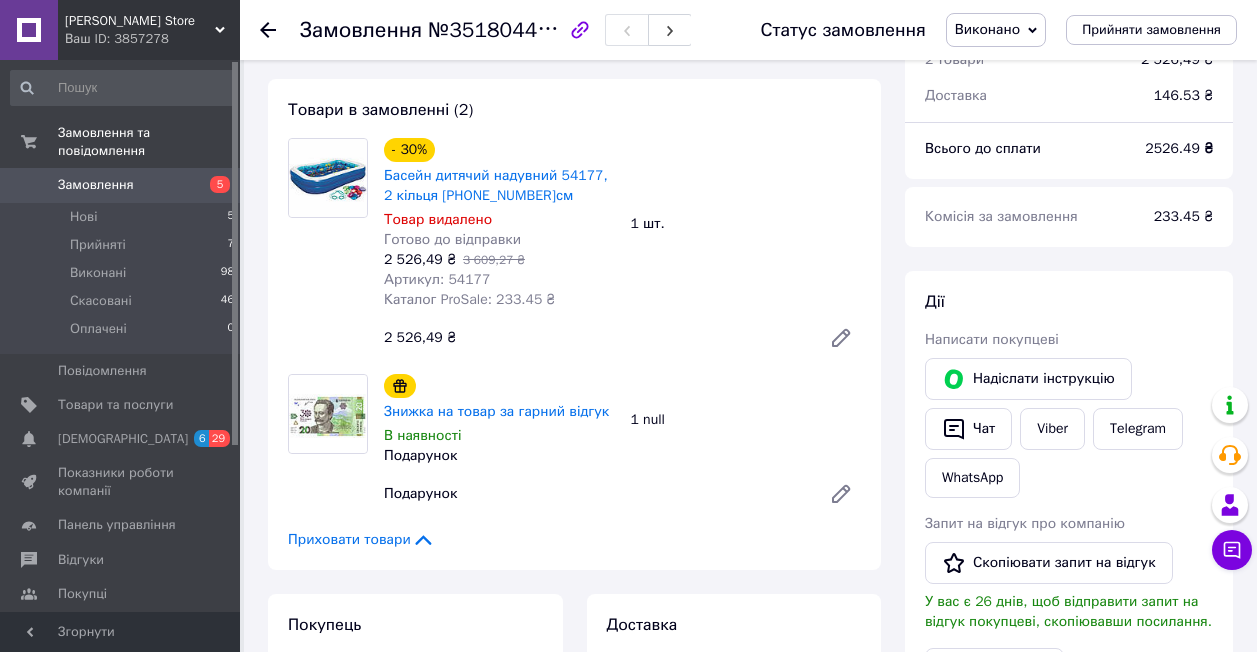 scroll, scrollTop: 0, scrollLeft: 0, axis: both 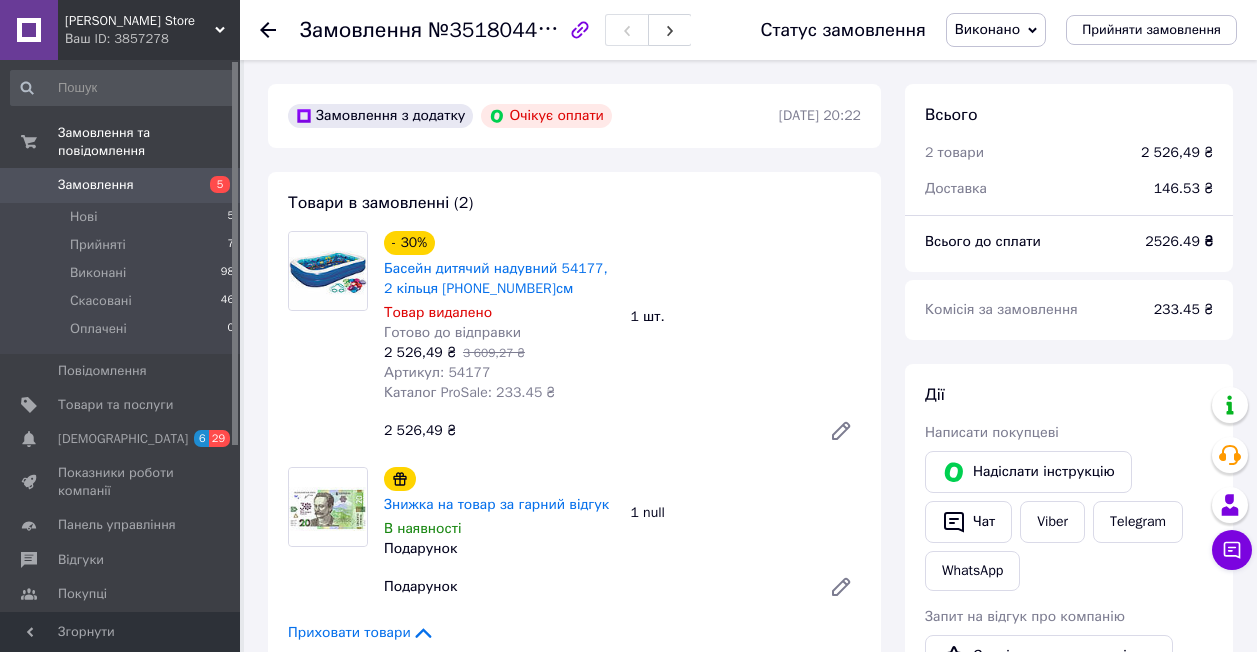 click 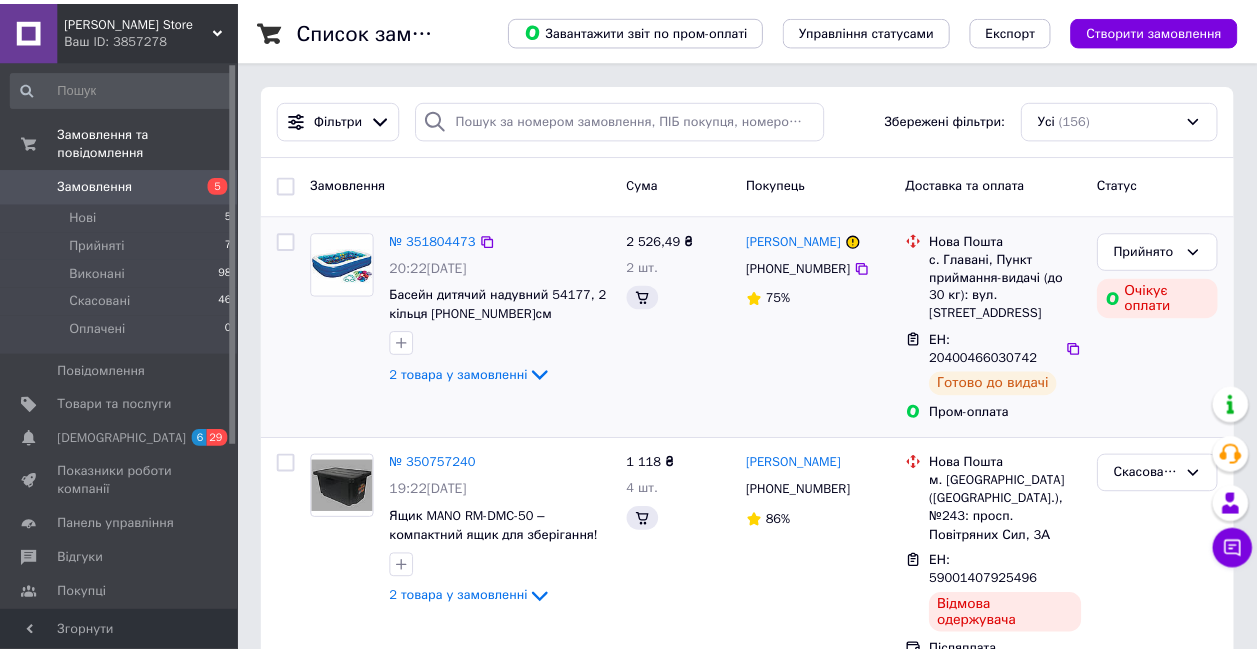scroll, scrollTop: 0, scrollLeft: 0, axis: both 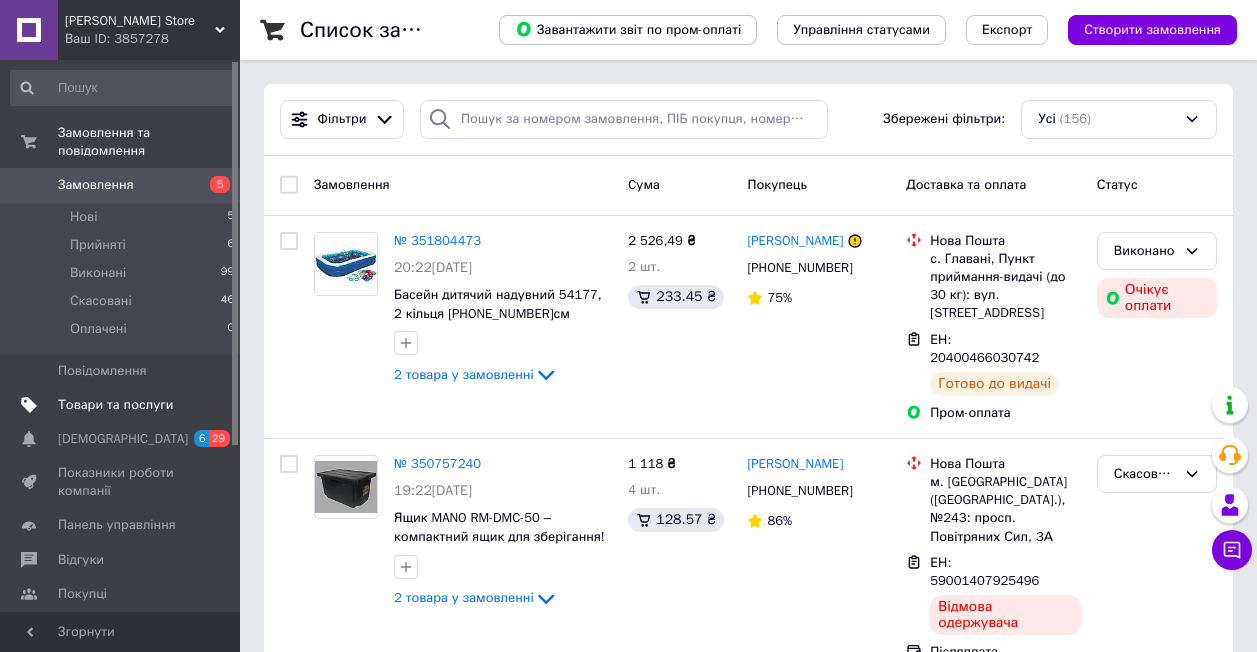 click on "Товари та послуги" at bounding box center [115, 405] 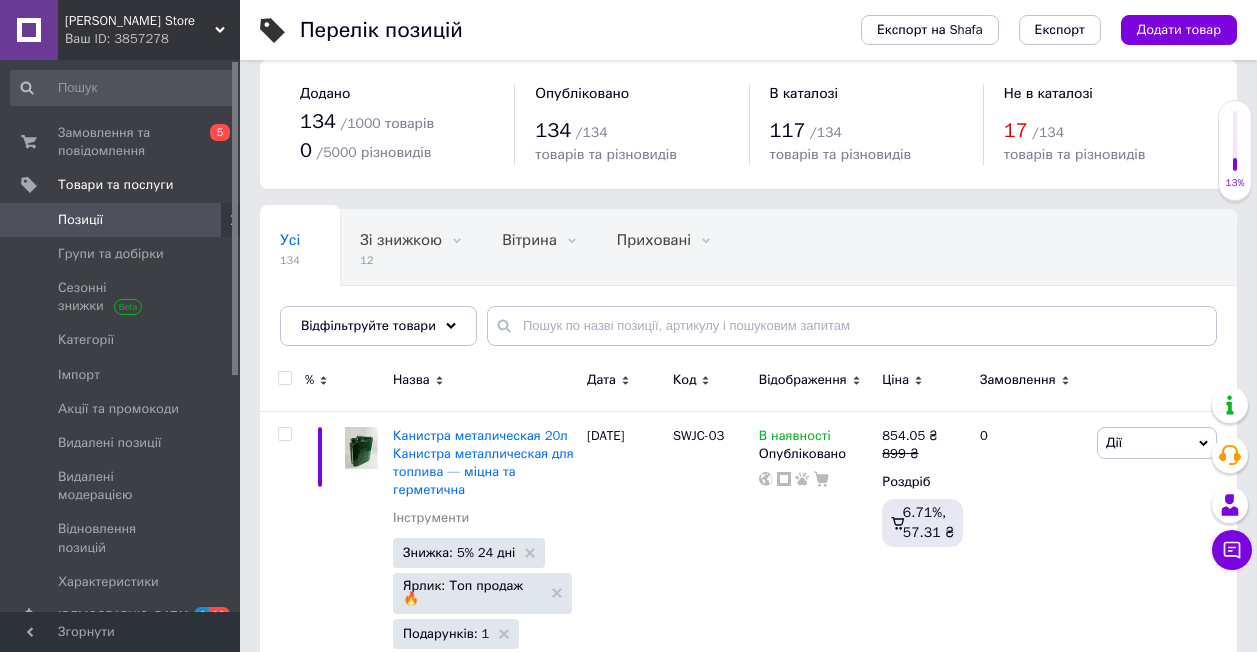 scroll, scrollTop: 0, scrollLeft: 0, axis: both 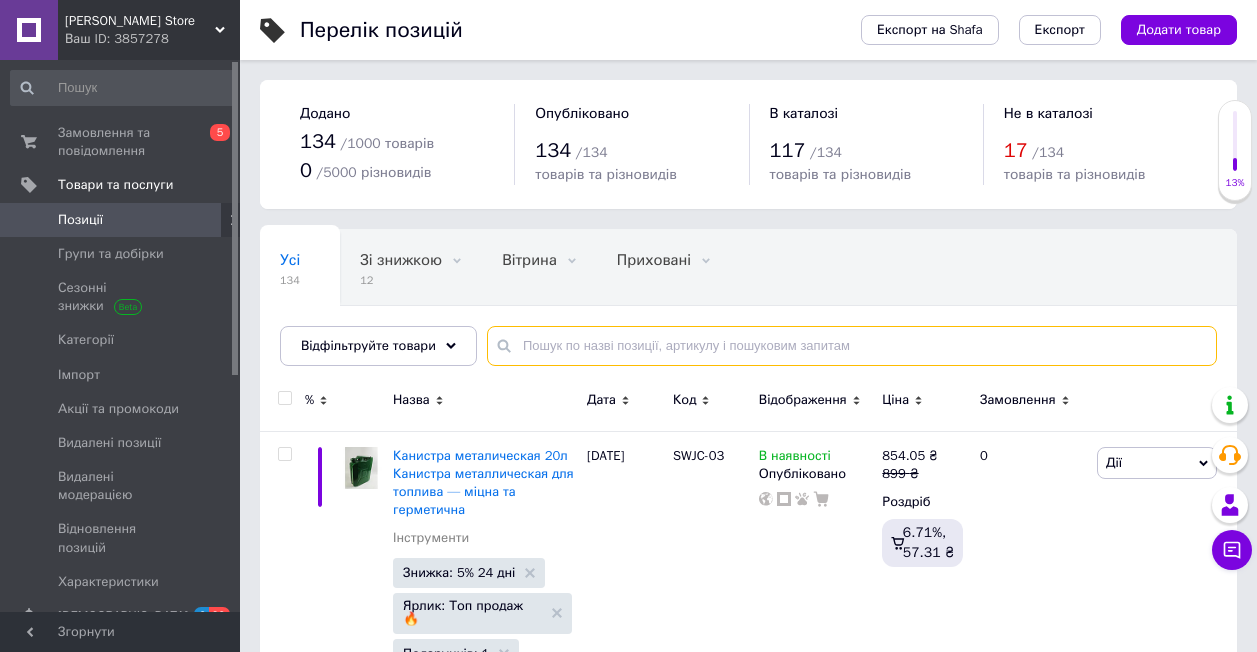 click at bounding box center [852, 346] 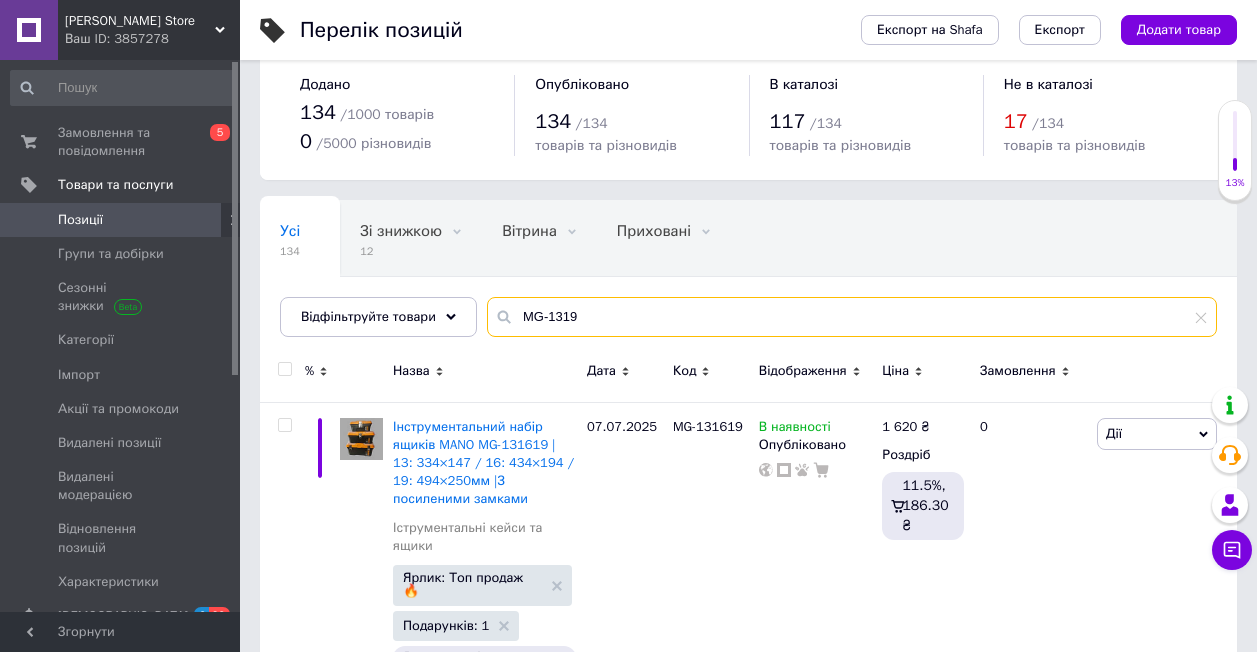 scroll, scrollTop: 100, scrollLeft: 0, axis: vertical 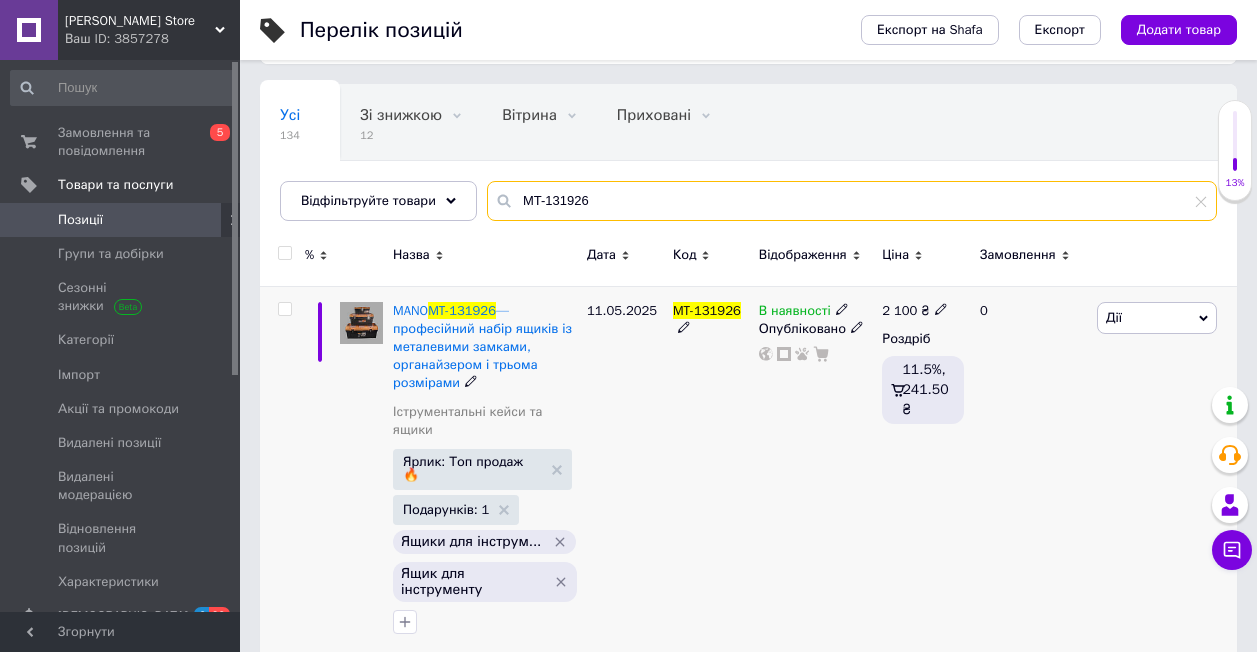 type on "MT-131926" 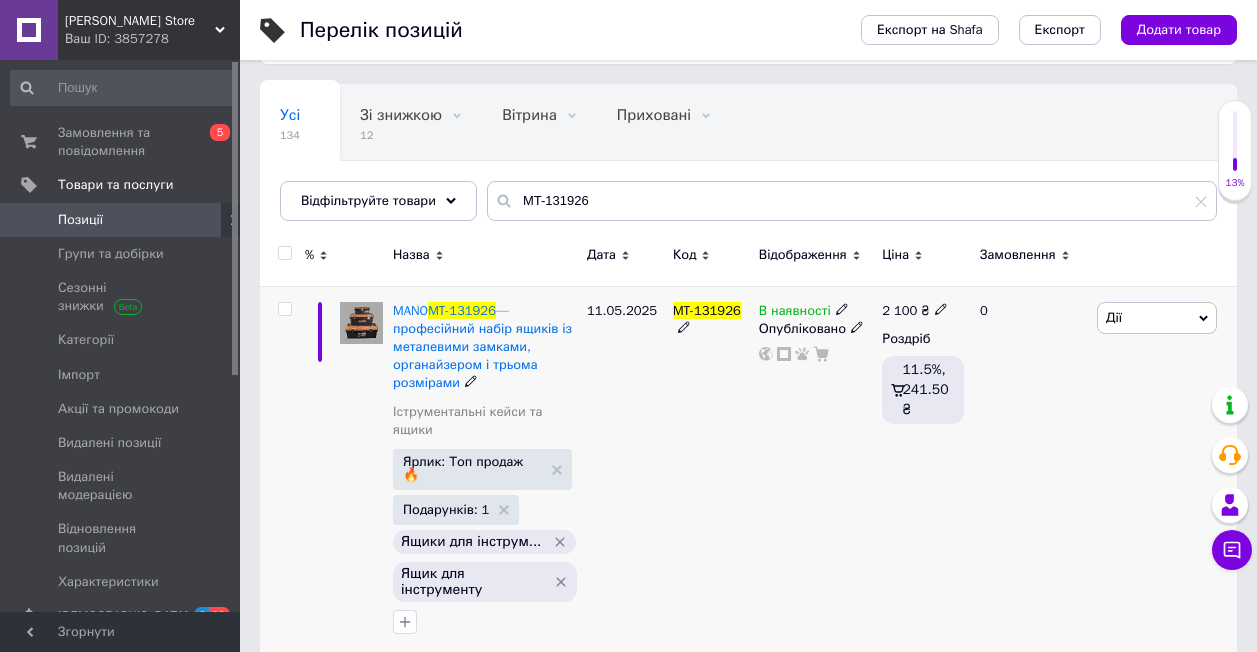 click at bounding box center [361, 323] 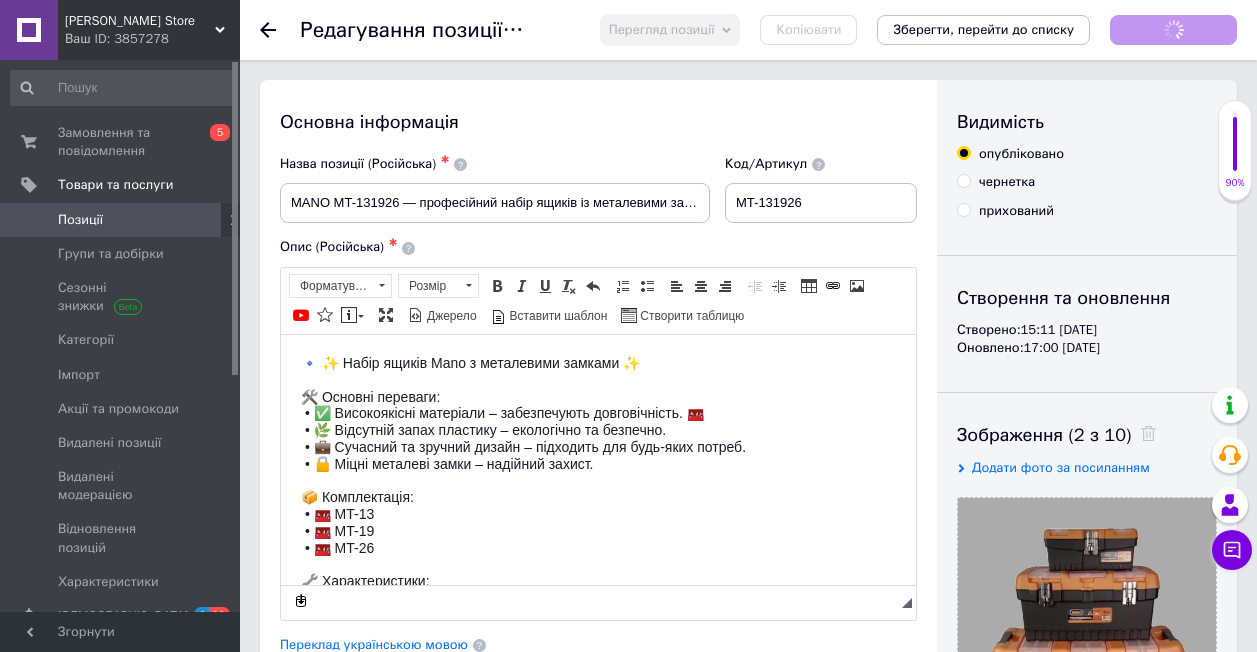 scroll, scrollTop: 0, scrollLeft: 0, axis: both 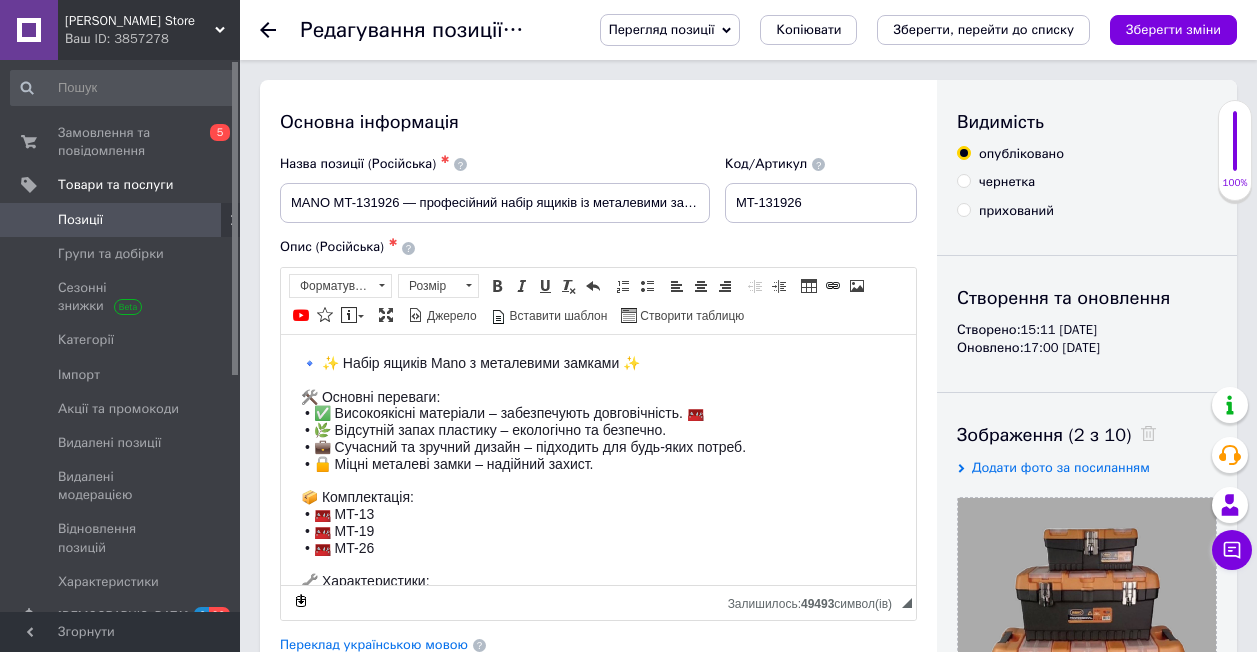 click on "Згорнути" at bounding box center [120, 632] 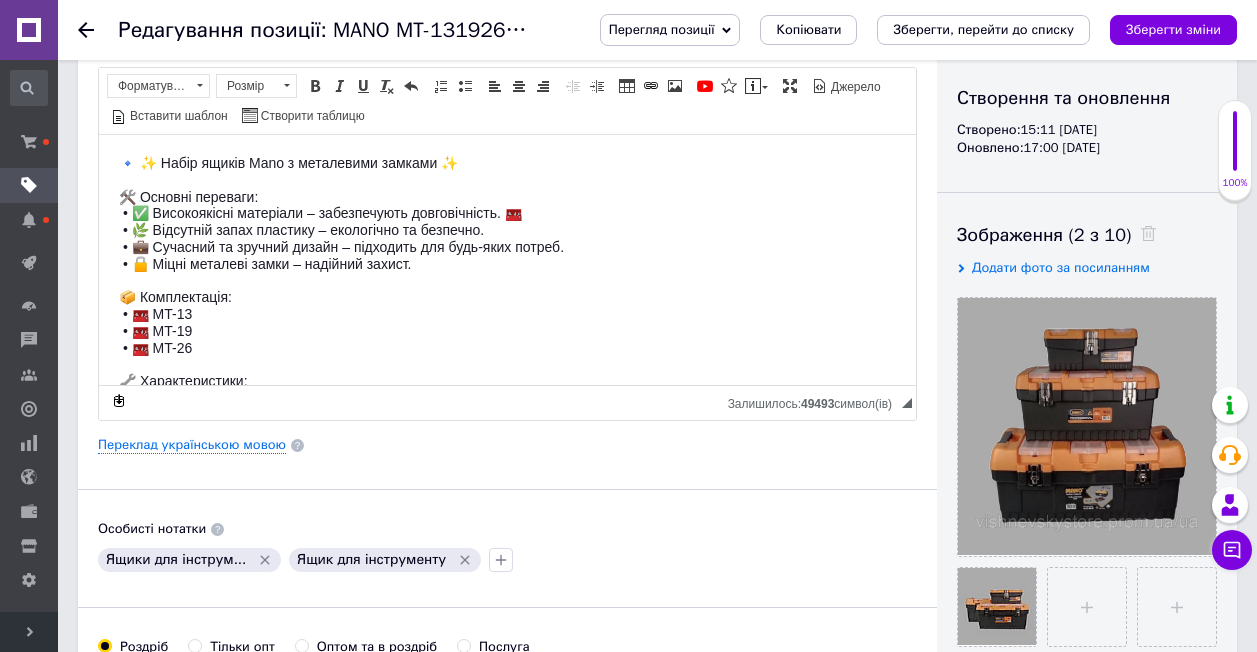 scroll, scrollTop: 0, scrollLeft: 0, axis: both 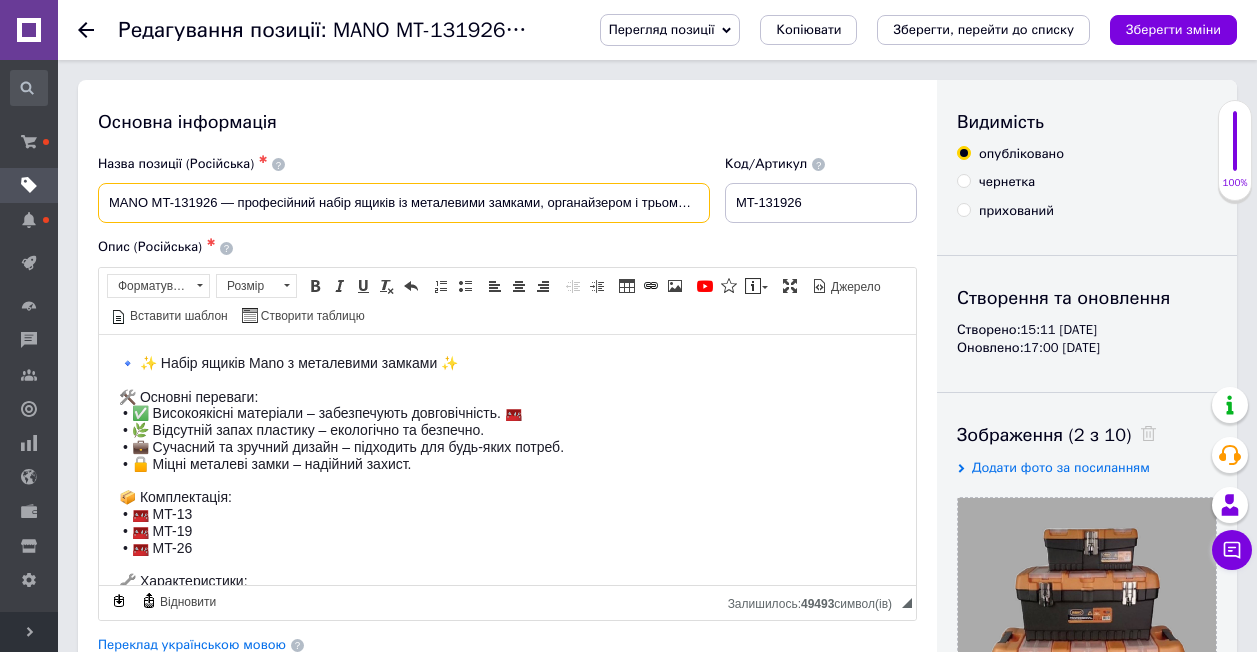 drag, startPoint x: 109, startPoint y: 203, endPoint x: 542, endPoint y: 212, distance: 433.09354 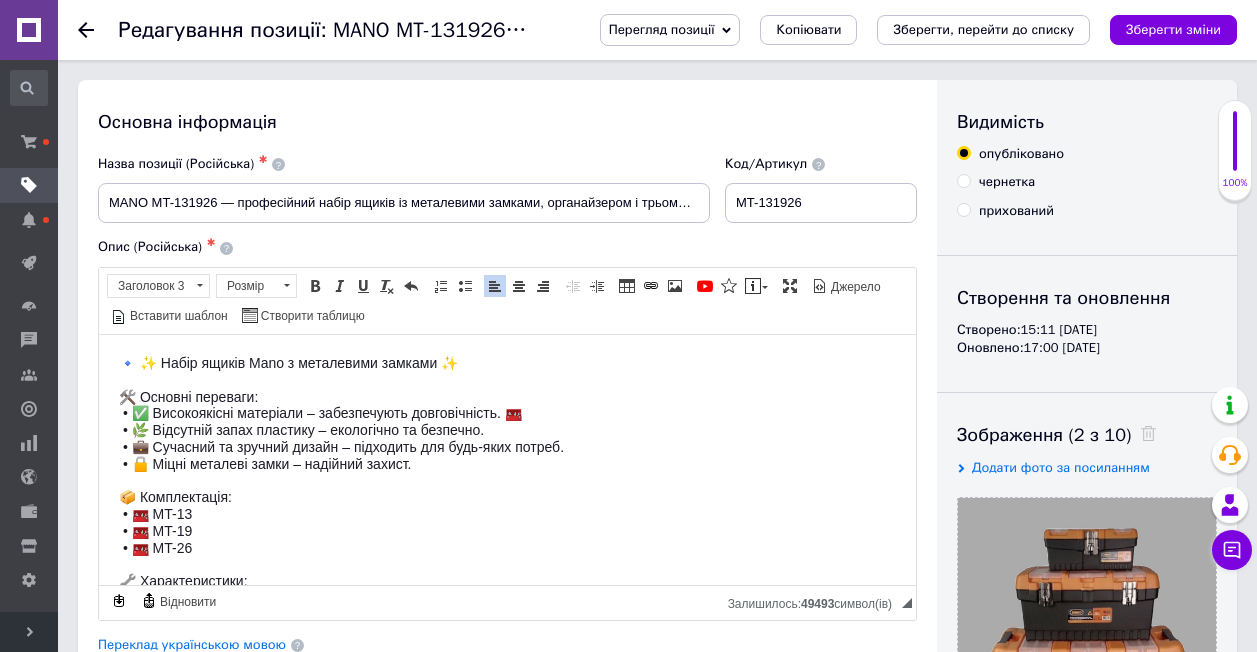 click at bounding box center [507, 379] 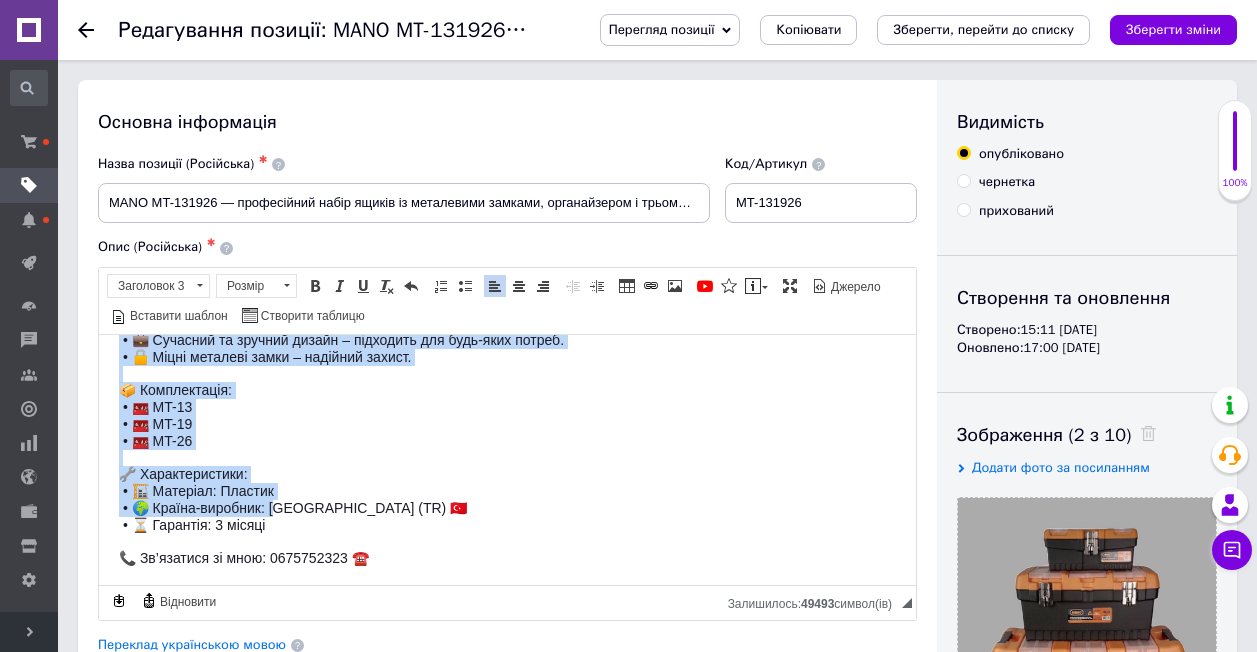 scroll, scrollTop: 109, scrollLeft: 0, axis: vertical 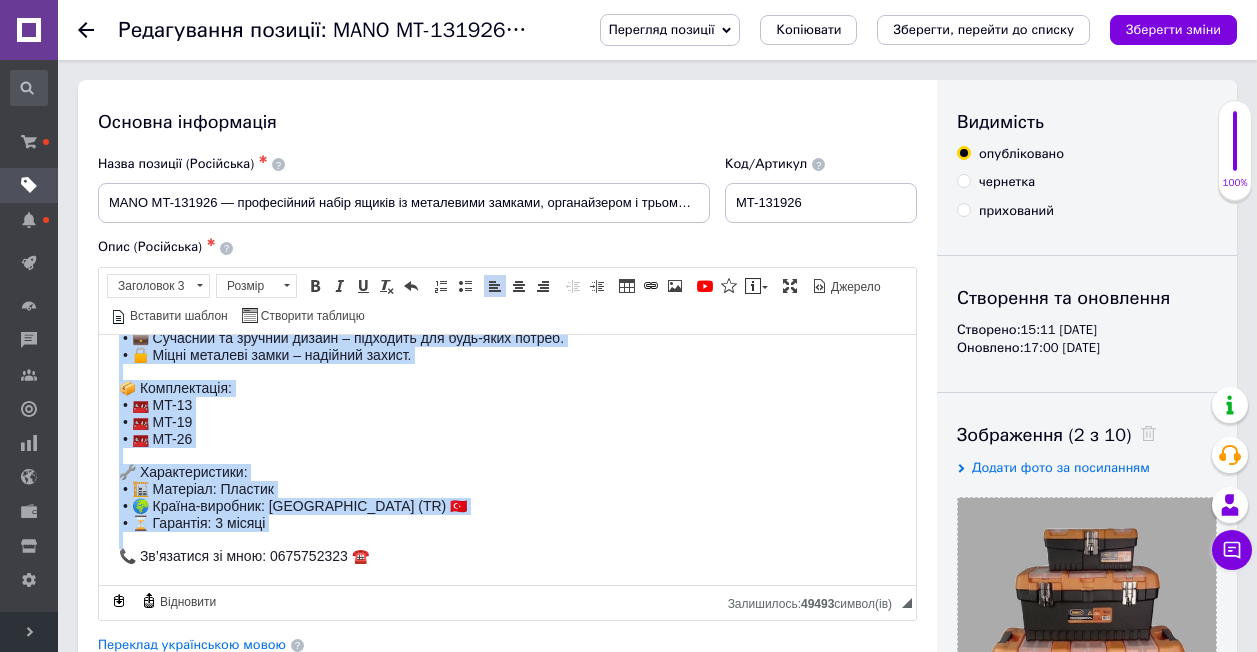 drag, startPoint x: 116, startPoint y: 400, endPoint x: 257, endPoint y: 536, distance: 195.90048 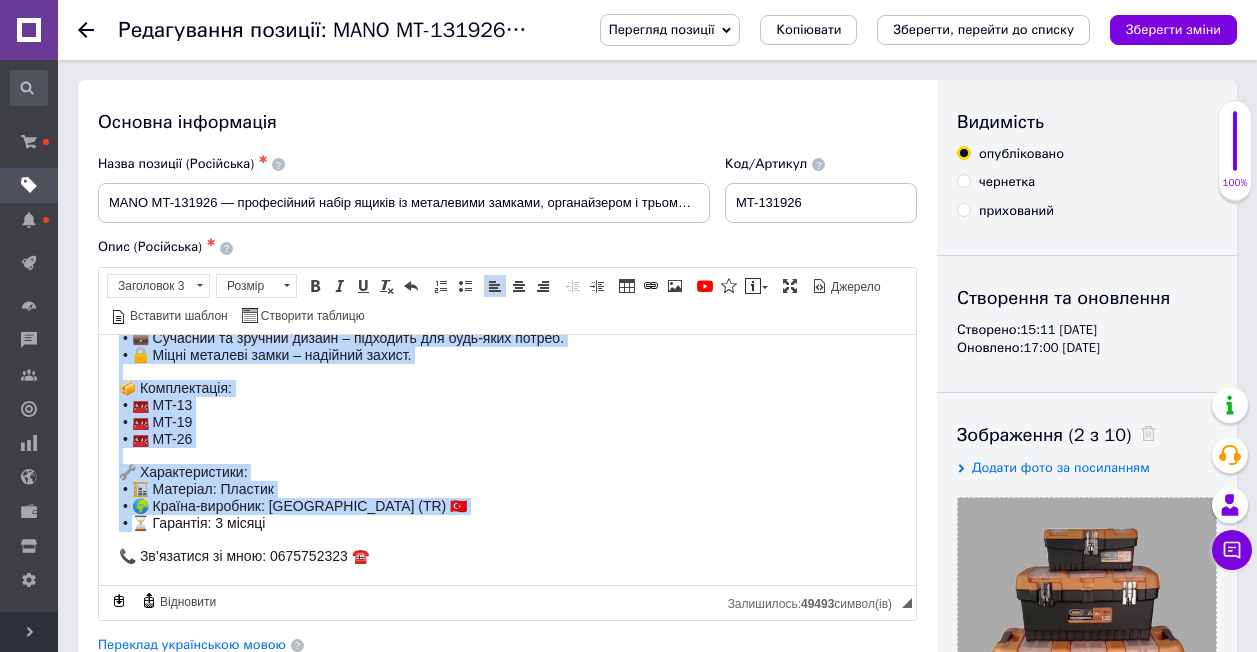copy on "🛠️ Основні переваги:   •   ✅ Високоякісні матеріали – забезпечують довговічність. 🧰   •   🌿 Відсутній запах пластику – екологічно та безпечно.   •   💼 Сучасний та зручний дизайн – підходить для будь-яких потреб.   •   🔒 Міцні металеві замки – надійний захист. 📦 Комплектація:   •   🧰 MT-13   •   🧰 MT-19   •   🧰 MT-26 🔧 Характеристики:   •   🏗️ Матеріал: Пластик   •   🌍 Країна-виробник: [GEOGRAPHIC_DATA] (TR) 🇹🇷   •" 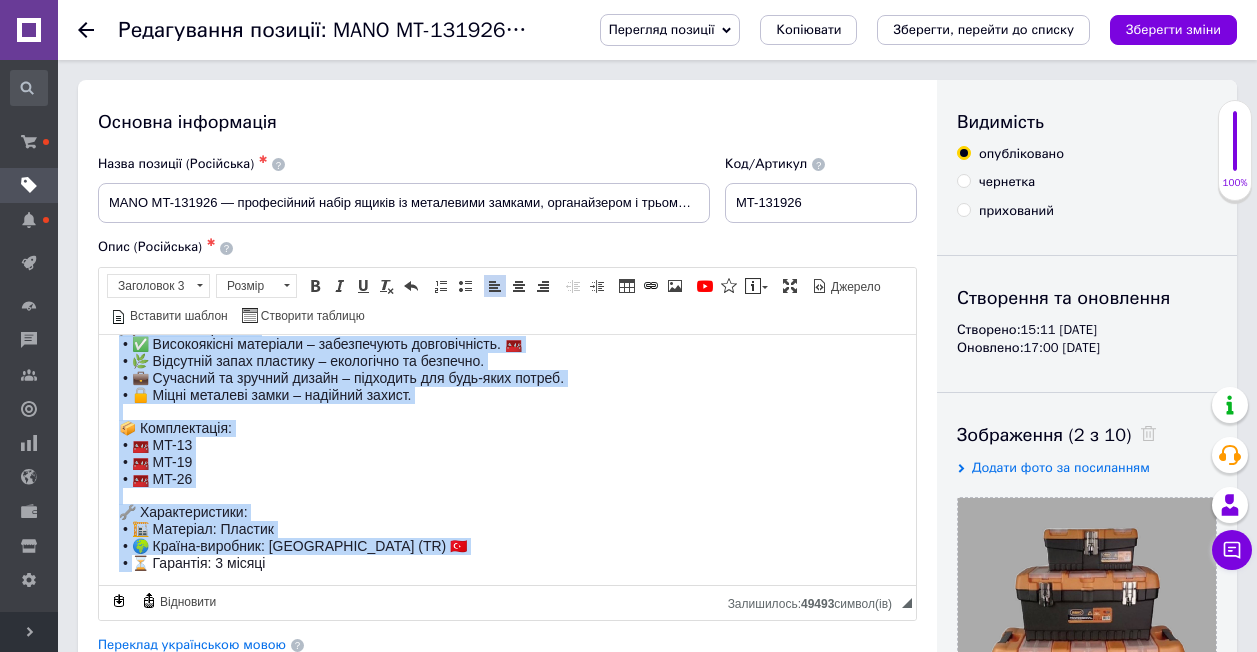 scroll, scrollTop: 109, scrollLeft: 0, axis: vertical 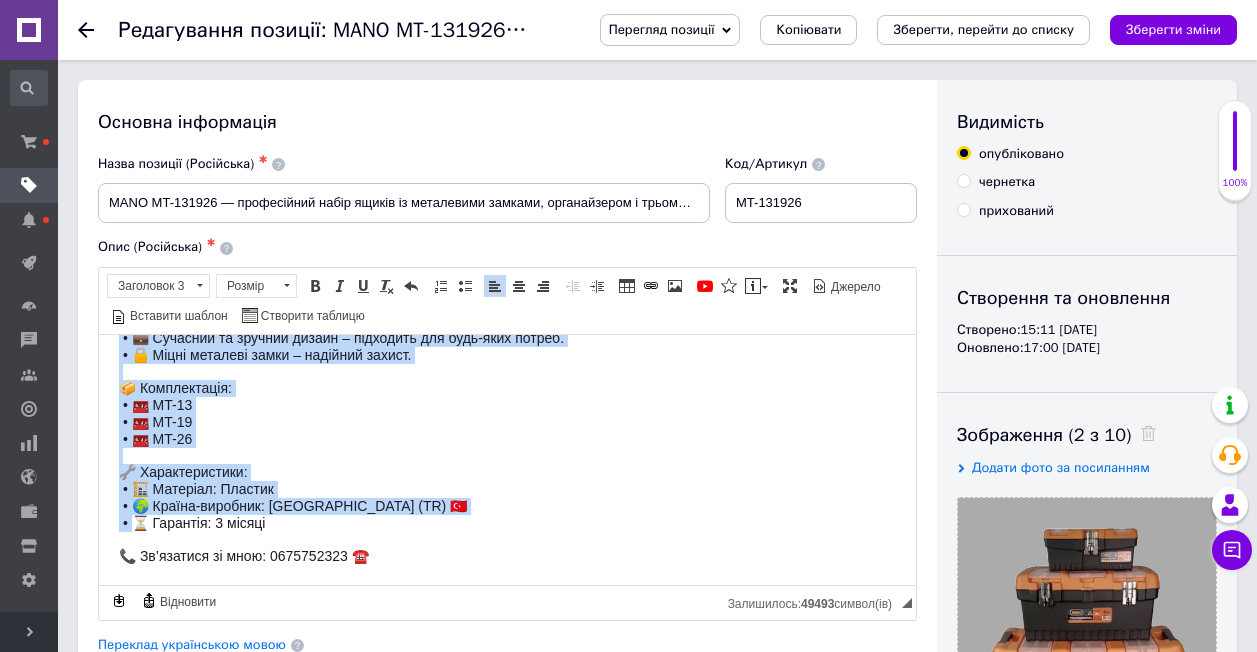 click on "•   🧰 MT-19" at bounding box center (507, 421) 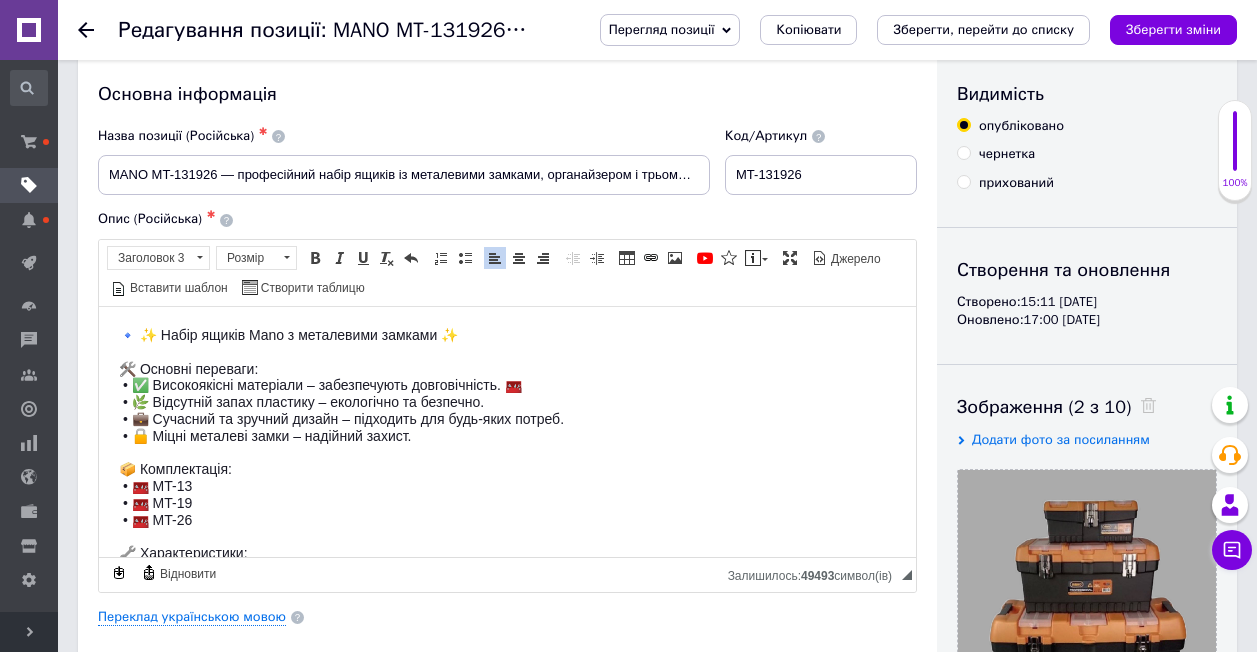 scroll, scrollTop: 0, scrollLeft: 0, axis: both 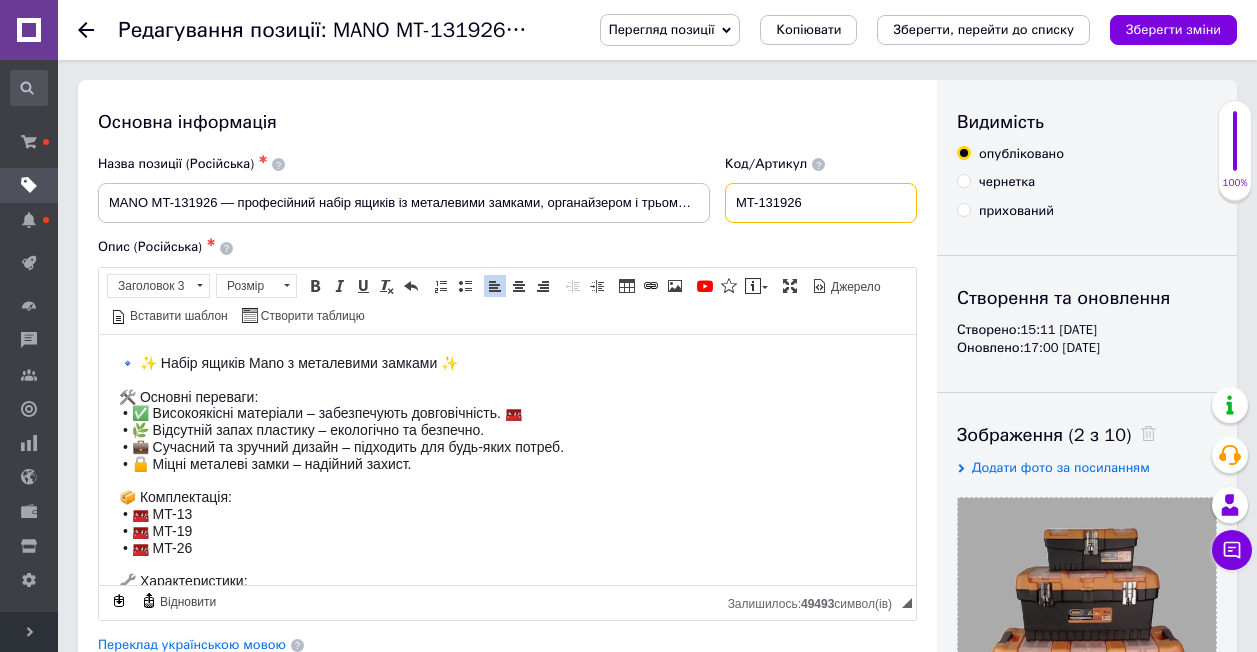 drag, startPoint x: 737, startPoint y: 205, endPoint x: 834, endPoint y: 199, distance: 97.18539 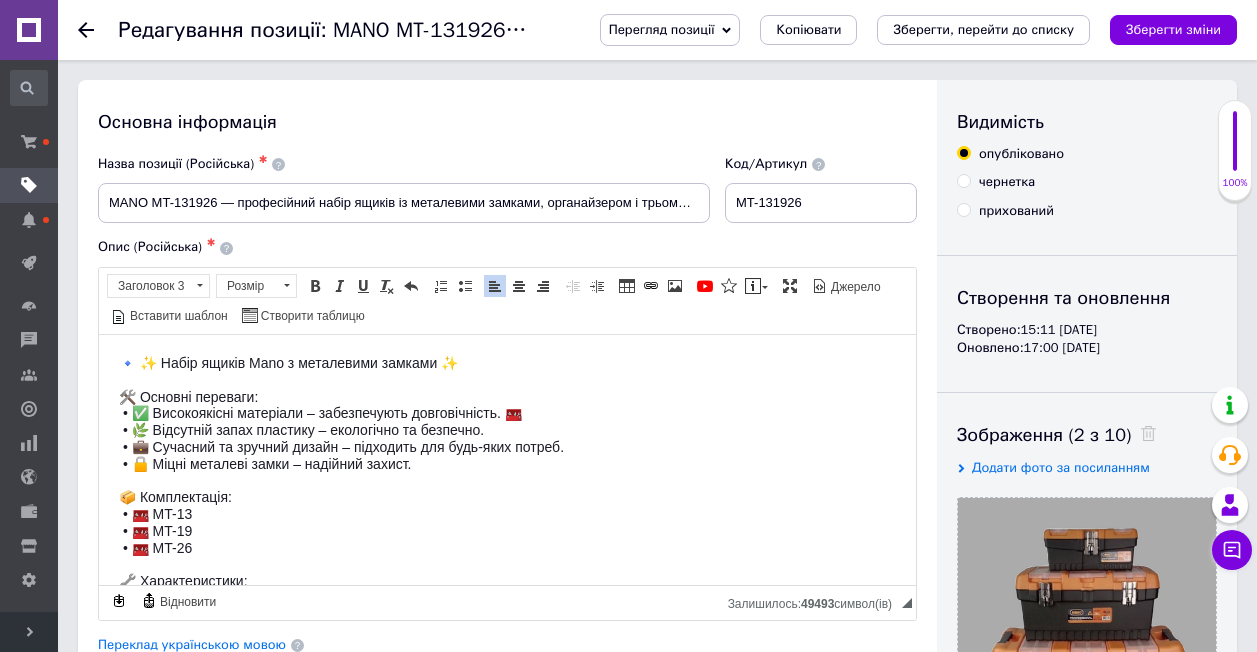 click on "Назва позиції (Російська) ✱ MANO MT-131926 — професійний набір ящиків із металевими замками, органайзером і трьома розмірами" at bounding box center [404, 189] 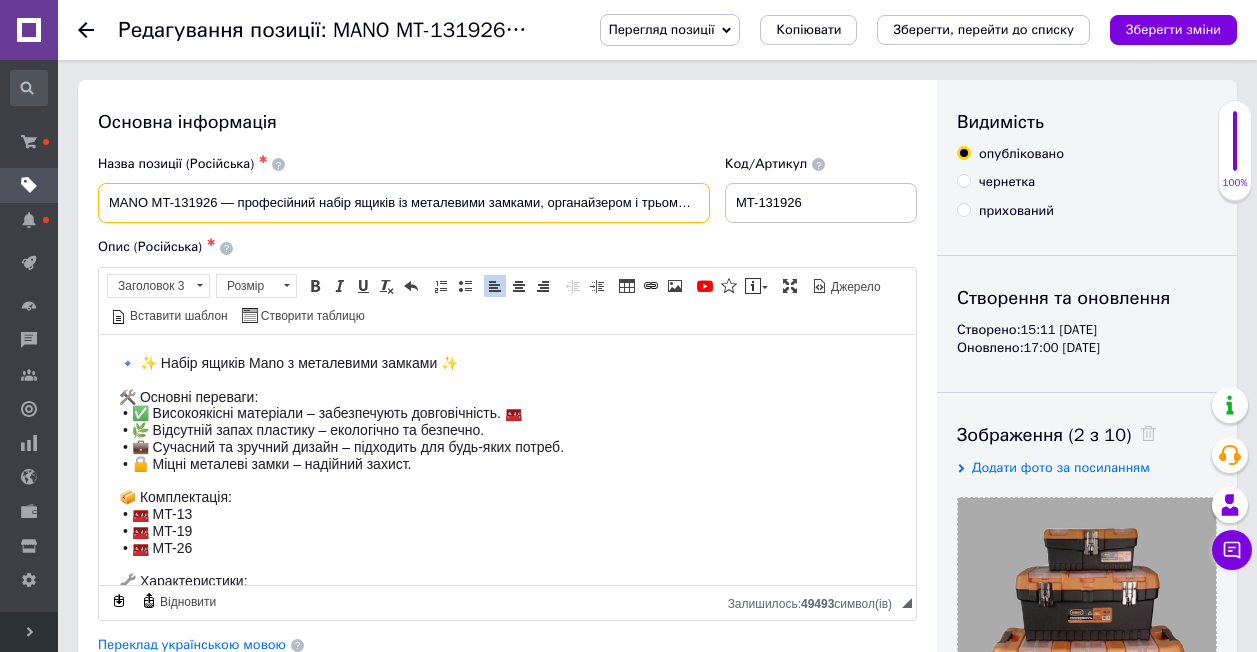 scroll, scrollTop: 0, scrollLeft: 44, axis: horizontal 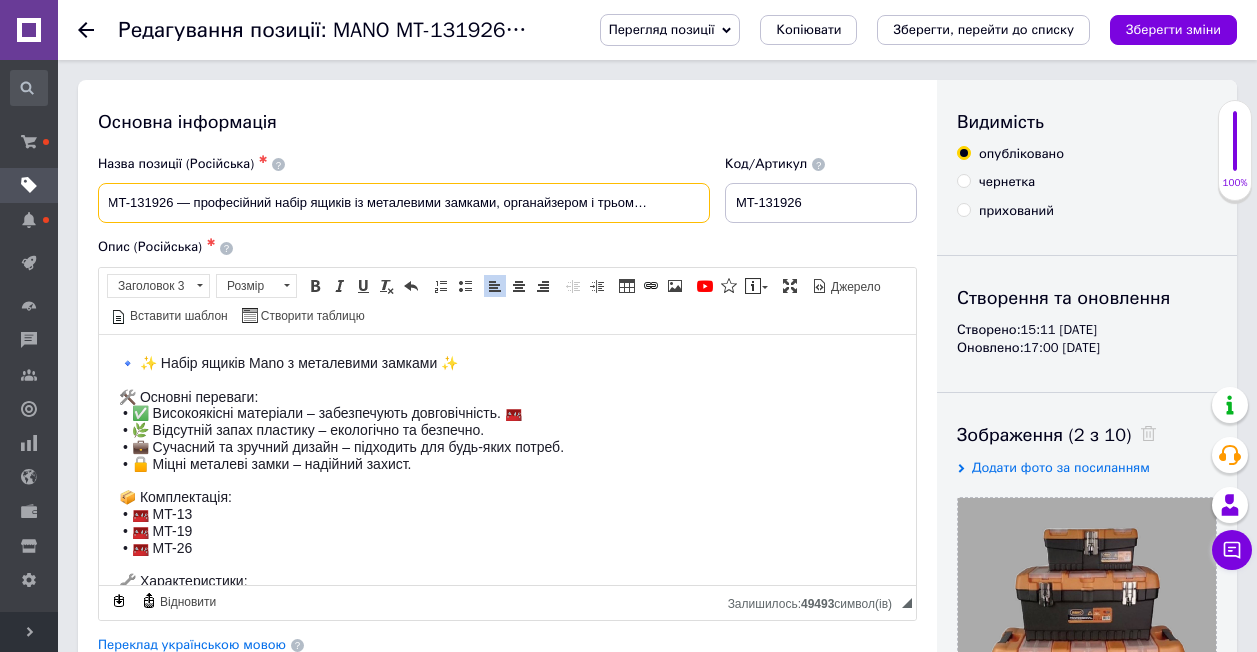 drag, startPoint x: 105, startPoint y: 201, endPoint x: 809, endPoint y: 137, distance: 706.9031 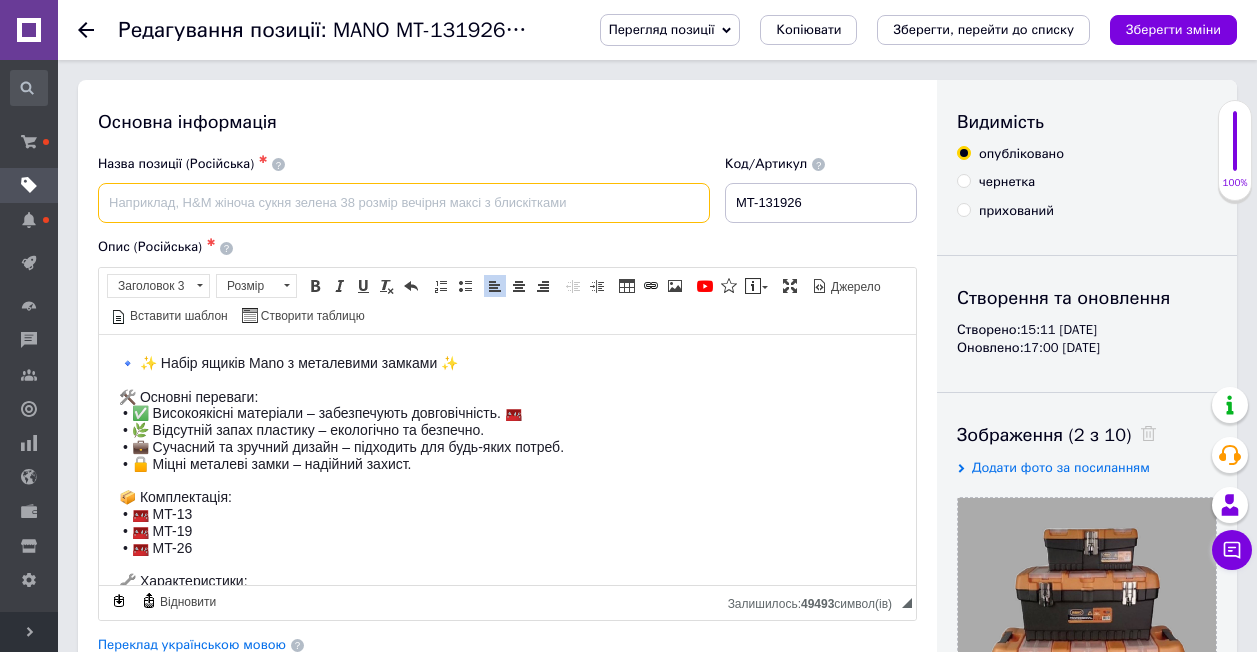 scroll, scrollTop: 0, scrollLeft: 0, axis: both 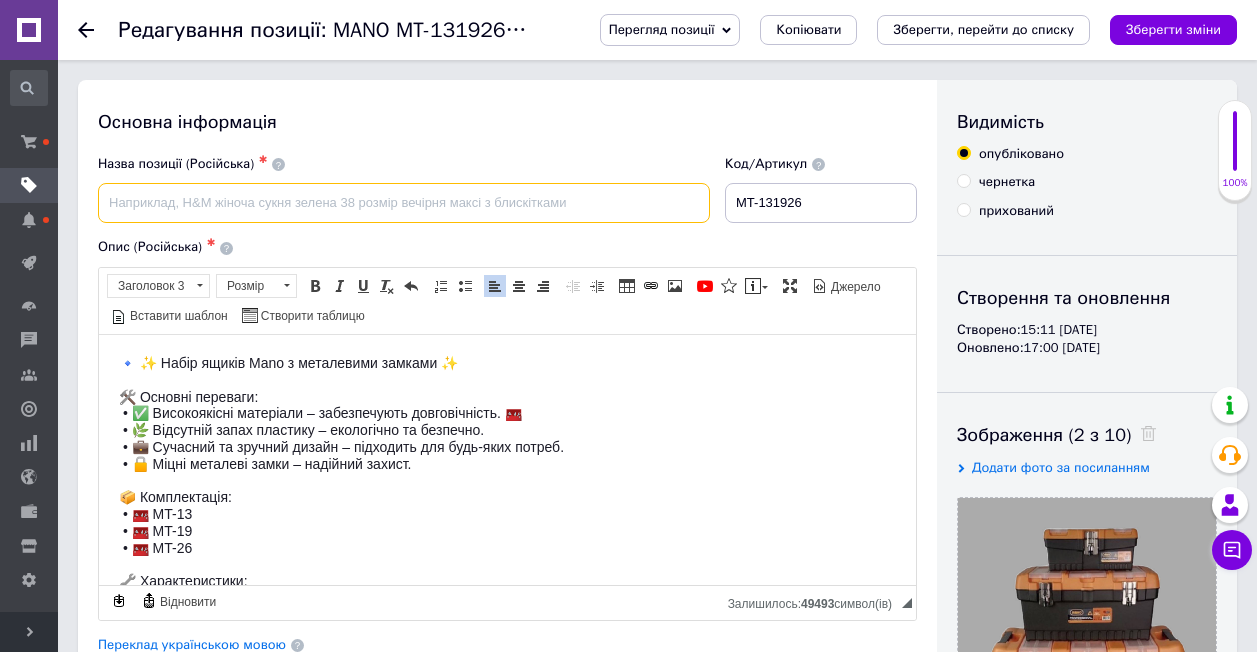 paste on "Набір ящиків для інструментів MANO MT-131926 | 13: 320×139 / 19: 486×242 / 26: 710×290 мм | З металевими замка" 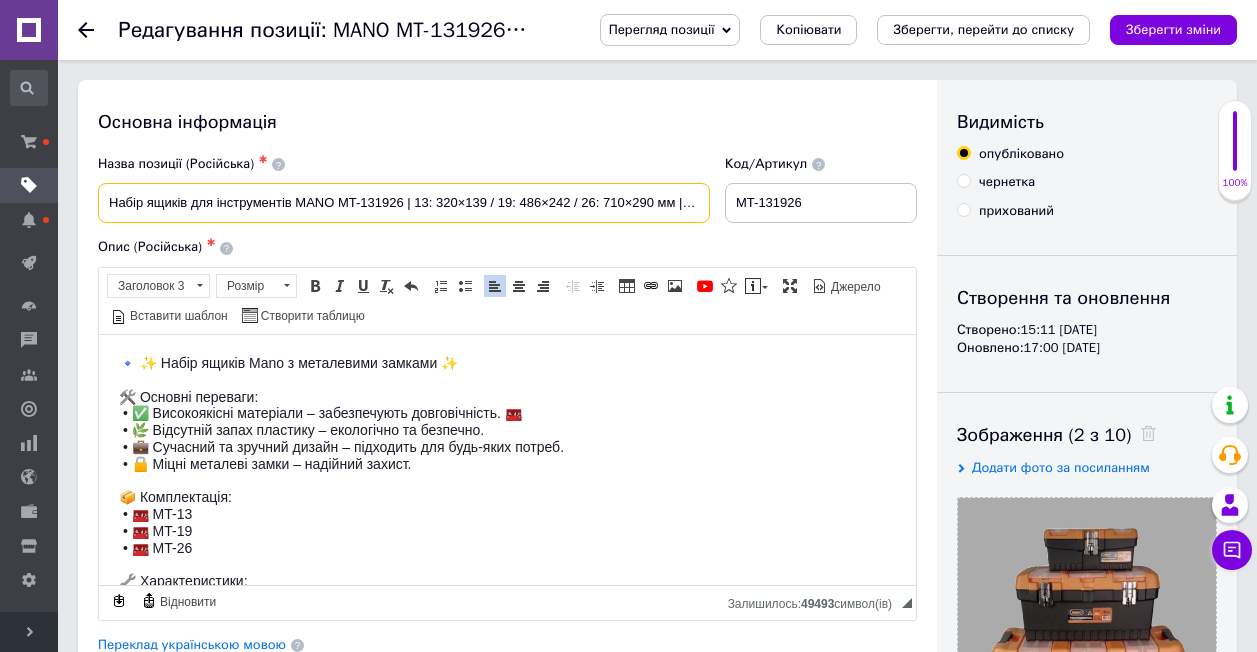 scroll, scrollTop: 0, scrollLeft: 103, axis: horizontal 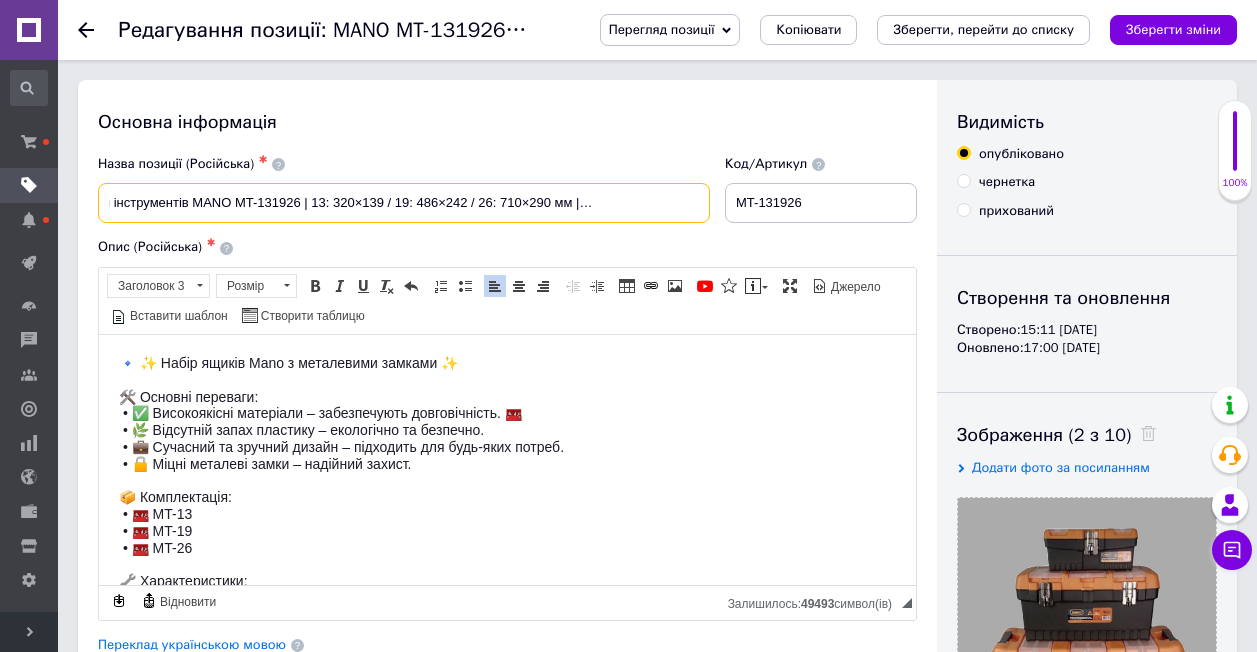 drag, startPoint x: 127, startPoint y: 201, endPoint x: 743, endPoint y: 188, distance: 616.13715 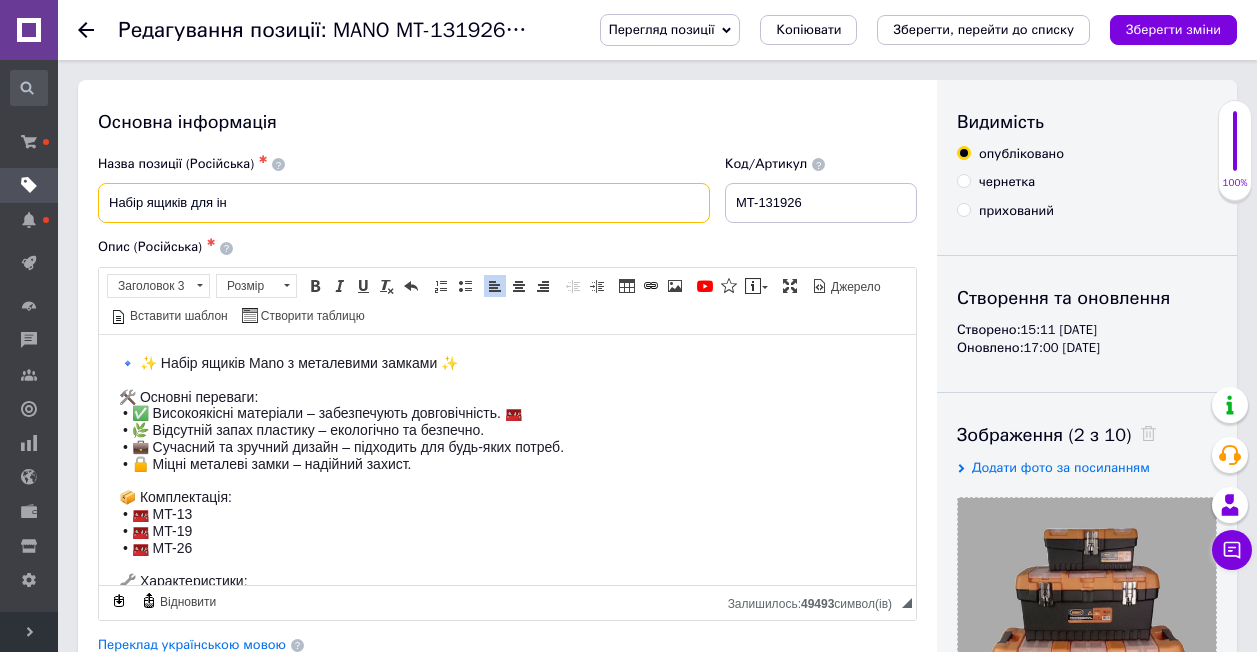 scroll, scrollTop: 0, scrollLeft: 0, axis: both 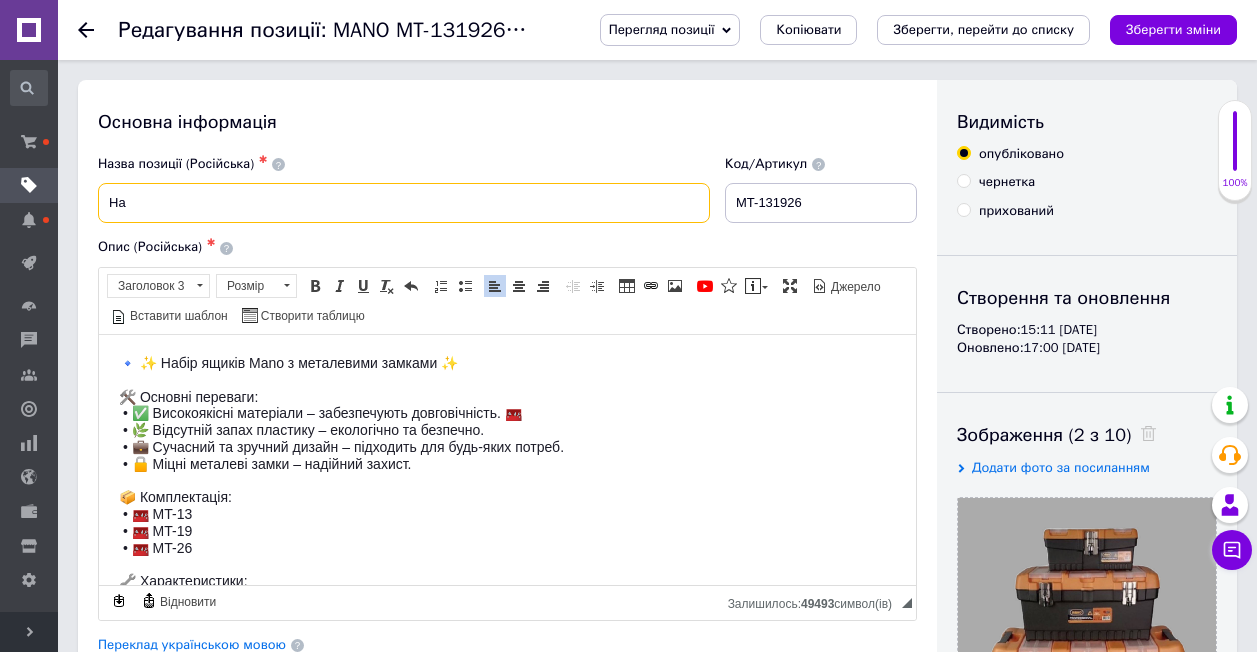 type on "Н" 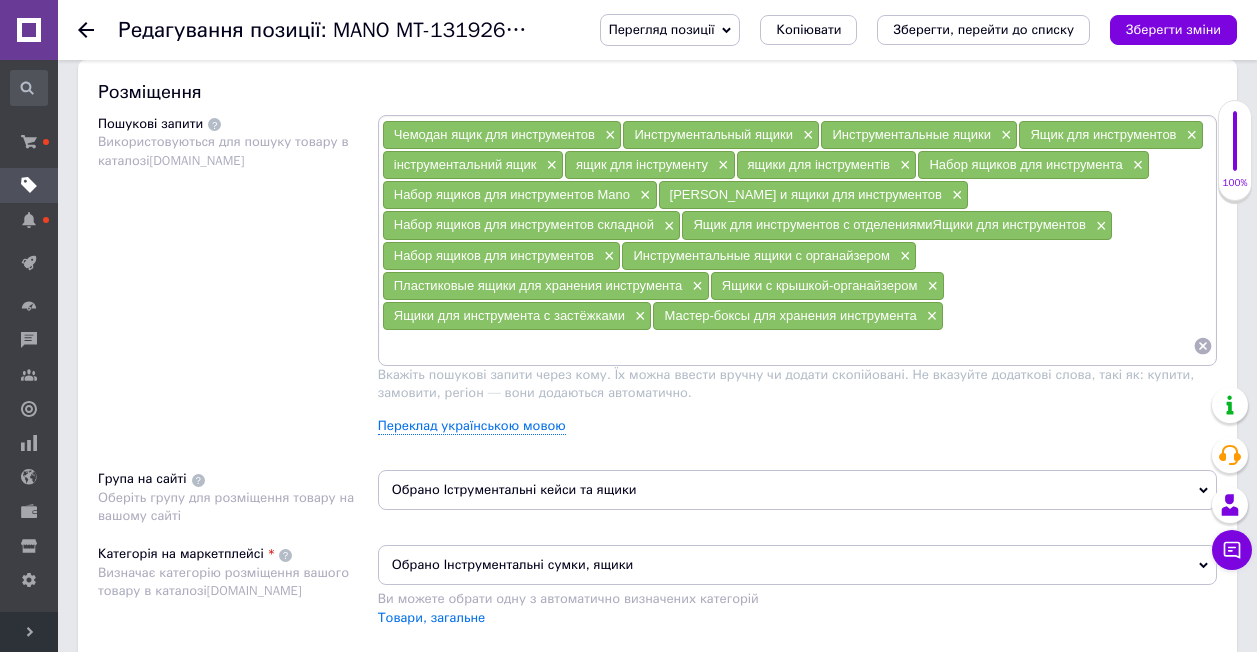scroll, scrollTop: 1142, scrollLeft: 0, axis: vertical 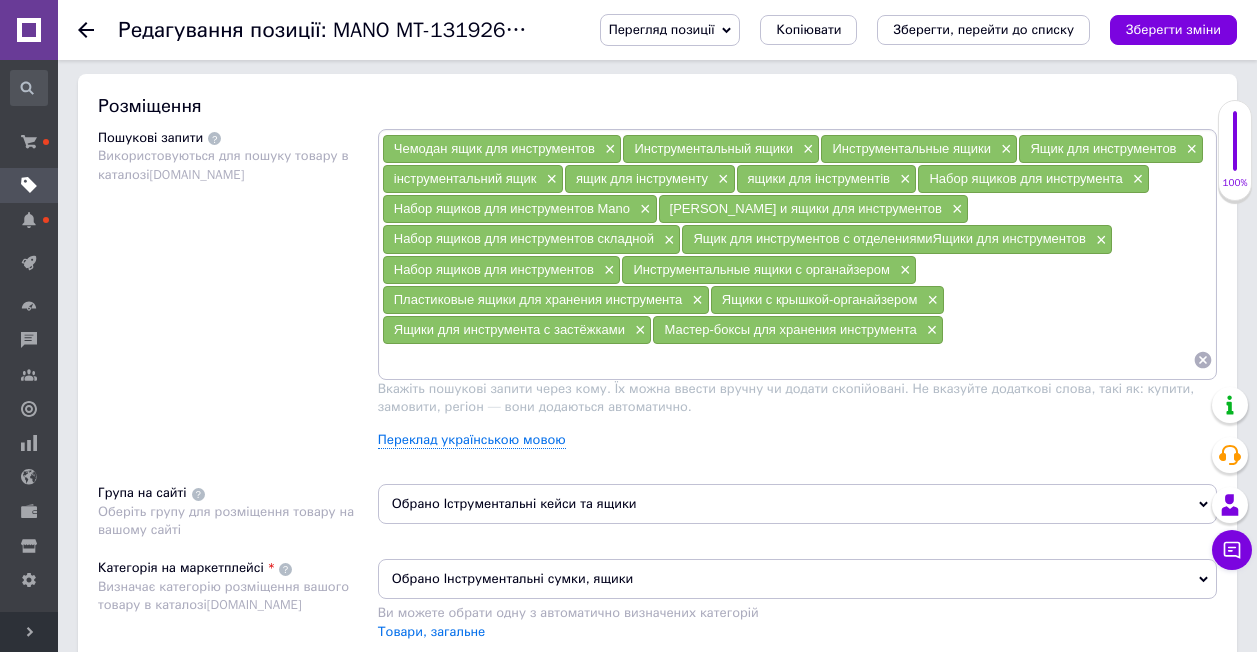 click 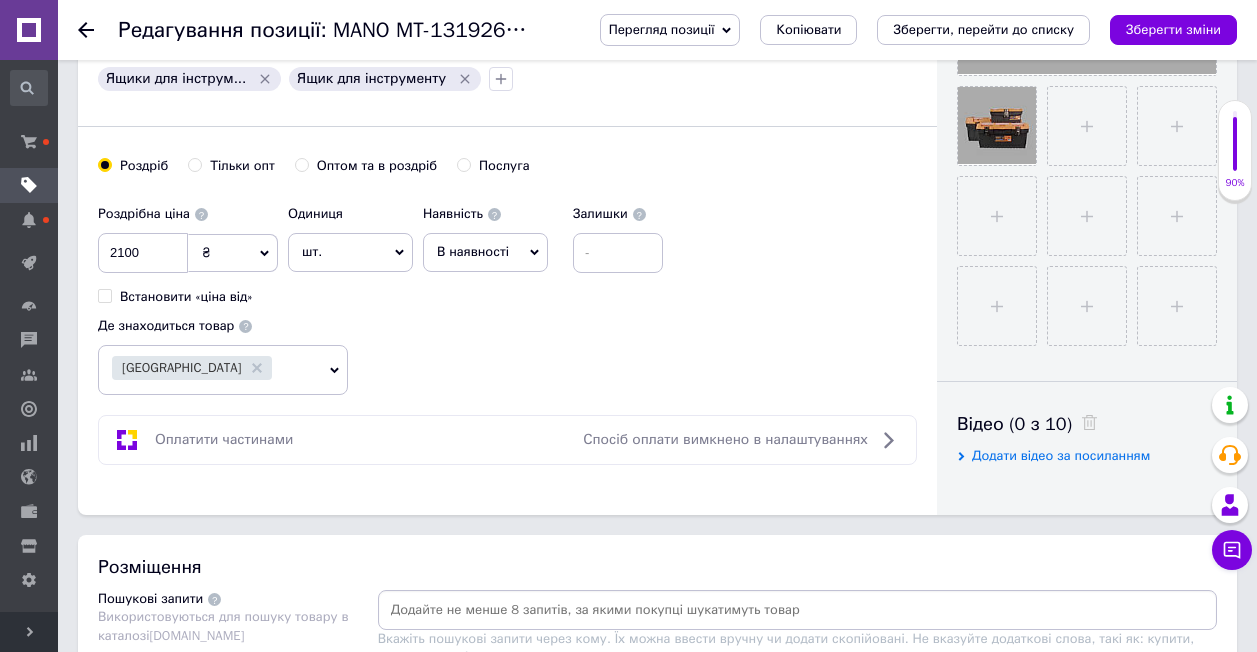 scroll, scrollTop: 642, scrollLeft: 0, axis: vertical 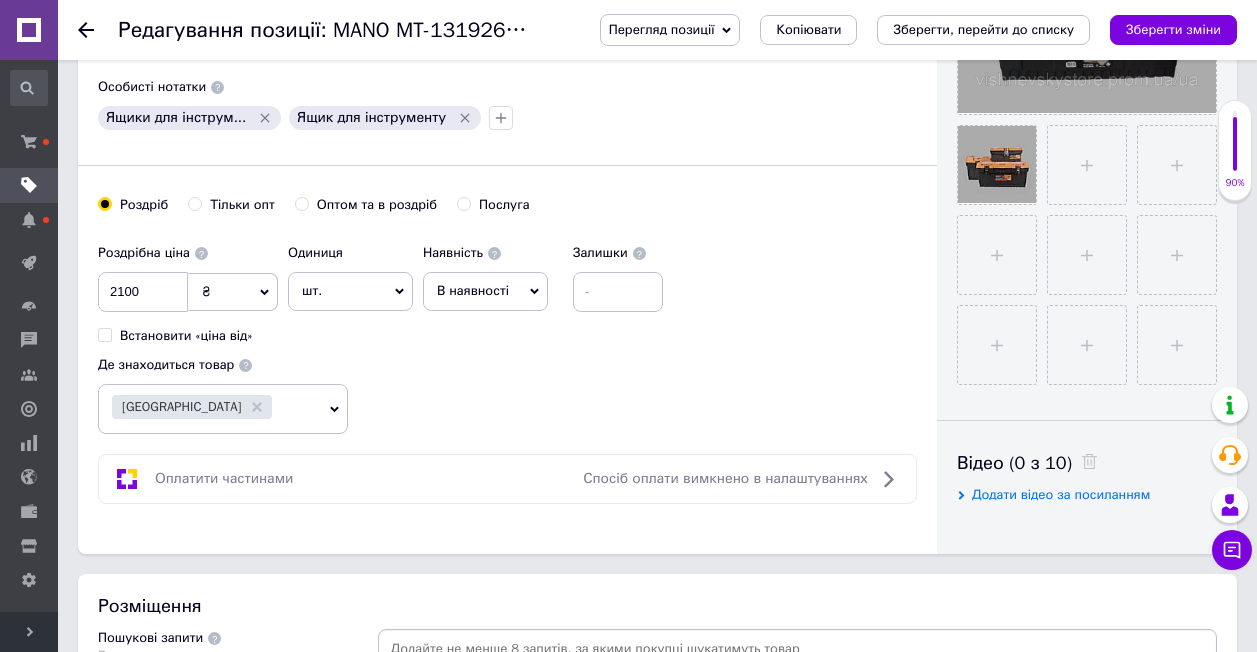 click on "[GEOGRAPHIC_DATA]" at bounding box center (210, 409) 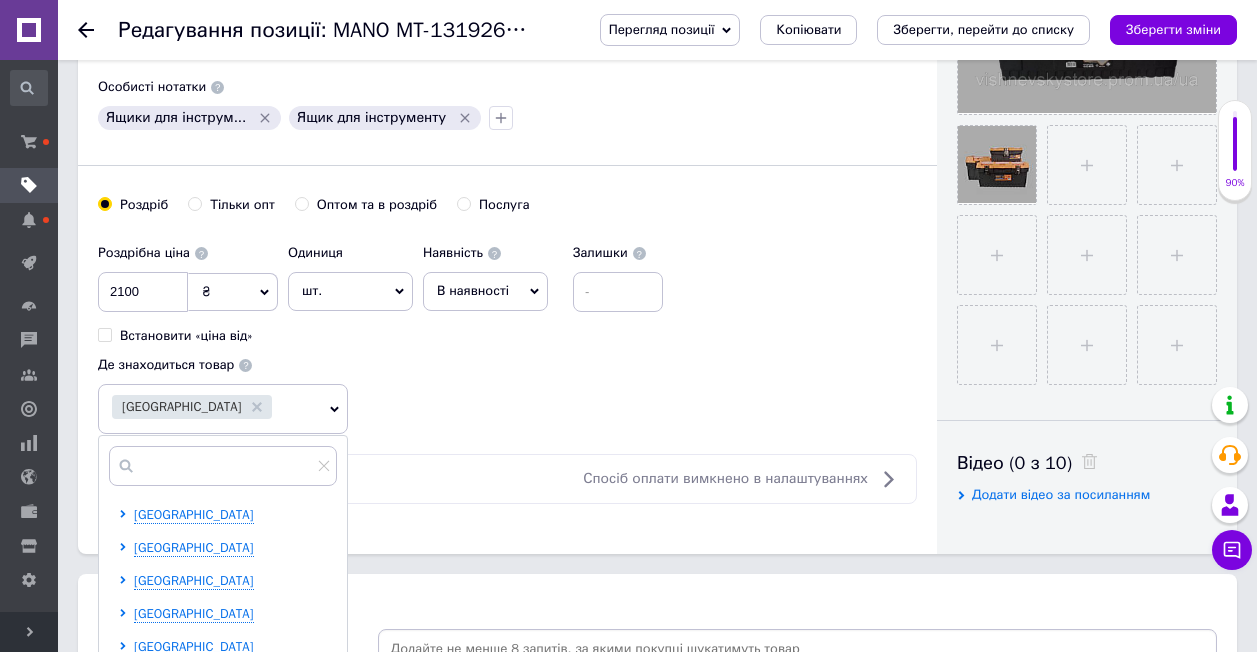 click on "Роздрібна ціна 2100 ₴ $ EUR CHF GBP ¥ PLN ₸ MDL HUF KGS CNY TRY KRW lei Встановити «ціна від» Одиниця шт. Популярне комплект упаковка кв.м пара м кг пог.м послуга т а автоцистерна ампула б балон банка блістер бобіна бочка [PERSON_NAME] бухта в ват виїзд відро г г га година гр/кв.м гігакалорія д дав два місяці день доба доза є єврокуб з зміна к кВт каністра карат кв.дм кв.м кв.см кв.фут квартал кг кг/кв.м км колесо комплект коробка куб.дм куб.м л л лист м м мВт мл мм моток місяць мішок н набір номер о об'єкт од. п палетомісце пара партія пач пог.м послуга посівна одиниця птахомісце півроку пігулка" at bounding box center [507, 334] 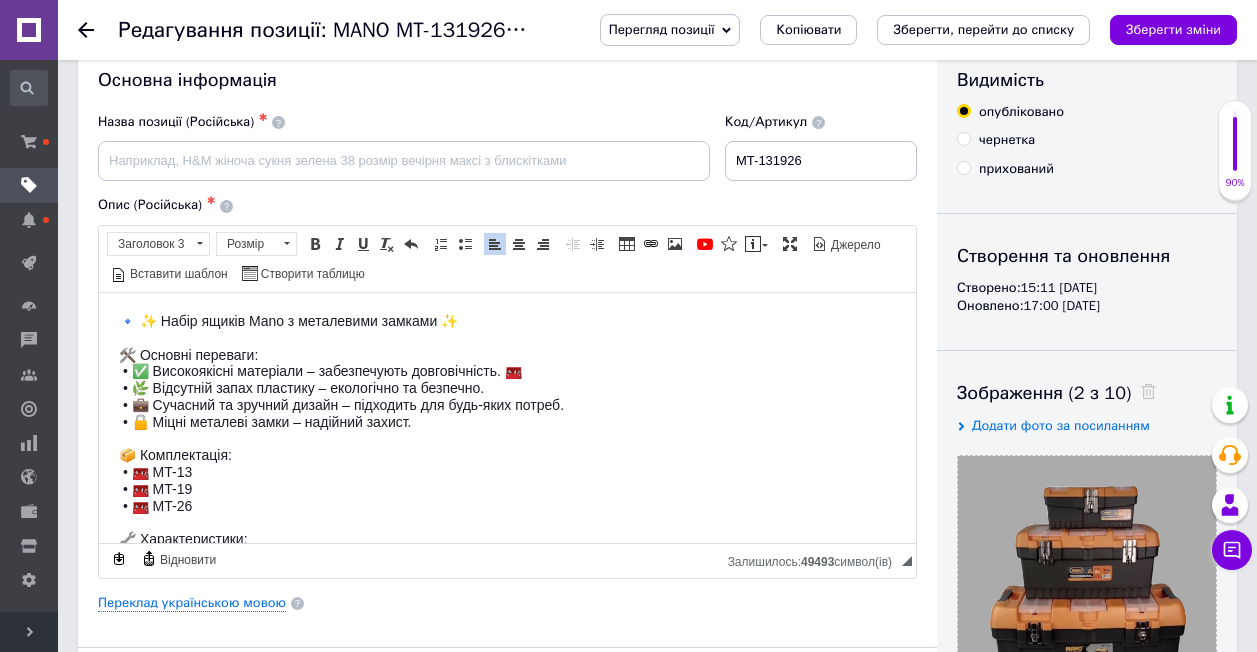 scroll, scrollTop: 0, scrollLeft: 0, axis: both 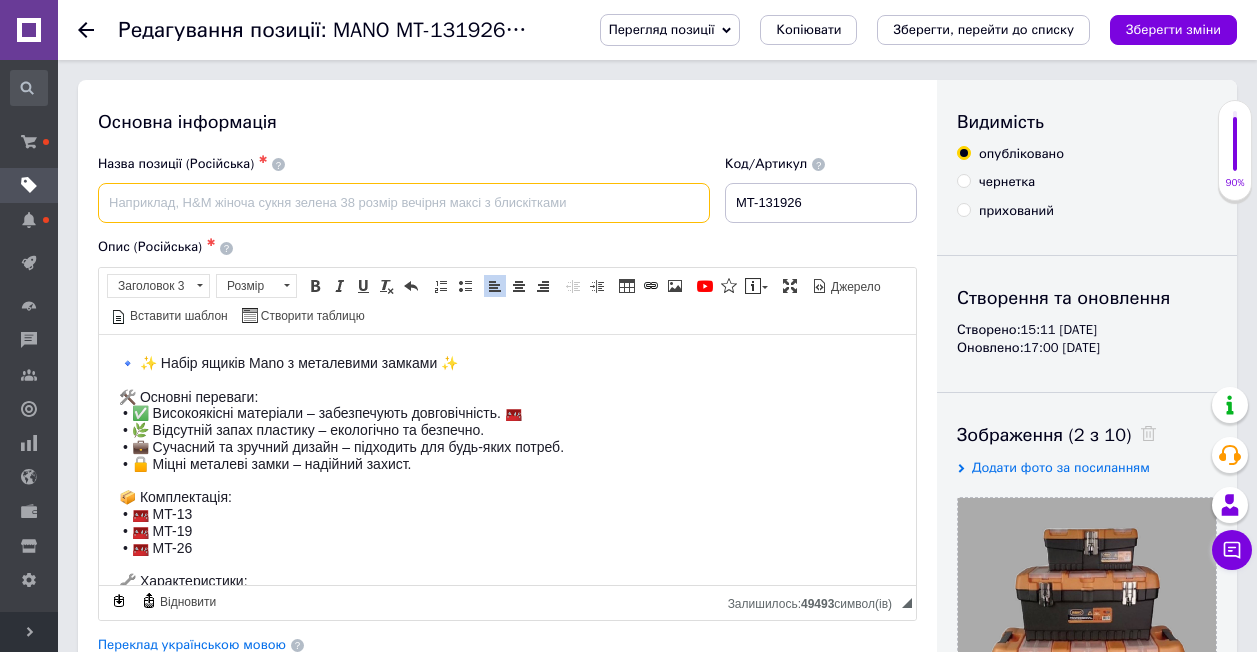 click at bounding box center (404, 203) 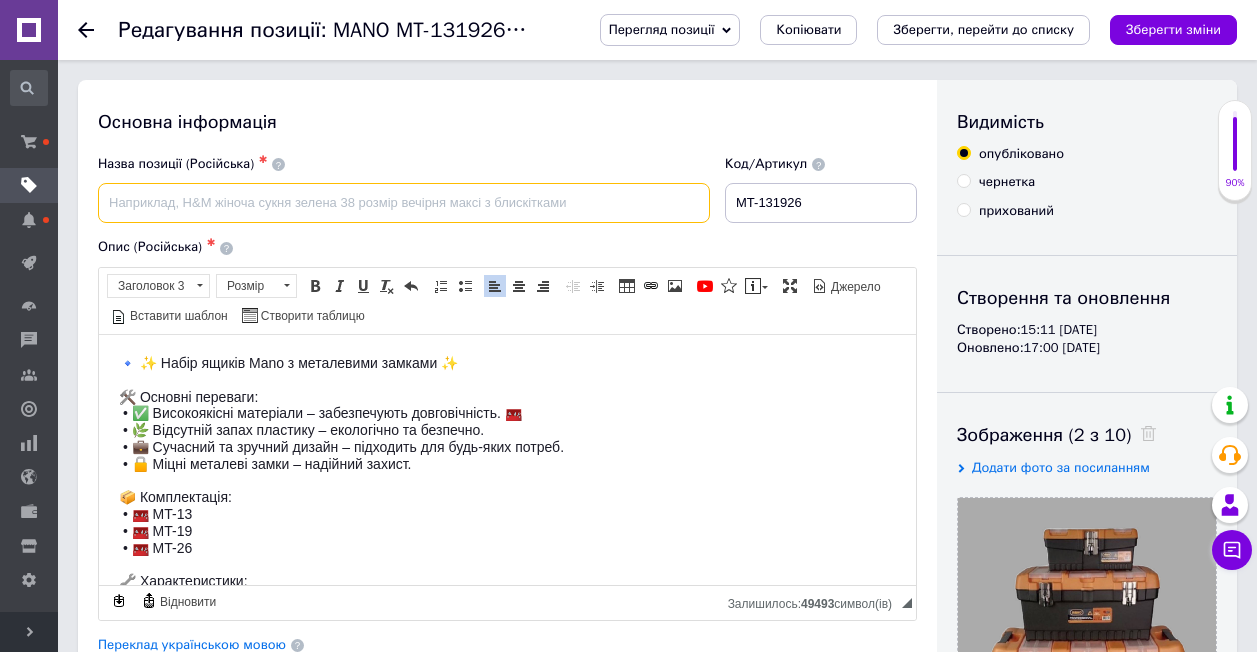 paste on "Набір ящиків MANO MT-131926 | 13: 320×139 / 19: 486×242 / 26: 710×290 мм | Металеві замки | [GEOGRAPHIC_DATA]" 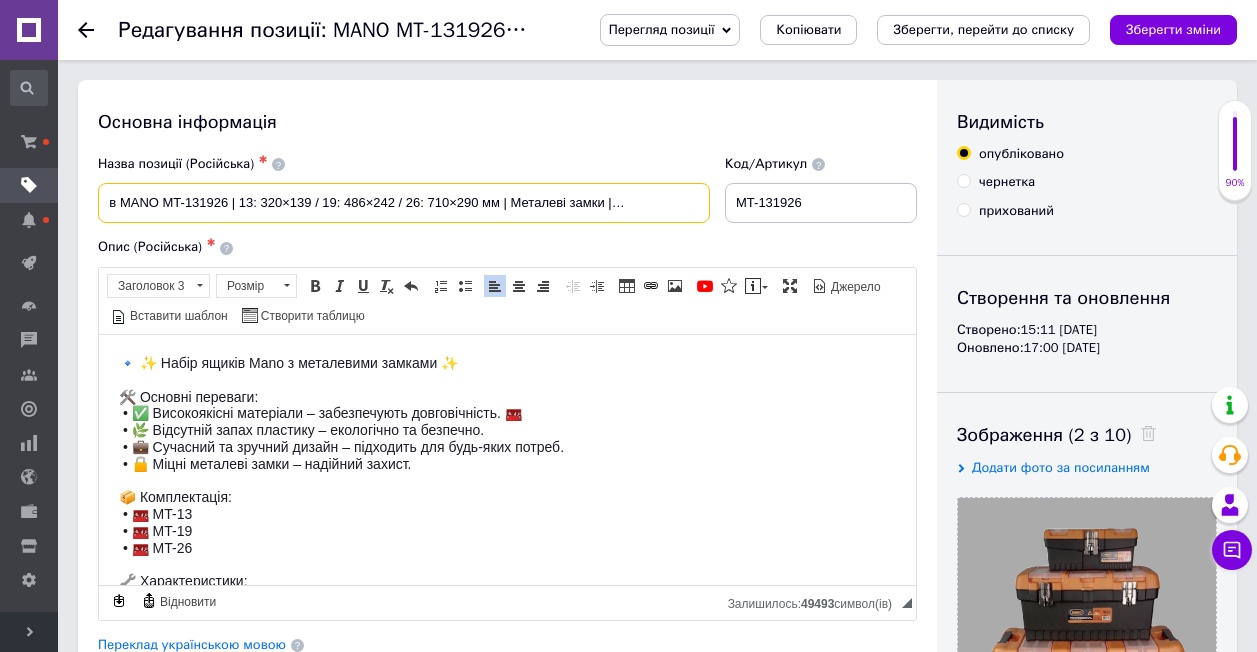 scroll, scrollTop: 0, scrollLeft: 74, axis: horizontal 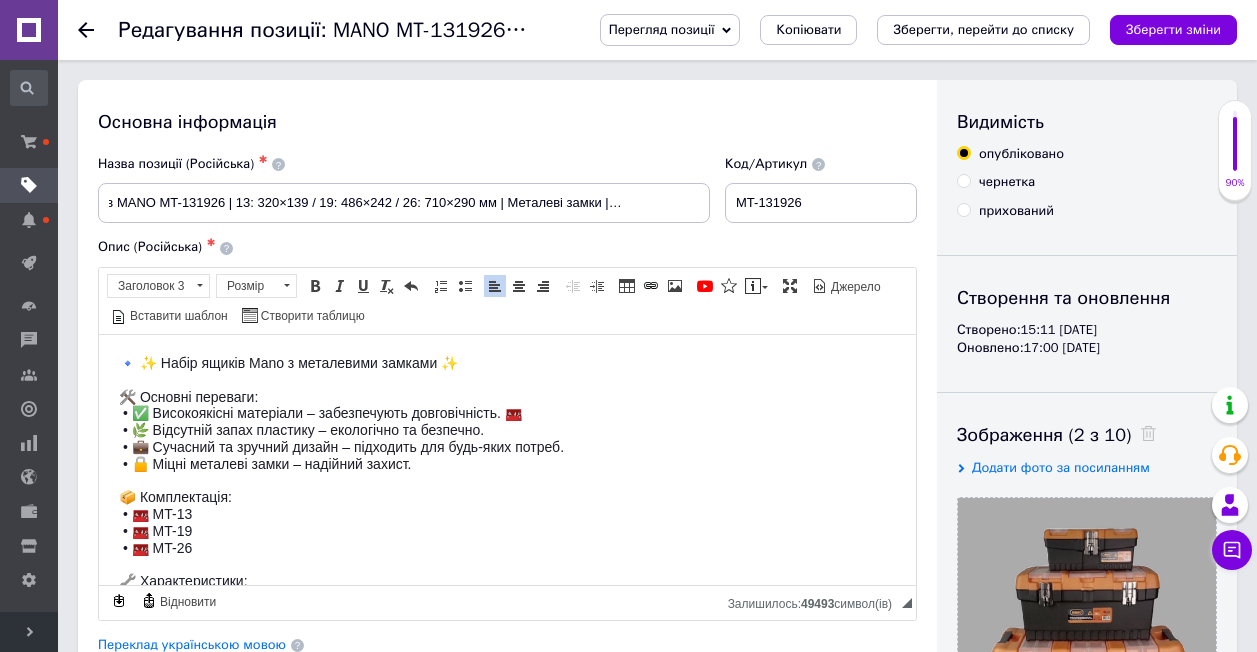click on "Основна інформація Назва позиції (Російська) ✱ Набір ящиків MANO MT-131926 | 13: 320×139 / 19: 486×242 / 26: 710×290 мм | Металеві замки | [GEOGRAPHIC_DATA] Код/Артикул MT-131926 Опис (Російська) ✱ Розширений текстовий редактор, 90391862-A2D8-45C7-9EB0-2FEA28A7AB40 Панель інструментів редактора Форматування Заголовок 3 Розмір Розмір   Жирний  Сполучення клавіш Ctrl+B   Курсив  Сполучення клавіш Ctrl+I   Підкреслений  Сполучення клавіш Ctrl+U   Видалити форматування   Повернути  Сполучення клавіш Ctrl+Z   Вставити/видалити нумерований список   Вставити/видалити маркований список   По лівому краю   По центру         $" at bounding box center (507, 638) 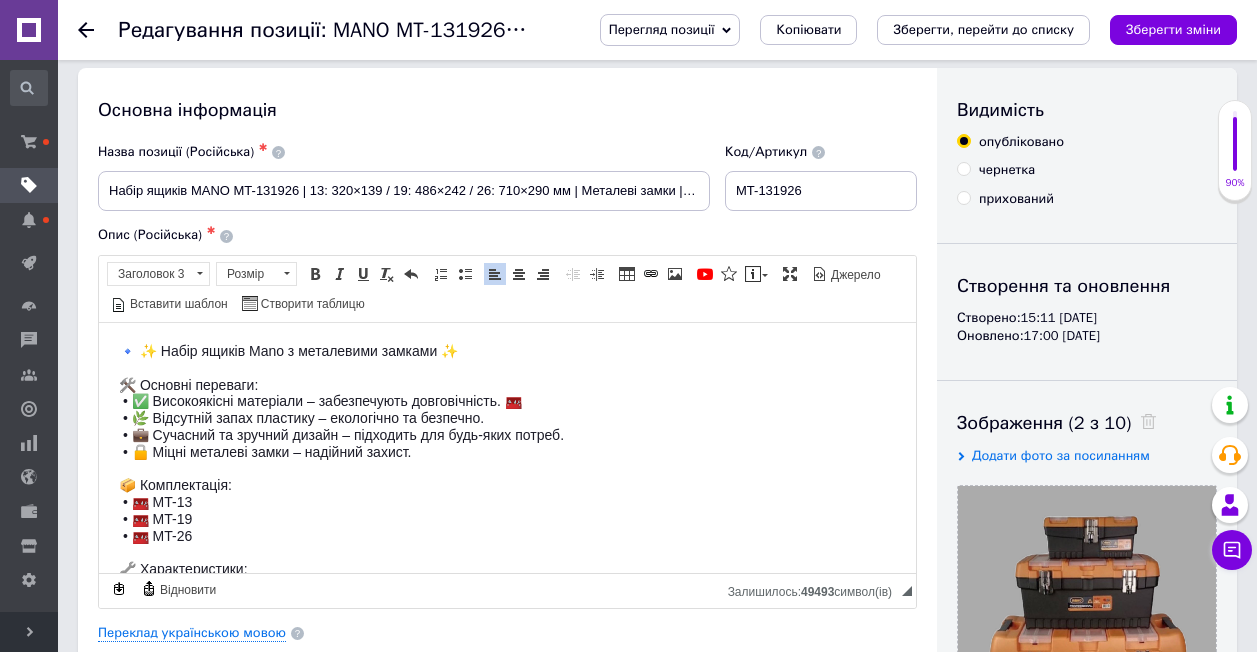 scroll, scrollTop: 0, scrollLeft: 0, axis: both 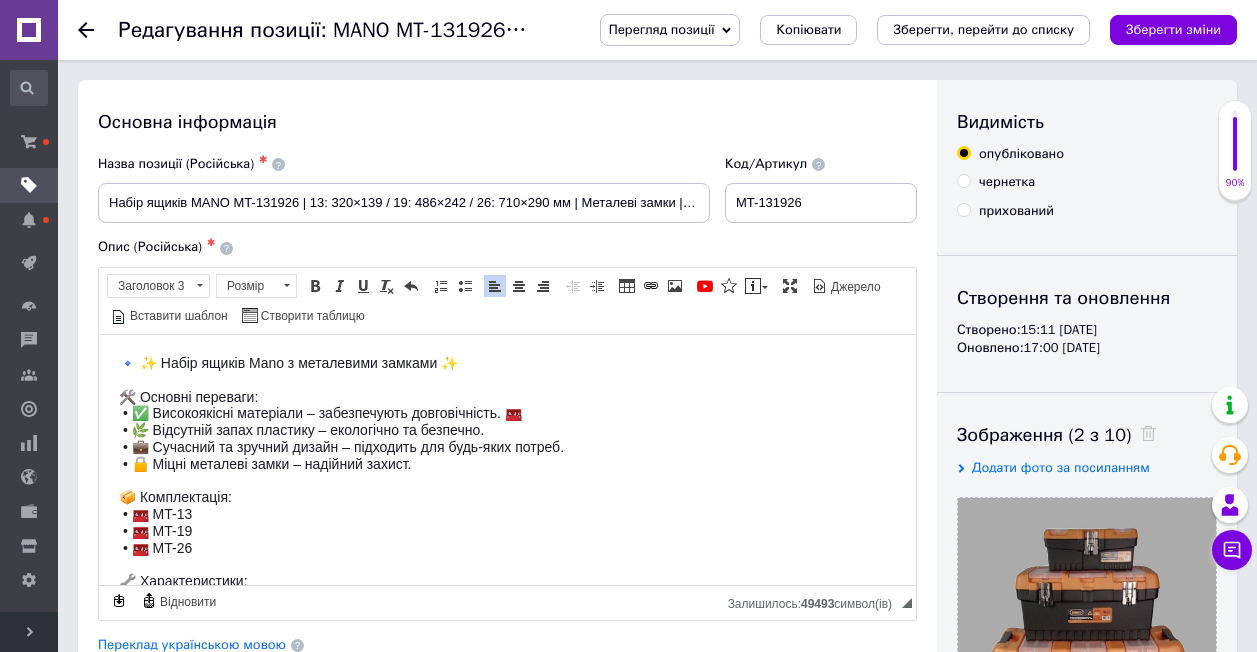 click on "🔹 ✨ Набір ящиків Mano з металевими замками ✨ 🛠️ Основні переваги:   •   ✅ Високоякісні матеріали – забезпечують довговічність. 🧰   •   🌿 Відсутній запах пластику – екологічно та безпечно.   •   💼 Сучасний та зручний дизайн – підходить для будь-яких потреб.   •   🔒 Міцні металеві замки – надійний захист. 📦 Комплектація:   •   🧰 MT-13   •   🧰 MT-19   •   🧰 MT-26 🔧 Характеристики:   •   🏗️ Матеріал: Пластик   •   🌍 Країна-виробник: [GEOGRAPHIC_DATA] (TR) 🇹🇷   •   ⏳ Гарантія: 3 місяці 📞 Зв’язатися зі мною: 0675752323 ☎️" at bounding box center [507, 513] 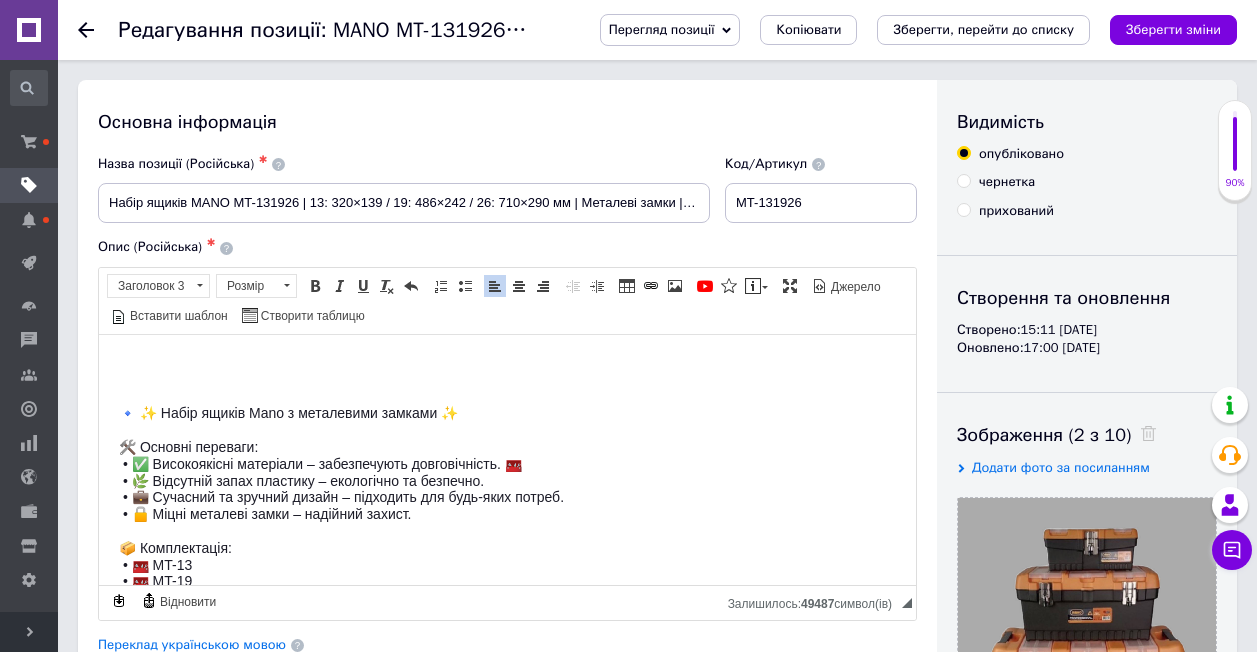 click on "🔹 ✨ Набір ящиків Mano з металевими замками ✨ 🛠️ Основні переваги:   •   ✅ Високоякісні матеріали – забезпечують довговічність. 🧰   •   🌿 Відсутній запах пластику – екологічно та безпечно.   •   💼 Сучасний та зручний дизайн – підходить для будь-яких потреб.   •   🔒 Міцні металеві замки – надійний захист. 📦 Комплектація:   •   🧰 MT-13   •   🧰 MT-19   •   🧰 MT-26 🔧 Характеристики:   •   🏗️ Матеріал: Пластик   •   🌍 Країна-виробник: [GEOGRAPHIC_DATA] (TR) 🇹🇷   •   ⏳ Гарантія: 3 місяці 📞 Зв’язатися зі мною: 0675752323 ☎️" at bounding box center [507, 539] 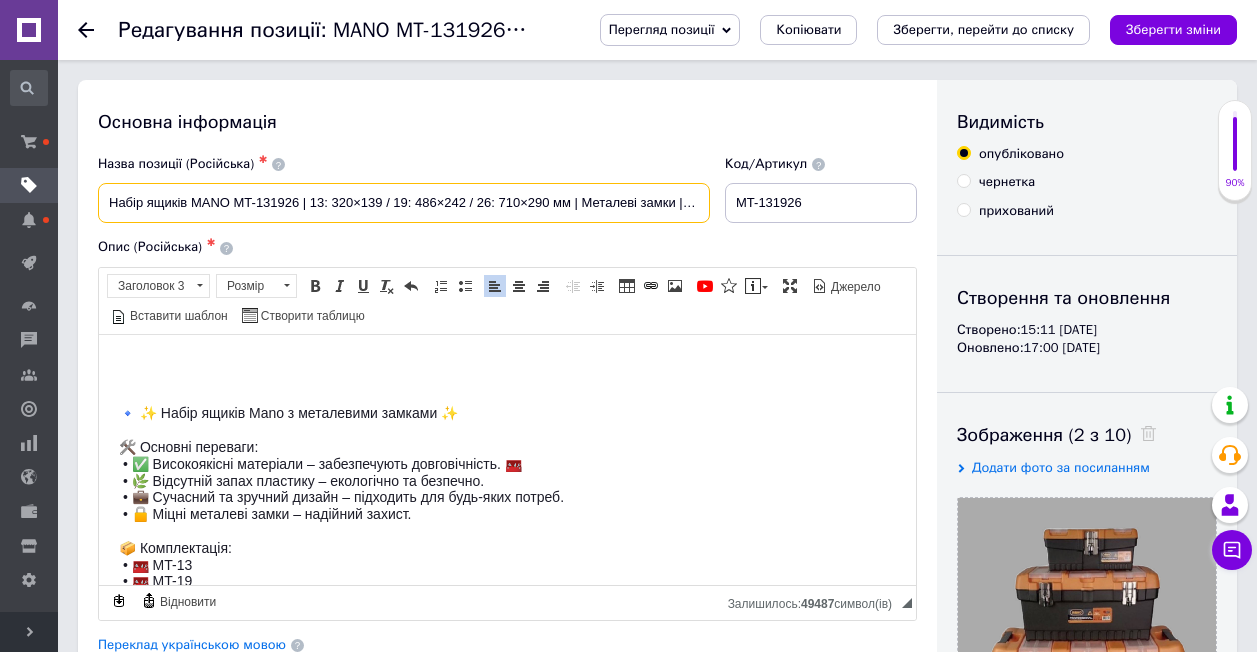 click on "Набір ящиків MANO MT-131926 | 13: 320×139 / 19: 486×242 / 26: 710×290 мм | Металеві замки | [GEOGRAPHIC_DATA]" at bounding box center [404, 203] 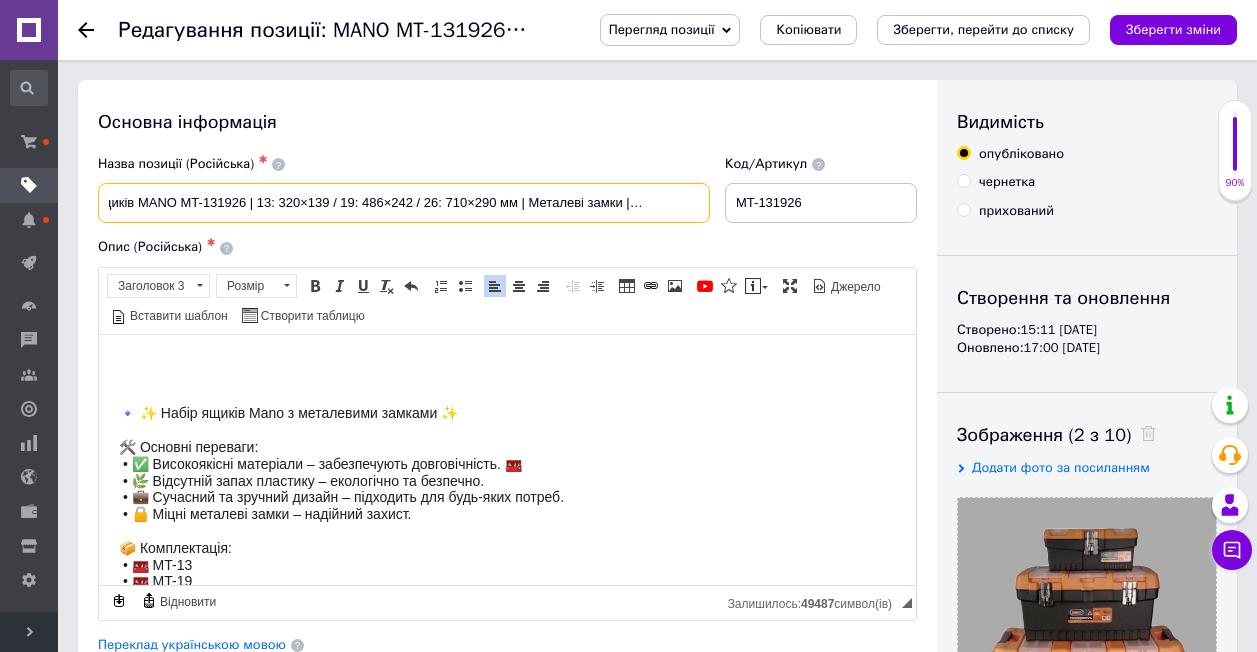 scroll, scrollTop: 0, scrollLeft: 45, axis: horizontal 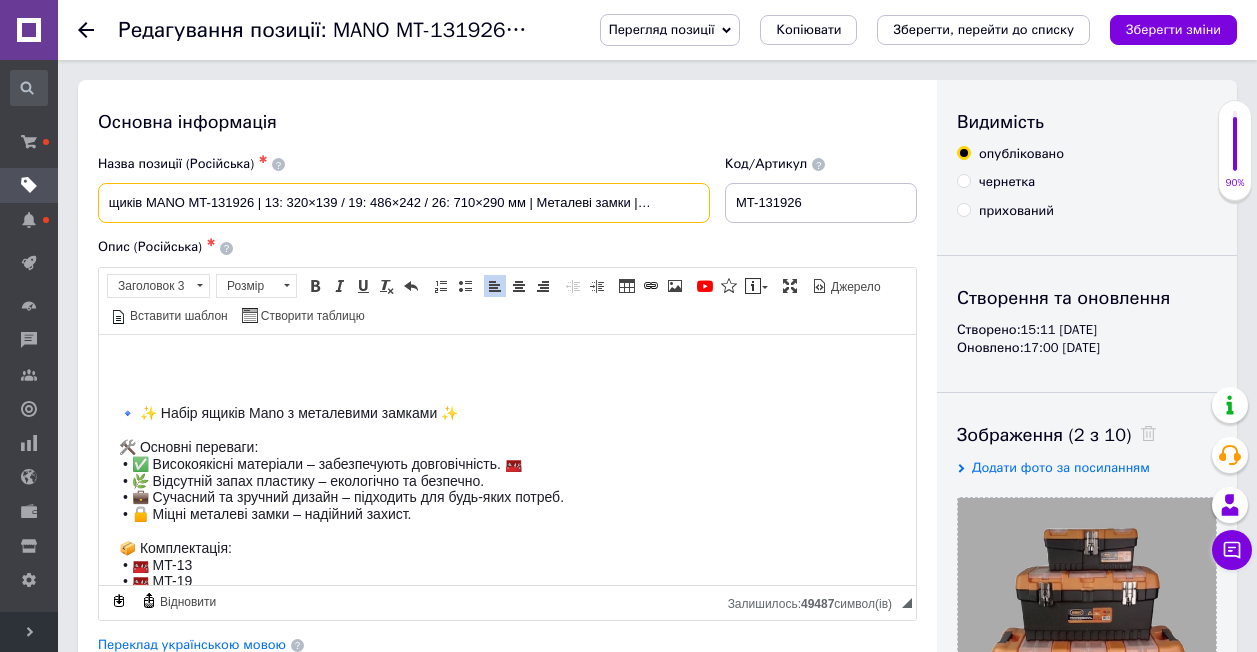 type on "Набір ящиків MANO MT-131926 | 13: 320×139 / 19: 486×242 / 26: 710×290 мм | Металеві замки | [GEOGRAPHIC_DATA]" 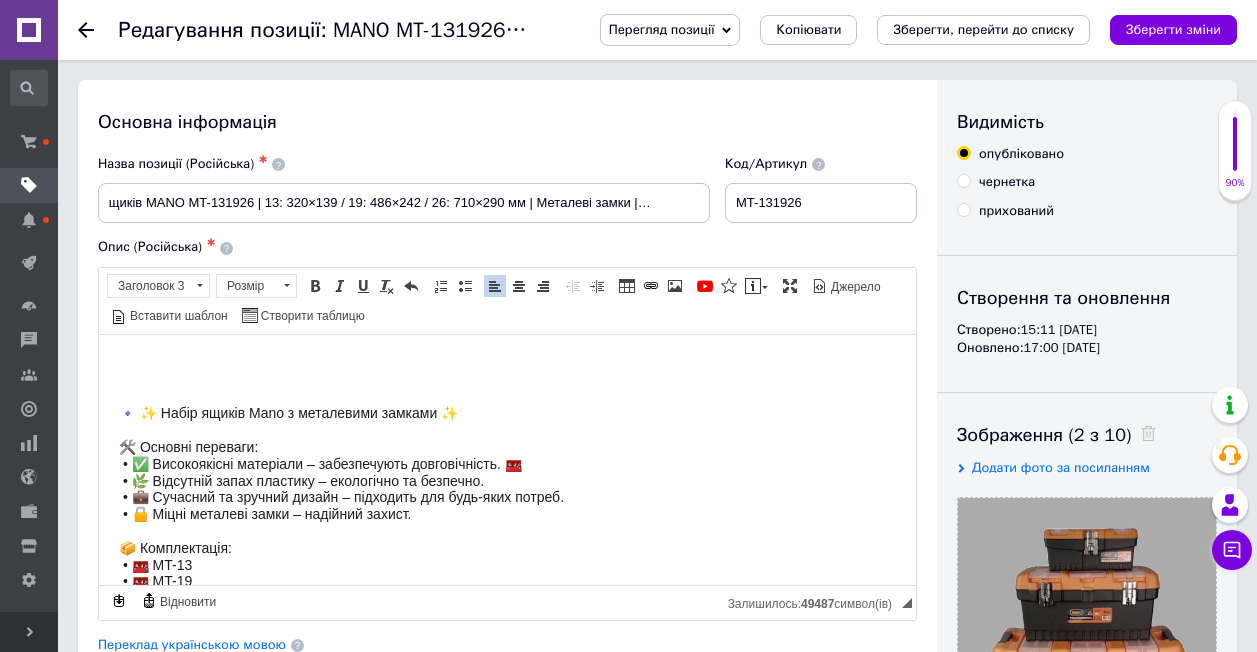 scroll, scrollTop: 0, scrollLeft: 0, axis: both 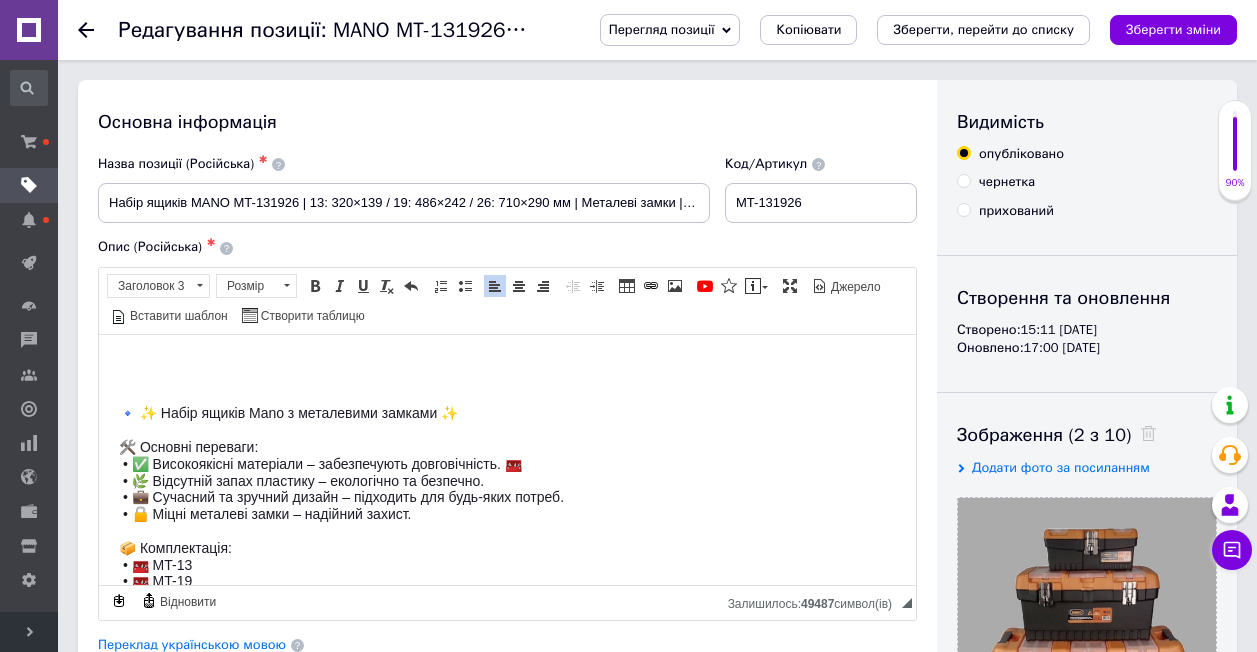 click on "Назва позиції (Російська) ✱" at bounding box center [404, 164] 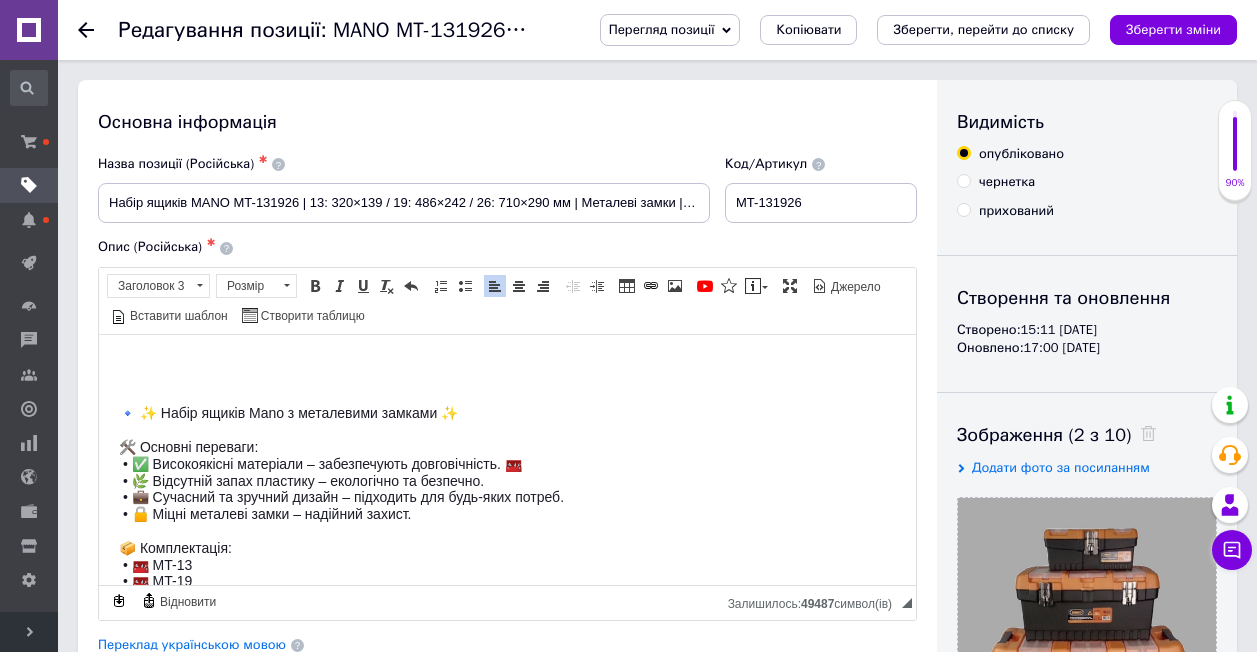 drag, startPoint x: 1105, startPoint y: 0, endPoint x: 698, endPoint y: 98, distance: 418.6323 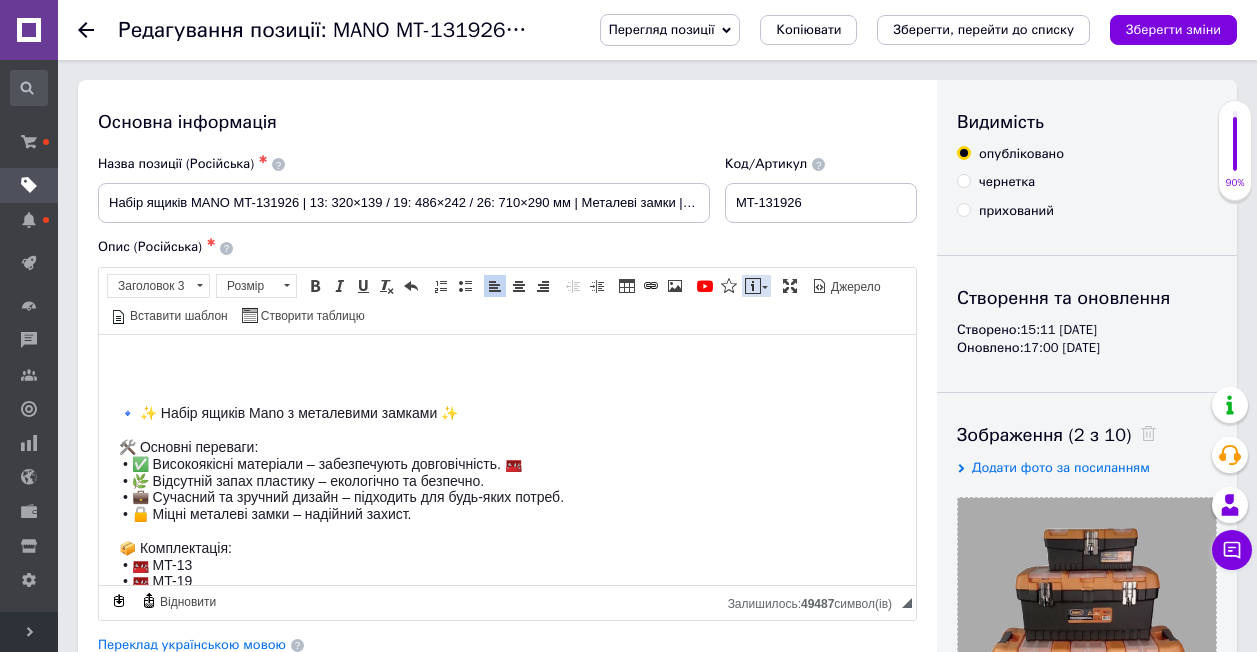 click at bounding box center (753, 286) 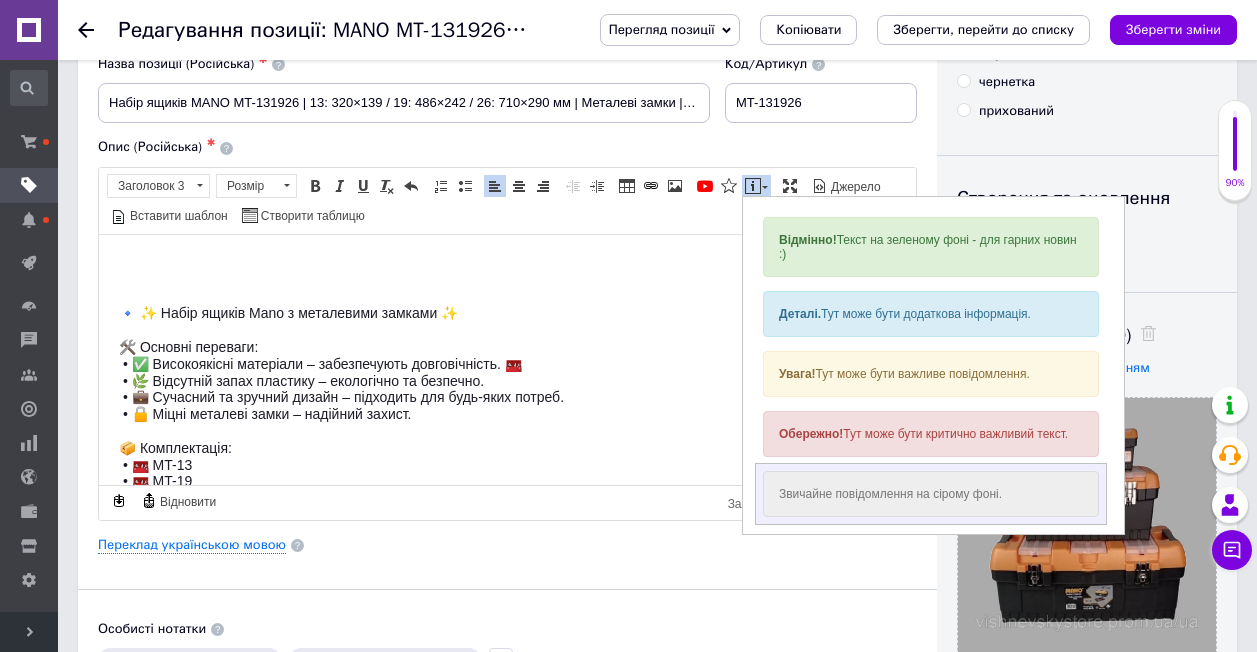 scroll, scrollTop: 0, scrollLeft: 0, axis: both 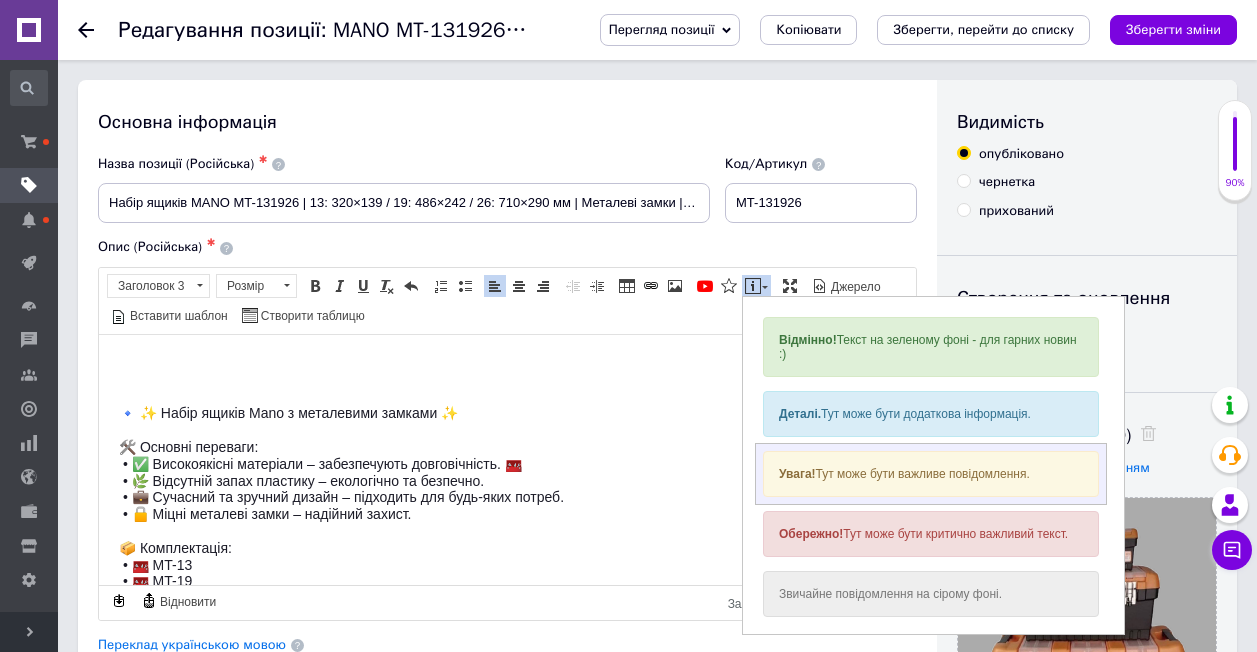 click on "Увага!  Тут може бути важливе повідомлення." at bounding box center [931, 473] 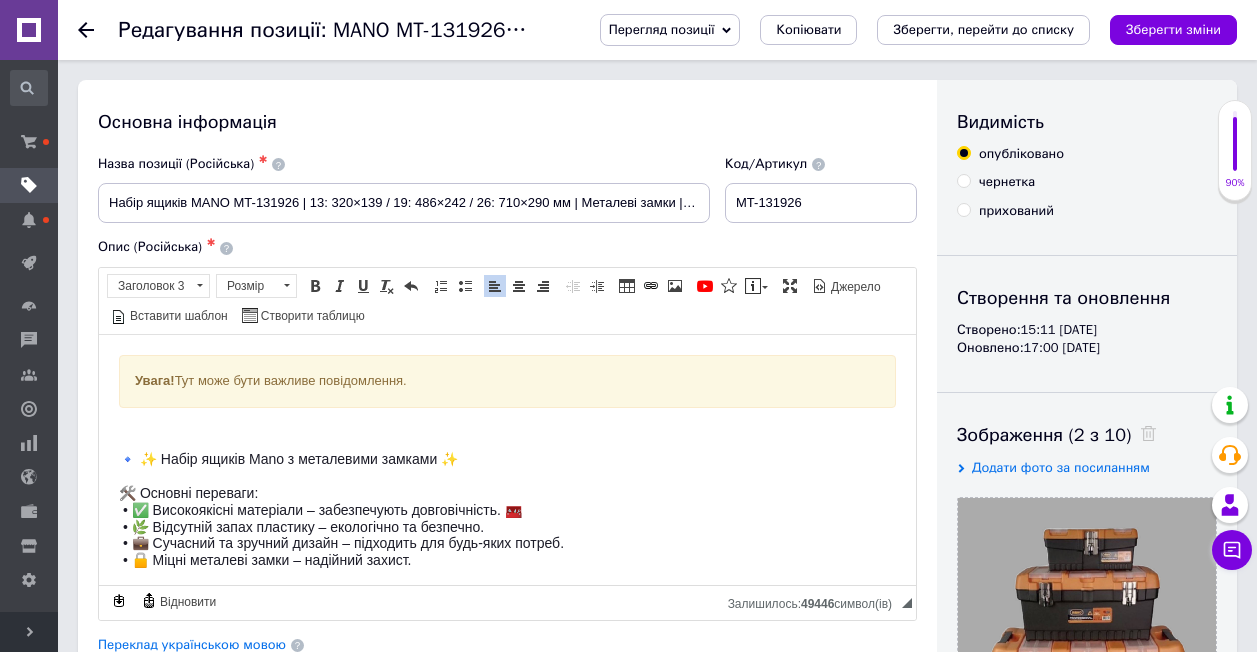 drag, startPoint x: 127, startPoint y: 374, endPoint x: 483, endPoint y: 376, distance: 356.0056 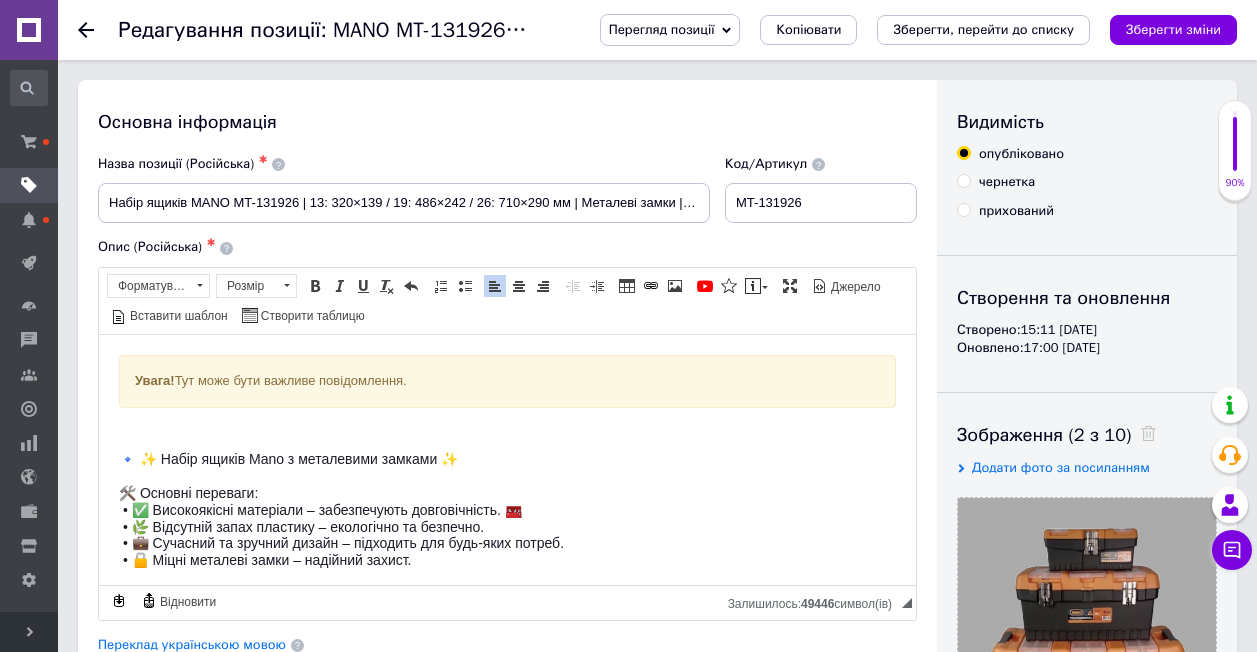 type 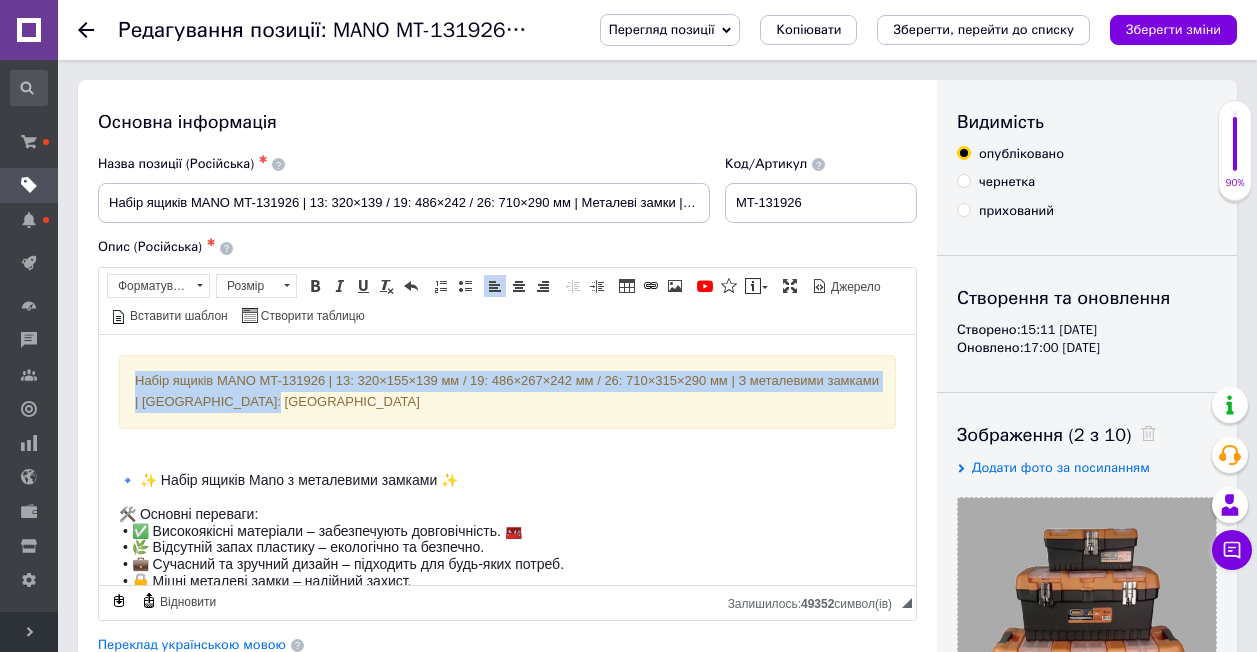drag, startPoint x: 130, startPoint y: 375, endPoint x: 316, endPoint y: 400, distance: 187.67259 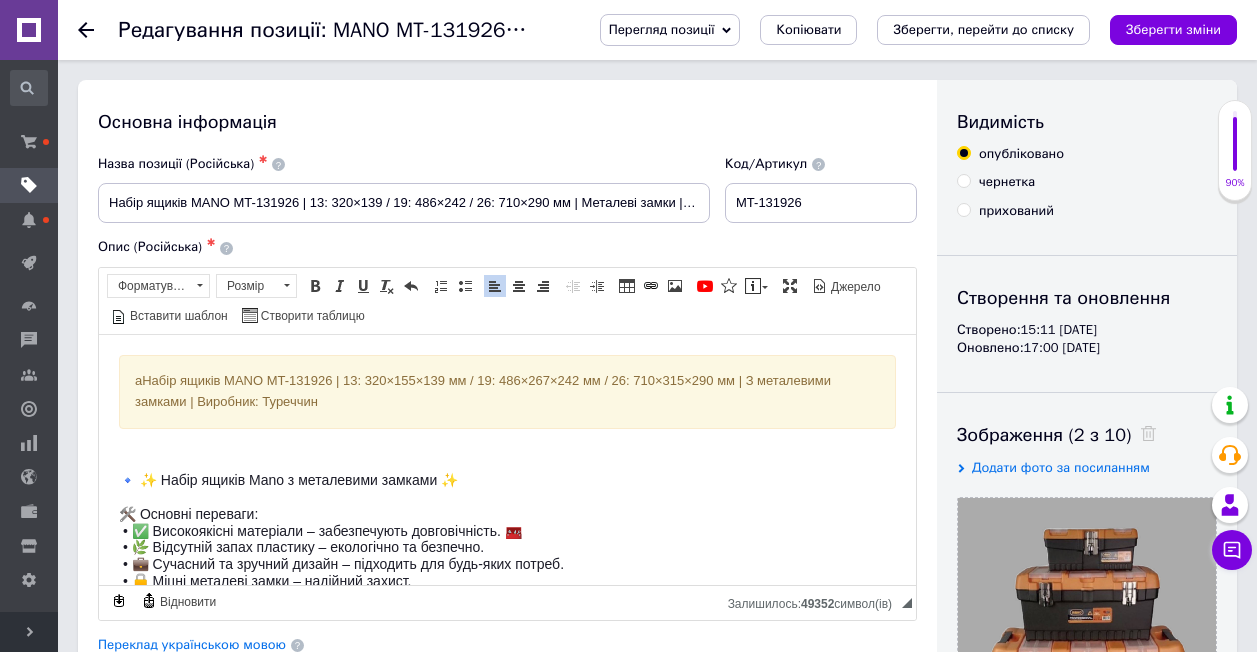 click on "аНабір ящиків MANO MT-131926 | 13: 320×155×139 мм / 19: 486×267×242 мм / 26: 710×315×290 мм | З металевими замками | Виробник: Туреччин" at bounding box center (507, 391) 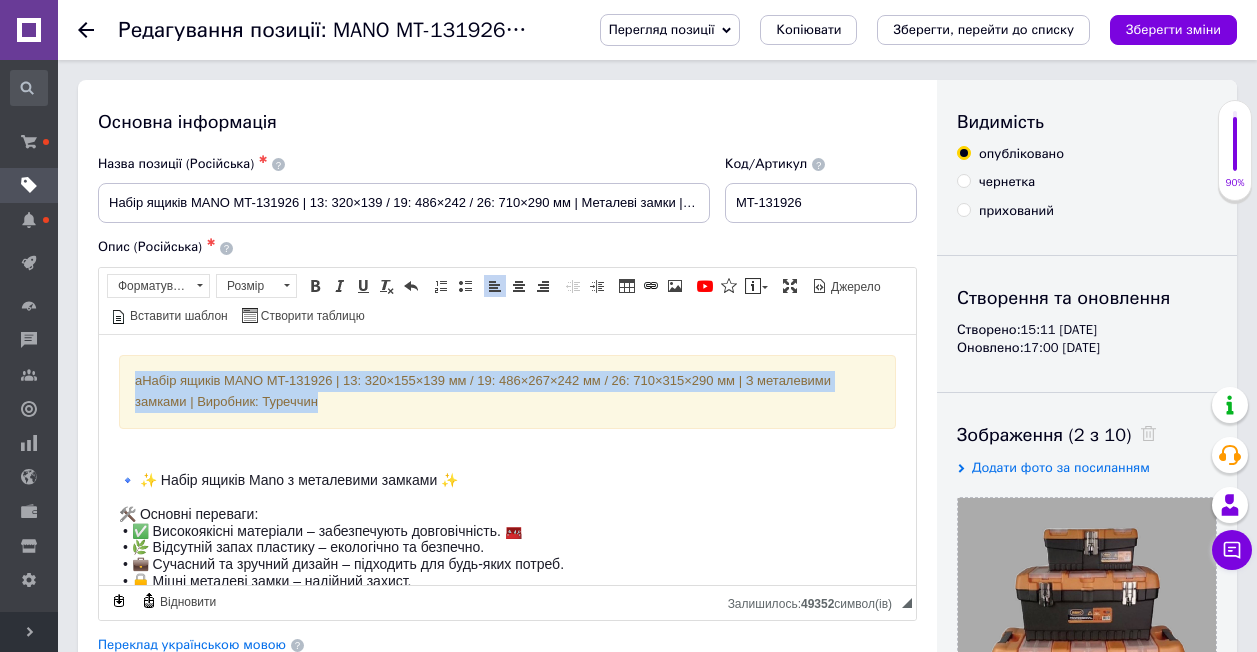 drag, startPoint x: 134, startPoint y: 379, endPoint x: 327, endPoint y: 410, distance: 195.47379 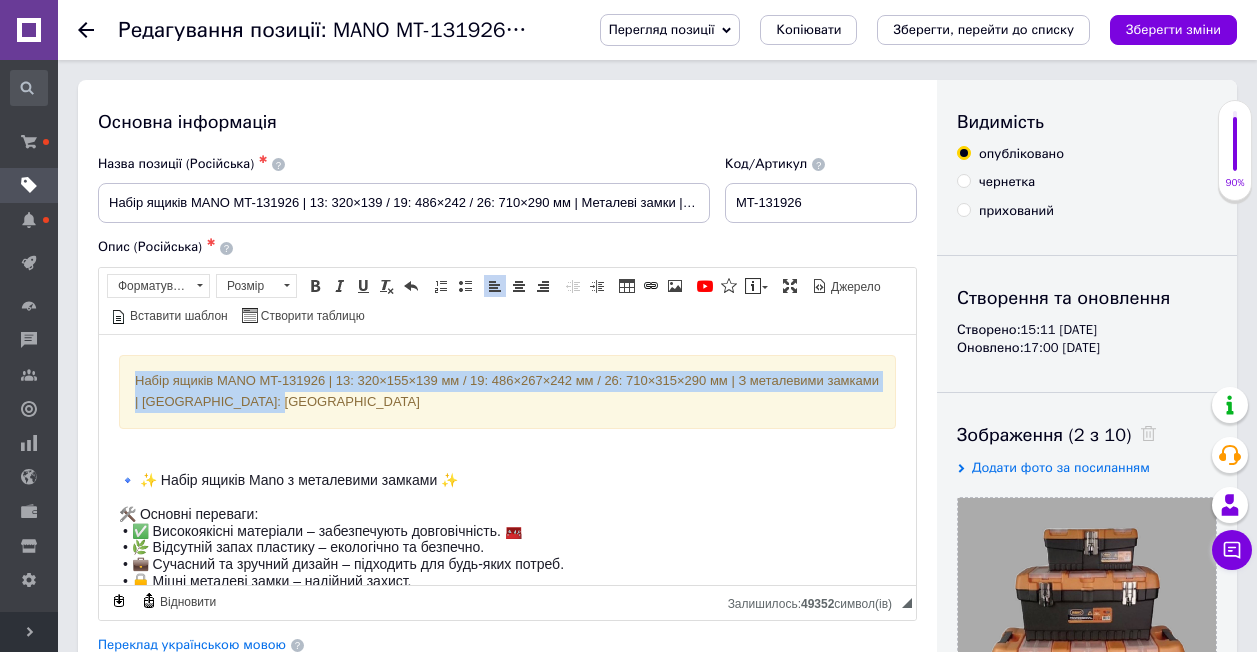 drag, startPoint x: 136, startPoint y: 381, endPoint x: 344, endPoint y: 407, distance: 209.6187 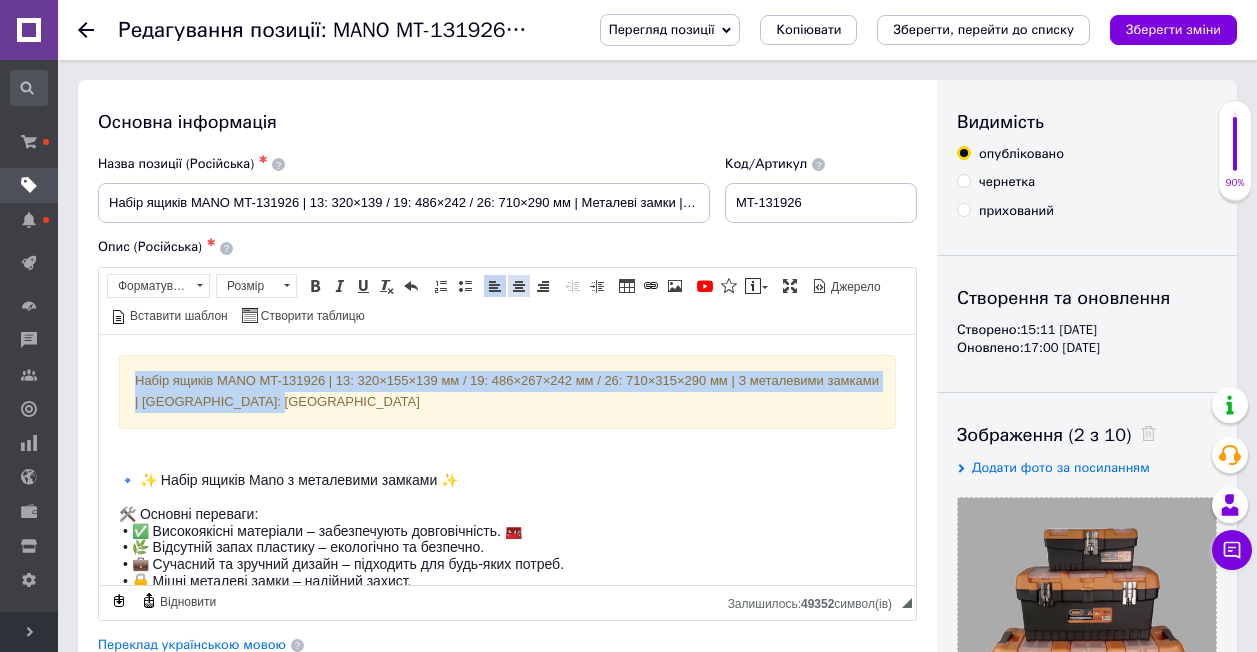 click at bounding box center [519, 286] 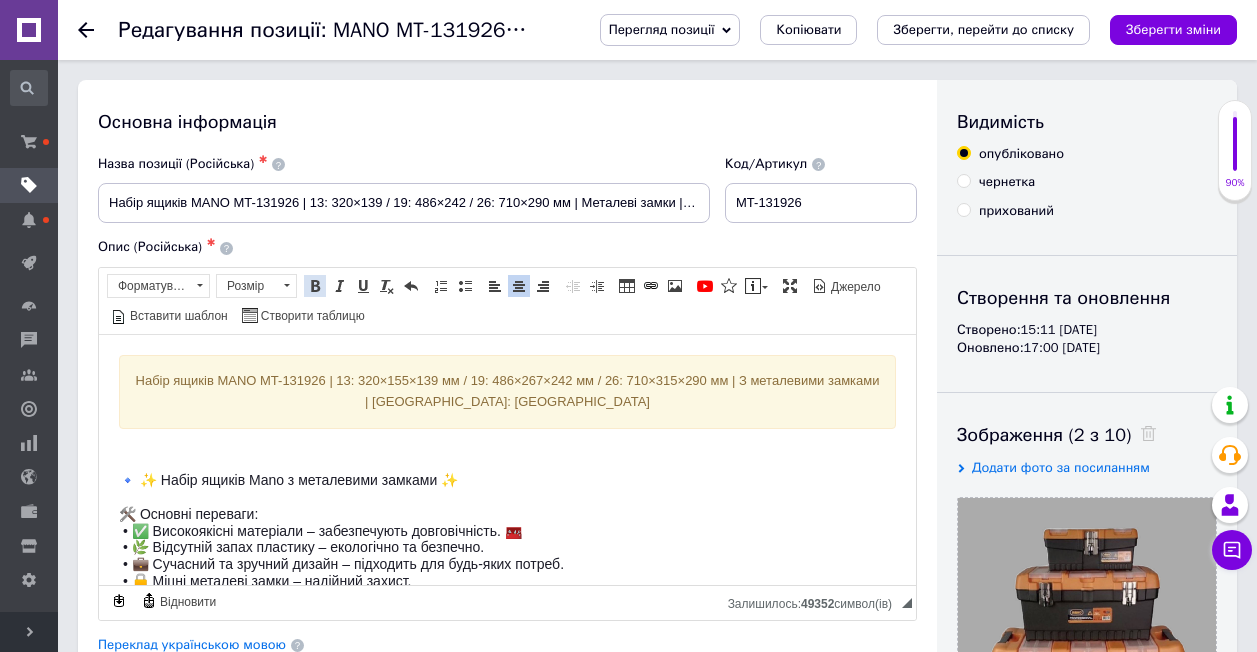 click at bounding box center (315, 286) 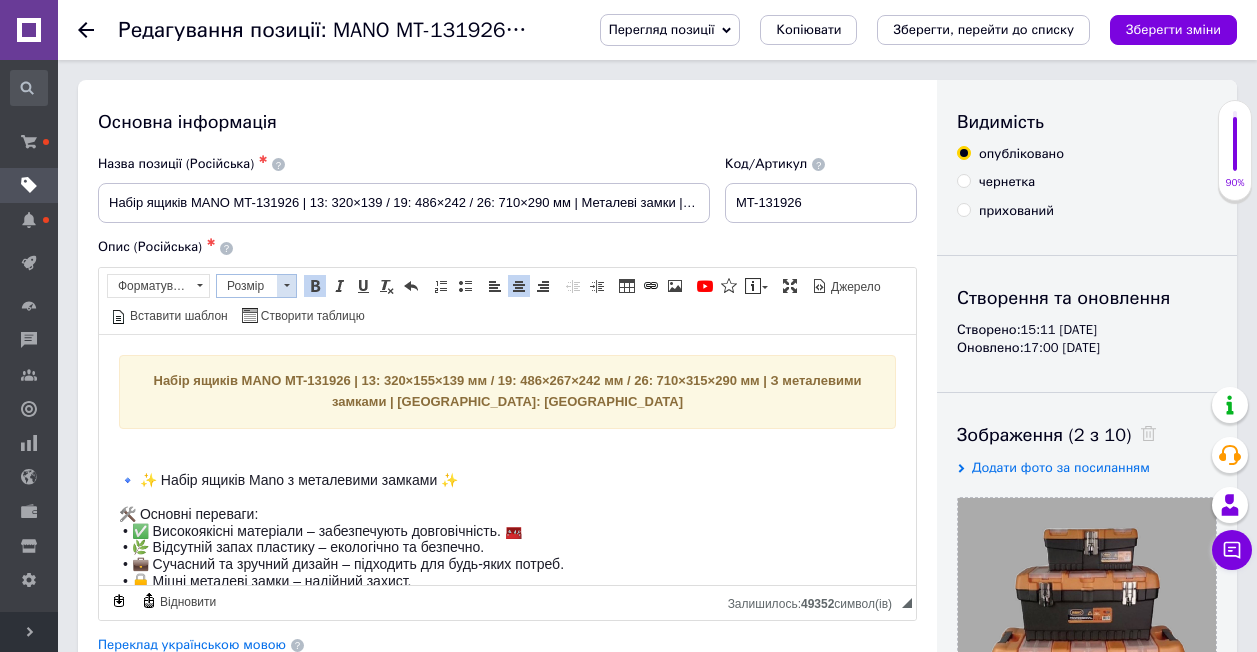 click at bounding box center [286, 286] 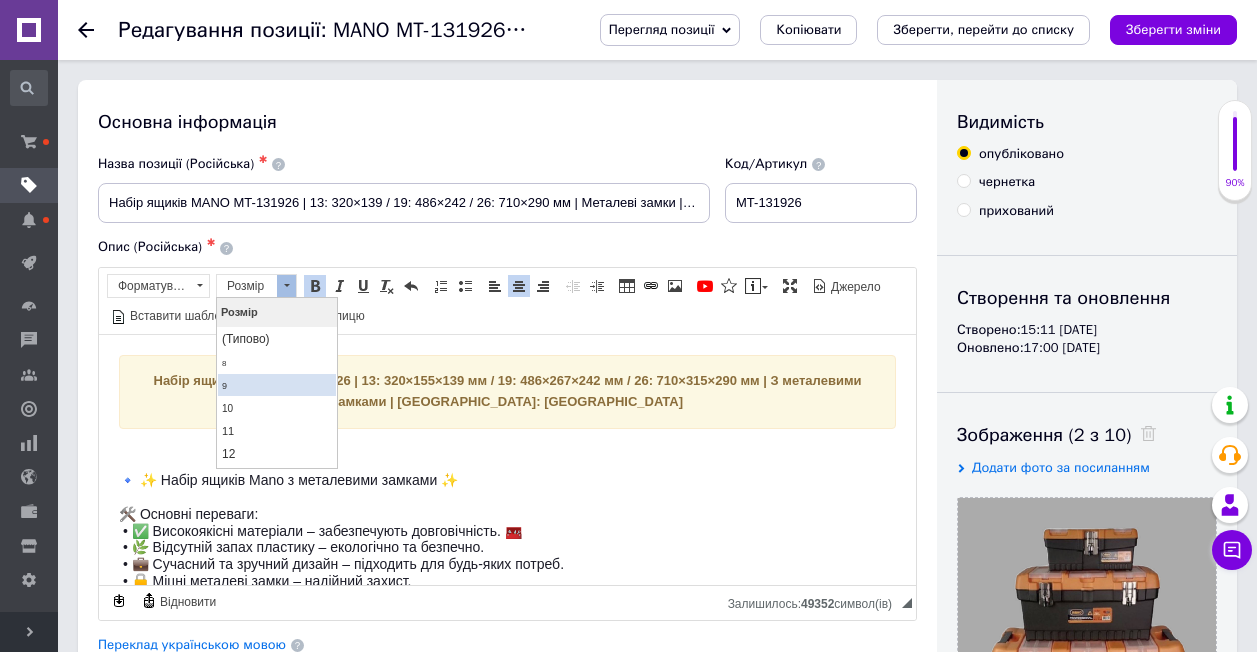 scroll, scrollTop: 100, scrollLeft: 0, axis: vertical 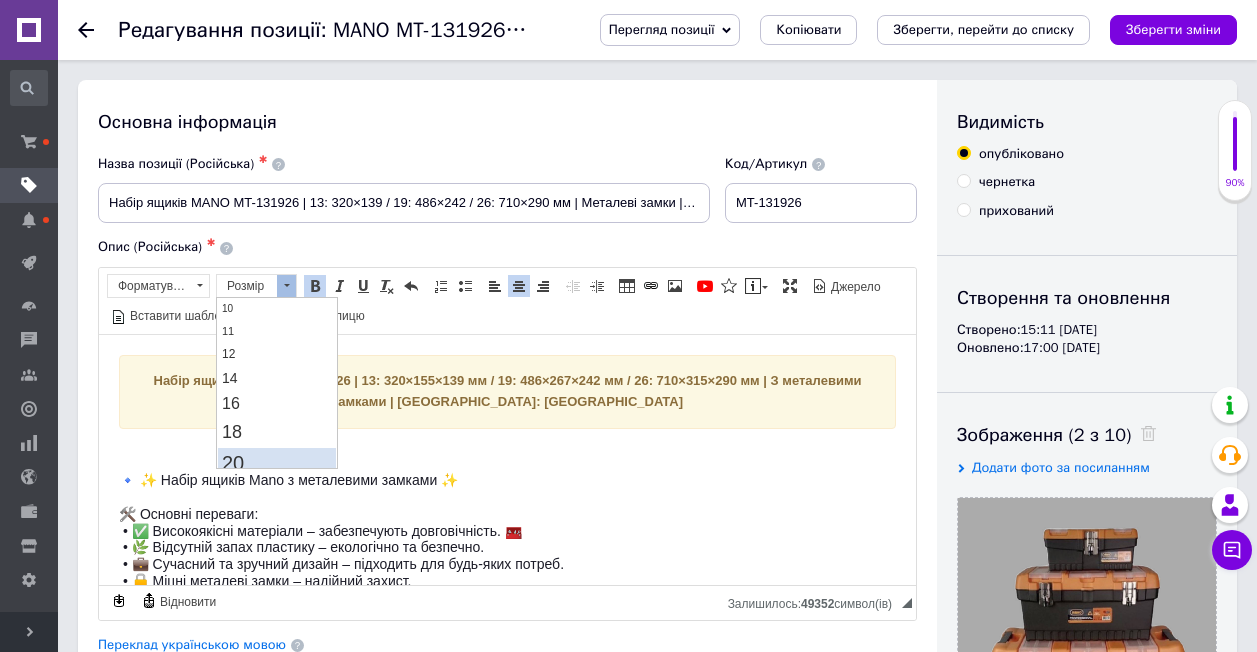 click on "20" at bounding box center (277, 462) 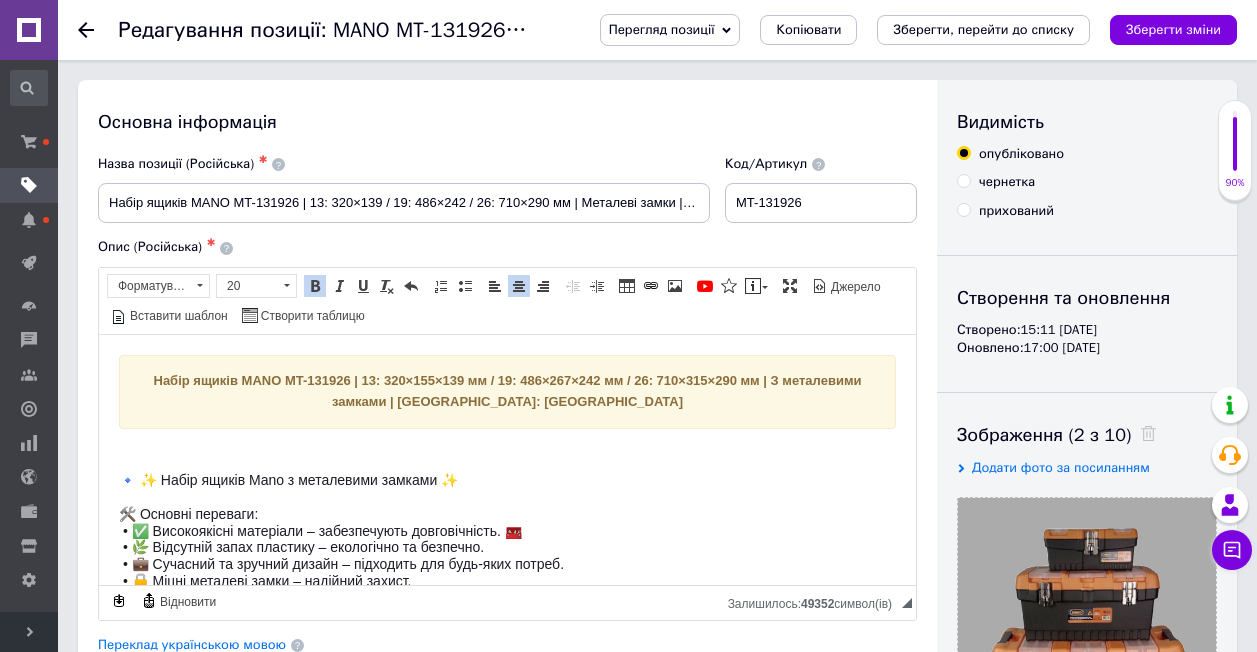 scroll, scrollTop: 0, scrollLeft: 0, axis: both 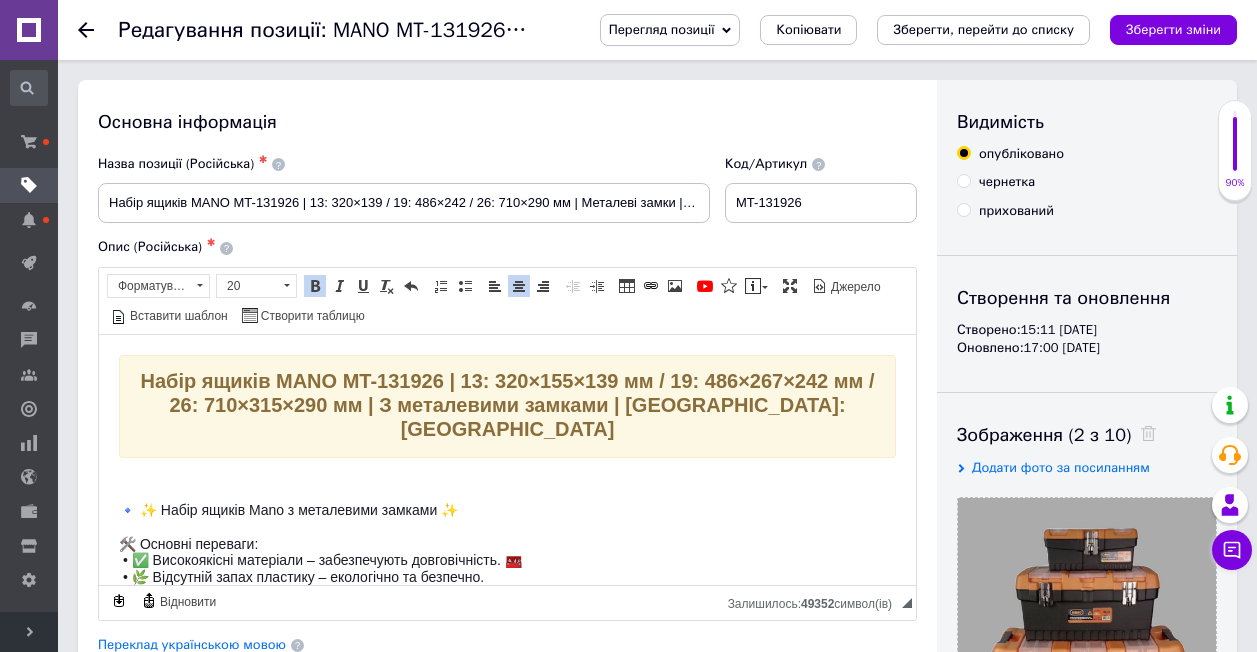 click on "Набір ящиків MANO MT-131926 | 13: 320×155×139 мм / 19: 486×267×242 мм / 26: 710×315×290 мм | З металевими замками | [GEOGRAPHIC_DATA]: [GEOGRAPHIC_DATA] 🔹 ✨ Набір ящиків Mano з металевими замками ✨ 🛠️ Основні переваги:   •   ✅ Високоякісні матеріали – забезпечують довговічність. 🧰   •   🌿 Відсутній запах пластику – екологічно та безпечно.   •   💼 Сучасний та зручний дизайн – підходить для будь-яких потреб.   •   🔒 Міцні металеві замки – надійний захист. 📦 Комплектація:   •   🧰 MT-13   •   🧰 MT-19   •   🧰 MT-26 🔧 Характеристики:   •   🏗️ Матеріал: Пластик   •   🌍 Країна-виробник: [GEOGRAPHIC_DATA] (TR) 🇹🇷   •" at bounding box center [507, 587] 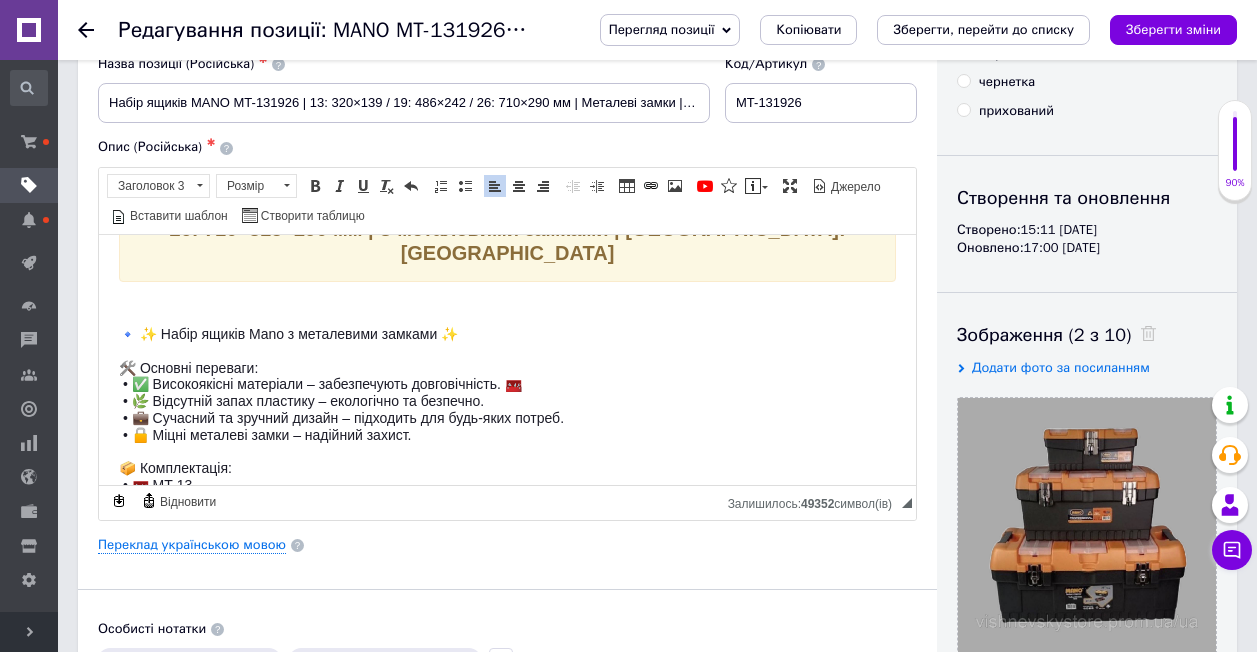 scroll, scrollTop: 100, scrollLeft: 0, axis: vertical 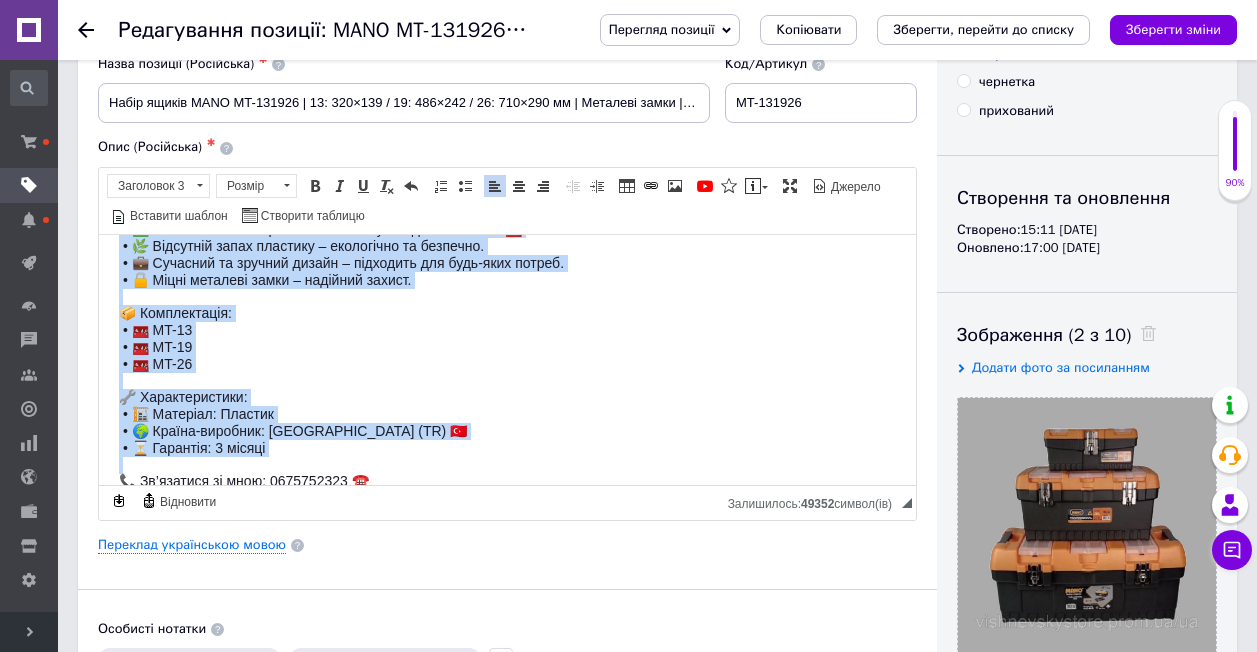 drag, startPoint x: 120, startPoint y: 279, endPoint x: 336, endPoint y: 437, distance: 267.61914 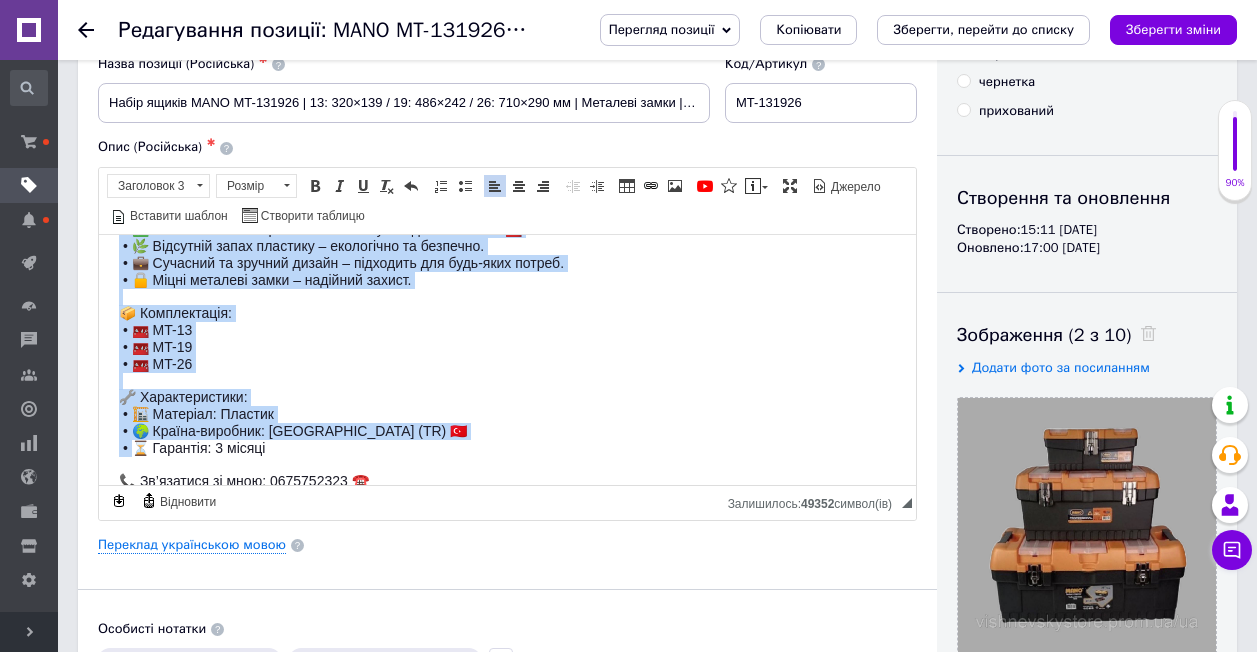 copy on "🔹 ✨ Набір ящиків Mano з металевими замками ✨ 🛠️ Основні переваги:   •   ✅ Високоякісні матеріали – забезпечують довговічність. 🧰   •   🌿 Відсутній запах пластику – екологічно та безпечно.   •   💼 Сучасний та зручний дизайн – підходить для будь-яких потреб.   •   🔒 Міцні металеві замки – надійний захист. 📦 Комплектація:   •   🧰 MT-13   •   🧰 MT-19   •   🧰 MT-26 🔧 Характеристики:   •   🏗️ Матеріал: Пластик   •   🌍 Країна-виробник: [GEOGRAPHIC_DATA] (TR) 🇹🇷   •" 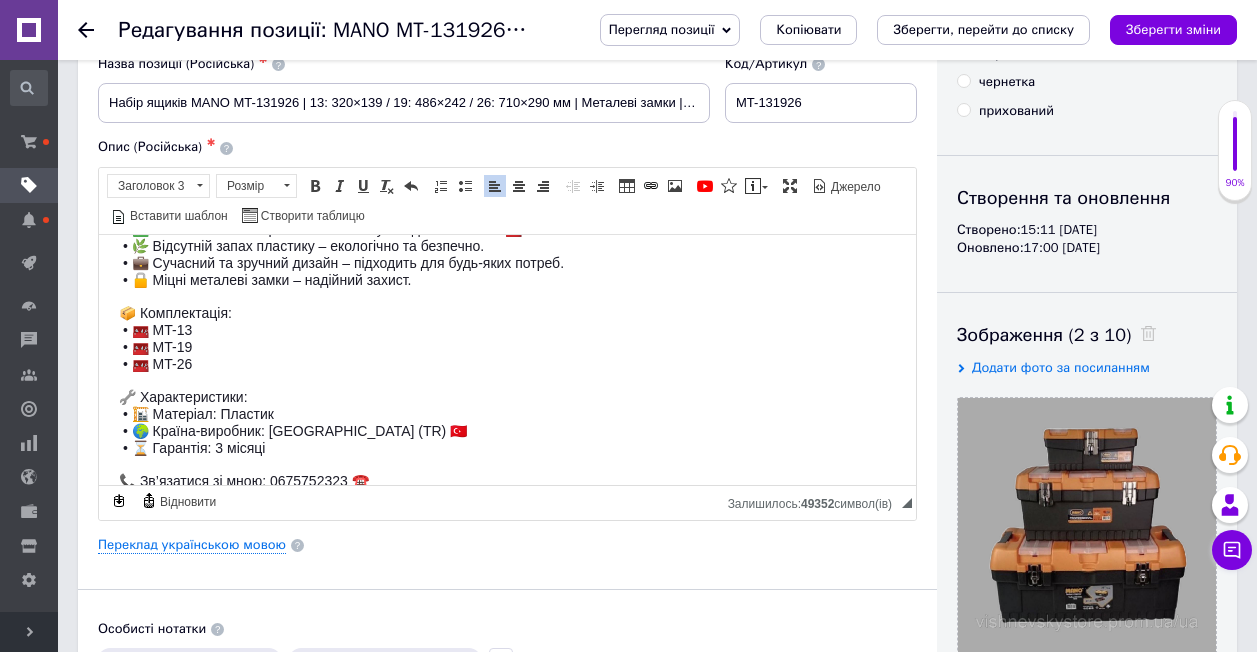 click at bounding box center (507, 464) 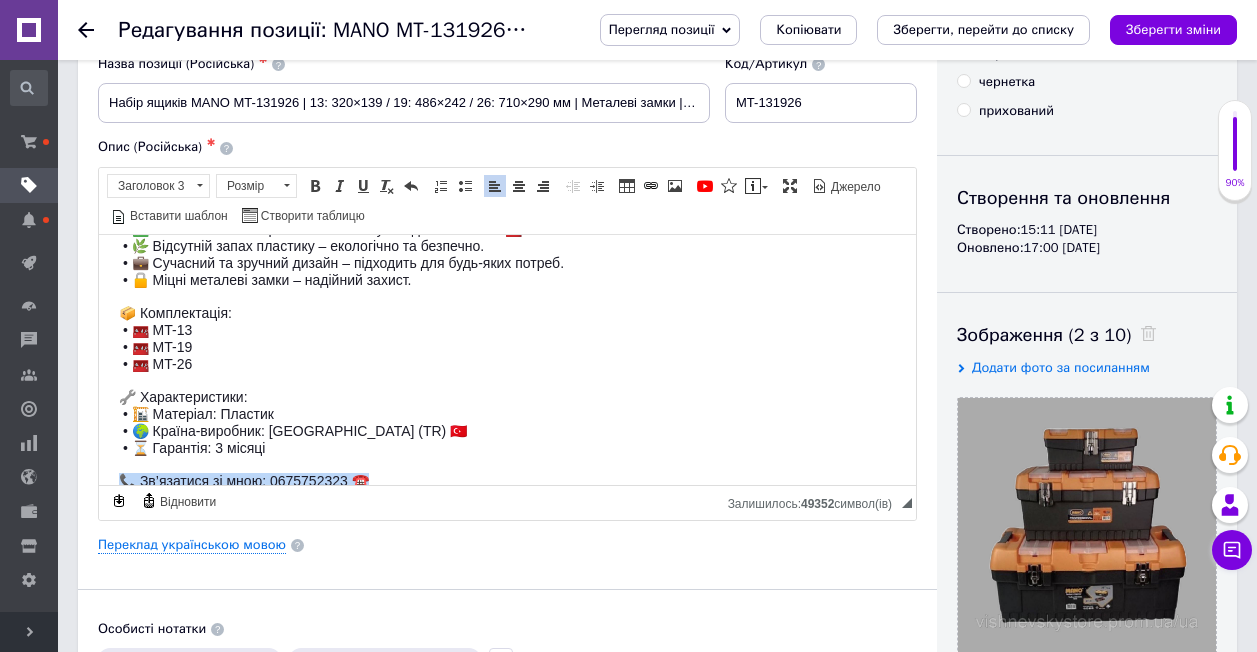 drag, startPoint x: 107, startPoint y: 455, endPoint x: 389, endPoint y: 453, distance: 282.00708 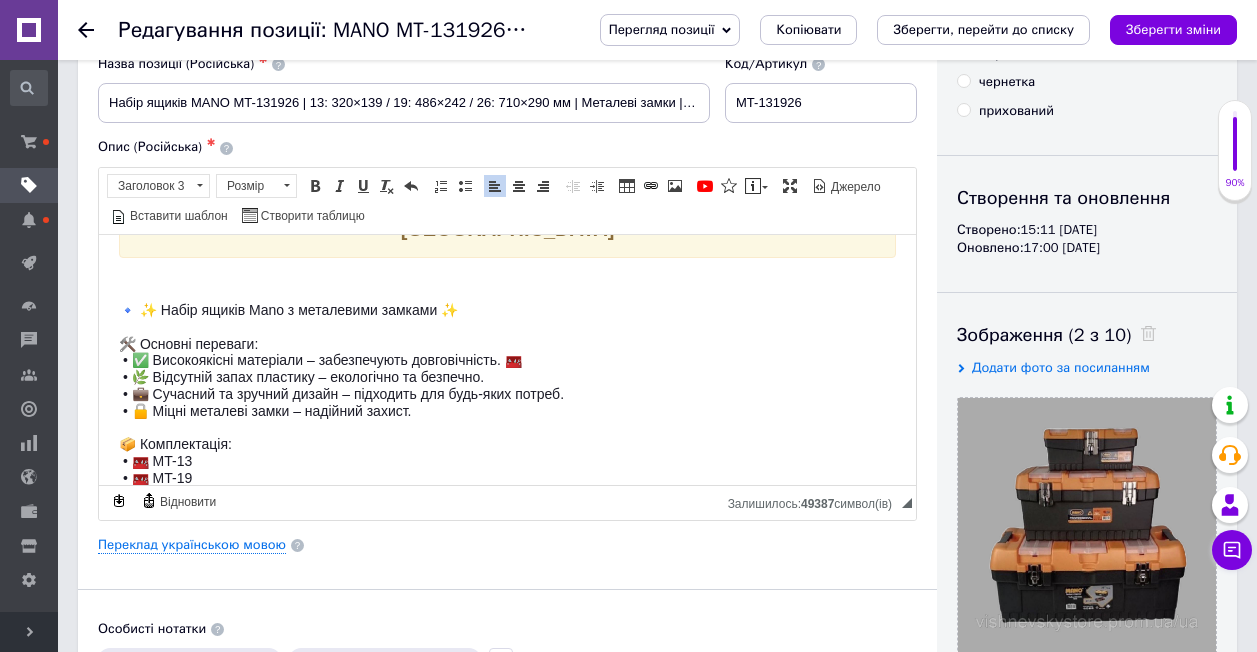 scroll, scrollTop: 0, scrollLeft: 0, axis: both 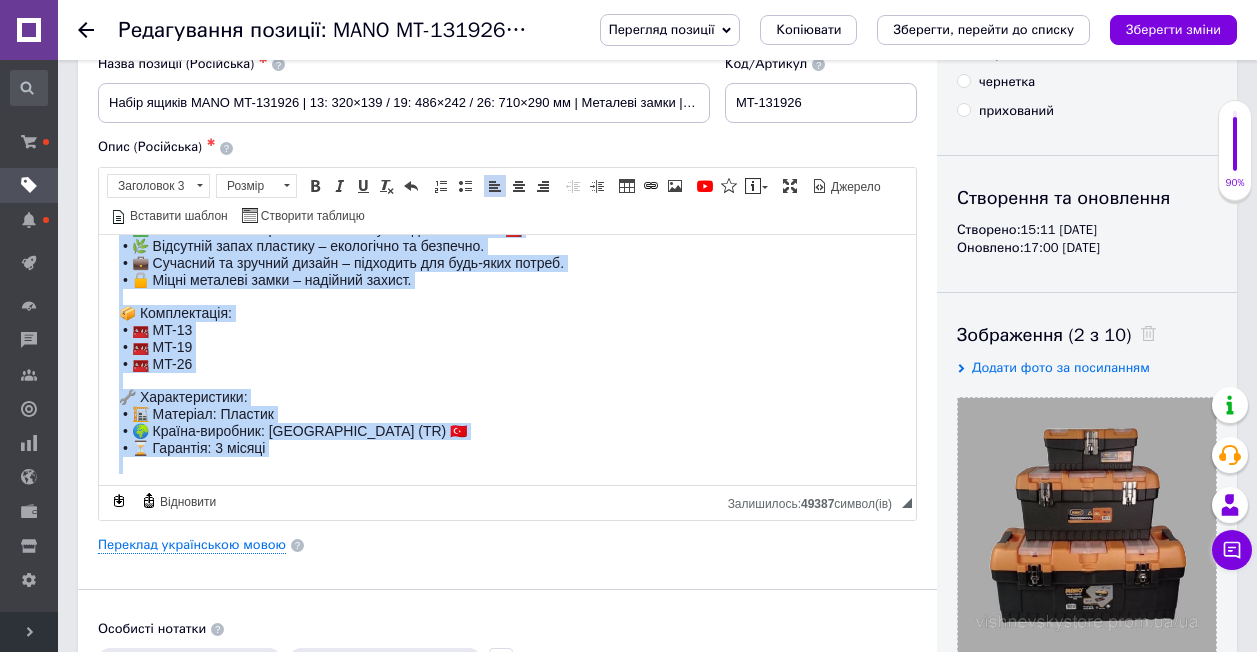 drag, startPoint x: 107, startPoint y: 278, endPoint x: 288, endPoint y: 438, distance: 241.58022 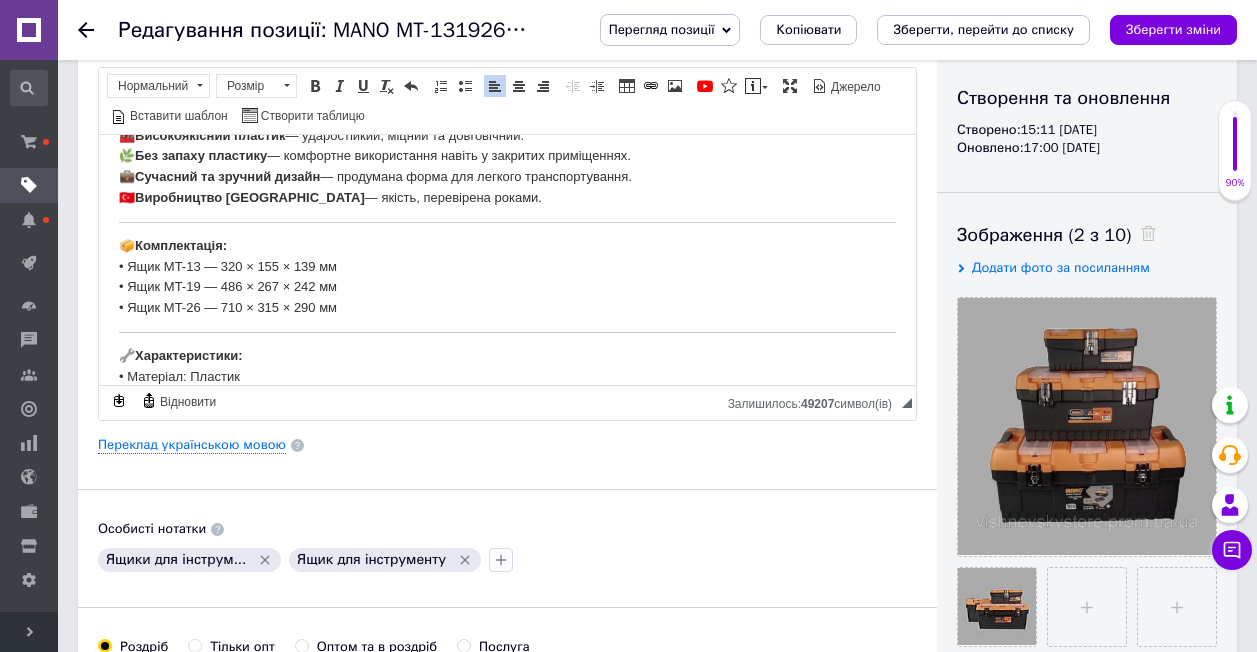 scroll, scrollTop: 50, scrollLeft: 0, axis: vertical 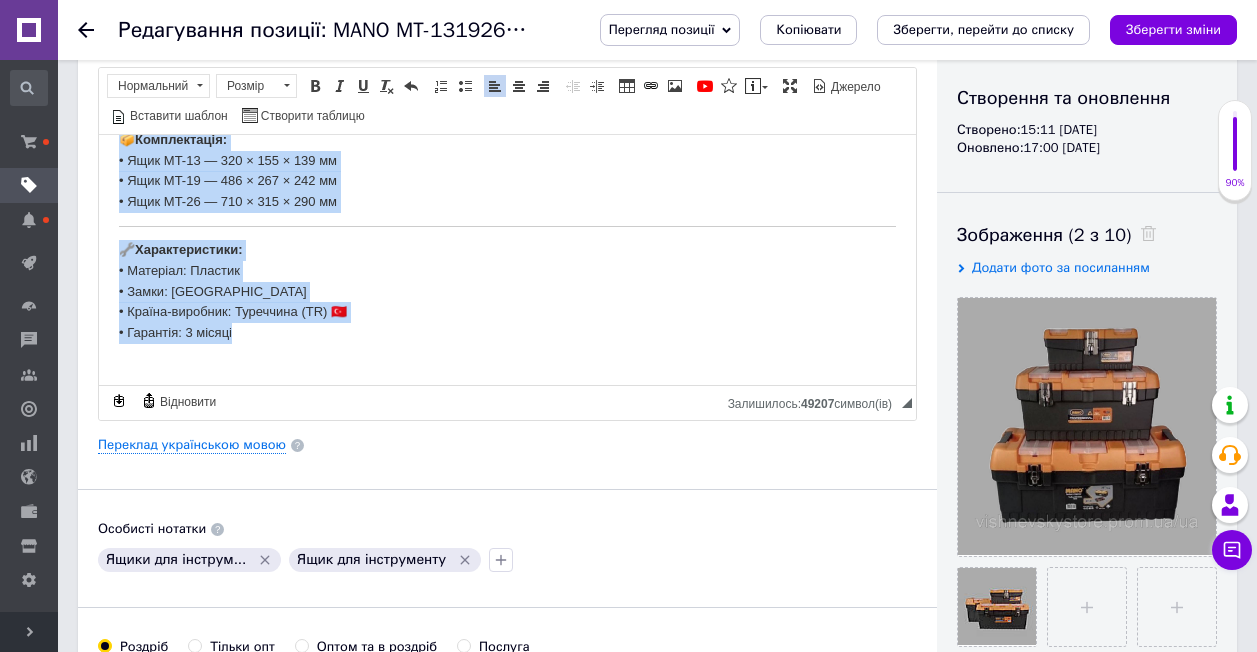 drag, startPoint x: 118, startPoint y: 248, endPoint x: 231, endPoint y: 316, distance: 131.88252 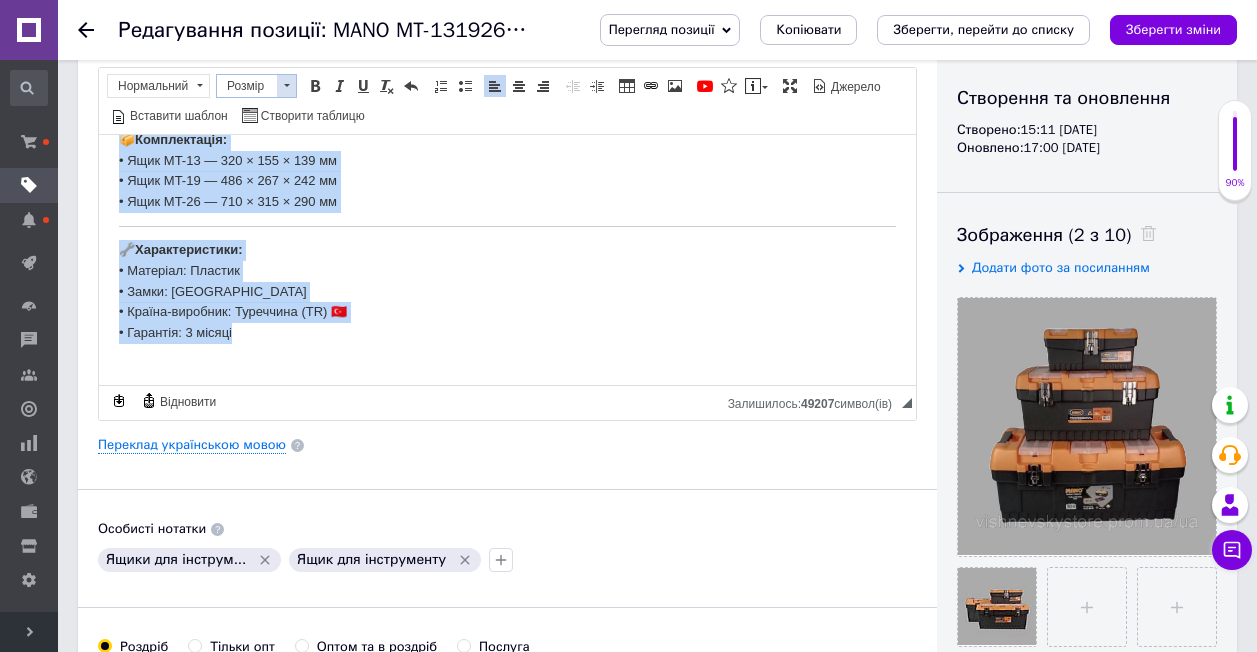 click at bounding box center (287, 85) 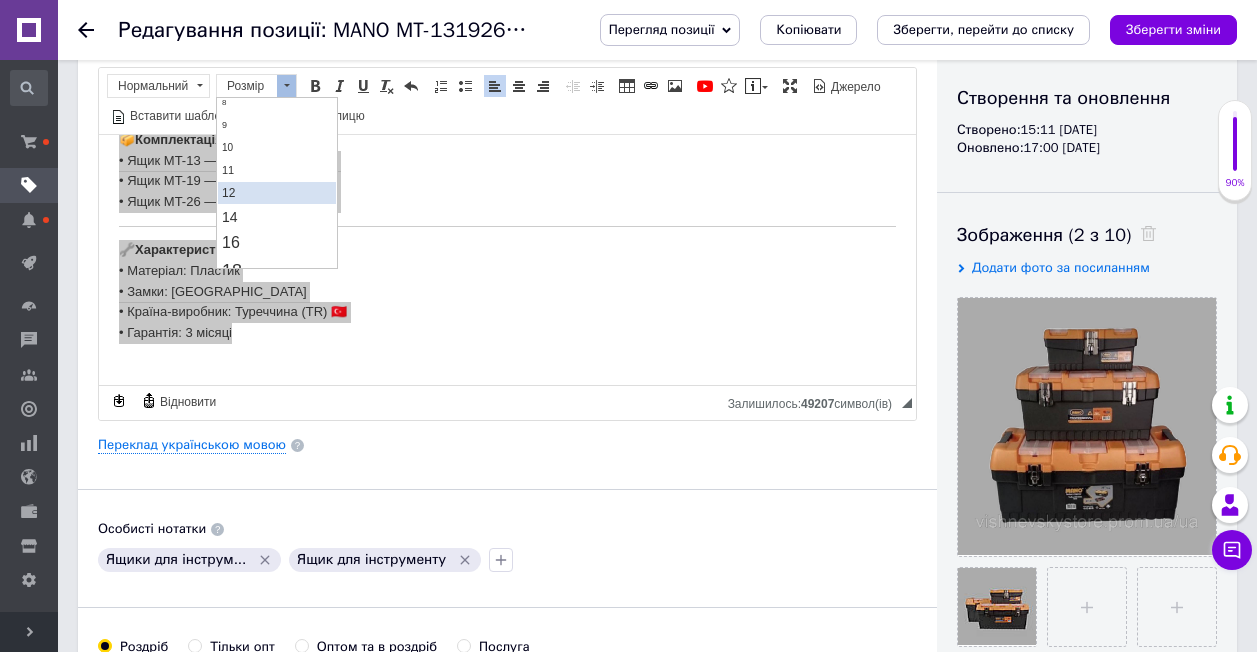 scroll, scrollTop: 100, scrollLeft: 0, axis: vertical 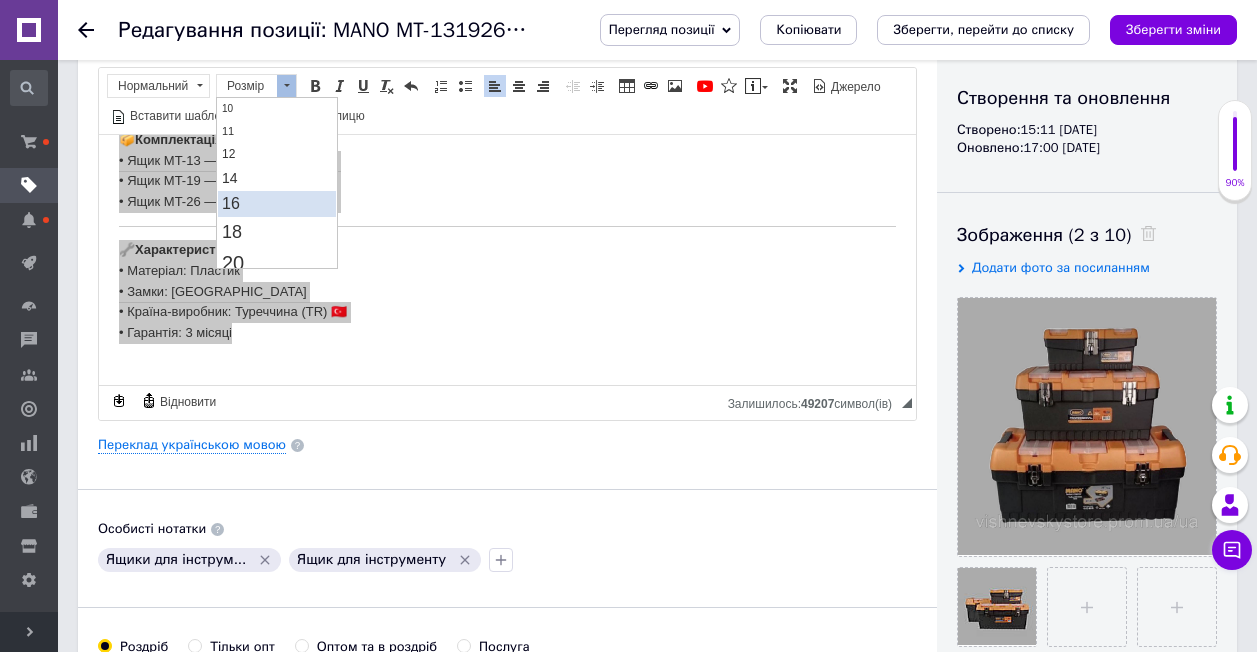 click on "16" at bounding box center (277, 203) 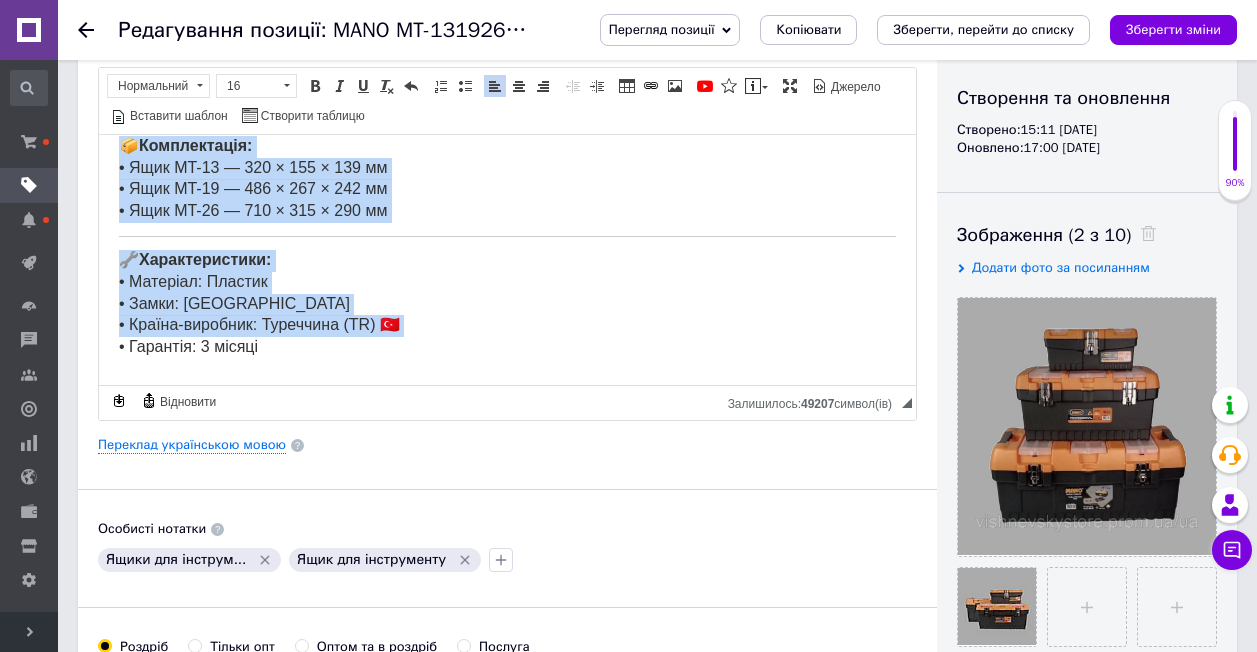 scroll, scrollTop: 0, scrollLeft: 0, axis: both 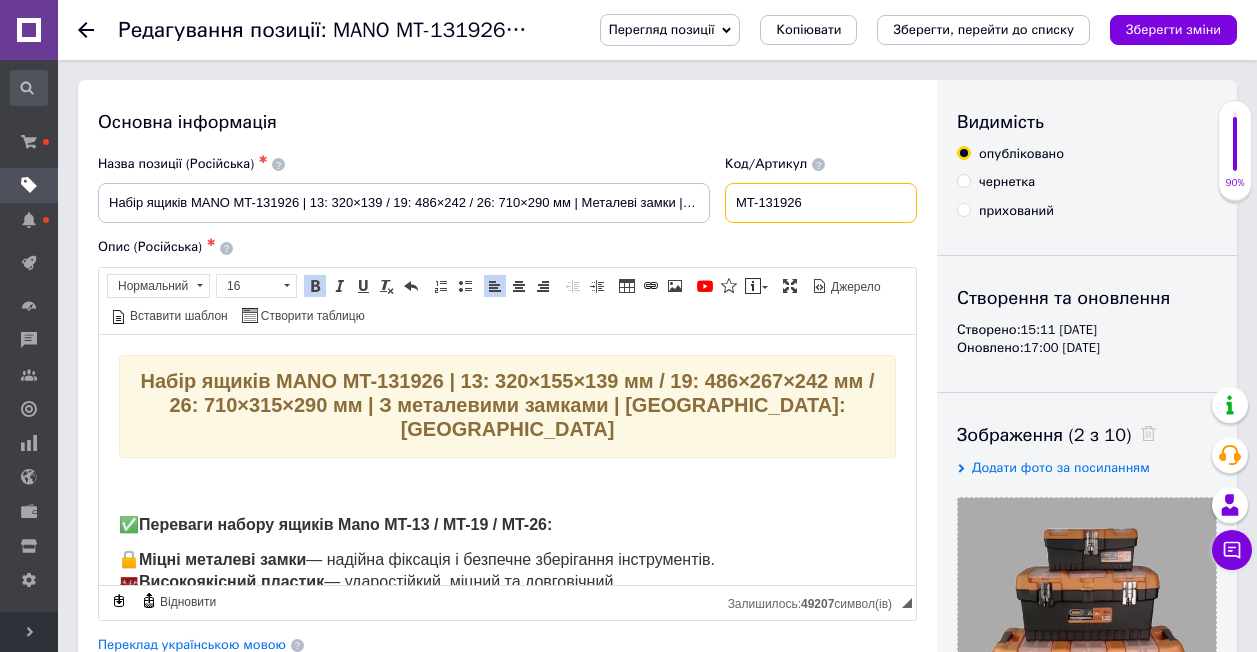 drag, startPoint x: 745, startPoint y: 204, endPoint x: 782, endPoint y: 202, distance: 37.054016 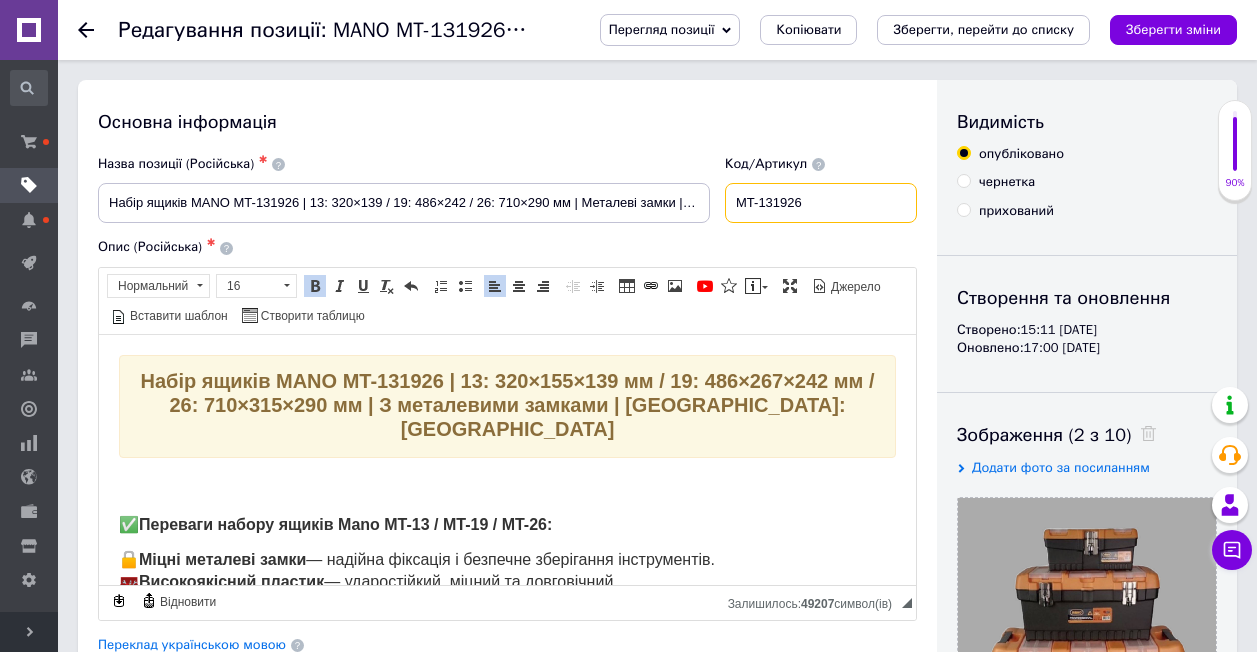 click on "MT-131926" at bounding box center [821, 203] 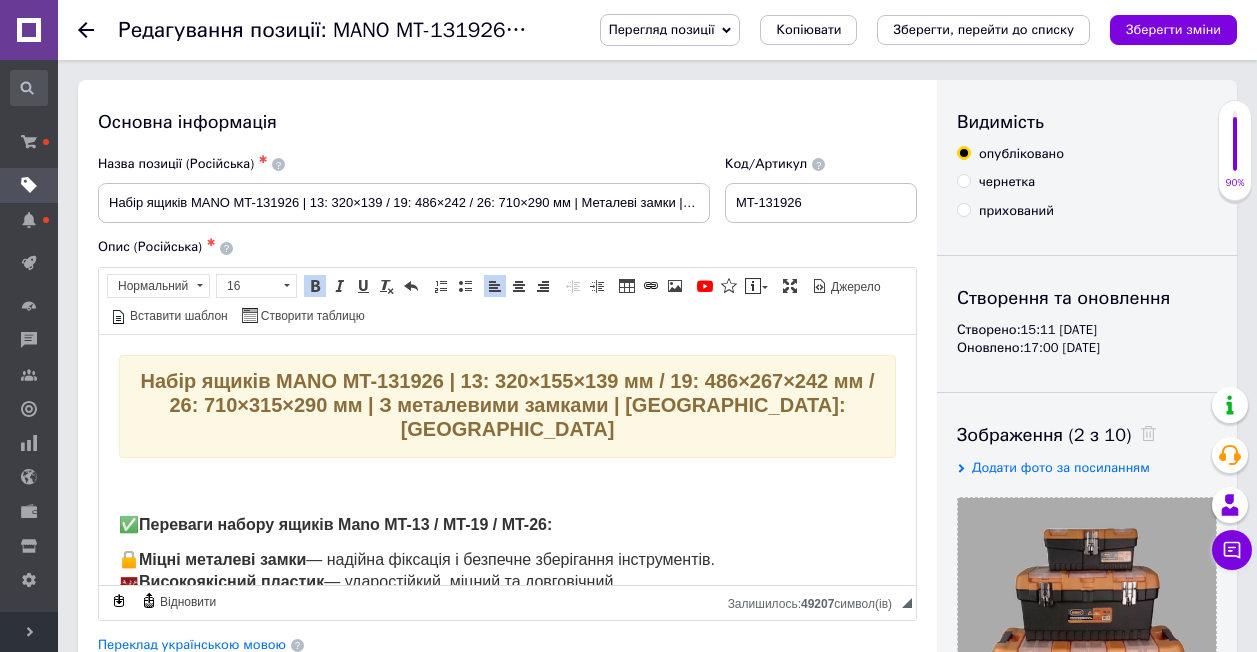 click on "Основна інформація Назва позиції (Російська) ✱ Набір ящиків MANO MT-131926 | 13: 320×139 / 19: 486×242 / 26: 710×290 мм | Металеві замки | Туреччина Код/Артикул MT-131926 Опис (Російська) ✱ Набір ящиків MANO MT-131926 | 13: 320×155×139 мм / 19: 486×267×242 мм / 26: 710×315×290 мм | З металевими замками | Виробник: [GEOGRAPHIC_DATA]
✅  Переваги набору ящиків Mano MT-13 / MT-19 / MT-26:
🔒  Міцні металеві замки  — надійна фіксація і безпечне зберігання інструментів.
🧰  Високоякісний пластик  — ударостійкий, міцний та довговічний.
🌿  Без запаху пластику  — комфортне використання навіть у закритих приміщеннях.
💼
🇹🇷" at bounding box center [507, 638] 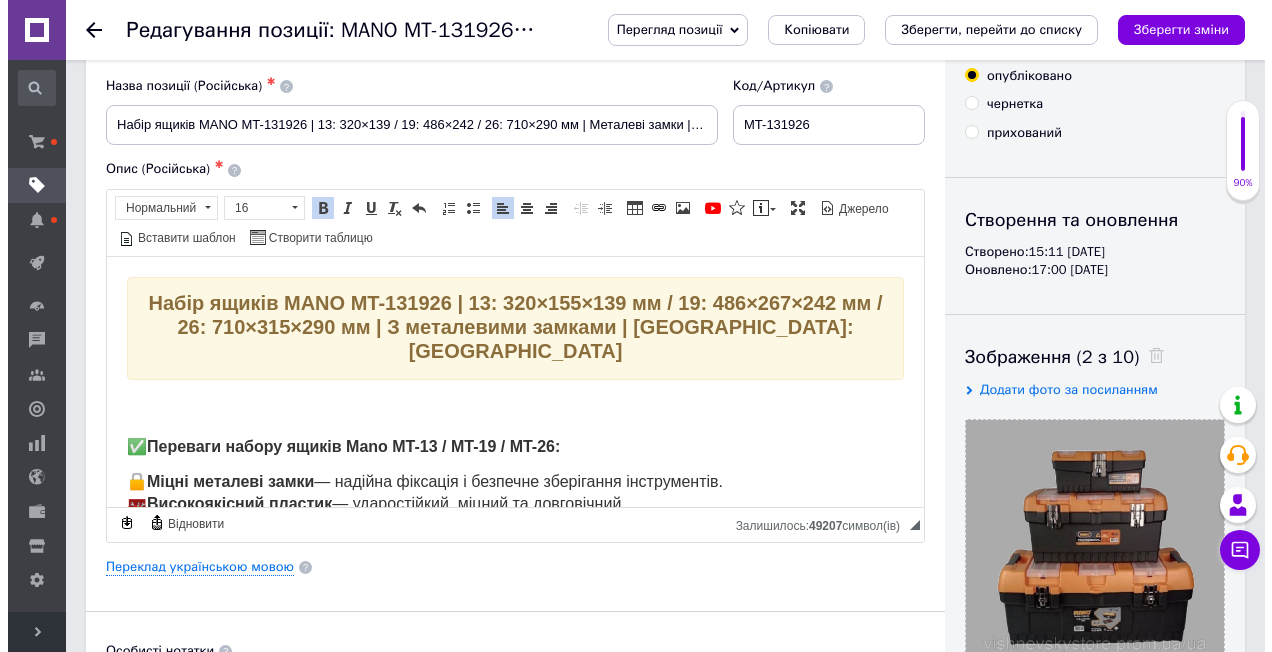 scroll, scrollTop: 100, scrollLeft: 0, axis: vertical 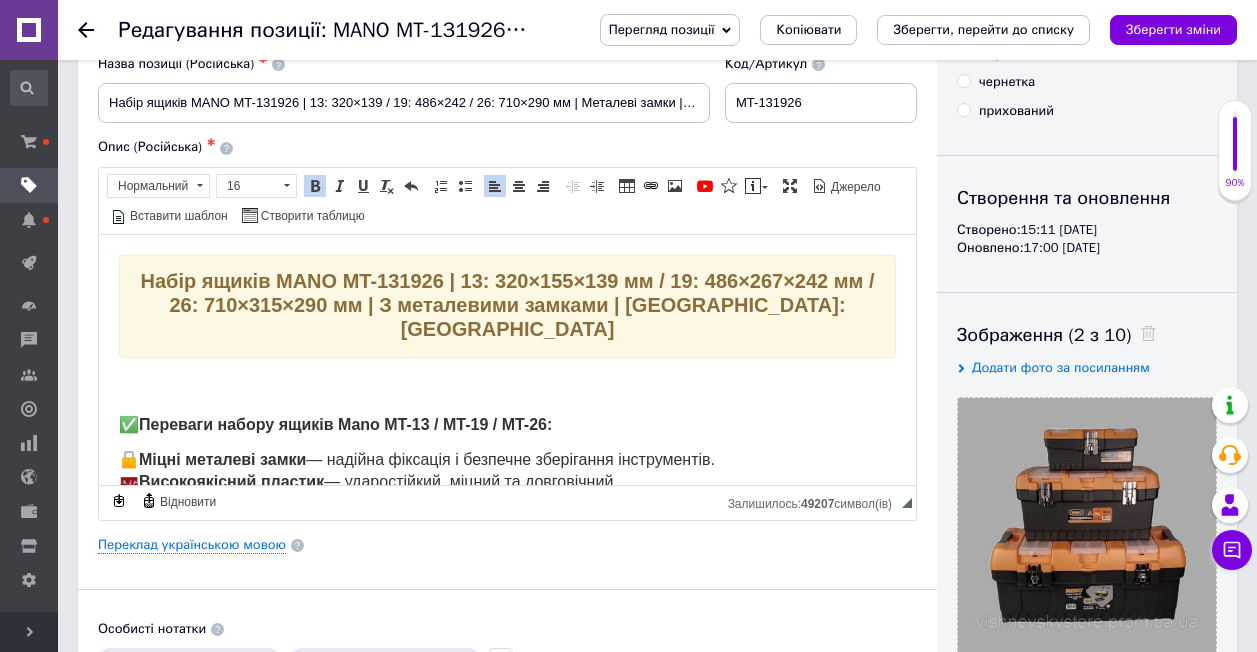 click at bounding box center [507, 392] 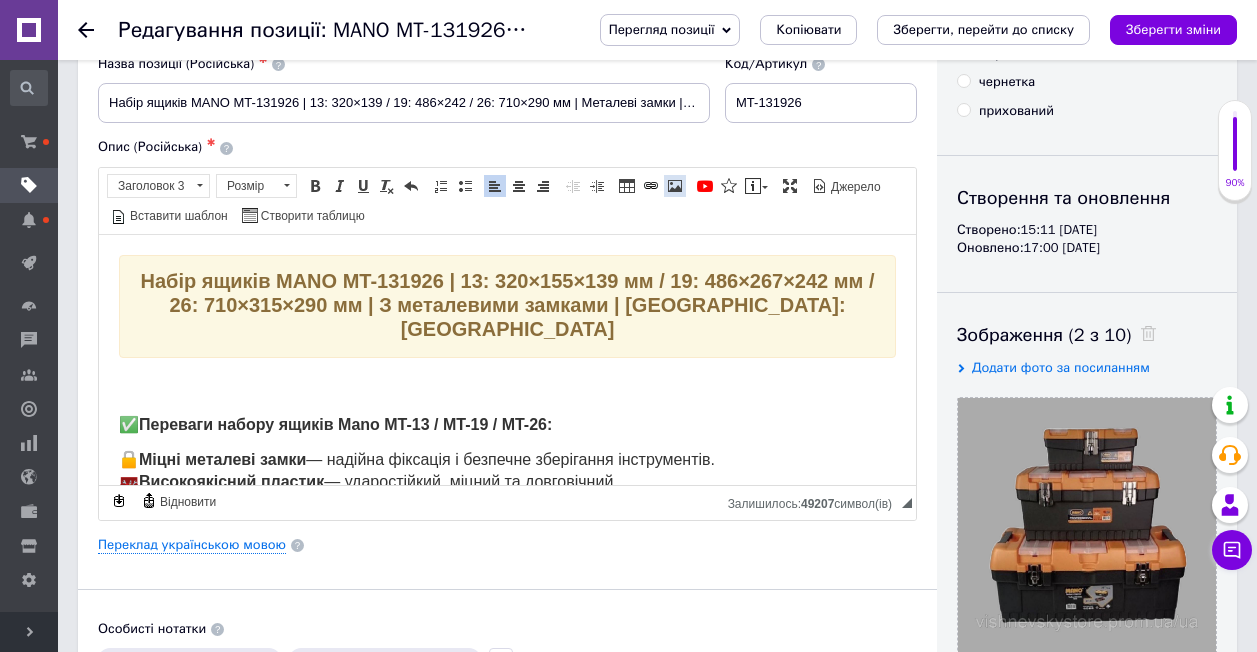 click at bounding box center [675, 186] 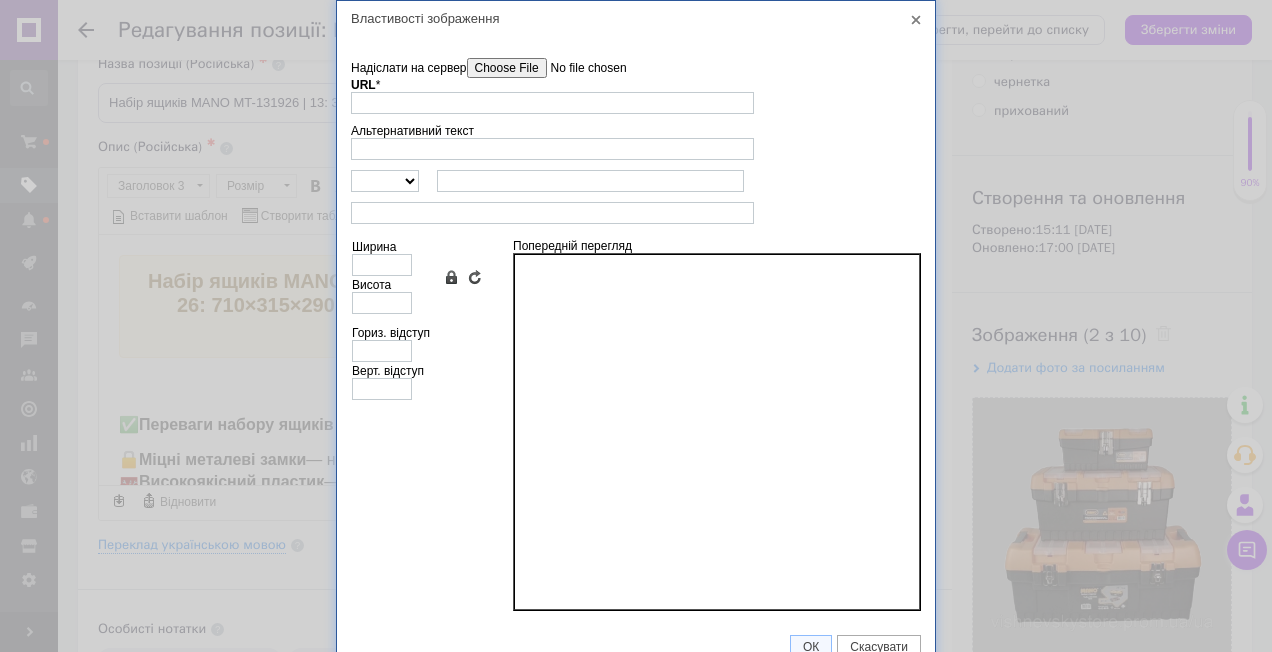 click on "Надіслати на сервер" at bounding box center (580, 68) 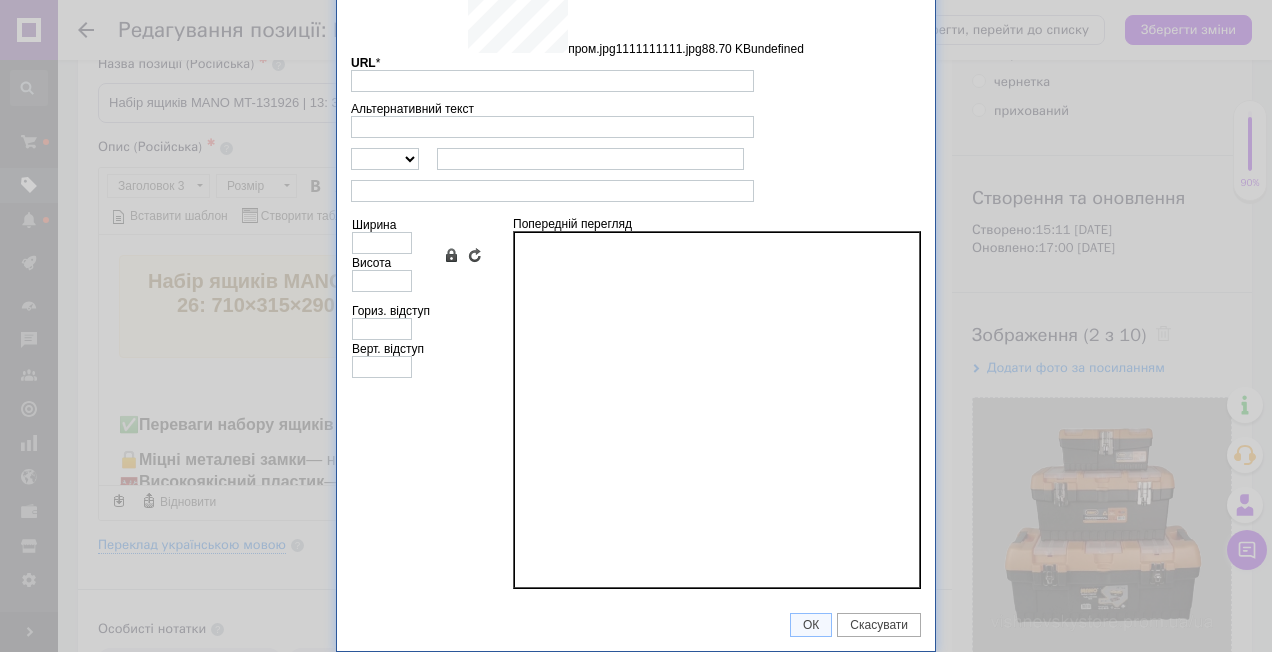 type on "[URL][DOMAIN_NAME]" 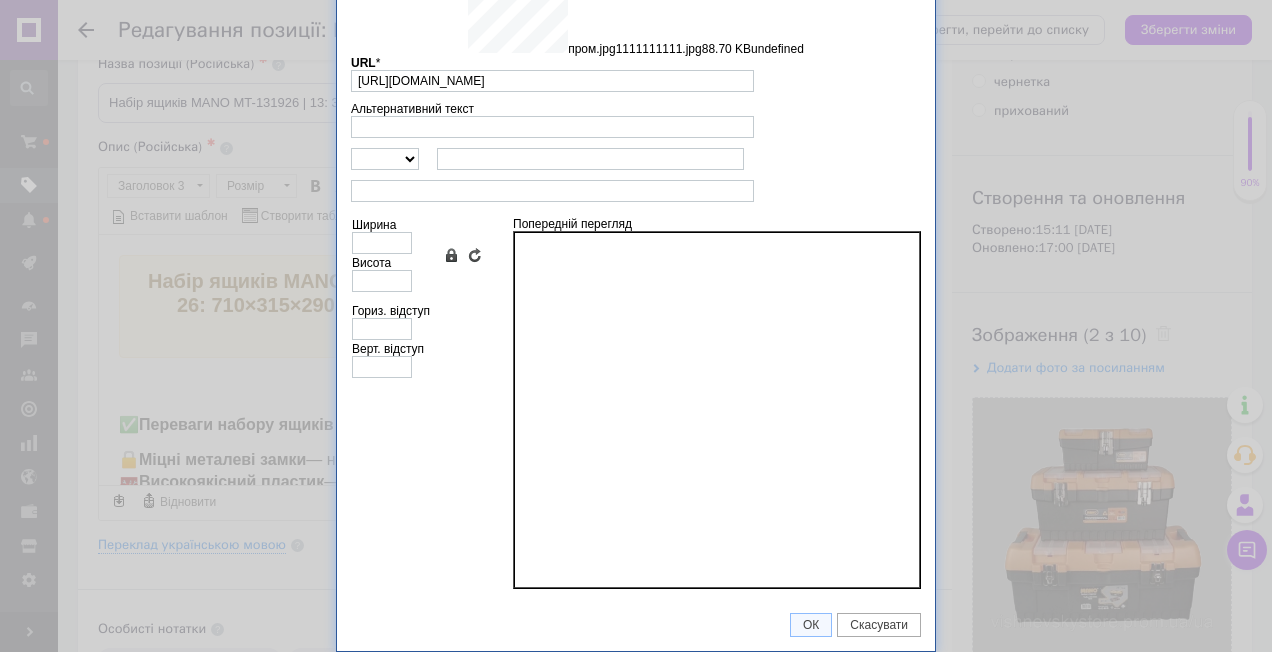 scroll, scrollTop: 22, scrollLeft: 0, axis: vertical 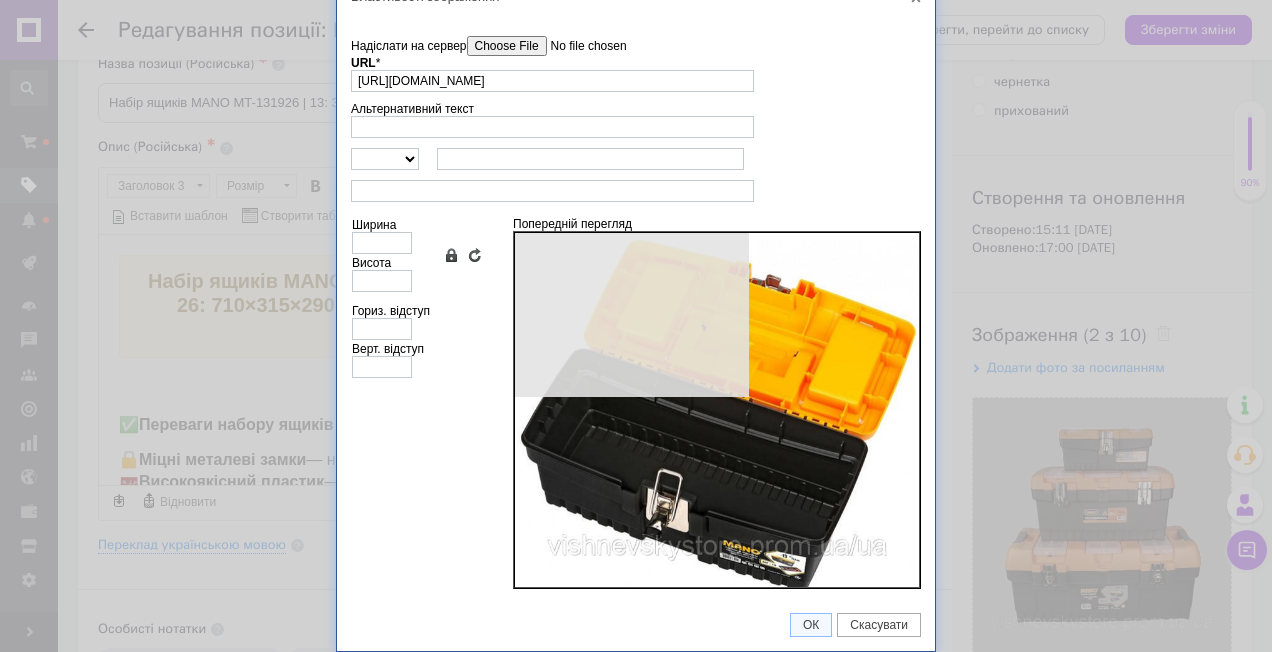 type on "640" 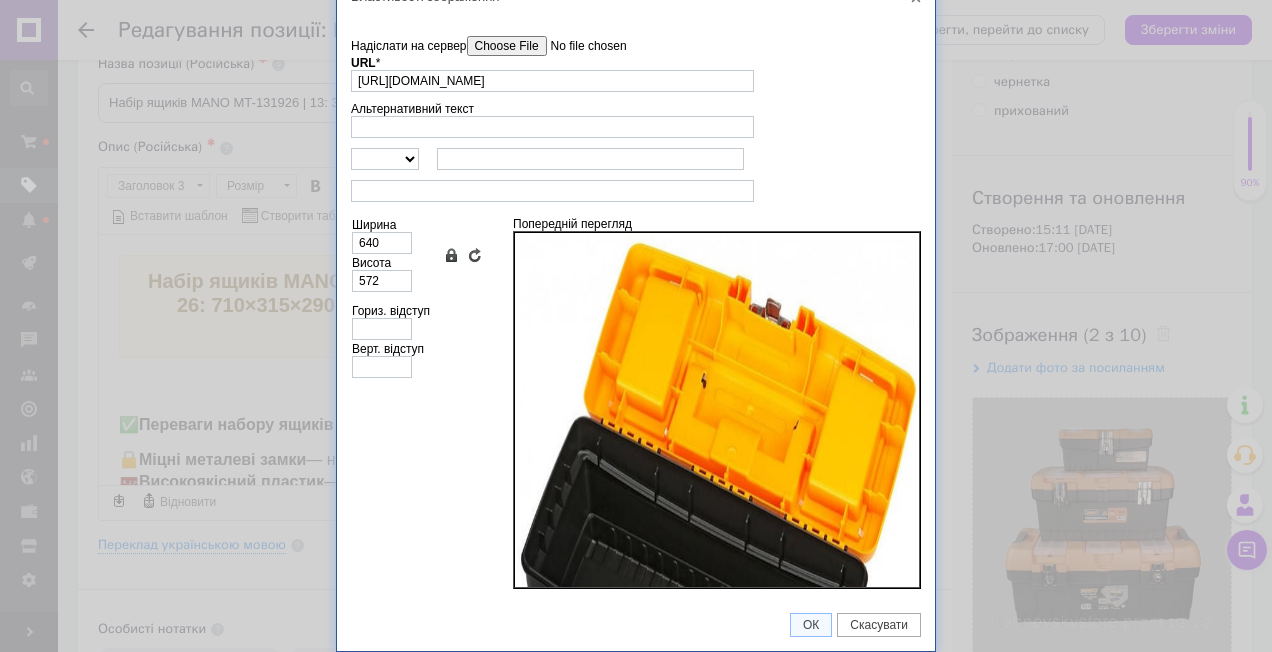 scroll, scrollTop: 200, scrollLeft: 0, axis: vertical 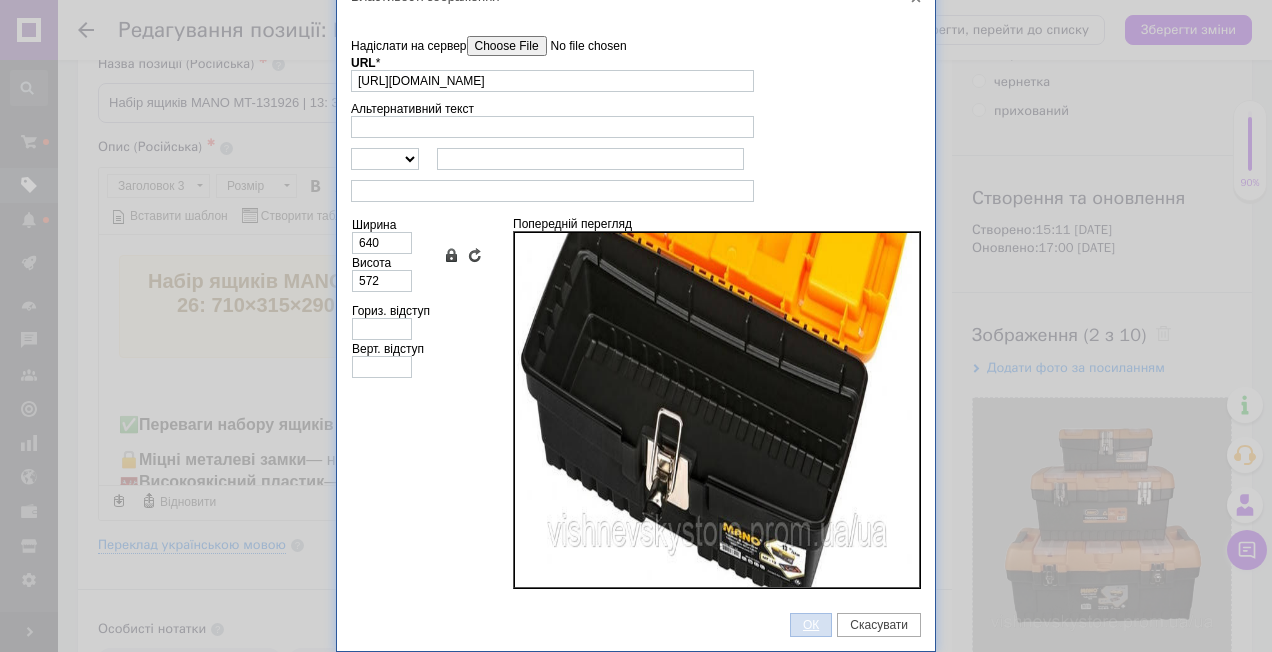 click on "ОК" at bounding box center (811, 625) 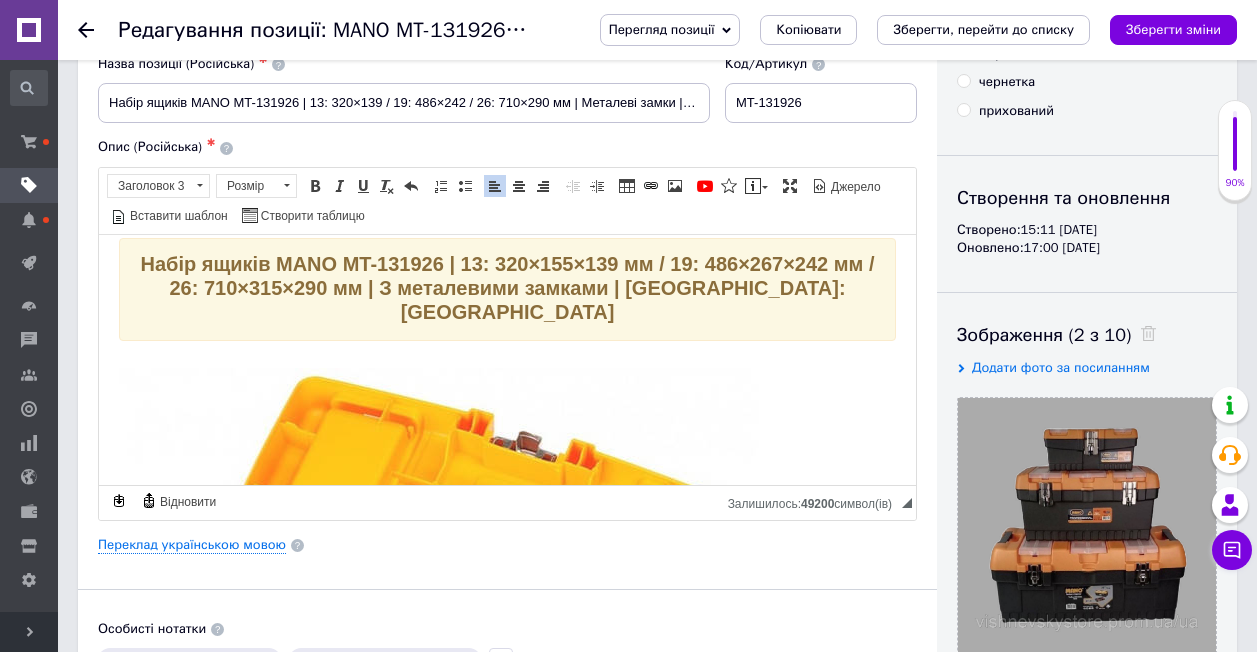 scroll, scrollTop: 0, scrollLeft: 0, axis: both 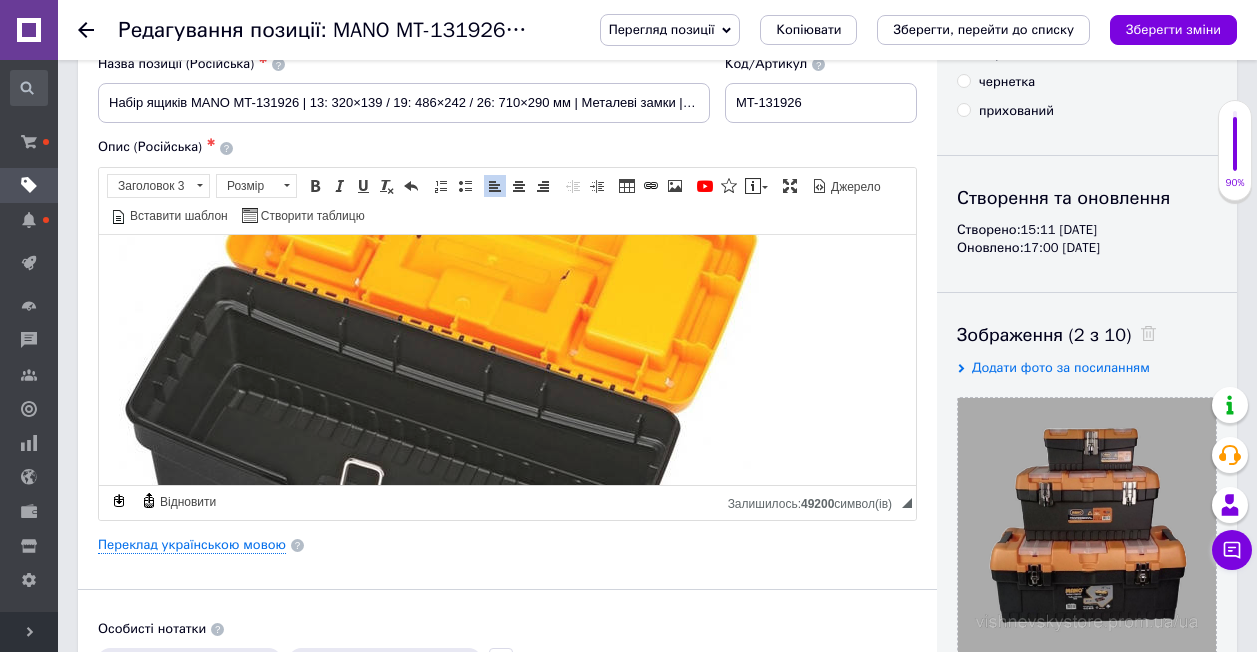 click at bounding box center (439, 370) 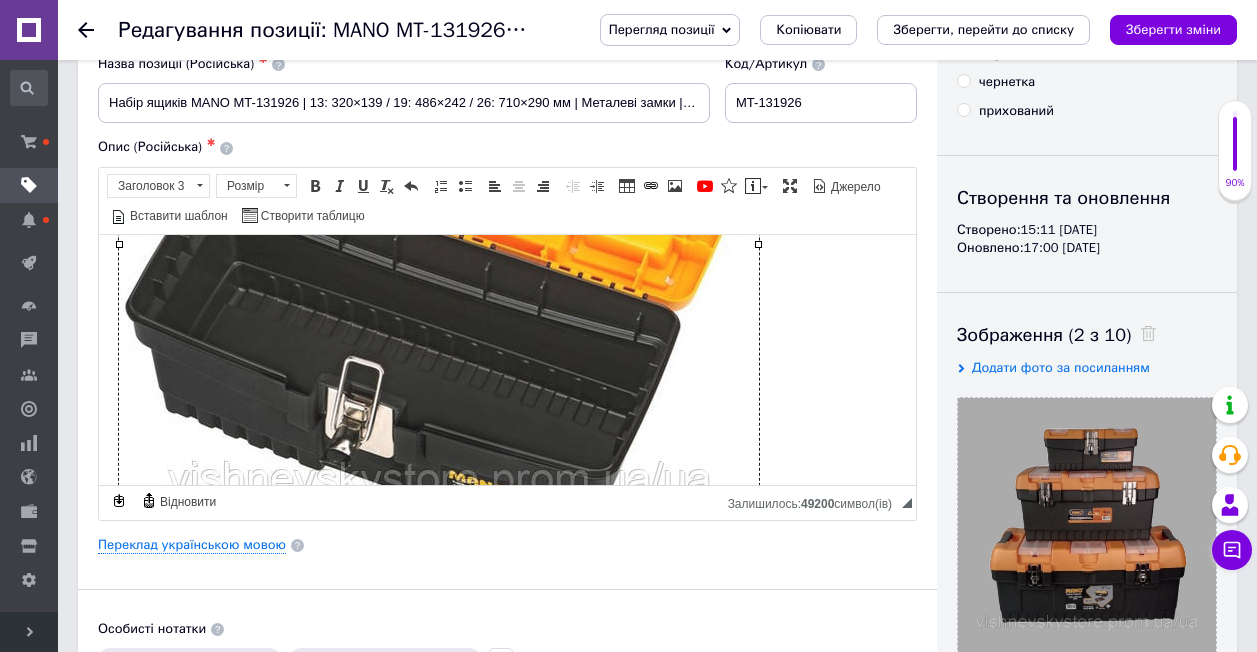 scroll, scrollTop: 500, scrollLeft: 0, axis: vertical 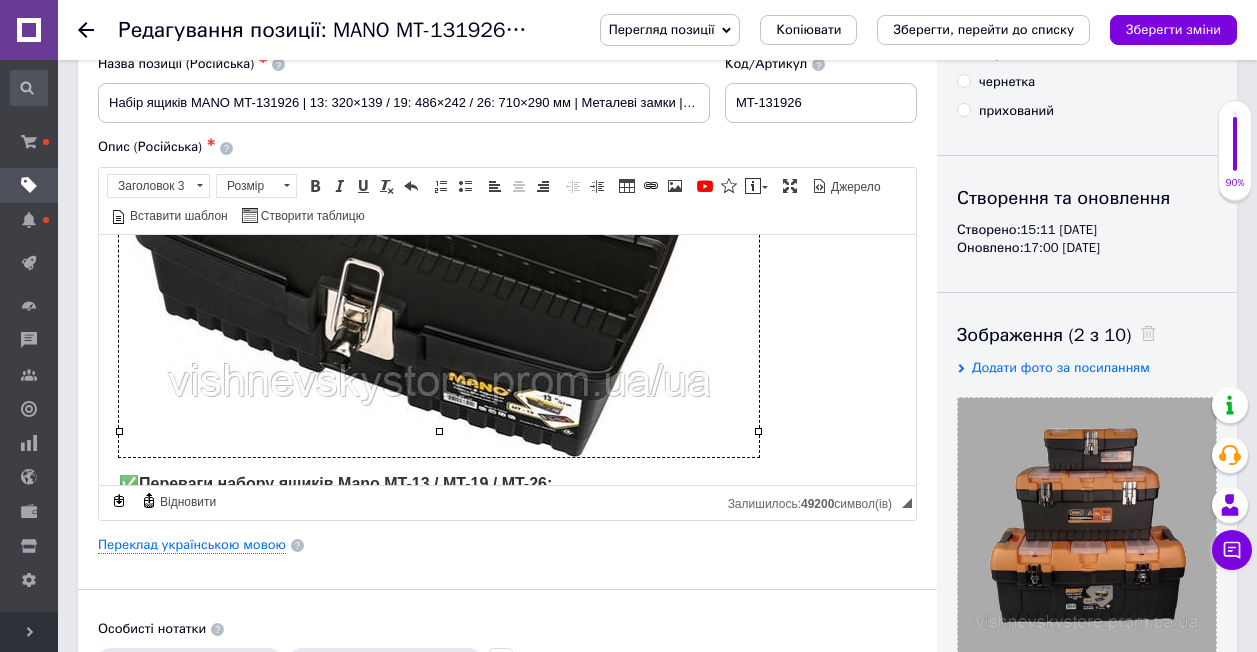 click on "​​​​​​​" at bounding box center [507, 172] 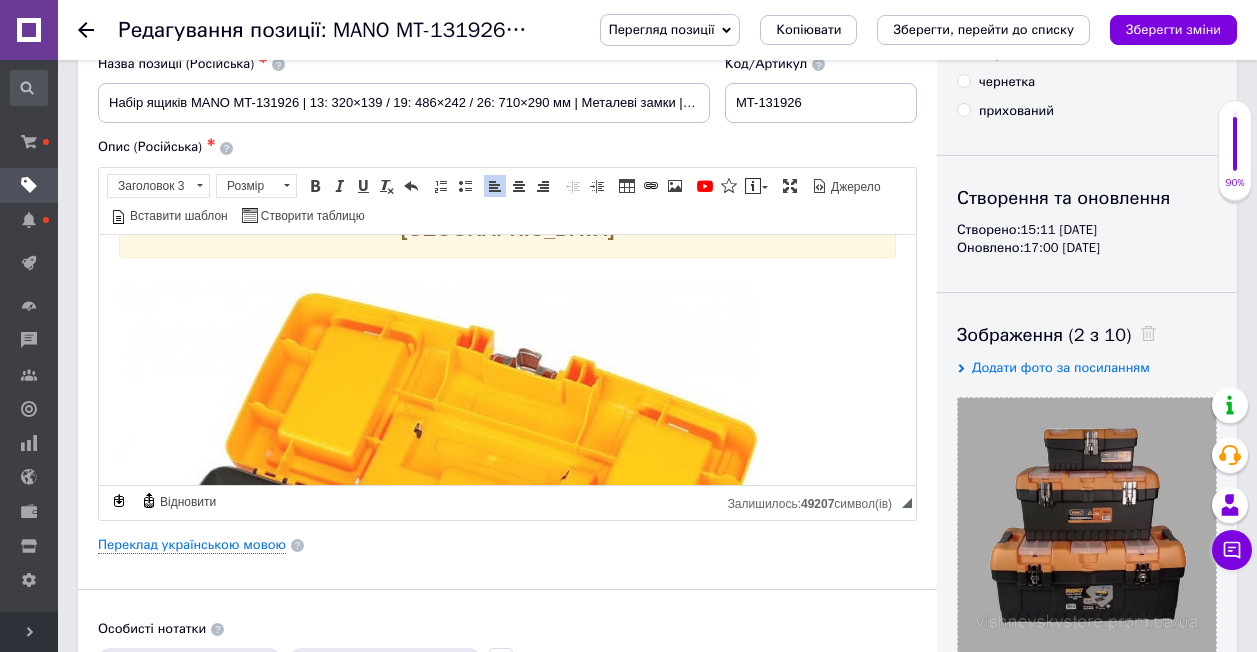 scroll, scrollTop: 0, scrollLeft: 0, axis: both 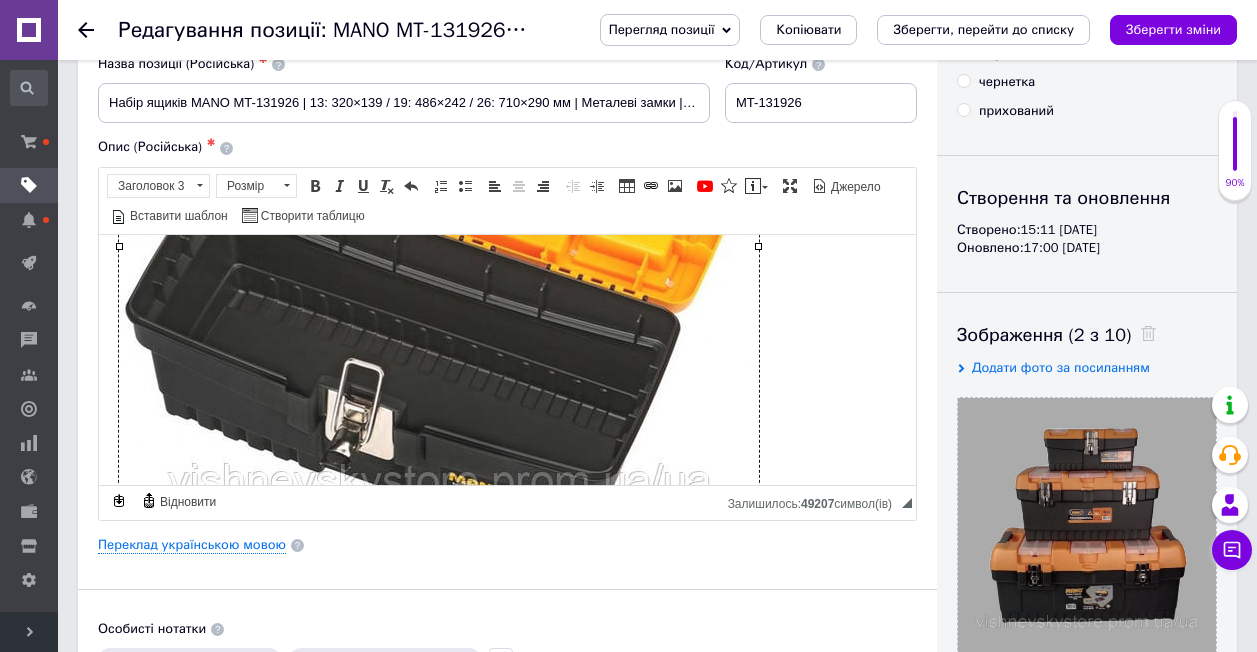 click at bounding box center [439, 270] 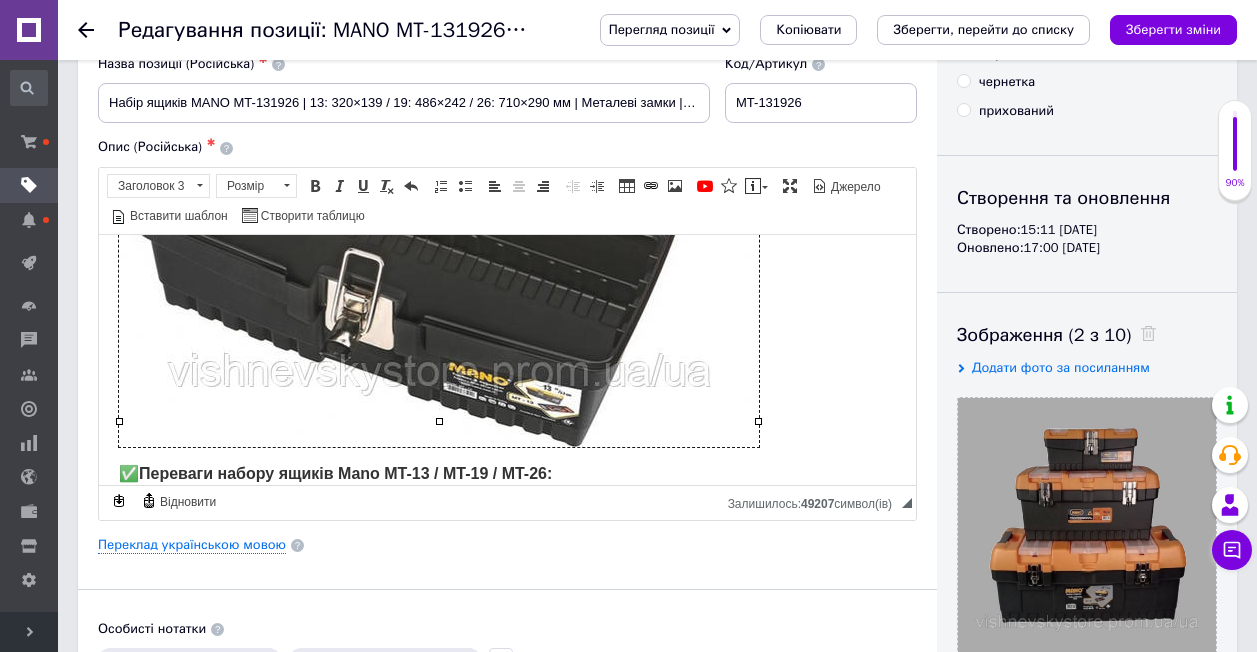 scroll, scrollTop: 600, scrollLeft: 0, axis: vertical 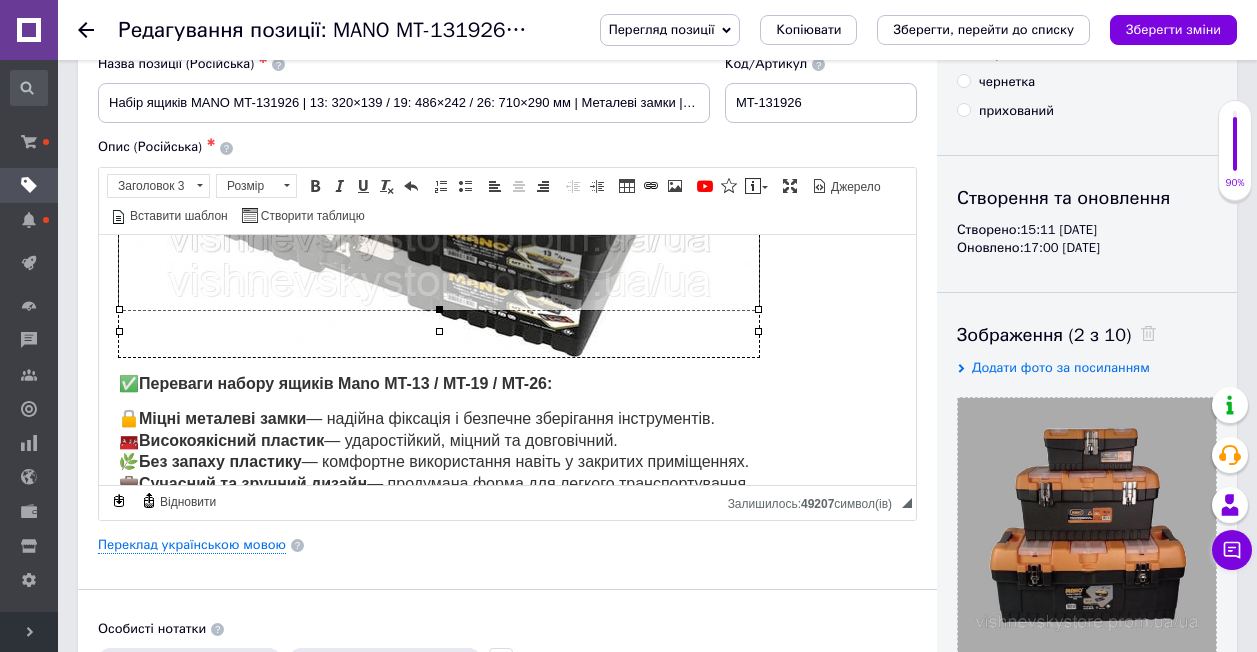 drag, startPoint x: 440, startPoint y: 332, endPoint x: 438, endPoint y: 310, distance: 22.090721 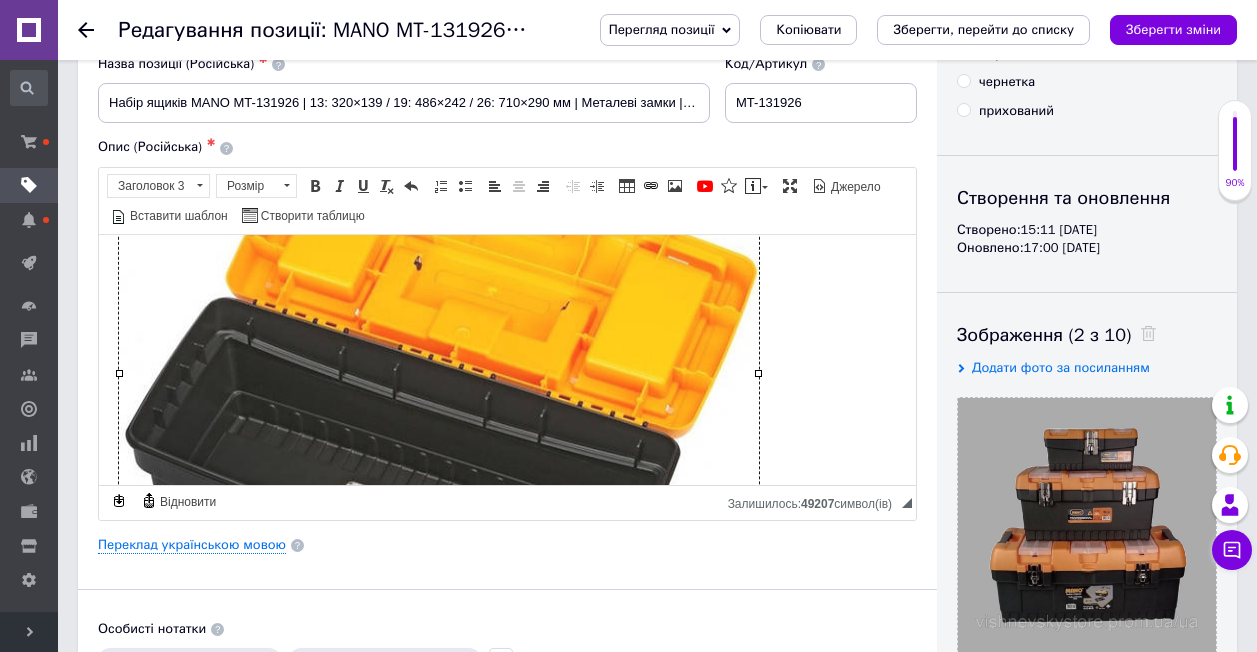 scroll, scrollTop: 300, scrollLeft: 0, axis: vertical 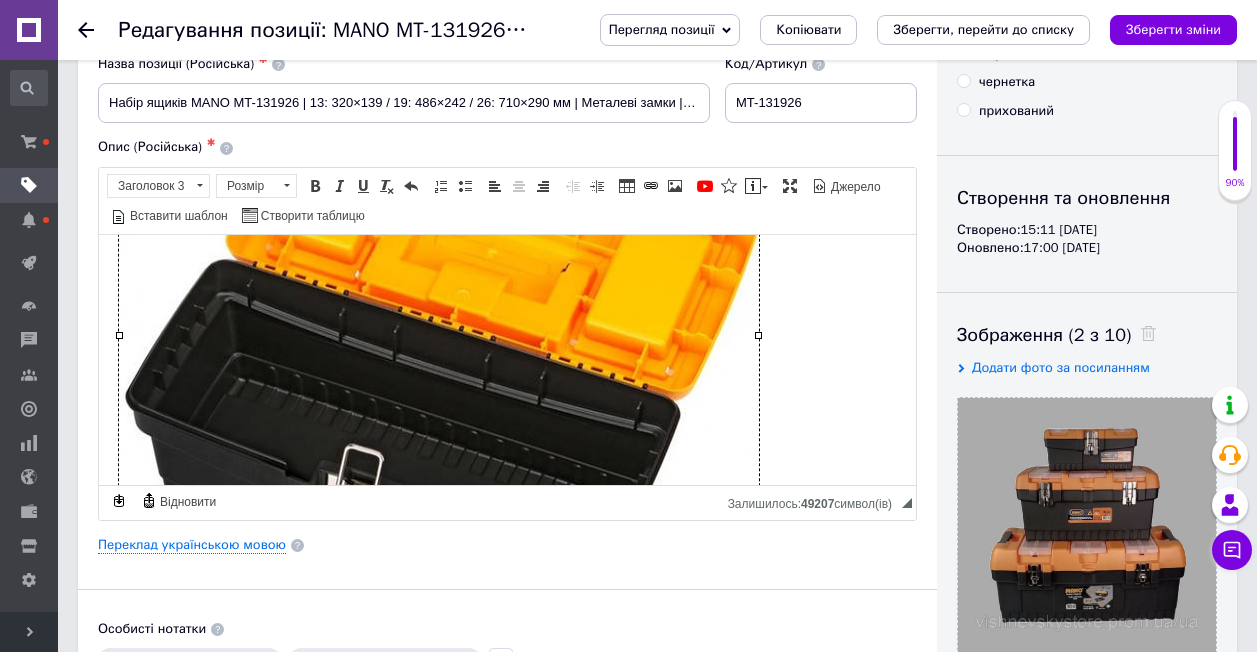 click at bounding box center (507, 361) 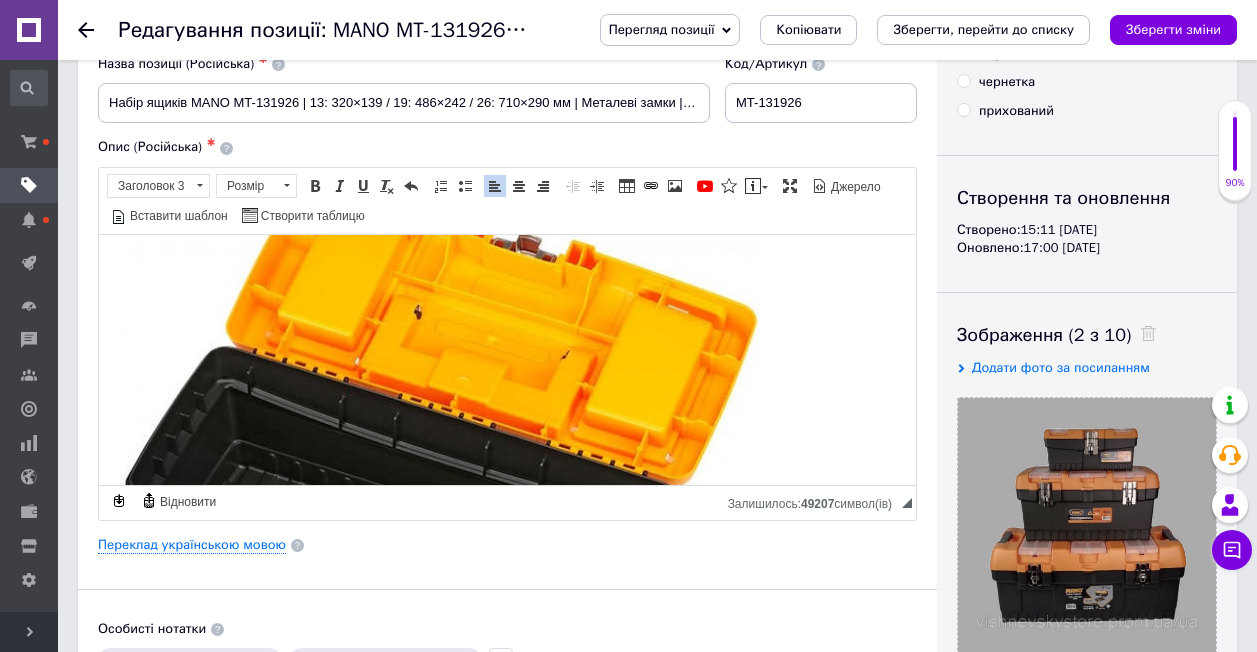scroll, scrollTop: 300, scrollLeft: 0, axis: vertical 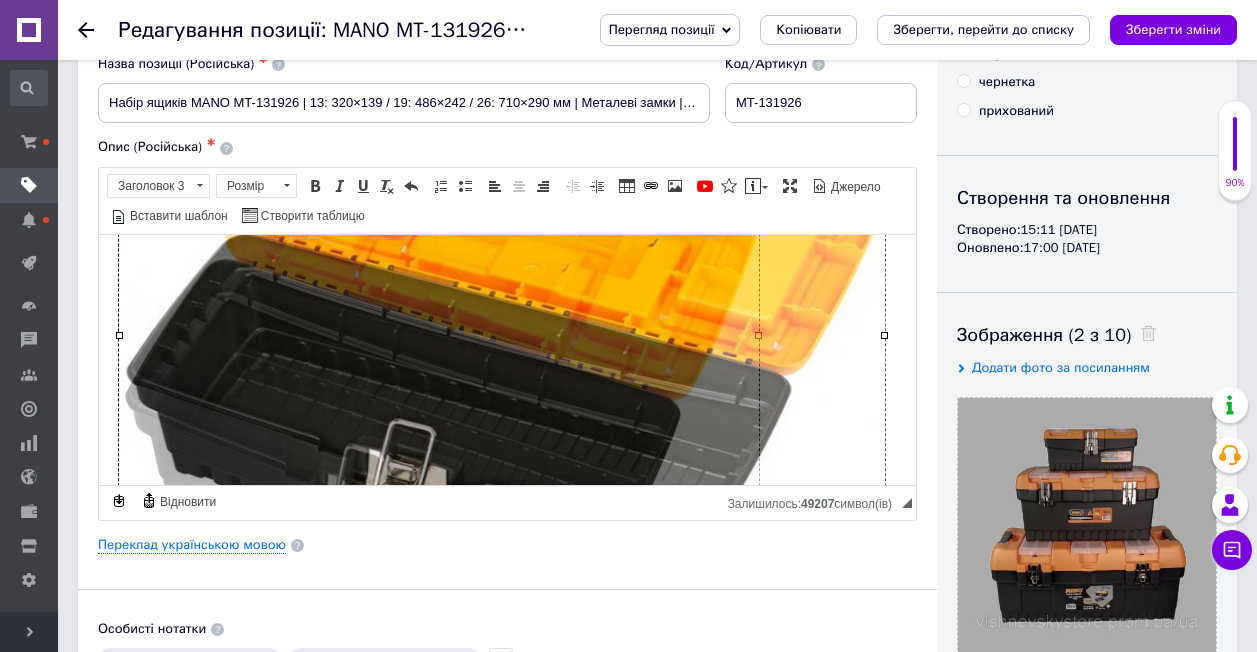 drag, startPoint x: 755, startPoint y: 332, endPoint x: 881, endPoint y: 339, distance: 126.1943 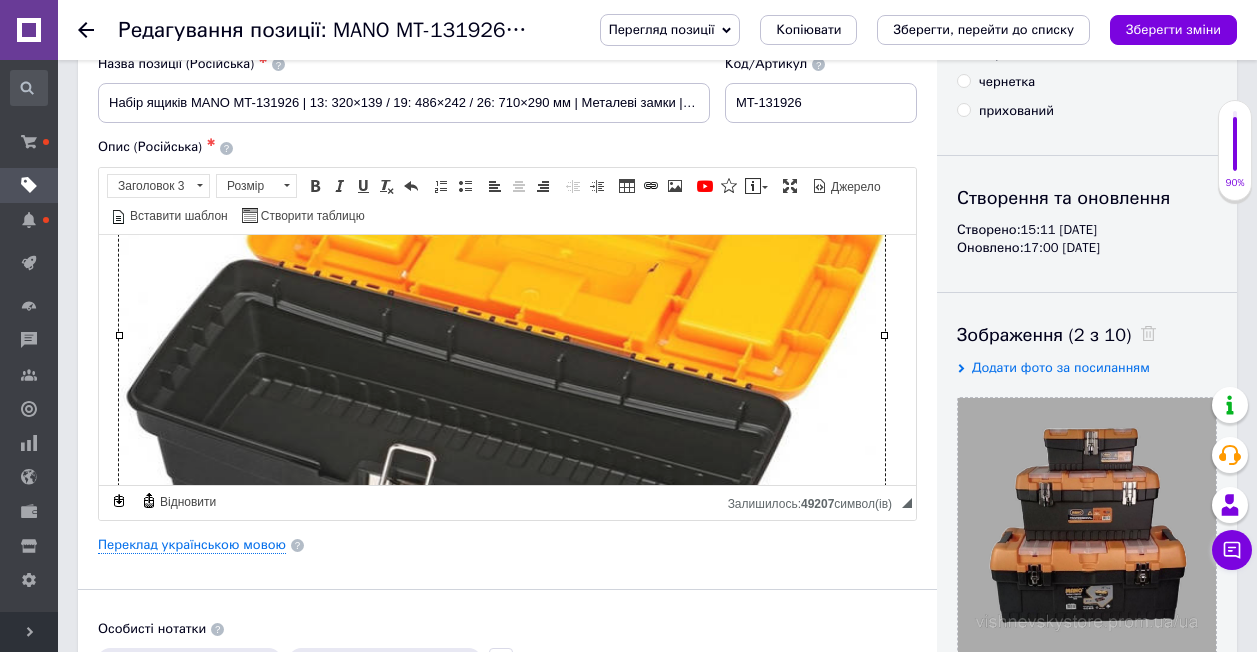 scroll, scrollTop: 500, scrollLeft: 0, axis: vertical 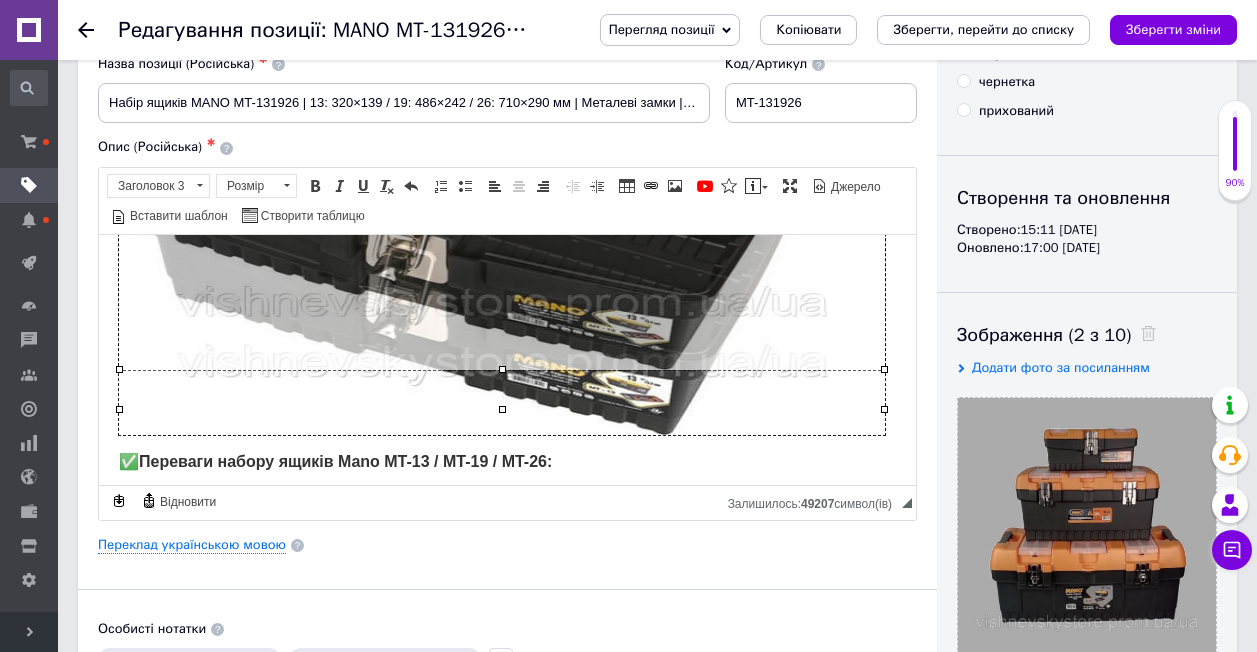 drag, startPoint x: 500, startPoint y: 409, endPoint x: 510, endPoint y: 369, distance: 41.231056 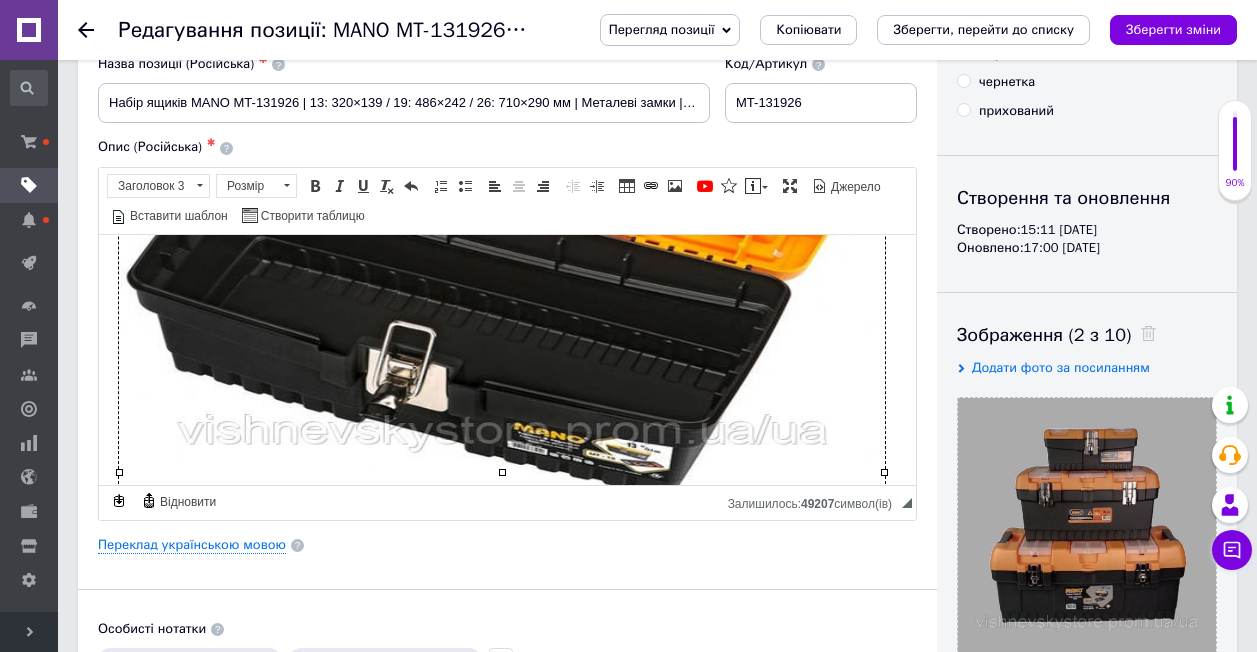 scroll, scrollTop: 400, scrollLeft: 0, axis: vertical 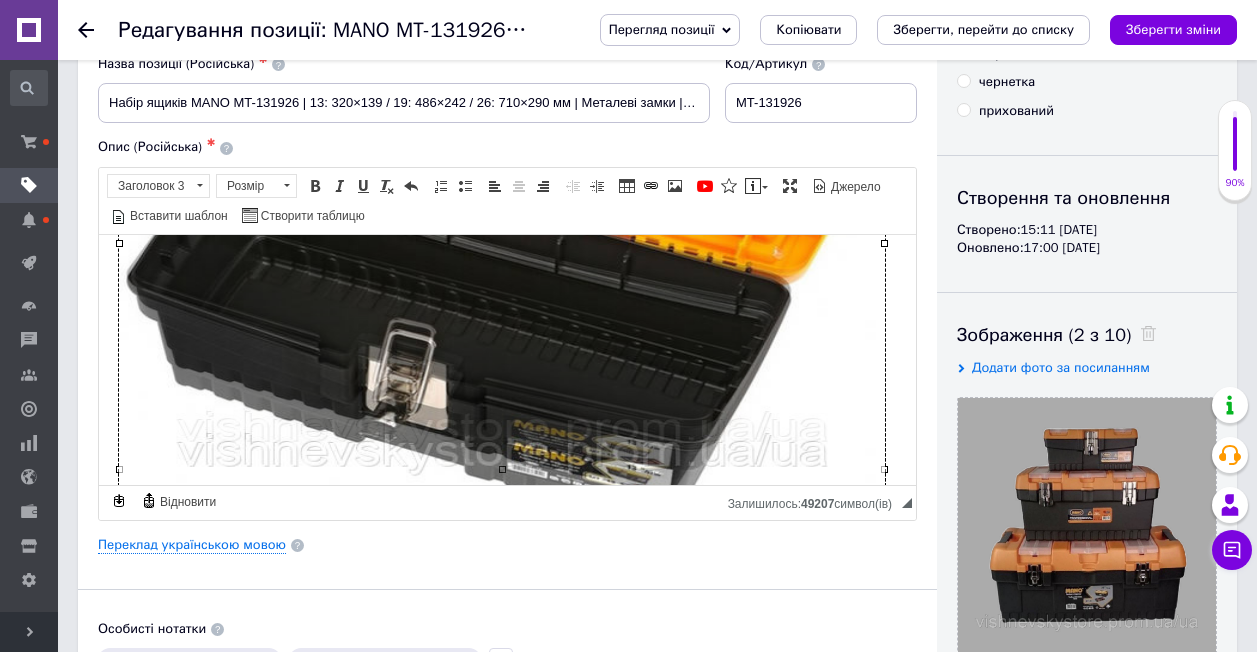 drag, startPoint x: 503, startPoint y: 465, endPoint x: 494, endPoint y: 521, distance: 56.718605 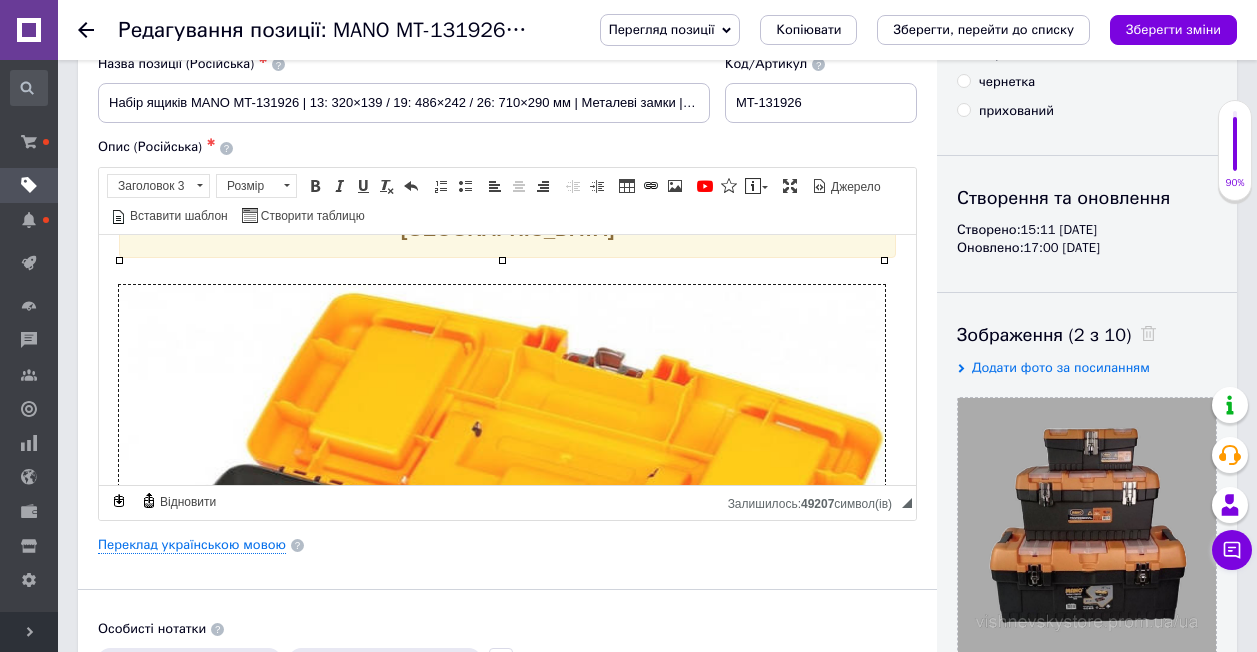 scroll, scrollTop: 0, scrollLeft: 0, axis: both 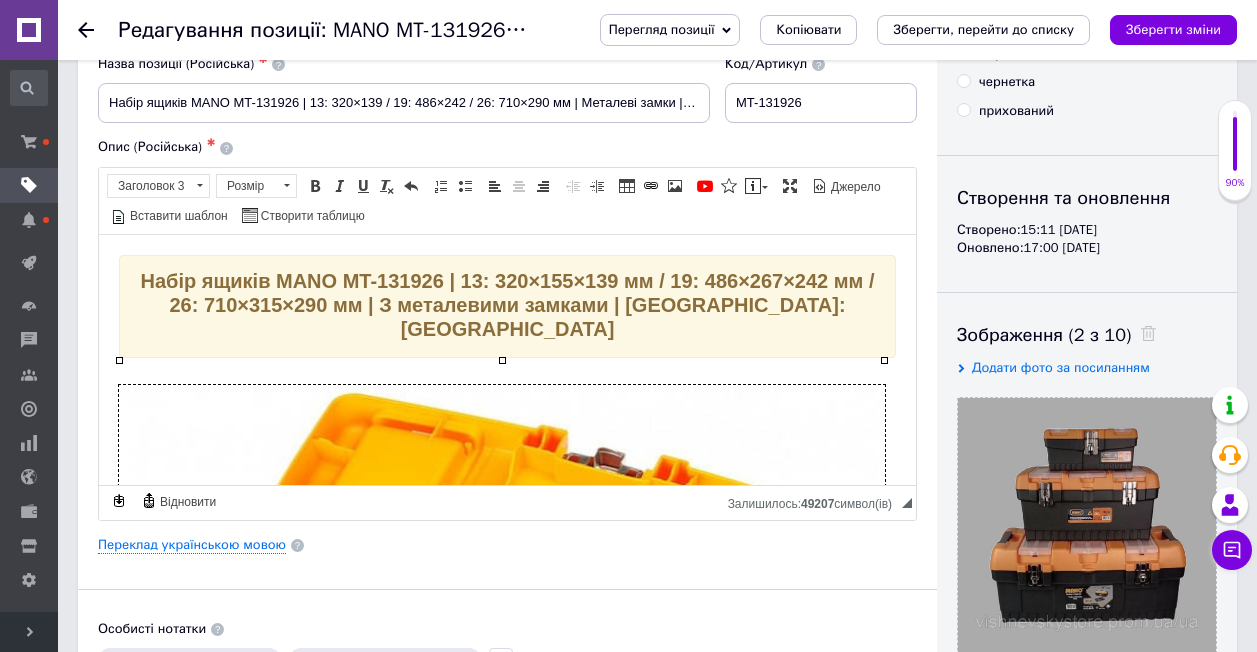 click on "Набір ящиків MANO MT-131926 | 13: 320×155×139 мм / 19: 486×267×242 мм / 26: 710×315×290 мм | З металевими замками | Виробник: Туреччина ✅  Переваги набору ящиків Mano MT-13 / MT-19 / MT-26: 🔒  Міцні металеві замки  — надійна фіксація і безпечне зберігання інструментів. 🧰  Високоякісний пластик  — ударостійкий, міцний та довговічний. 🌿  Без запаху пластику  — комфортне використання навіть у закритих приміщеннях. 💼  Сучасний та зручний дизайн  — продумана форма для легкого транспортування. 🇹🇷  Виробництво Туреччина  — якість, перевірена роками. 📦  Комплектація: • Ящик MT-13 — 320 × 155 × 139 мм 🔧" at bounding box center (507, 831) 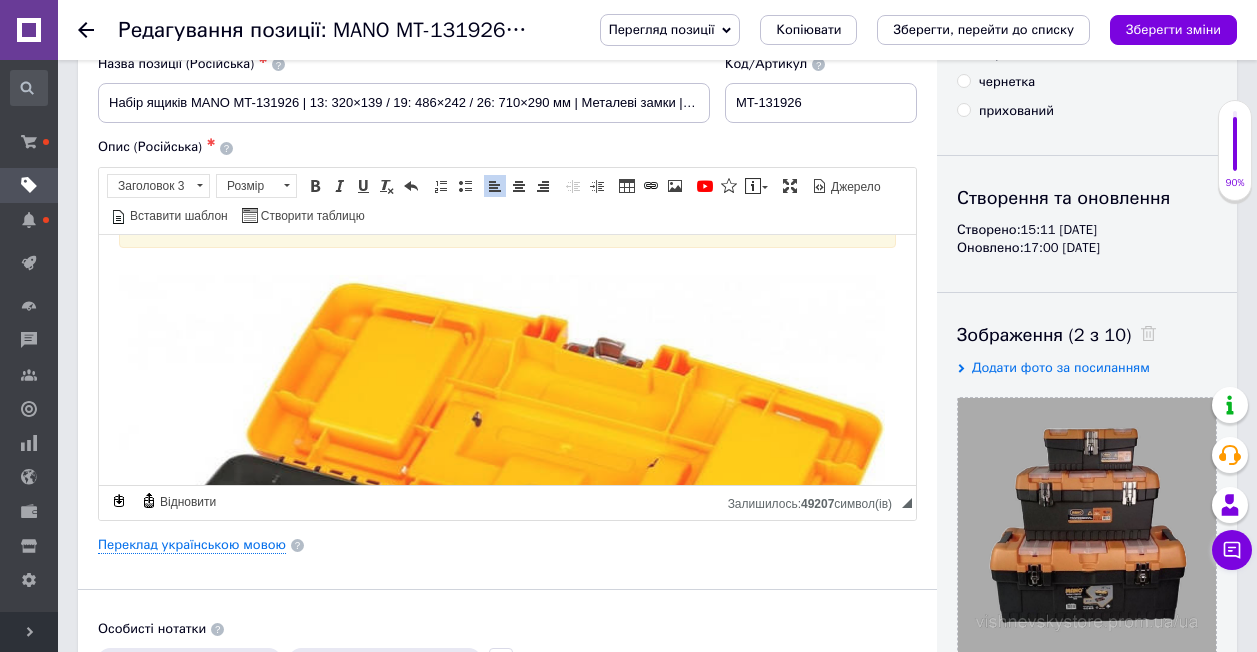 scroll, scrollTop: 93, scrollLeft: 0, axis: vertical 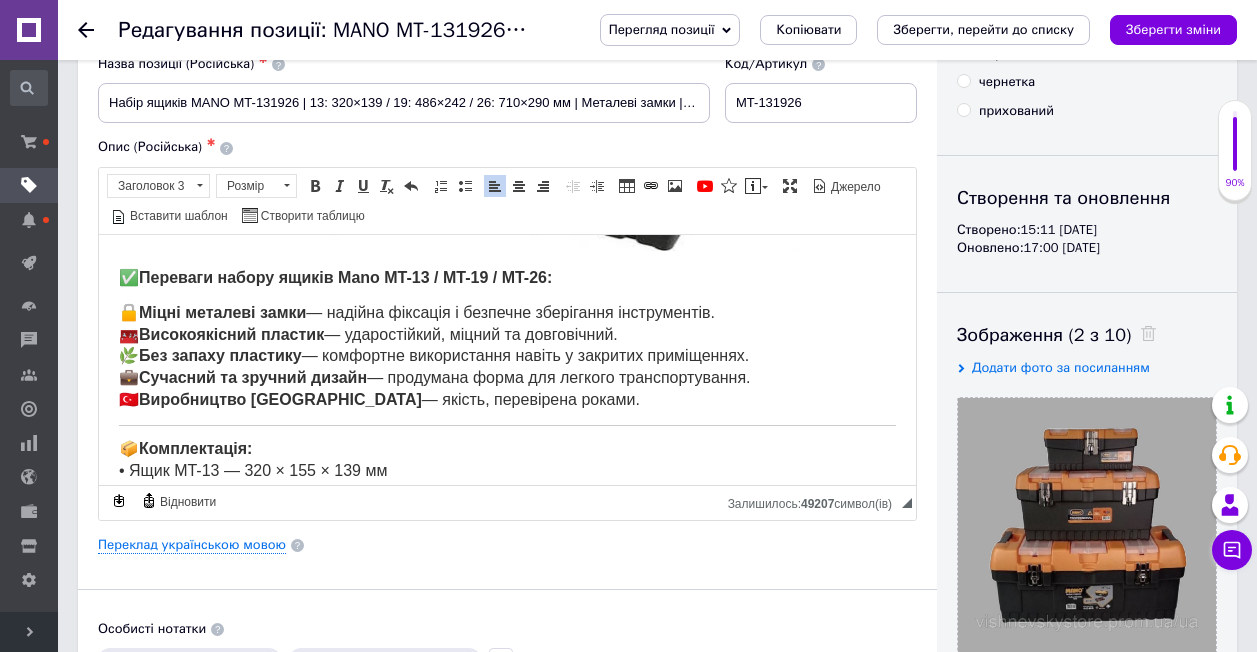 drag, startPoint x: 120, startPoint y: 344, endPoint x: 639, endPoint y: 383, distance: 520.46326 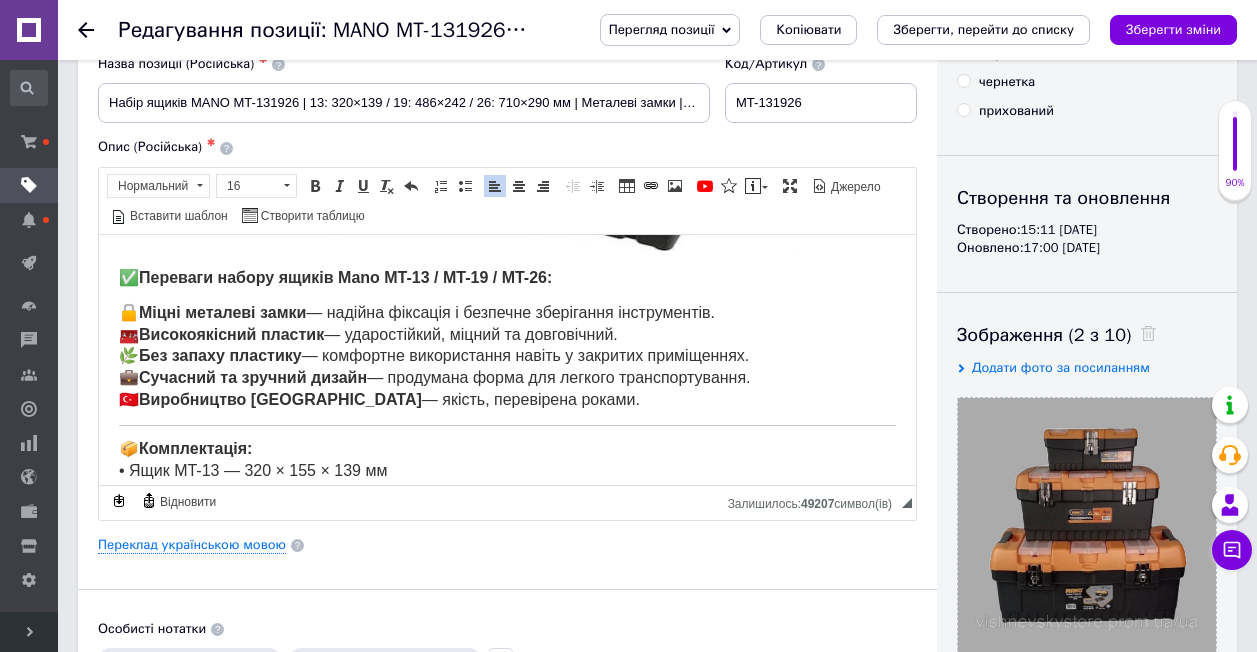 click on "🔒  Міцні металеві замки  — надійна фіксація і безпечне зберігання інструментів. 🧰  Високоякісний пластик  — ударостійкий, міцний та довговічний. 🌿  Без запаху пластику  — комфортне використання навіть у закритих приміщеннях. 💼  Сучасний та зручний дизайн  — продумана форма для легкого транспортування. 🇹🇷  Виробництво Туреччина  — якість, перевірена роками." at bounding box center [507, 356] 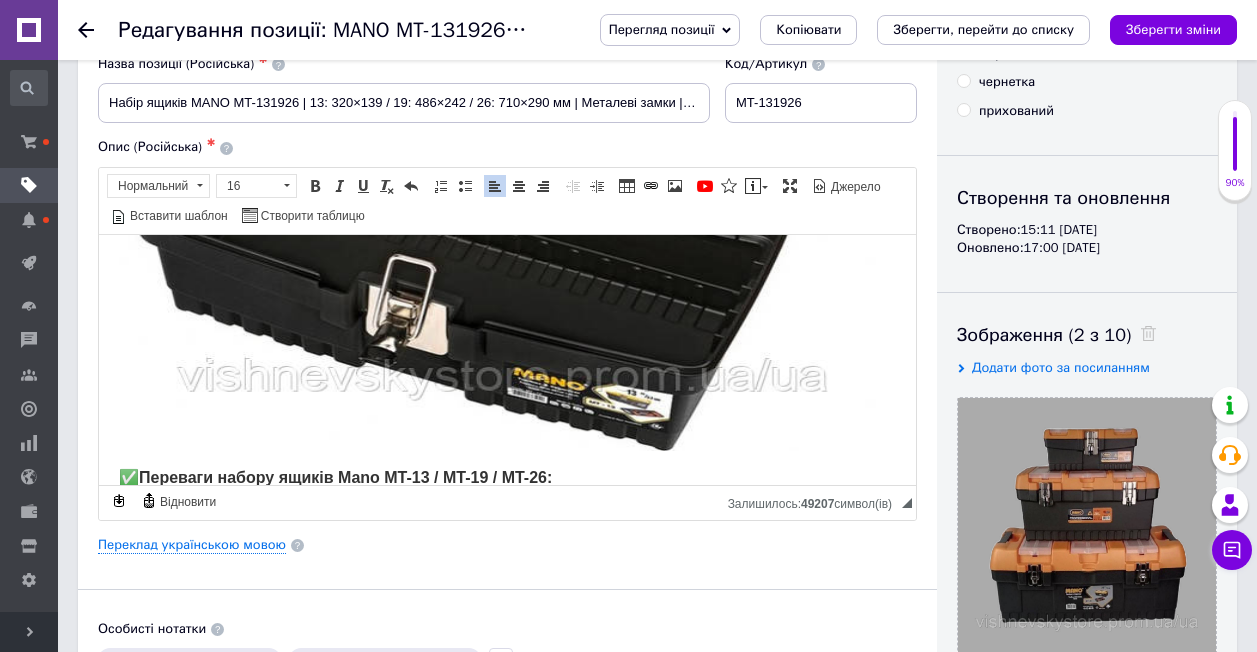 scroll, scrollTop: 600, scrollLeft: 0, axis: vertical 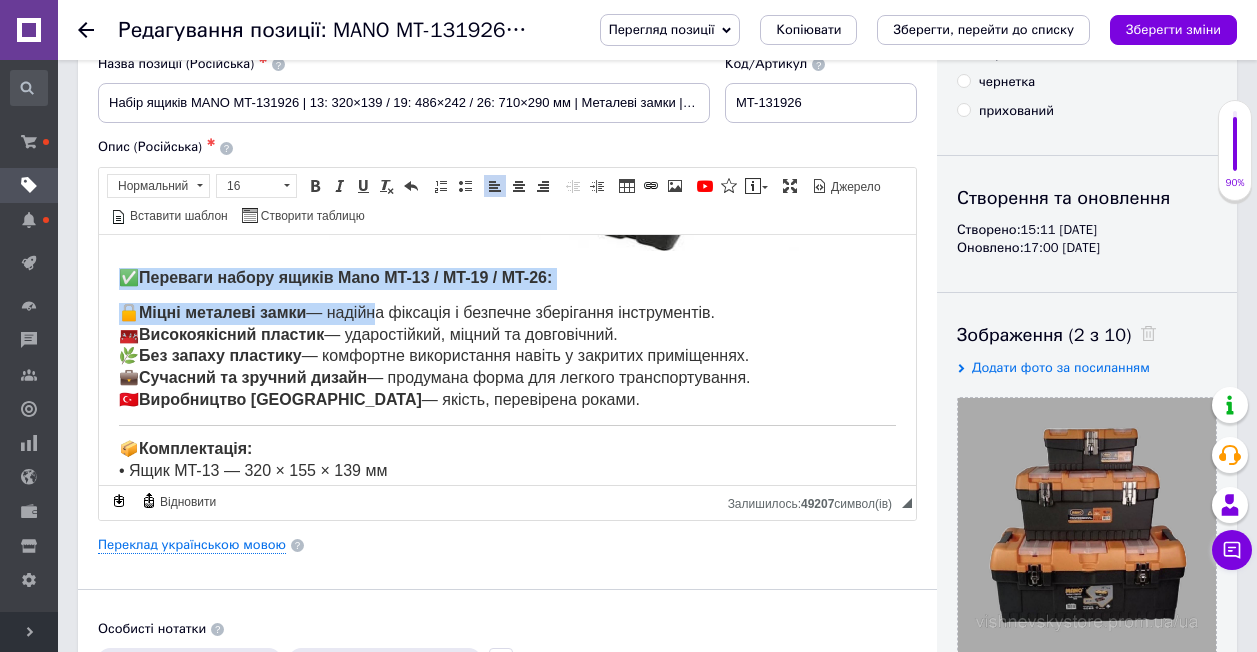 drag, startPoint x: 117, startPoint y: 350, endPoint x: 563, endPoint y: 364, distance: 446.21967 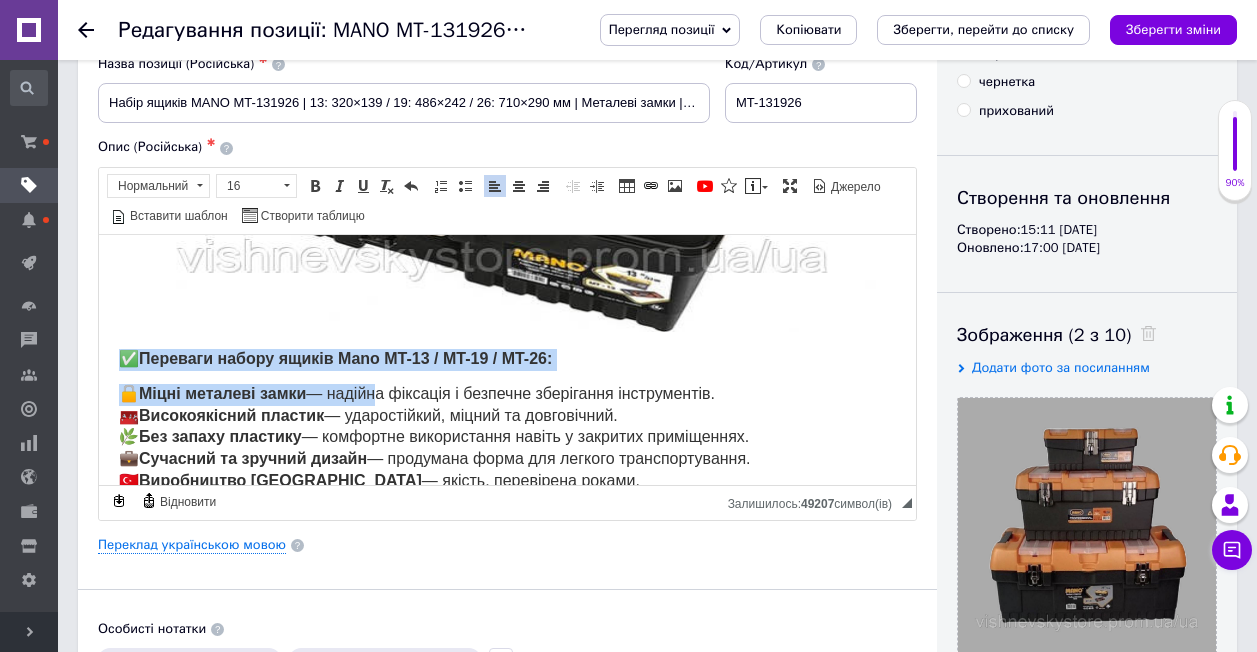 scroll, scrollTop: 600, scrollLeft: 0, axis: vertical 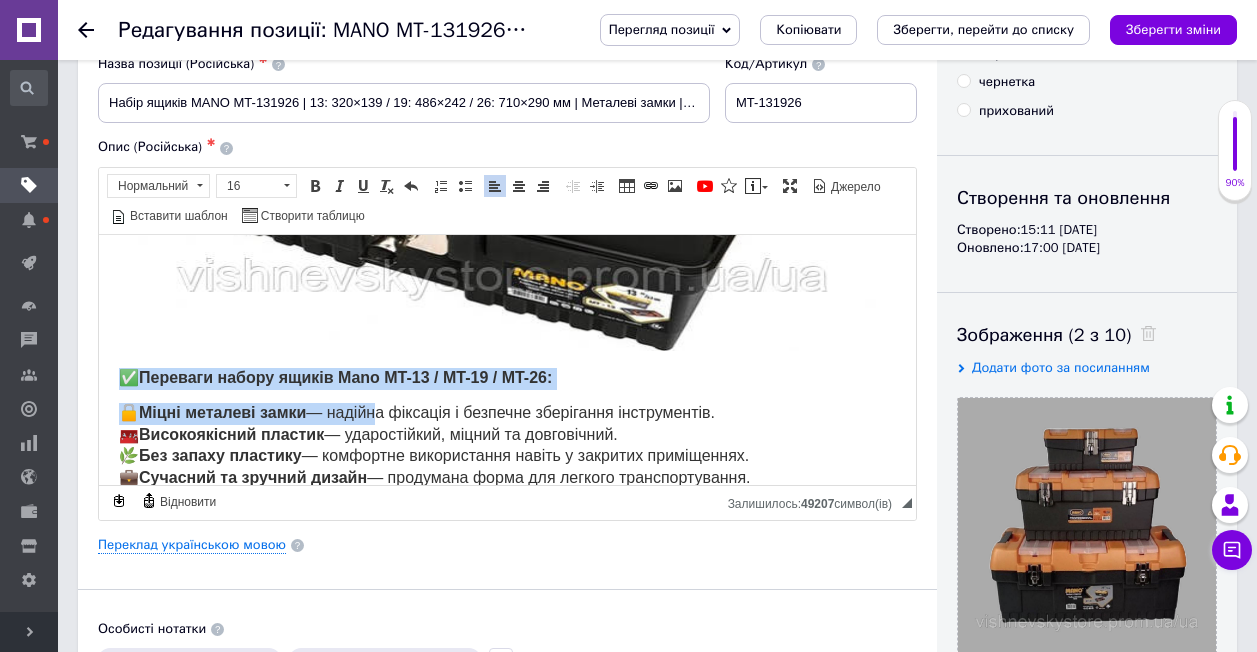 copy on "✅  Переваги набору ящиків Mano MT-13 / MT-19 / MT-26: 🔒  Міцні металеві замки  — надійна фіксація і безпечне зберігання інструментів. 🧰  Високоякісний пластик  — ударостійкий, міцний та довговічний. 🌿  Без запаху пластику  — комфортне використання навіть у закритих приміщеннях. 💼  Сучасний та зручний дизайн  — продумана форма для легкого транспортування. 🇹🇷  Виробництво Туреччина  — якість, перевірена роками." 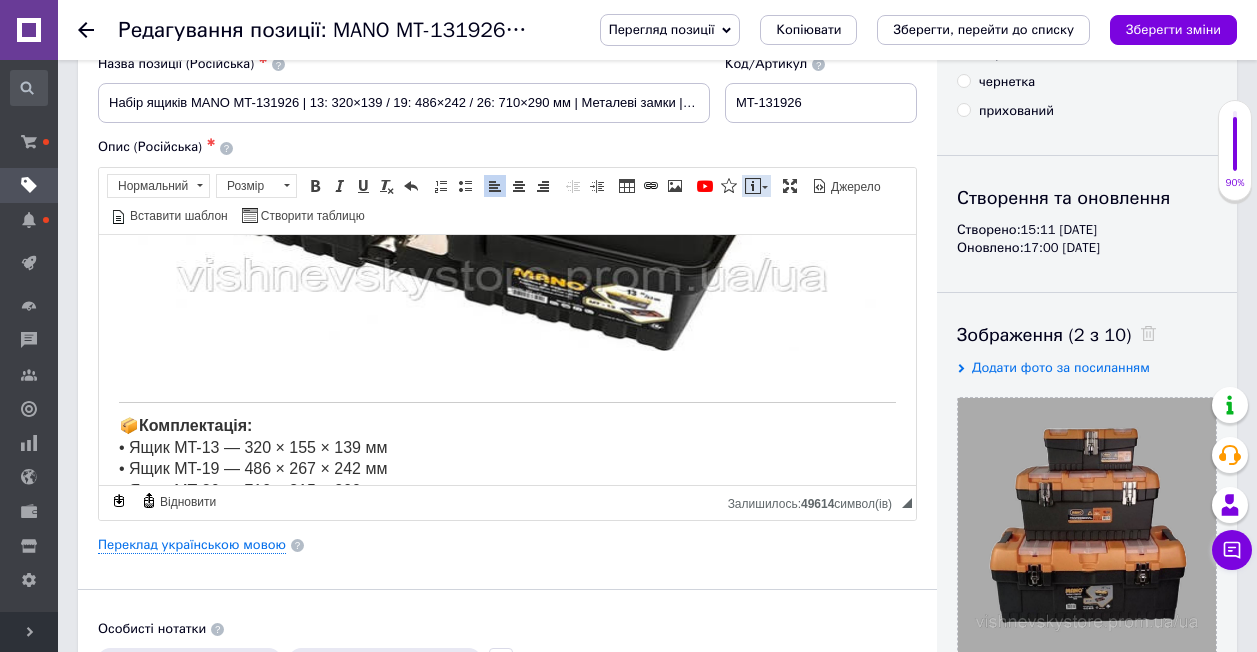 click at bounding box center (753, 186) 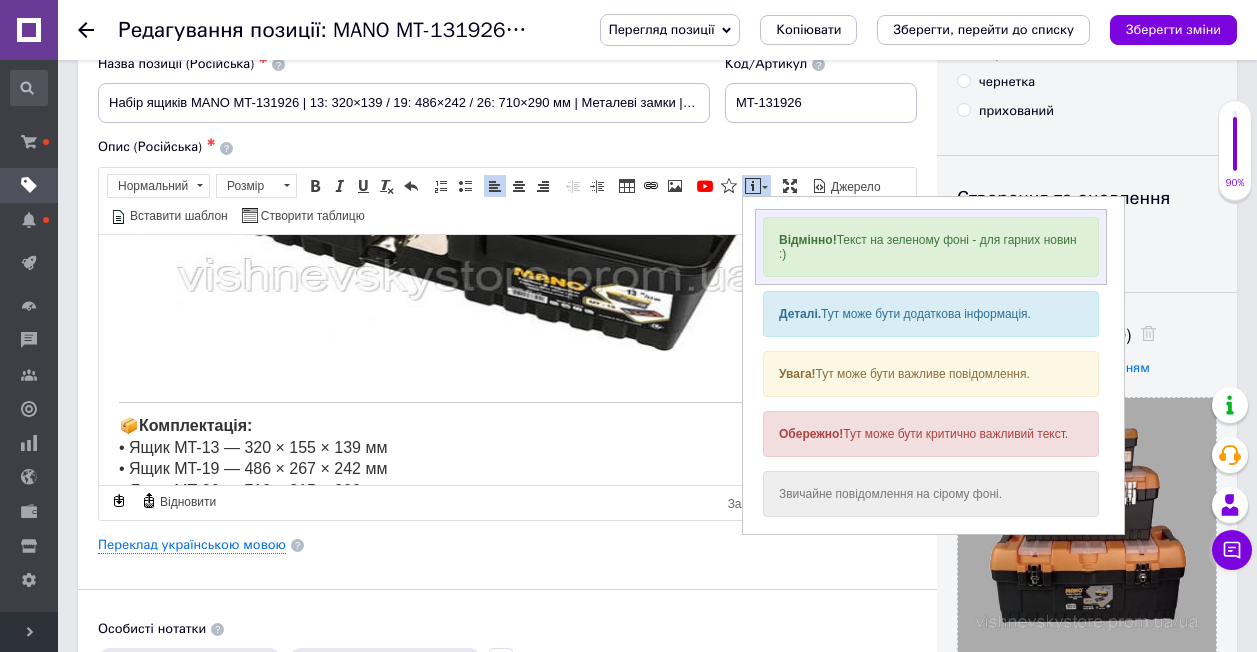 click on "Відмінно!  Текст на зеленому фоні - для гарних новин :)" at bounding box center (931, 246) 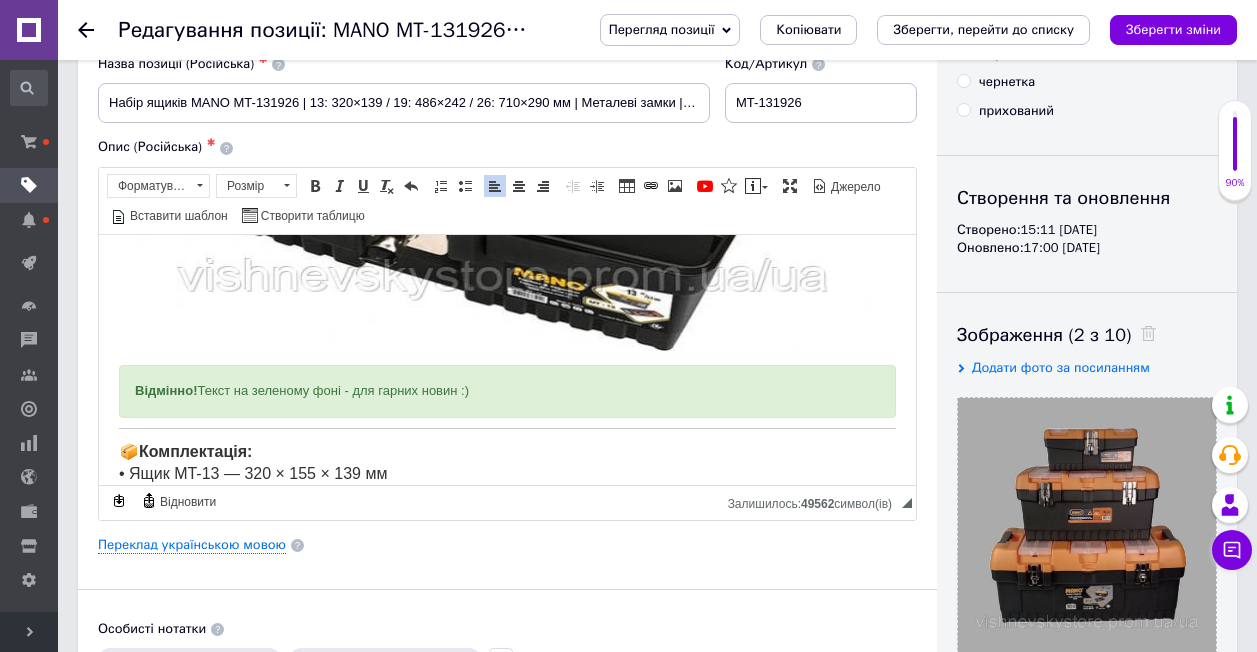 drag, startPoint x: 135, startPoint y: 364, endPoint x: 483, endPoint y: 365, distance: 348.00143 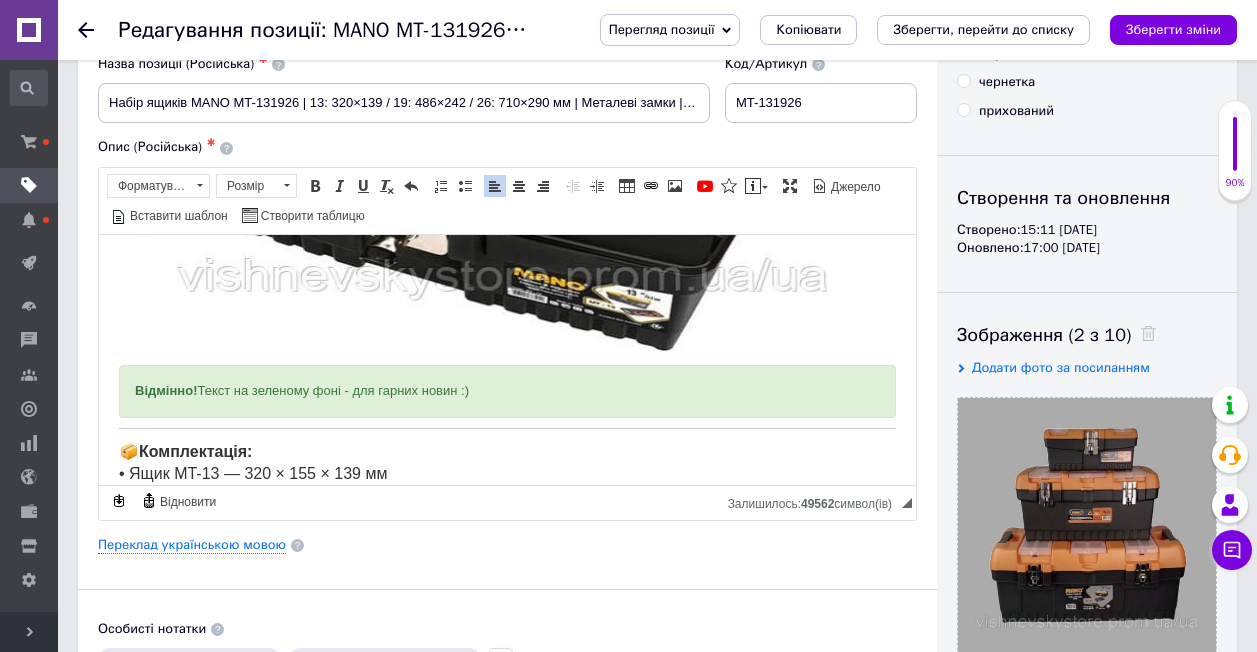 click on "Відмінно!  Текст на зеленому фоні - для гарних новин :)" at bounding box center [507, 390] 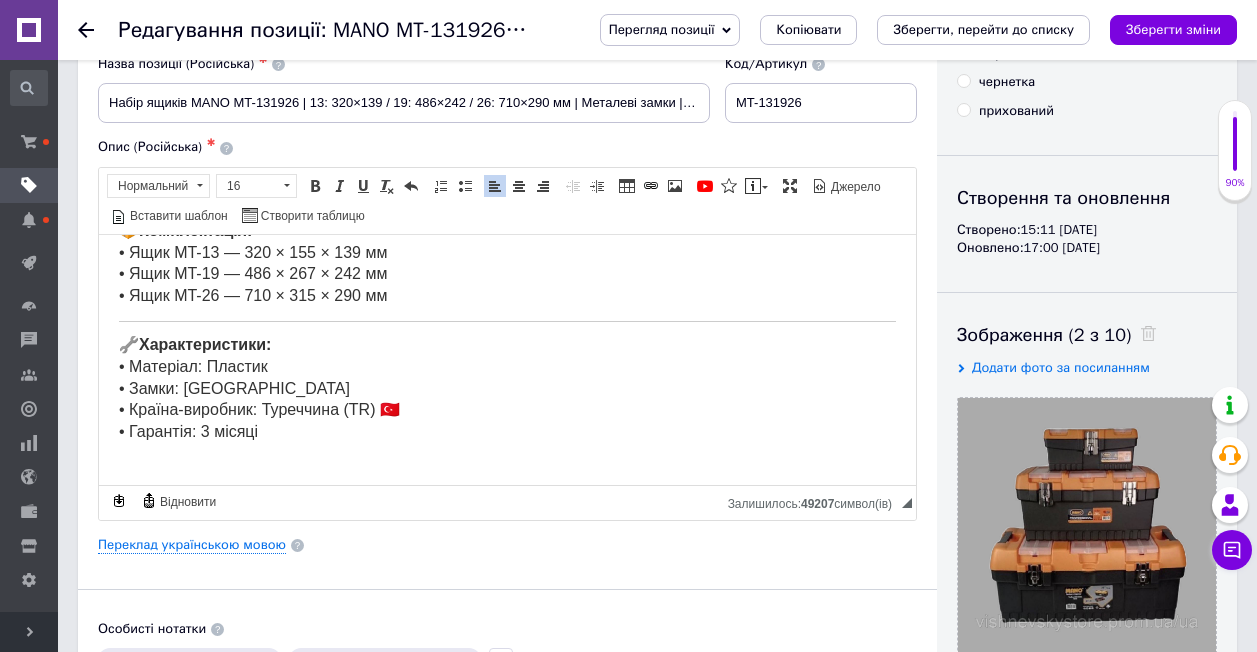 scroll, scrollTop: 870, scrollLeft: 0, axis: vertical 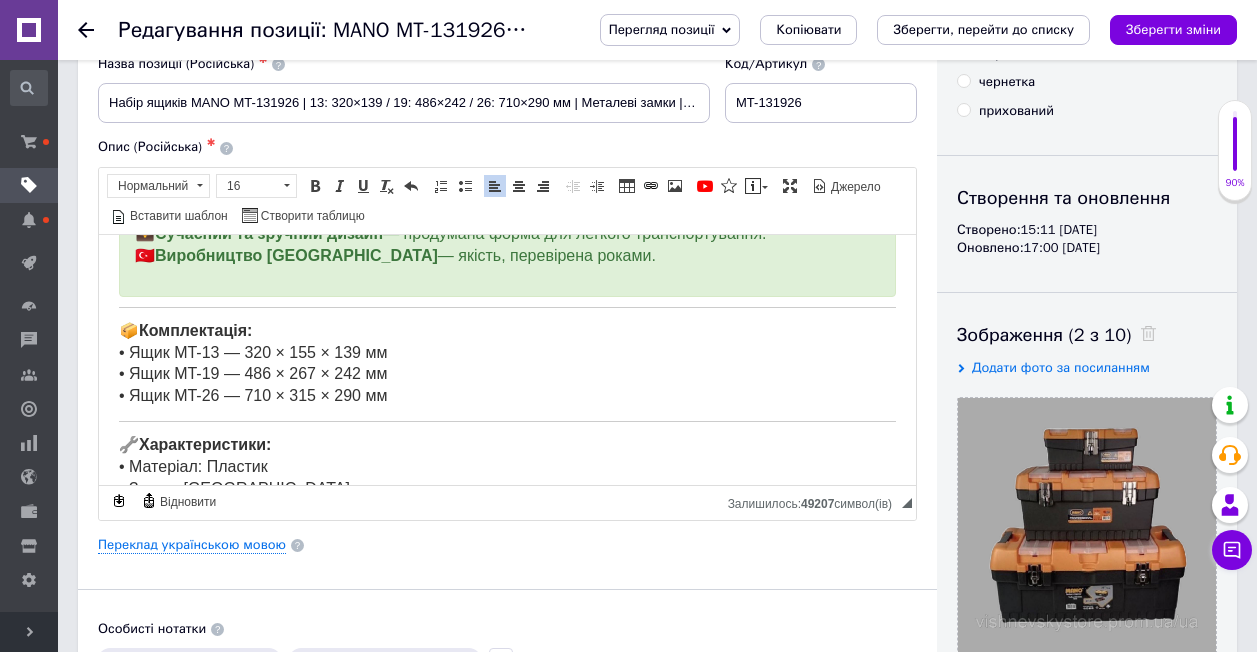 click on "Набір ящиків MANO MT-131926 | 13: 320×155×139 мм / 19: 486×267×242 мм / 26: 710×315×290 мм | З металевими замками | Виробник: Туреччина ✅  Переваги набору ящиків Mano MT-13 / MT-19 / MT-26: 🔒  Міцні металеві замки  — надійна фіксація і безпечне зберігання інструментів. 🧰  Високоякісний пластик  — ударостійкий, міцний та довговічний. 🌿  Без запаху пластику  — комфортне використання навіть у закритих приміщеннях. 💼  Сучасний та зручний дизайн  — продумана форма для легкого транспортування. 🇹🇷  Виробництво Туреччина  — якість, перевірена роками. 📦  Комплектація: • Ящик MT-13 — 320 × 155 × 139 мм 🔧" at bounding box center [507, -13] 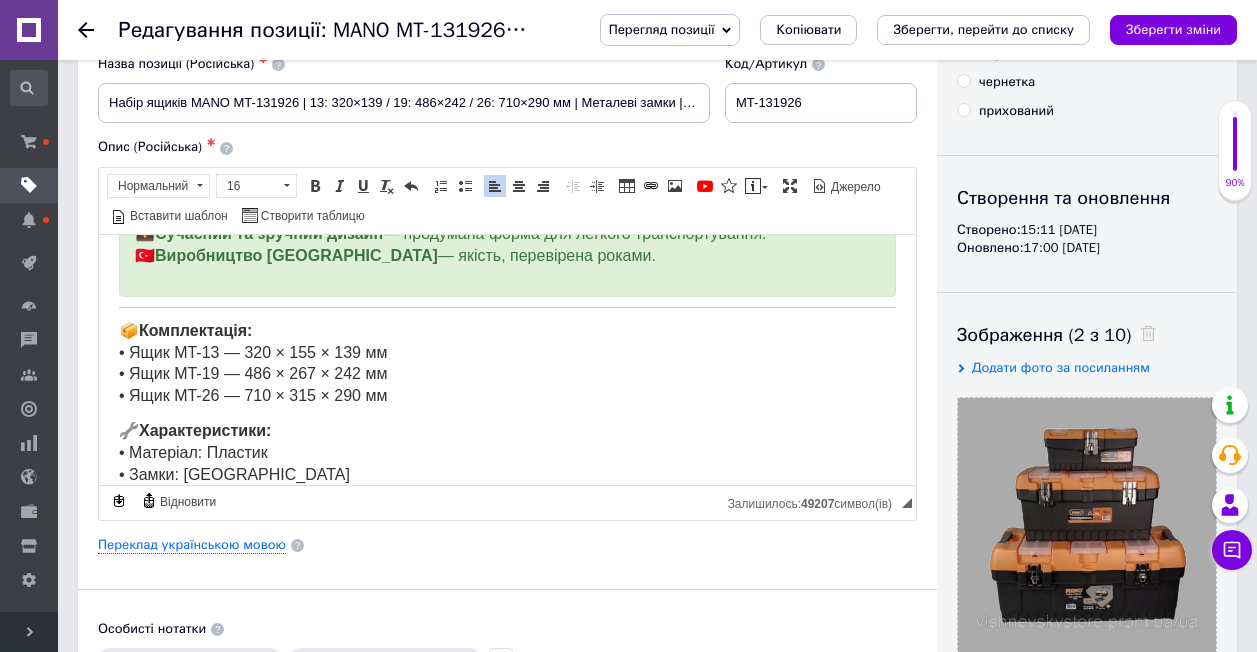 click on "Набір ящиків MANO MT-131926 | 13: 320×155×139 мм / 19: 486×267×242 мм / 26: 710×315×290 мм | З металевими замками | Виробник: Туреччина ✅  Переваги набору ящиків Mano MT-13 / MT-19 / MT-26: 🔒  Міцні металеві замки  — надійна фіксація і безпечне зберігання інструментів. 🧰  Високоякісний пластик  — ударостійкий, міцний та довговічний. 🌿  Без запаху пластику  — комфортне використання навіть у закритих приміщеннях. 💼  Сучасний та зручний дизайн  — продумана форма для легкого транспортування. 🇹🇷  Виробництво Туреччина  — якість, перевірена роками. 📦  Комплектація: • Ящик MT-13 — 320 × 155 × 139 мм 🔧" at bounding box center [507, -20] 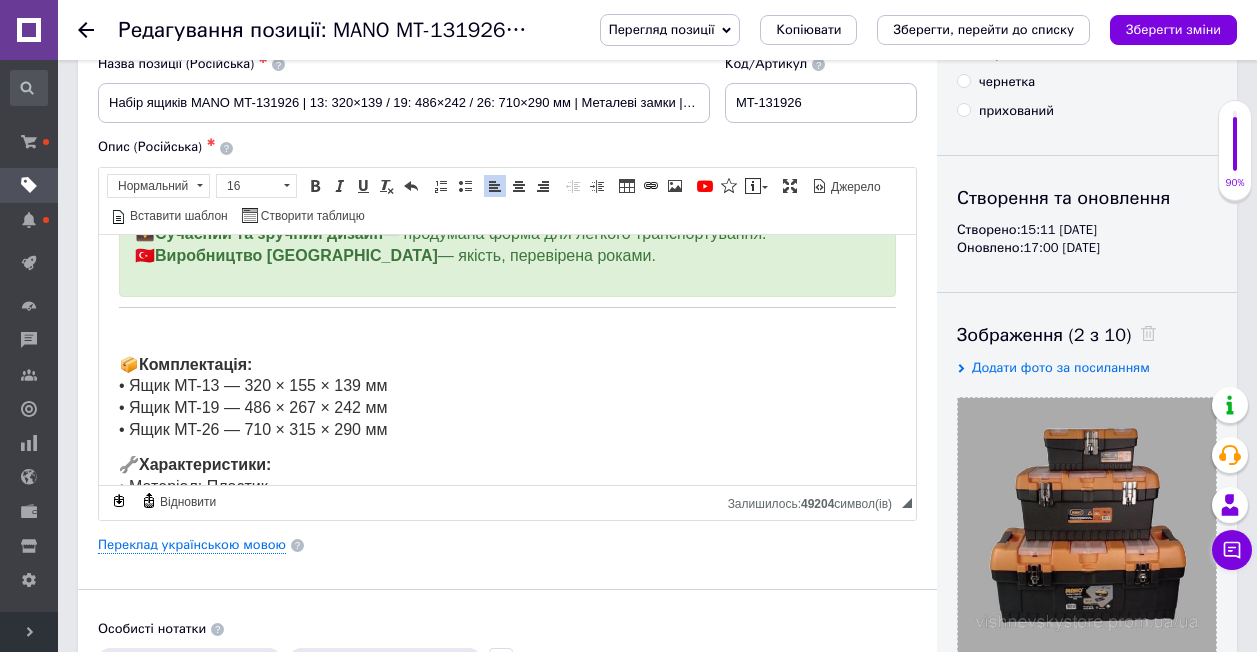 click on "Набір ящиків MANO MT-131926 | 13: 320×155×139 мм / 19: 486×267×242 мм / 26: 710×315×290 мм | З металевими замками | Виробник: Туреччина ✅  Переваги набору ящиків Mano MT-13 / MT-19 / MT-26: 🔒  Міцні металеві замки  — надійна фіксація і безпечне зберігання інструментів. 🧰  Високоякісний пластик  — ударостійкий, міцний та довговічний. 🌿  Без запаху пластику  — комфортне використання навіть у закритих приміщеннях. 💼  Сучасний та зручний дизайн  — продумана форма для легкого транспортування. 🇹🇷  Виробництво Туреччина  — якість, перевірена роками. 📦  Комплектація: • Ящик MT-13 — 320 × 155 × 139 мм 🔧" at bounding box center (507, -4) 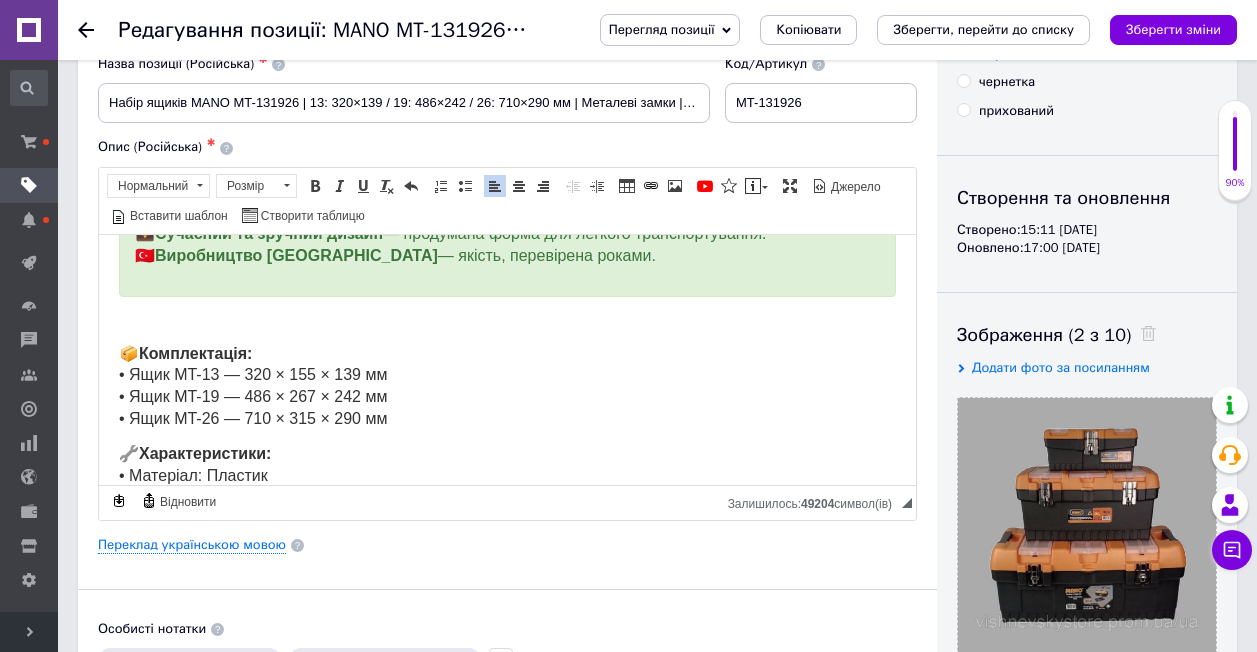 scroll, scrollTop: 470, scrollLeft: 0, axis: vertical 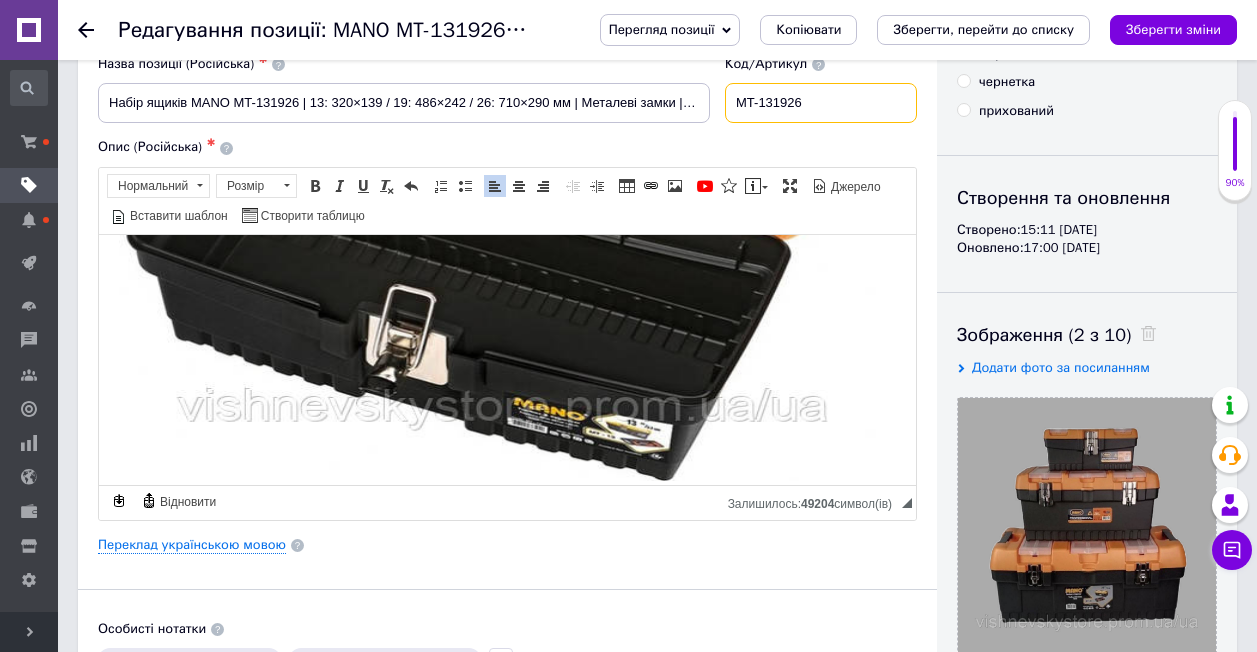 drag, startPoint x: 744, startPoint y: 106, endPoint x: 799, endPoint y: 101, distance: 55.226807 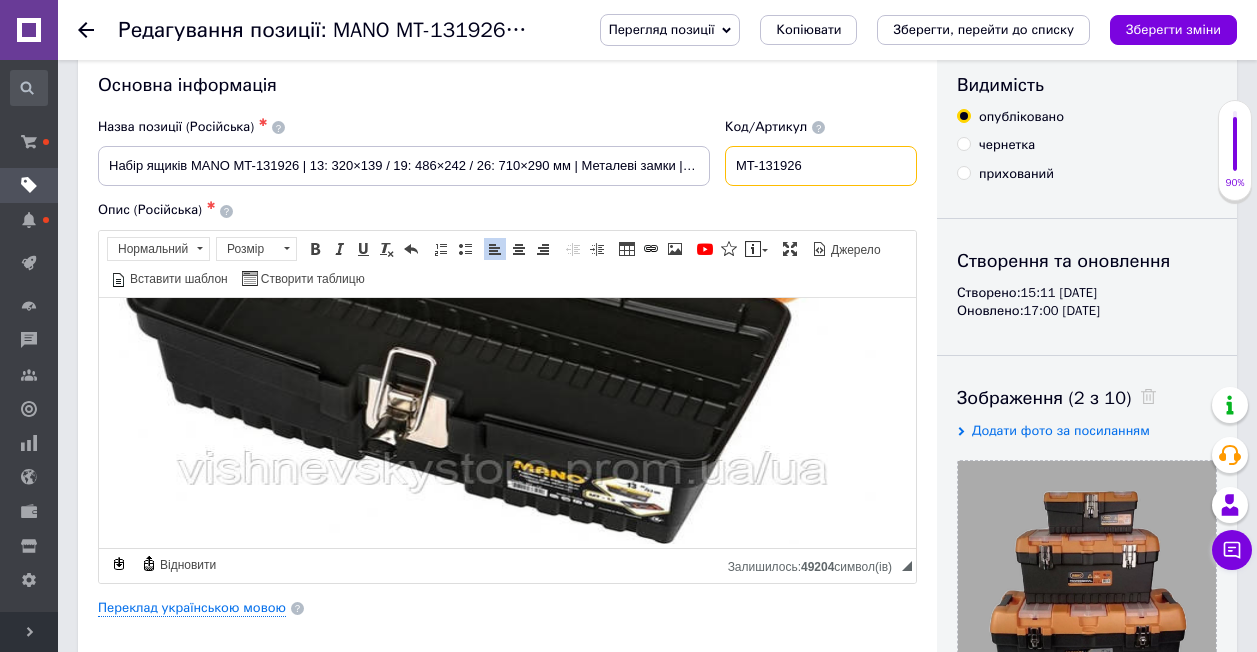 scroll, scrollTop: 0, scrollLeft: 0, axis: both 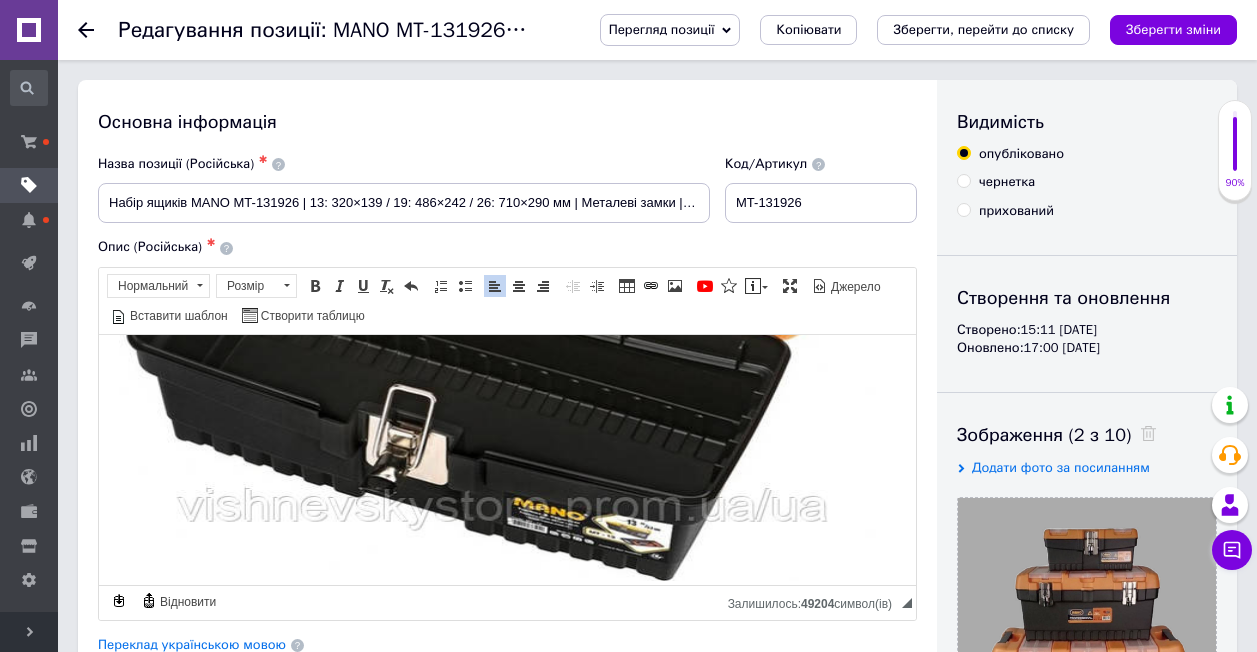 click on "Основна інформація" at bounding box center (507, 122) 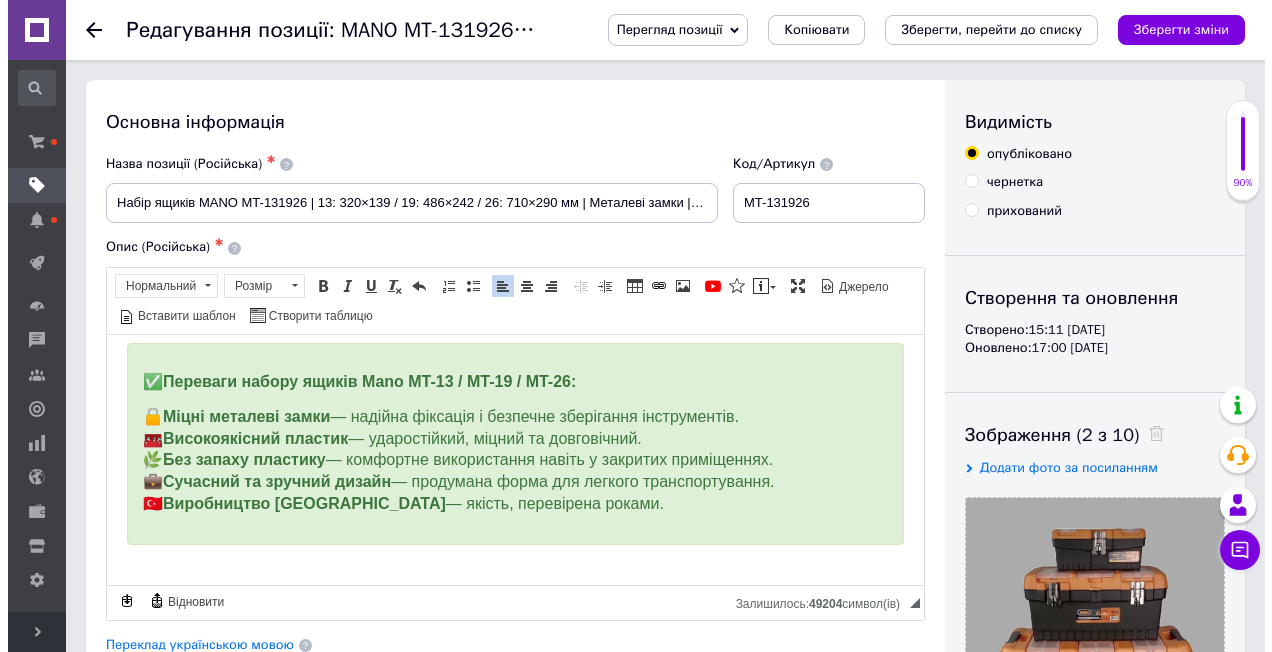 scroll, scrollTop: 770, scrollLeft: 0, axis: vertical 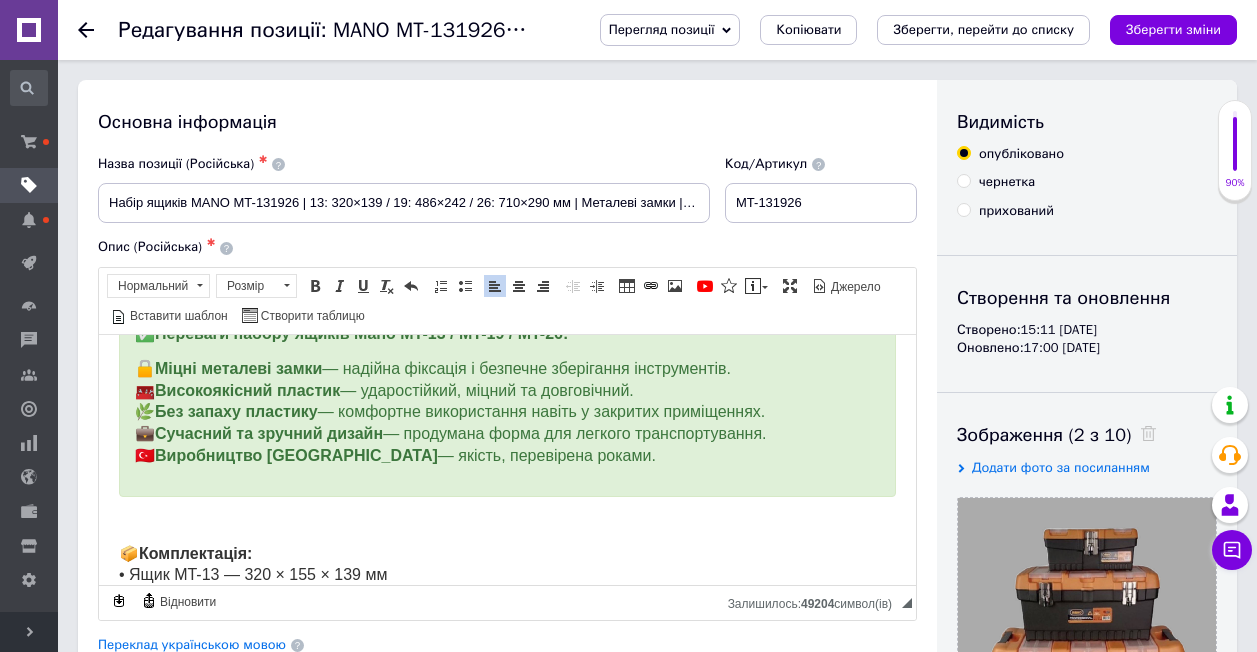 click at bounding box center [507, 519] 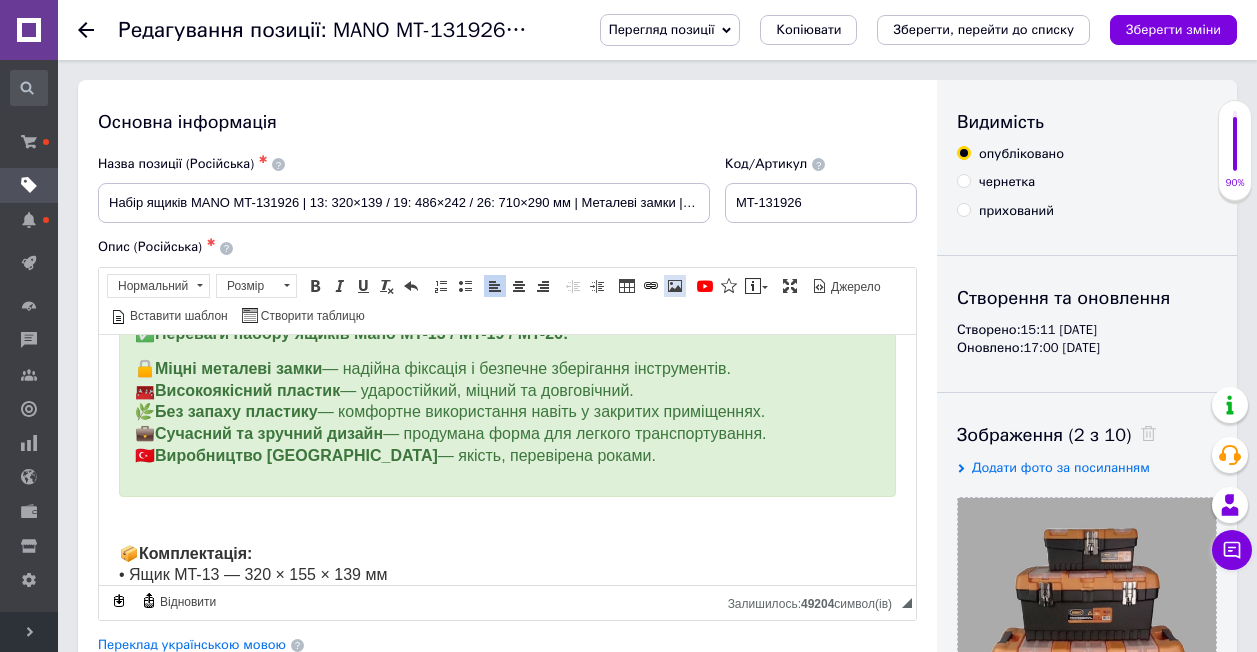 click at bounding box center (675, 286) 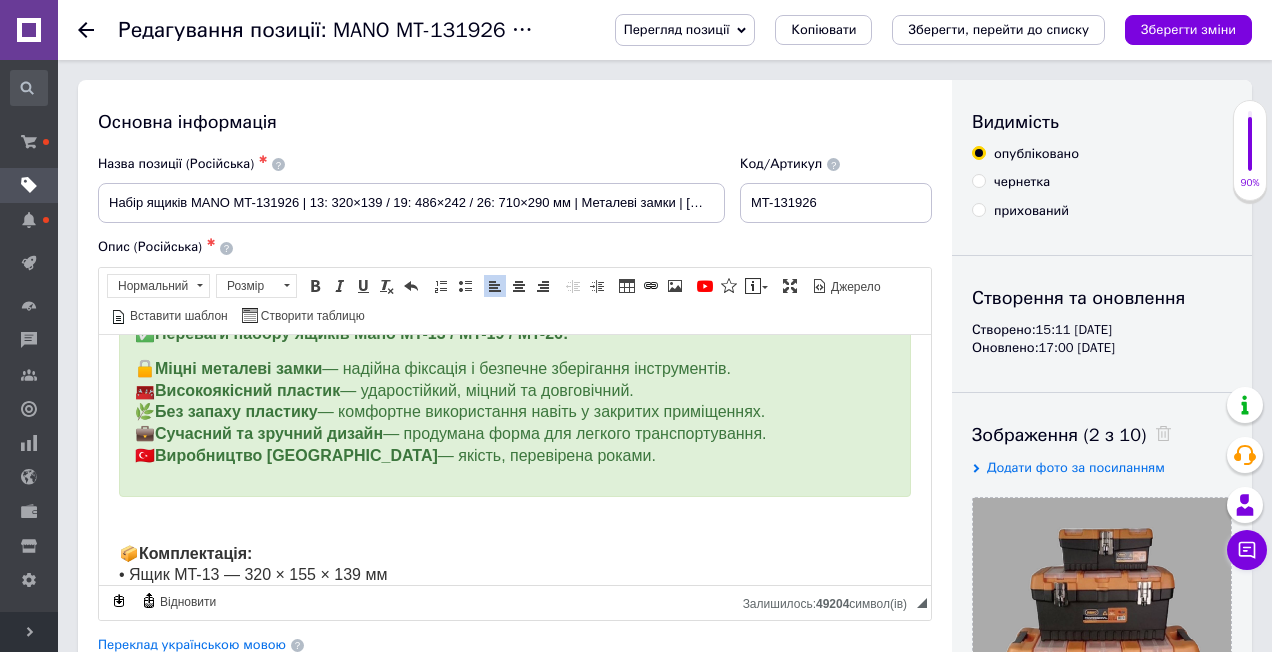 scroll, scrollTop: 0, scrollLeft: 0, axis: both 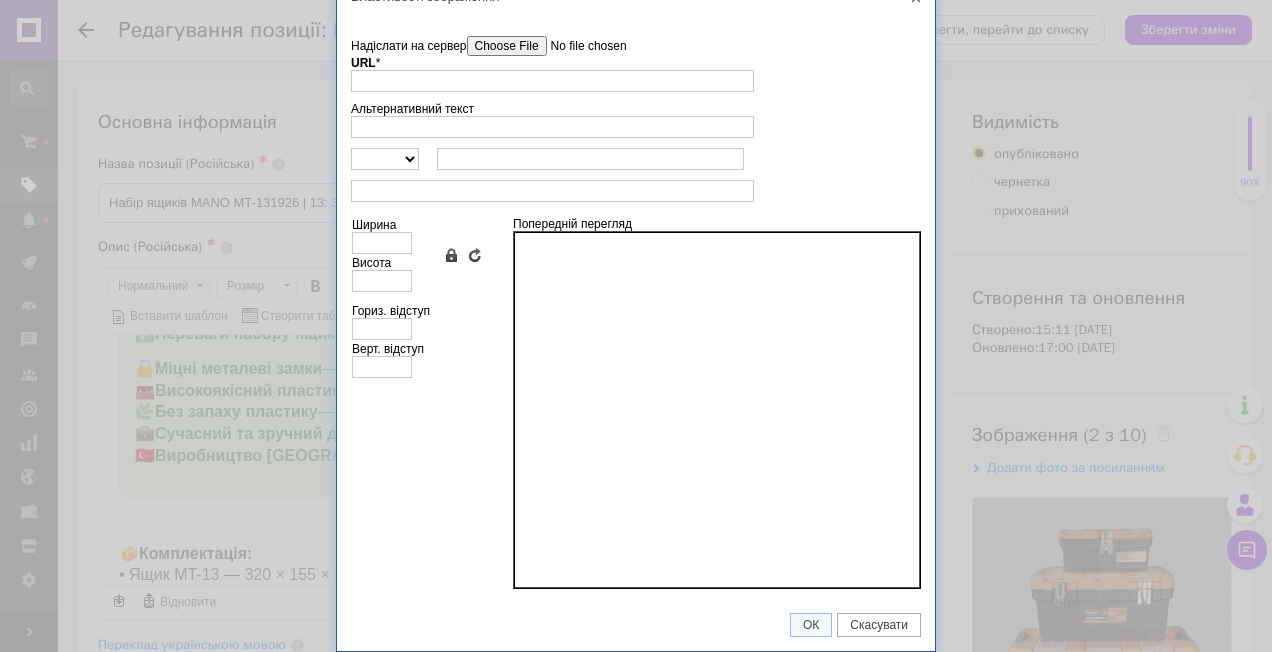 click on "Надіслати на сервер" at bounding box center [580, 46] 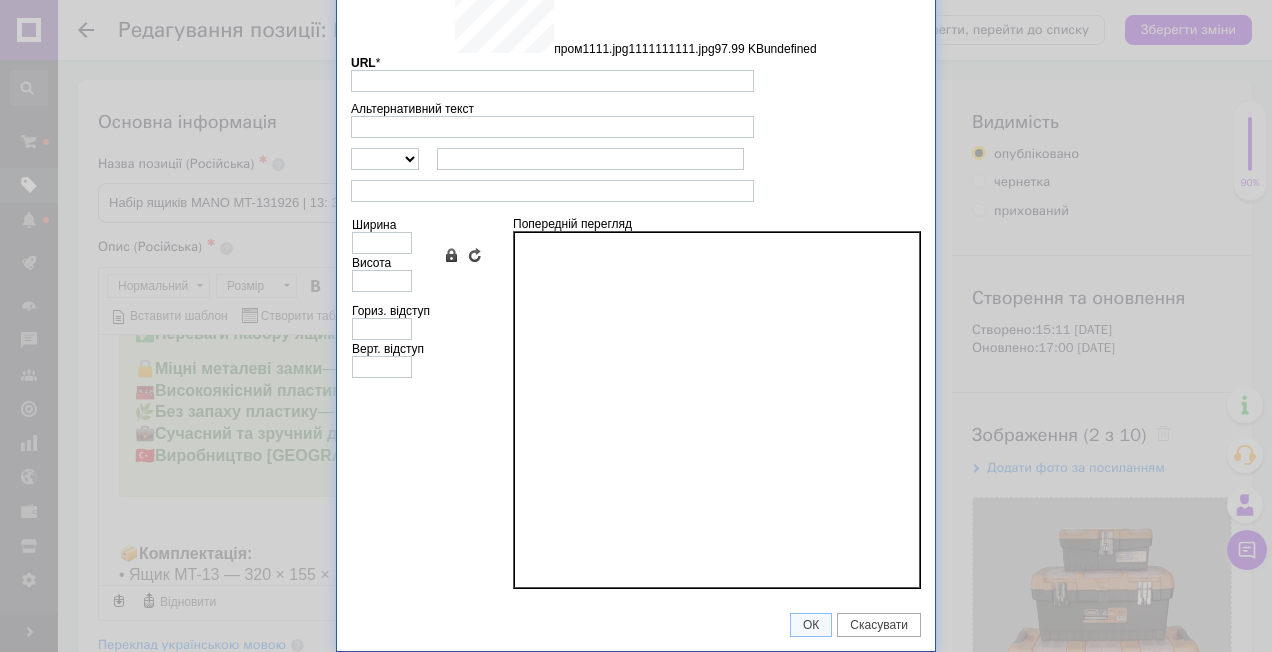 type on "[URL][DOMAIN_NAME]" 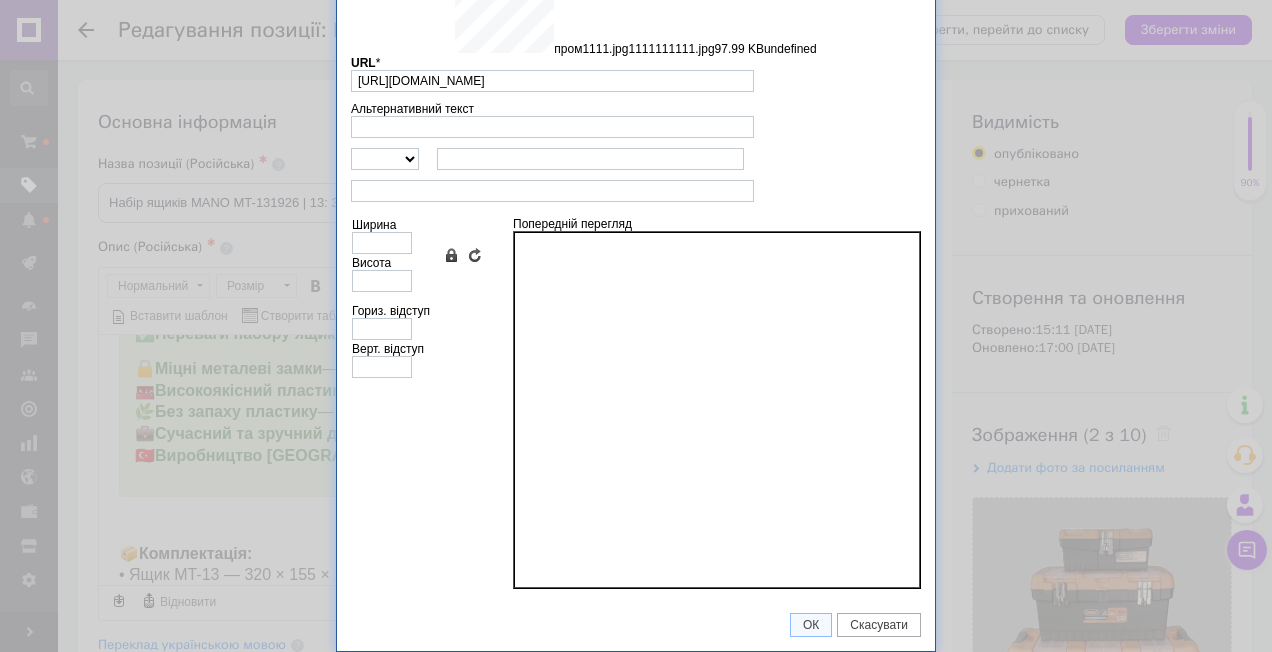scroll, scrollTop: 22, scrollLeft: 0, axis: vertical 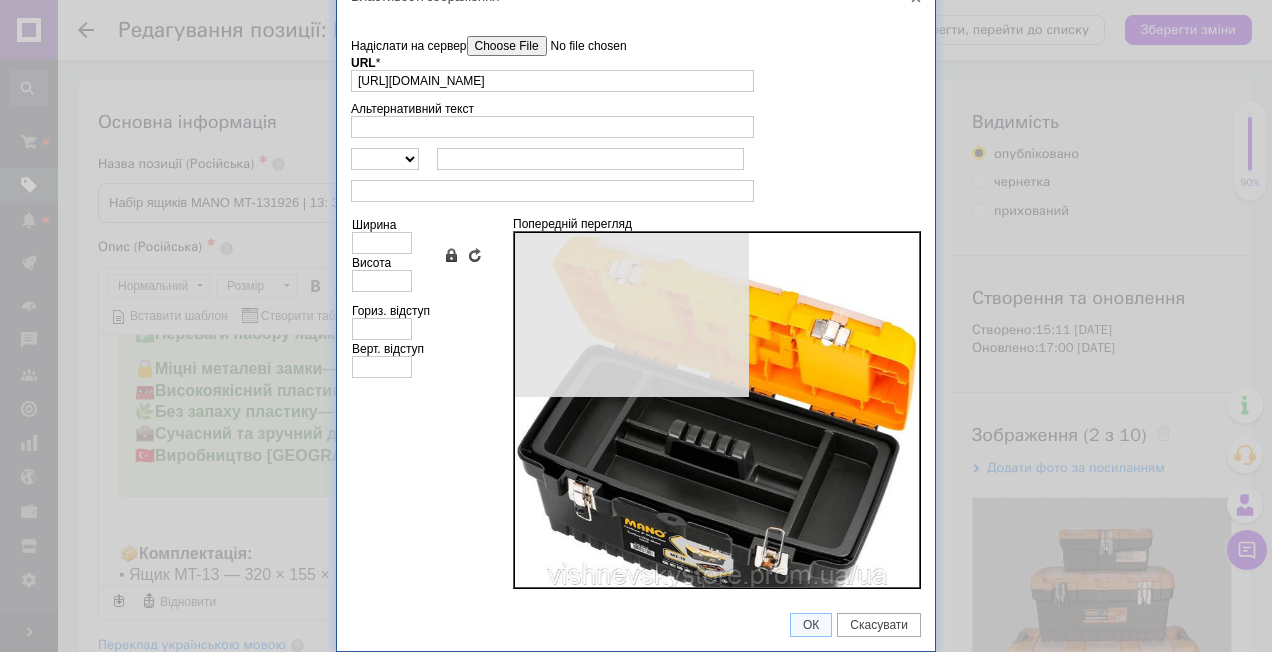 type on "640" 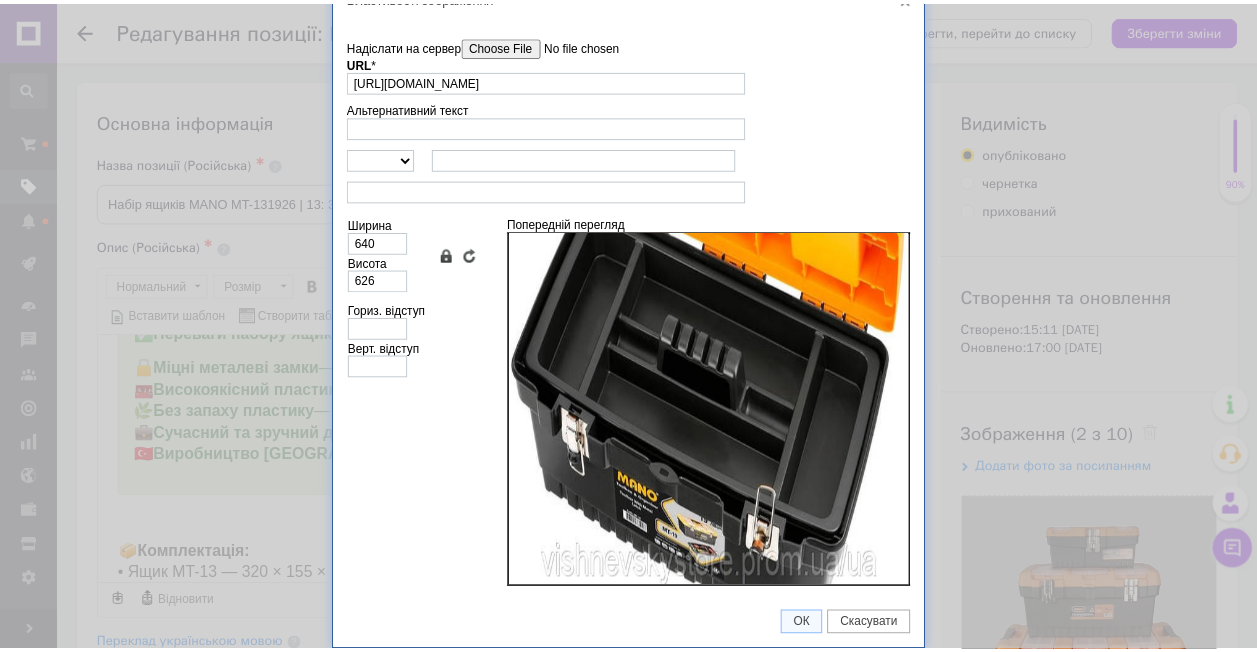 scroll, scrollTop: 285, scrollLeft: 0, axis: vertical 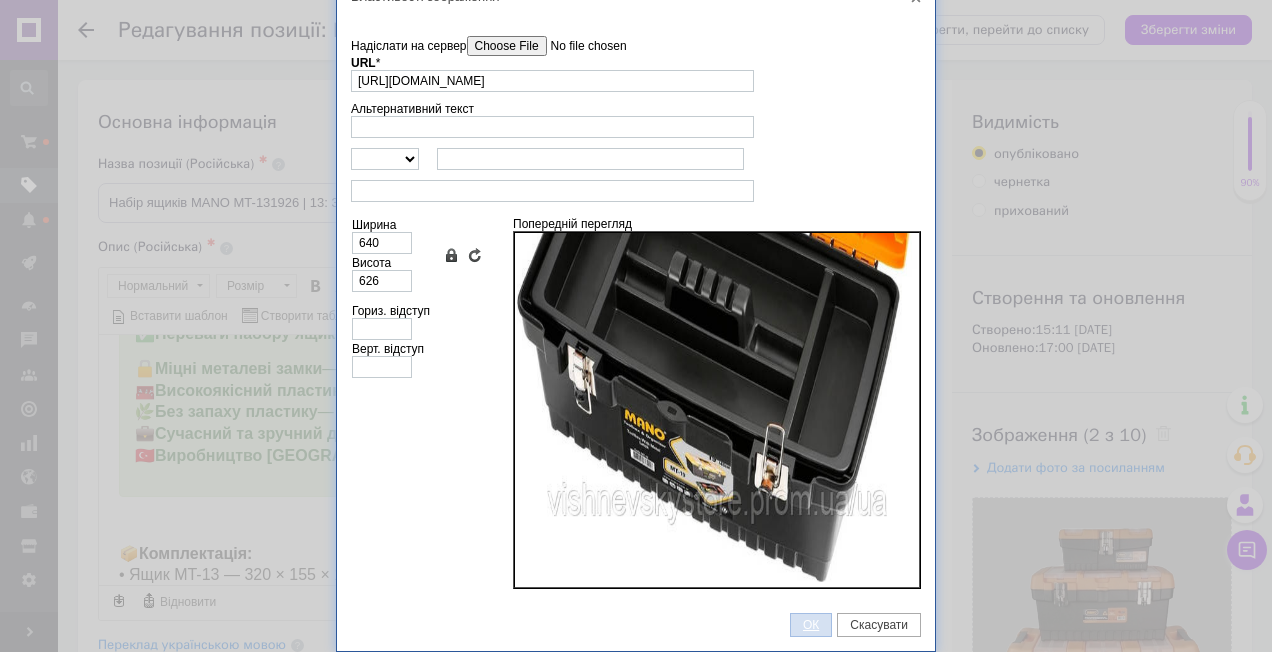 click on "ОК" at bounding box center [811, 625] 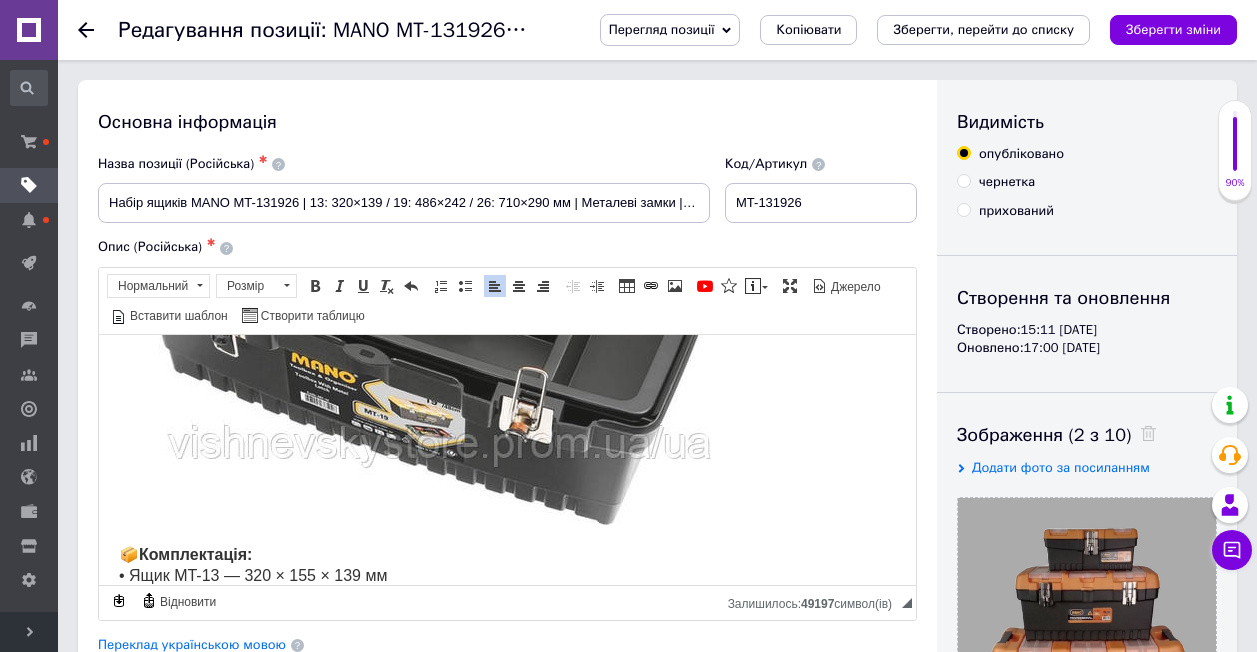 scroll, scrollTop: 1400, scrollLeft: 0, axis: vertical 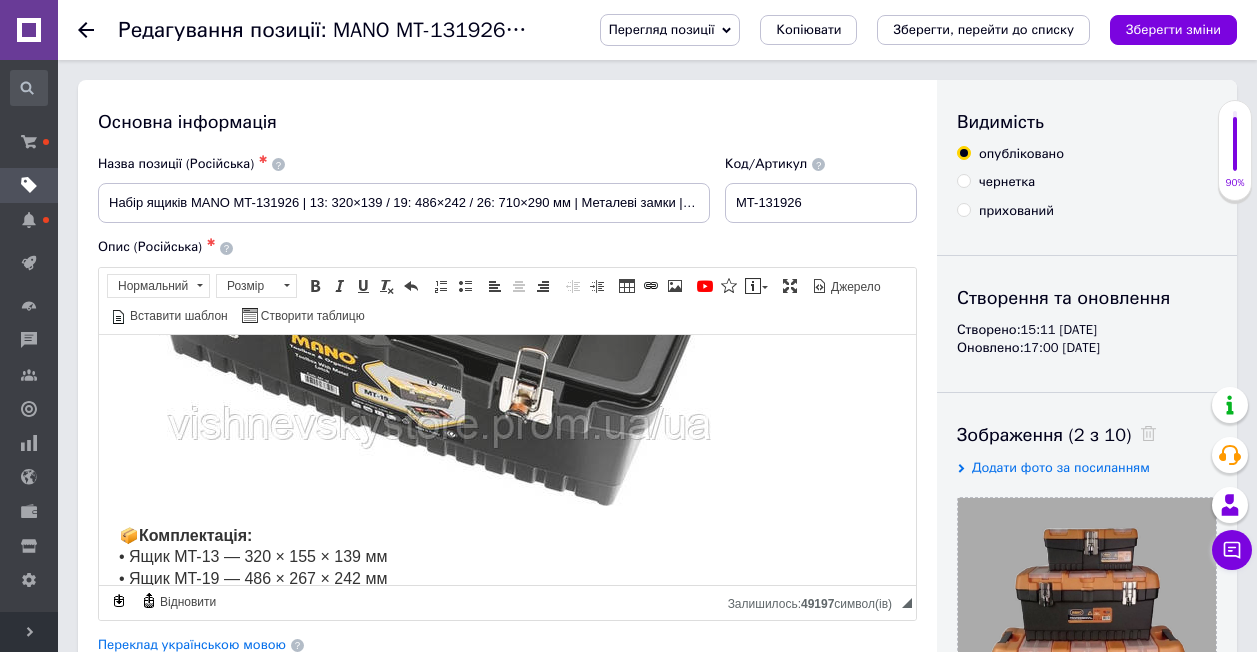 click at bounding box center [439, 192] 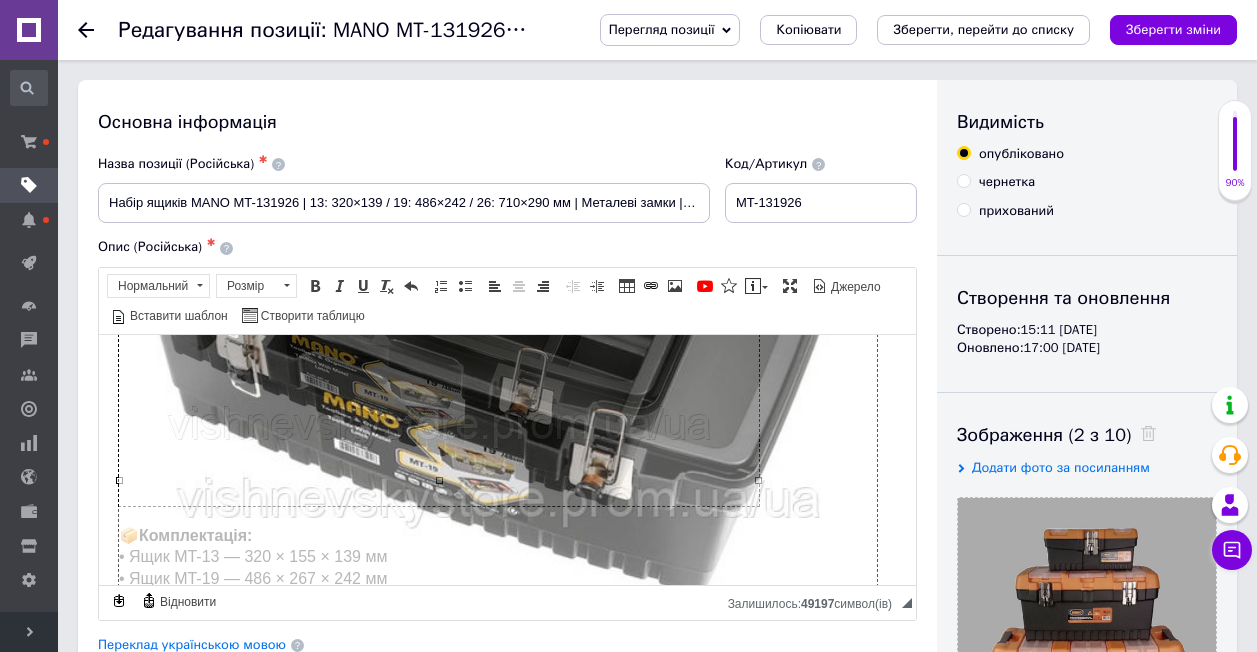 drag, startPoint x: 759, startPoint y: 477, endPoint x: 877, endPoint y: 451, distance: 120.83046 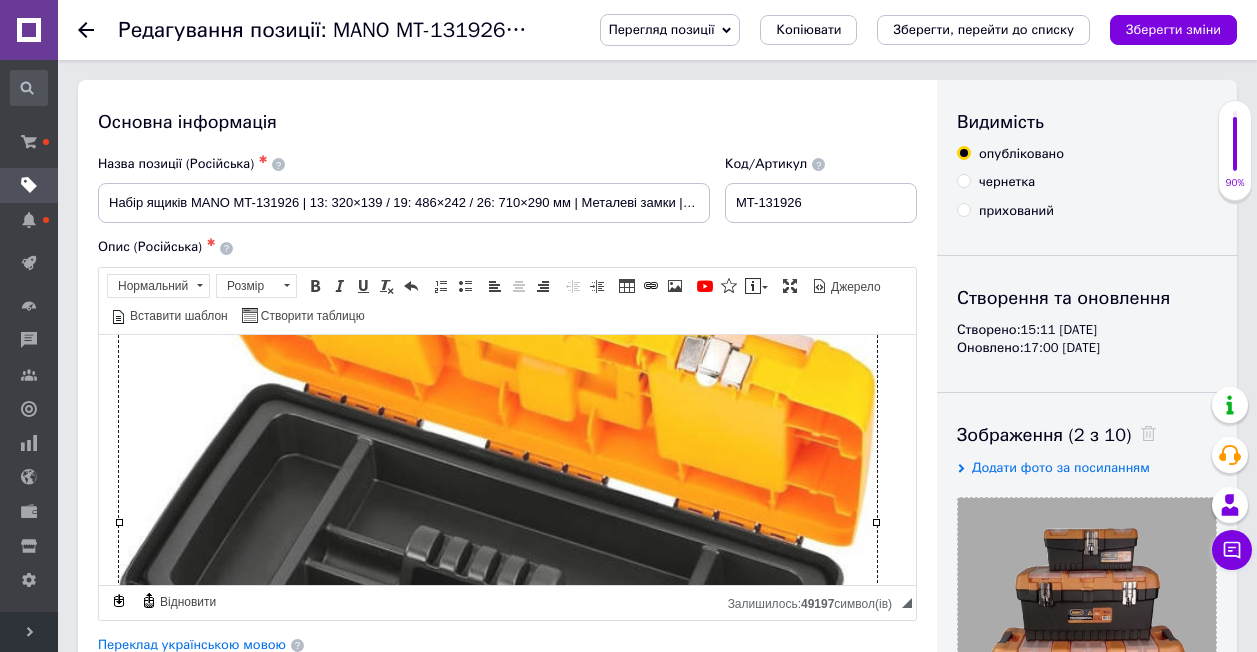 scroll, scrollTop: 1100, scrollLeft: 0, axis: vertical 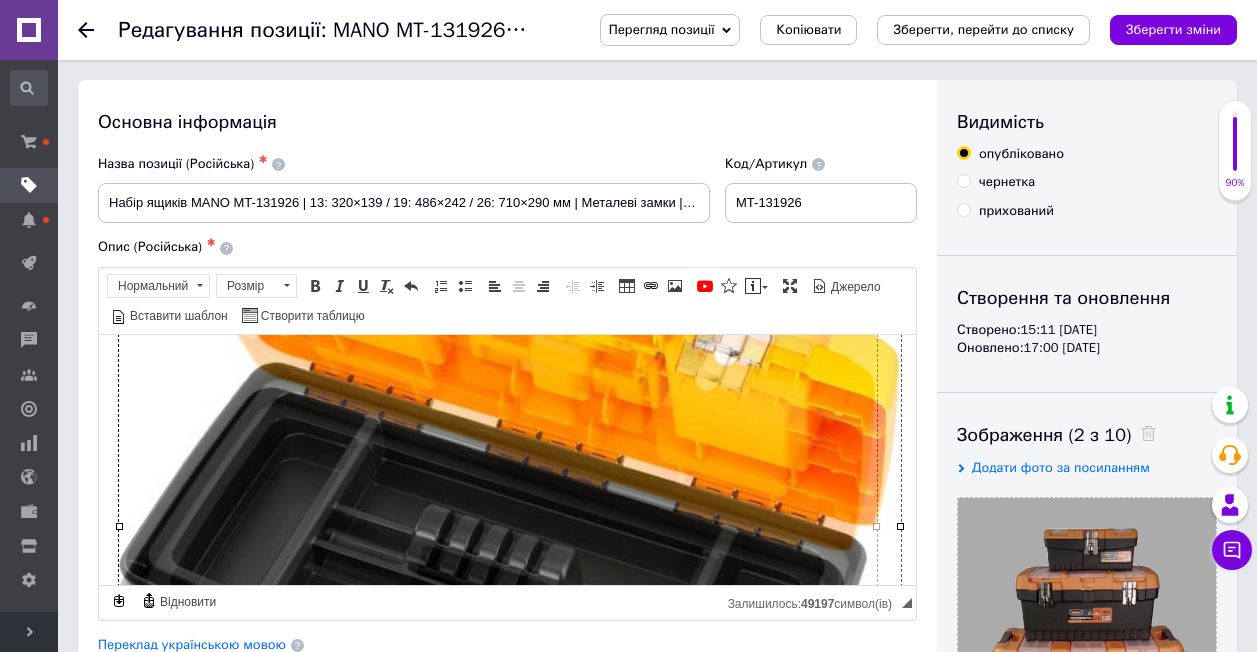 drag, startPoint x: 877, startPoint y: 525, endPoint x: 901, endPoint y: 519, distance: 24.738634 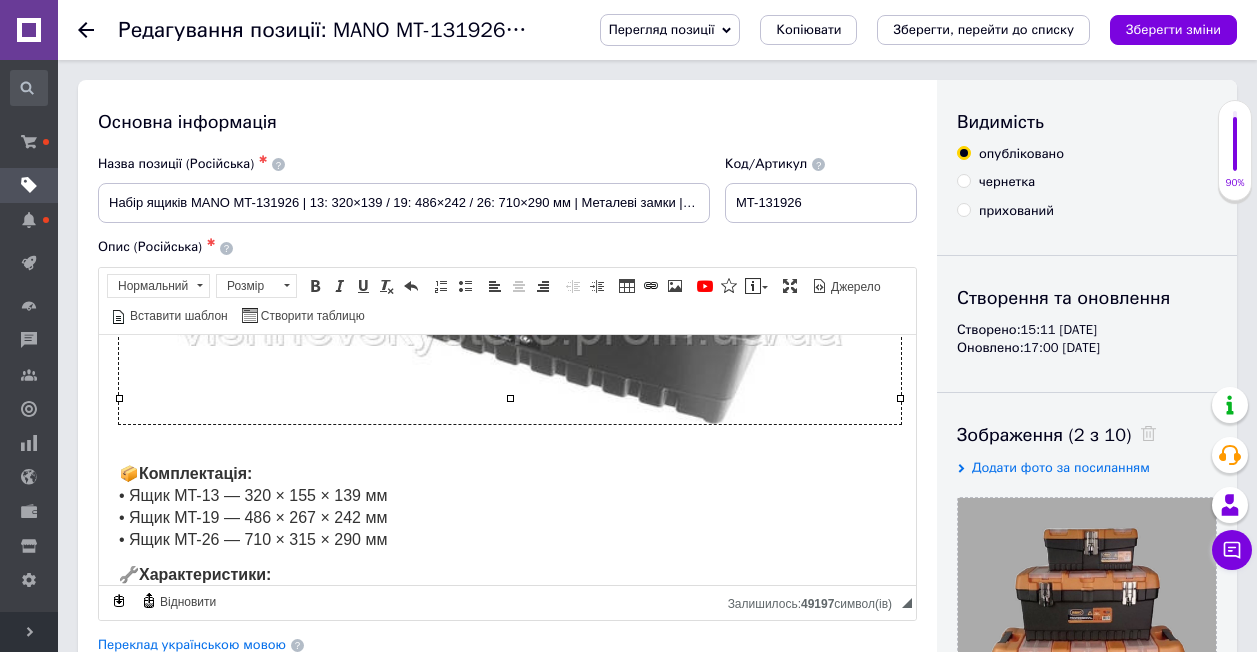 scroll, scrollTop: 1600, scrollLeft: 0, axis: vertical 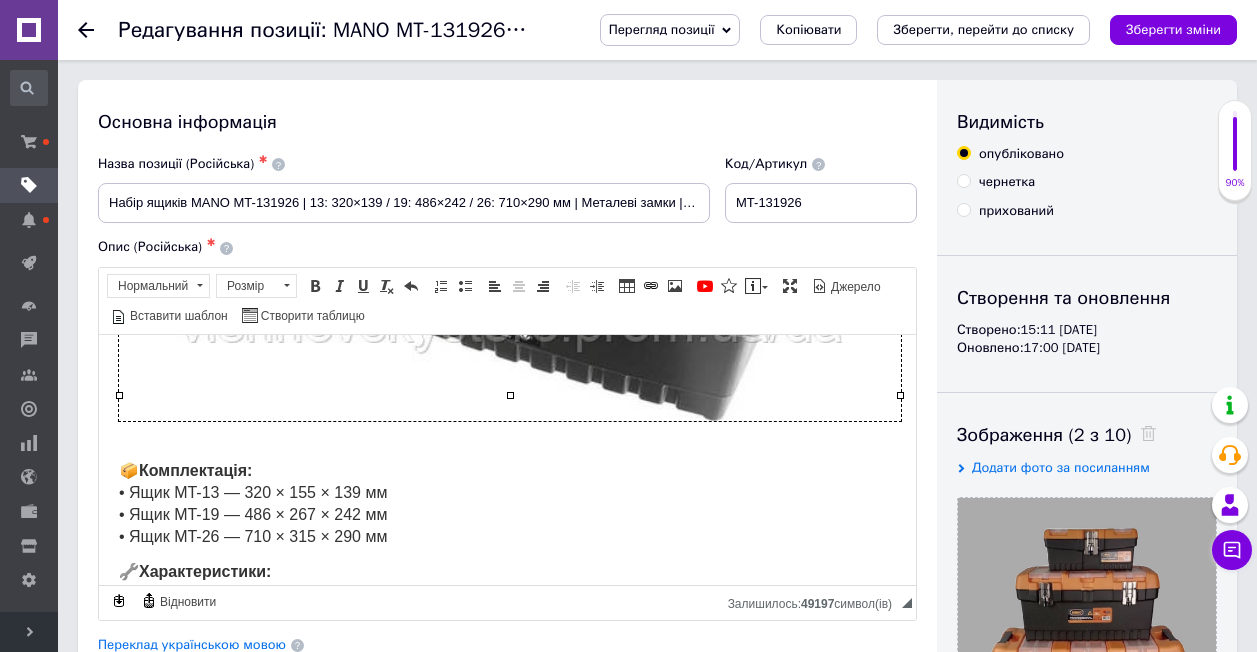 drag, startPoint x: 509, startPoint y: 393, endPoint x: 613, endPoint y: 664, distance: 290.27057 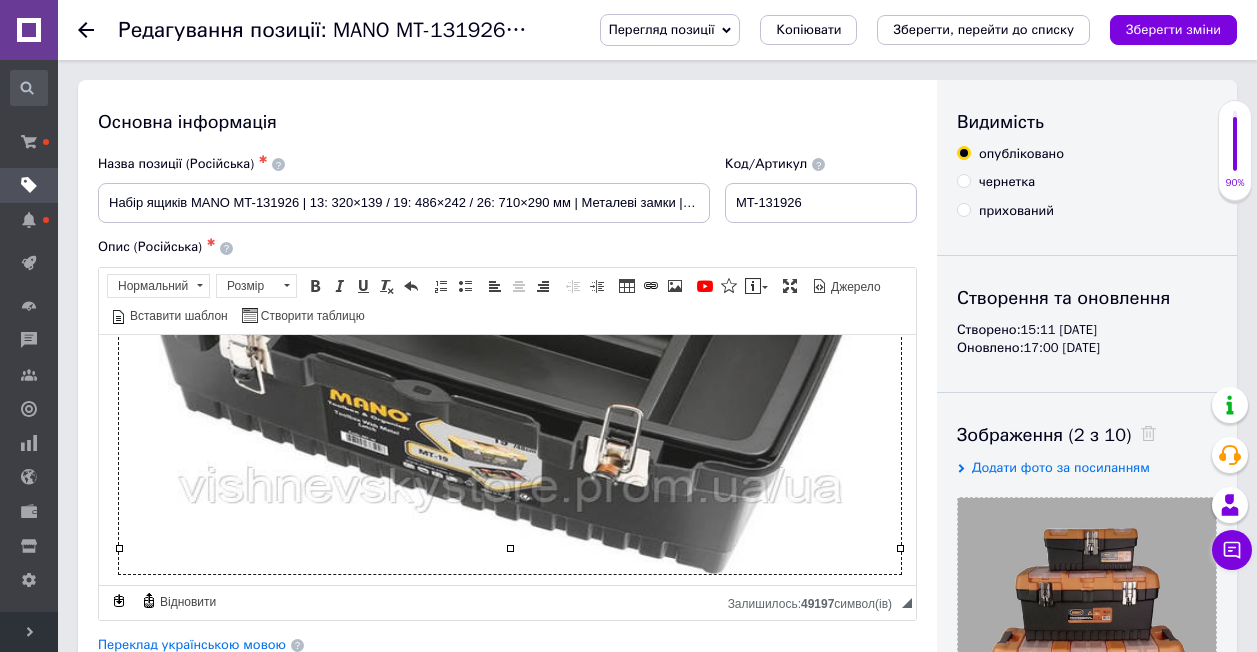 scroll, scrollTop: 1400, scrollLeft: 0, axis: vertical 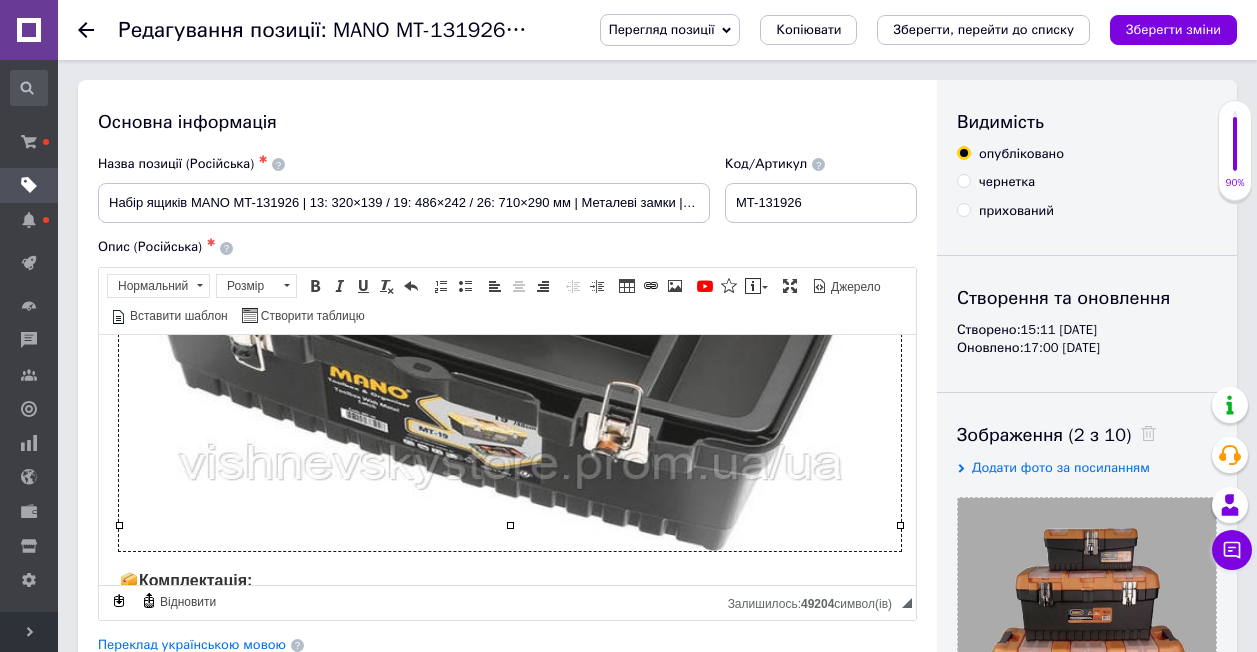 click at bounding box center (510, 214) 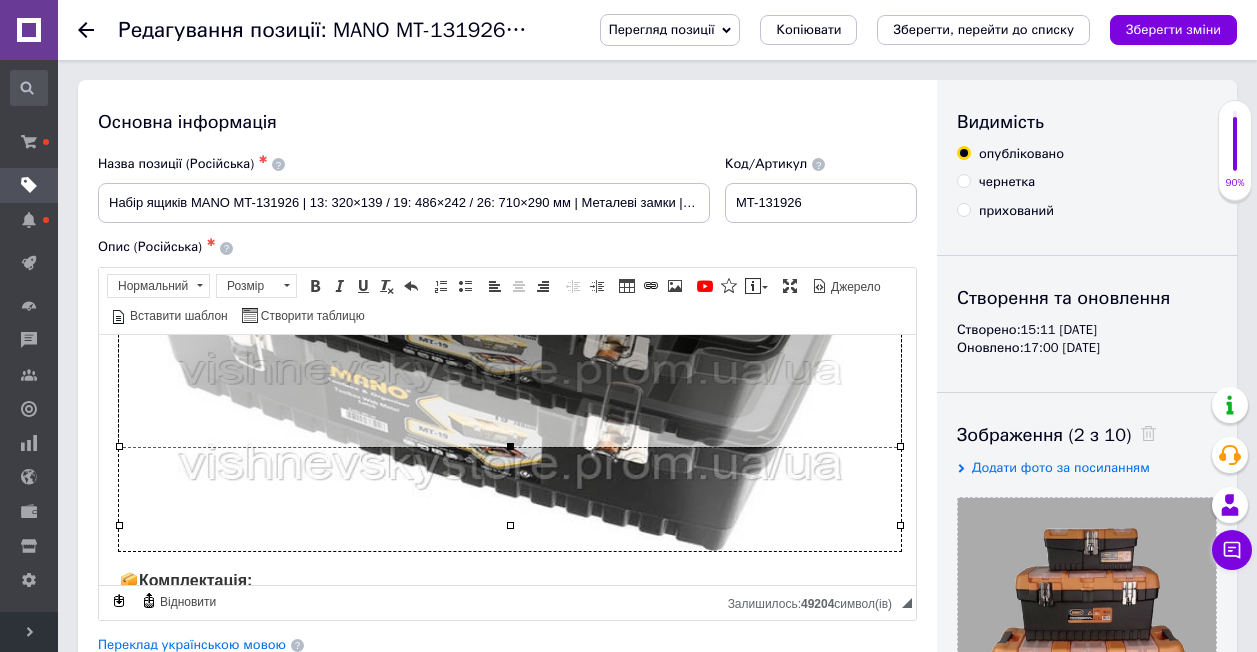drag, startPoint x: 511, startPoint y: 522, endPoint x: 507, endPoint y: 443, distance: 79.101204 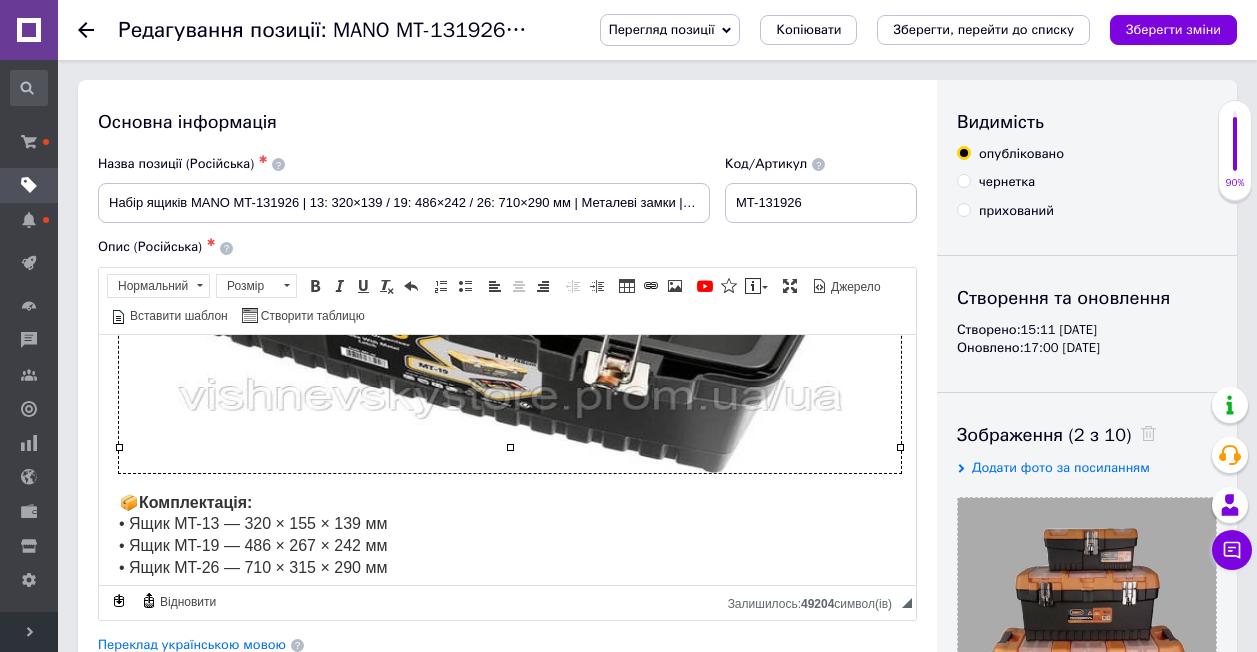 scroll, scrollTop: 1400, scrollLeft: 0, axis: vertical 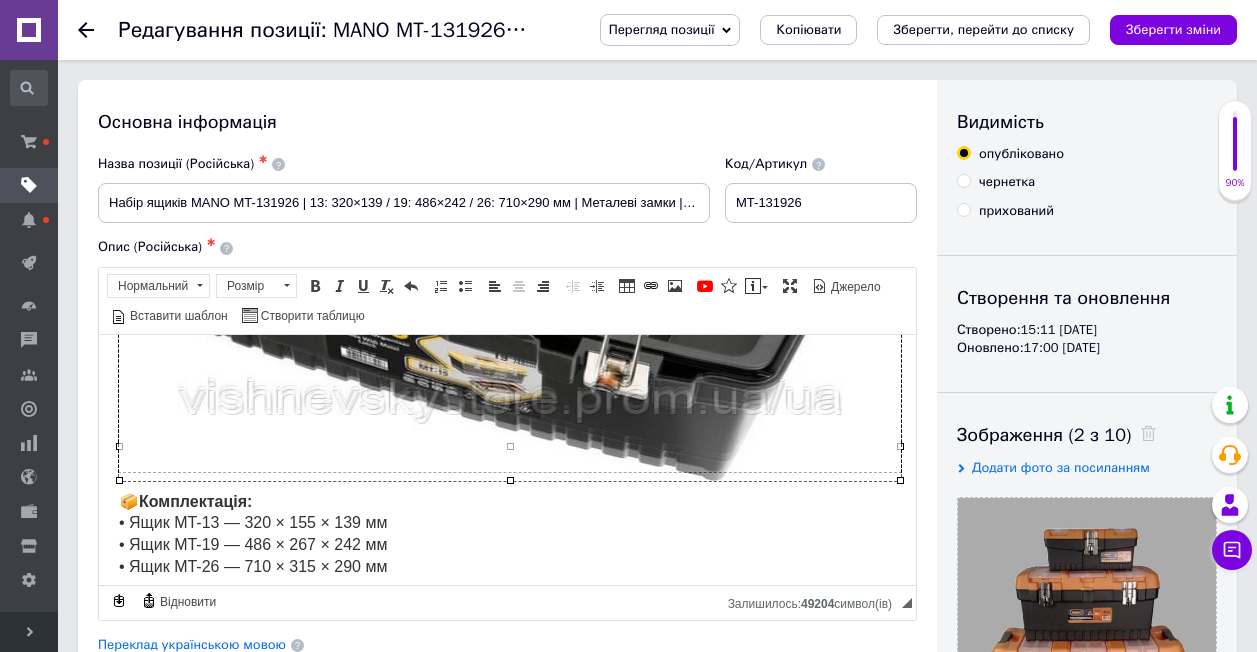 drag, startPoint x: 509, startPoint y: 445, endPoint x: 508, endPoint y: 479, distance: 34.0147 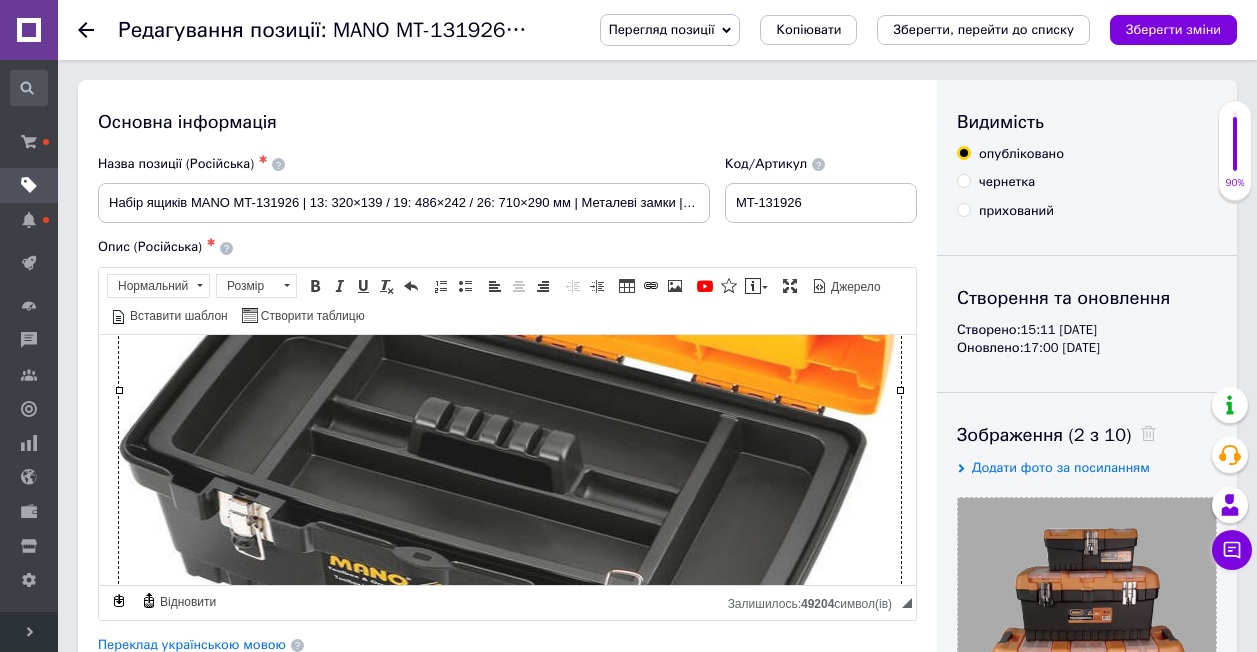 scroll, scrollTop: 1200, scrollLeft: 0, axis: vertical 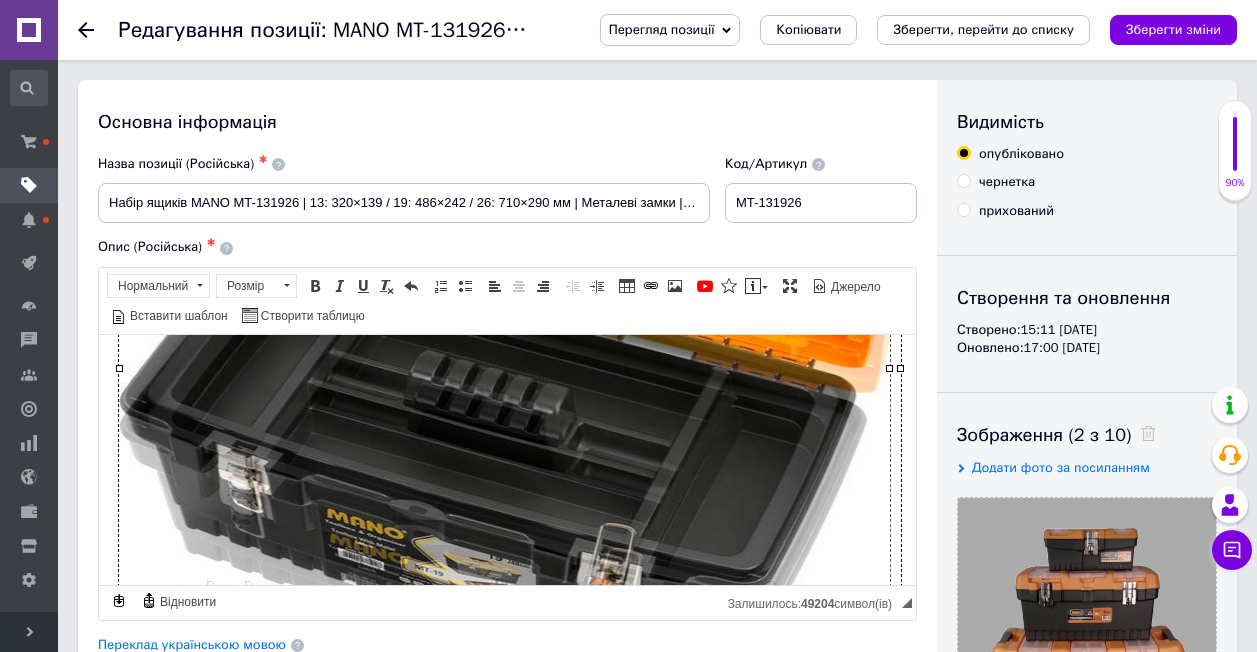 drag, startPoint x: 897, startPoint y: 369, endPoint x: 886, endPoint y: 373, distance: 11.7046995 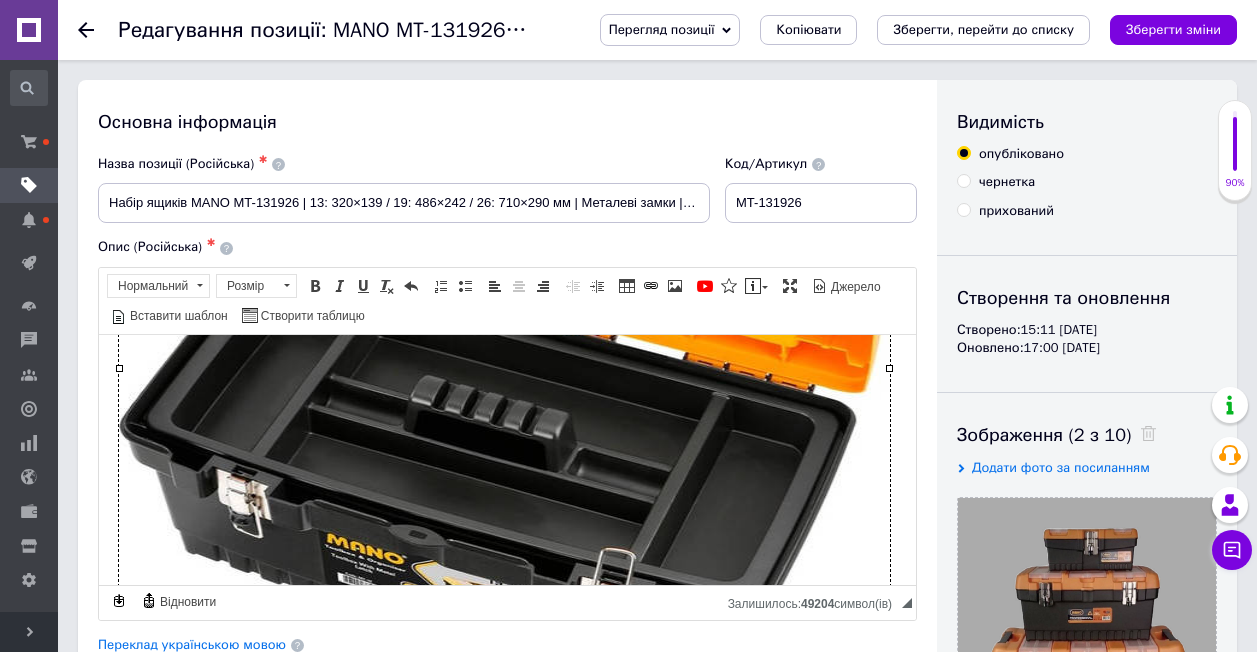 click on "Набір ящиків MANO MT-131926 | 13: 320×155×139 мм / 19: 486×267×242 мм / 26: 710×315×290 мм | З металевими замками | Виробник: Туреччина ✅  Переваги набору ящиків Mano MT-13 / MT-19 / MT-26: 🔒  Міцні металеві замки  — надійна фіксація і безпечне зберігання інструментів. 🧰  Високоякісний пластик  — ударостійкий, міцний та довговічний. 🌿  Без запаху пластику  — комфортне використання навіть у закритих приміщеннях. 💼  Сучасний та зручний дизайн  — продумана форма для легкого транспортування. 🇹🇷  Виробництво Туреччина  — якість, перевірена роками. 📦  Комплектація: • Ящик MT-13 — 320 × 155 × 139 мм 🔧" at bounding box center [507, 67] 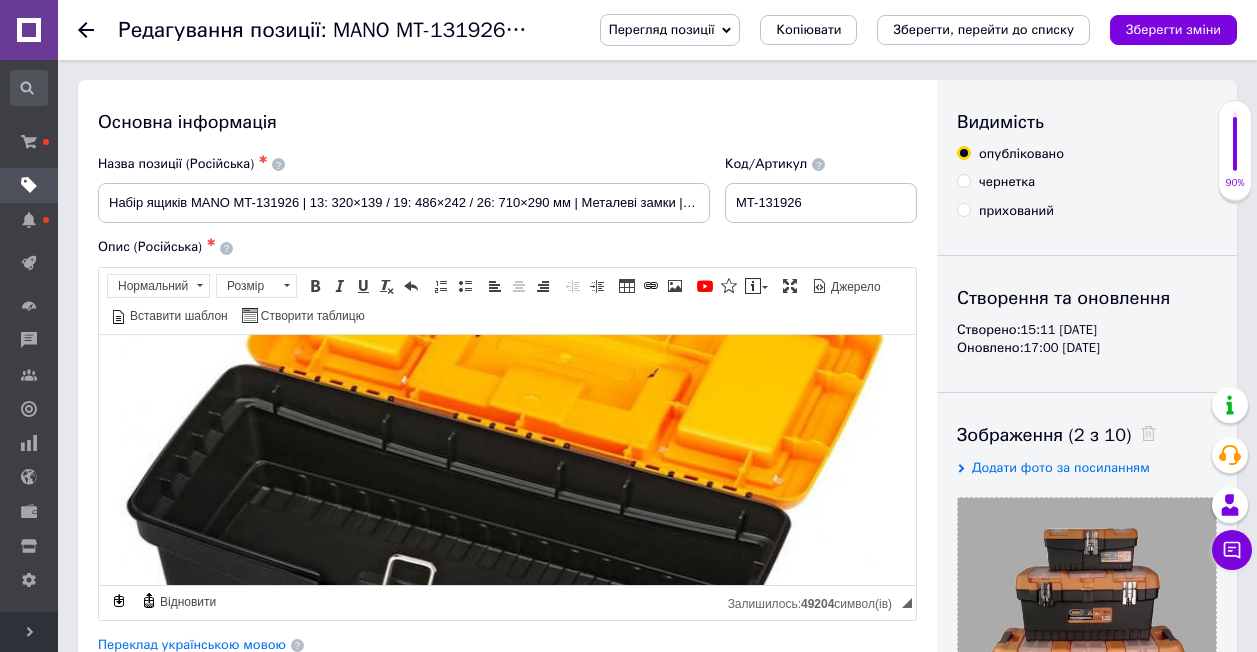 scroll, scrollTop: 100, scrollLeft: 0, axis: vertical 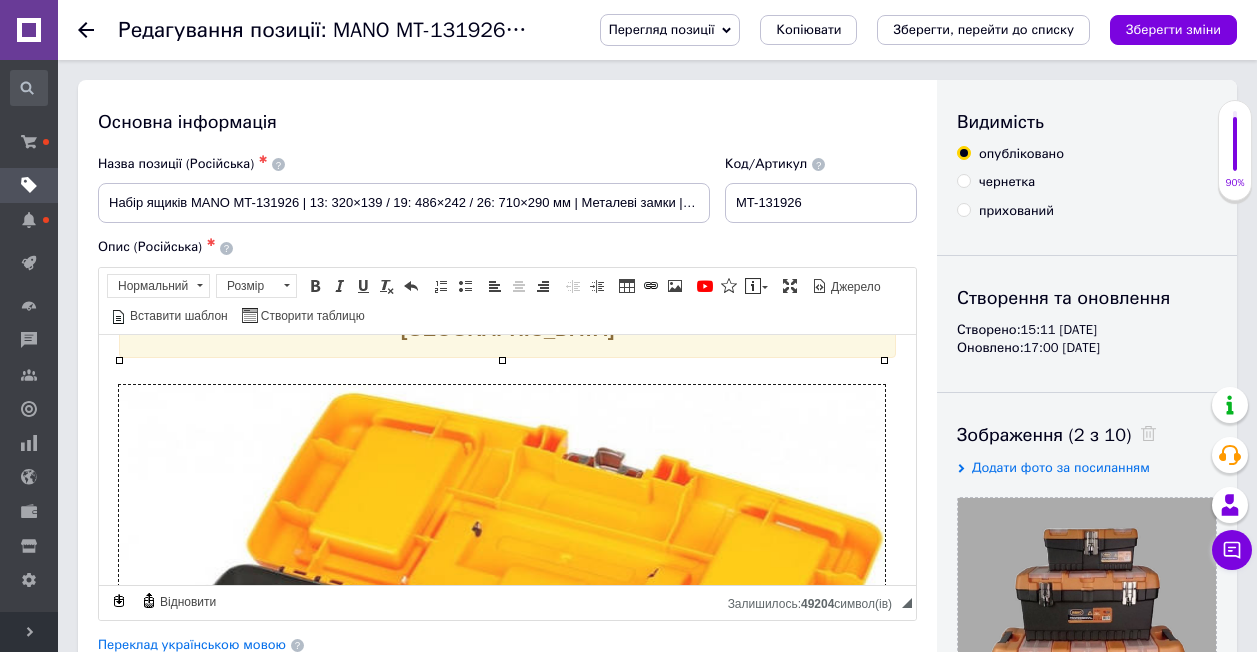 click at bounding box center (502, 667) 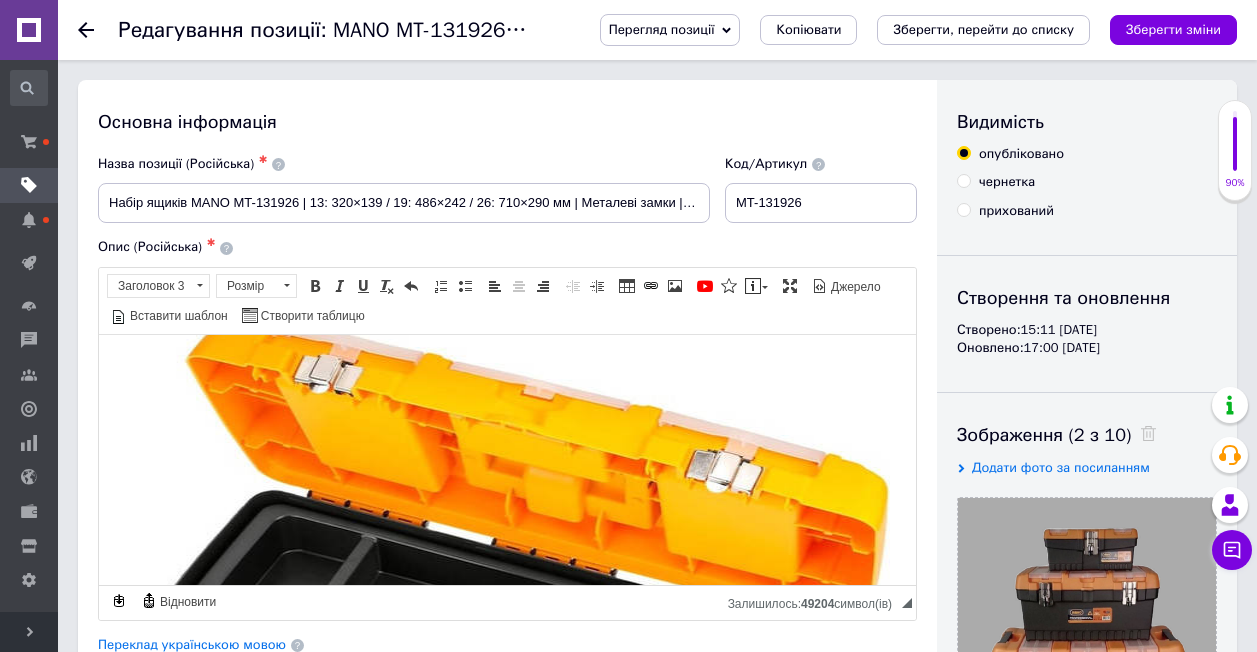 scroll, scrollTop: 1000, scrollLeft: 0, axis: vertical 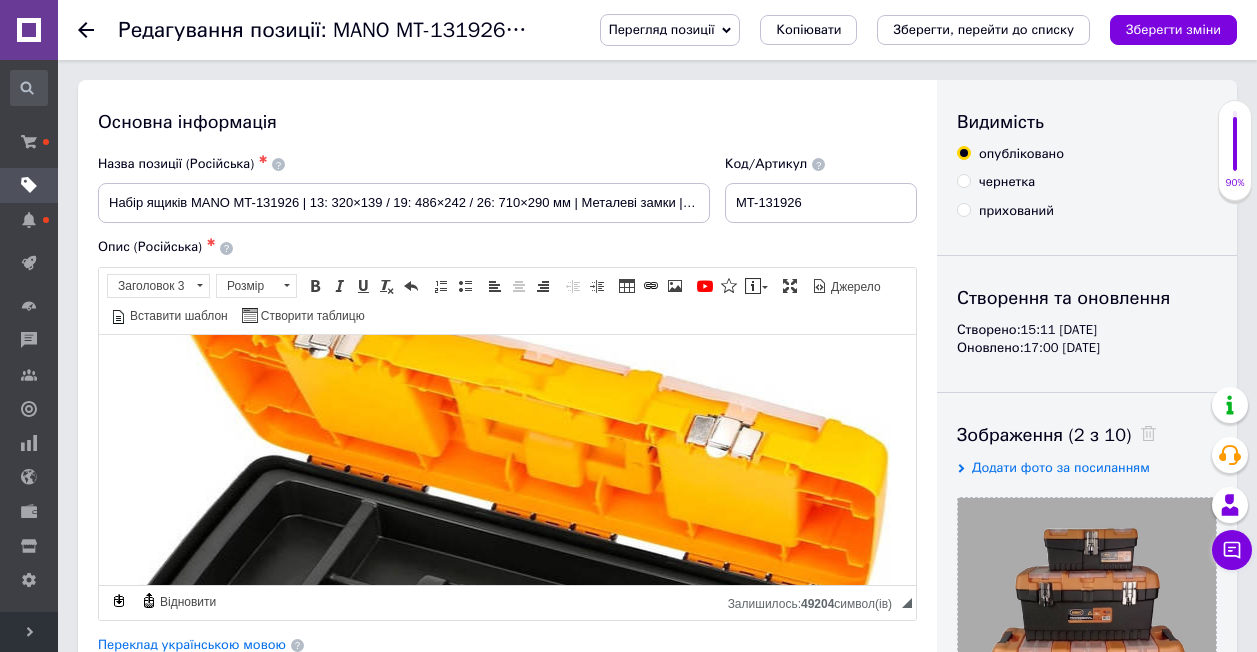 click at bounding box center [504, 592] 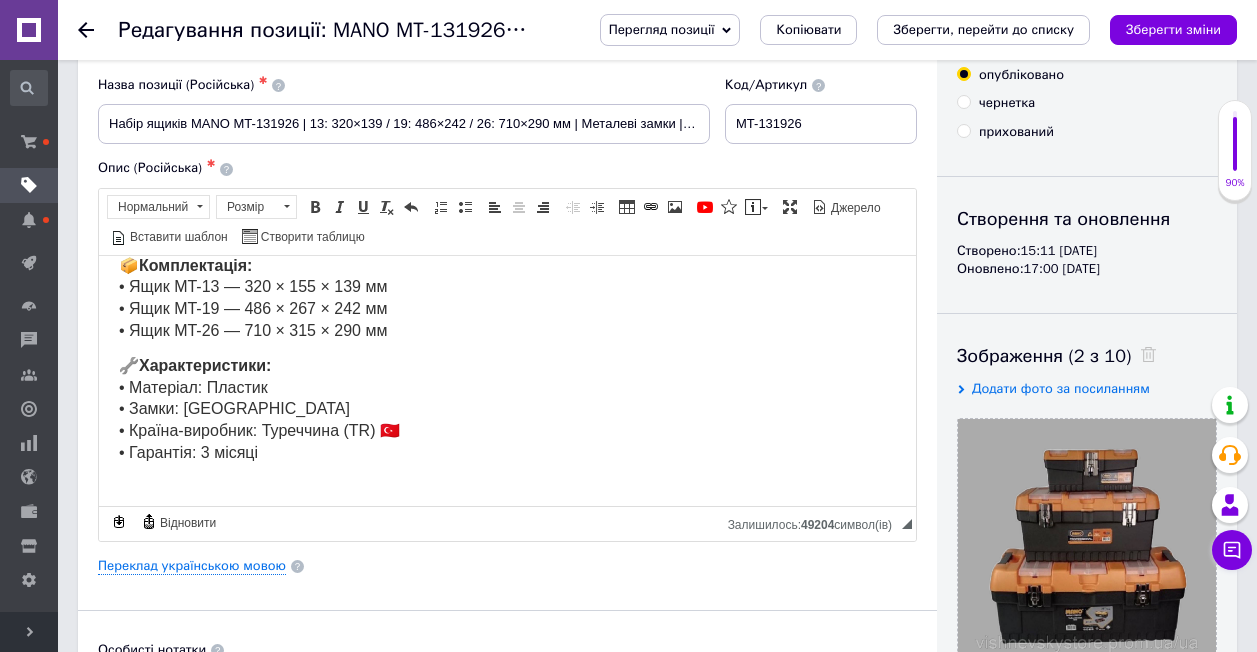 scroll, scrollTop: 100, scrollLeft: 0, axis: vertical 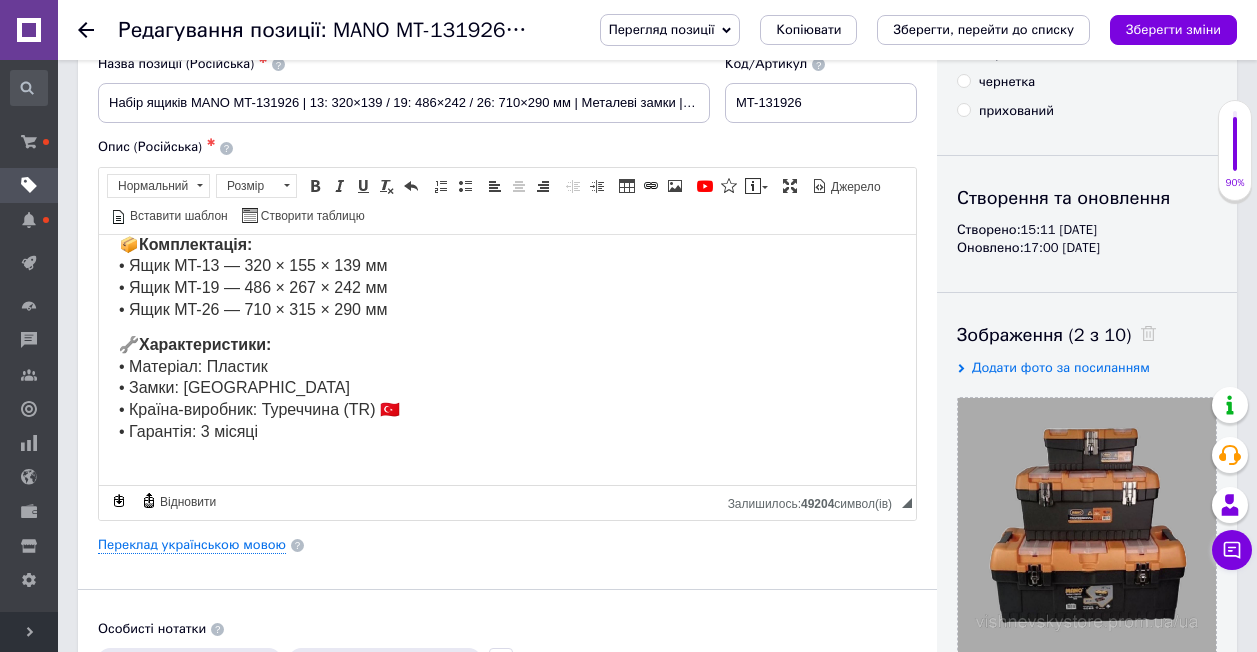 click at bounding box center (507, 464) 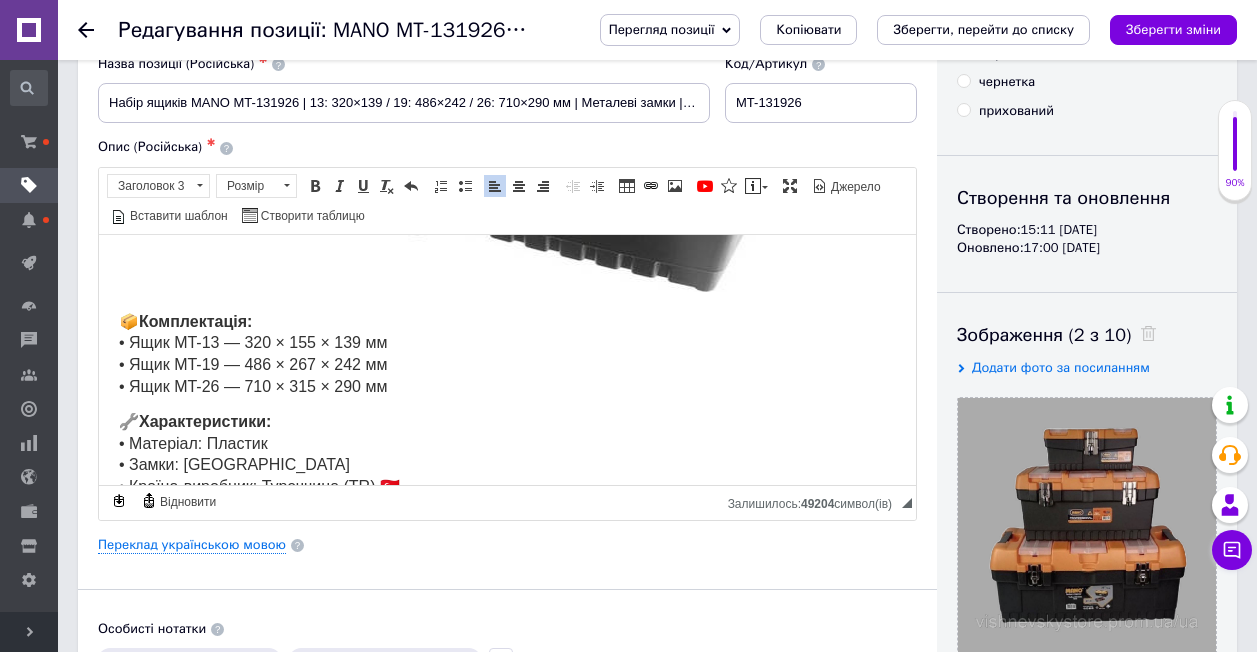 scroll, scrollTop: 1491, scrollLeft: 0, axis: vertical 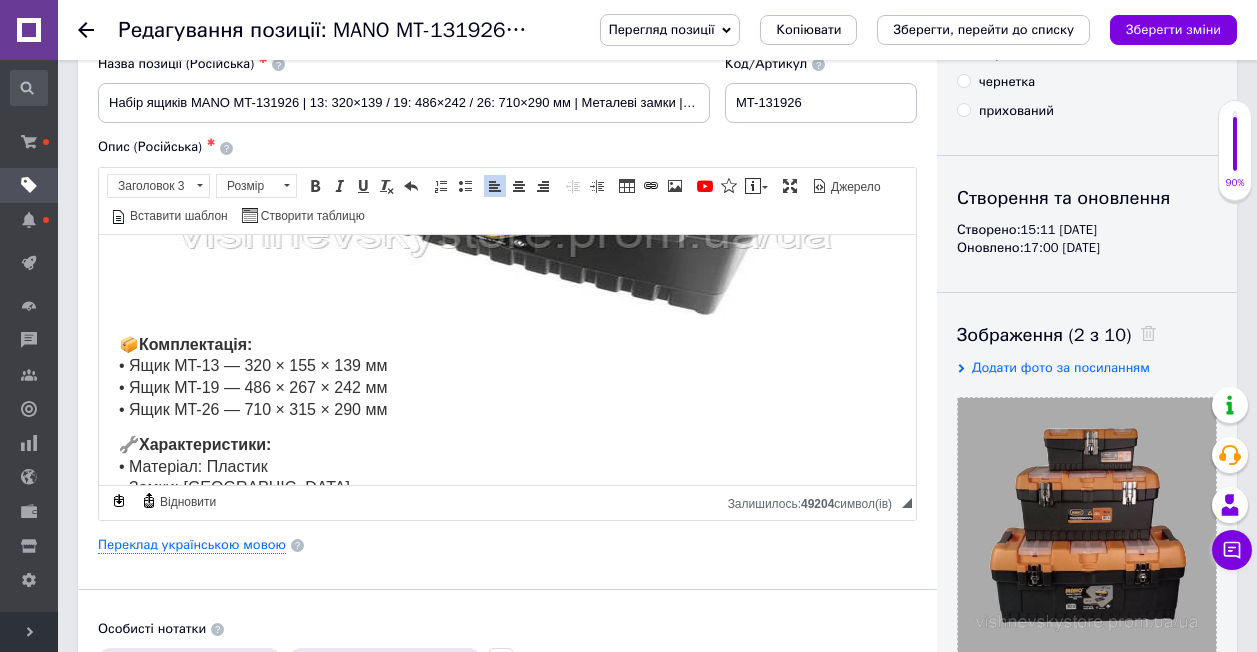click on "Набір ящиків MANO MT-131926 | 13: 320×155×139 мм / 19: 486×267×242 мм / 26: 710×315×290 мм | З металевими замками | Виробник: Туреччина ✅  Переваги набору ящиків Mano MT-13 / MT-19 / MT-26: 🔒  Міцні металеві замки  — надійна фіксація і безпечне зберігання інструментів. 🧰  Високоякісний пластик  — ударостійкий, міцний та довговічний. 🌿  Без запаху пластику  — комфортне використання навіть у закритих приміщеннях. 💼  Сучасний та зручний дизайн  — продумана форма для легкого транспортування. 🇹🇷  Виробництво Туреччина  — якість, перевірена роками. 📦  Комплектація: • Ящик MT-13 — 320 × 155 × 139 мм 🔧" at bounding box center (507, -324) 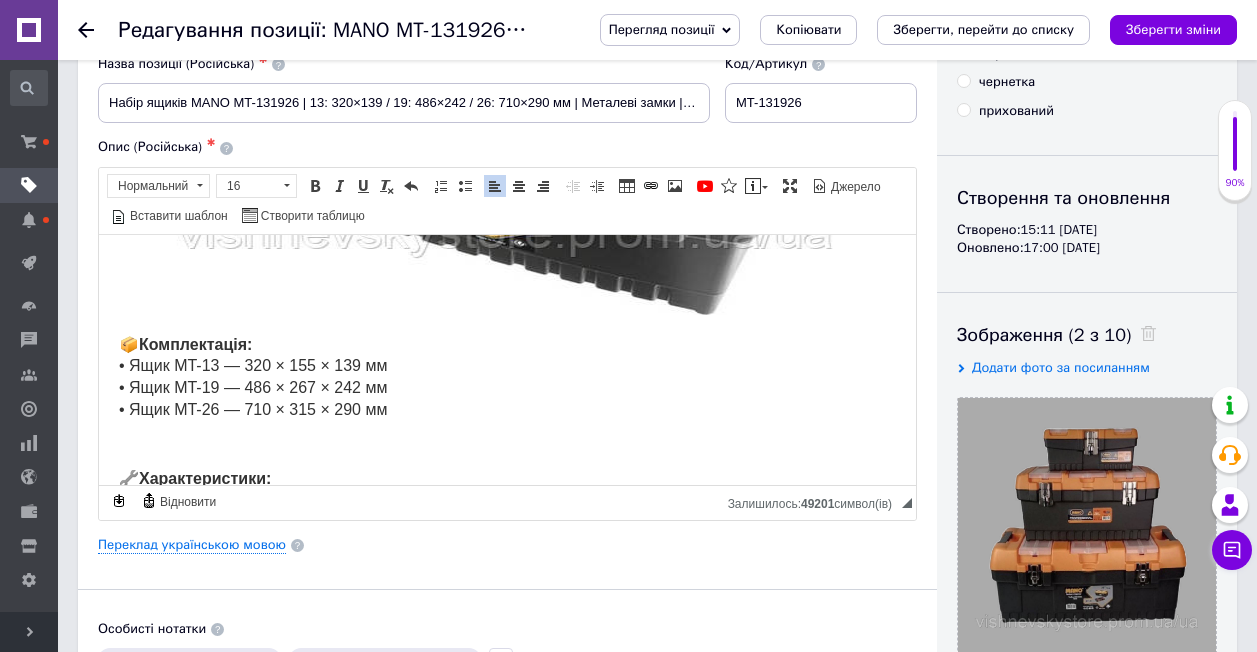 click on "Набір ящиків MANO MT-131926 | 13: 320×155×139 мм / 19: 486×267×242 мм / 26: 710×315×290 мм | З металевими замками | Виробник: Туреччина ✅  Переваги набору ящиків Mano MT-13 / MT-19 / MT-26: 🔒  Міцні металеві замки  — надійна фіксація і безпечне зберігання інструментів. 🧰  Високоякісний пластик  — ударостійкий, міцний та довговічний. 🌿  Без запаху пластику  — комфортне використання навіть у закритих приміщеннях. 💼  Сучасний та зручний дизайн  — продумана форма для легкого транспортування. 🇹🇷  Виробництво Туреччина  — якість, перевірена роками. 📦  Комплектація: • Ящик MT-13 — 320 × 155 × 139 мм 🔧" at bounding box center [507, -307] 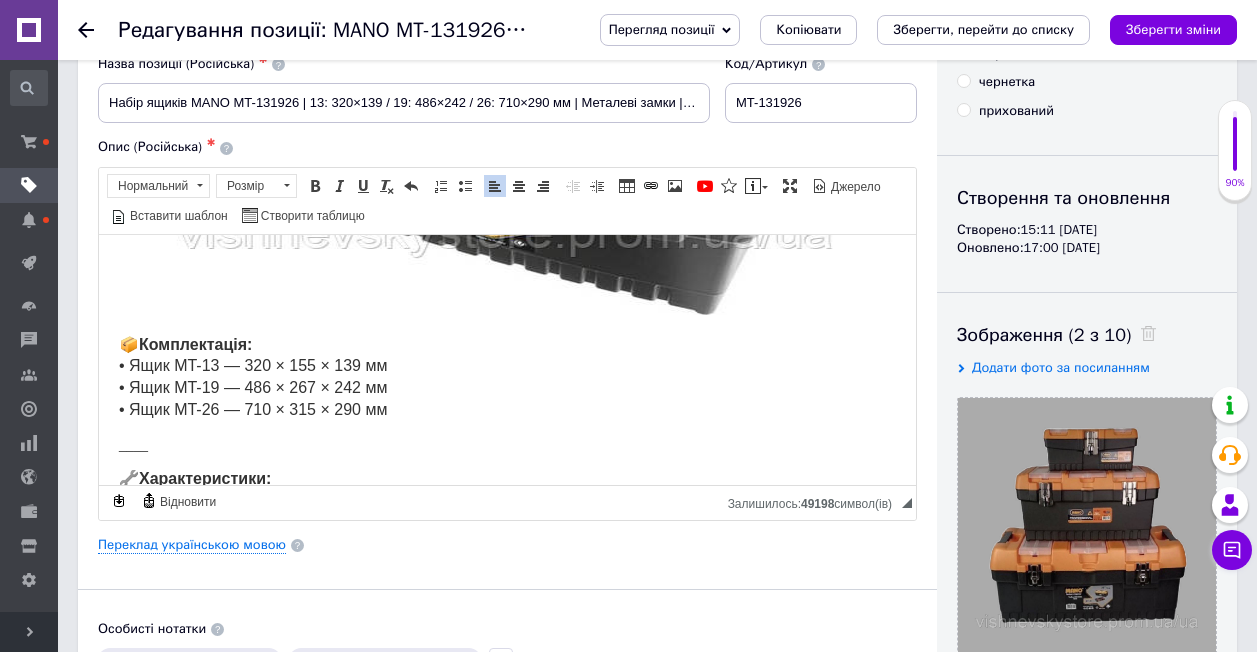 click on "Набір ящиків MANO MT-131926 | 13: 320×155×139 мм / 19: 486×267×242 мм / 26: 710×315×290 мм | З металевими замками | Виробник: Туреччина ✅  Переваги набору ящиків Mano MT-13 / MT-19 / MT-26: 🔒  Міцні металеві замки  — надійна фіксація і безпечне зберігання інструментів. 🧰  Високоякісний пластик  — ударостійкий, міцний та довговічний. 🌿  Без запаху пластику  — комфортне використання навіть у закритих приміщеннях. 💼  Сучасний та зручний дизайн  — продумана форма для легкого транспортування. 🇹🇷  Виробництво Туреччина  — якість, перевірена роками. 📦  Комплектація: • Ящик MT-13 — 320 × 155 × 139 мм ____" at bounding box center [507, -307] 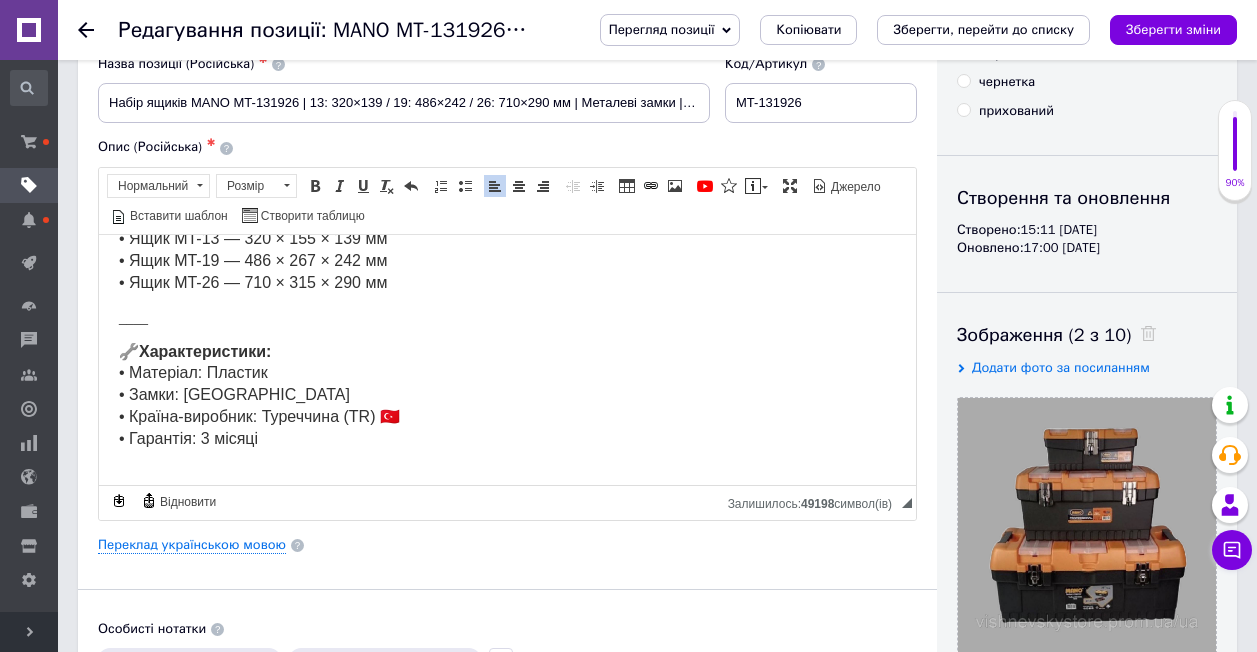 scroll, scrollTop: 1625, scrollLeft: 0, axis: vertical 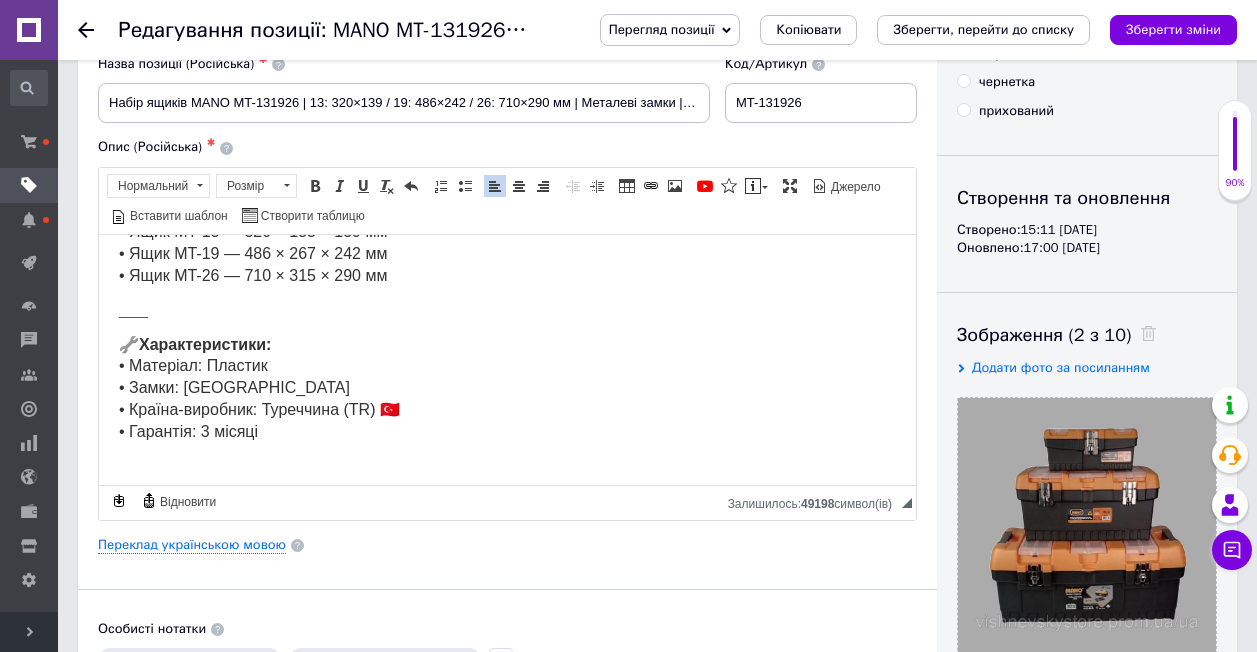 click at bounding box center (507, 480) 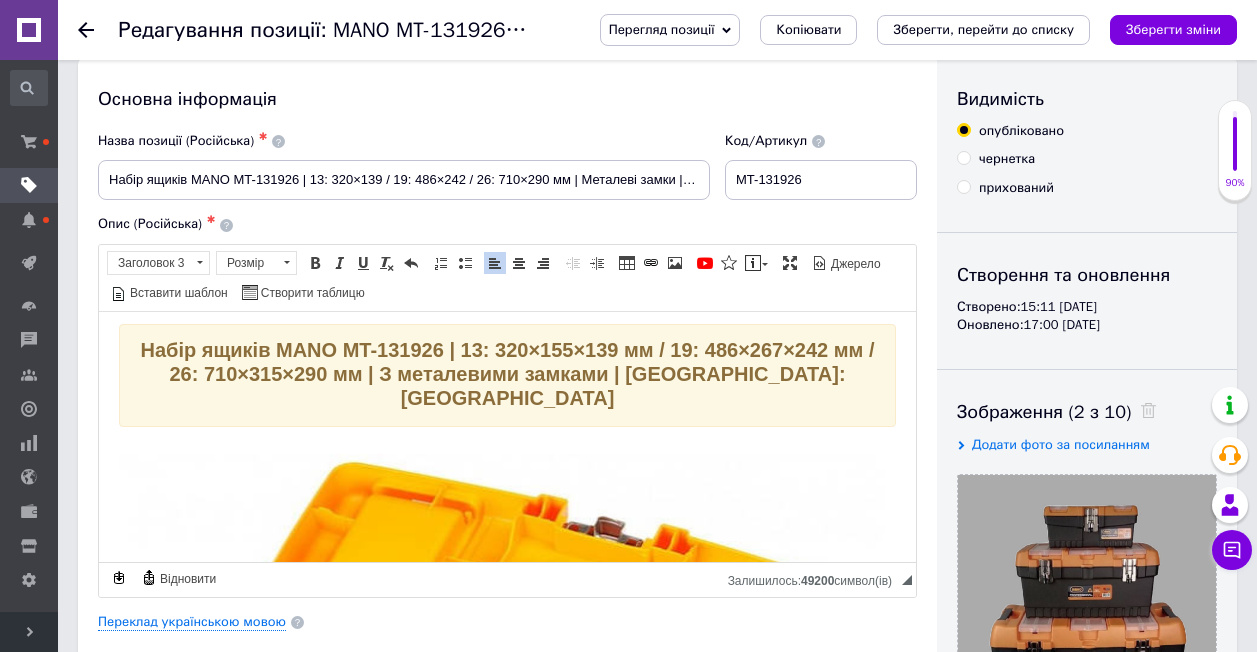 scroll, scrollTop: 0, scrollLeft: 0, axis: both 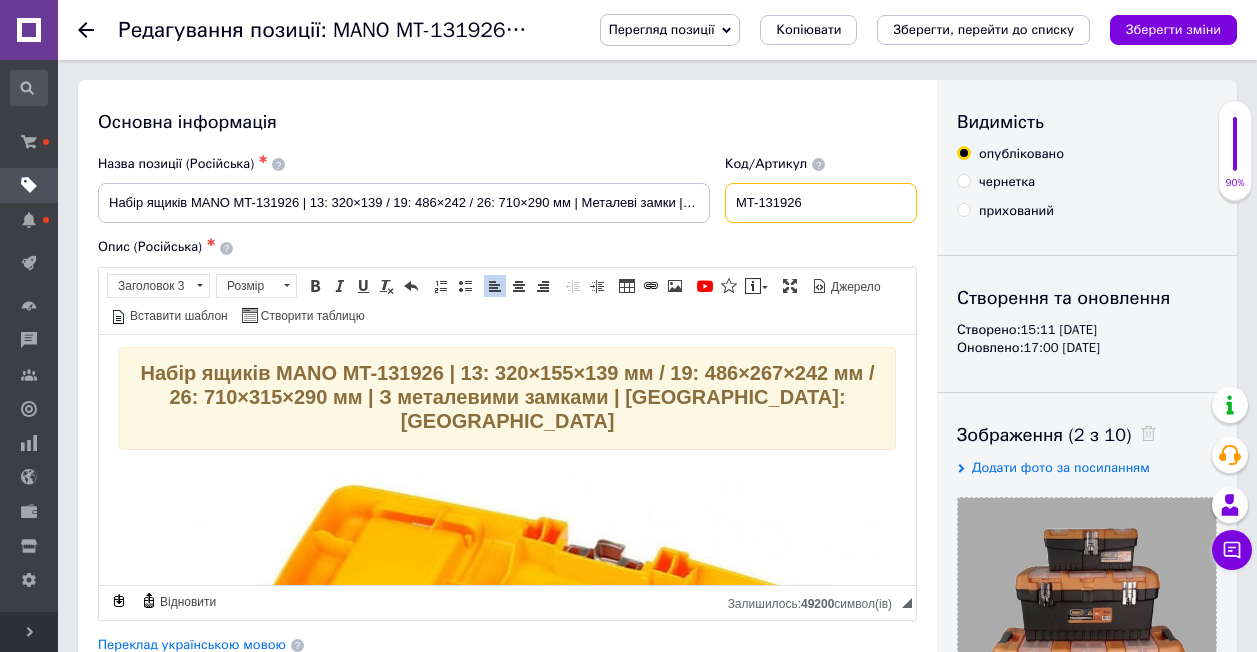 drag, startPoint x: 747, startPoint y: 207, endPoint x: 770, endPoint y: 204, distance: 23.194826 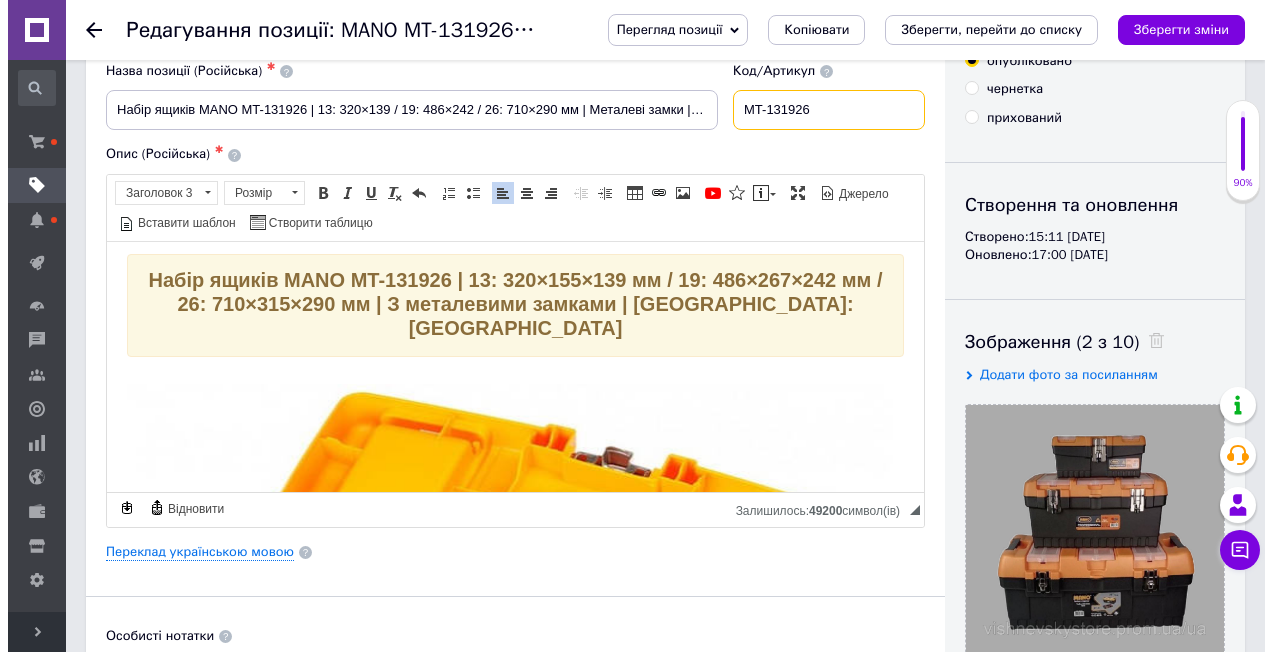 scroll, scrollTop: 200, scrollLeft: 0, axis: vertical 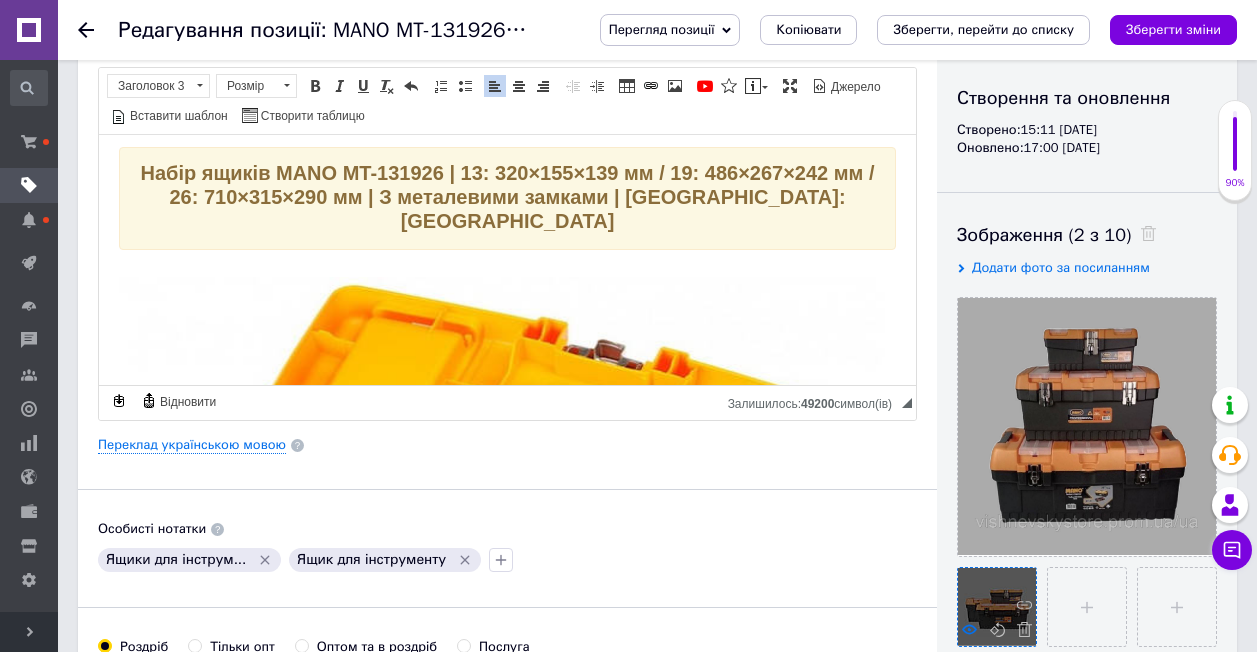 click 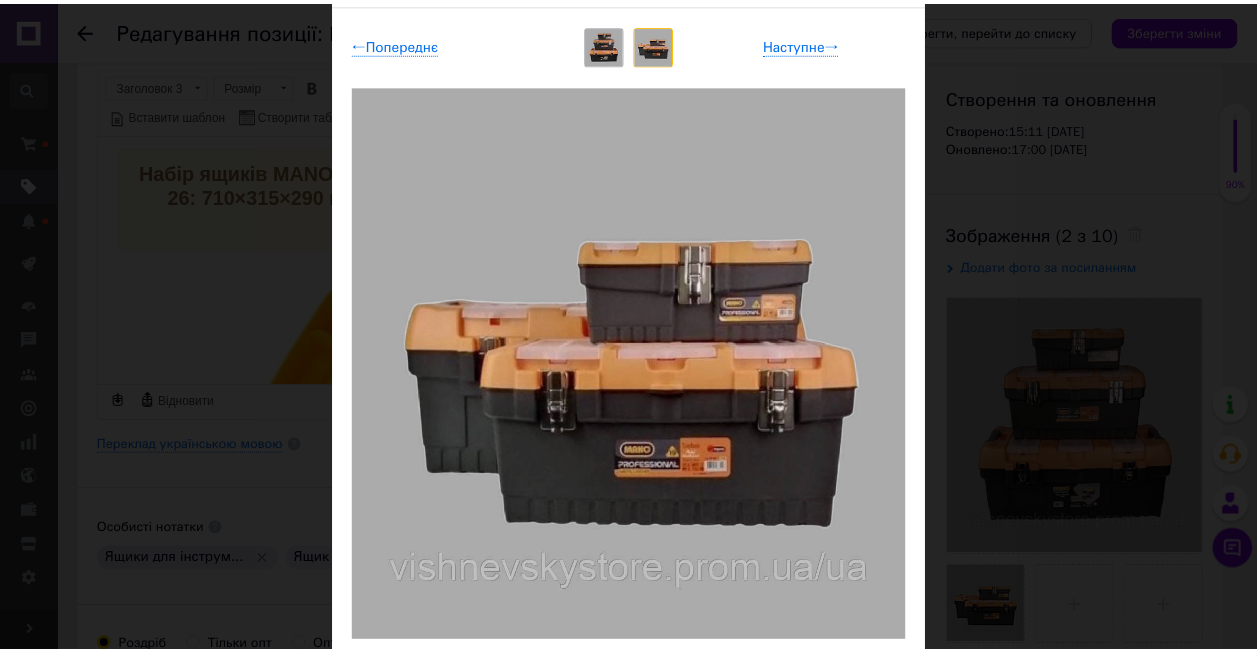scroll, scrollTop: 0, scrollLeft: 0, axis: both 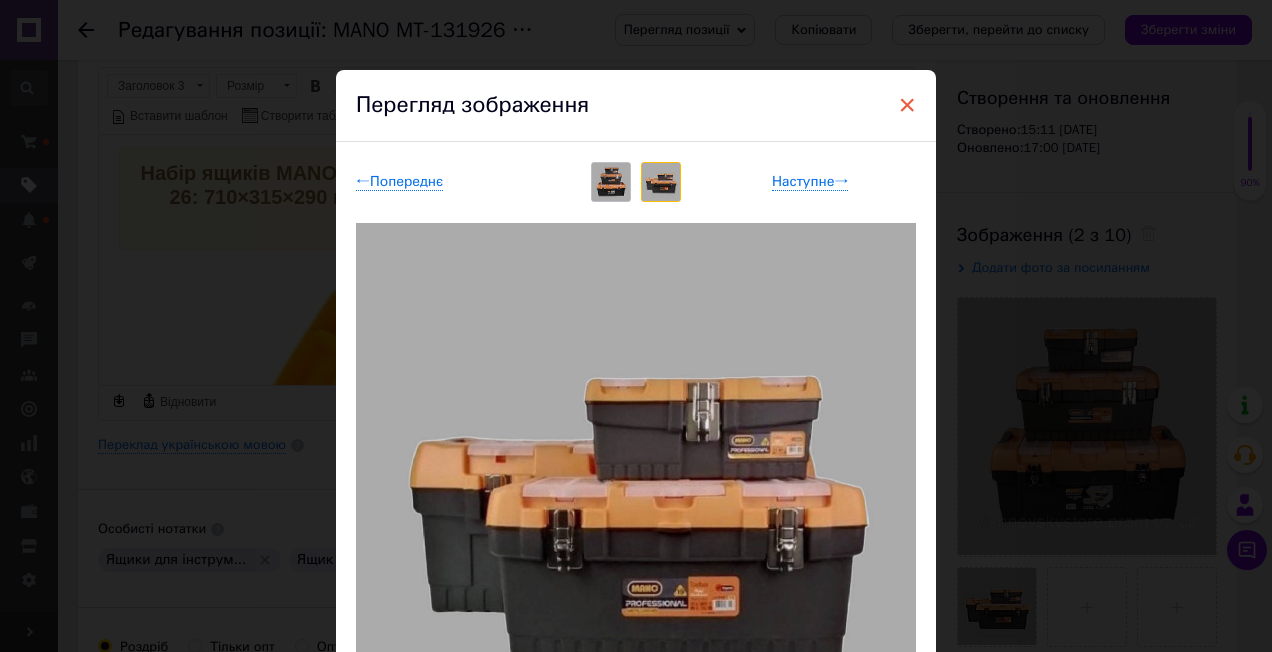click on "×" at bounding box center [907, 105] 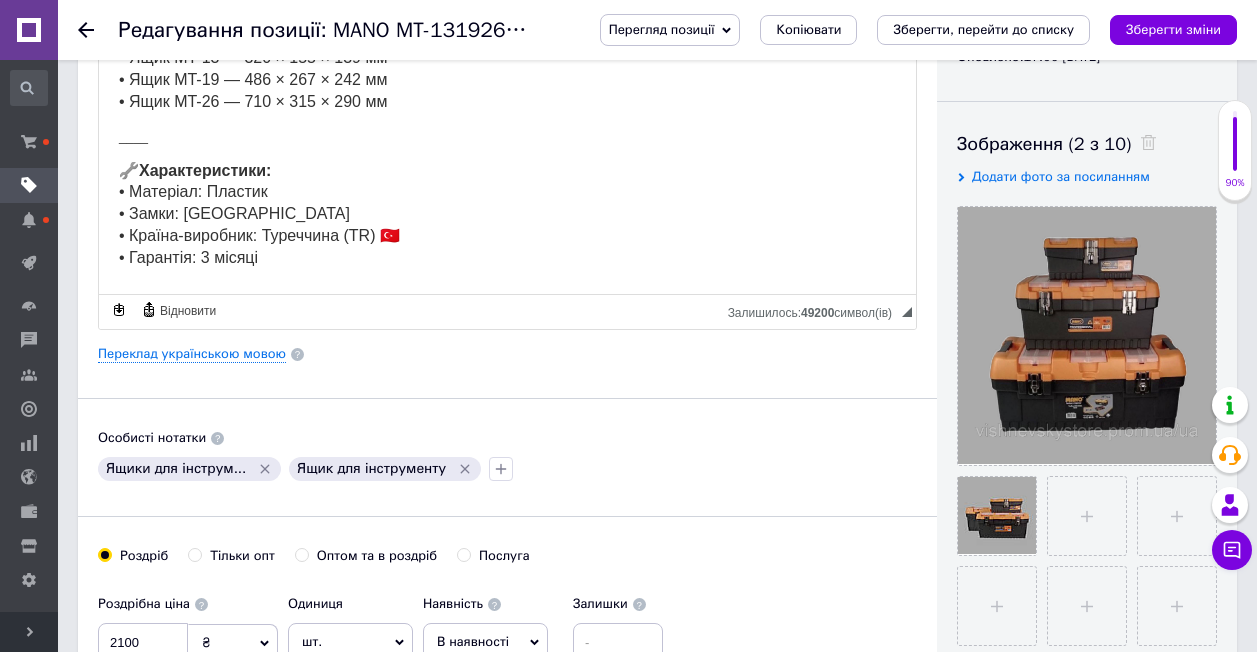scroll, scrollTop: 400, scrollLeft: 0, axis: vertical 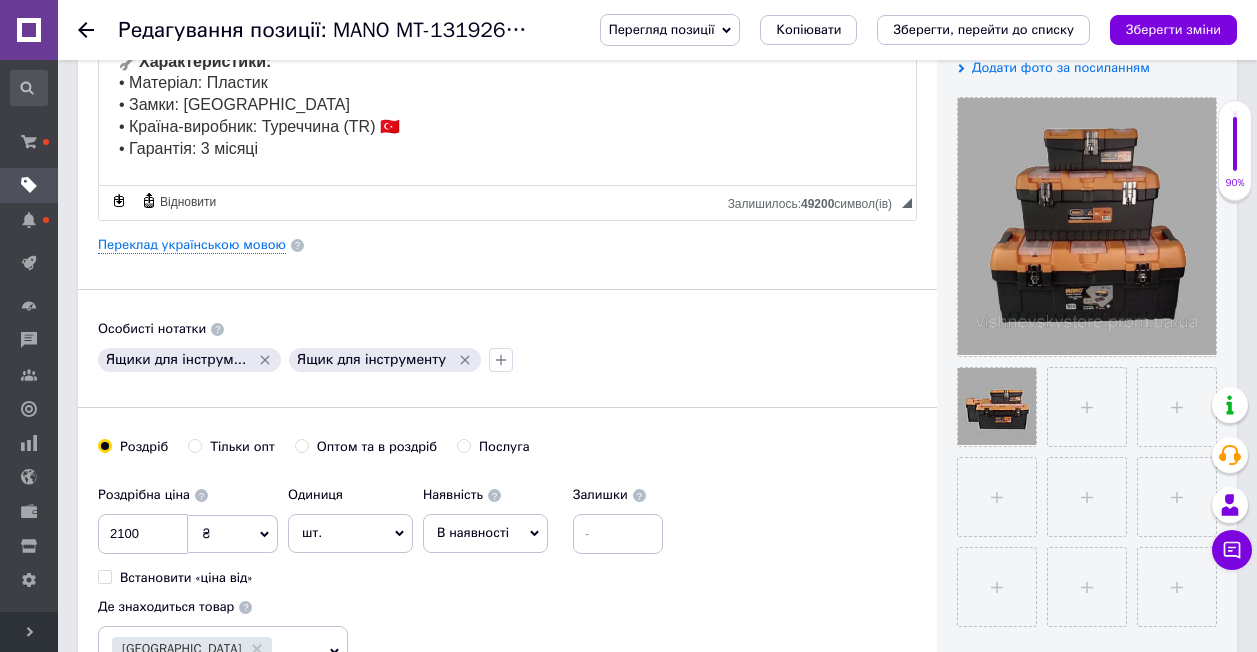 click at bounding box center (507, 182) 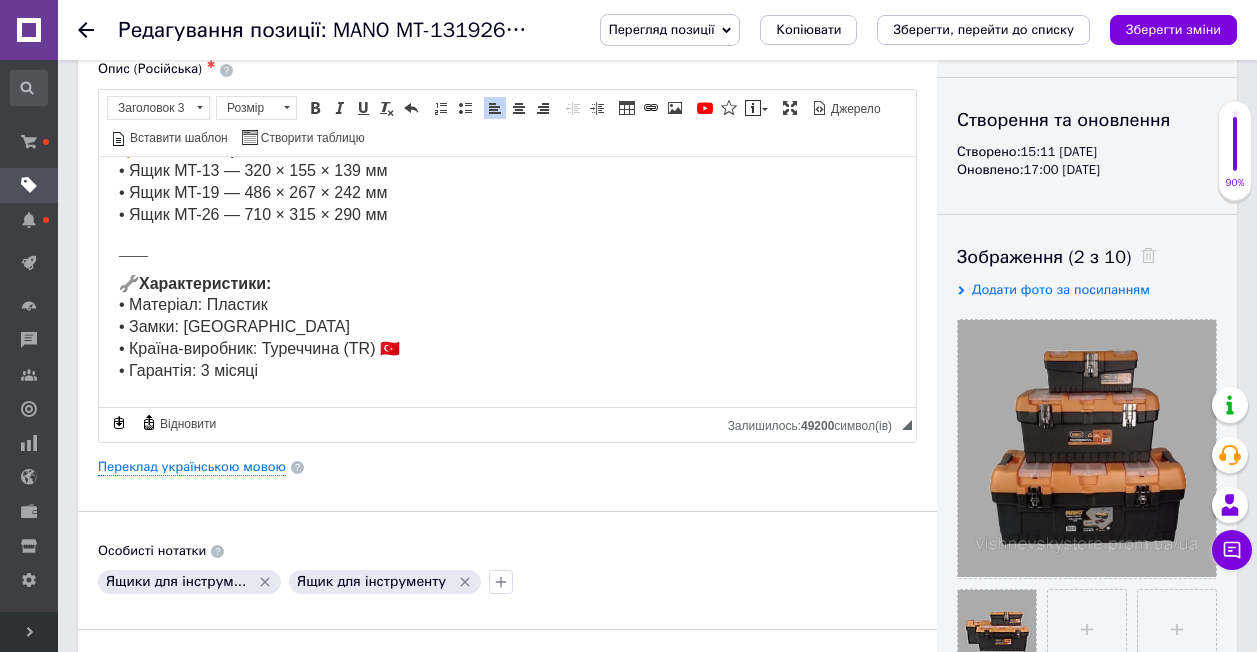 scroll, scrollTop: 100, scrollLeft: 0, axis: vertical 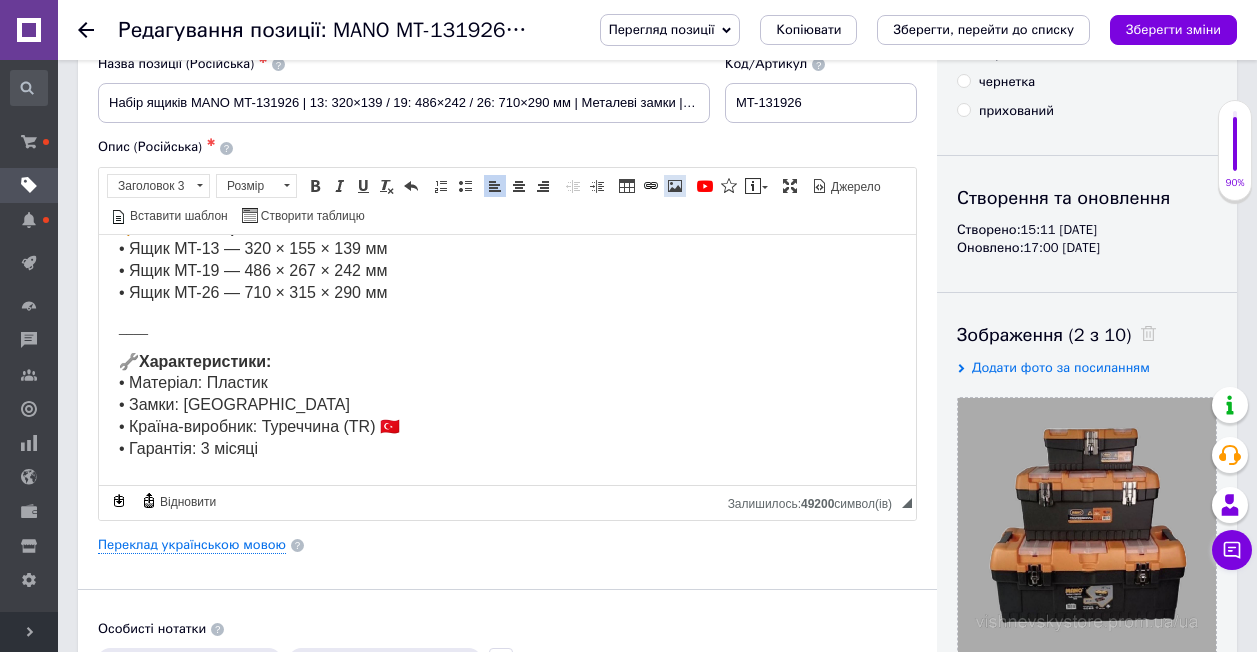 click at bounding box center [675, 186] 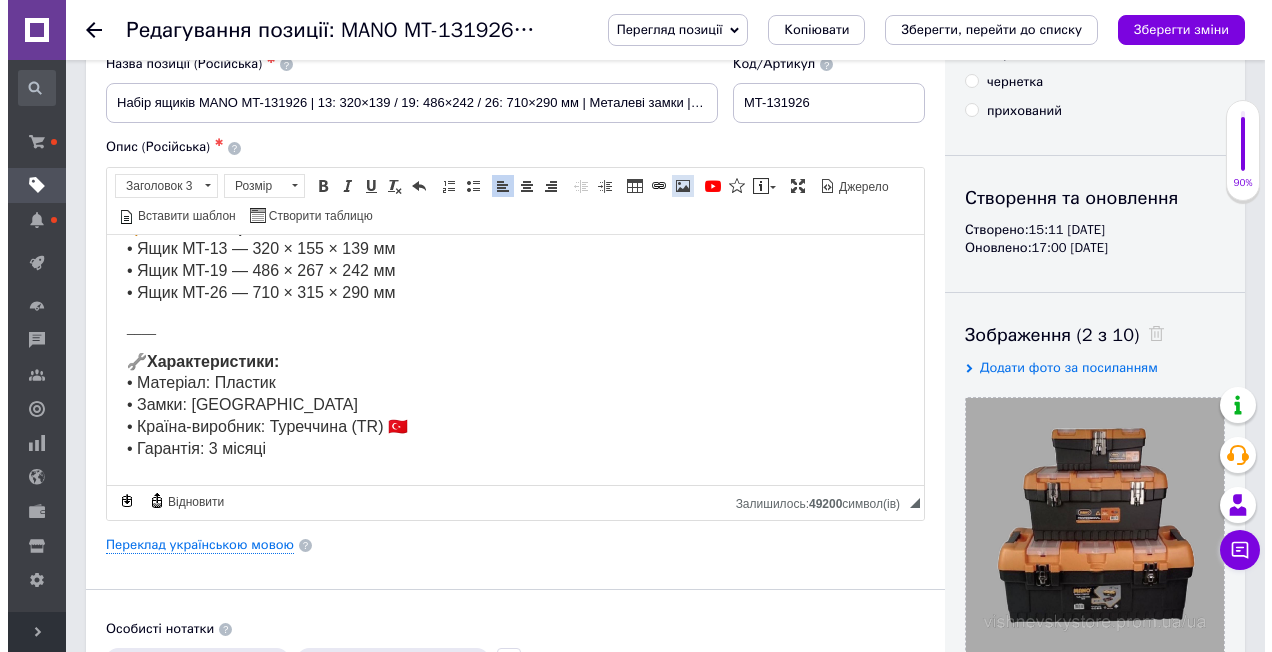 scroll, scrollTop: 0, scrollLeft: 0, axis: both 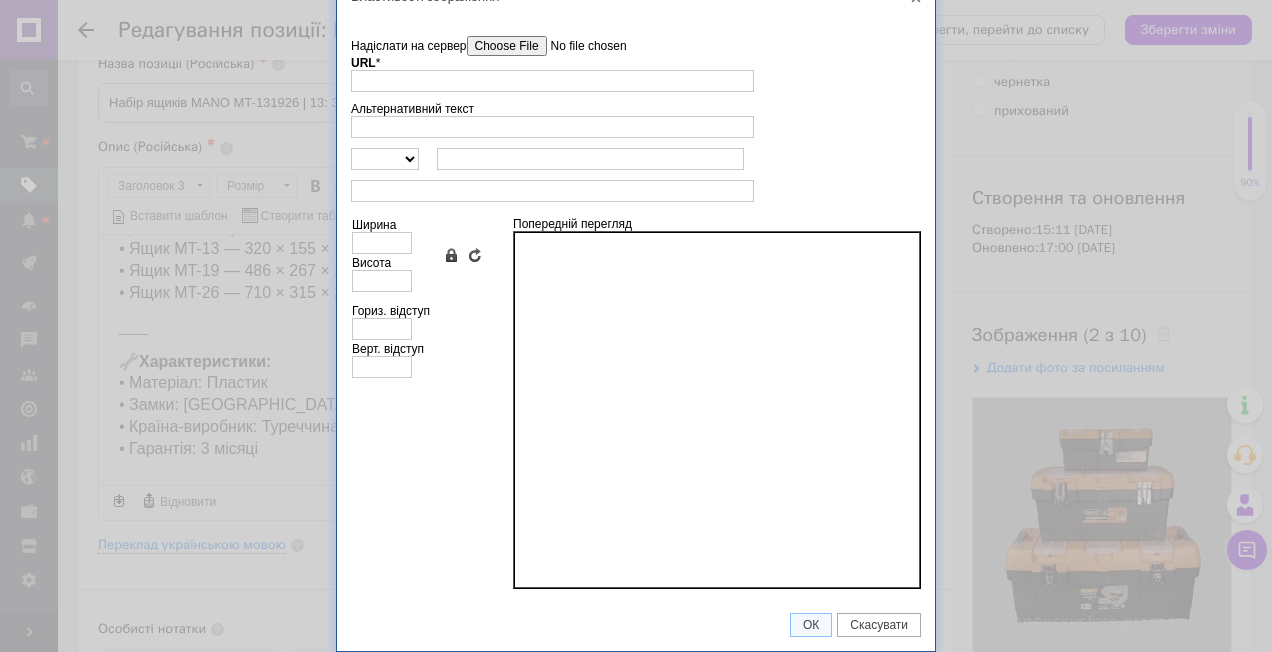 click on "Надіслати на сервер" at bounding box center [580, 46] 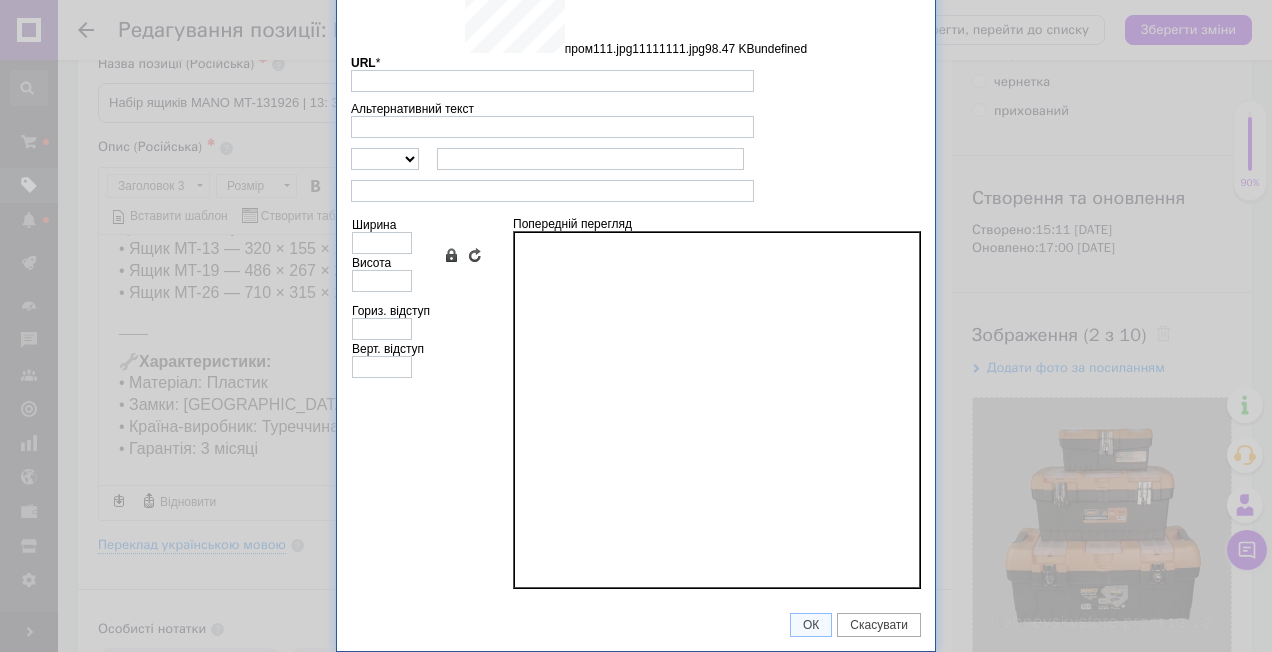type on "[URL][DOMAIN_NAME]" 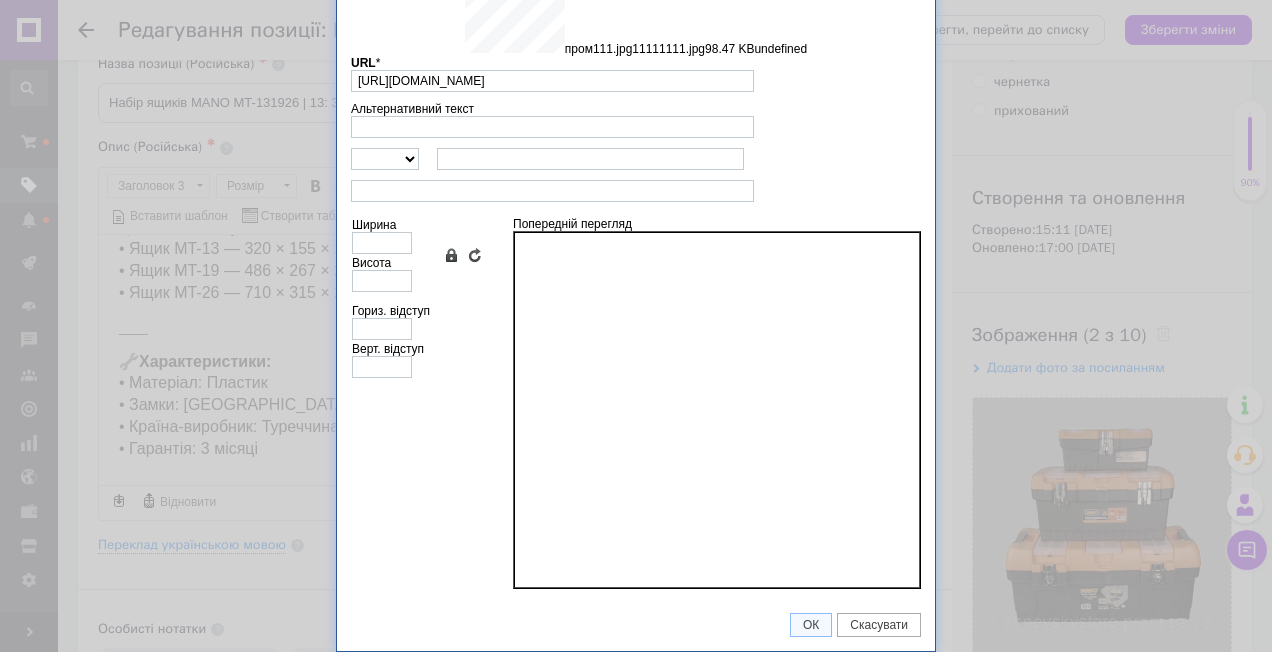 scroll, scrollTop: 22, scrollLeft: 0, axis: vertical 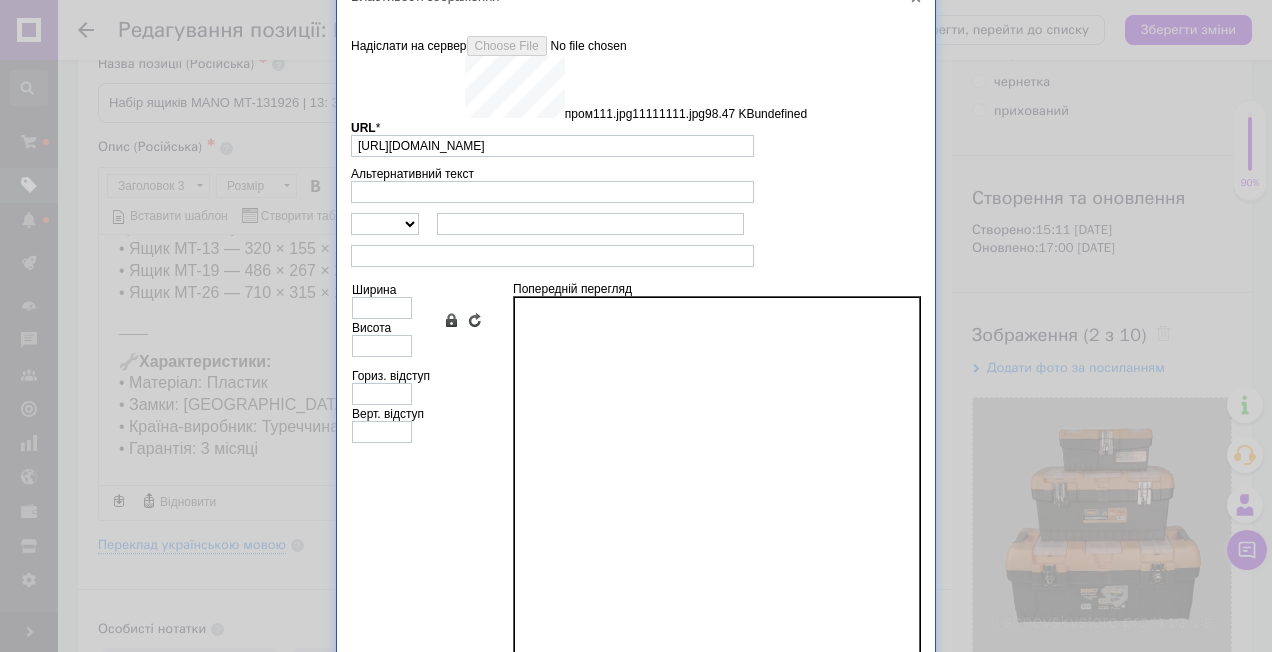 type on "640" 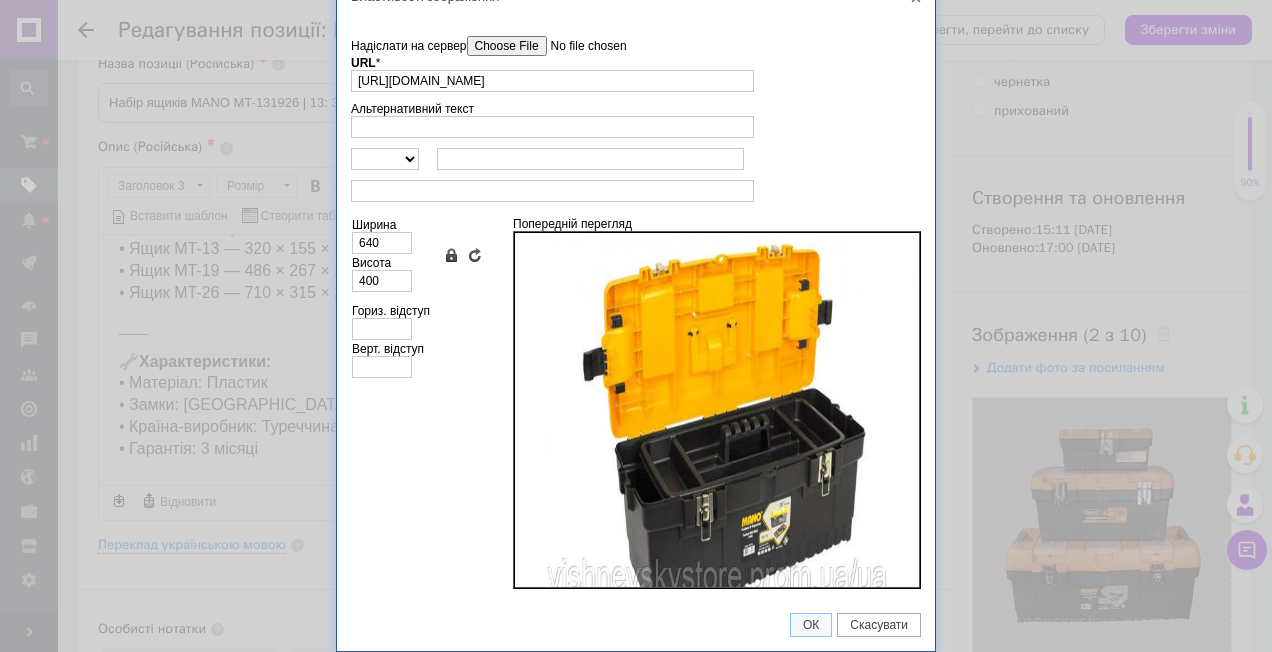 scroll, scrollTop: 59, scrollLeft: 0, axis: vertical 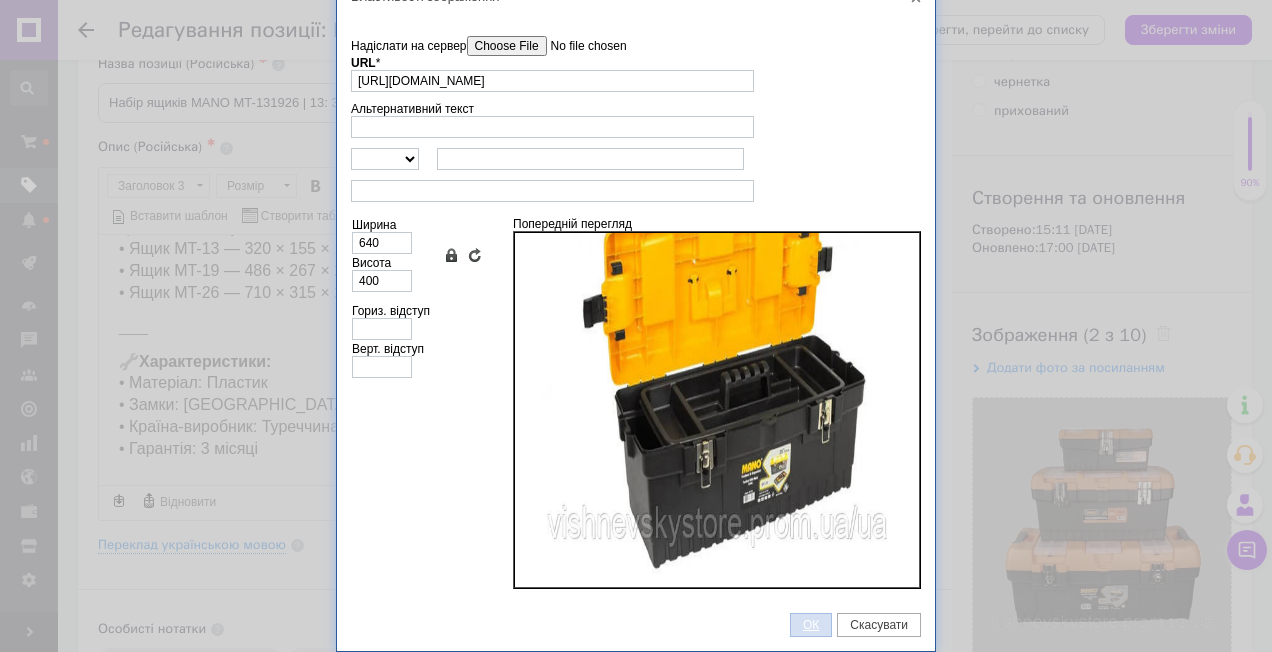 click on "ОК" at bounding box center [811, 625] 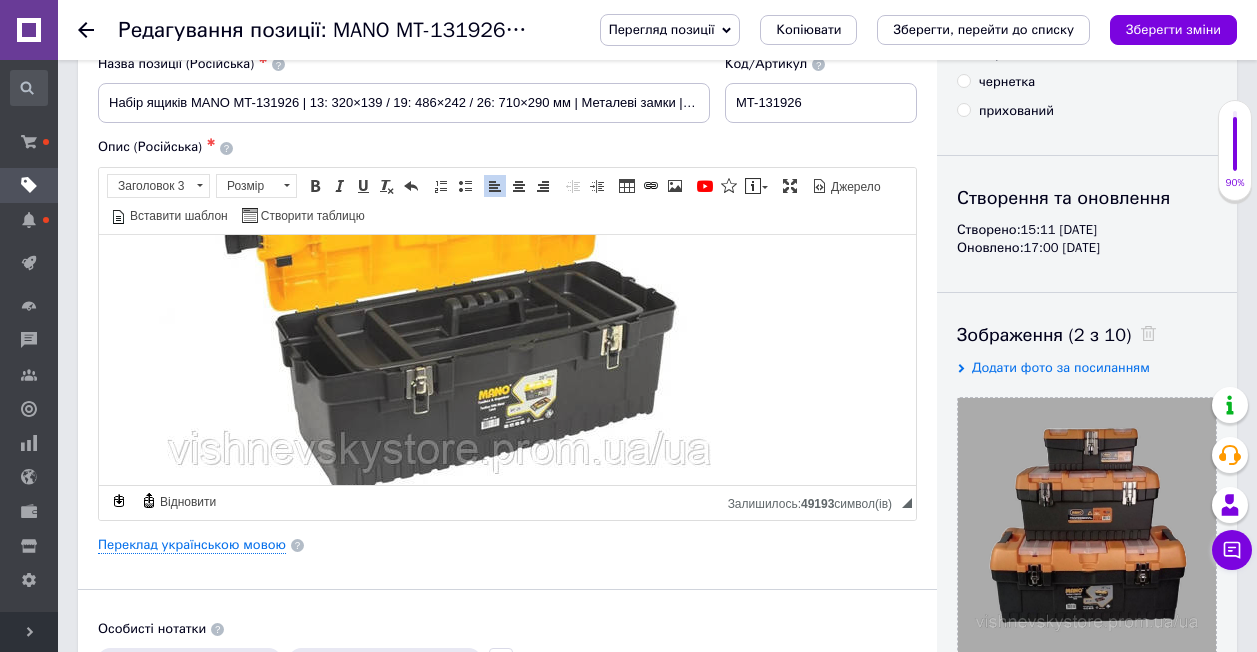scroll, scrollTop: 1995, scrollLeft: 0, axis: vertical 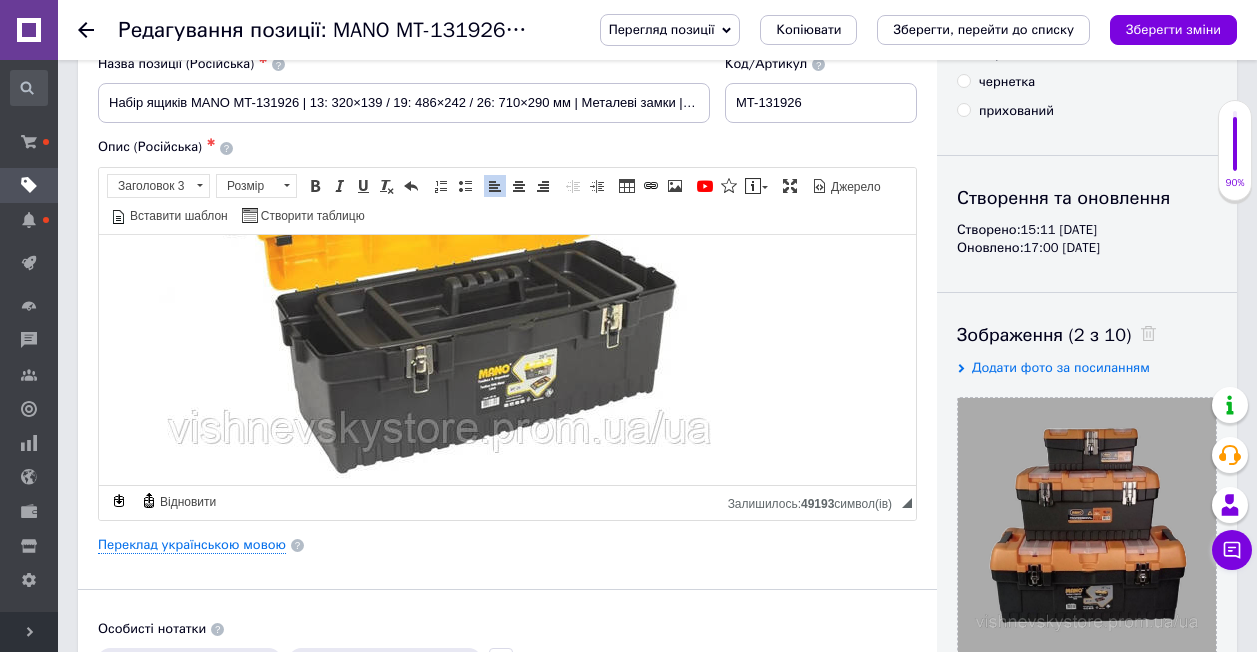 click at bounding box center (439, 286) 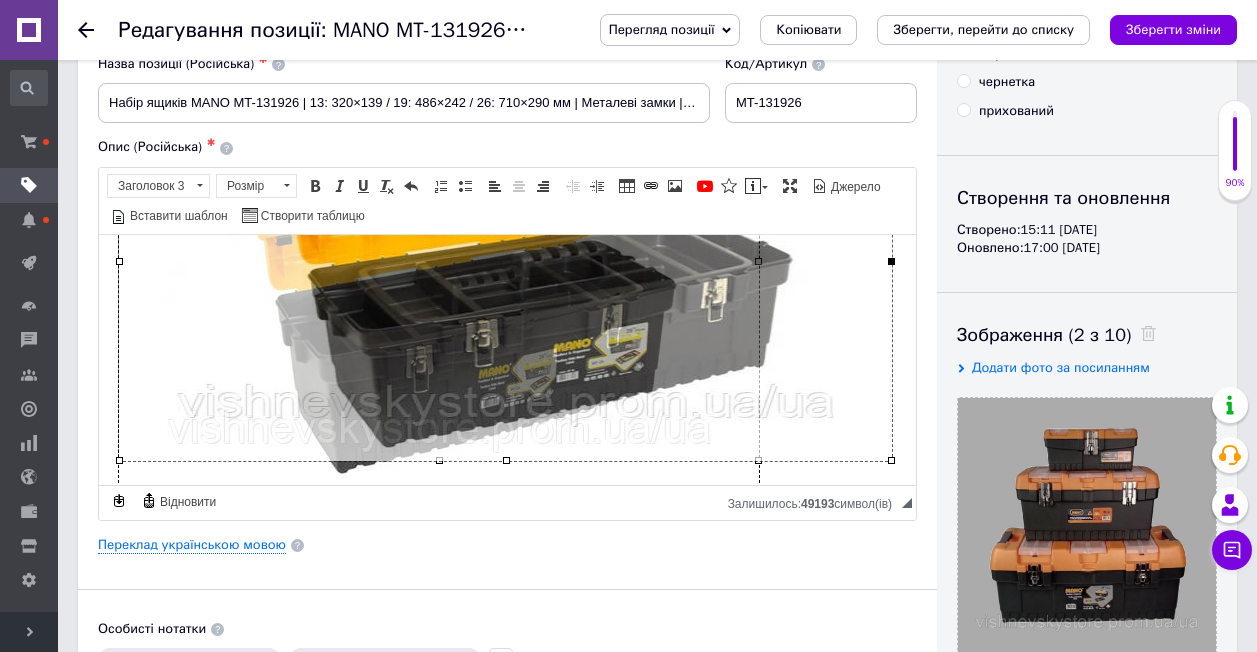 drag, startPoint x: 757, startPoint y: 259, endPoint x: 889, endPoint y: 263, distance: 132.0606 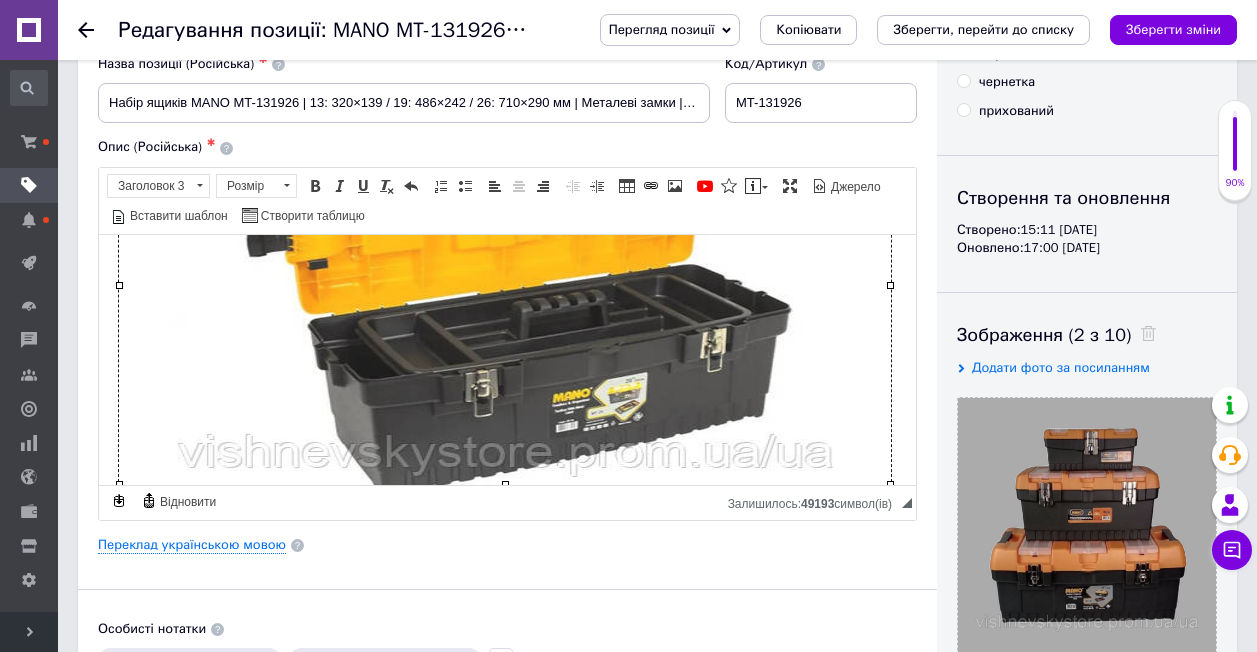 scroll, scrollTop: 2012, scrollLeft: 0, axis: vertical 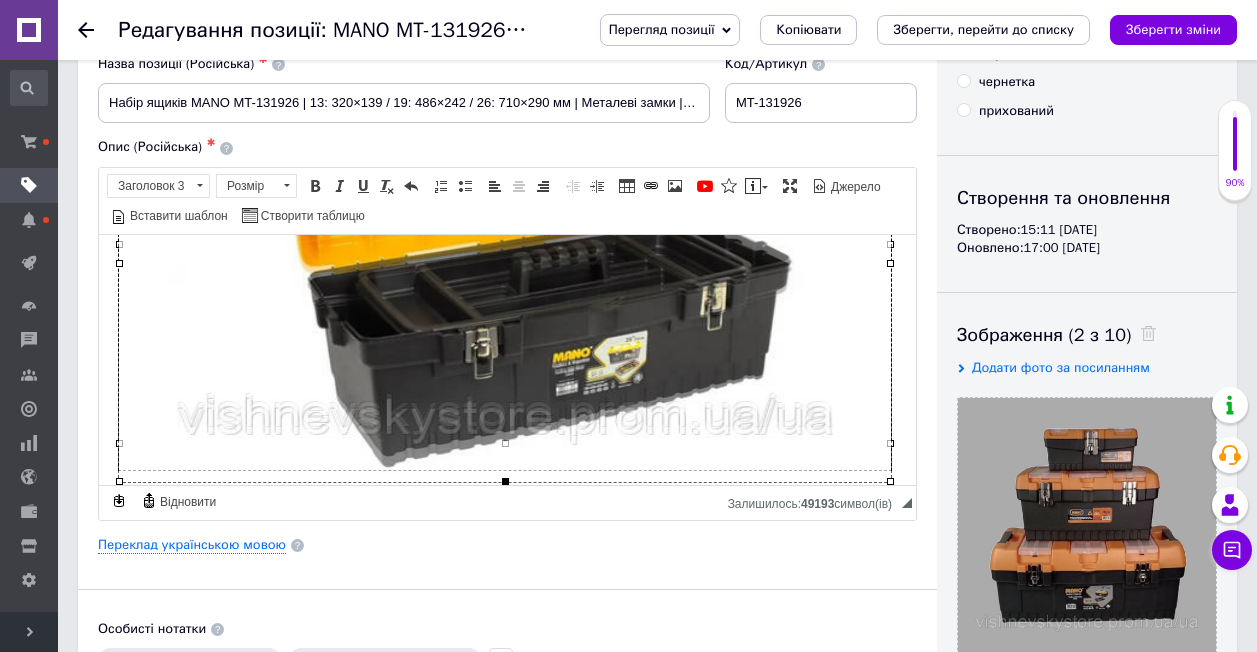 drag, startPoint x: 505, startPoint y: 441, endPoint x: 508, endPoint y: 479, distance: 38.118237 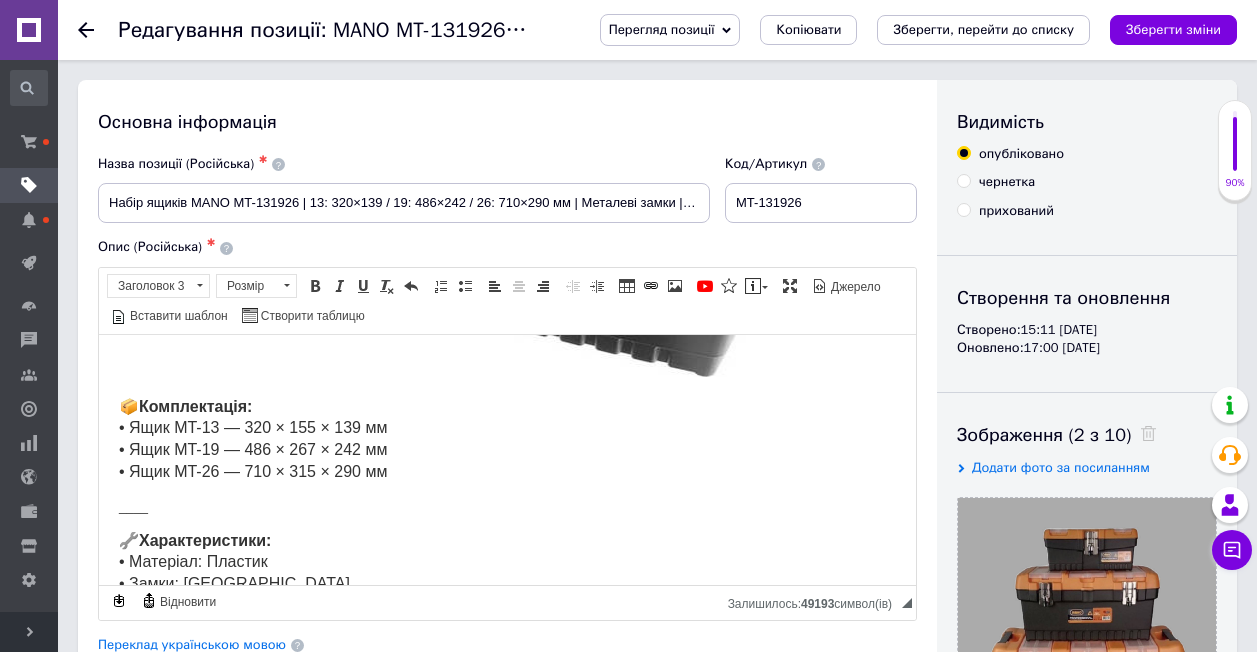scroll, scrollTop: 1550, scrollLeft: 0, axis: vertical 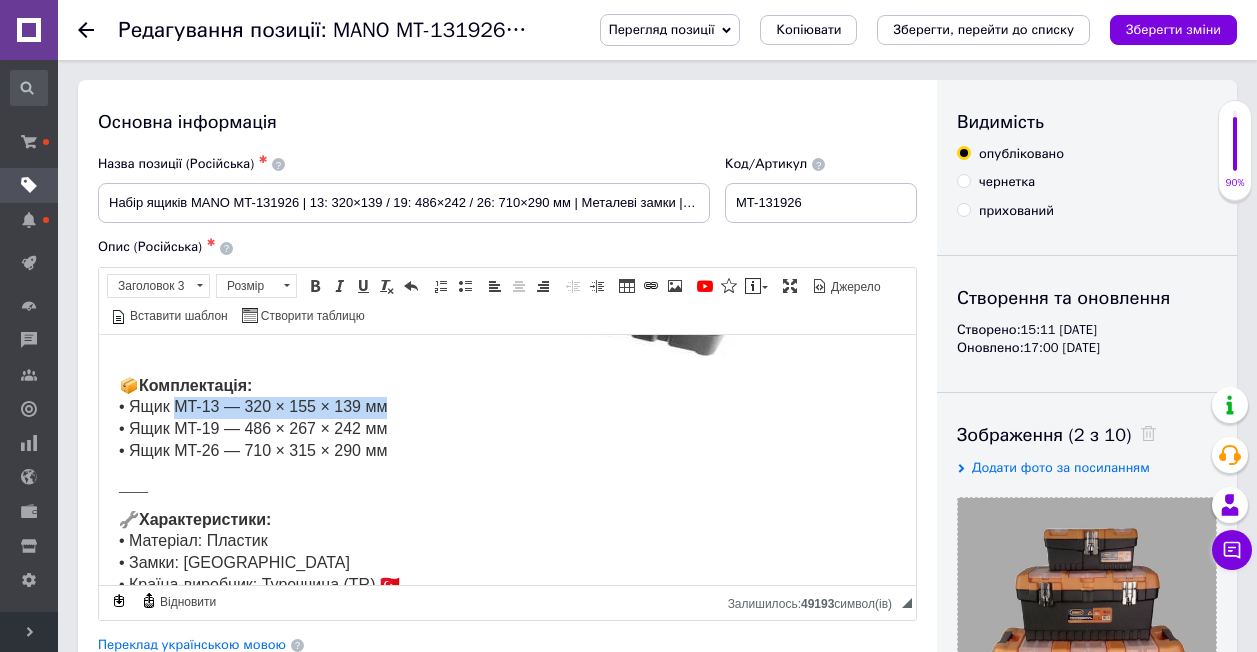 drag, startPoint x: 177, startPoint y: 380, endPoint x: 456, endPoint y: 377, distance: 279.01614 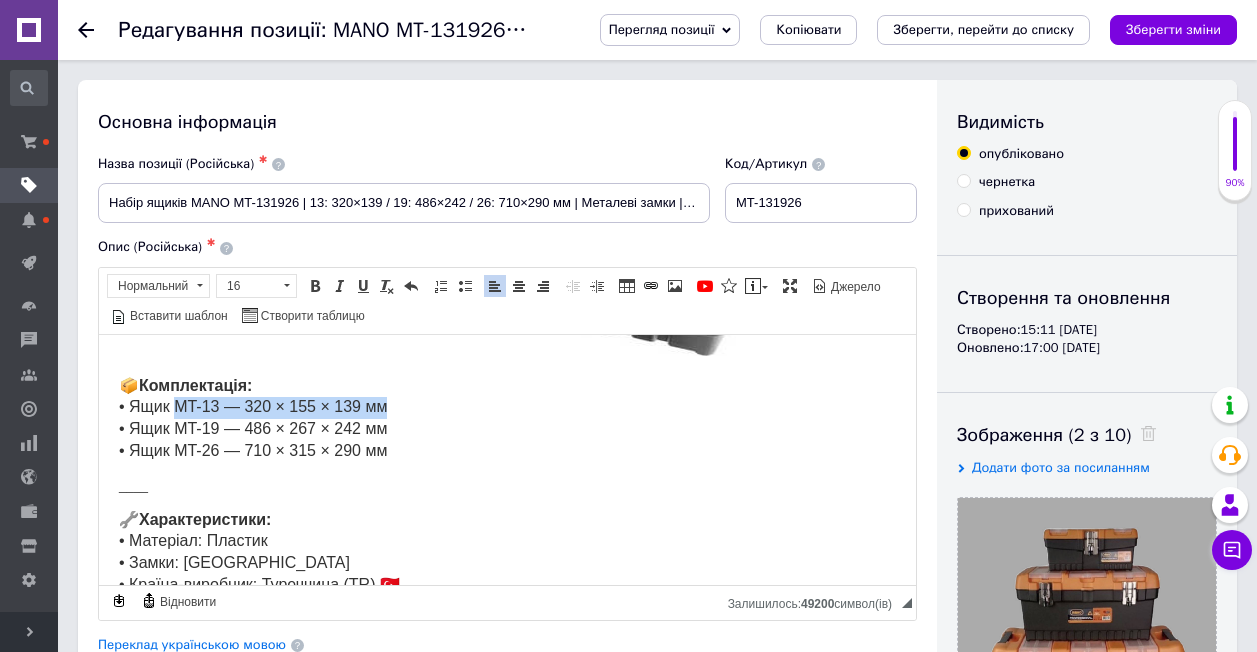 click on "📦  Комплектація: • Ящик MT-13 — 320 × 155 × 139 мм • Ящик MT-19 — 486 × 267 × 242 мм • Ящик MT-26 — 710 × 315 × 290 мм" at bounding box center (507, 418) 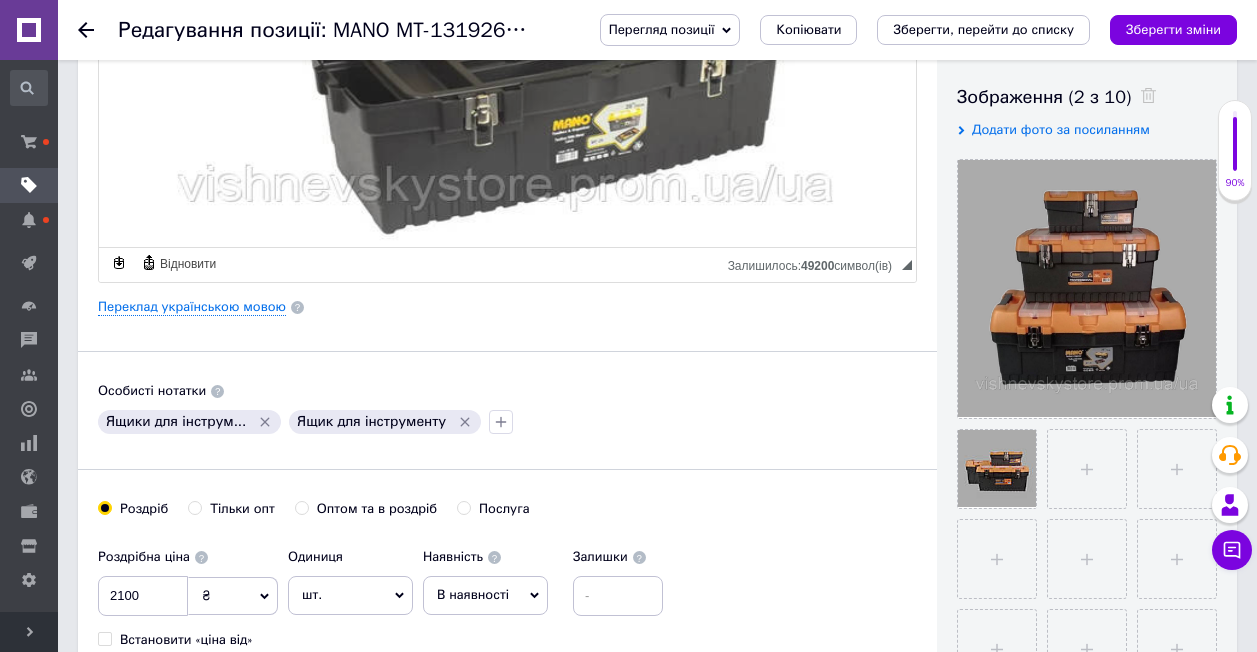 scroll, scrollTop: 300, scrollLeft: 0, axis: vertical 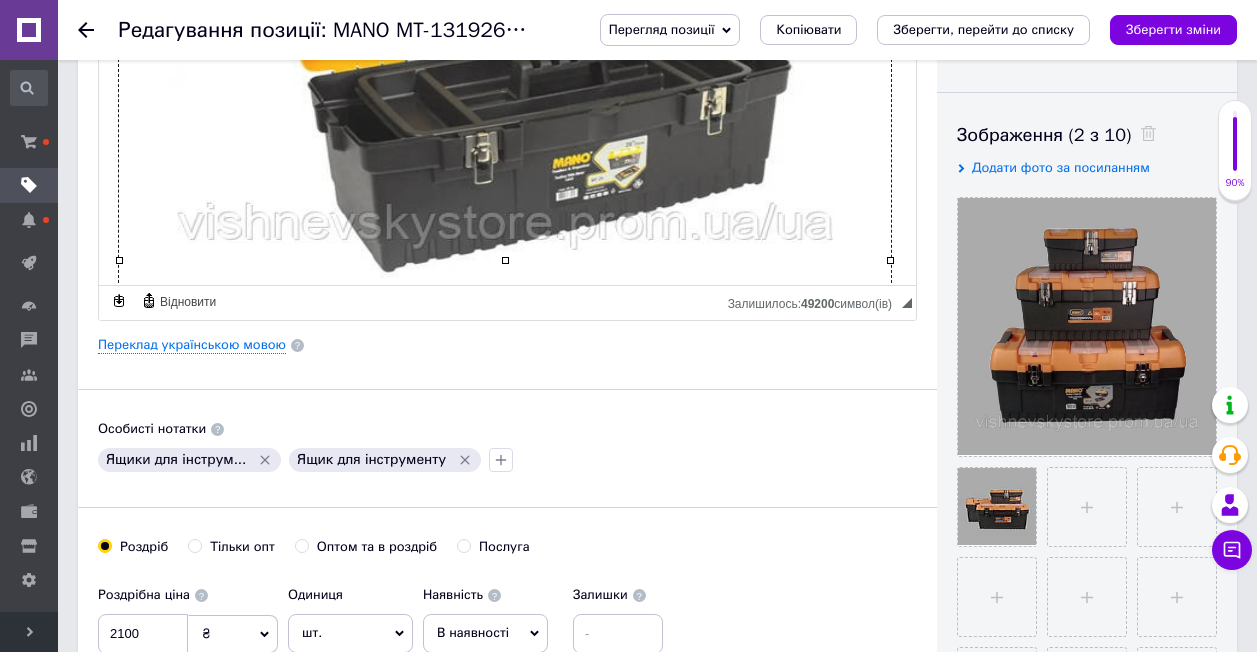 click at bounding box center (505, 67) 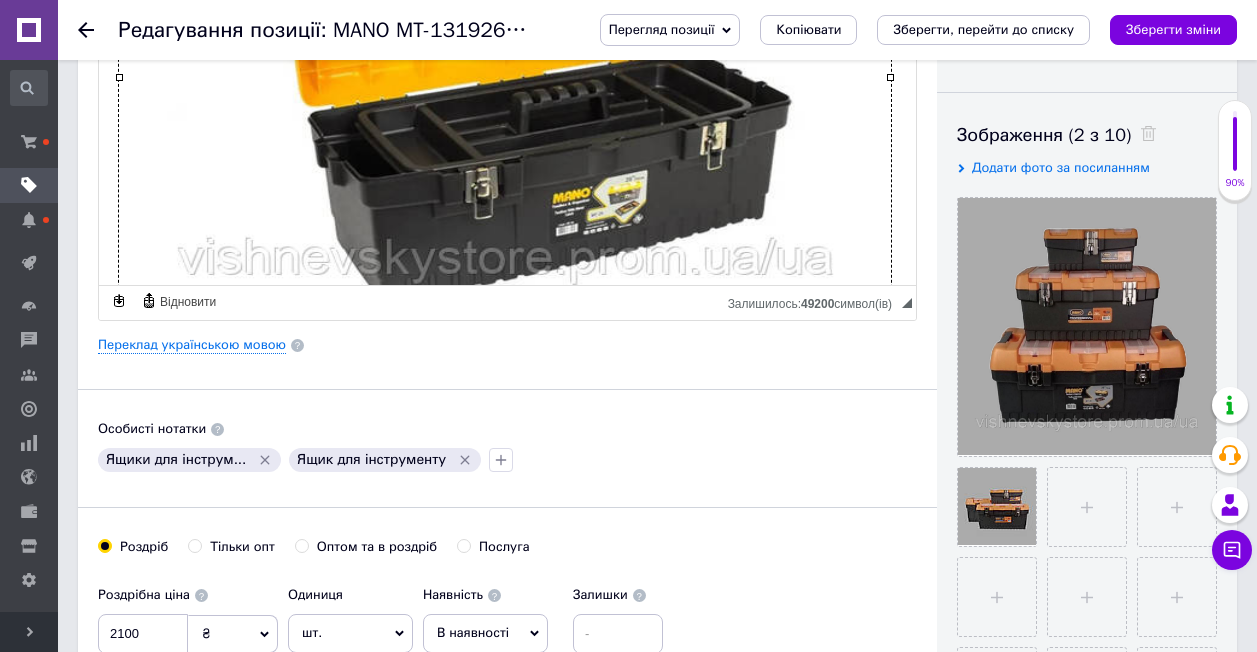 scroll, scrollTop: 2033, scrollLeft: 0, axis: vertical 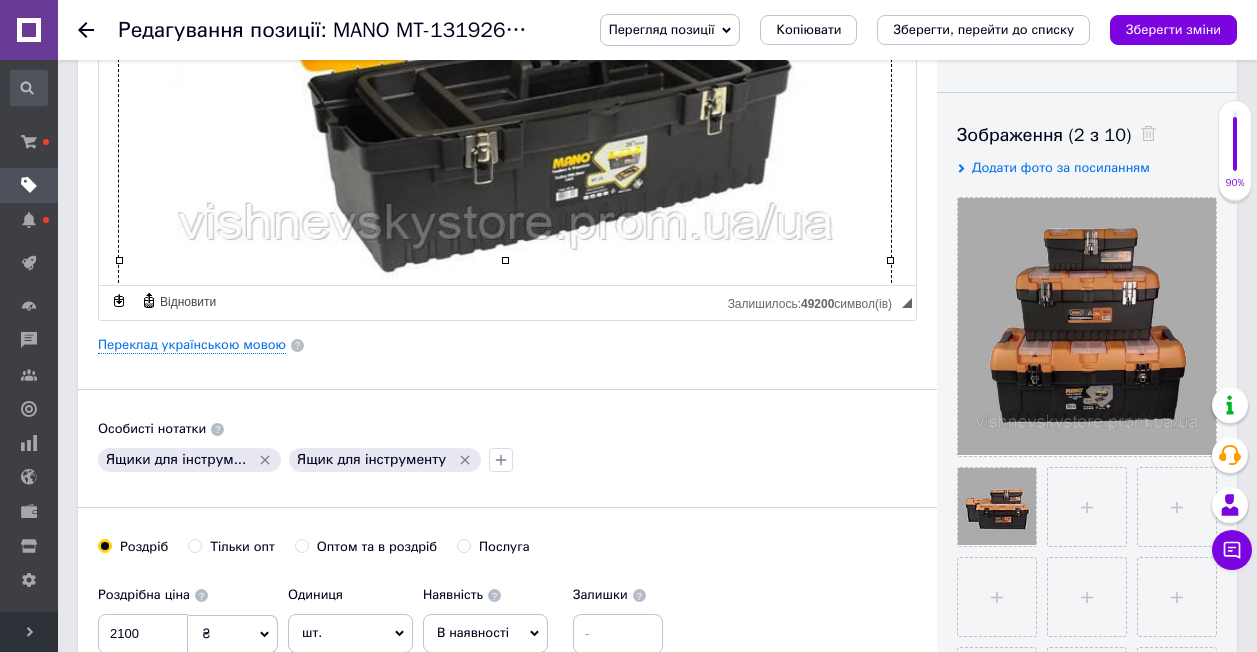 click on "Набір ящиків MANO MT-131926 | 13: 320×155×139 мм / 19: 486×267×242 мм / 26: 710×315×290 мм | З металевими замками | Виробник: Туреччина ✅  Переваги набору ящиків Mano MT-13 / MT-19 / MT-26: 🔒  Міцні металеві замки  — надійна фіксація і безпечне зберігання інструментів. 🧰  Високоякісний пластик  — ударостійкий, міцний та довговічний. 🌿  Без запаху пластику  — комфортне використання навіть у закритих приміщеннях. 💼  Сучасний та зручний дизайн  — продумана форма для легкого транспортування. 🇹🇷  Виробництво Туреччина  — якість, перевірена роками. 📦  Комплектація: • Ящик MT-13 — 320 × 155 × 139 мм ____" at bounding box center (507, -845) 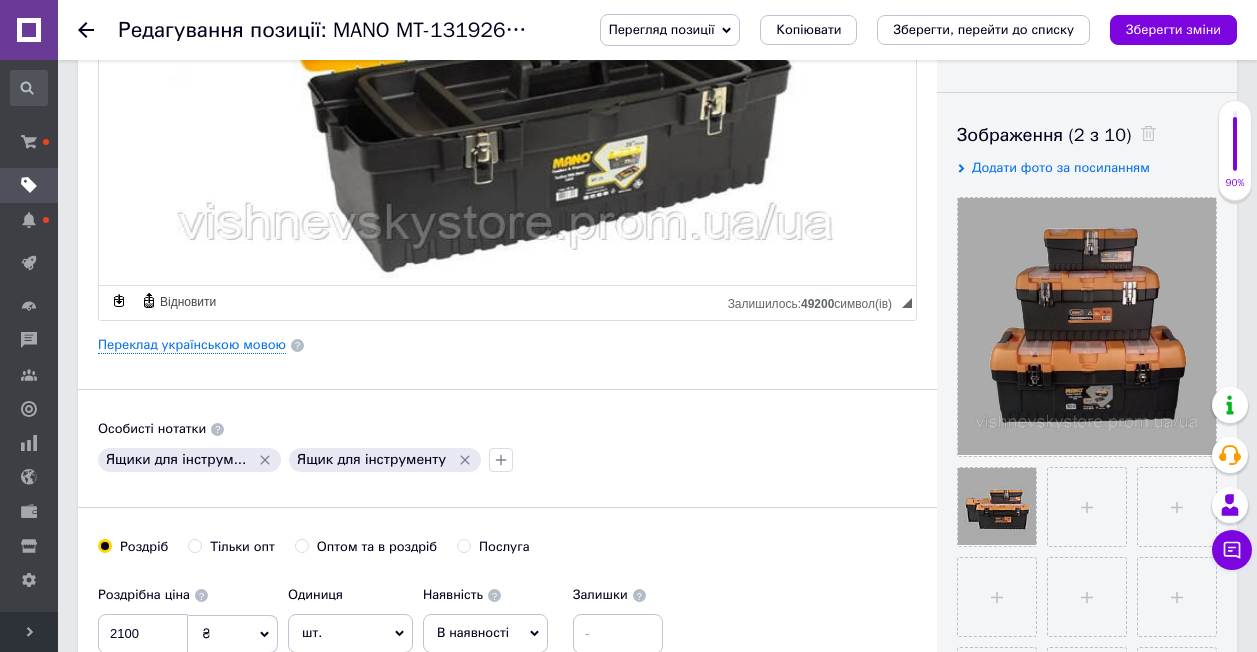 click on "Набір ящиків MANO MT-131926 | 13: 320×155×139 мм / 19: 486×267×242 мм / 26: 710×315×290 мм | З металевими замками | Виробник: Туреччина ✅  Переваги набору ящиків Mano MT-13 / MT-19 / MT-26: 🔒  Міцні металеві замки  — надійна фіксація і безпечне зберігання інструментів. 🧰  Високоякісний пластик  — ударостійкий, міцний та довговічний. 🌿  Без запаху пластику  — комфортне використання навіть у закритих приміщеннях. 💼  Сучасний та зручний дизайн  — продумана форма для легкого транспортування. 🇹🇷  Виробництво Туреччина  — якість, перевірена роками. 📦  Комплектація: • Ящик MT-13 — 320 × 155 × 139 мм ____" at bounding box center [507, -845] 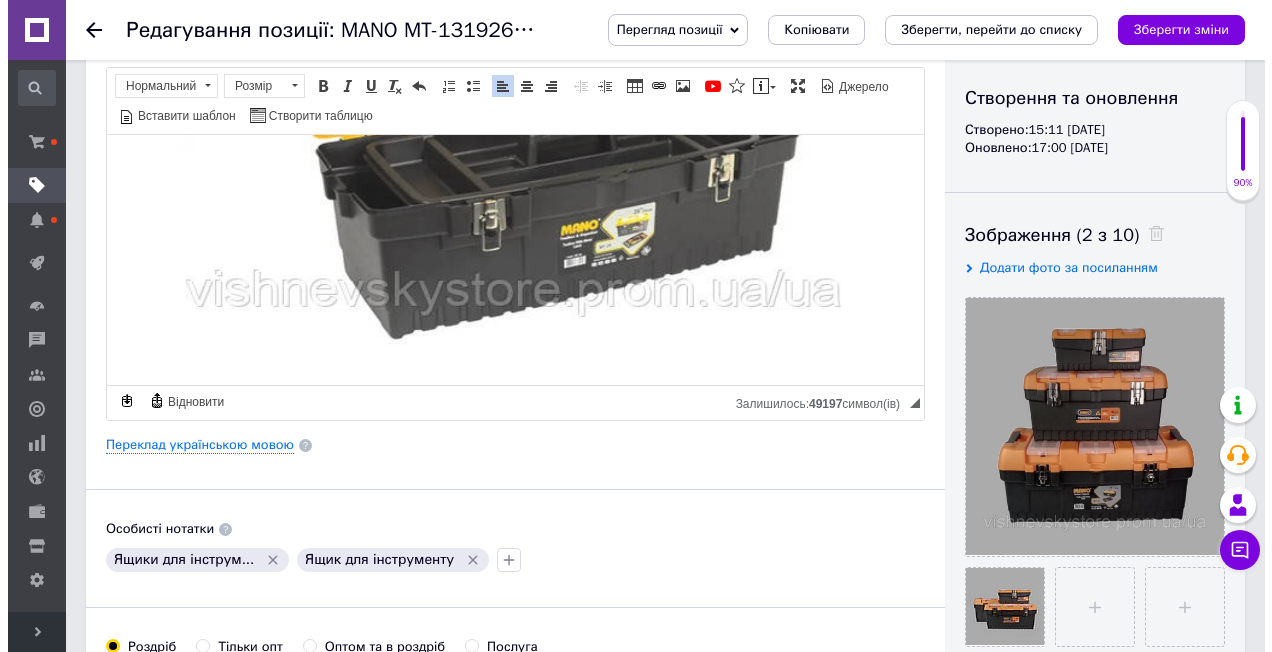 scroll, scrollTop: 2067, scrollLeft: 0, axis: vertical 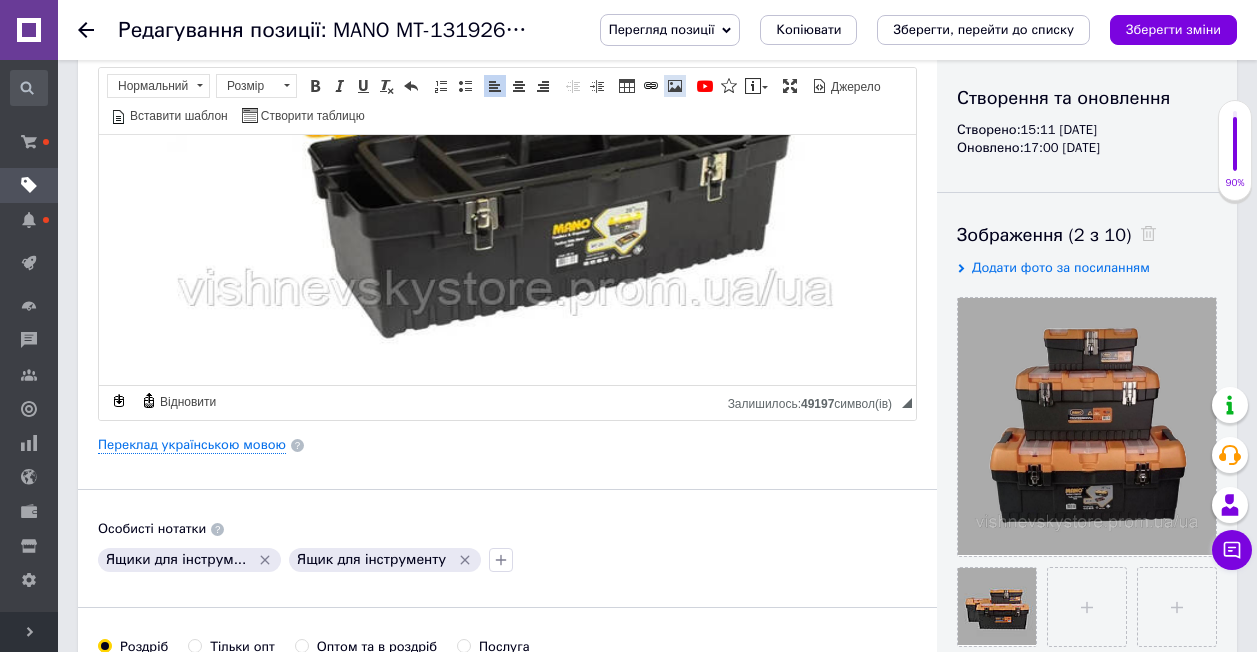 click at bounding box center [675, 86] 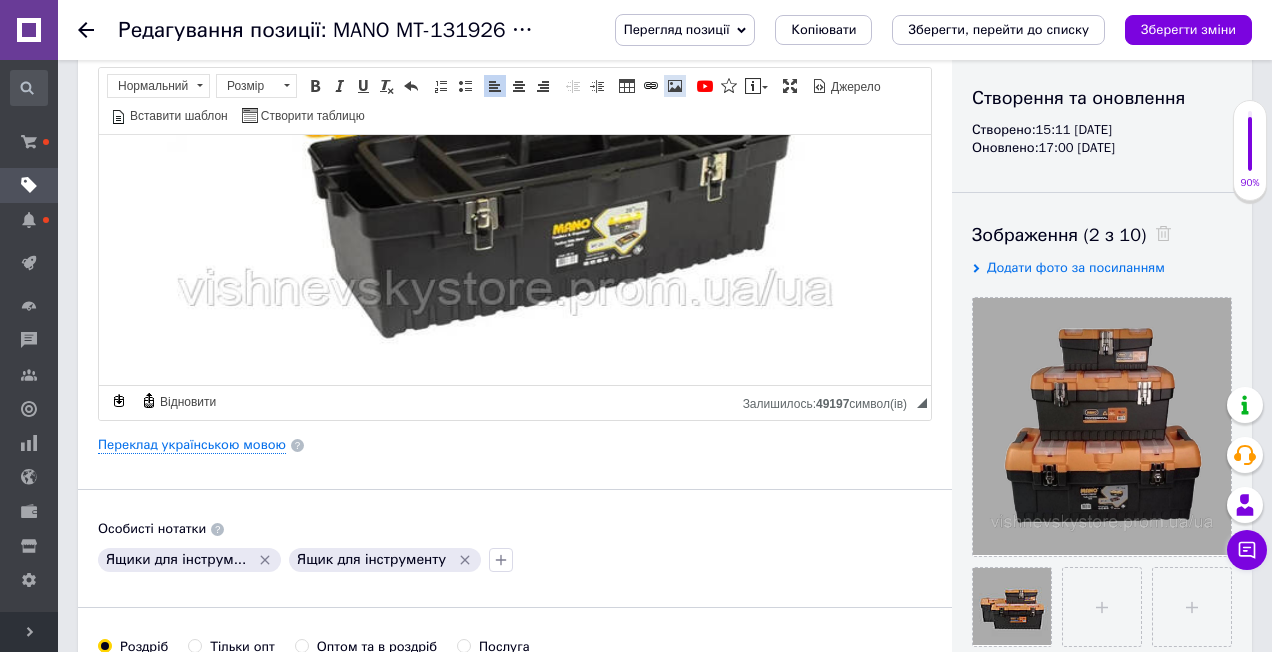 scroll, scrollTop: 0, scrollLeft: 0, axis: both 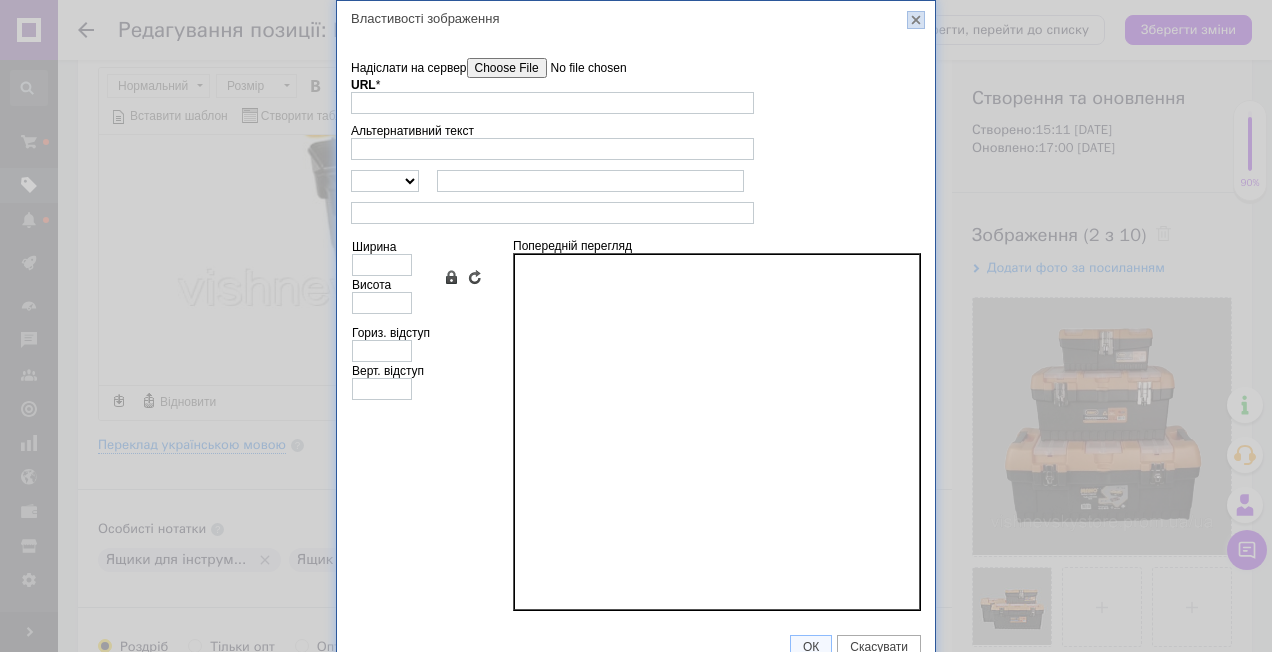 click on "X" at bounding box center (916, 20) 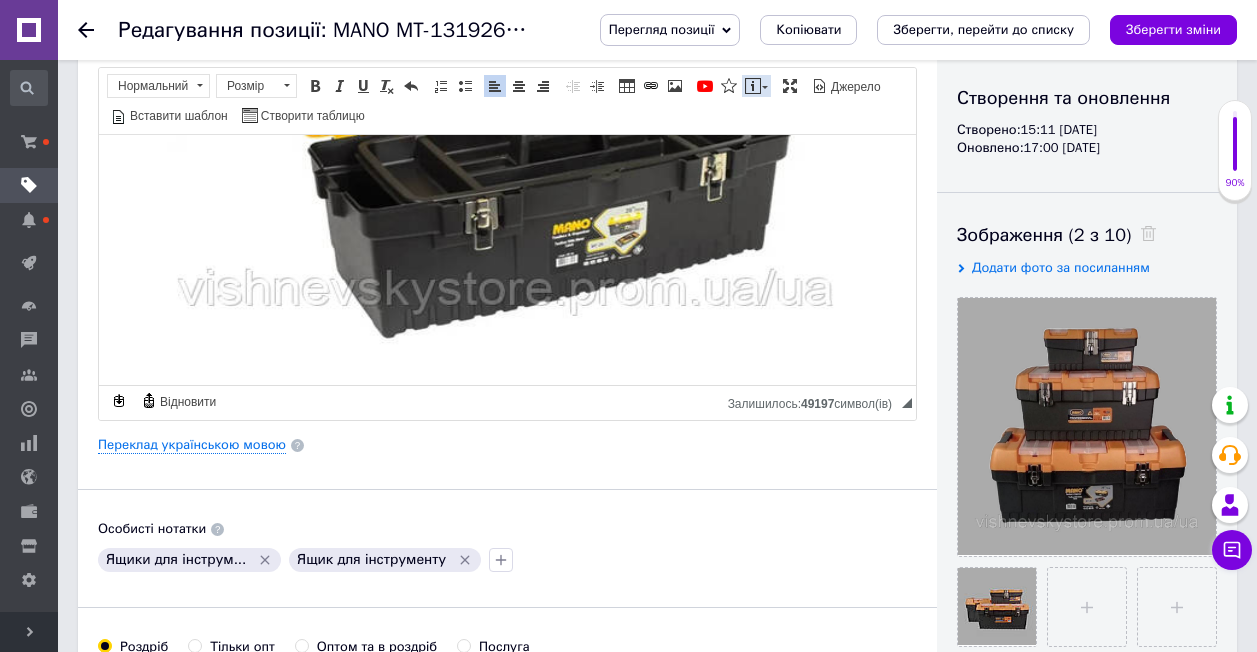 click at bounding box center (753, 86) 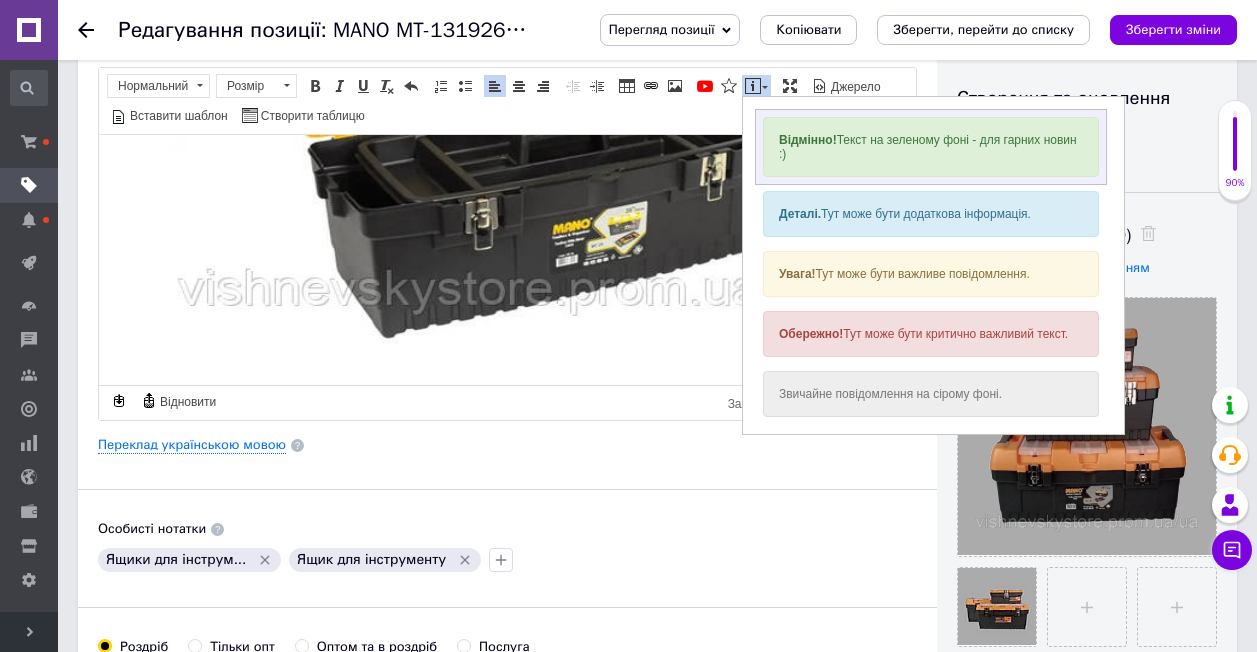 click on "Відмінно!  Текст на зеленому фоні - для гарних новин :)" at bounding box center [931, 146] 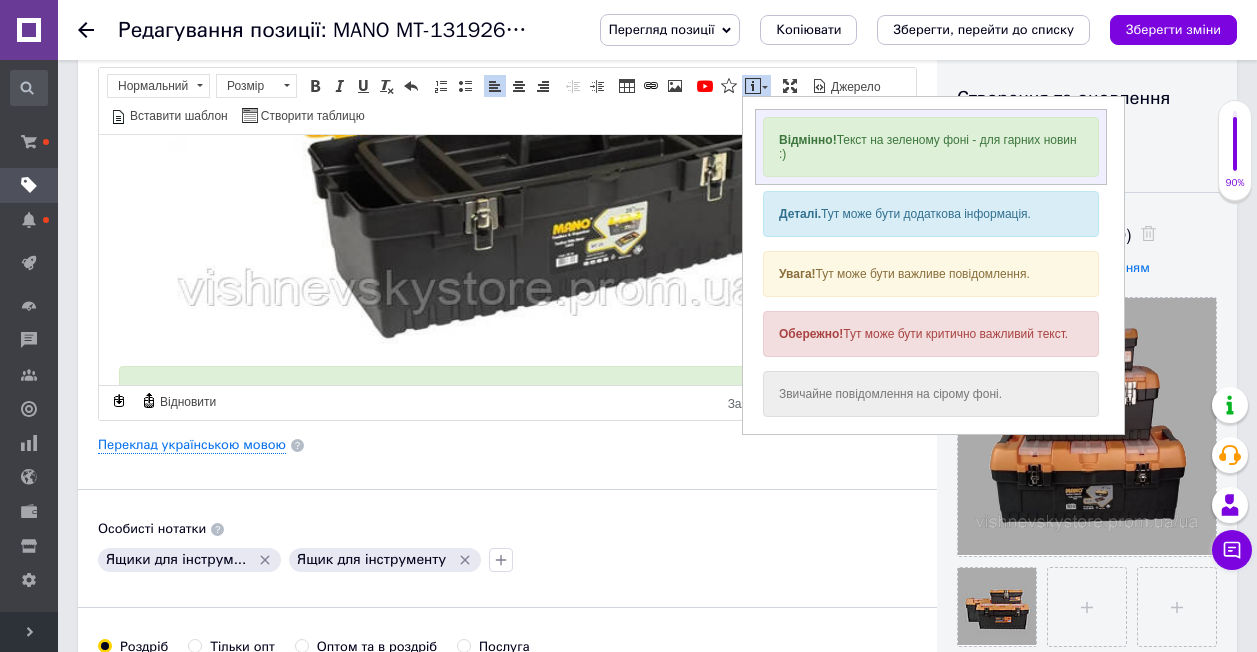 scroll, scrollTop: 2106, scrollLeft: 0, axis: vertical 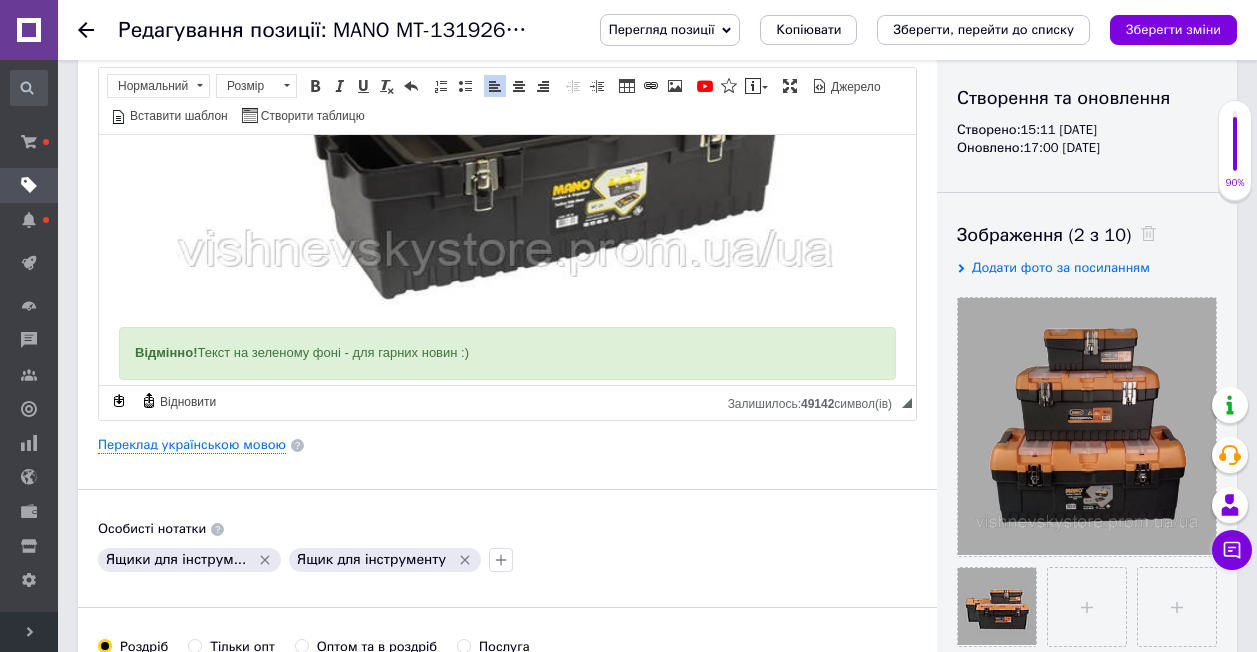 drag, startPoint x: 134, startPoint y: 325, endPoint x: 483, endPoint y: 324, distance: 349.00143 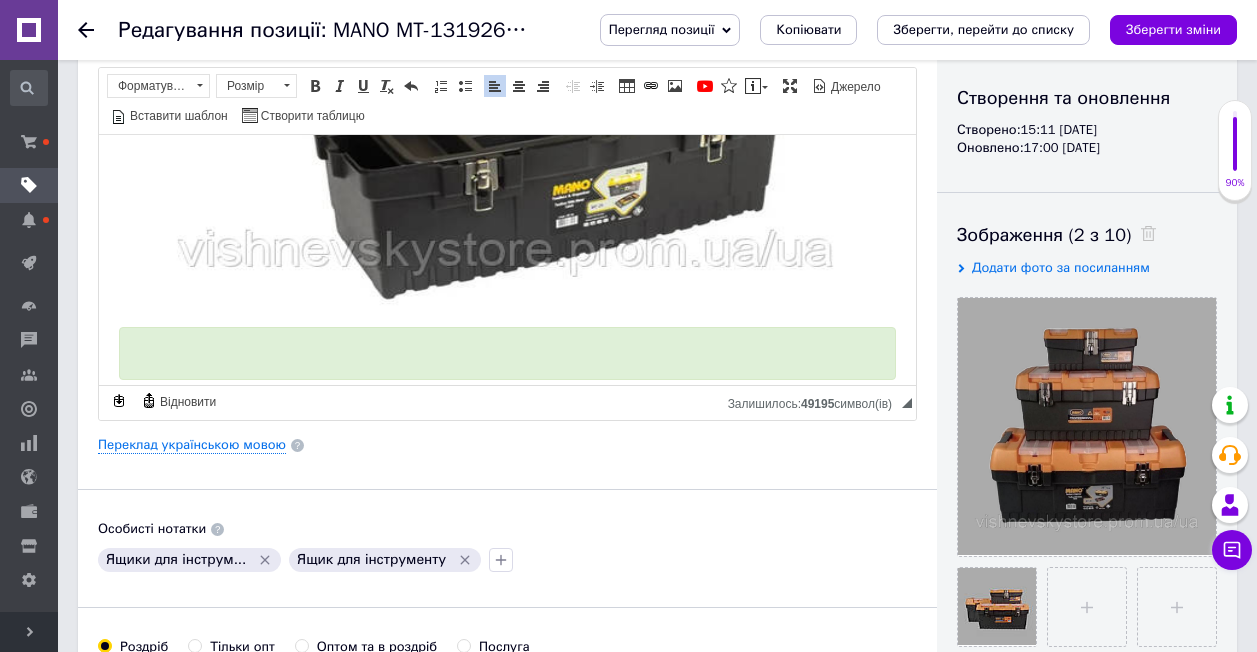 scroll, scrollTop: 2418, scrollLeft: 0, axis: vertical 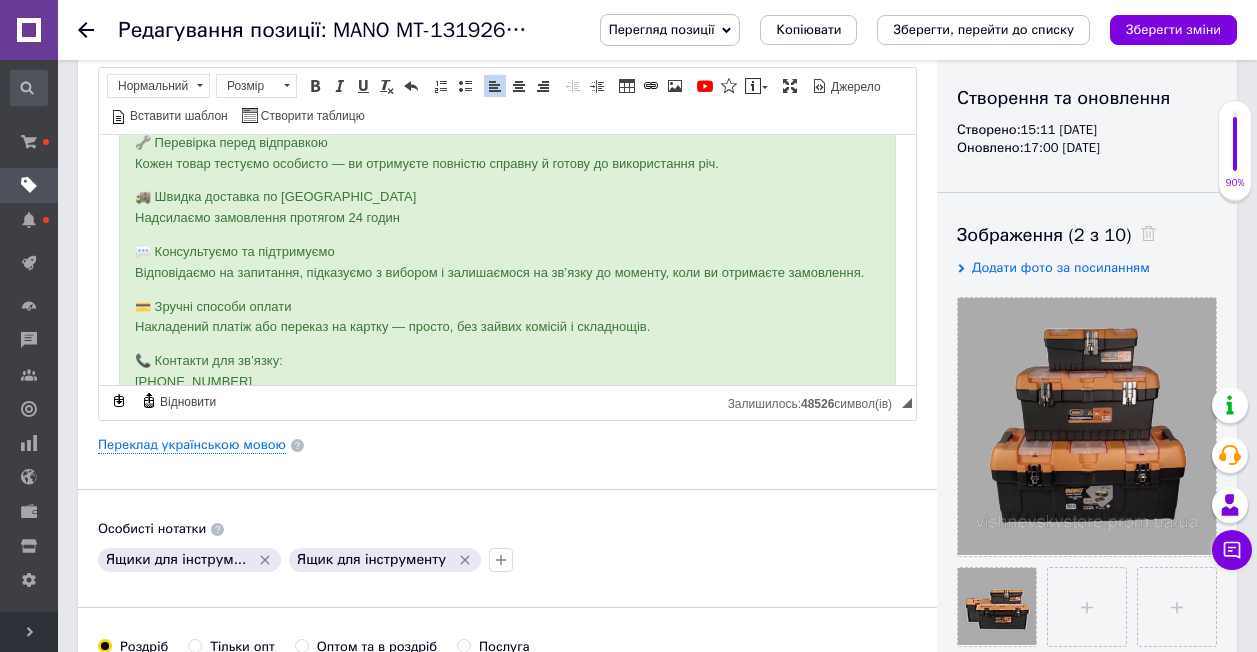 drag, startPoint x: 137, startPoint y: 332, endPoint x: 267, endPoint y: 373, distance: 136.31215 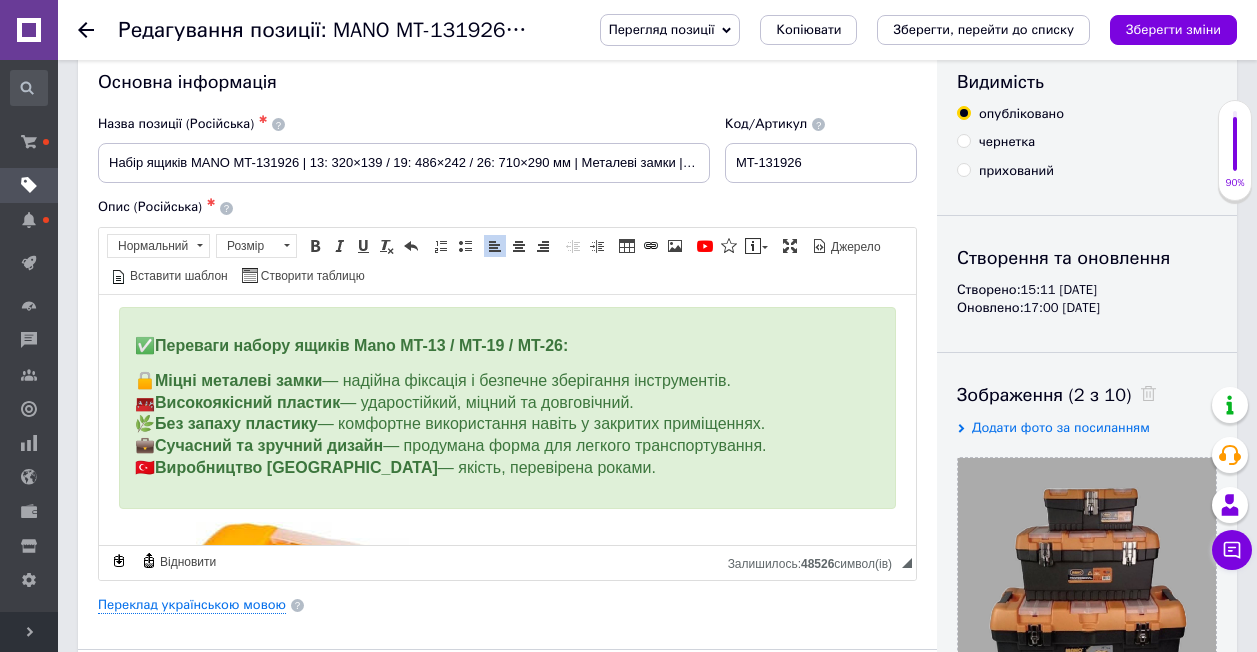 scroll, scrollTop: 0, scrollLeft: 0, axis: both 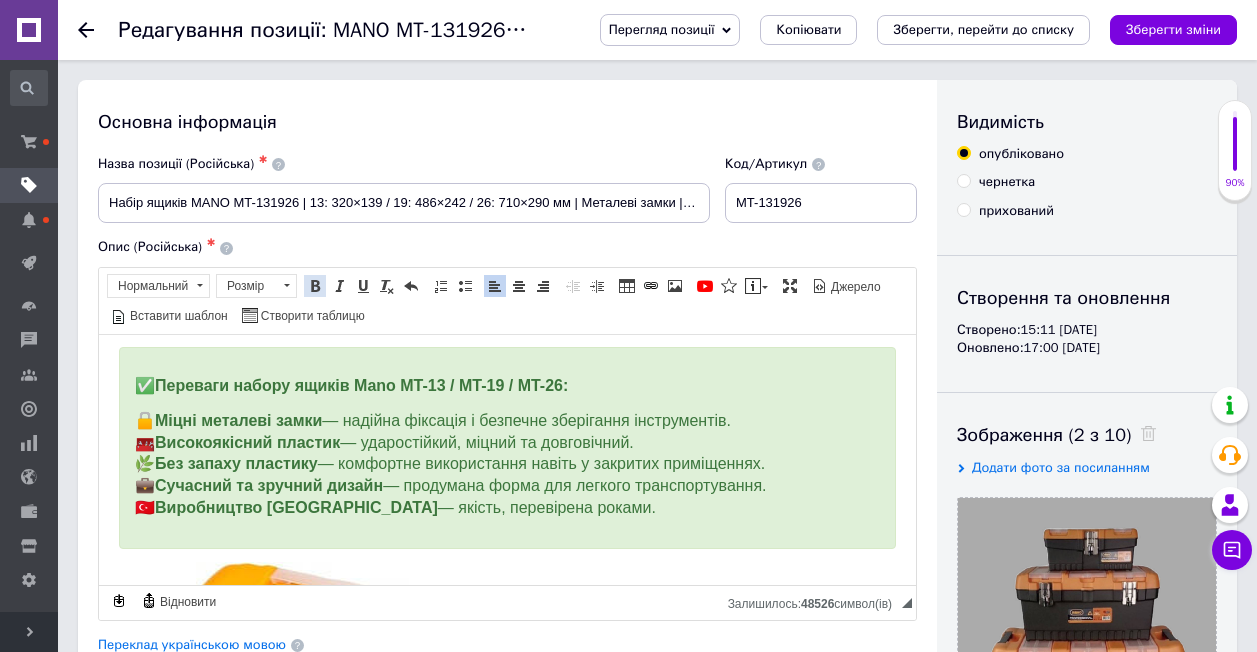 click at bounding box center [315, 286] 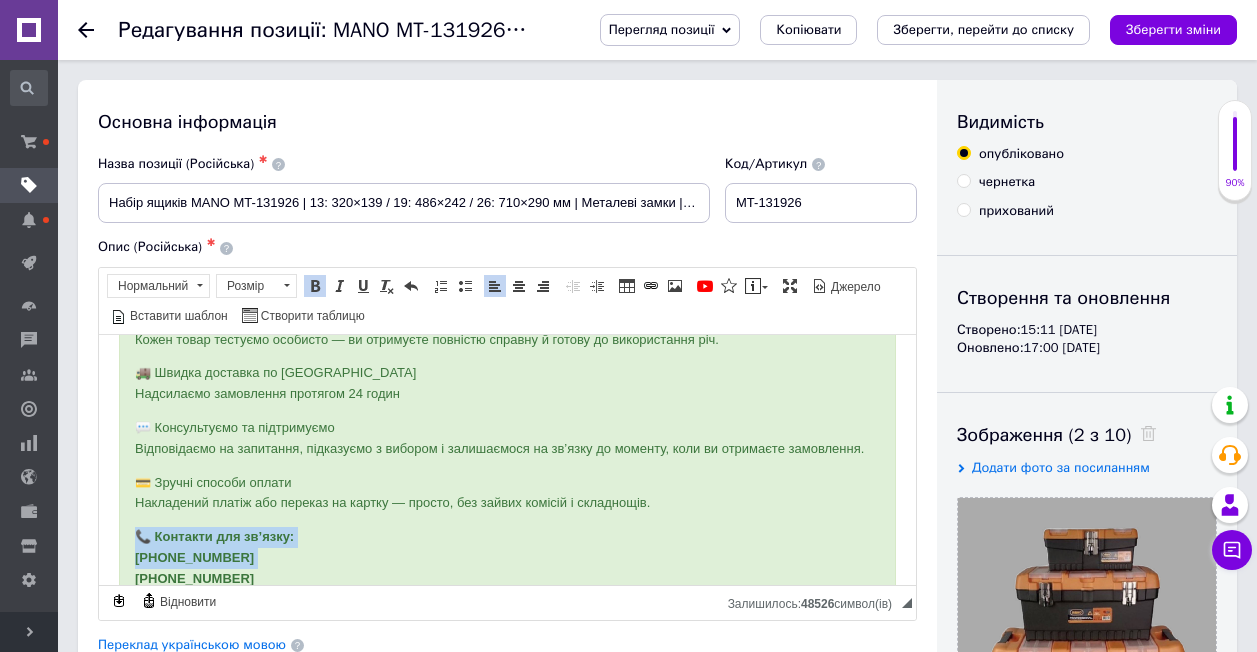scroll, scrollTop: 2504, scrollLeft: 0, axis: vertical 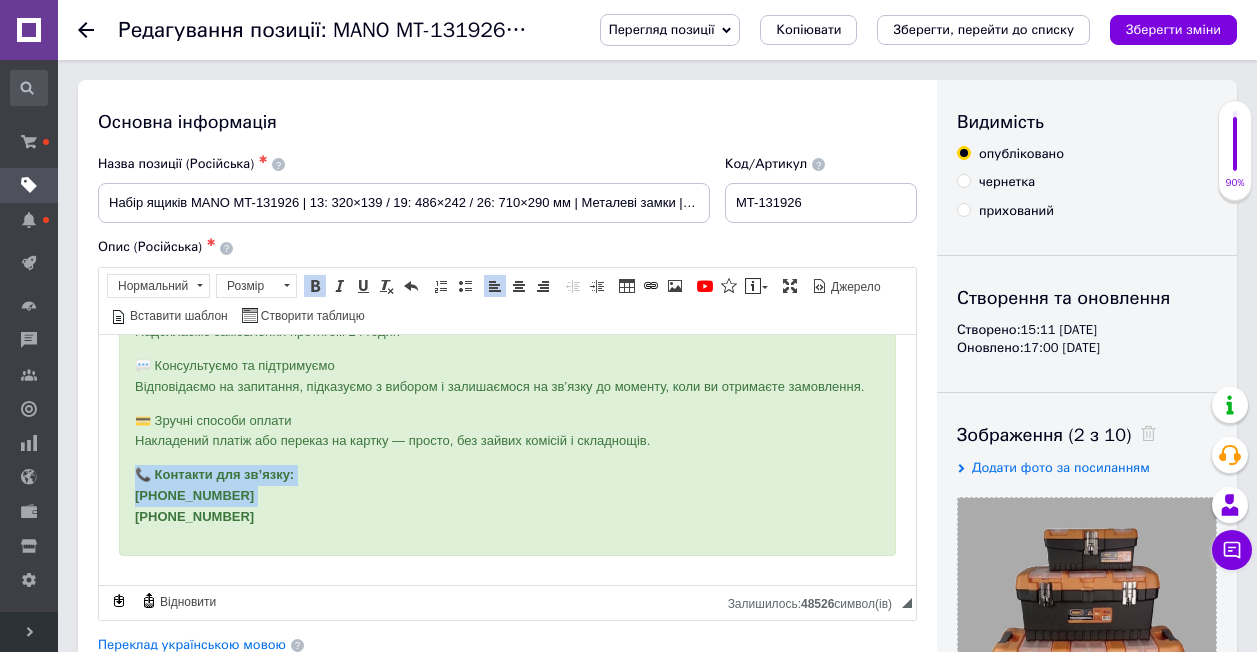 click on "📞 Контакти для зв’язку: [PHONE_NUMBER] [PHONE_NUMBER]" at bounding box center (507, 495) 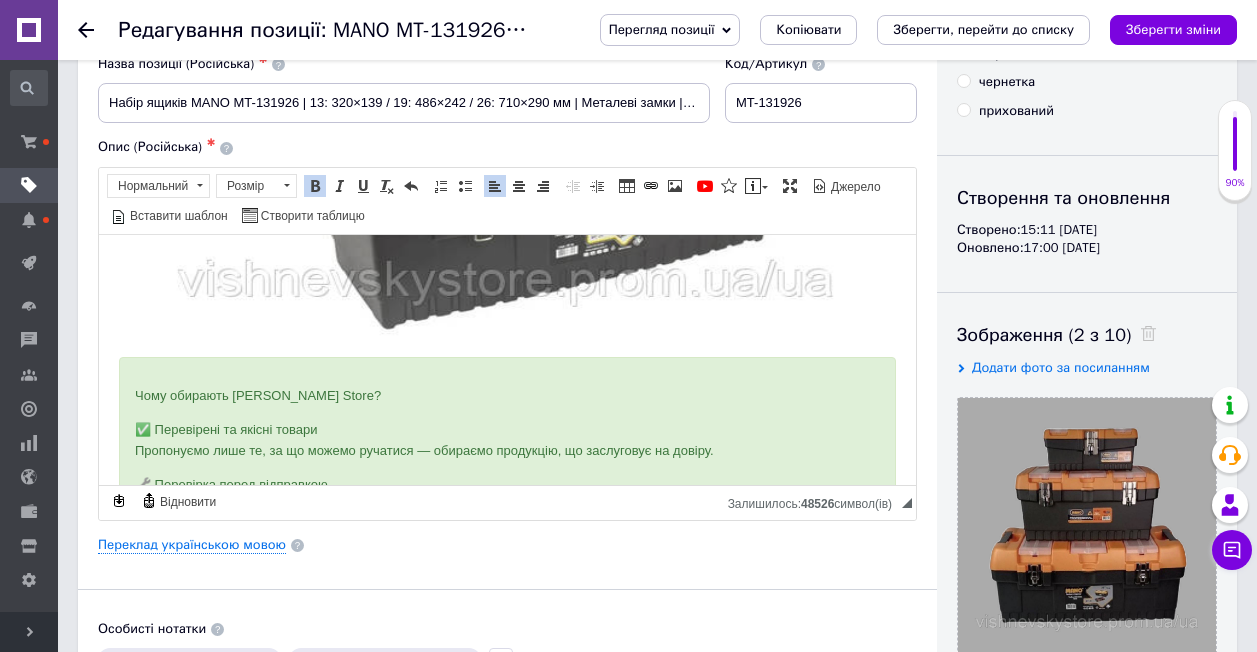 scroll, scrollTop: 2200, scrollLeft: 0, axis: vertical 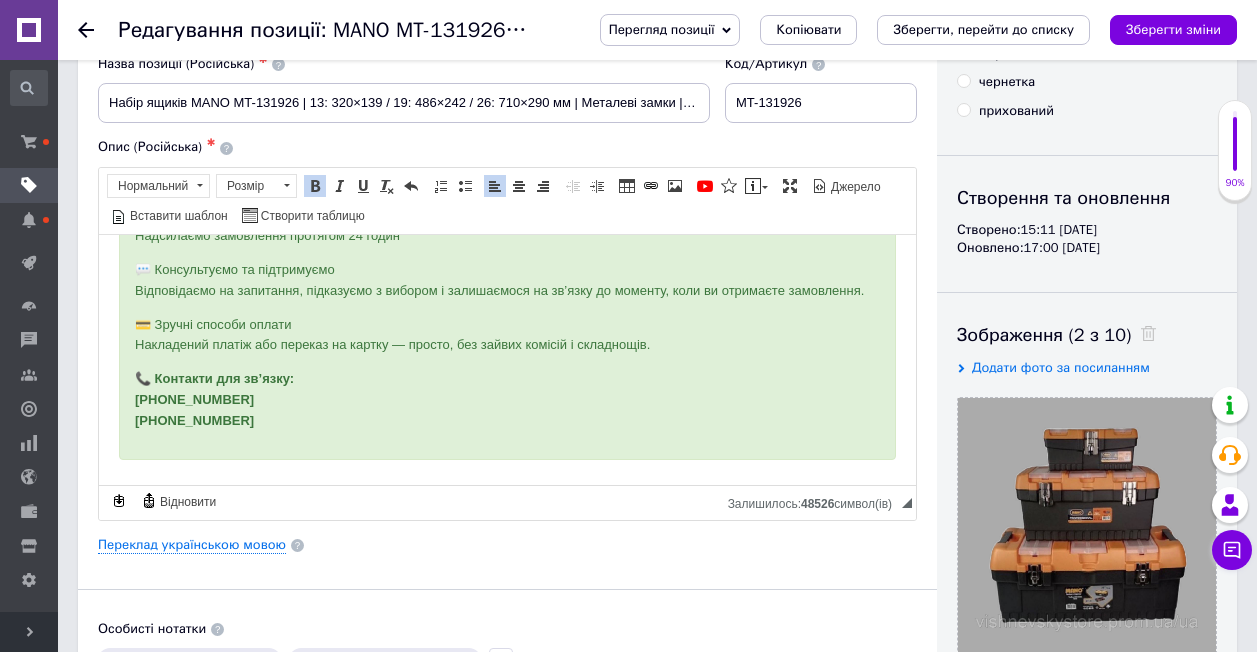 drag, startPoint x: 131, startPoint y: 343, endPoint x: 254, endPoint y: 388, distance: 130.97328 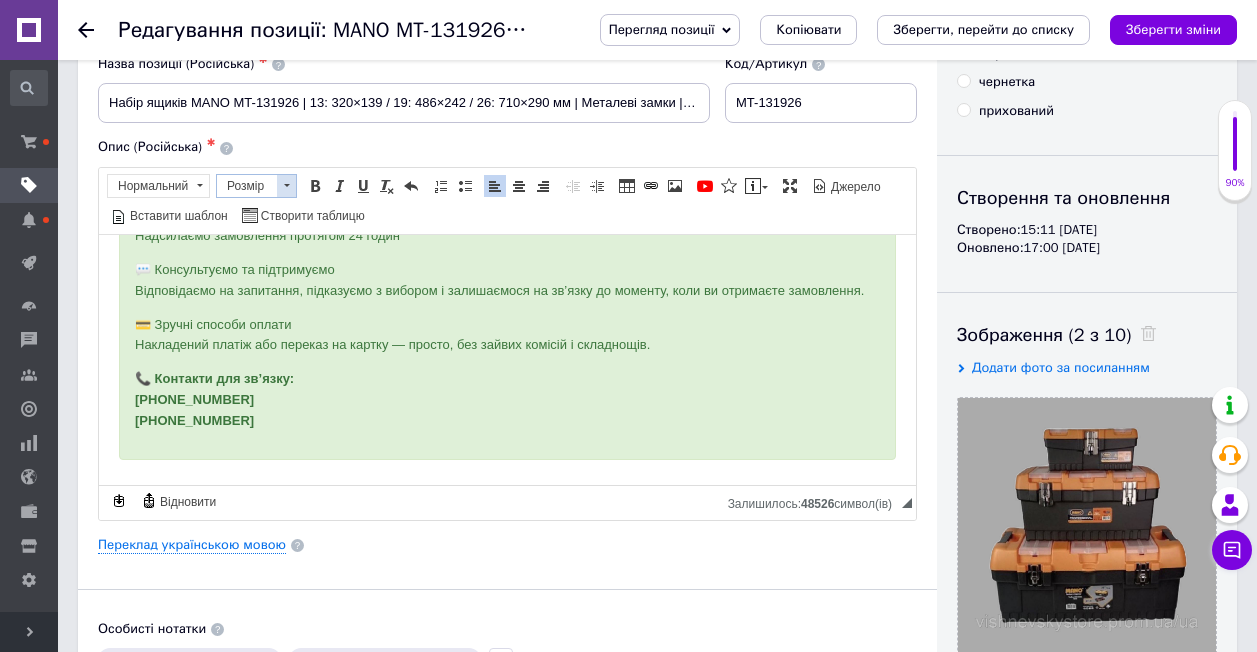 click at bounding box center [287, 185] 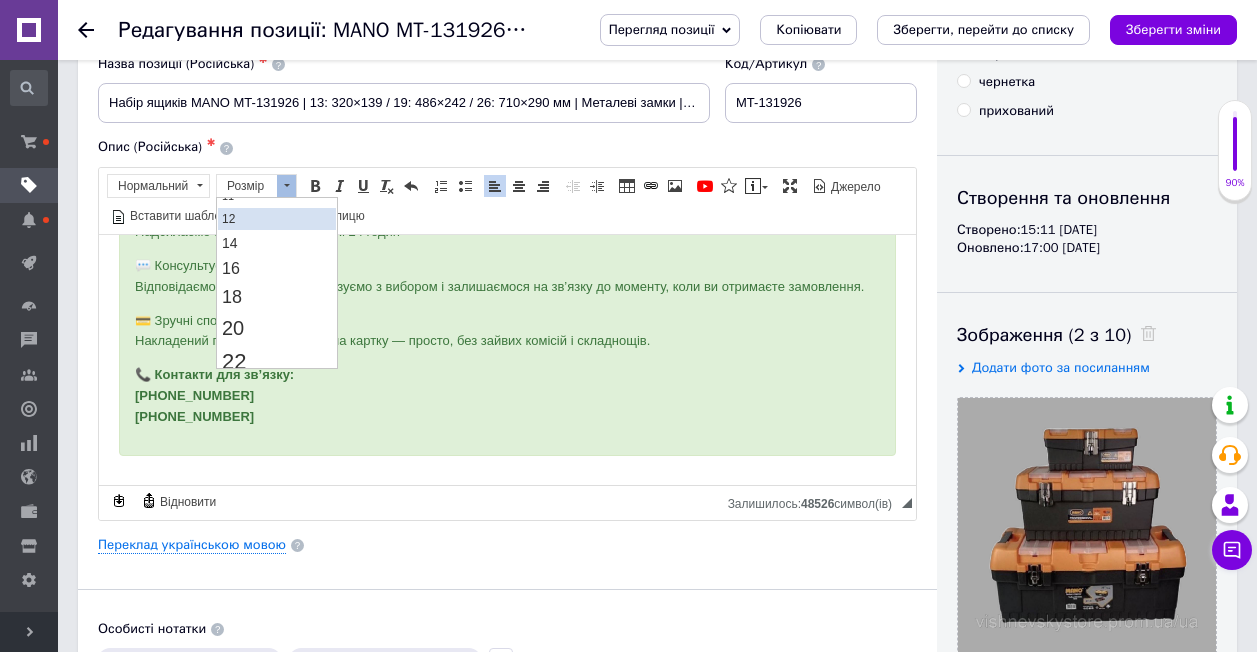 scroll, scrollTop: 100, scrollLeft: 0, axis: vertical 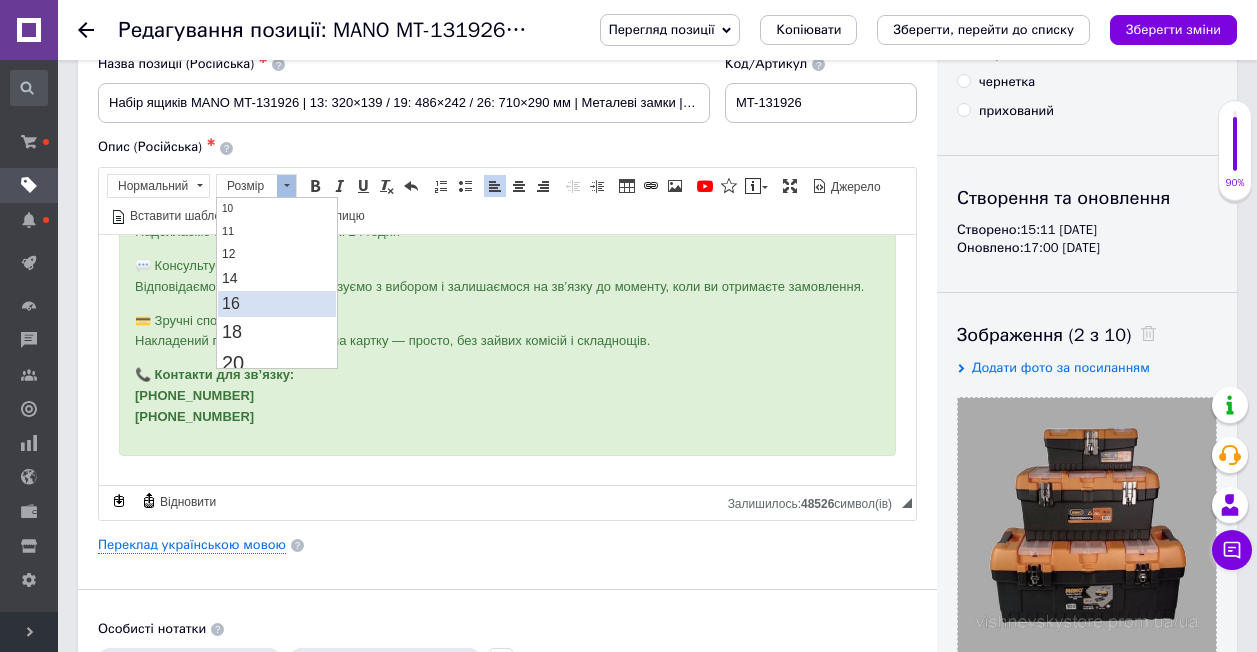 click on "16" at bounding box center [277, 303] 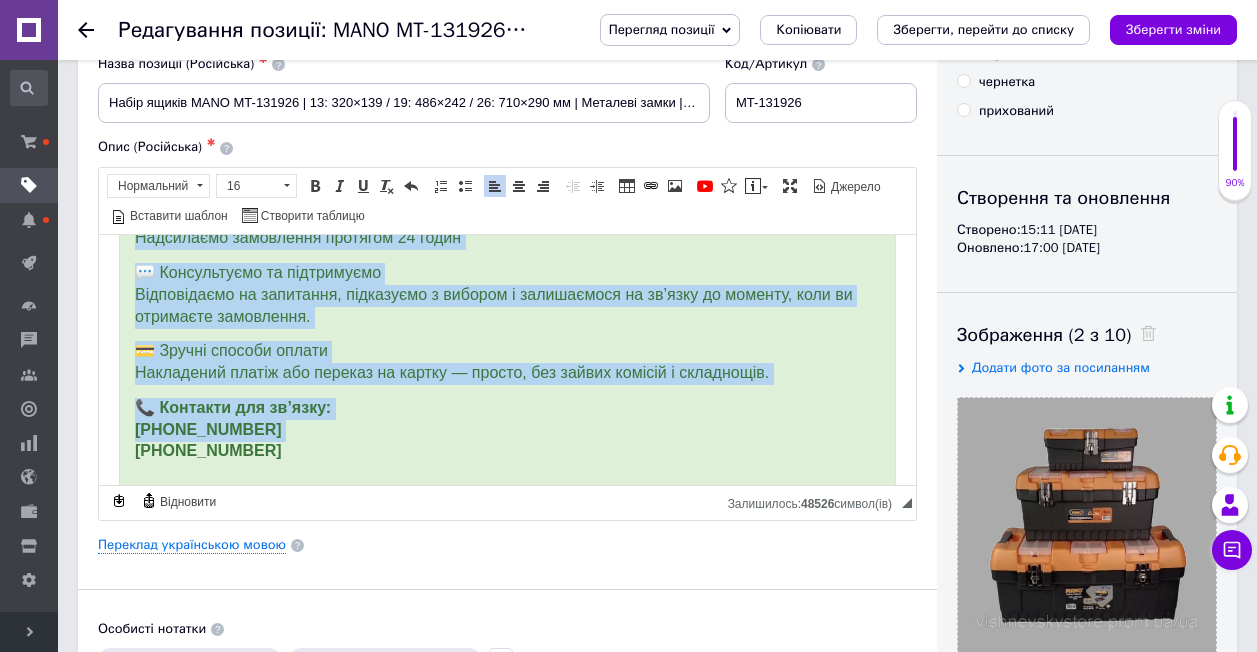 scroll, scrollTop: 0, scrollLeft: 0, axis: both 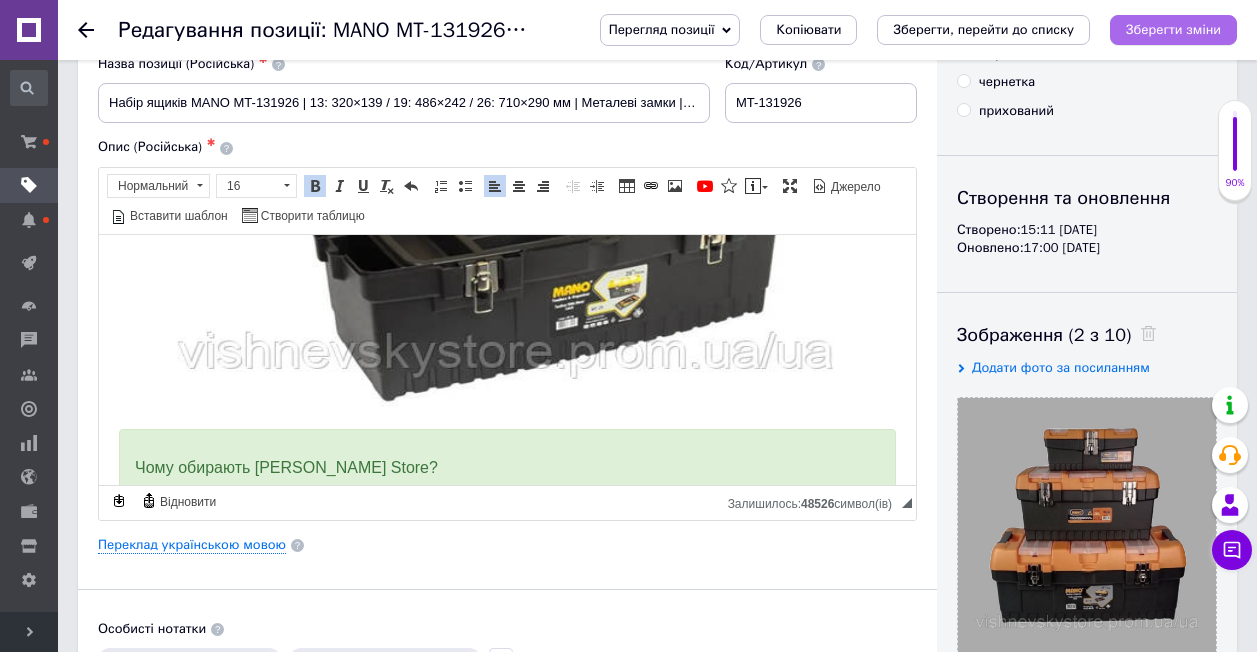 click on "Зберегти зміни" at bounding box center [1173, 29] 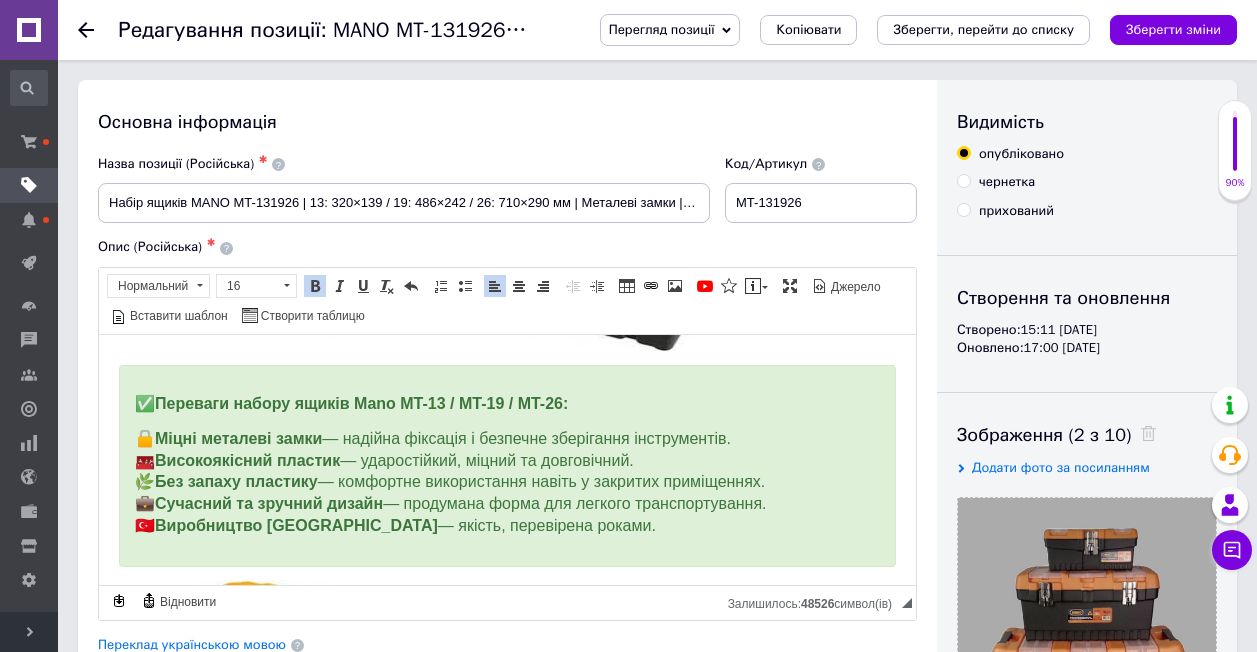 scroll, scrollTop: 100, scrollLeft: 0, axis: vertical 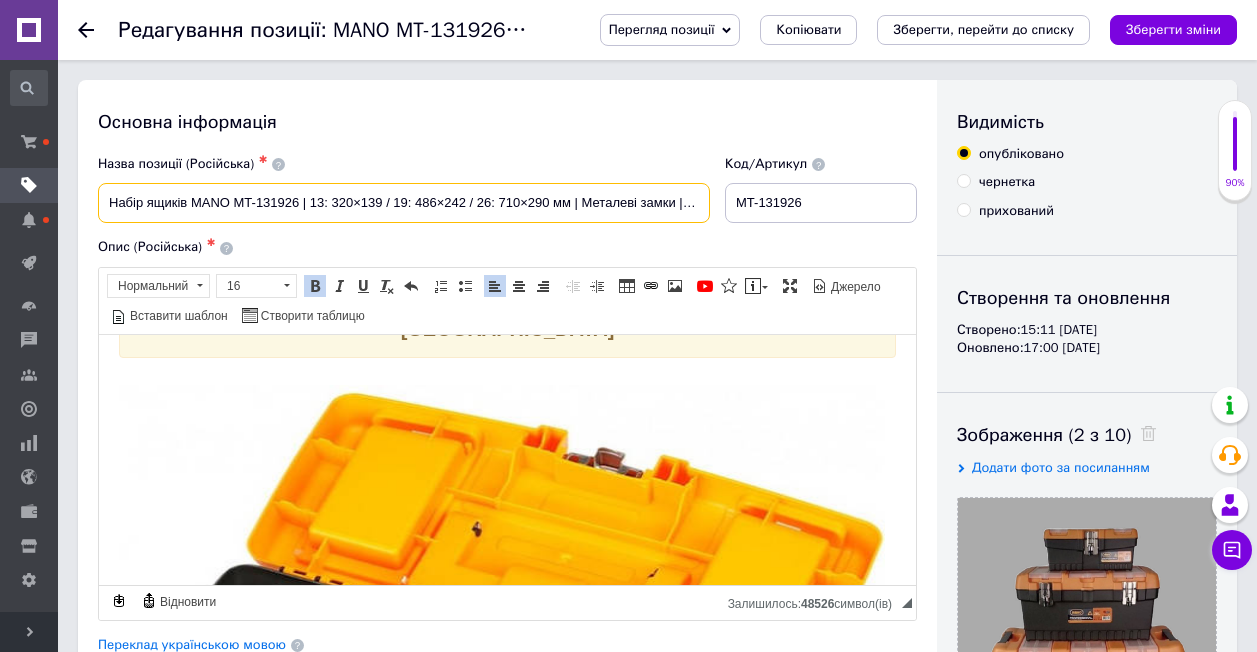 drag, startPoint x: 105, startPoint y: 202, endPoint x: 187, endPoint y: 210, distance: 82.38932 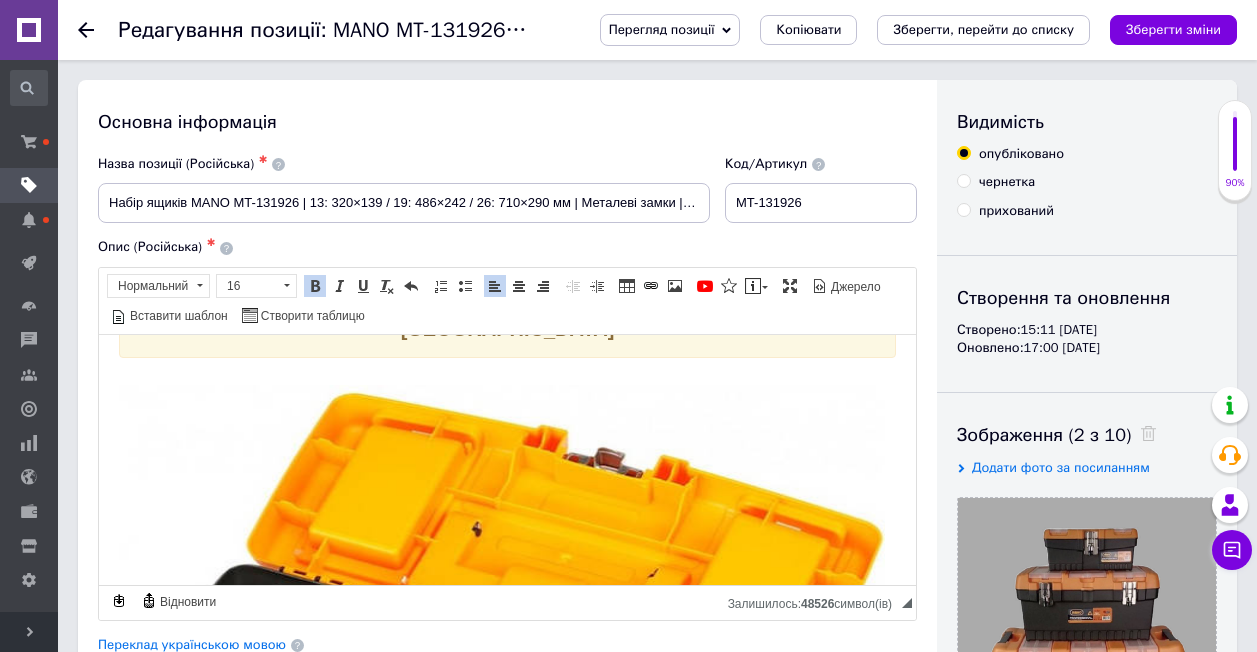 click on "Основна інформація Назва позиції (Російська) ✱ Набір ящиків MANO MT-131926 | 13: 320×139 / 19: 486×242 / 26: 710×290 мм | Металеві замки | Туреччина Код/Артикул MT-131926 Опис (Російська) ✱ Набір ящиків MANO MT-131926 | 13: 320×155×139 мм / 19: 486×267×242 мм / 26: 710×315×290 мм | З металевими замками | Виробник: [GEOGRAPHIC_DATA]
✅  Переваги набору ящиків Mano MT-13 / MT-19 / MT-26:
🔒  Міцні металеві замки  — надійна фіксація і безпечне зберігання інструментів.
🧰  Високоякісний пластик  — ударостійкий, міцний та довговічний.
🌿  Без запаху пластику  — комфортне використання навіть у закритих приміщеннях.
💼
🇹🇷" at bounding box center [507, 638] 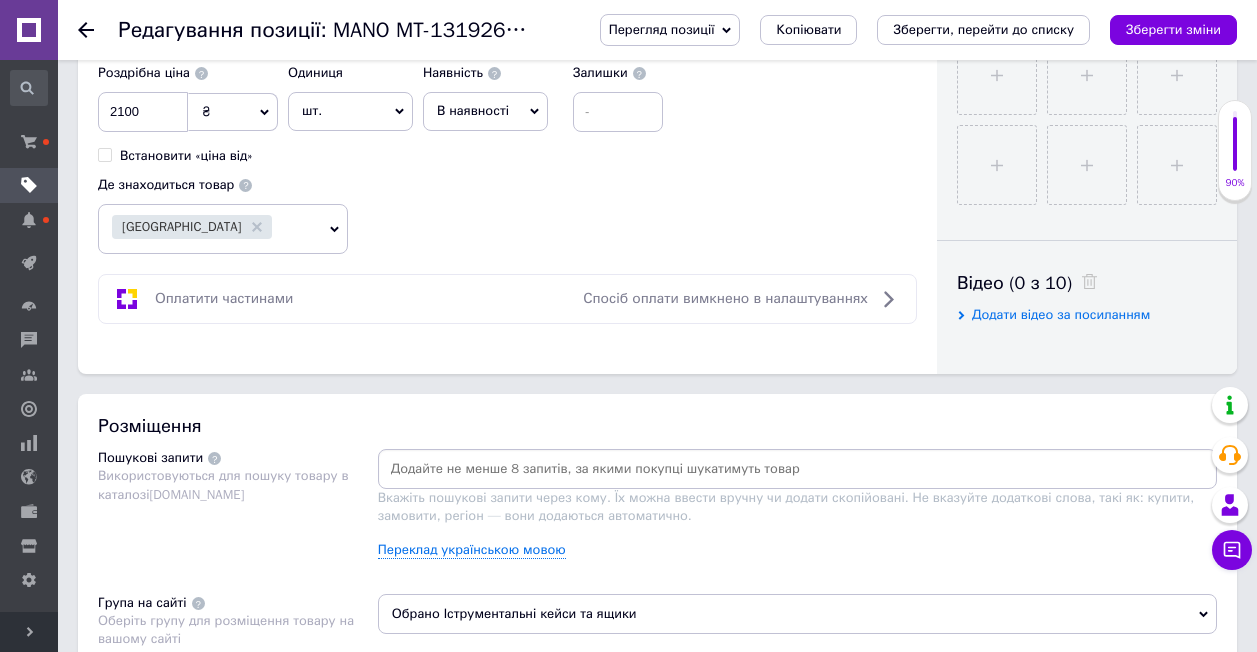 scroll, scrollTop: 800, scrollLeft: 0, axis: vertical 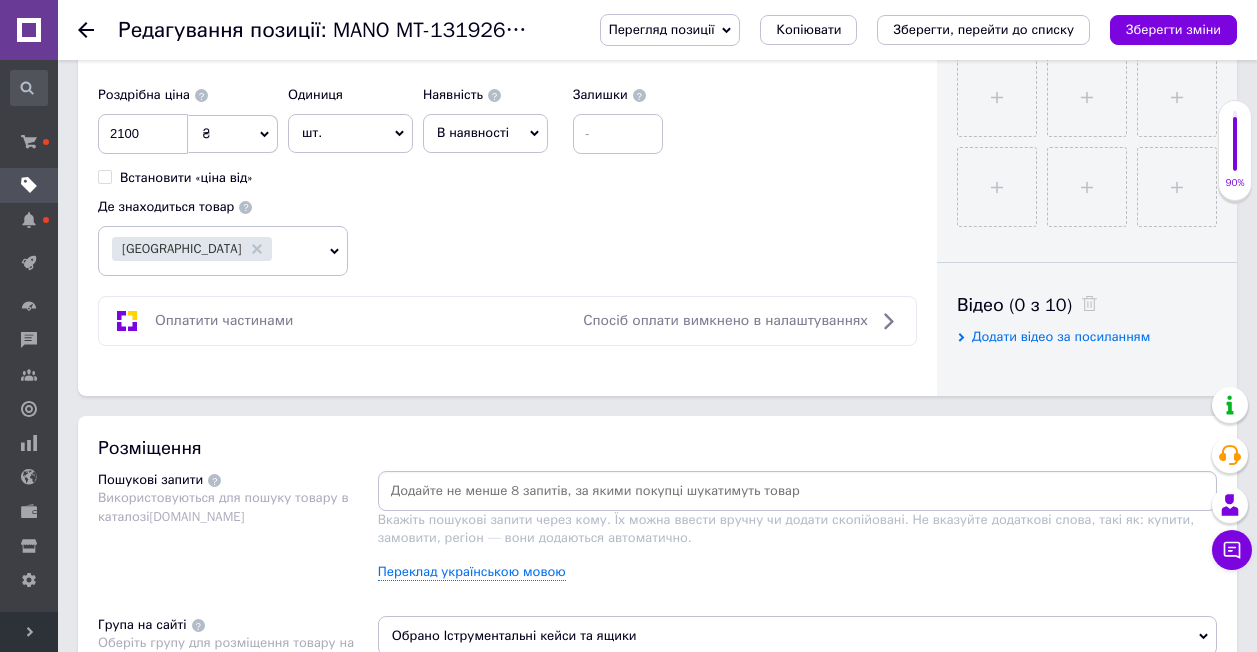 click on "[GEOGRAPHIC_DATA]" at bounding box center (210, 251) 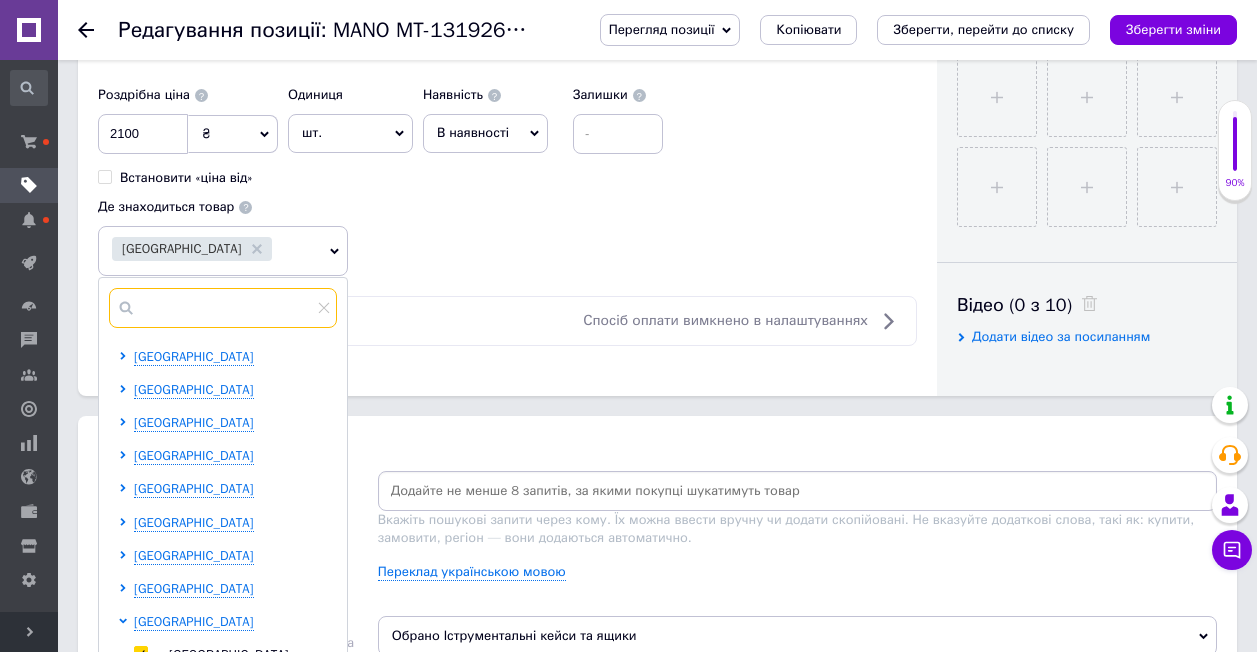 click at bounding box center [223, 308] 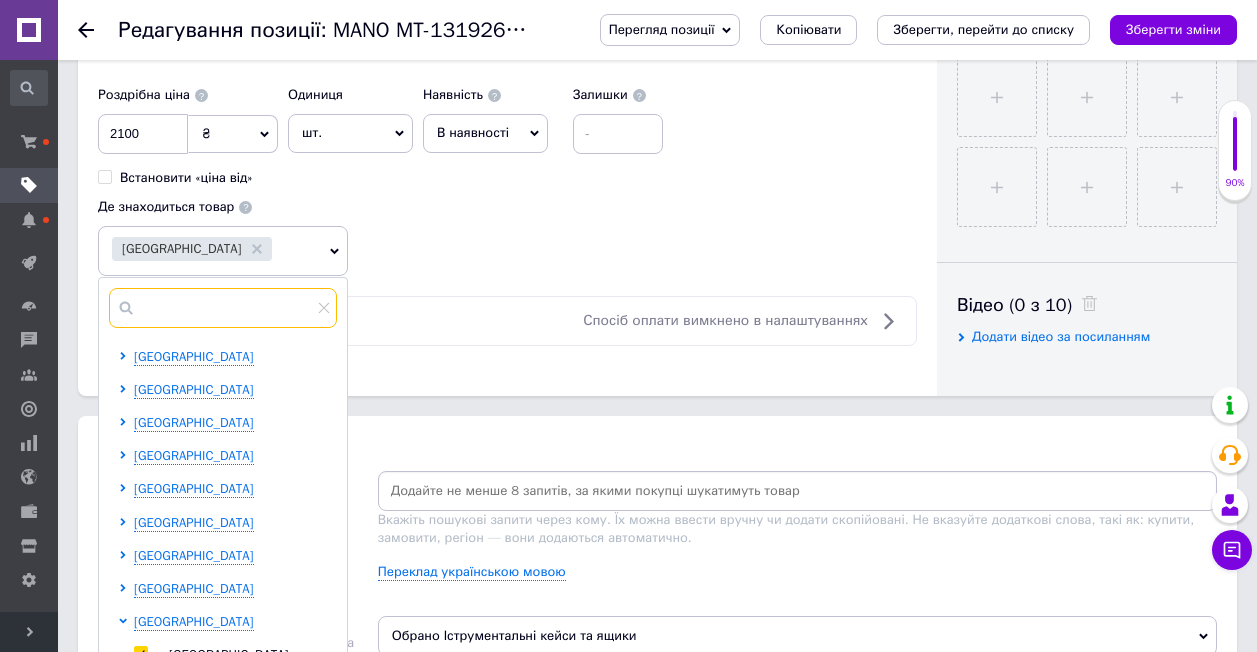 type on "р" 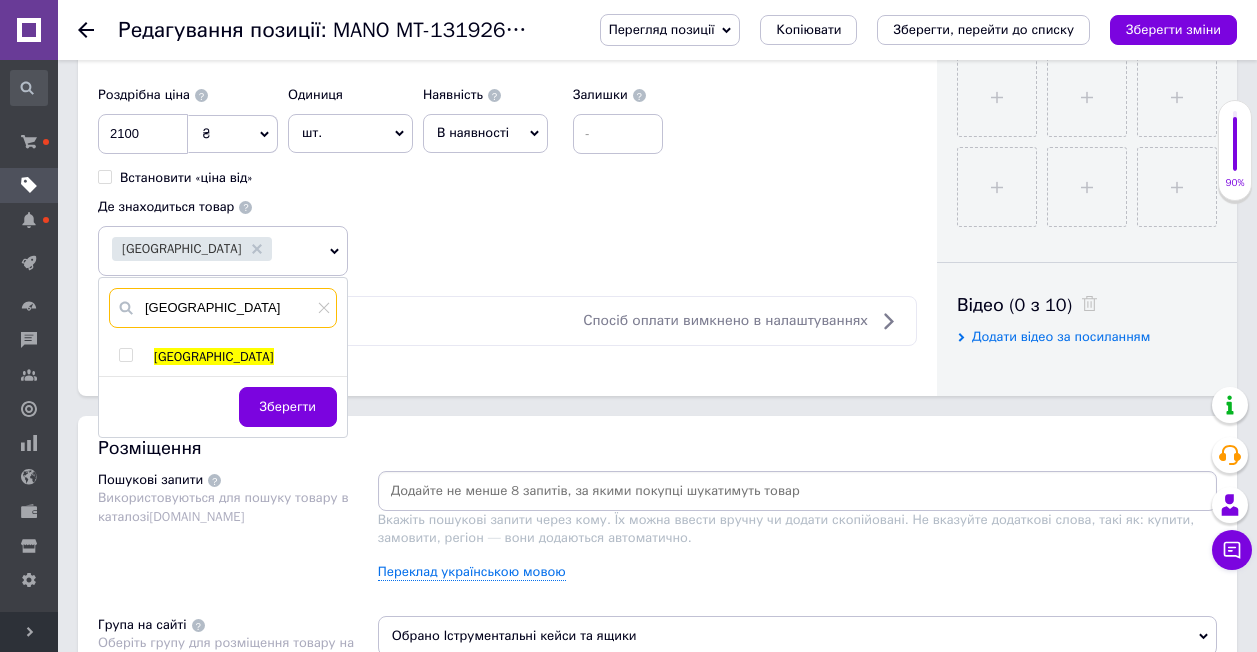 type on "[GEOGRAPHIC_DATA]" 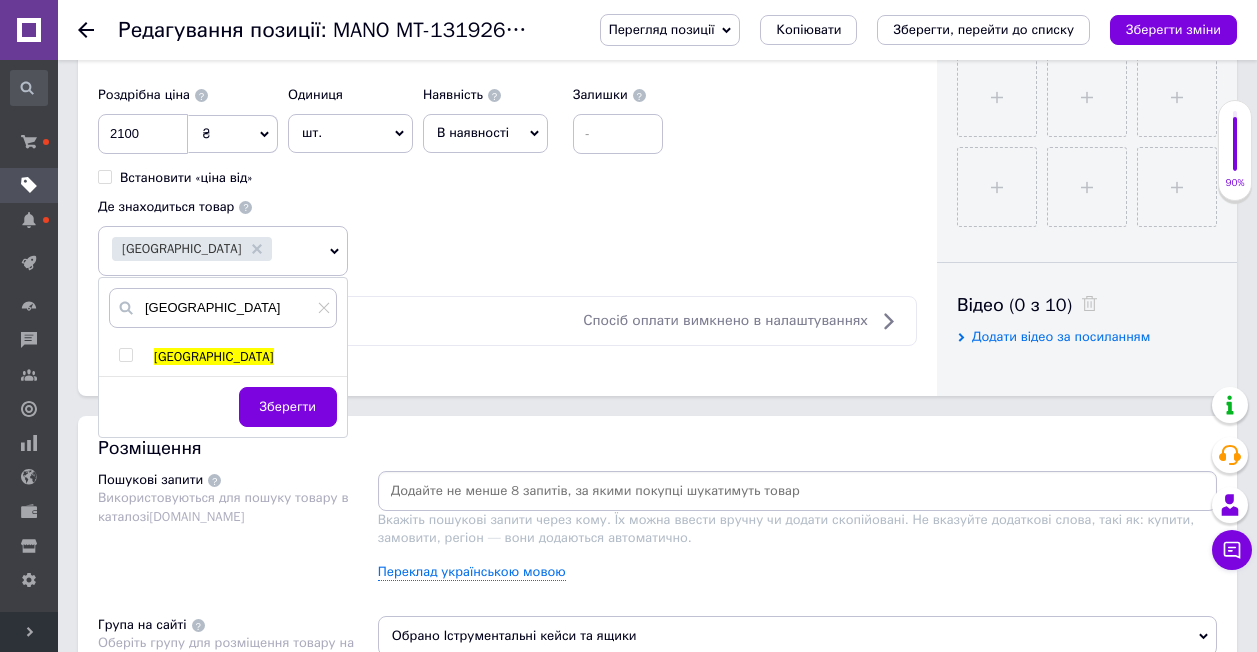 click at bounding box center [125, 355] 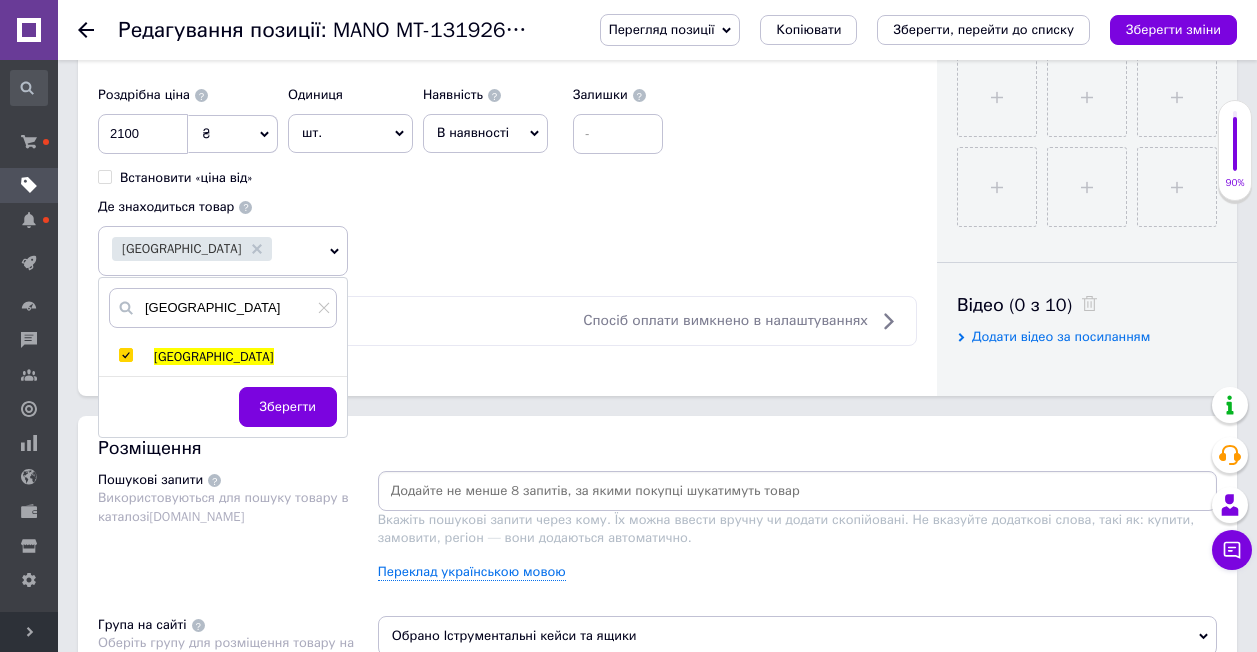 checkbox on "true" 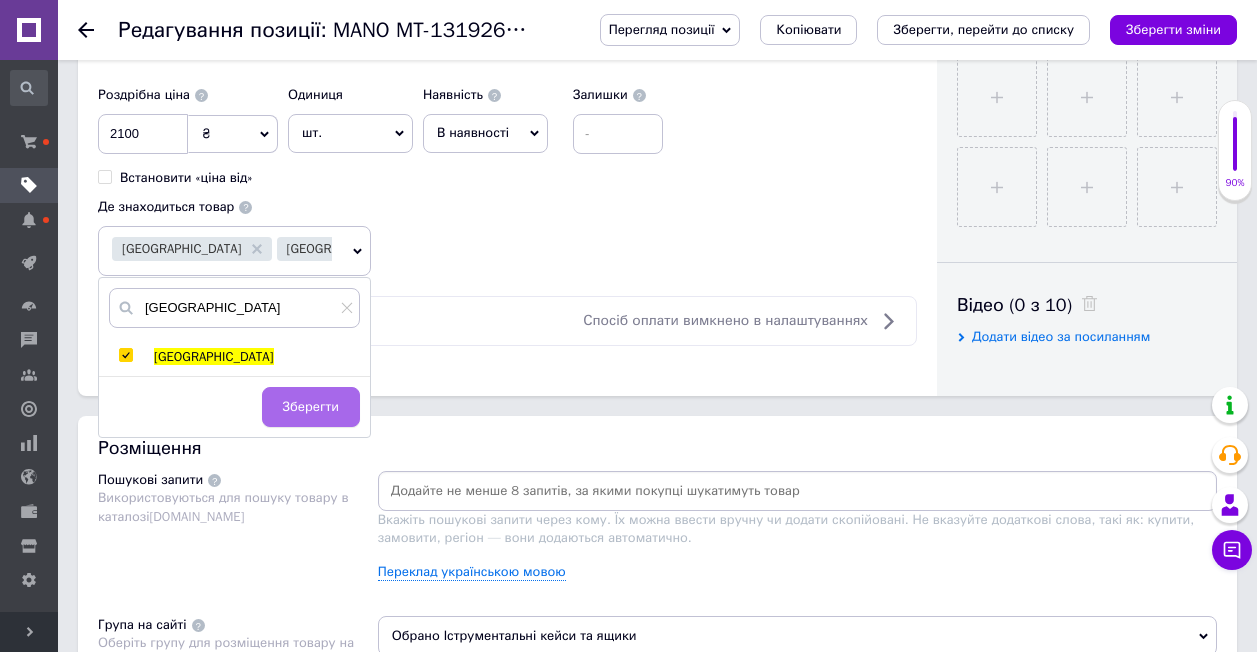 click on "Зберегти" at bounding box center (311, 407) 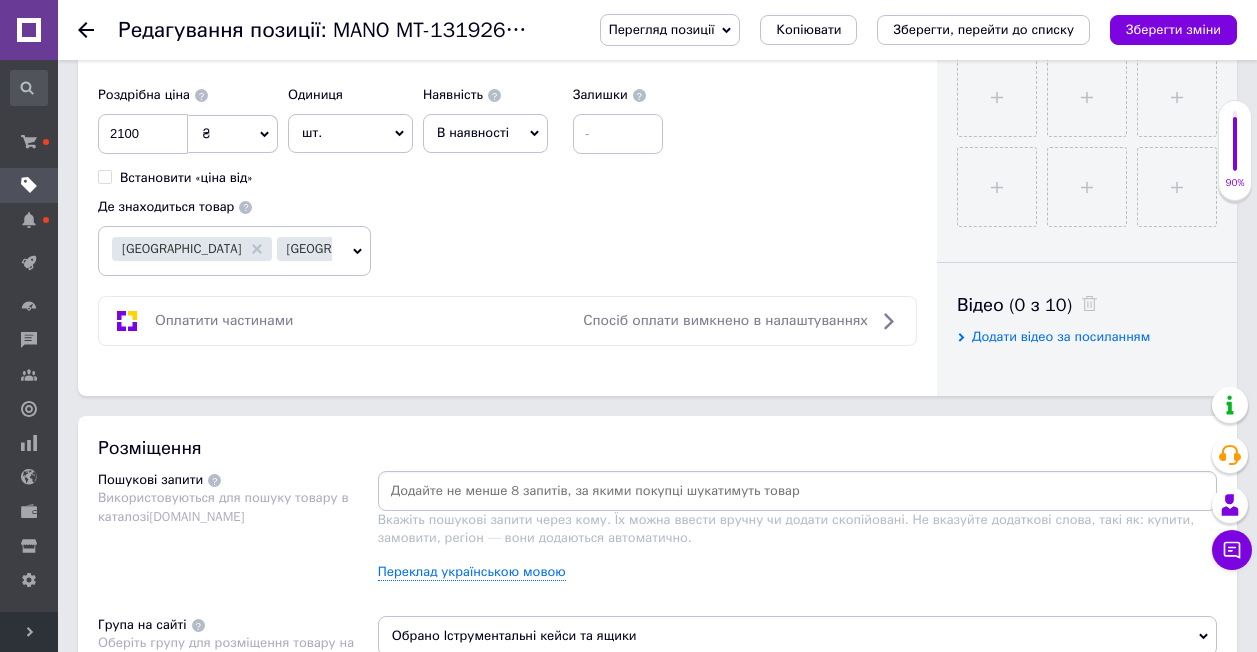 click on "Київ [GEOGRAPHIC_DATA]" at bounding box center (234, 251) 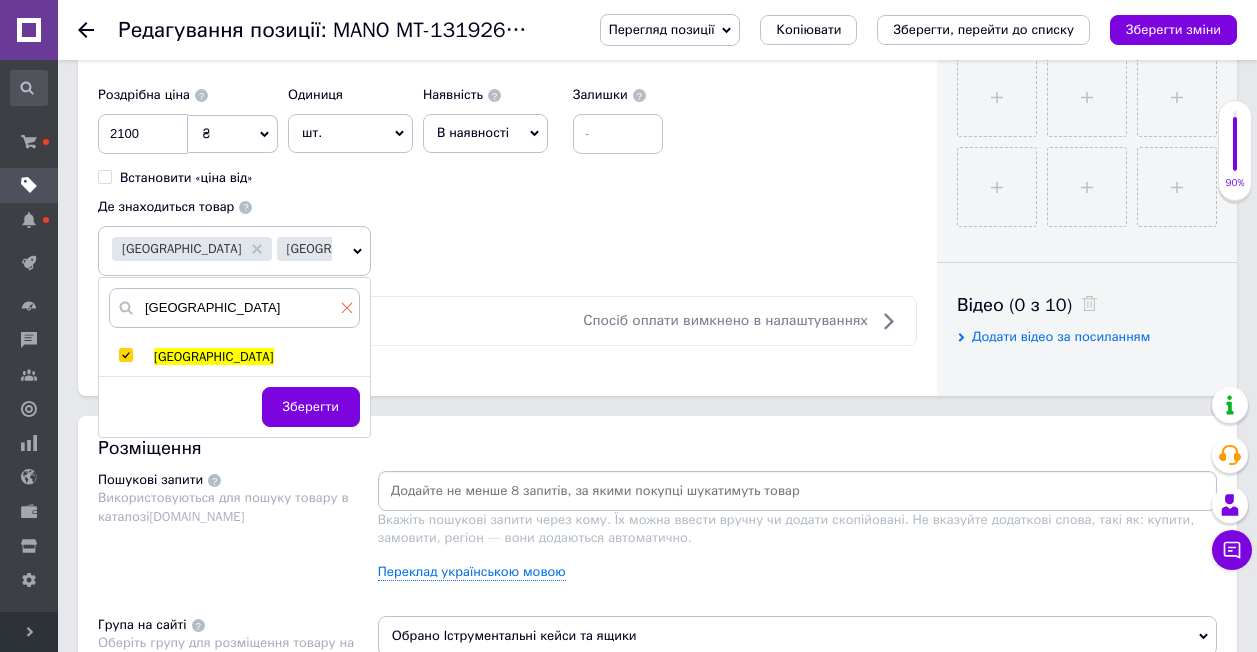 click 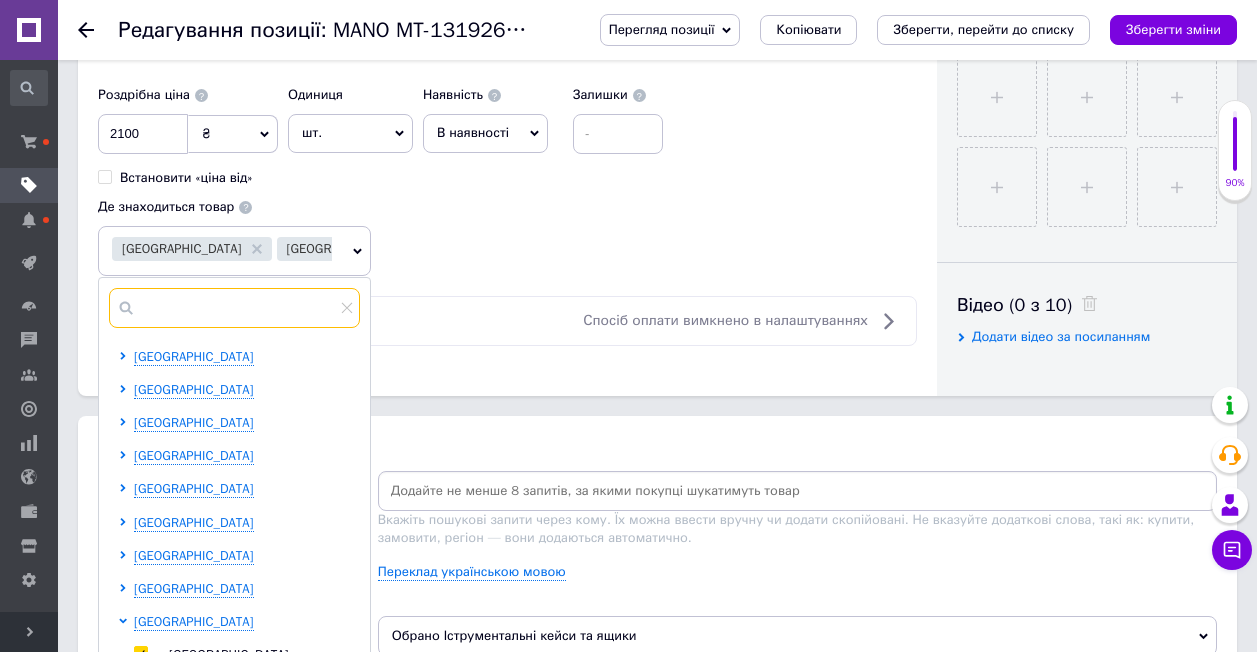 click at bounding box center (234, 308) 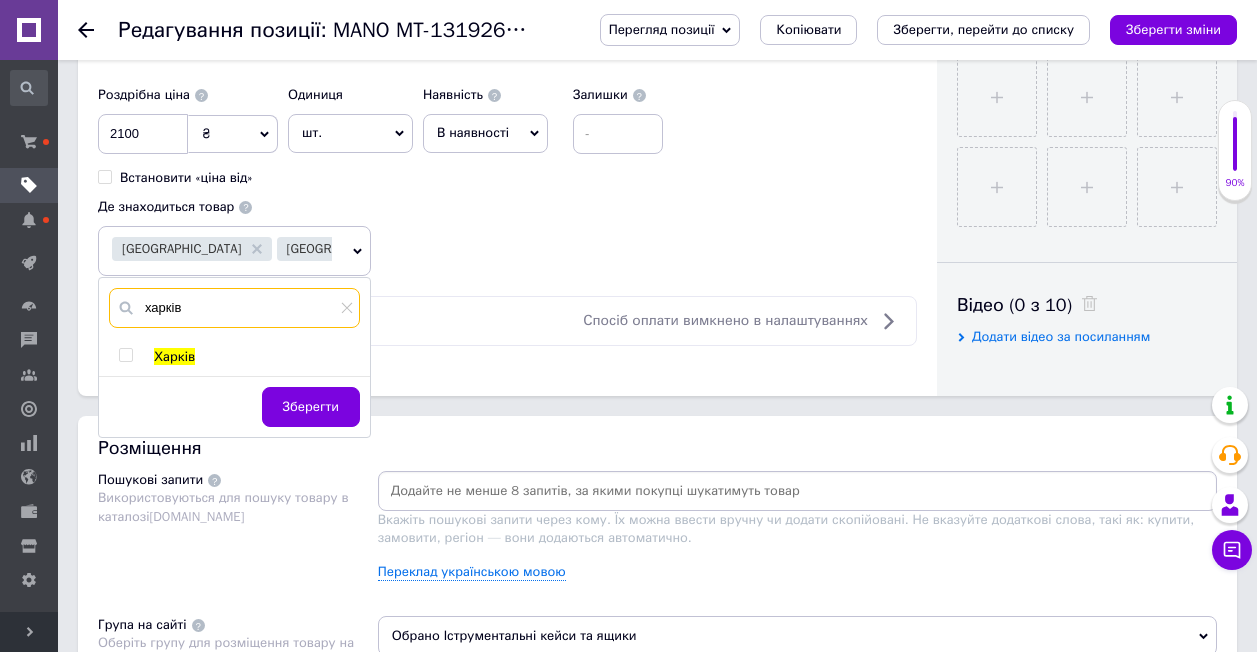 type on "харків" 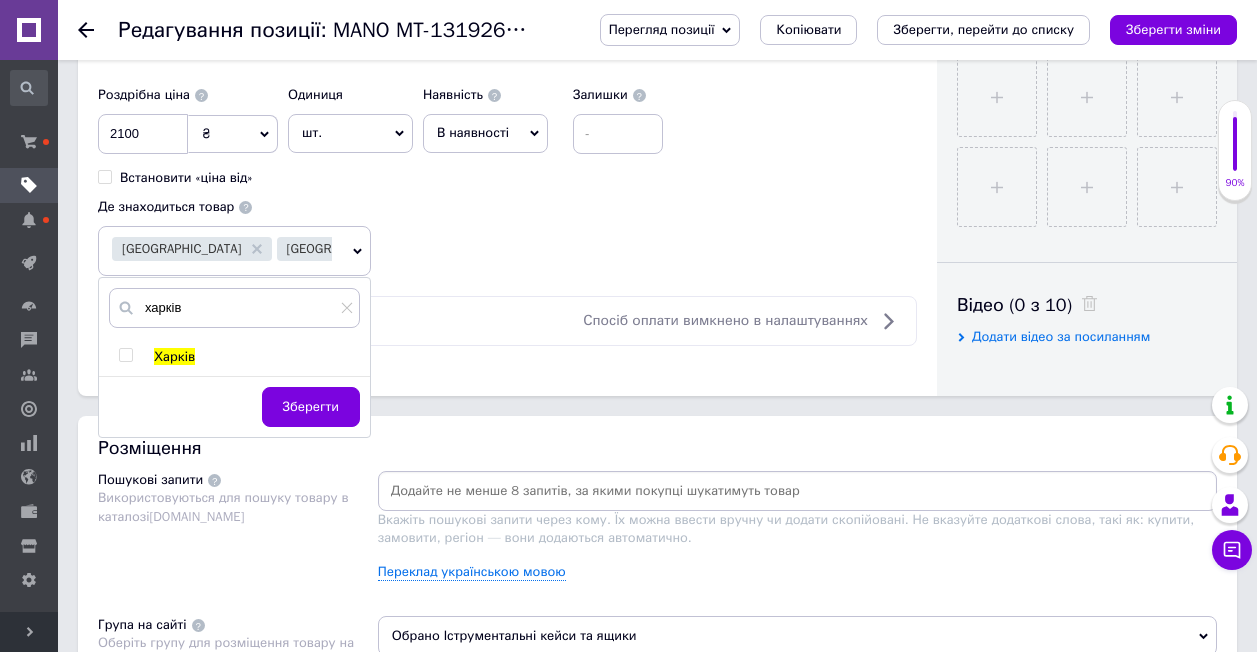 click at bounding box center [125, 355] 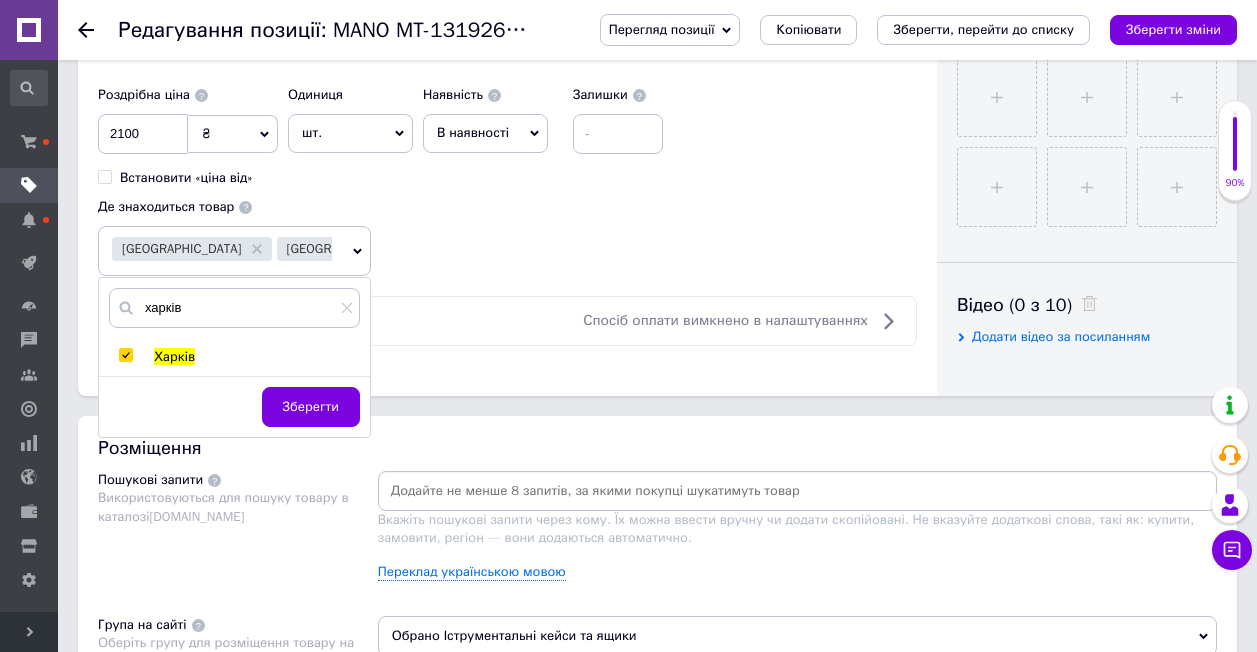checkbox on "true" 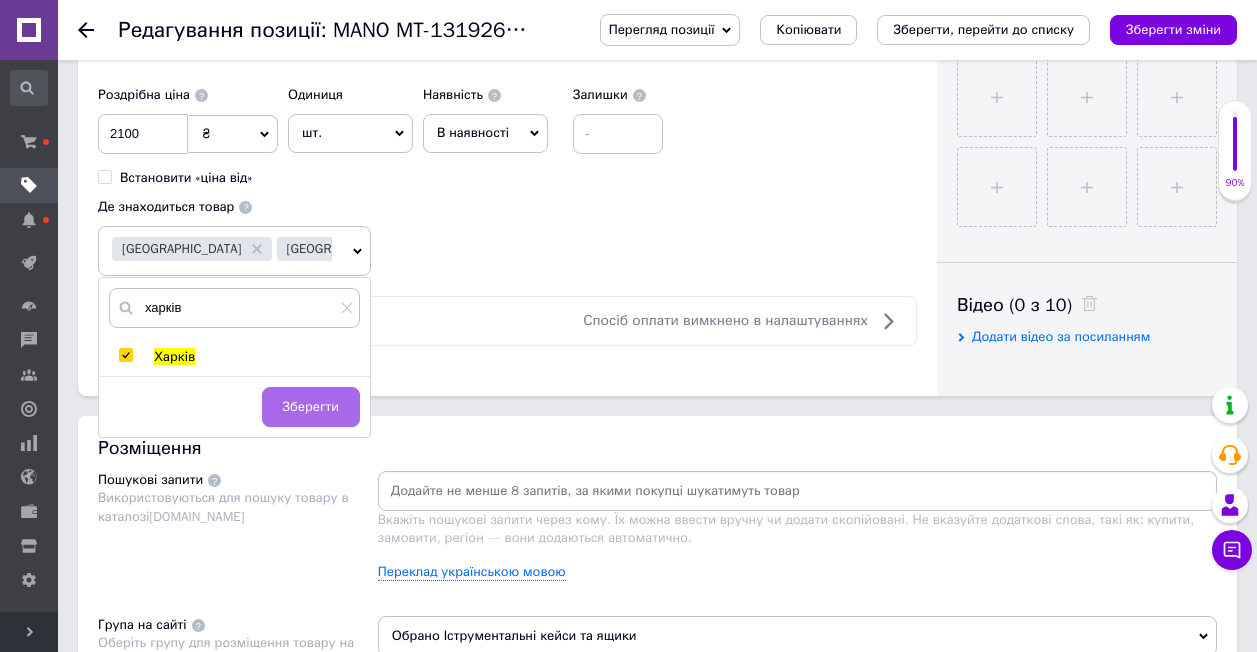 click on "Зберегти" at bounding box center [311, 407] 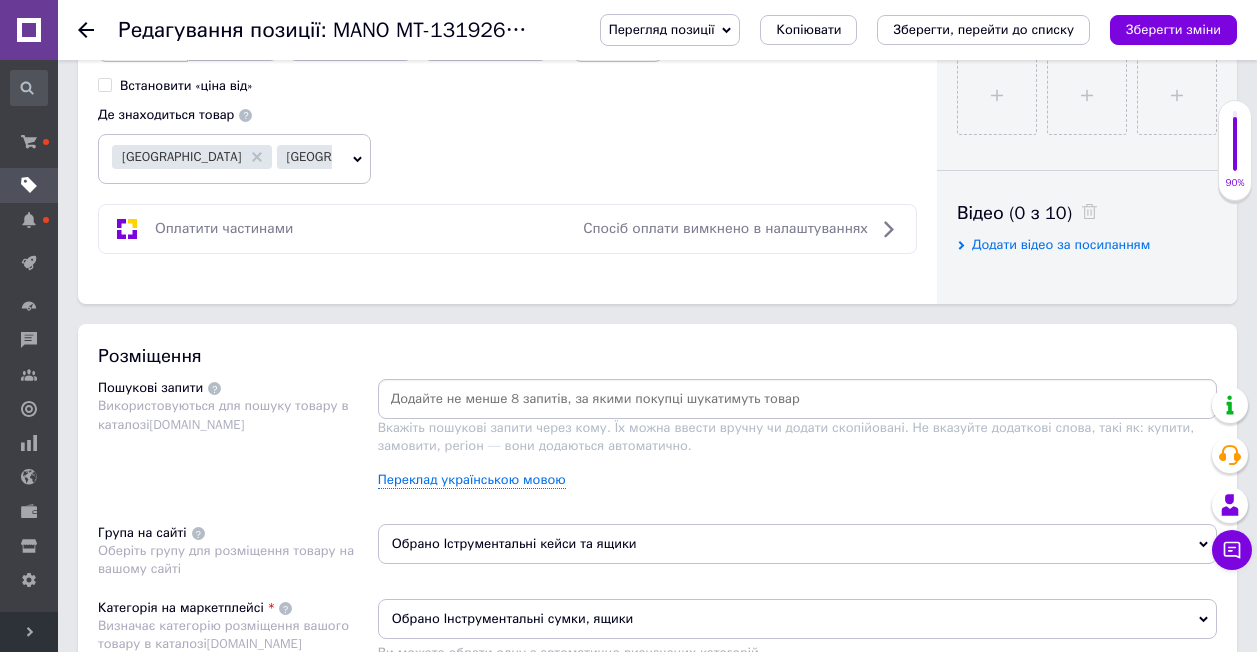 scroll, scrollTop: 1000, scrollLeft: 0, axis: vertical 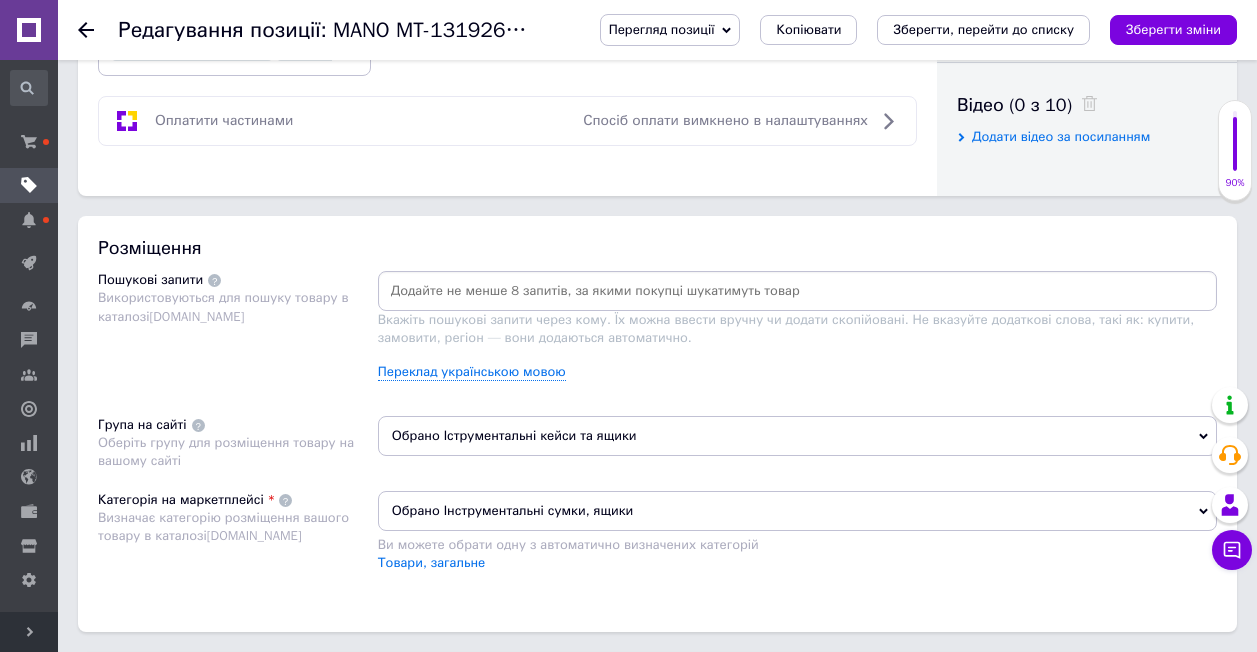 click at bounding box center [797, 291] 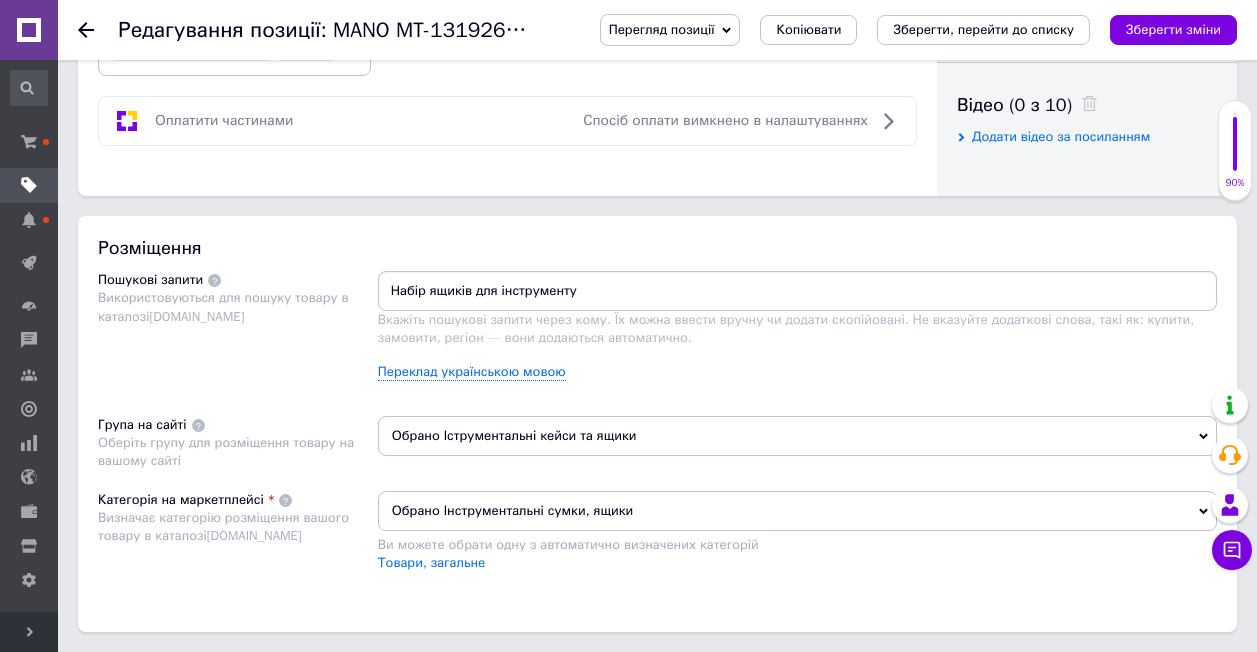 type 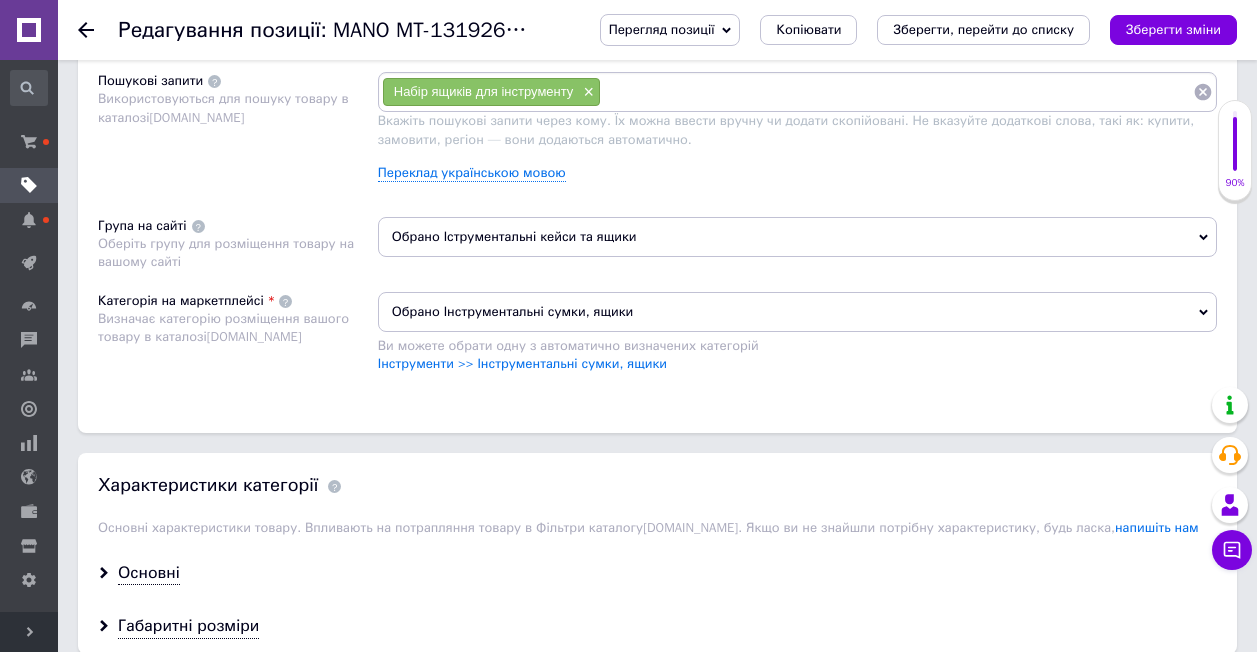 scroll, scrollTop: 1200, scrollLeft: 0, axis: vertical 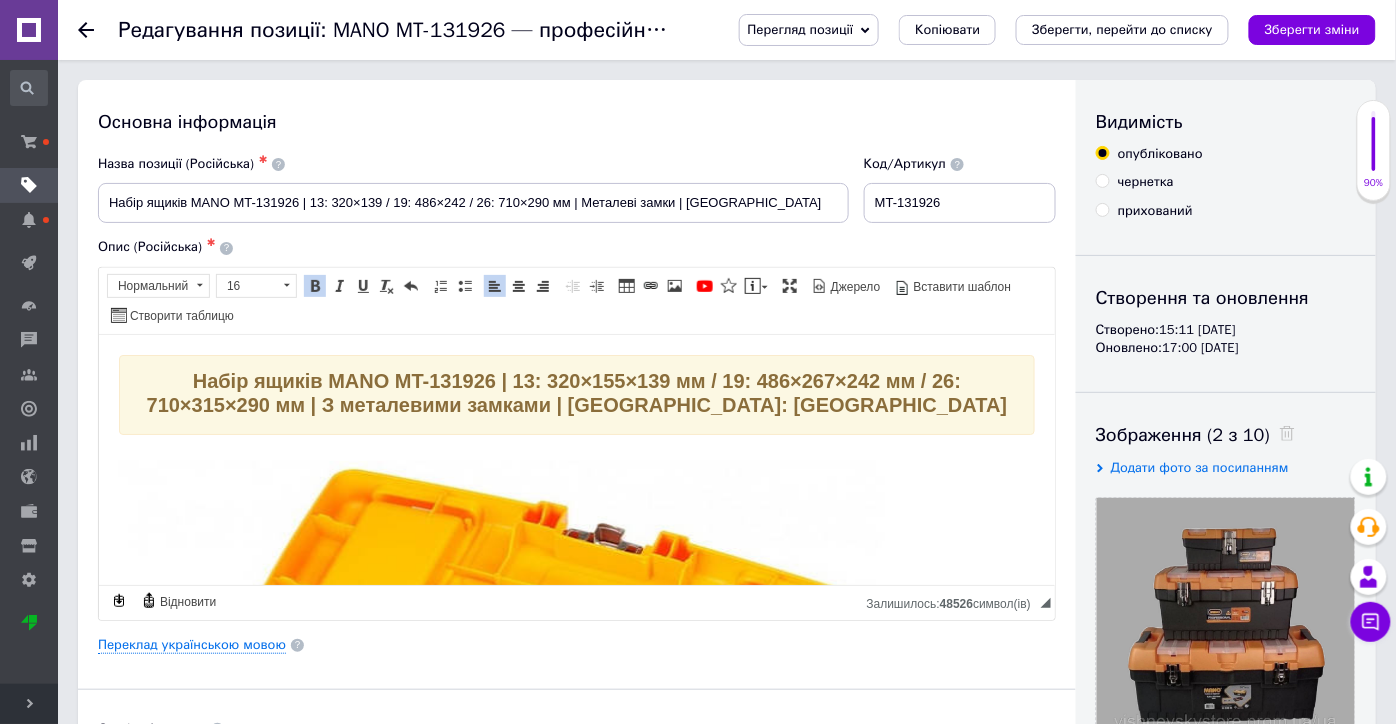 drag, startPoint x: 1000, startPoint y: 5, endPoint x: 770, endPoint y: 131, distance: 262.2518 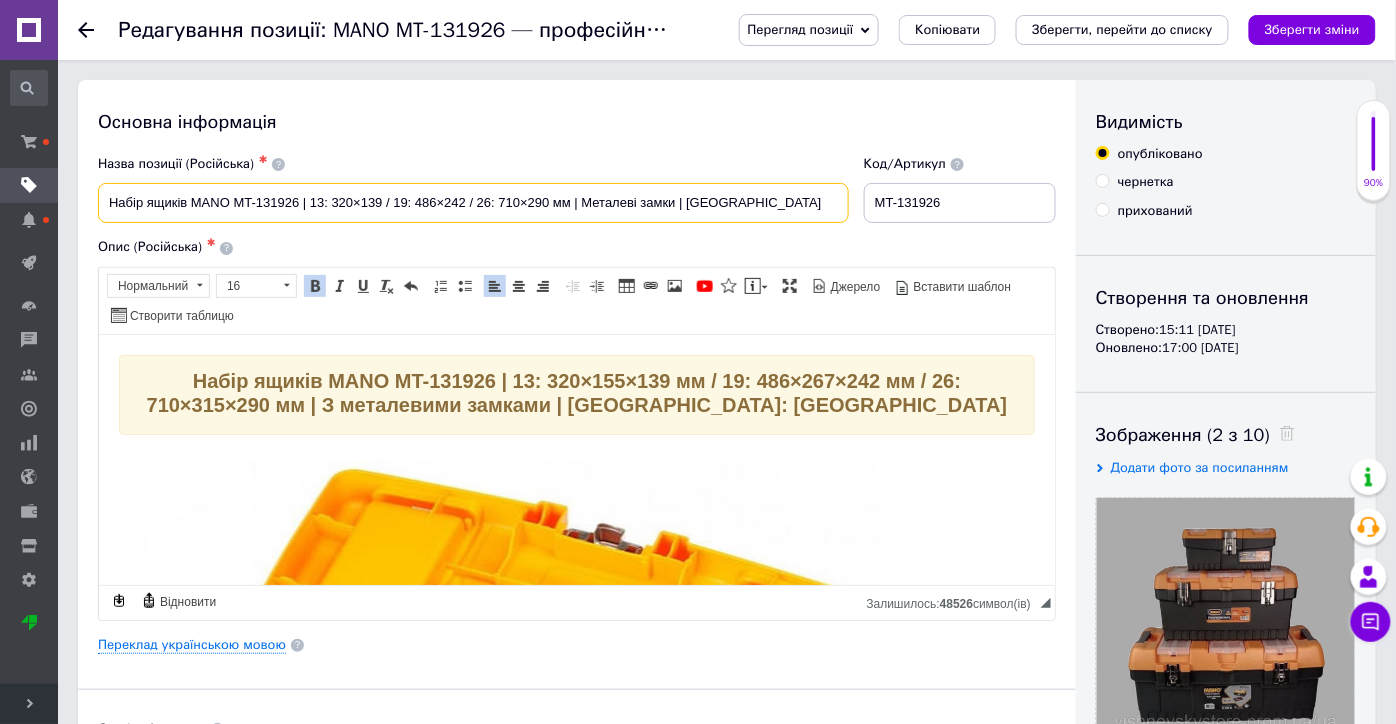 click on "Набір ящиків MANO MT-131926 | 13: 320×139 / 19: 486×242 / 26: 710×290 мм | Металеві замки | [GEOGRAPHIC_DATA]" at bounding box center [473, 203] 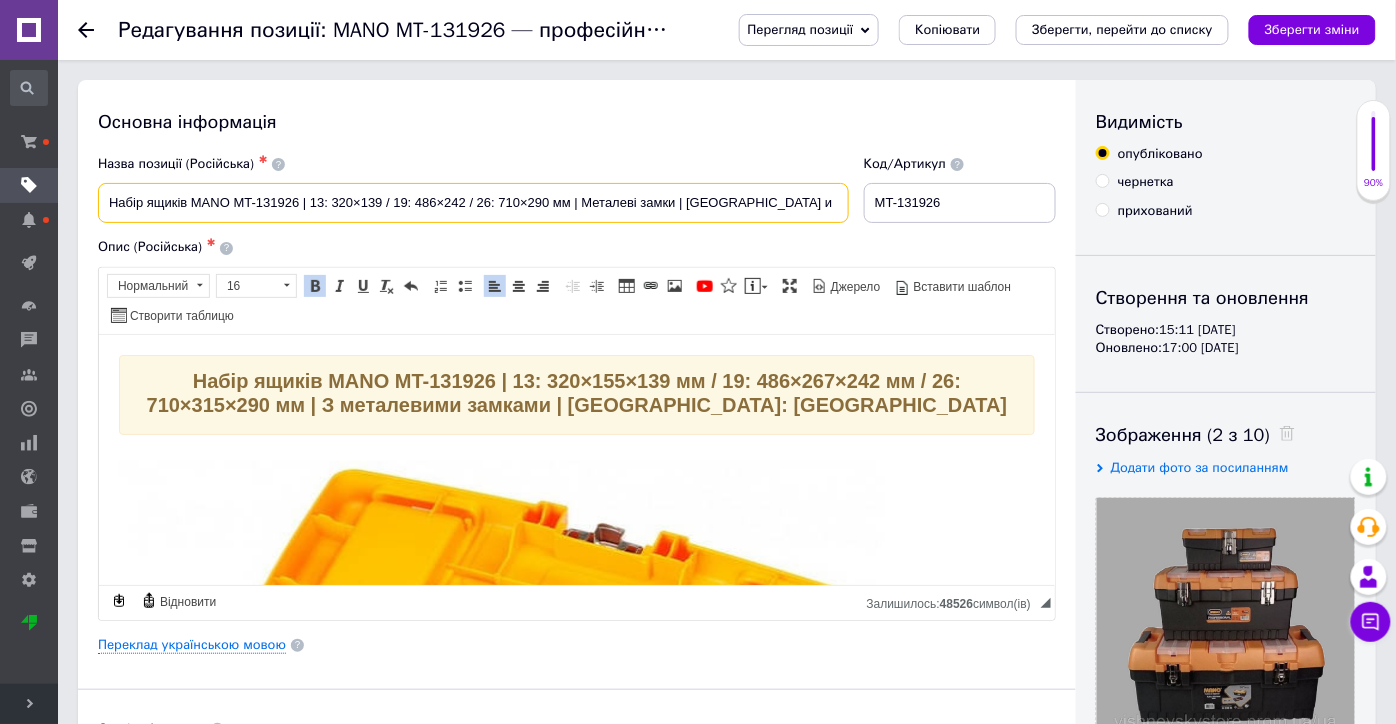 type on "Набір ящиків MANO MT-131926 | 13: 320×139 / 19: 486×242 / 26: 710×290 мм | Металеві замки | [GEOGRAPHIC_DATA]" 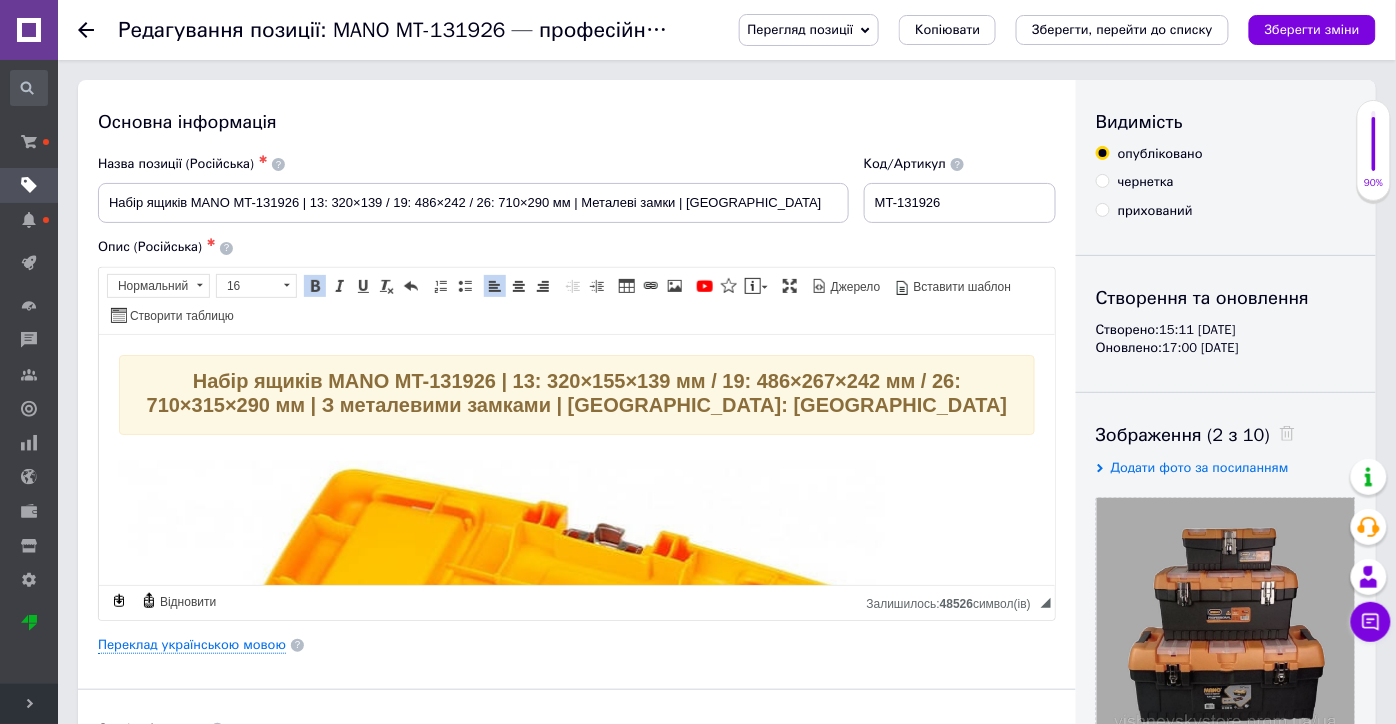 click on "Основна інформація Назва позиції (Російська) ✱ Набір ящиків MANO MT-131926 | 13: 320×139 / 19: 486×242 / 26: 710×290 мм | Металеві замки | Туреччина Код/Артикул MT-131926 Опис (Російська) ✱ Набір ящиків MANO MT-131926 | 13: 320×155×139 мм / 19: 486×267×242 мм / 26: 710×315×290 мм | З металевими замками | Виробник: [GEOGRAPHIC_DATA]
✅  Переваги набору ящиків Mano MT-13 / MT-19 / MT-26:
🔒  Міцні металеві замки  — надійна фіксація і безпечне зберігання інструментів.
🧰  Високоякісний пластик  — ударостійкий, міцний та довговічний.
🌿  Без запаху пластику  — комфортне використання навіть у закритих приміщеннях.
💼
🇹🇷" at bounding box center [577, 638] 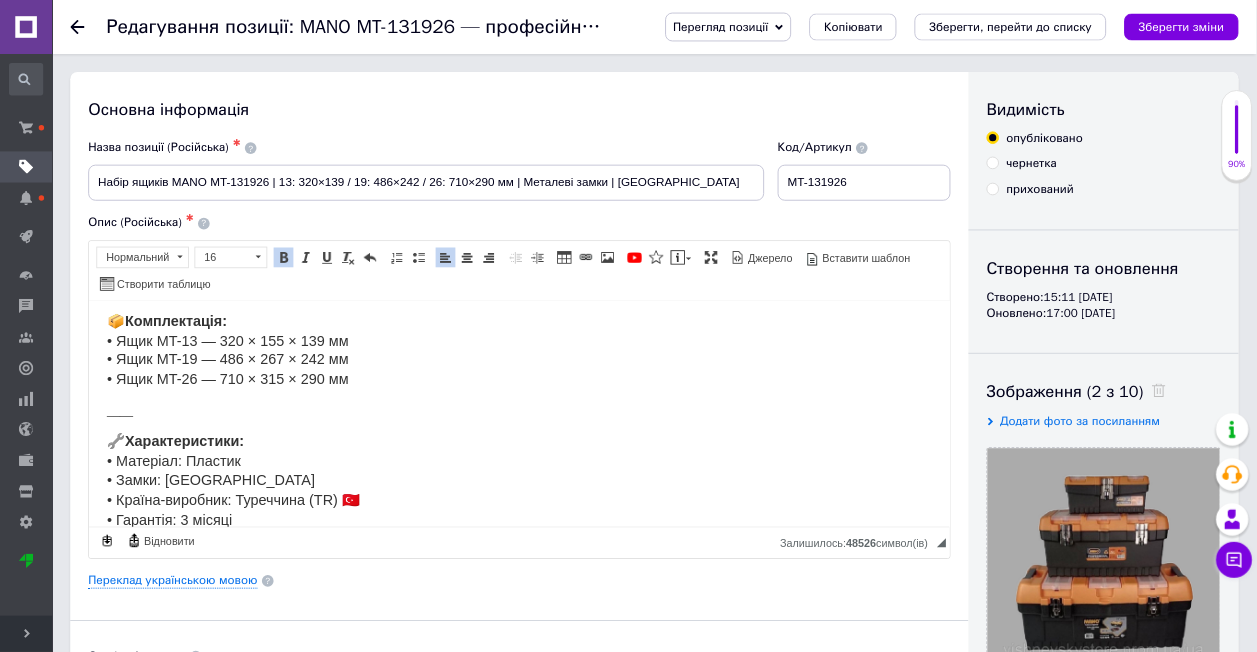scroll, scrollTop: 1555, scrollLeft: 0, axis: vertical 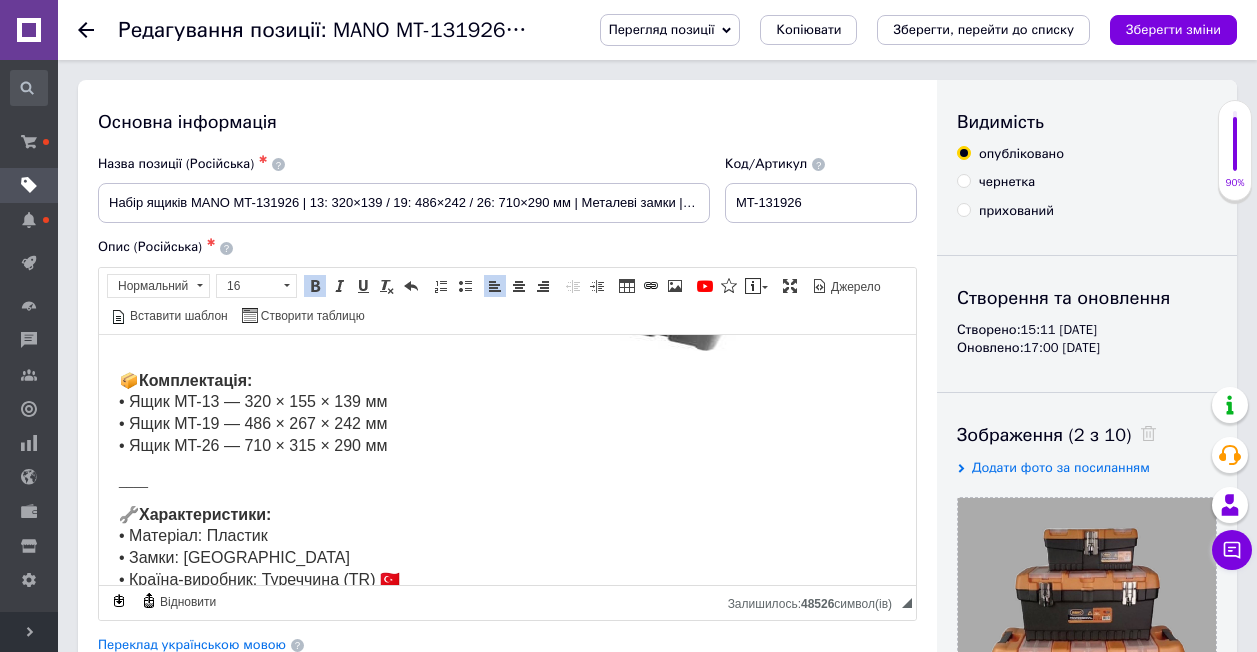 drag, startPoint x: 1297, startPoint y: 2, endPoint x: 465, endPoint y: 143, distance: 843.86316 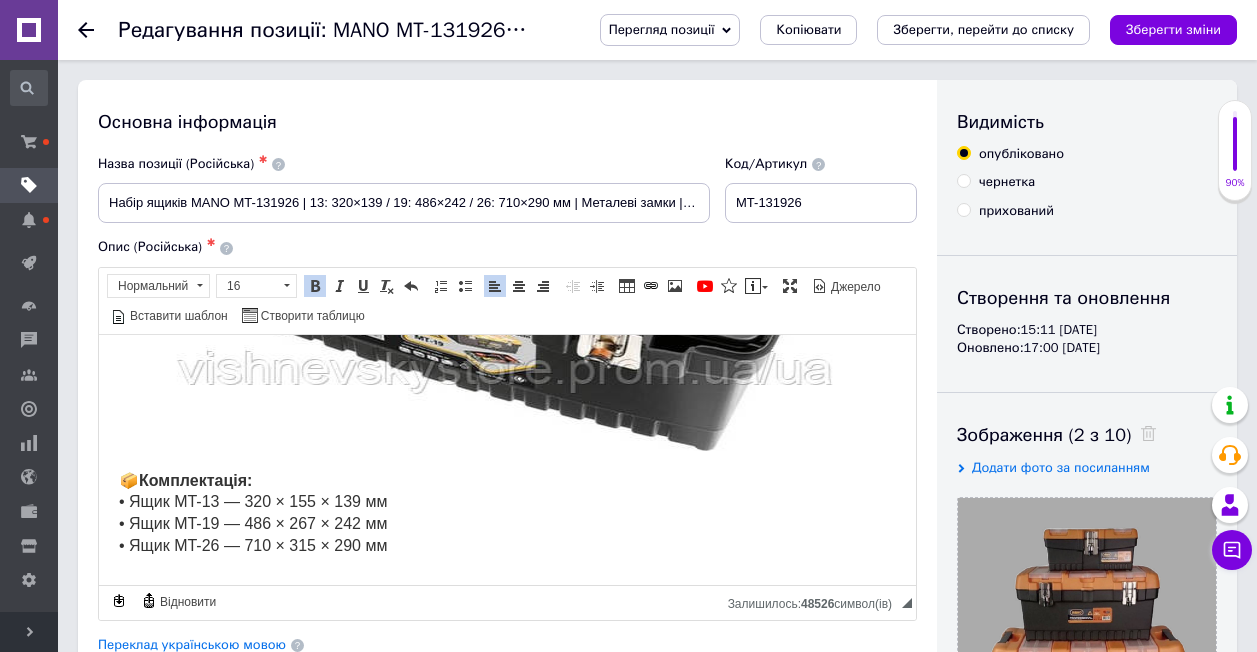 scroll, scrollTop: 1500, scrollLeft: 0, axis: vertical 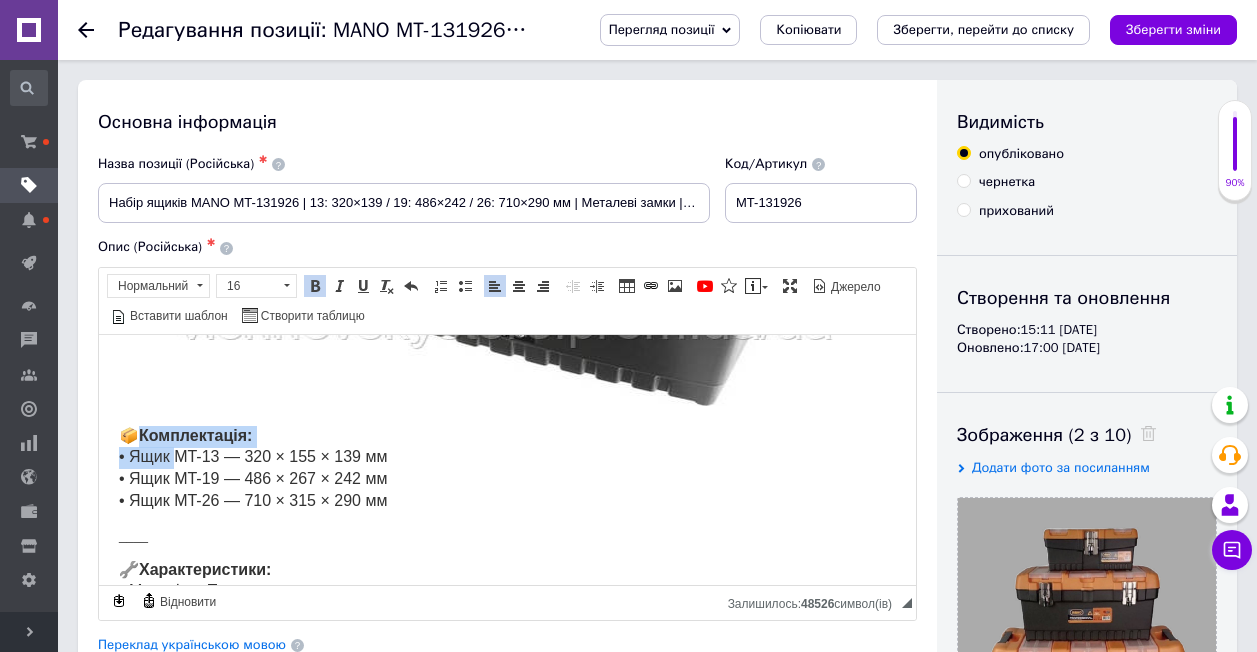 drag, startPoint x: 177, startPoint y: 434, endPoint x: 404, endPoint y: 417, distance: 227.63568 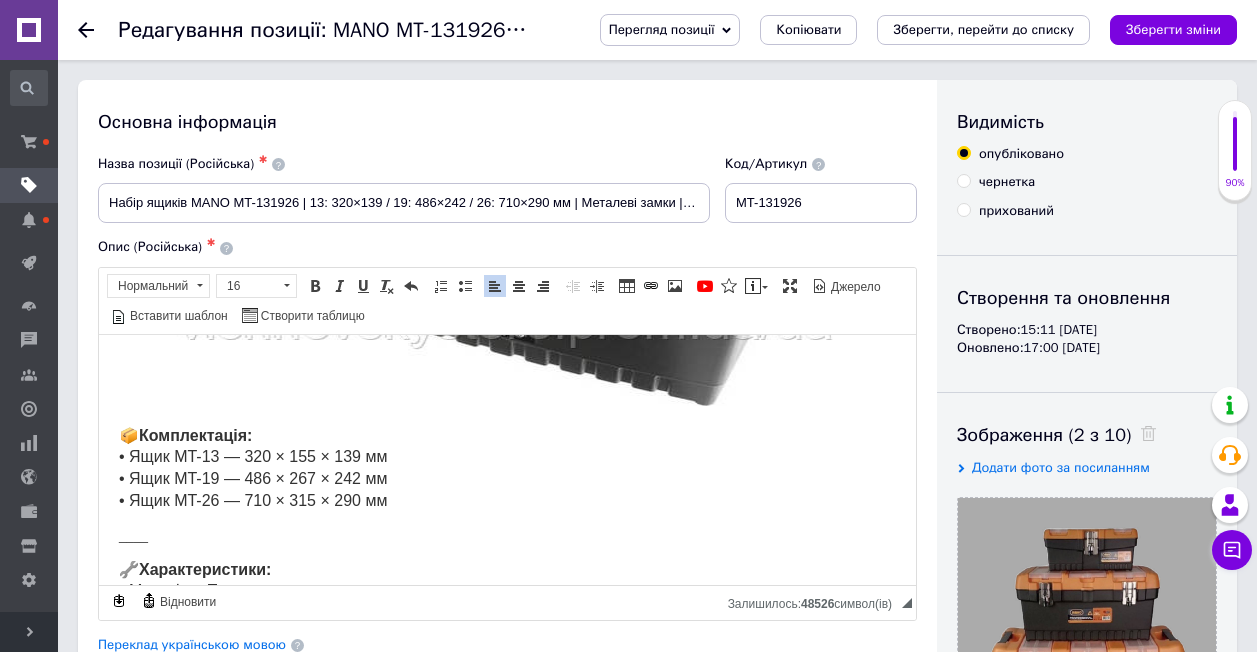 click on "📦  Комплектація: • Ящик MT-13 — 320 × 155 × 139 мм • Ящик MT-19 — 486 × 267 × 242 мм • Ящик MT-26 — 710 × 315 × 290 мм" at bounding box center [507, 468] 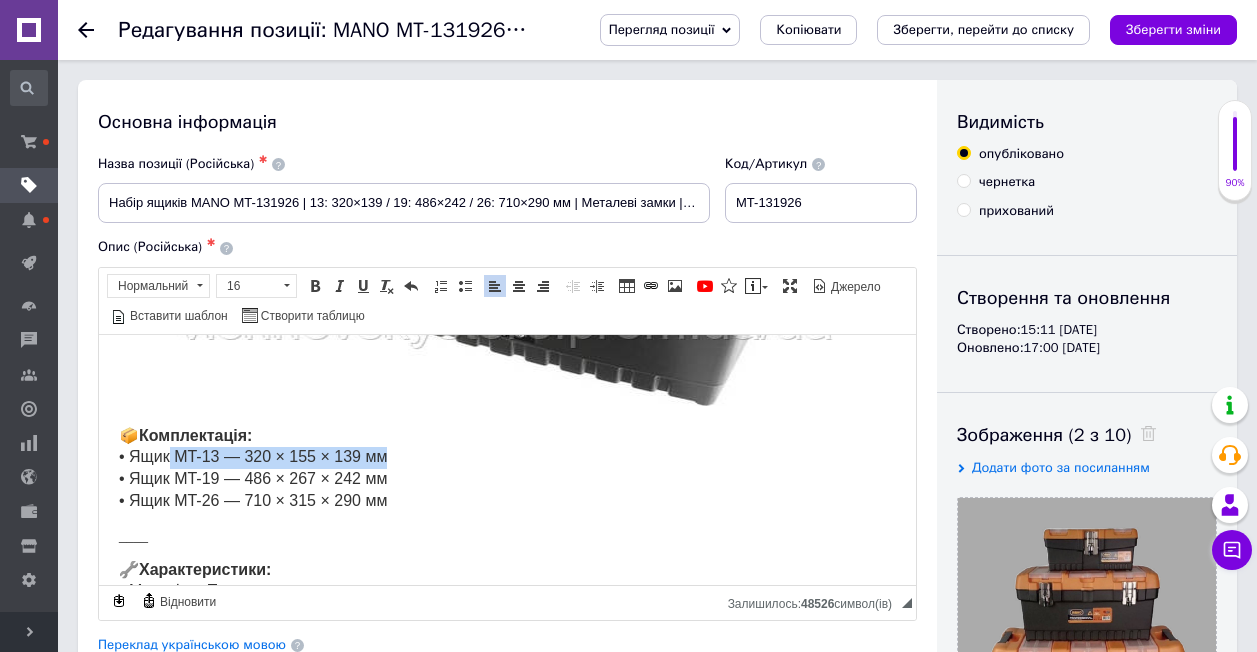 drag, startPoint x: 169, startPoint y: 429, endPoint x: 372, endPoint y: 434, distance: 203.06157 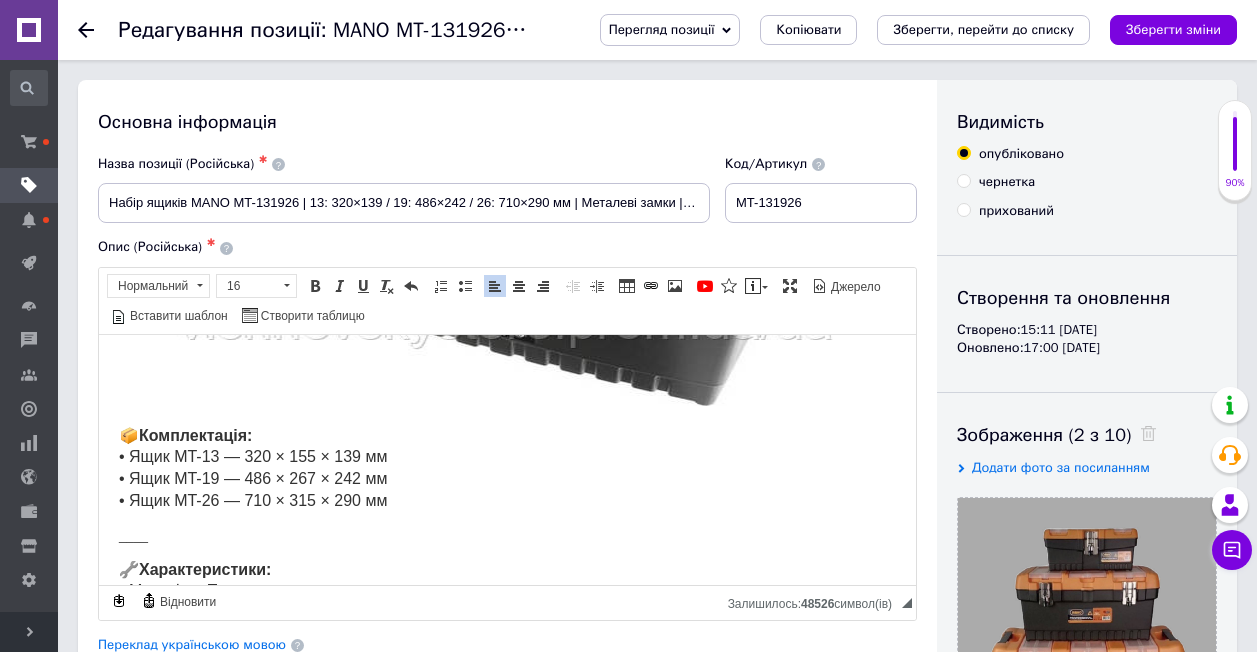 click on "📦  Комплектація: • Ящик MT-13 — 320 × 155 × 139 мм • Ящик MT-19 — 486 × 267 × 242 мм • Ящик MT-26 — 710 × 315 × 290 мм" at bounding box center (507, 468) 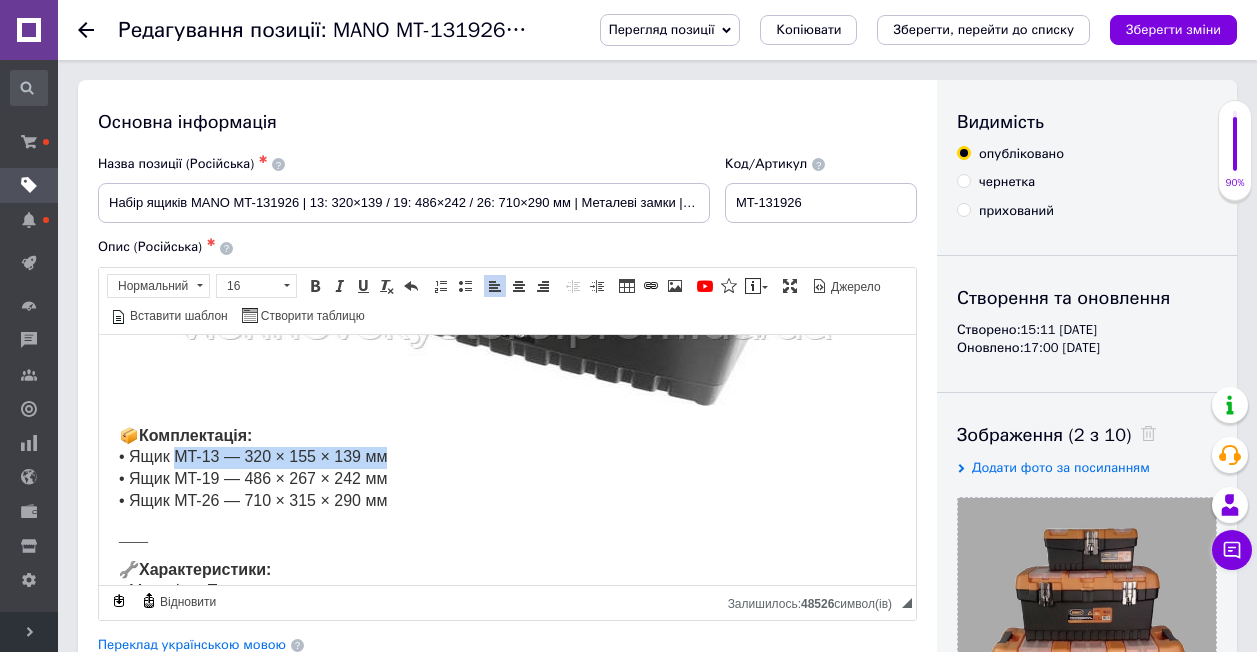 drag, startPoint x: 174, startPoint y: 432, endPoint x: 400, endPoint y: 426, distance: 226.07964 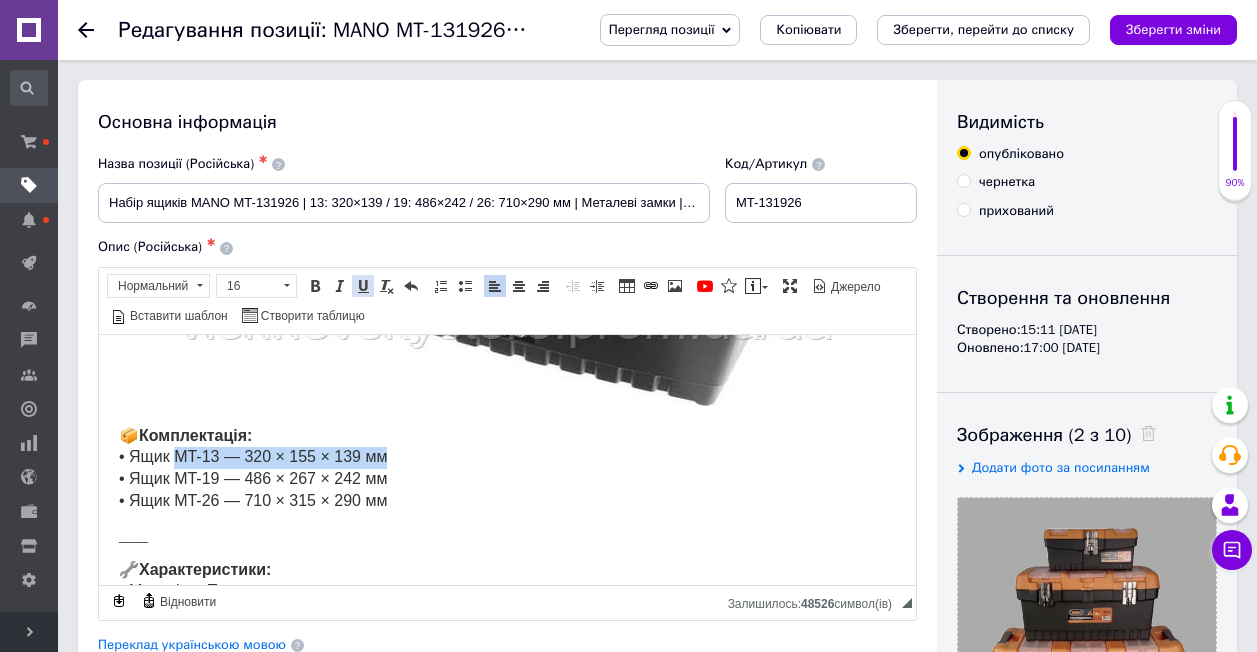 click at bounding box center (363, 286) 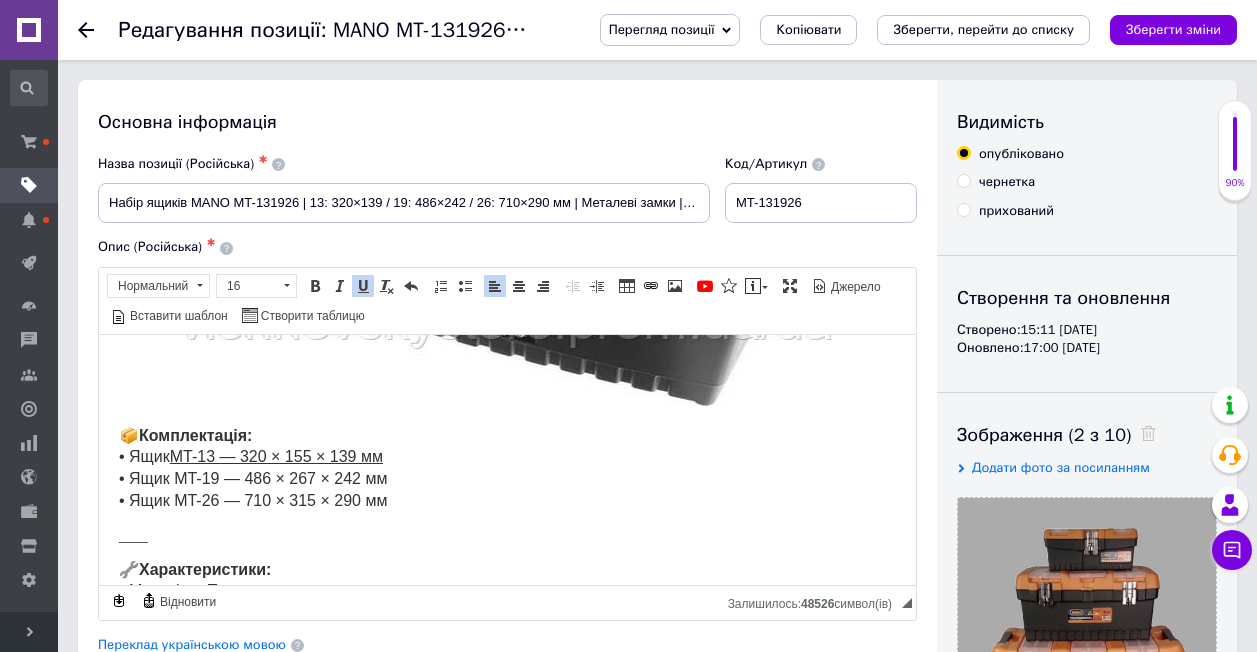 click on "📦  Комплектація: • Ящик  MT-13 — 320 × 155 × 139 мм • Ящик MT-19 — 486 × 267 × 242 мм • Ящик MT-26 — 710 × 315 × 290 мм" at bounding box center [507, 468] 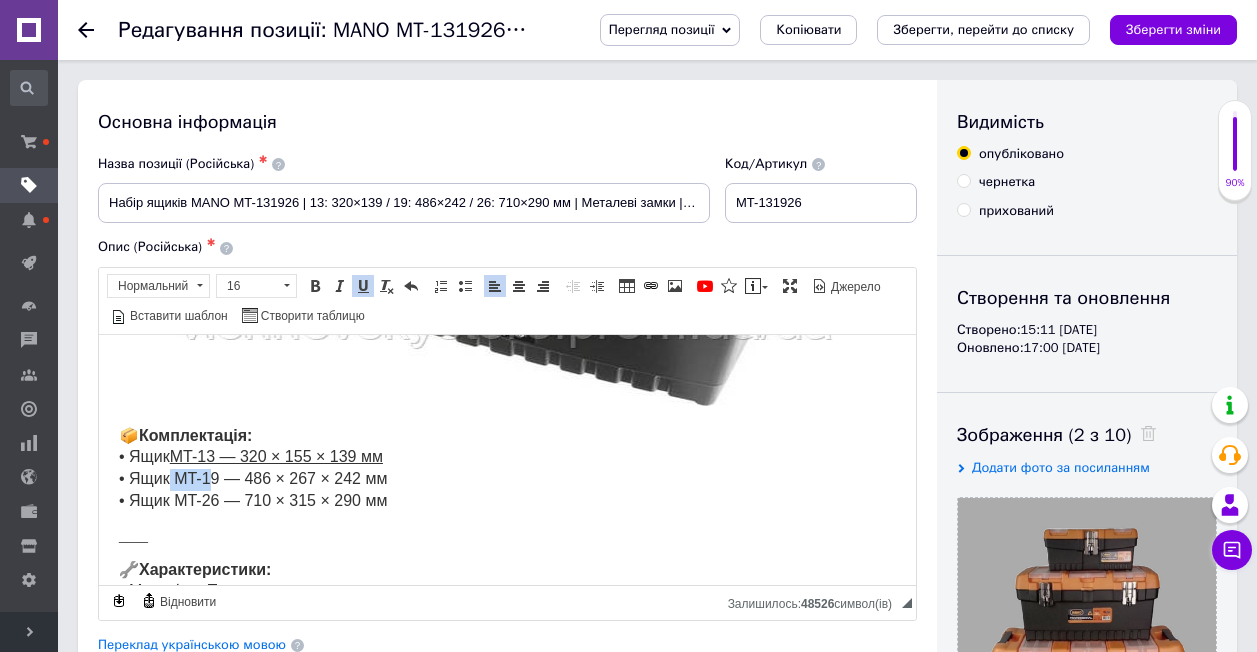 drag, startPoint x: 170, startPoint y: 453, endPoint x: 209, endPoint y: 452, distance: 39.012817 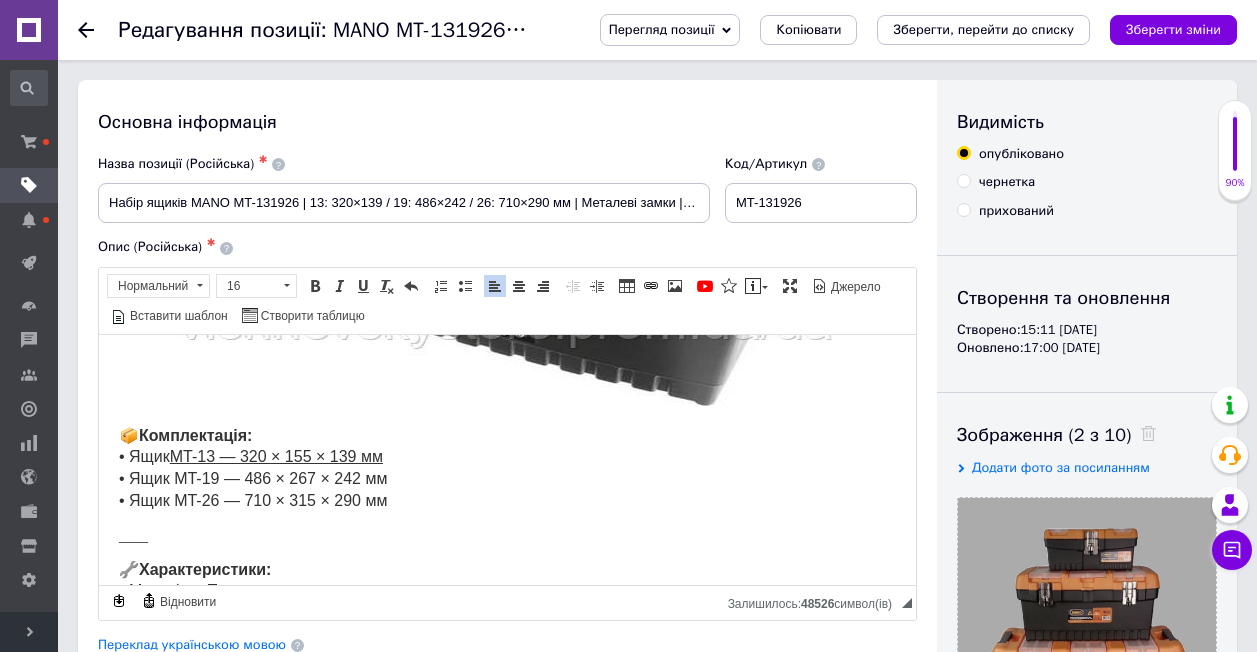 click on "📦  Комплектація: • Ящик  MT-13 — 320 × 155 × 139 мм • Ящик MT-19 — 486 × 267 × 242 мм • Ящик MT-26 — 710 × 315 × 290 мм" at bounding box center (507, 468) 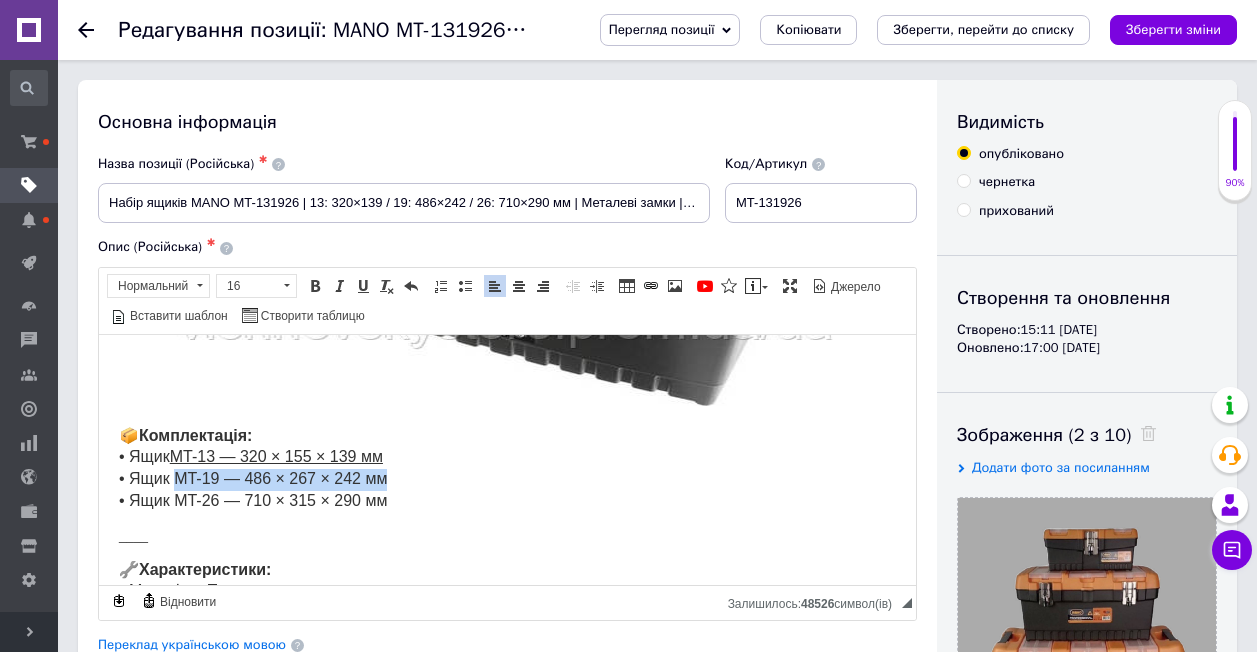 drag, startPoint x: 176, startPoint y: 455, endPoint x: 433, endPoint y: 447, distance: 257.12448 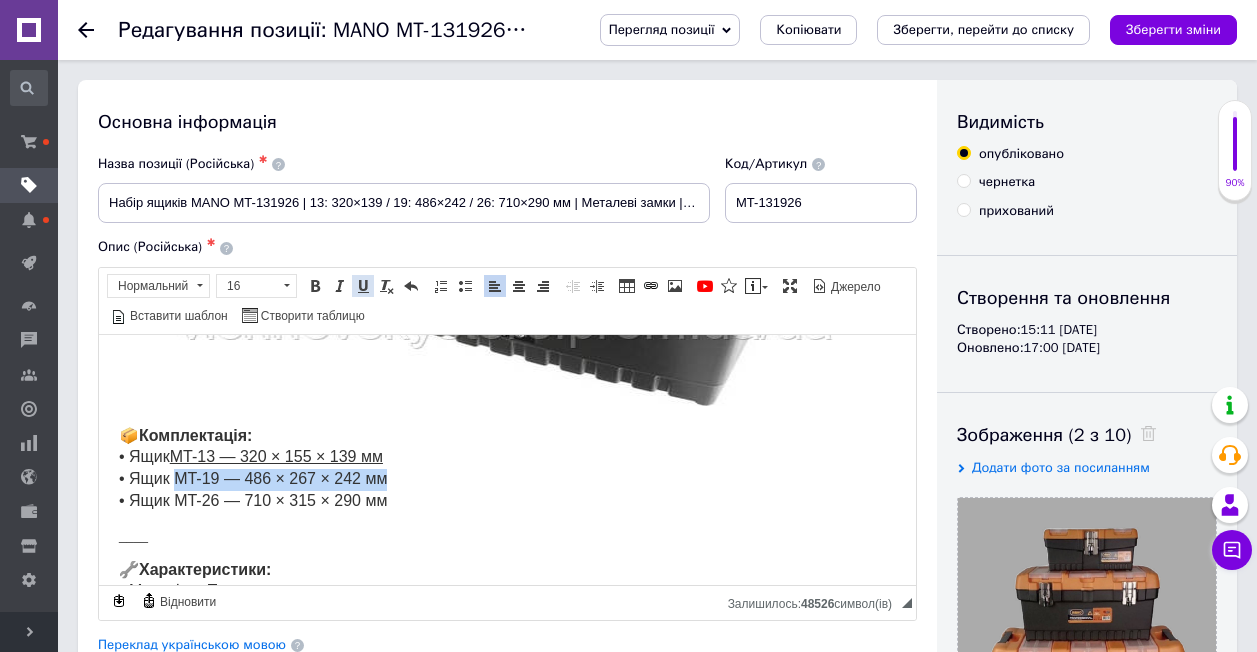 click at bounding box center (363, 286) 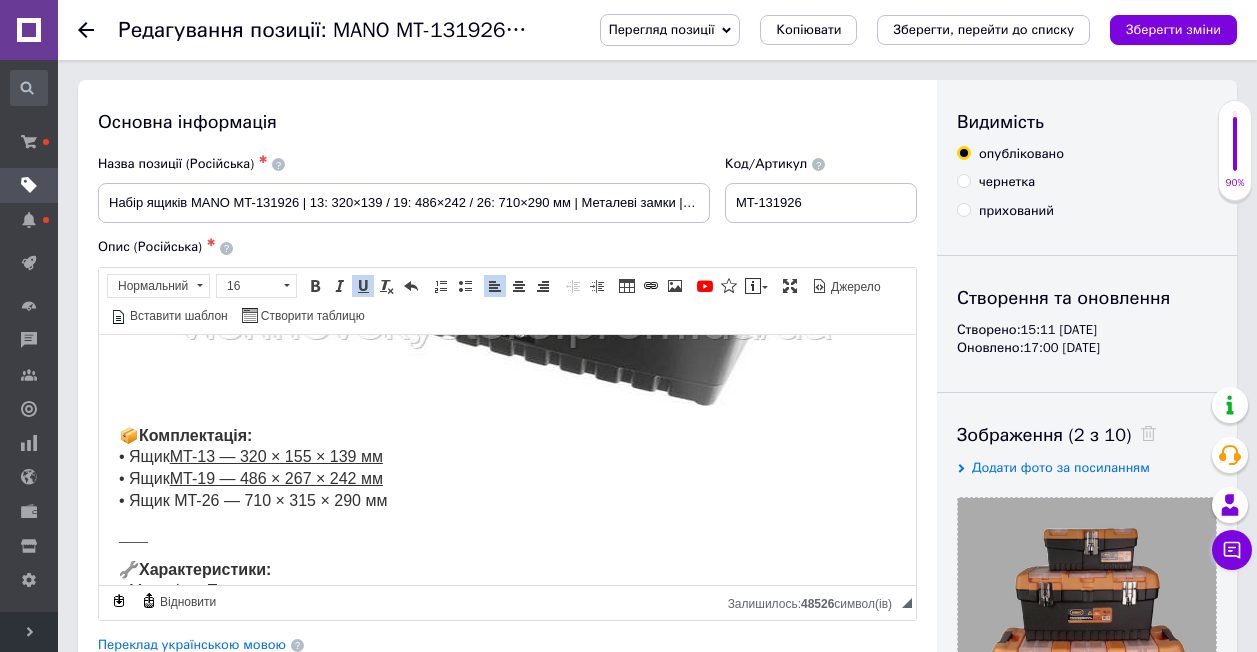 click on "📦  Комплектація: • Ящик  MT-13 — 320 × 155 × 139 мм • Ящик  MT-19 — 486 × 267 × 242 мм • Ящик MT-26 — 710 × 315 × 290 мм" at bounding box center (507, 468) 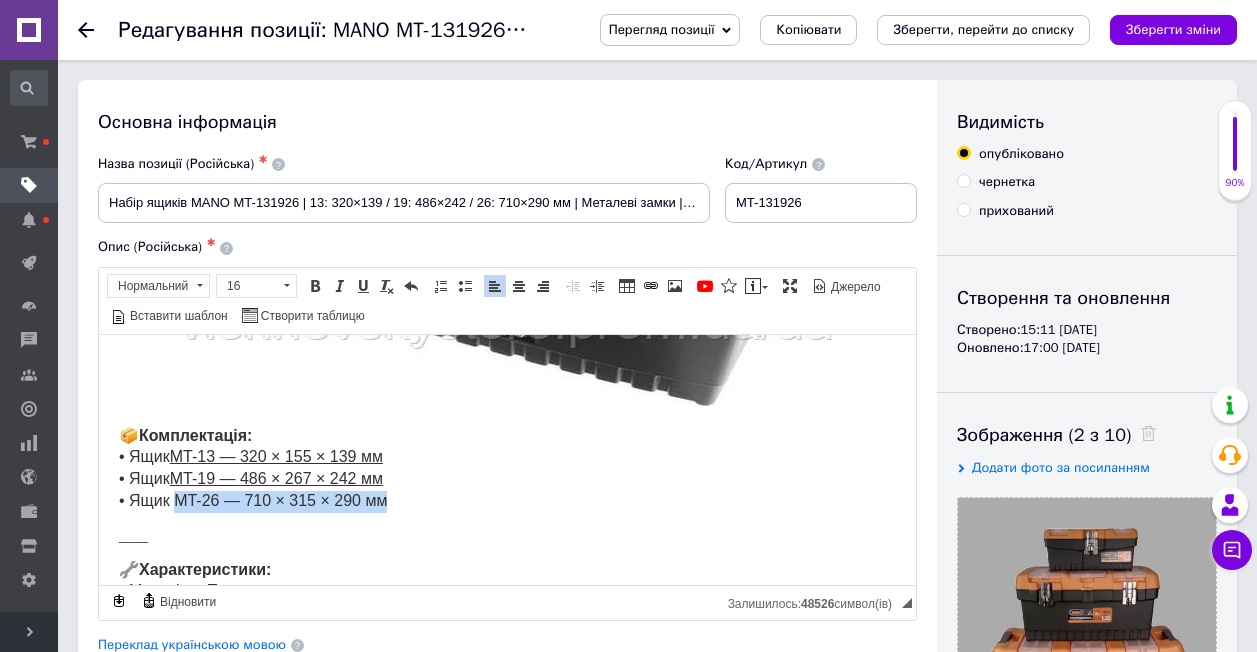 drag, startPoint x: 174, startPoint y: 476, endPoint x: 391, endPoint y: 469, distance: 217.11287 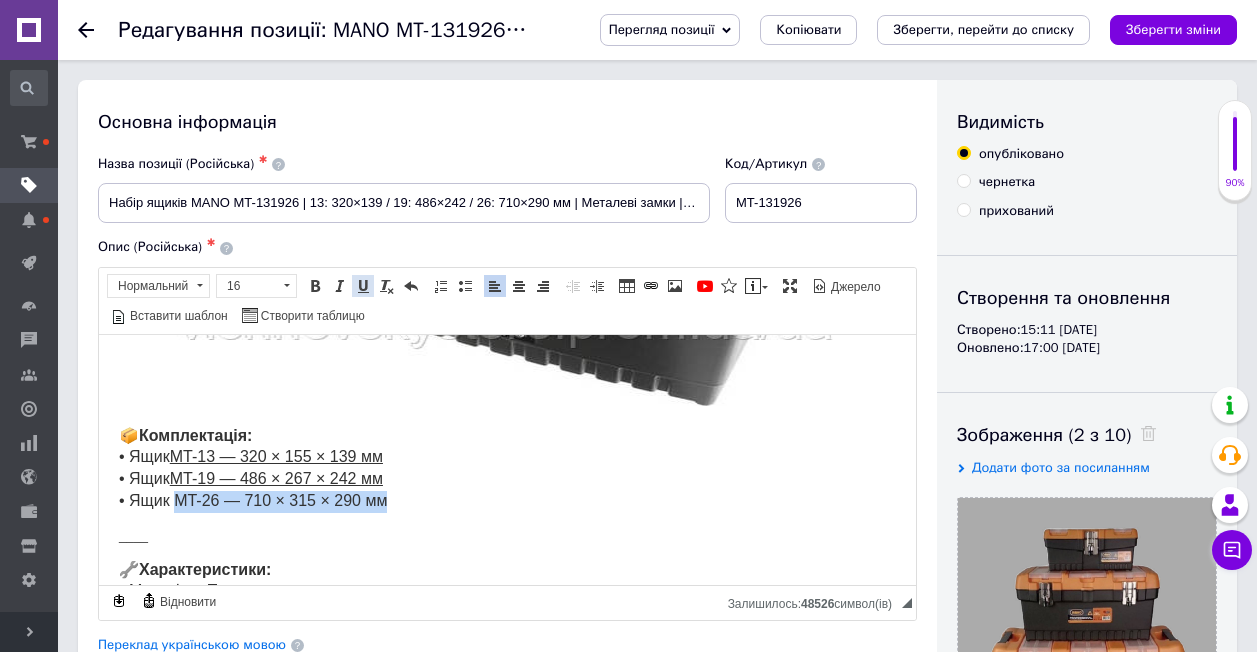 click at bounding box center (363, 286) 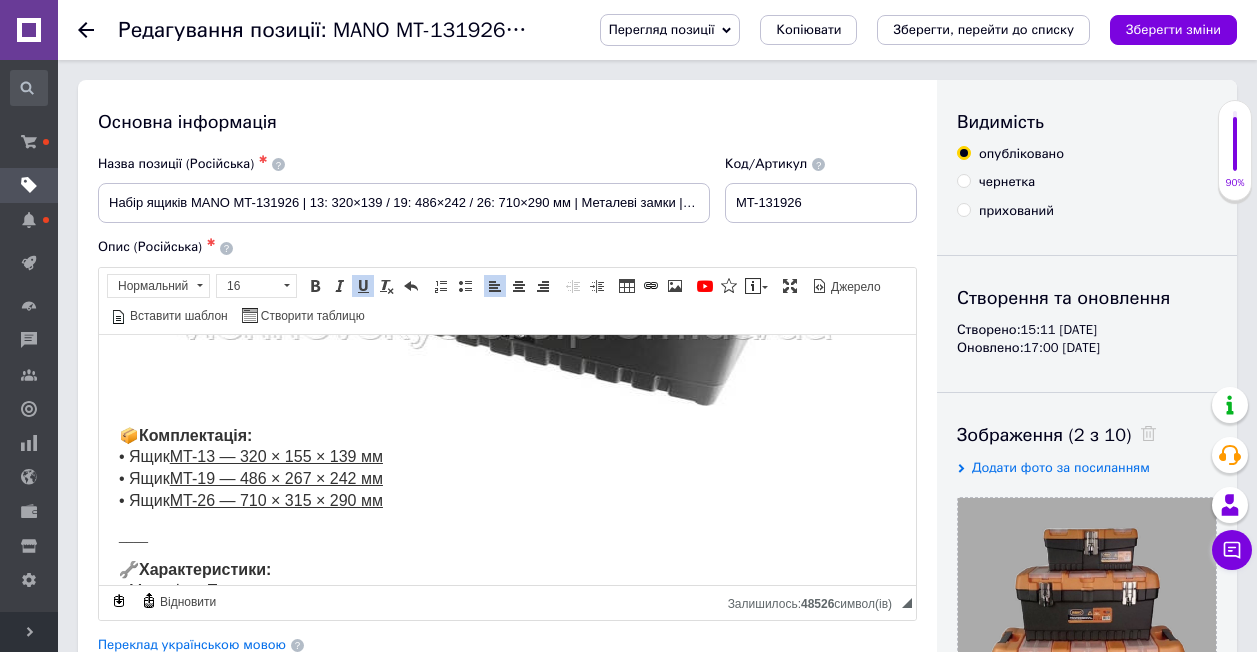 click on "📦  Комплектація: • Ящик  MT-13 — 320 × 155 × 139 мм • Ящик  MT-19 — 486 × 267 × 242 мм • Ящик  MT-26 — 710 × 315 × 290 мм" at bounding box center (507, 468) 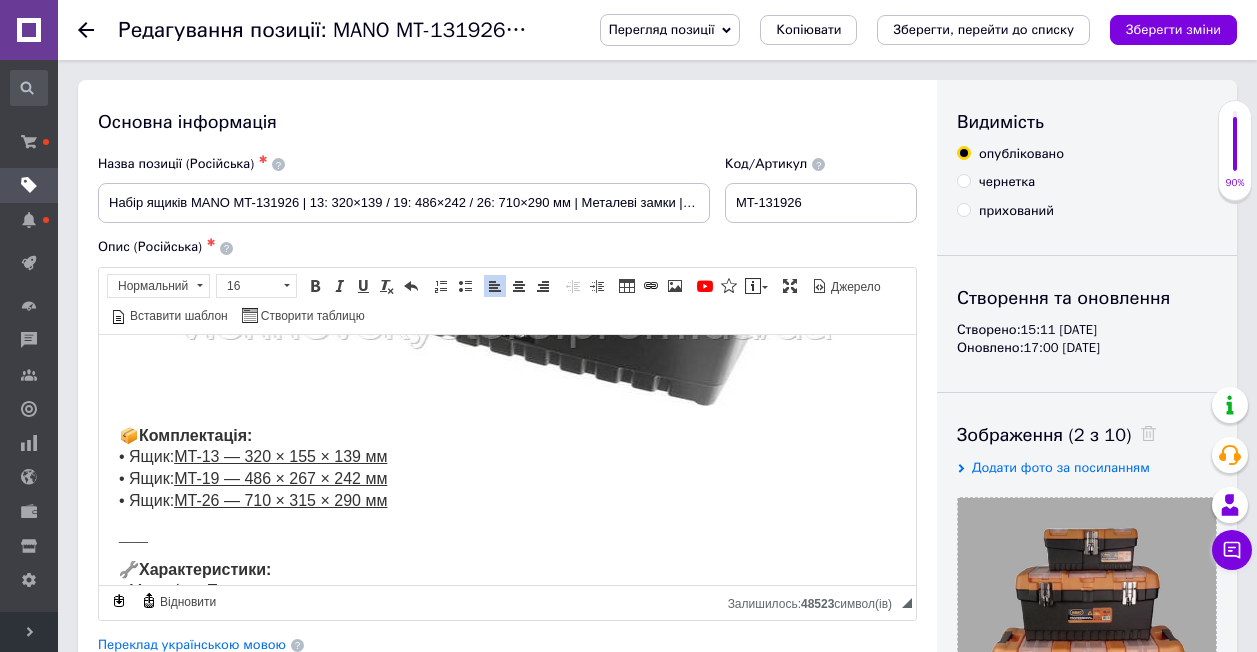 click on "Набір ящиків MANO MT-131926 | 13: 320×155×139 мм / 19: 486×267×242 мм / 26: 710×315×290 мм | З металевими замками | Виробник: Туреччина ✅  Переваги набору ящиків Mano MT-13 / MT-19 / MT-26: 🔒  Міцні металеві замки  — надійна фіксація і безпечне зберігання інструментів. 🧰  Високоякісний пластик  — ударостійкий, міцний та довговічний. 🌿  Без запаху пластику  — комфортне використання навіть у закритих приміщеннях. 💼  Сучасний та зручний дизайн  — продумана форма для легкого транспортування. 🇹🇷  Виробництво Туреччина  — якість, перевірена роками. 📦  Комплектація: • Ящик:  MT-13 — 320 × 155 × 139 мм" at bounding box center [507, 241] 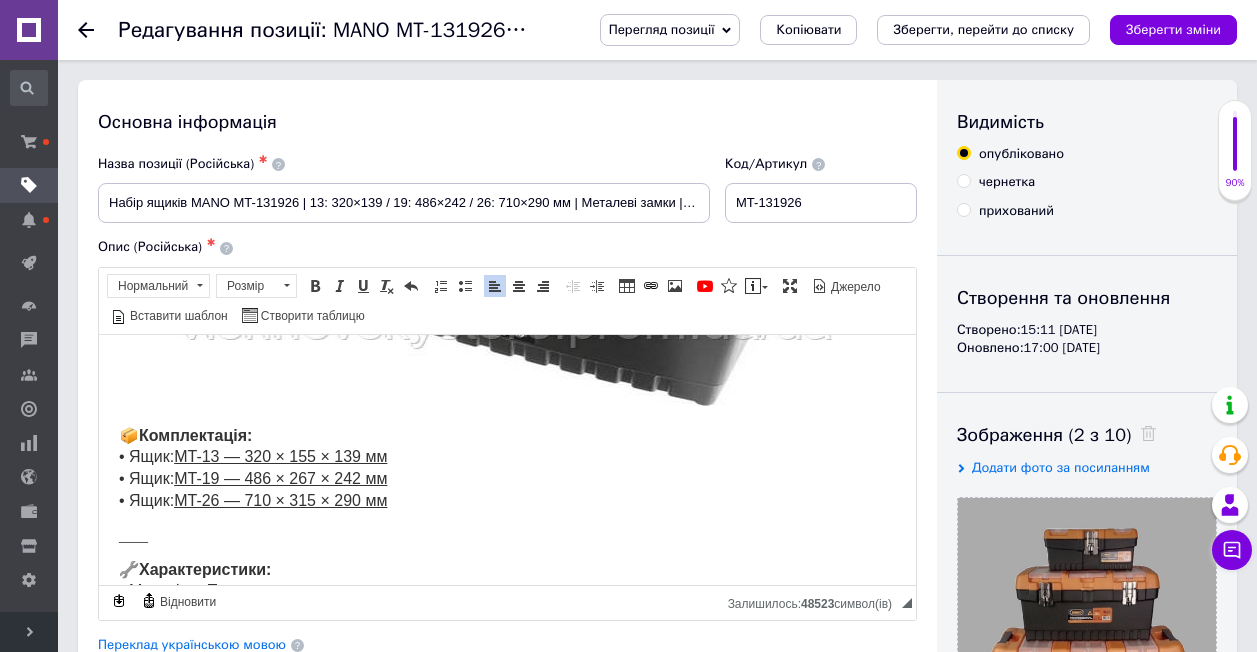 click on "📦  Комплектація: • Ящик:  MT-13 — 320 × 155 × 139 мм • Ящик:  MT-19 — 486 × 267 × 242 мм • Ящик:  MT-26 — 710 × 315 × 290 мм" at bounding box center [507, 468] 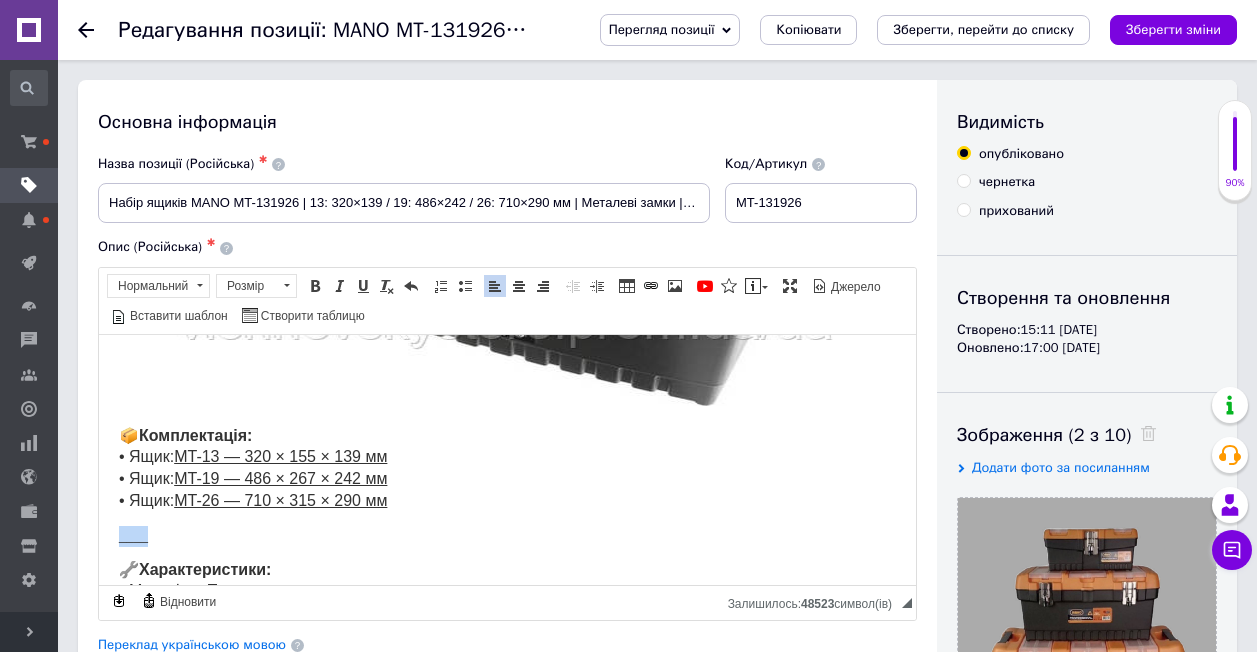 drag, startPoint x: 114, startPoint y: 514, endPoint x: 168, endPoint y: 518, distance: 54.147945 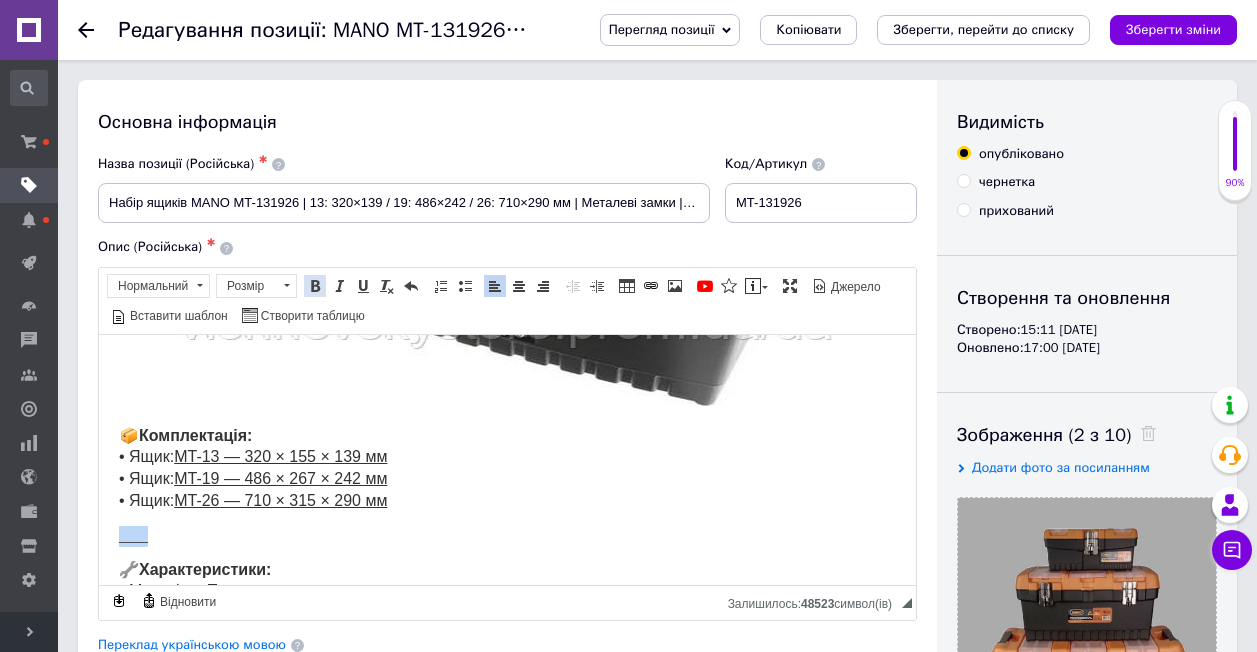 click on "Жирний  Сполучення клавіш Ctrl+B" at bounding box center [315, 286] 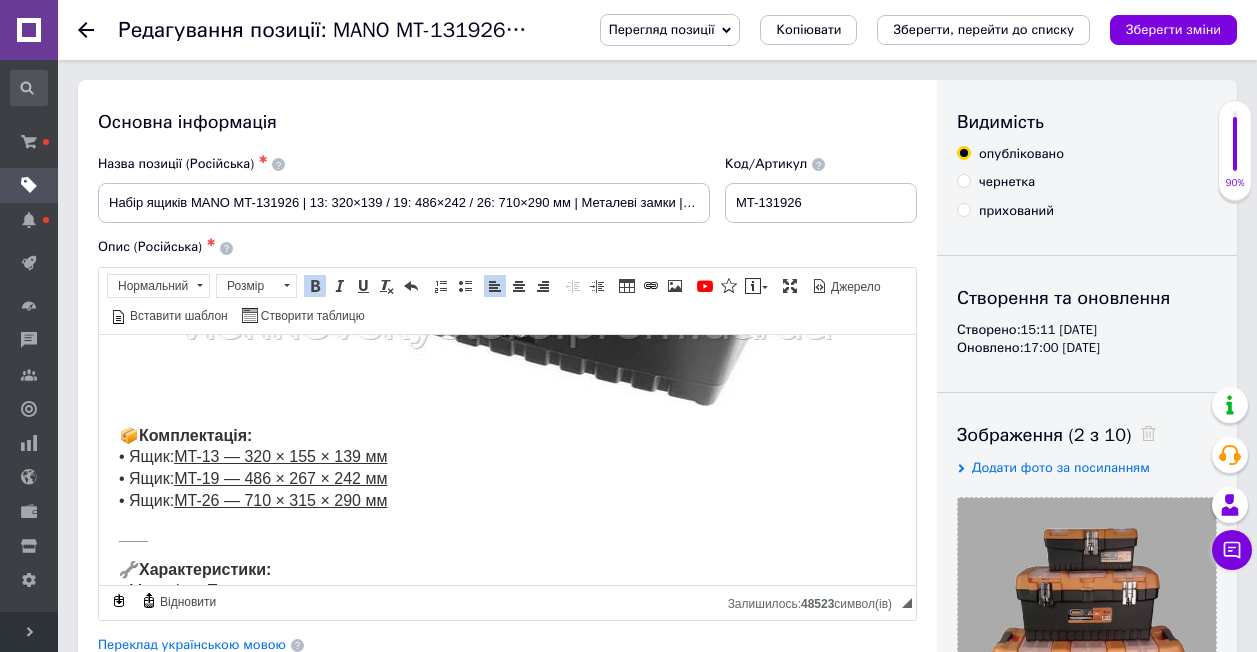 click on "🔧  Характеристики: • Матеріал: Пластик • Замки: [GEOGRAPHIC_DATA] • Країна-виробник: Туреччина (TR) 🇹🇷 • Гарантія: 3 місяці" at bounding box center (507, 613) 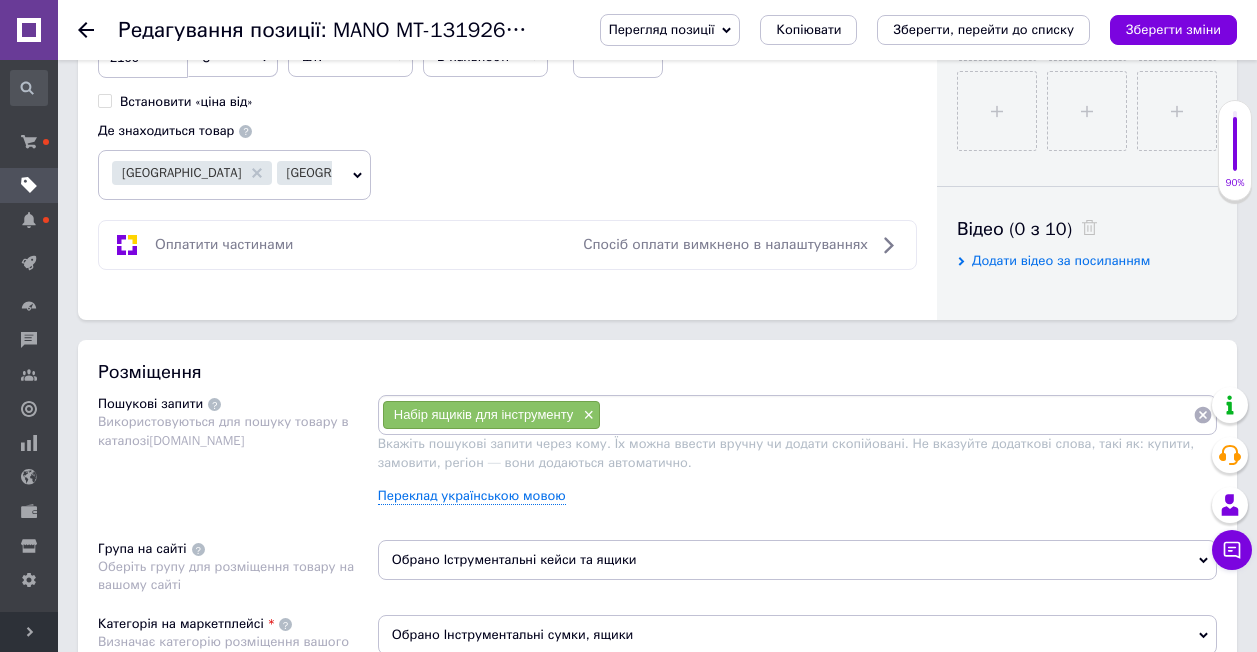 scroll, scrollTop: 900, scrollLeft: 0, axis: vertical 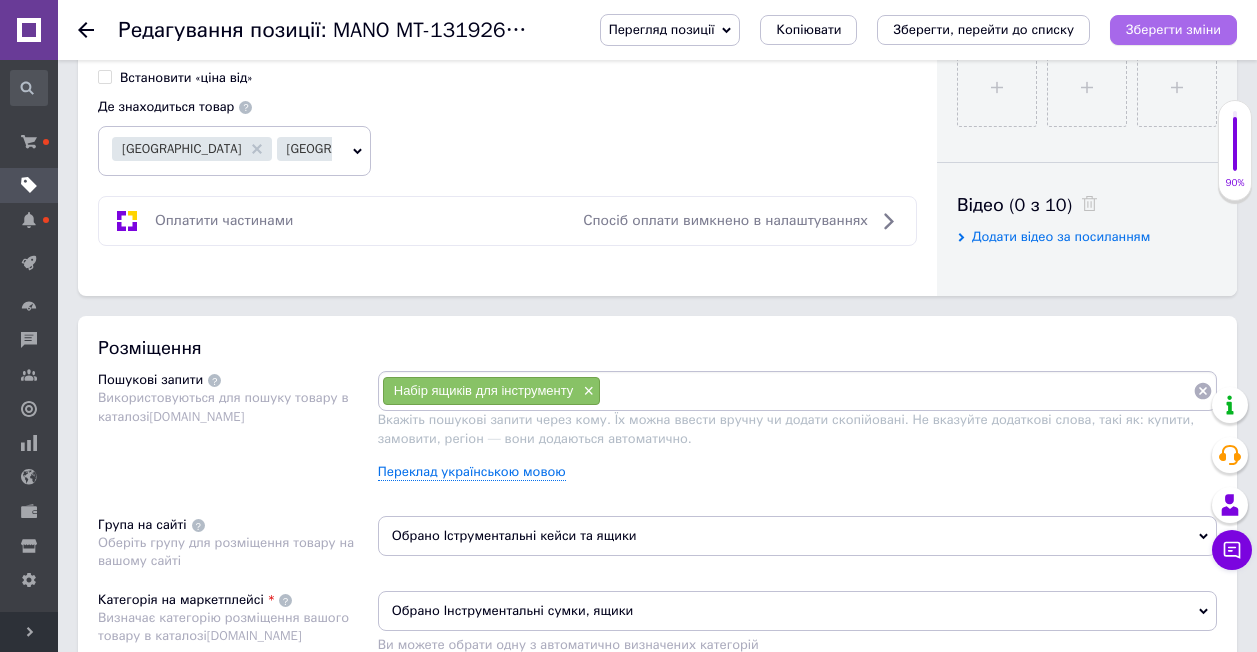 click on "Зберегти зміни" at bounding box center [1173, 29] 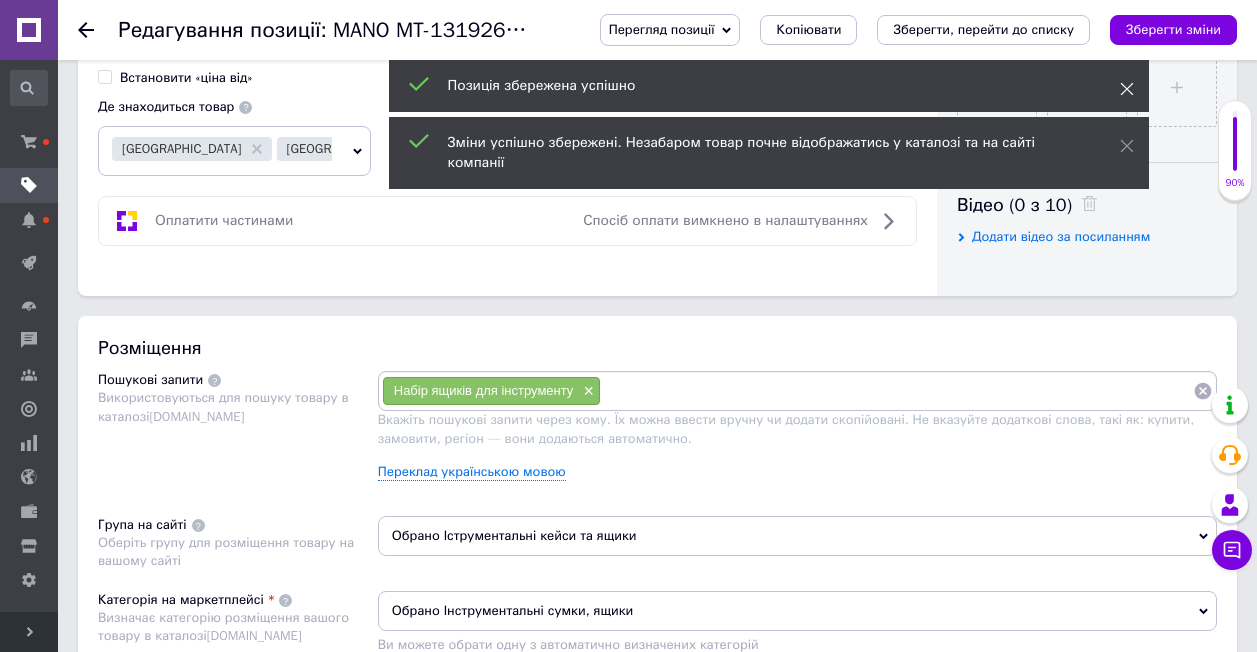 click 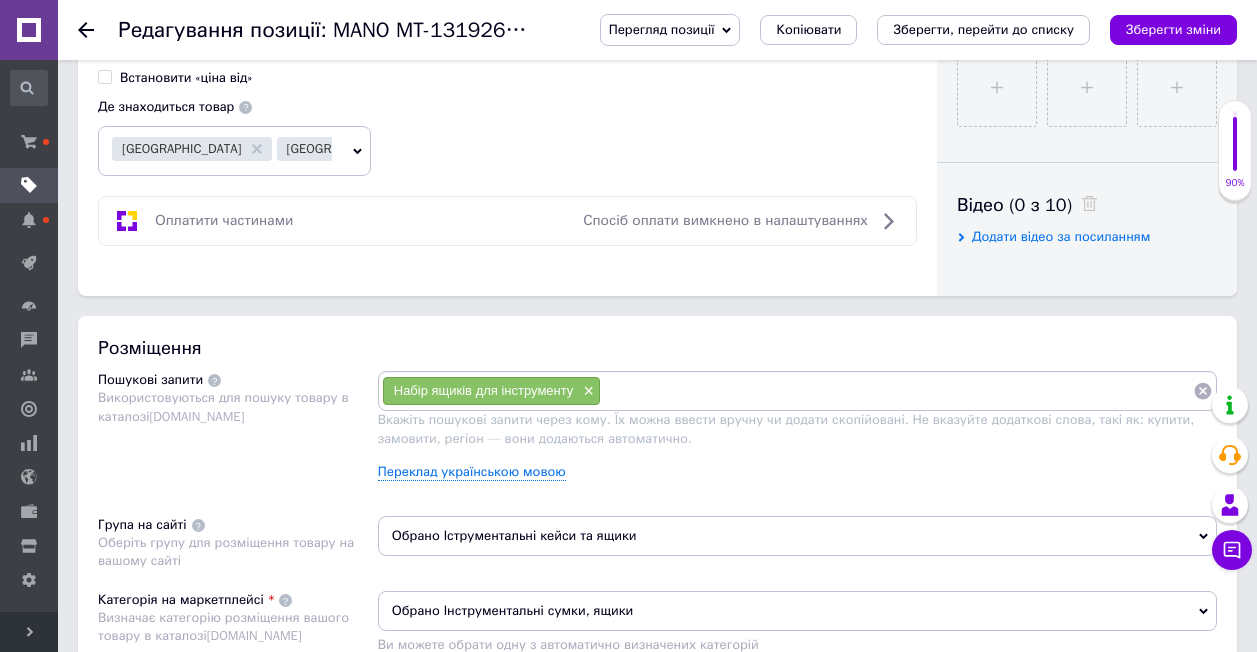 click on "Видимість опубліковано чернетка прихований Створення та оновлення Створено:  15:11 [DATE] Оновлено:  17:00 [DATE] Зображення (2 з 10) Додати фото за посиланням Відео (0 з 10) Додати відео за посиланням" at bounding box center (1087, -262) 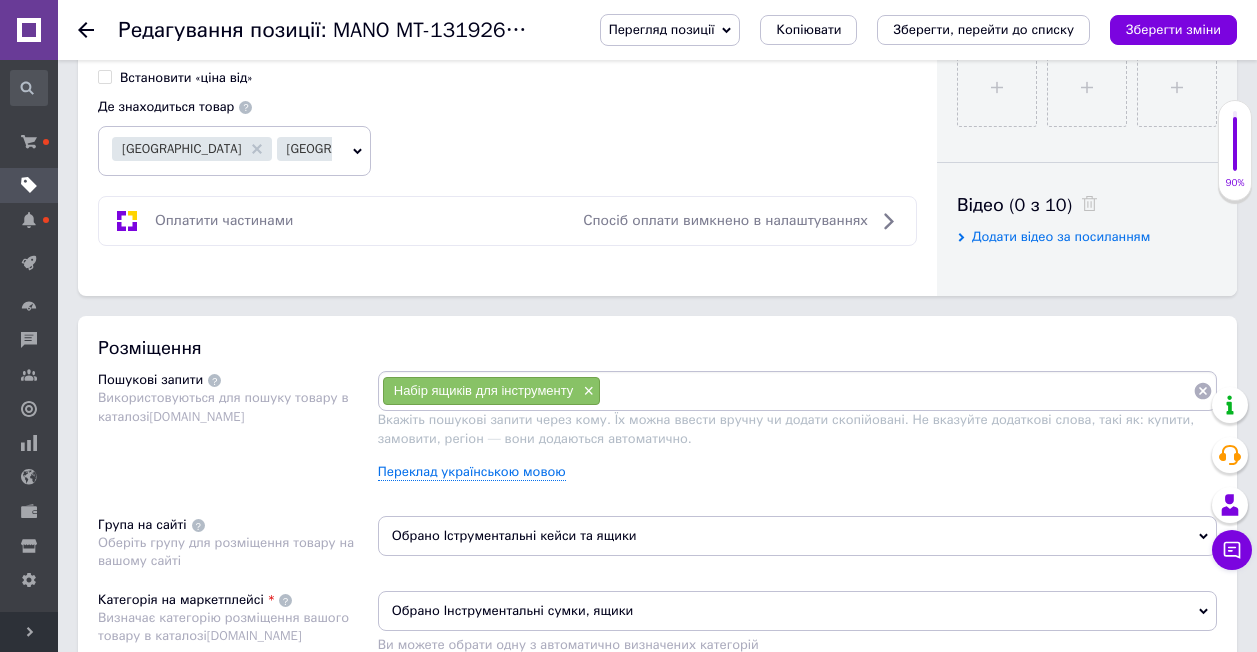 click on "Перегляд позиції" at bounding box center [670, 30] 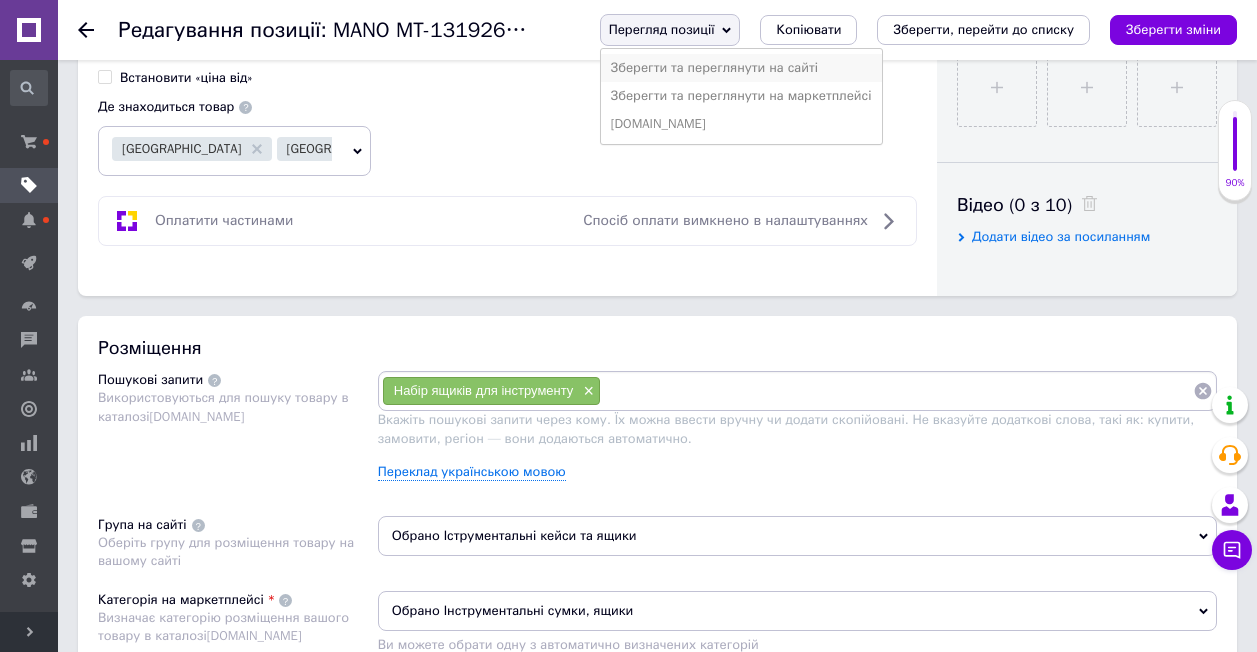 click on "Зберегти та переглянути на сайті" at bounding box center (741, 68) 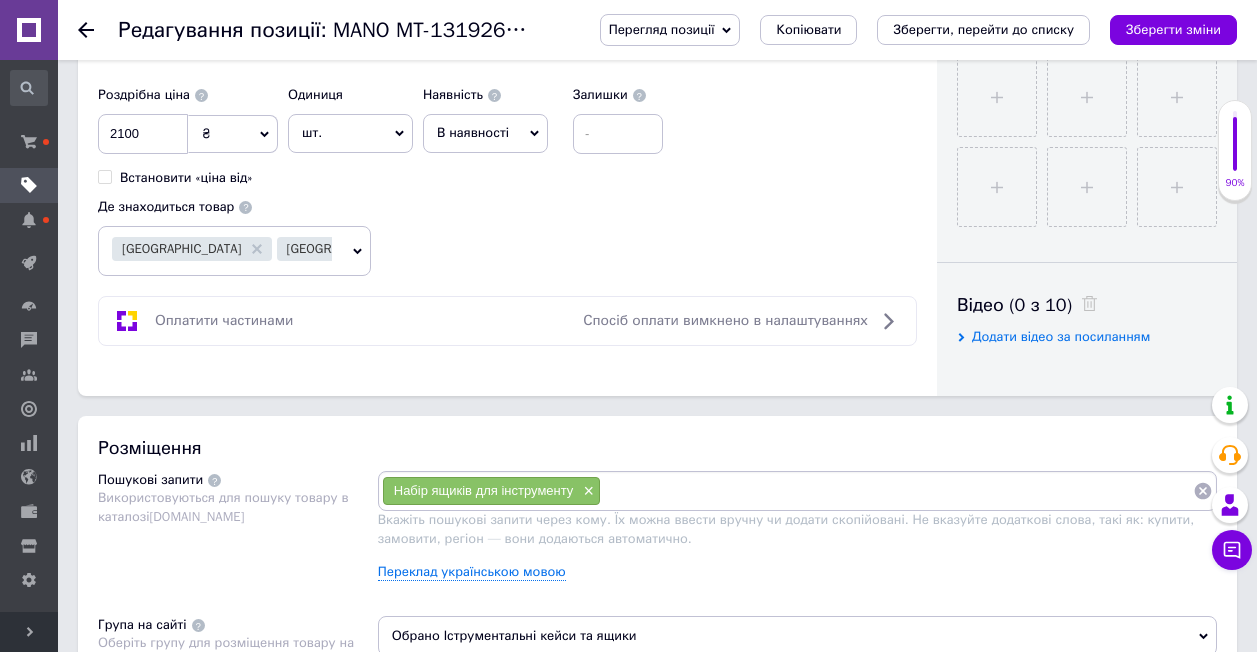 scroll, scrollTop: 900, scrollLeft: 0, axis: vertical 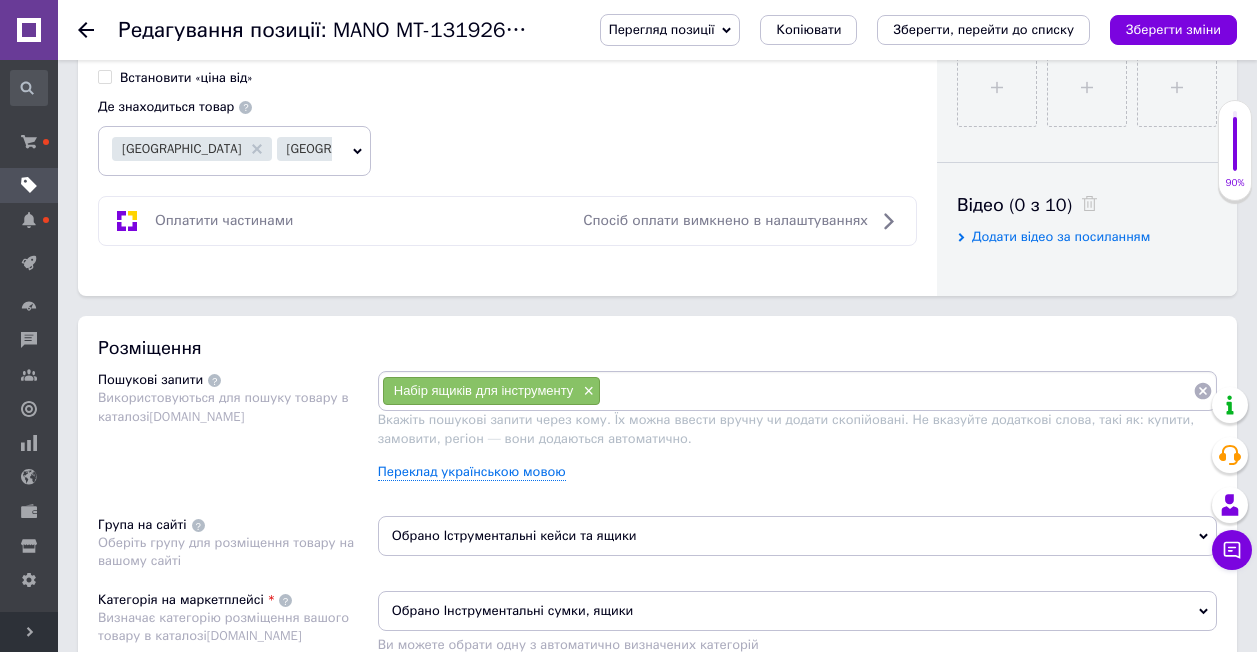 click on "Перегляд позиції" at bounding box center (662, 29) 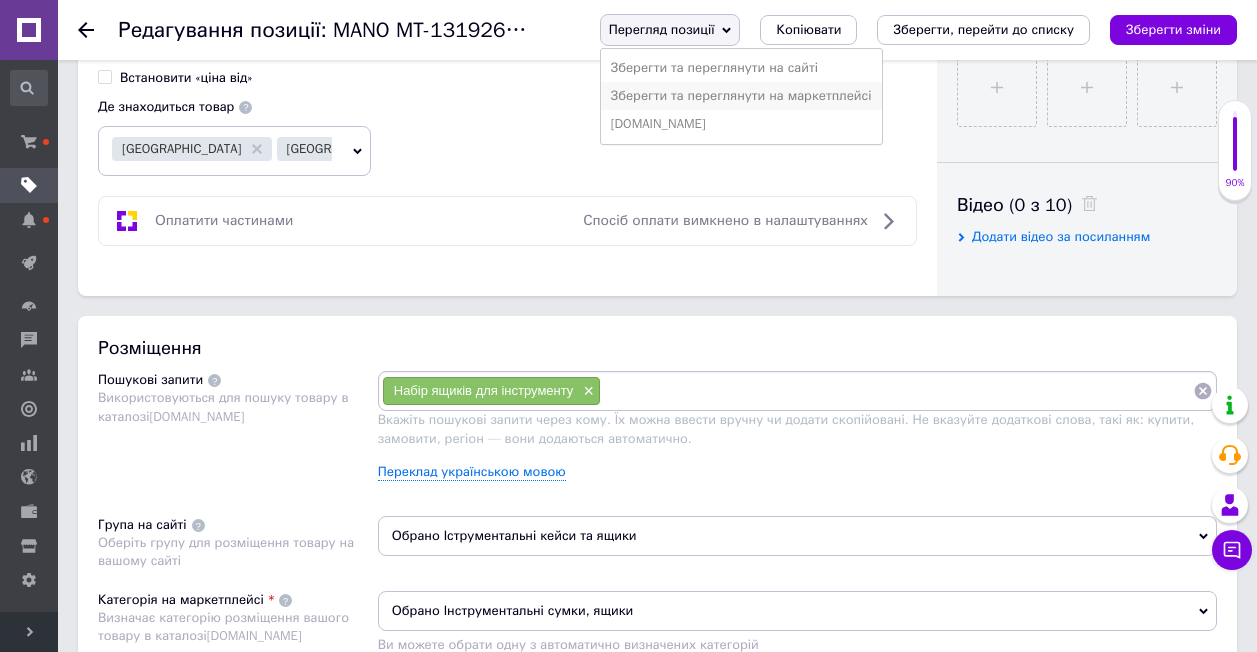 click on "Зберегти та переглянути на маркетплейсі" at bounding box center [741, 96] 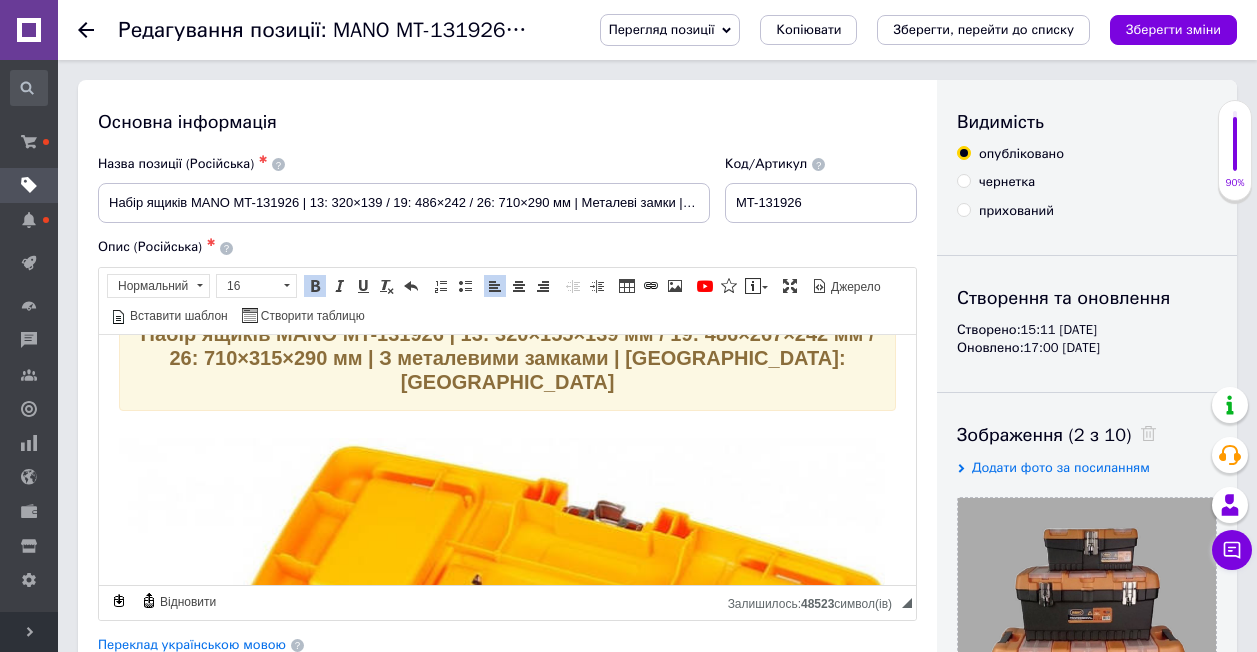scroll, scrollTop: 0, scrollLeft: 0, axis: both 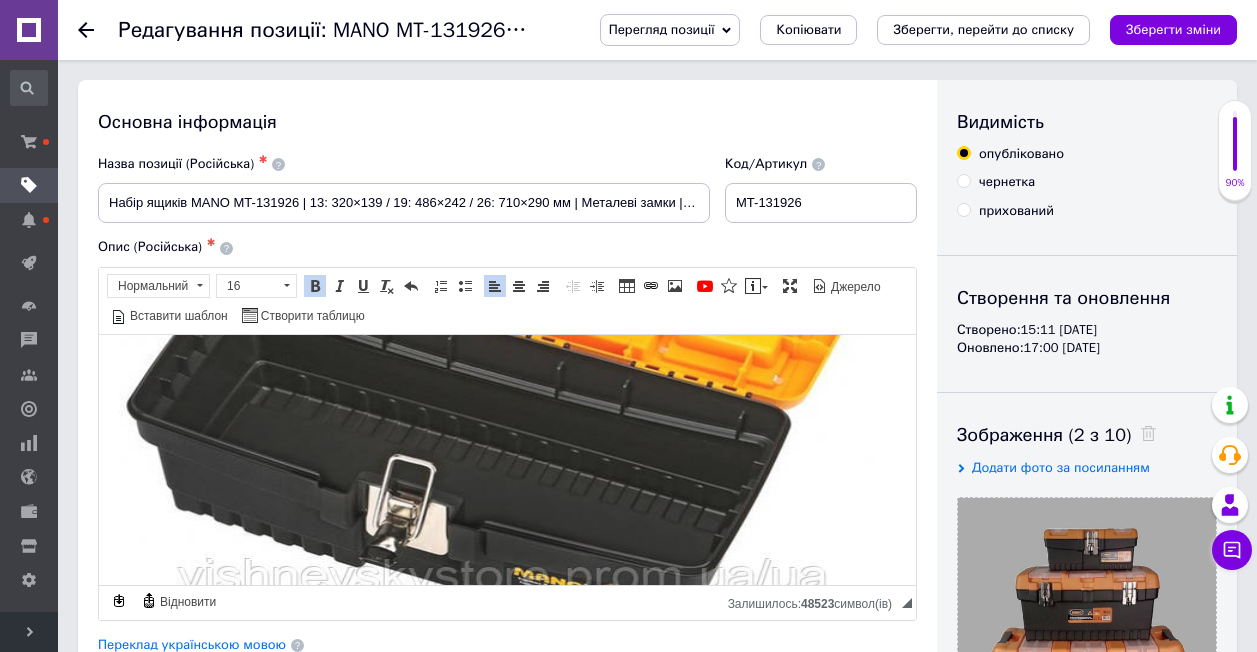 click at bounding box center [502, 367] 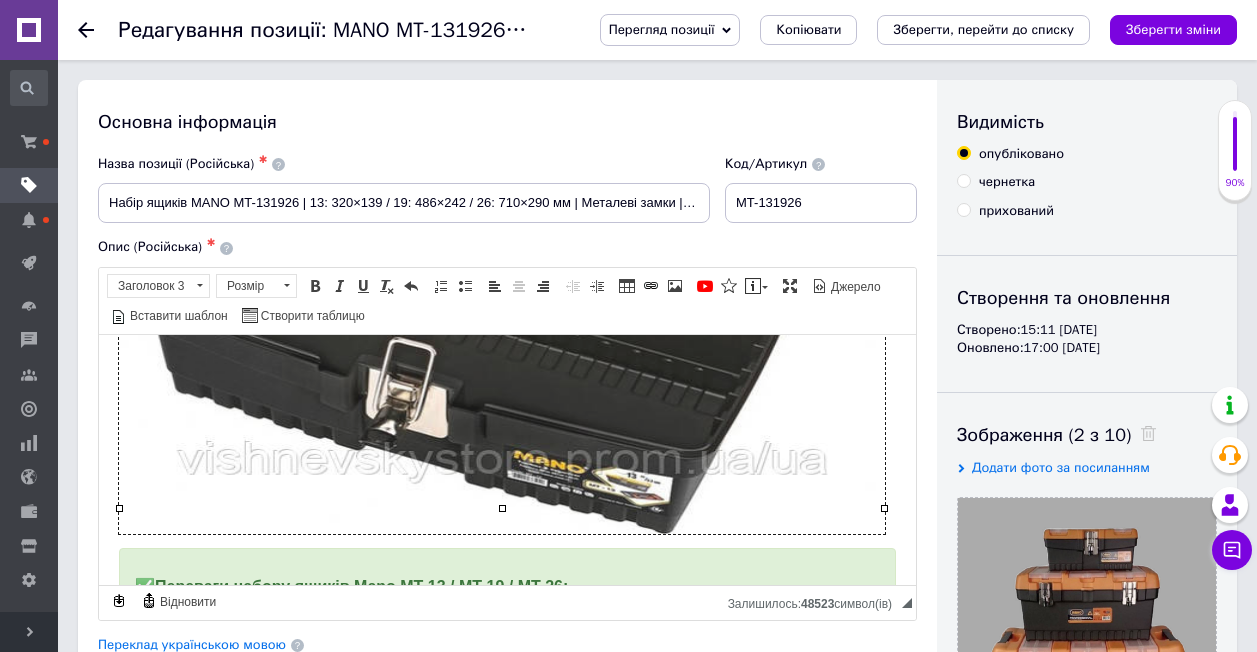 scroll, scrollTop: 500, scrollLeft: 0, axis: vertical 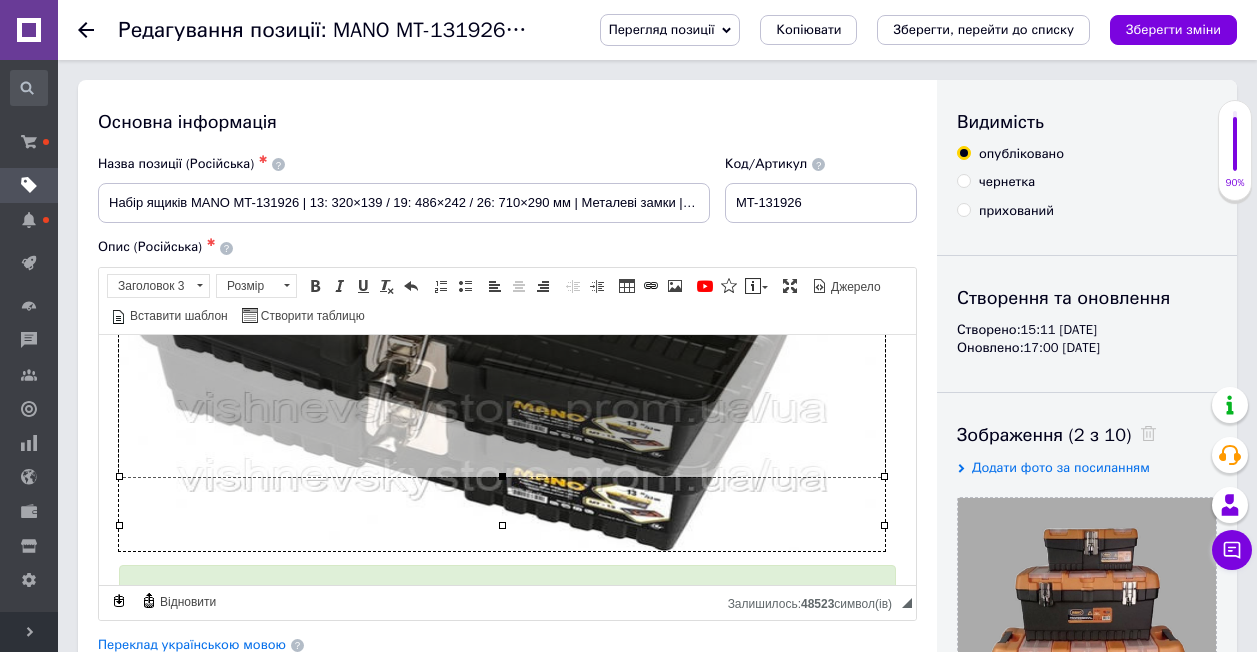 drag, startPoint x: 503, startPoint y: 522, endPoint x: 505, endPoint y: 473, distance: 49.0408 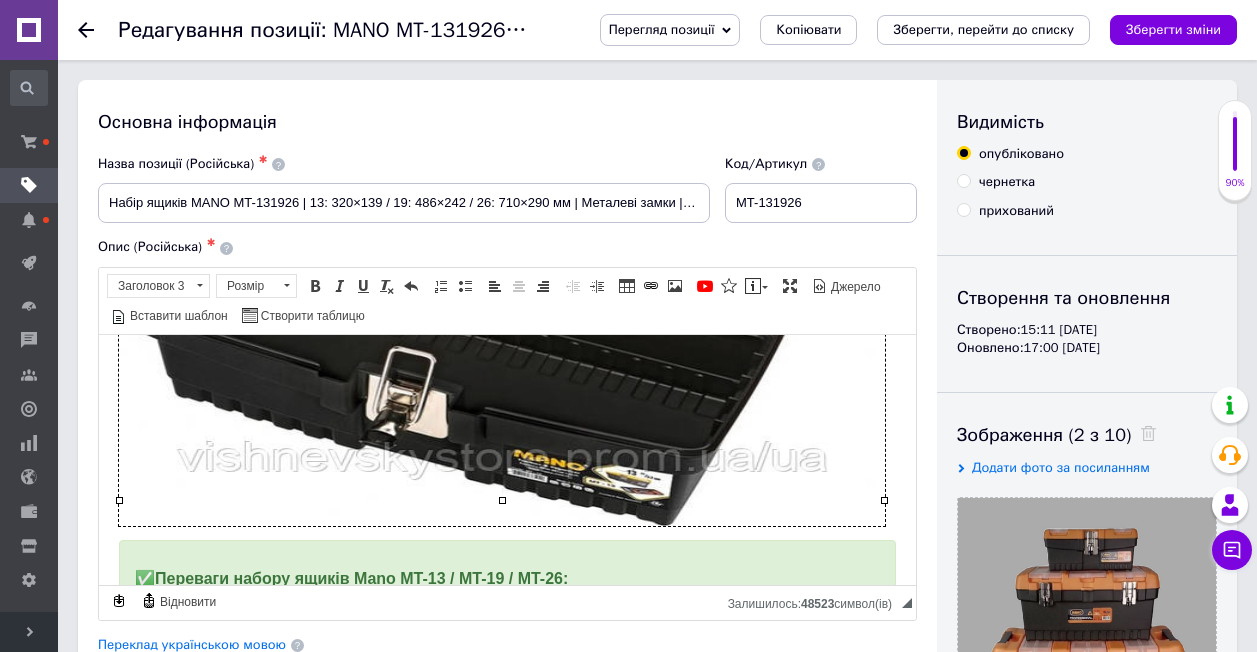 scroll, scrollTop: 500, scrollLeft: 0, axis: vertical 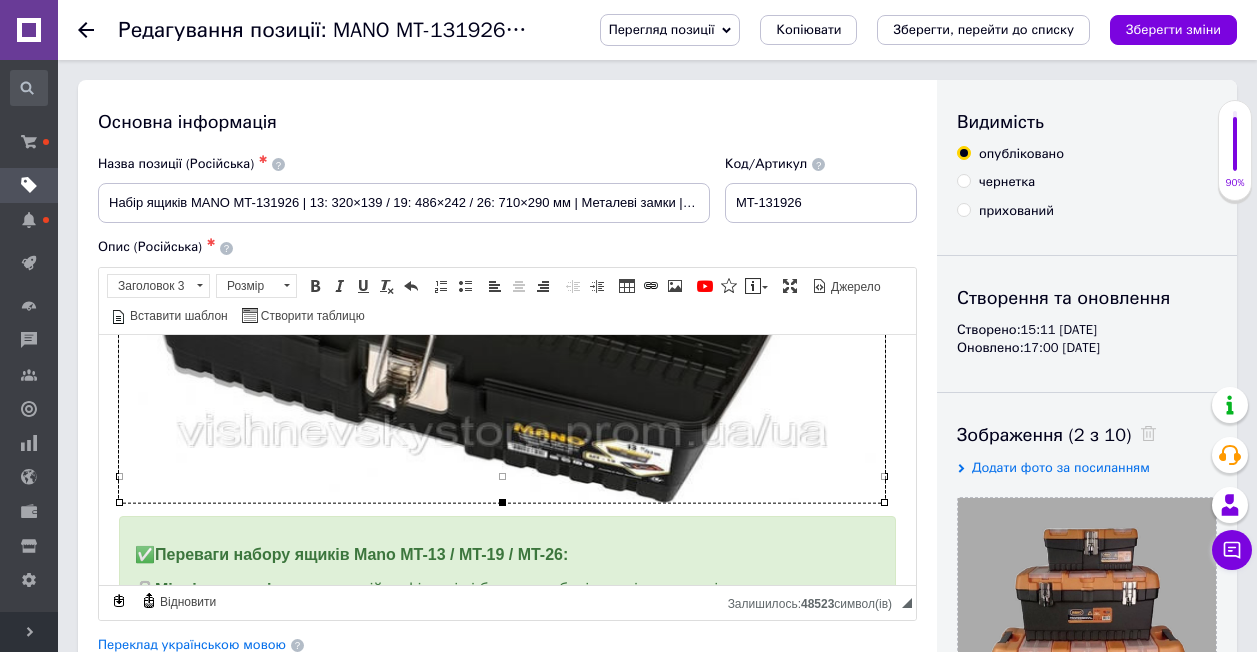 drag, startPoint x: 500, startPoint y: 474, endPoint x: 501, endPoint y: 500, distance: 26.019224 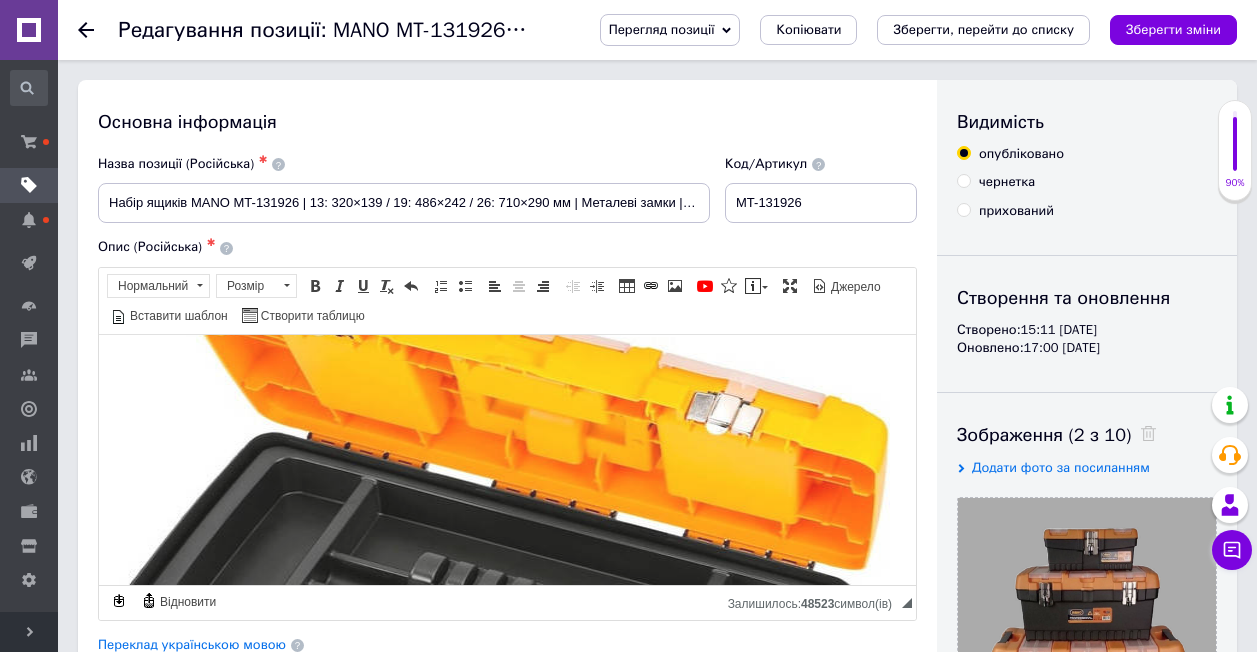 click at bounding box center [504, 569] 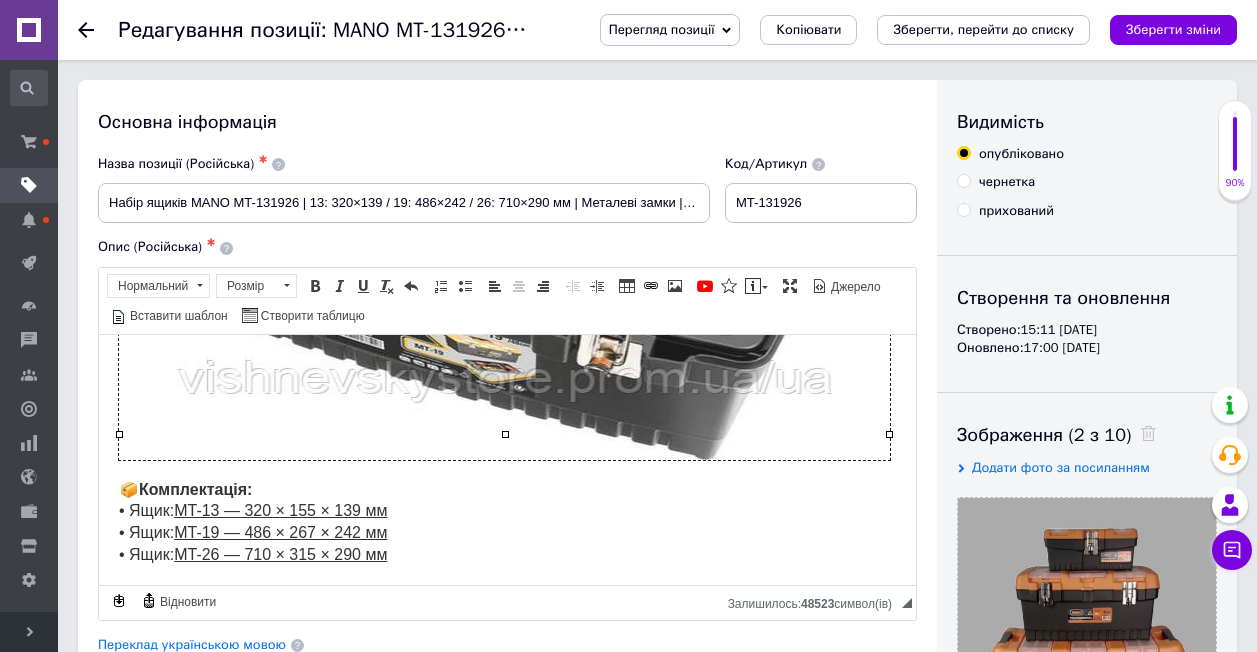 scroll, scrollTop: 1400, scrollLeft: 0, axis: vertical 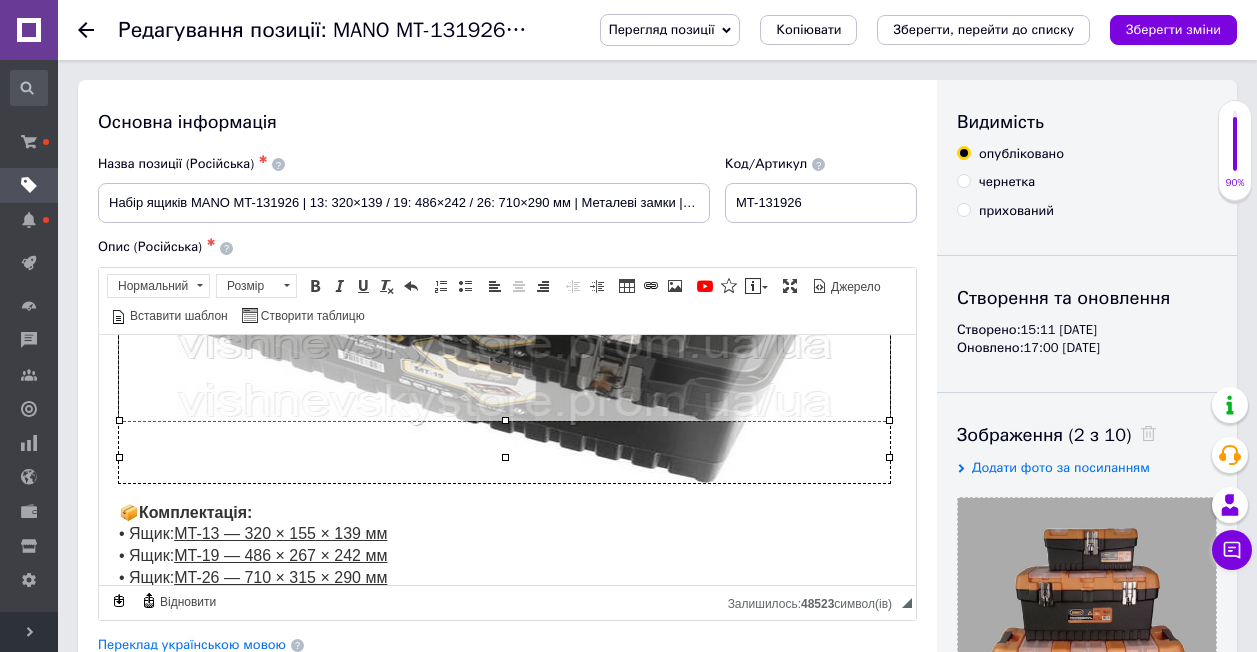 drag, startPoint x: 503, startPoint y: 452, endPoint x: 523, endPoint y: 415, distance: 42.059483 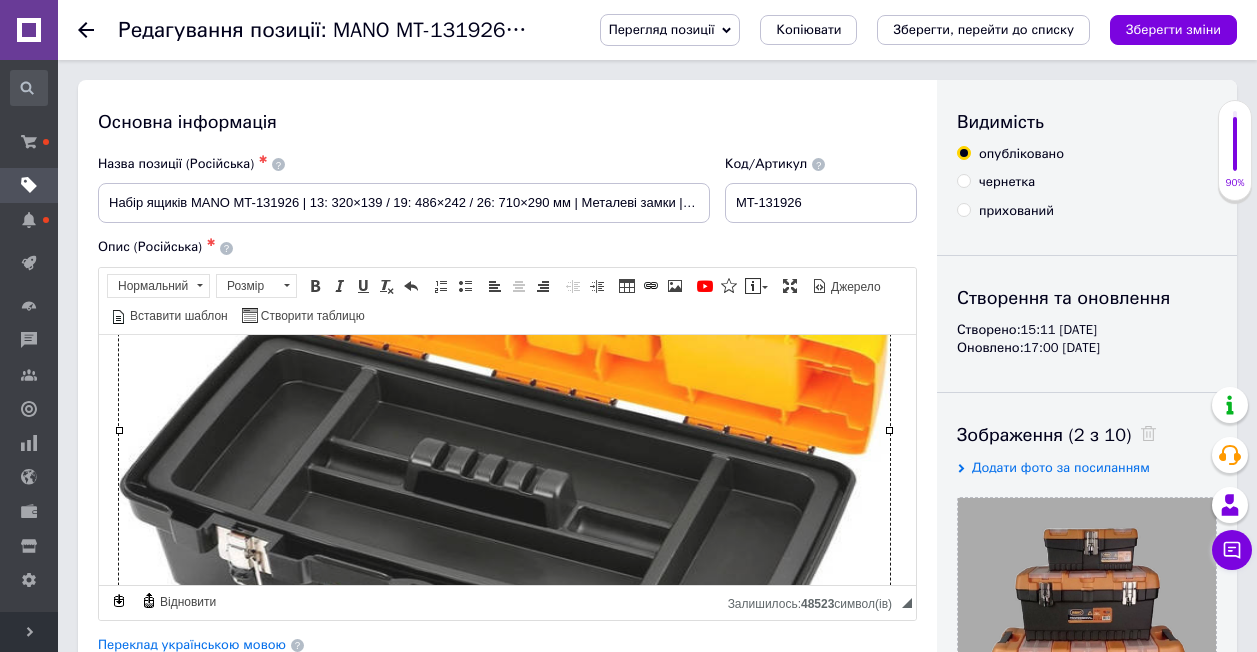 scroll, scrollTop: 1100, scrollLeft: 0, axis: vertical 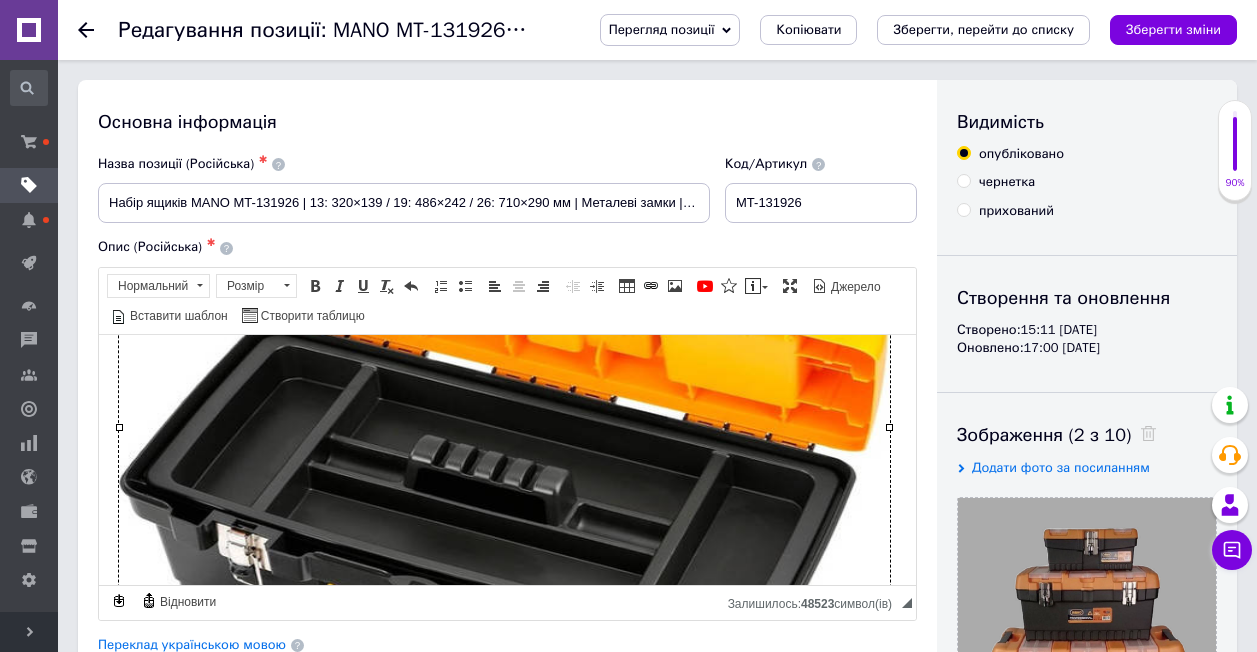 click on "Основна інформація" at bounding box center (507, 122) 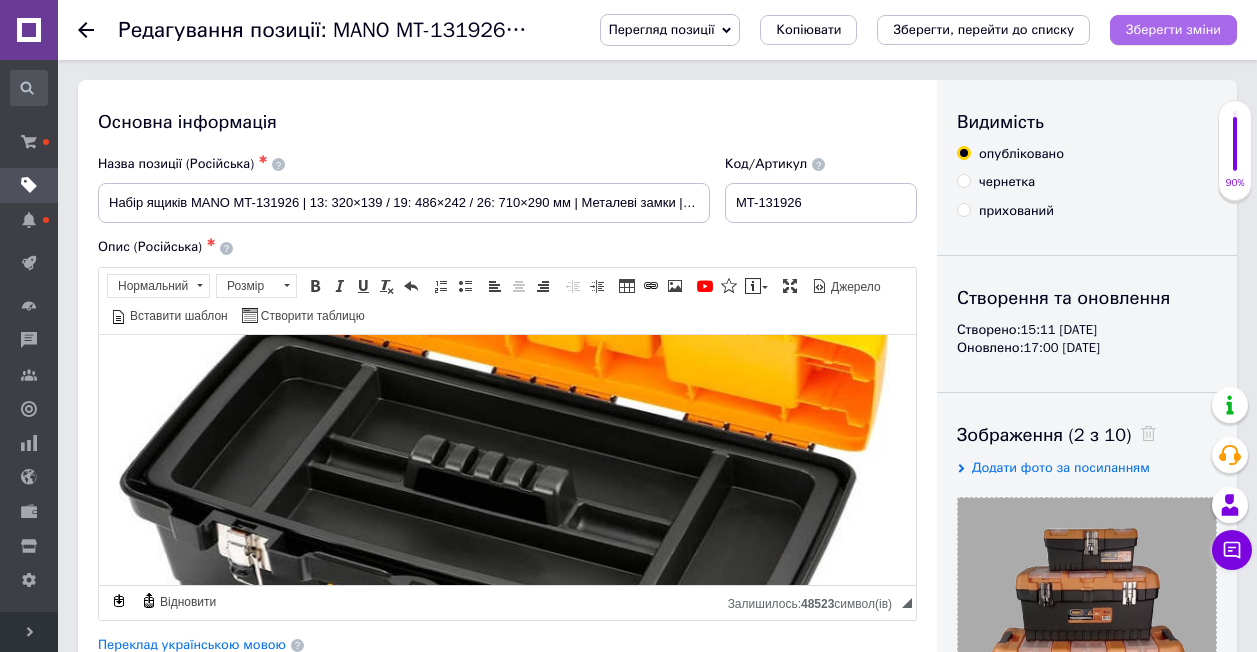 click on "Зберегти зміни" at bounding box center (1173, 29) 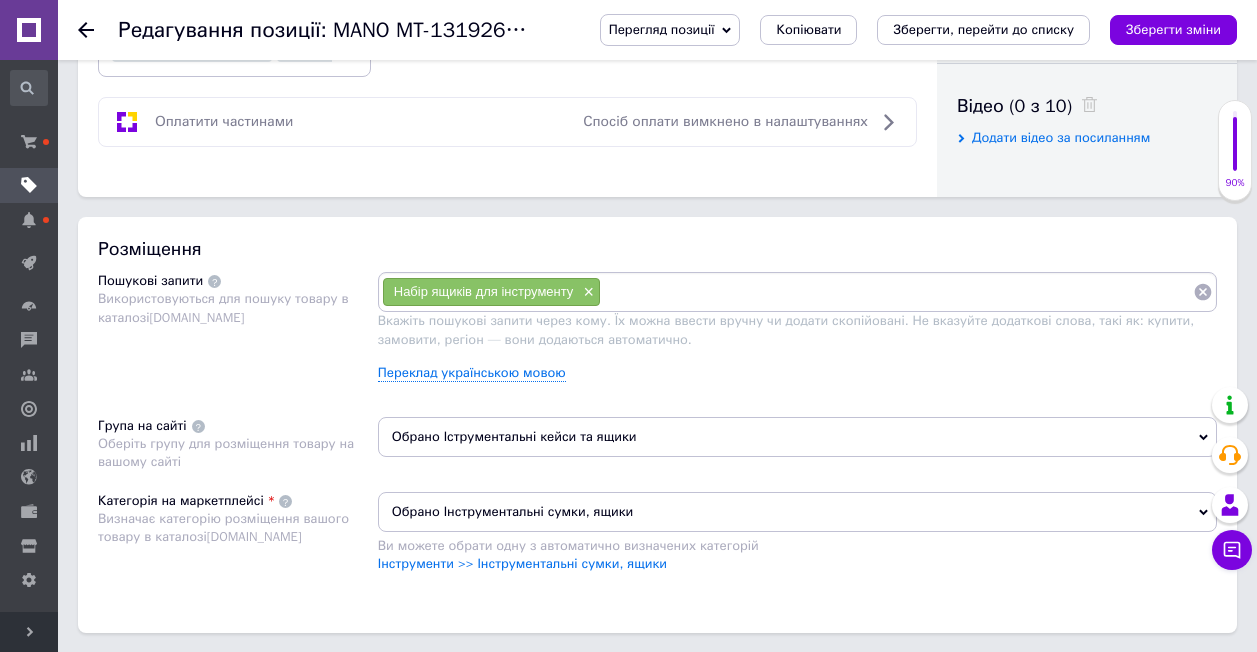 scroll, scrollTop: 1000, scrollLeft: 0, axis: vertical 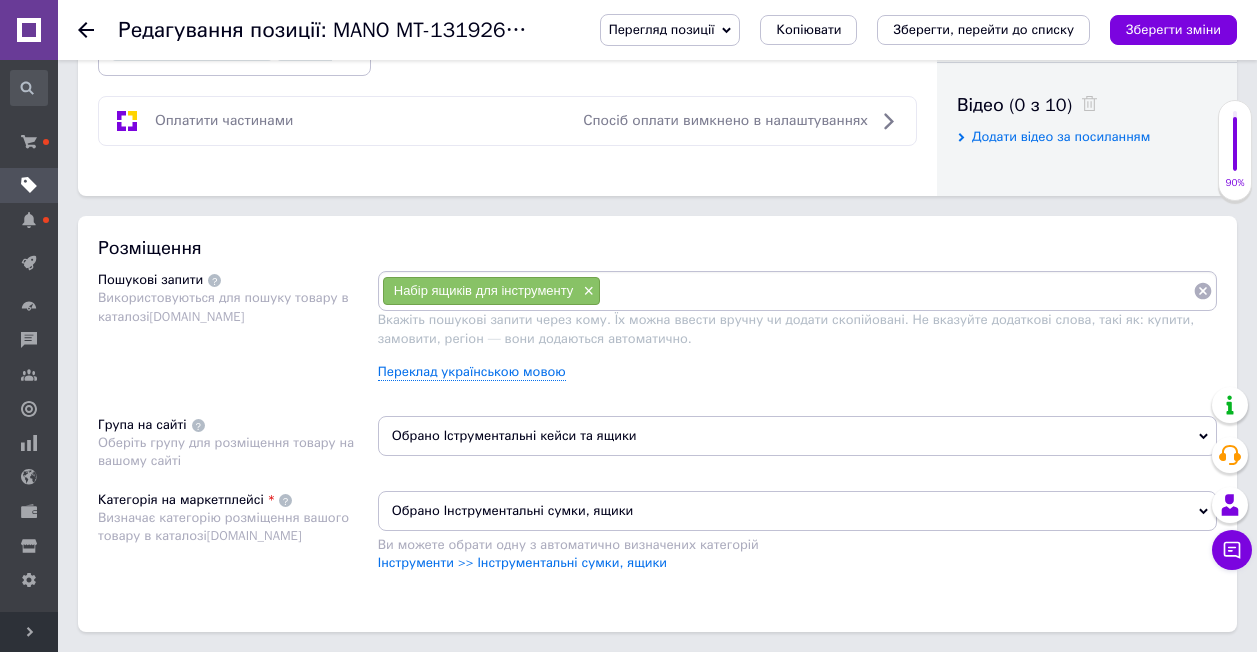 click at bounding box center [897, 291] 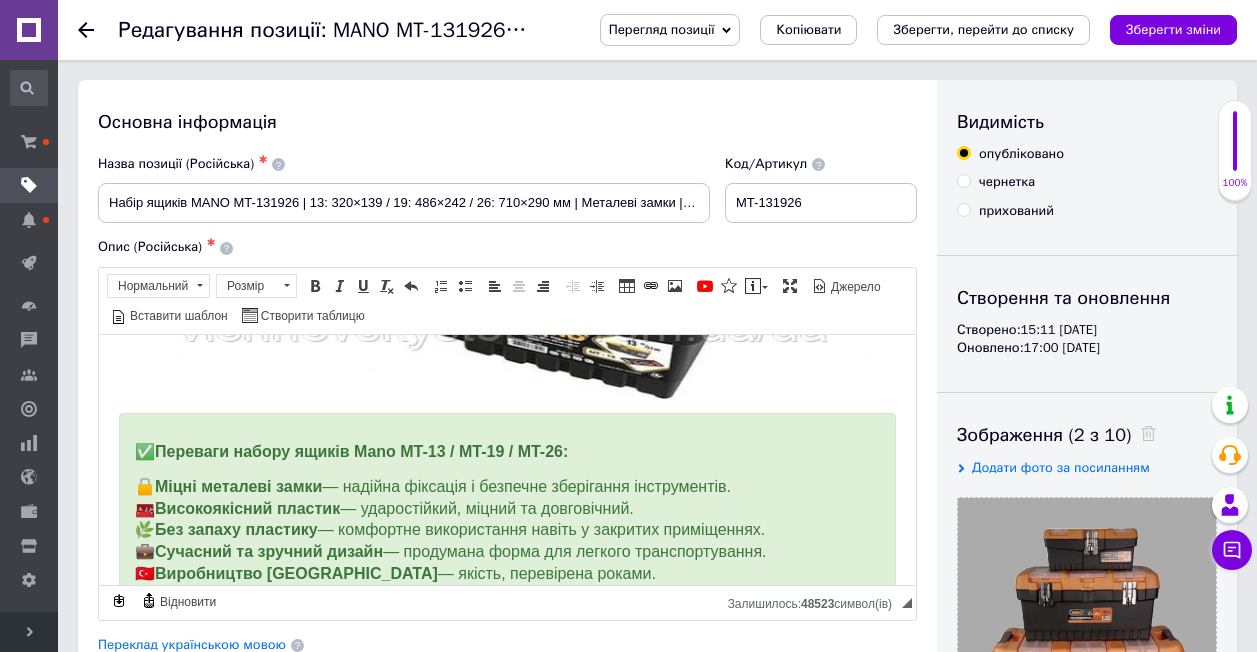 scroll, scrollTop: 480, scrollLeft: 0, axis: vertical 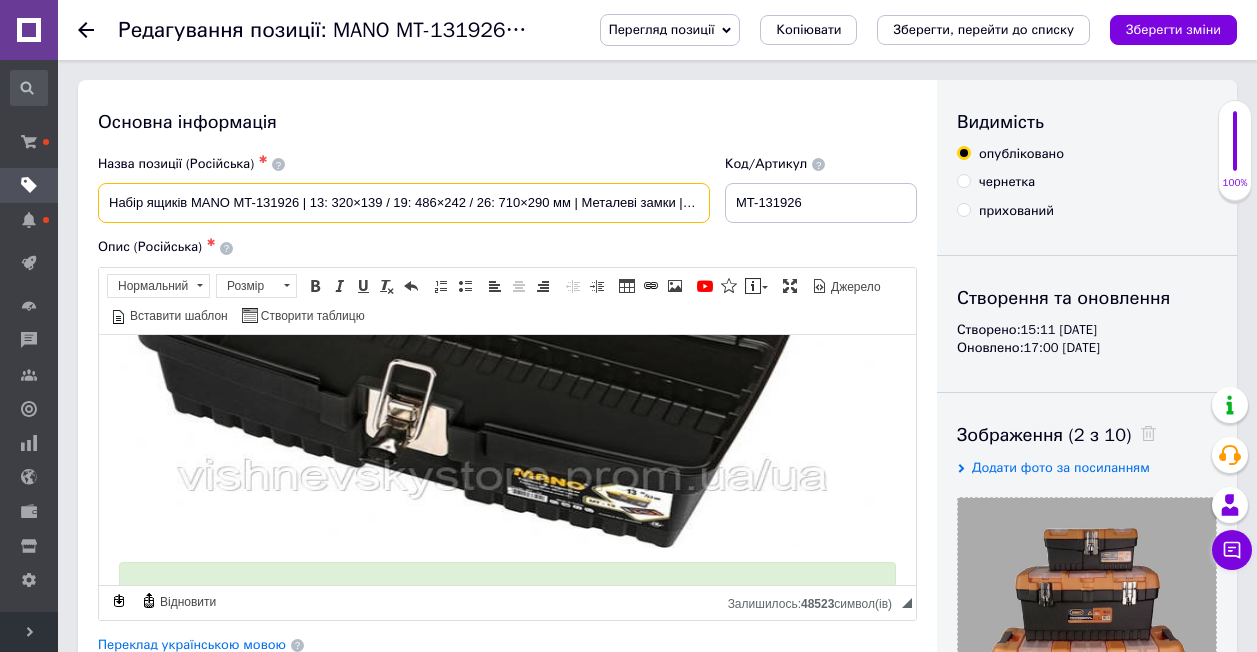 drag, startPoint x: 108, startPoint y: 199, endPoint x: 191, endPoint y: 199, distance: 83 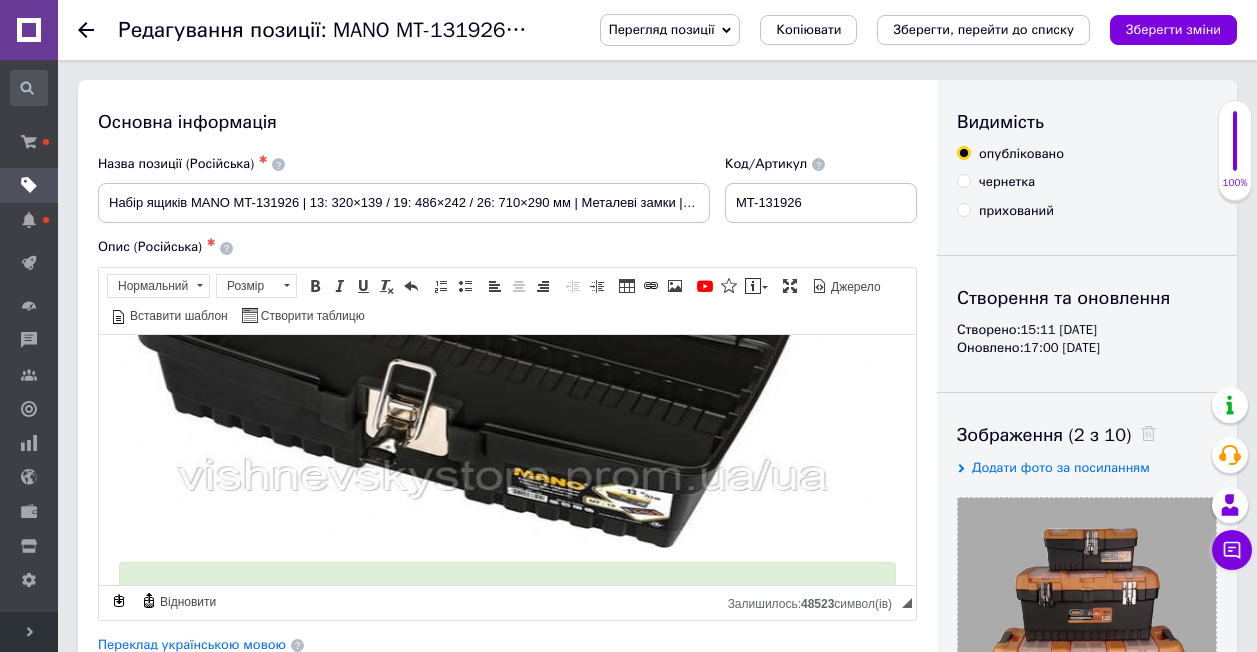 click on "Основна інформація" at bounding box center [507, 122] 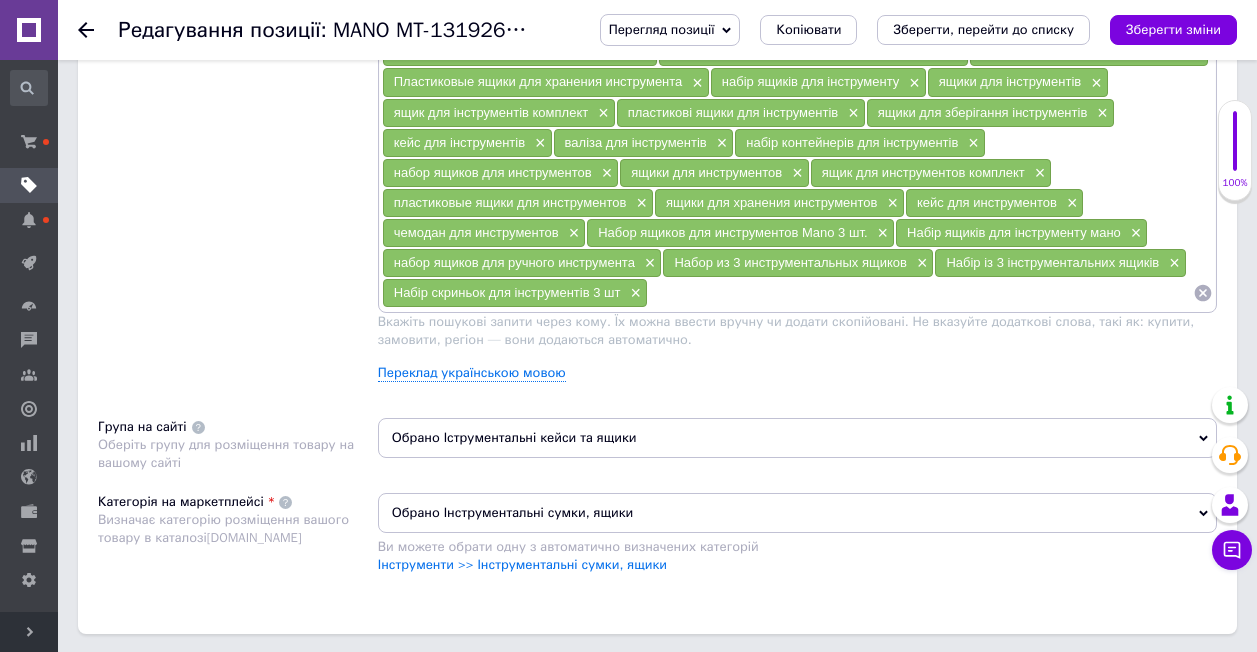 scroll, scrollTop: 1300, scrollLeft: 0, axis: vertical 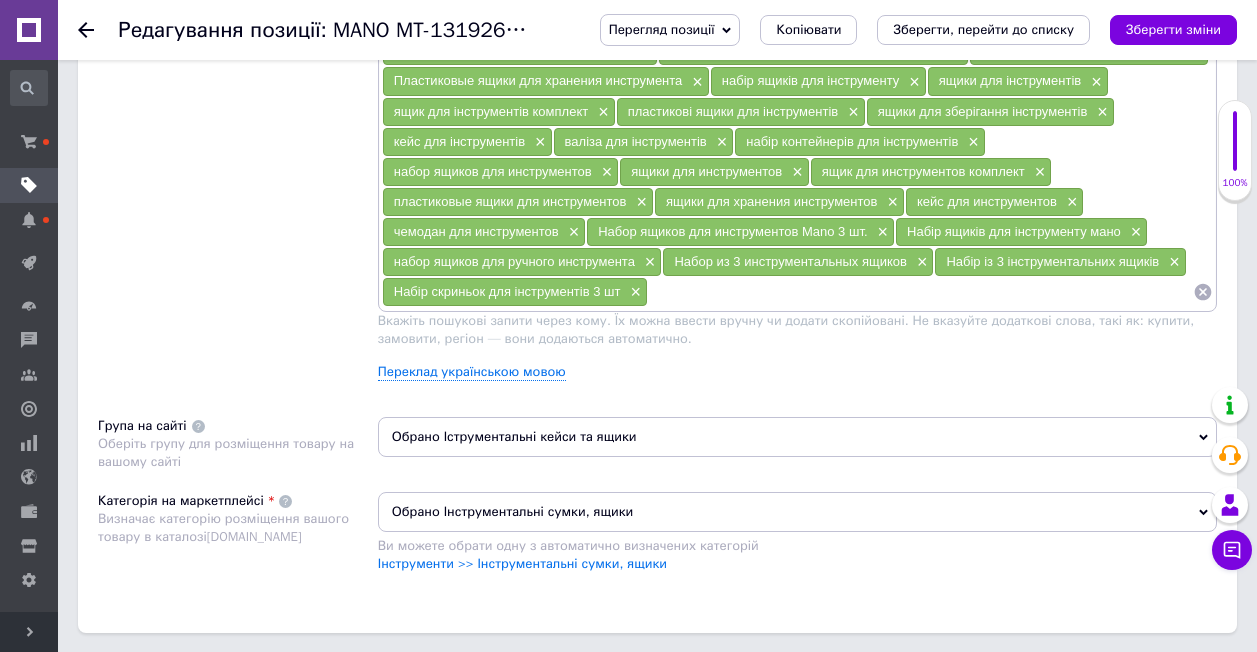 click at bounding box center (920, 292) 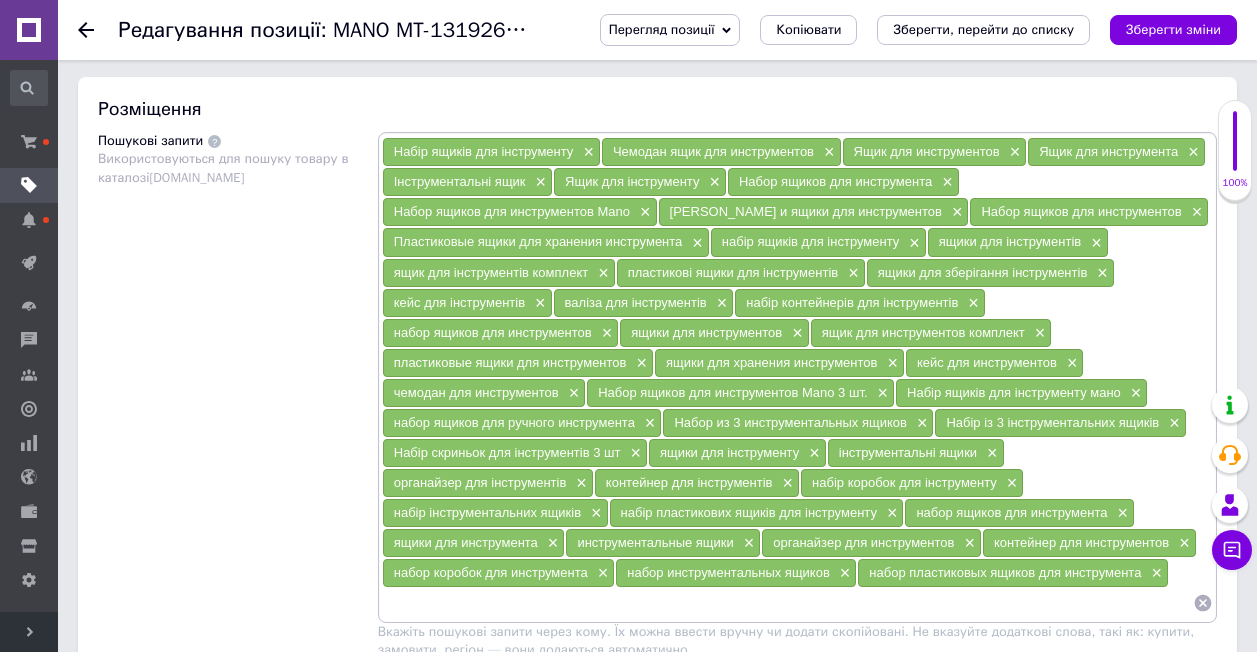 scroll, scrollTop: 1100, scrollLeft: 0, axis: vertical 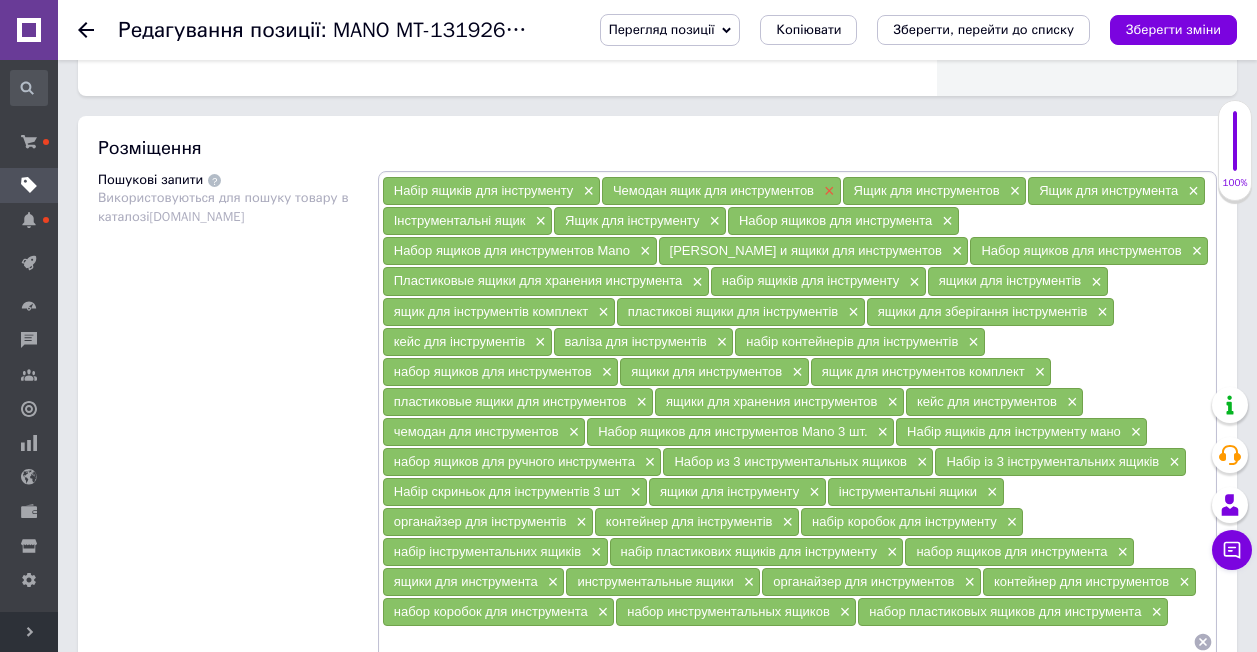 click on "×" at bounding box center [827, 191] 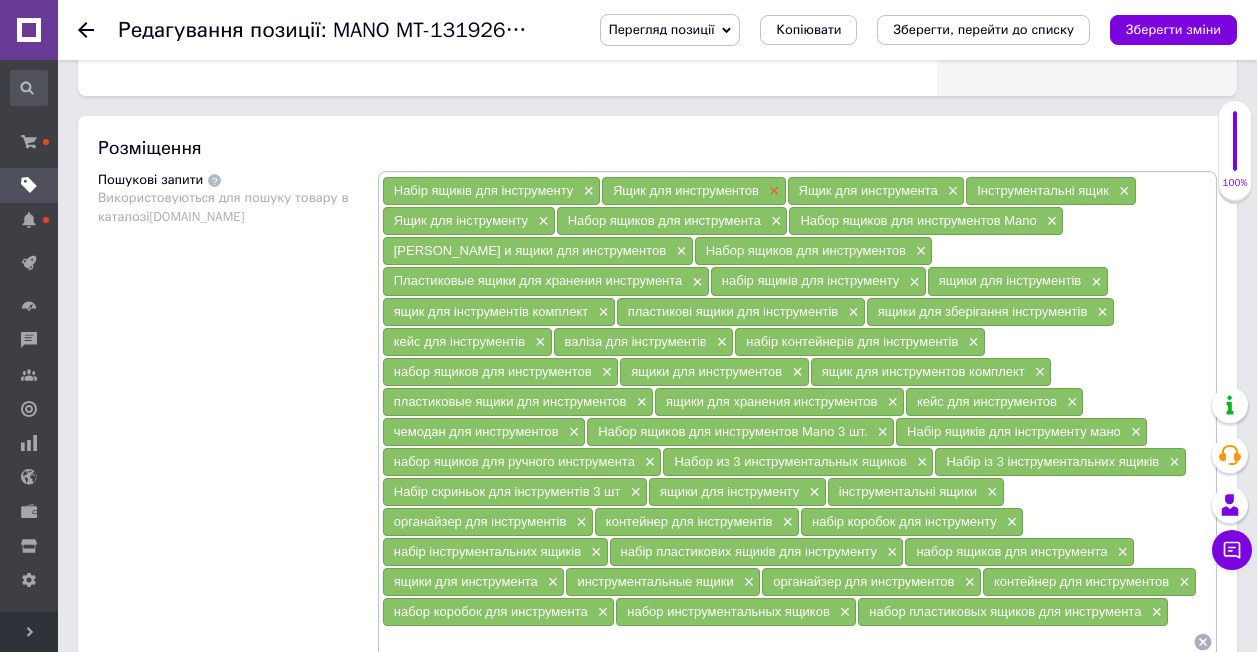 click on "×" at bounding box center (772, 191) 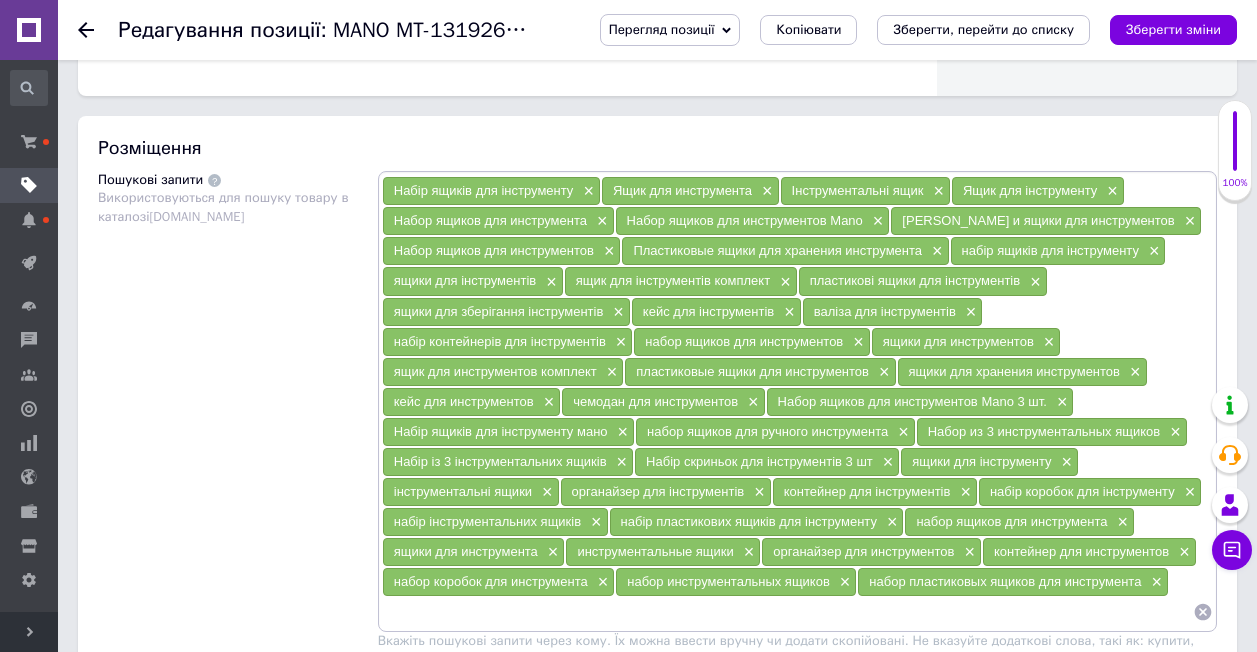 click on "×" at bounding box center (765, 191) 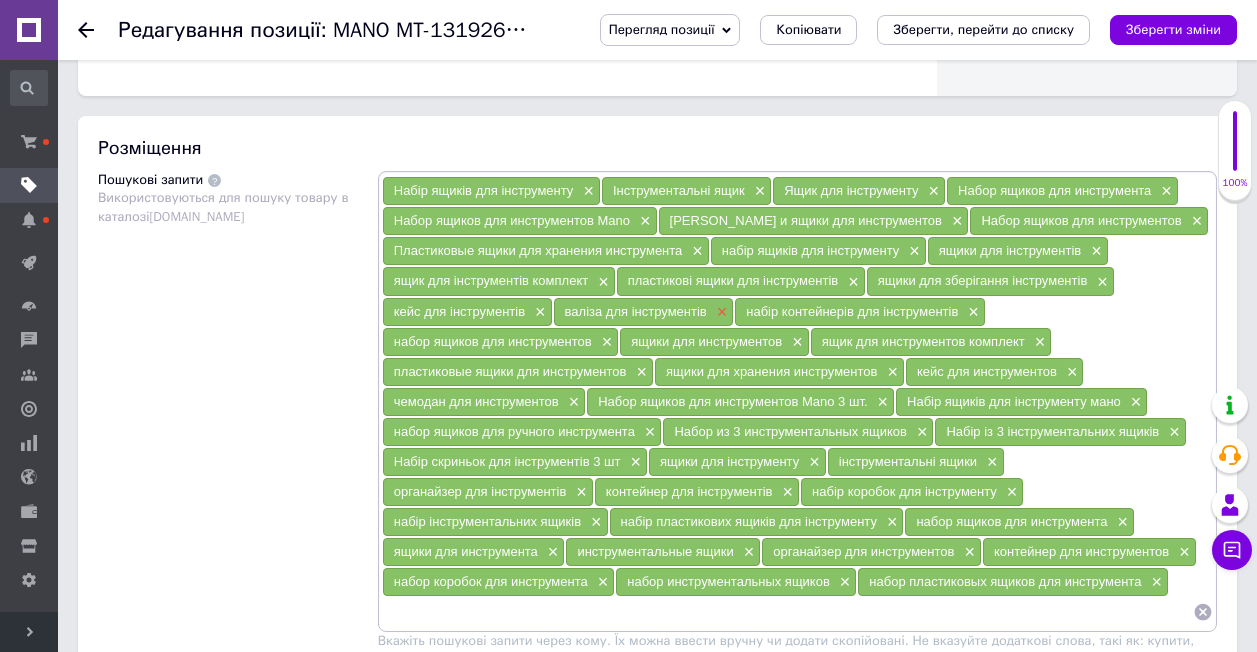 click on "×" at bounding box center (720, 312) 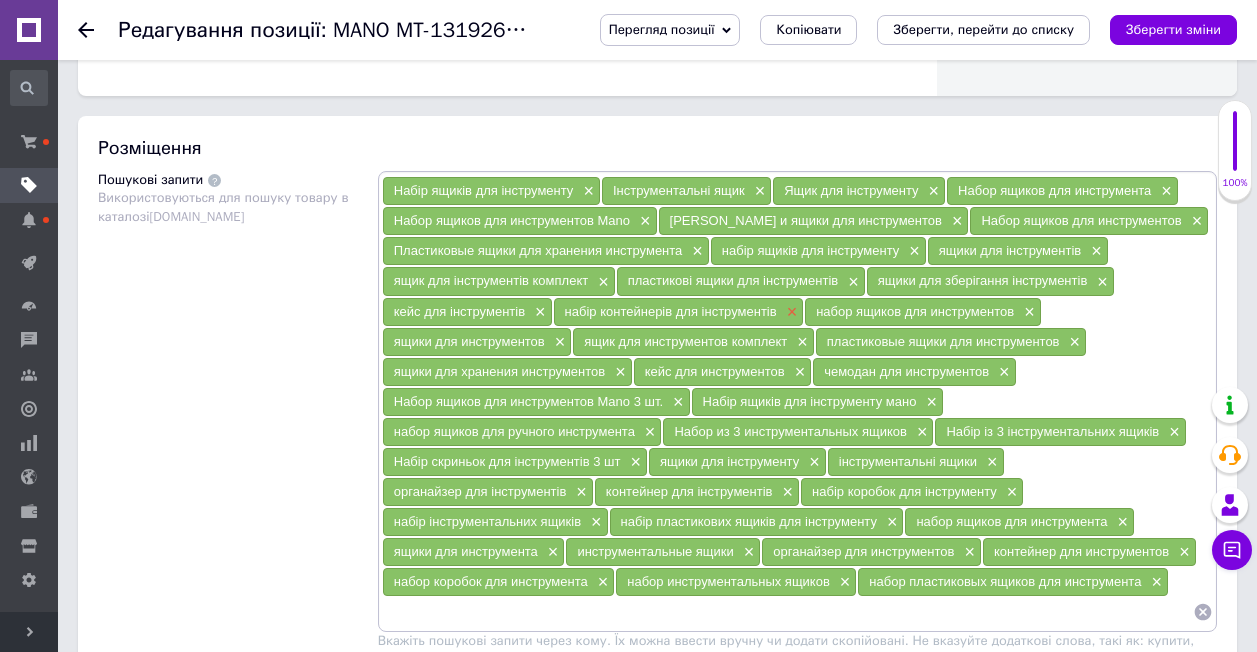 click on "×" at bounding box center (790, 312) 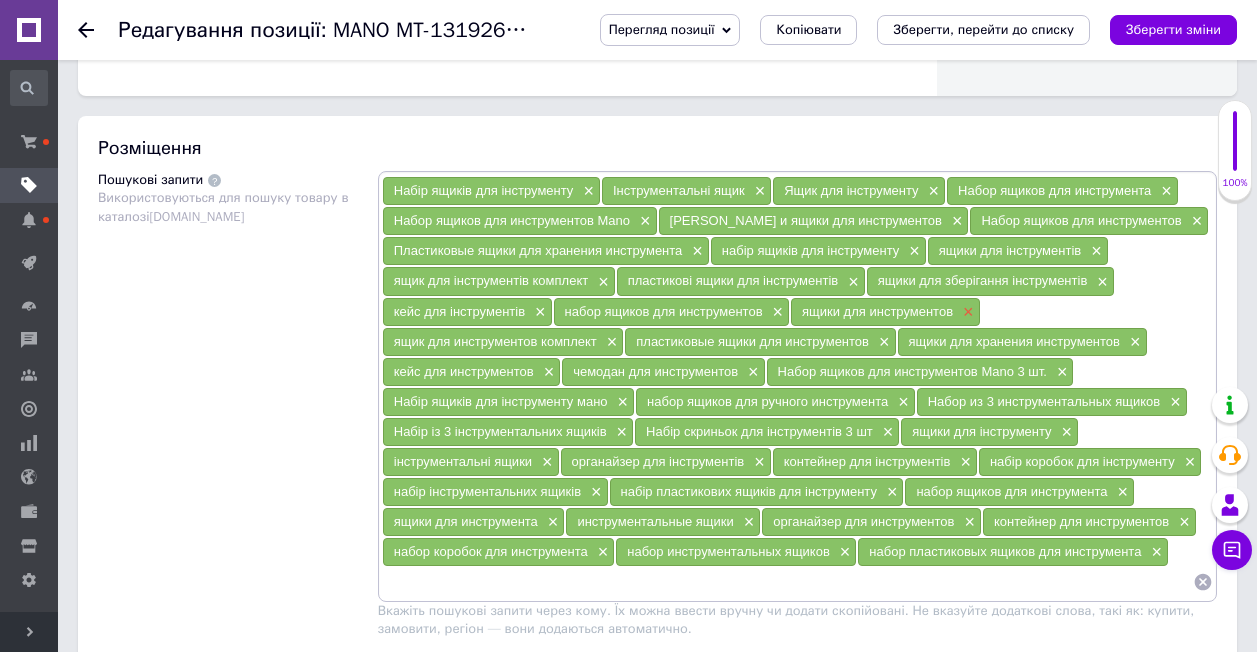 click on "×" at bounding box center (966, 312) 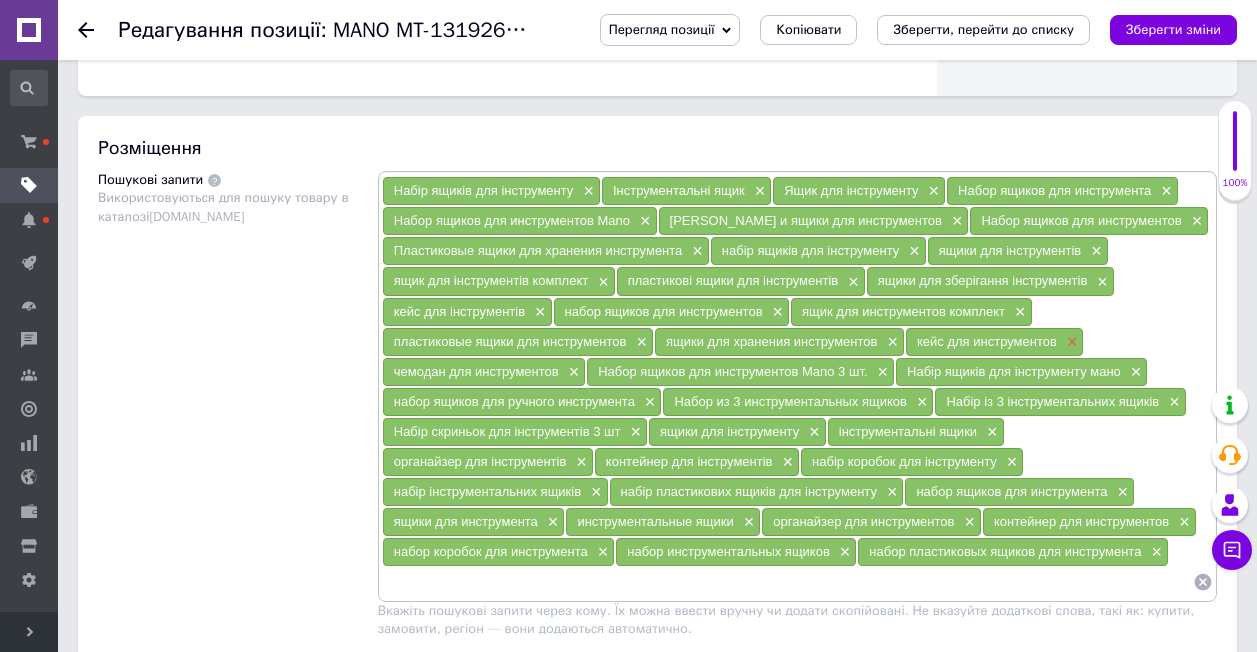 click on "×" at bounding box center [1070, 342] 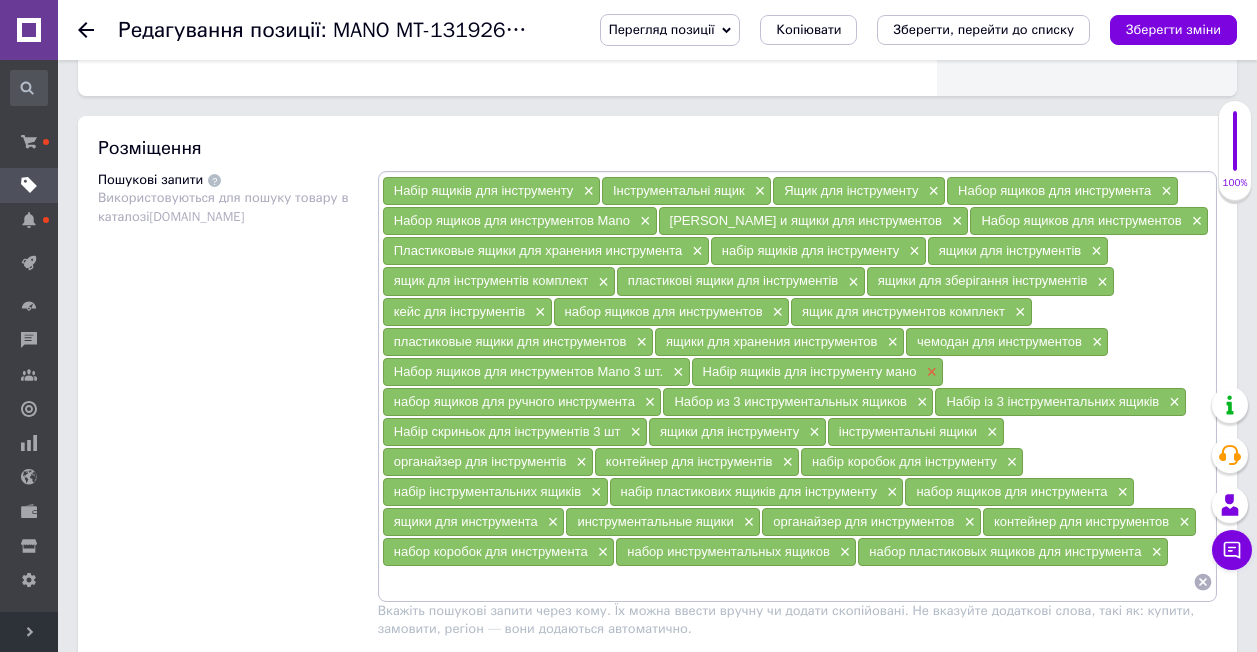click on "×" at bounding box center (929, 372) 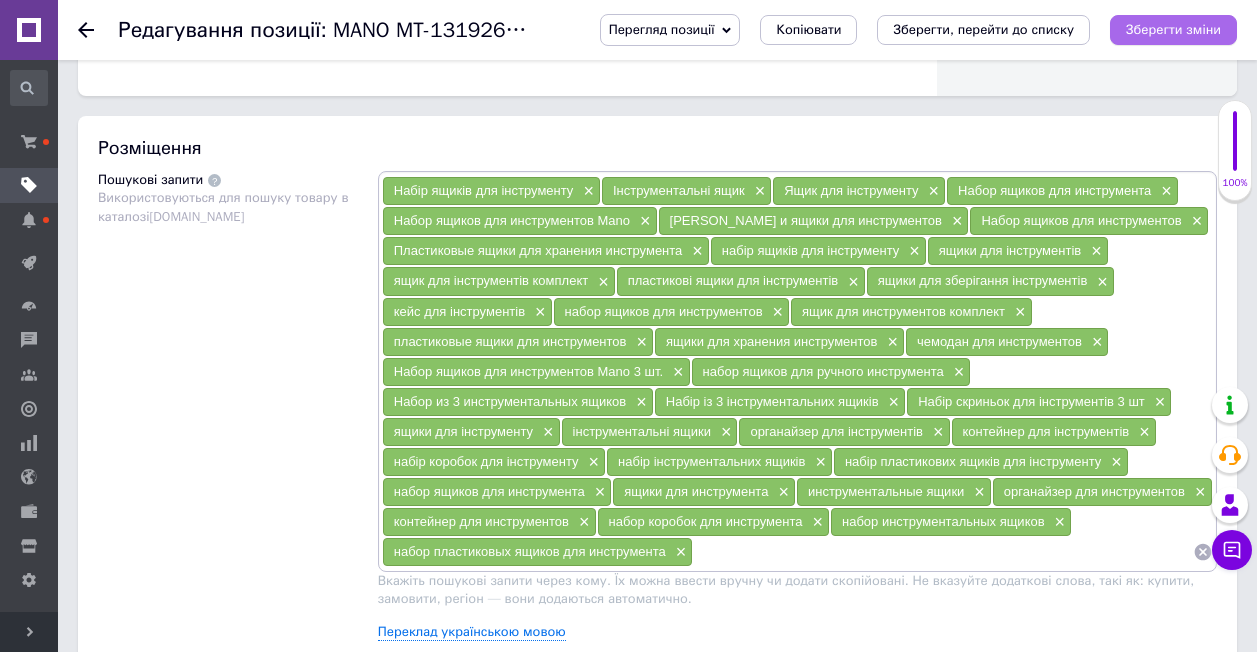 click on "Зберегти зміни" at bounding box center (1173, 29) 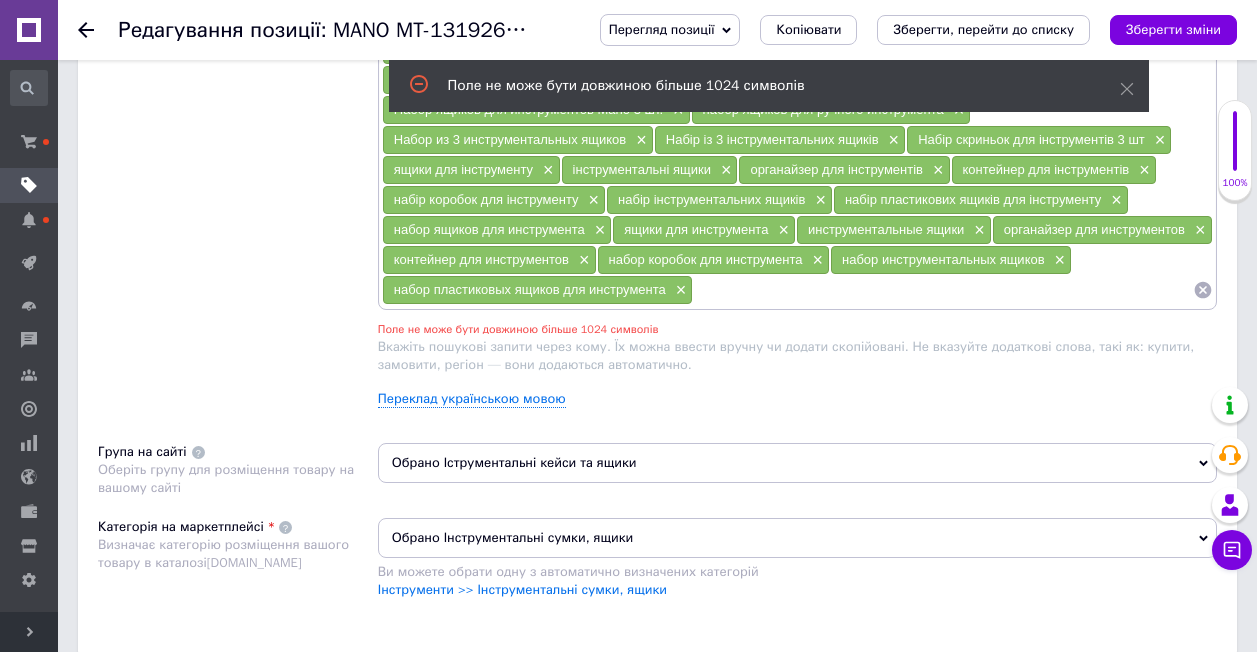 scroll, scrollTop: 1366, scrollLeft: 0, axis: vertical 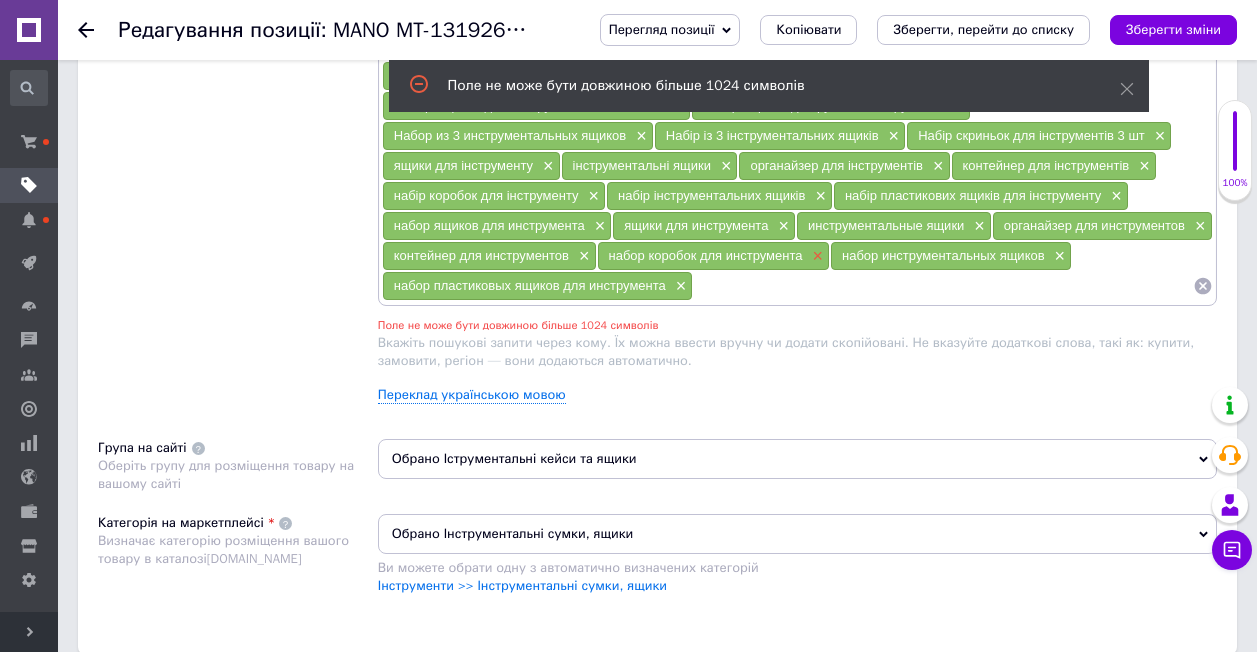 click on "×" at bounding box center [815, 256] 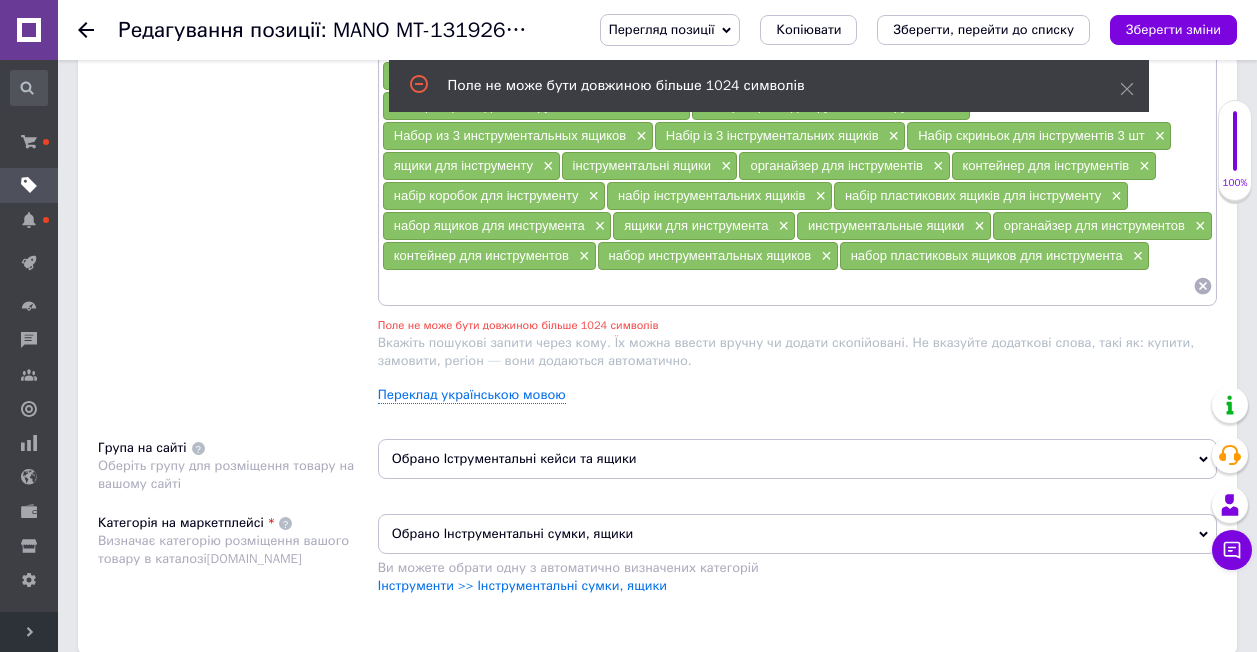 scroll, scrollTop: 1266, scrollLeft: 0, axis: vertical 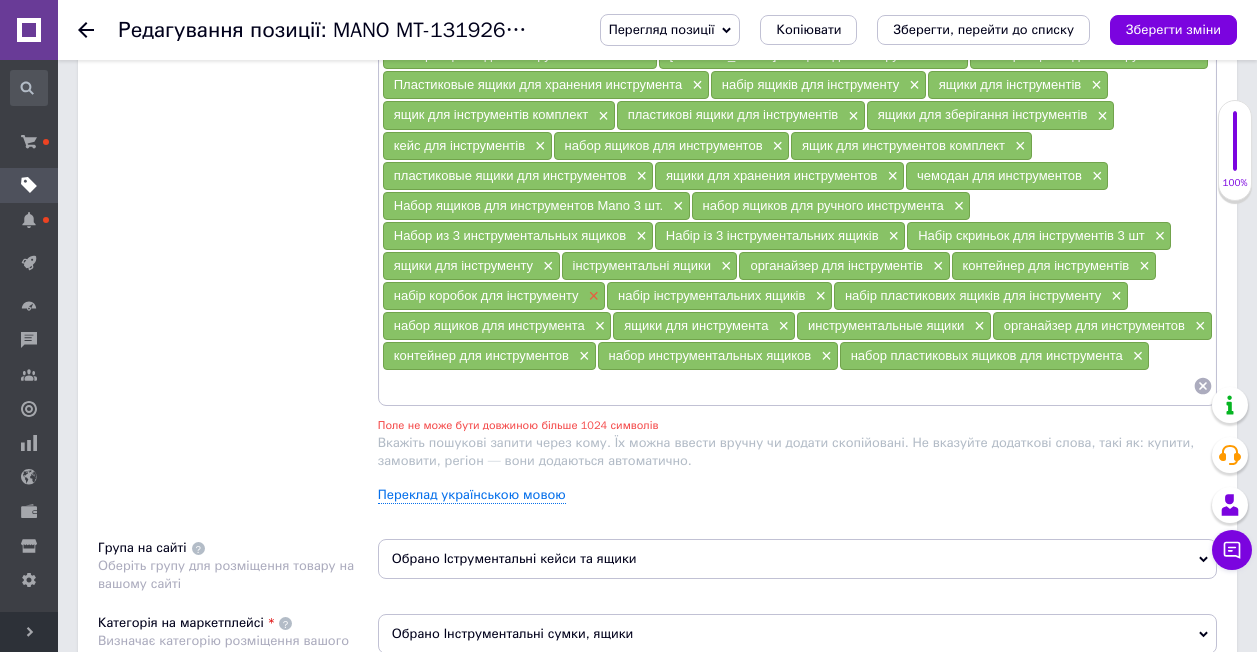 click on "×" at bounding box center [592, 296] 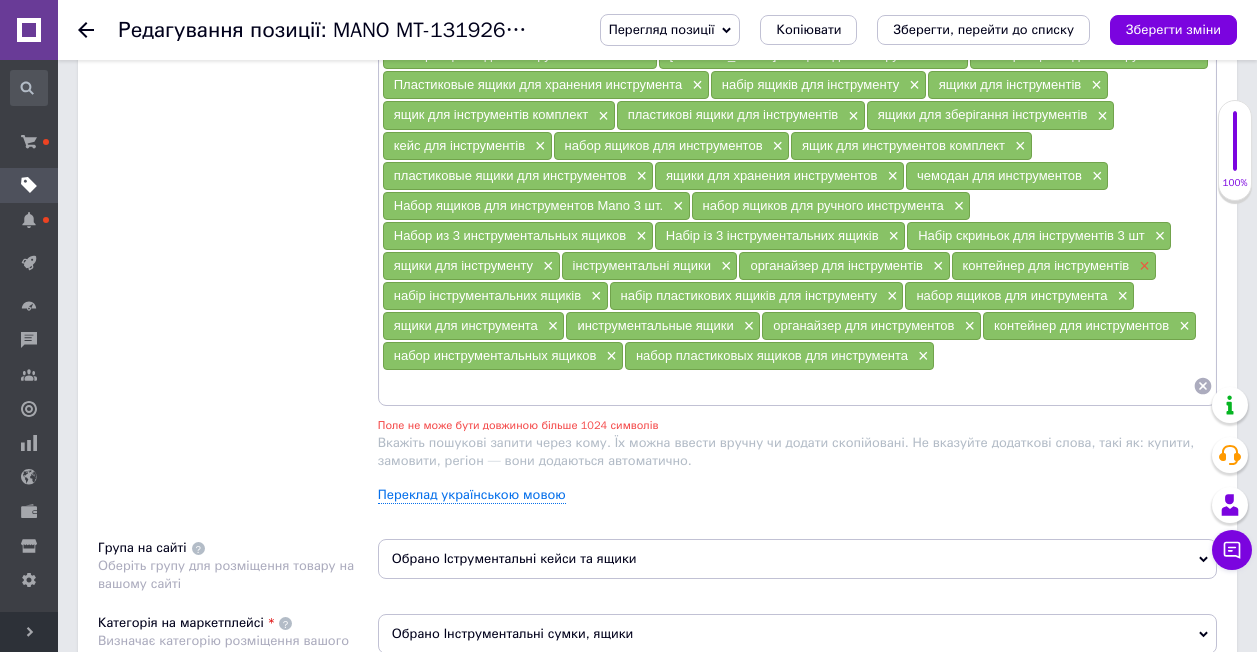 click on "×" at bounding box center (1142, 266) 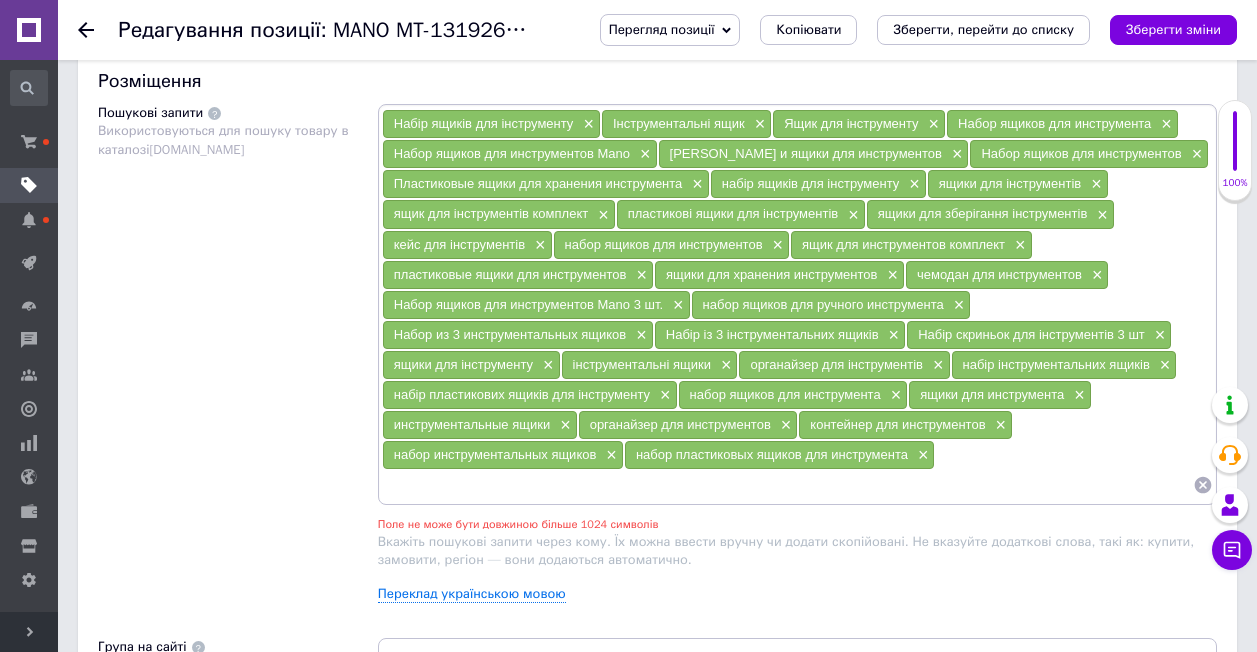 scroll, scrollTop: 1166, scrollLeft: 0, axis: vertical 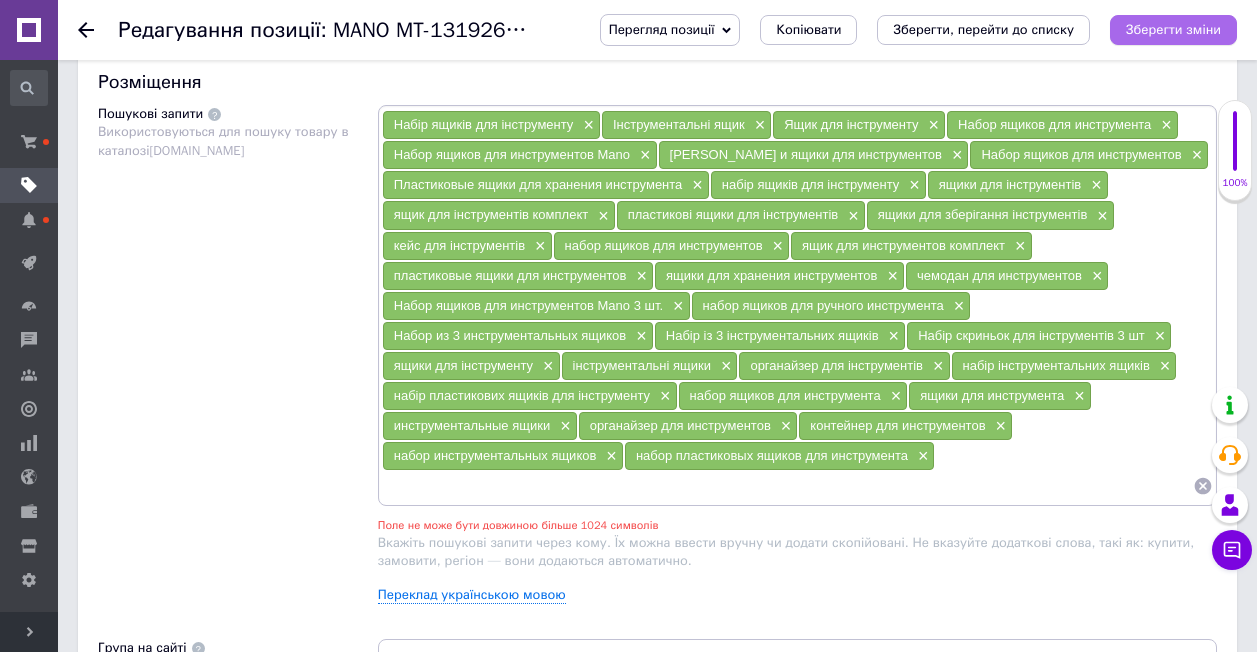 click on "Зберегти зміни" at bounding box center (1173, 29) 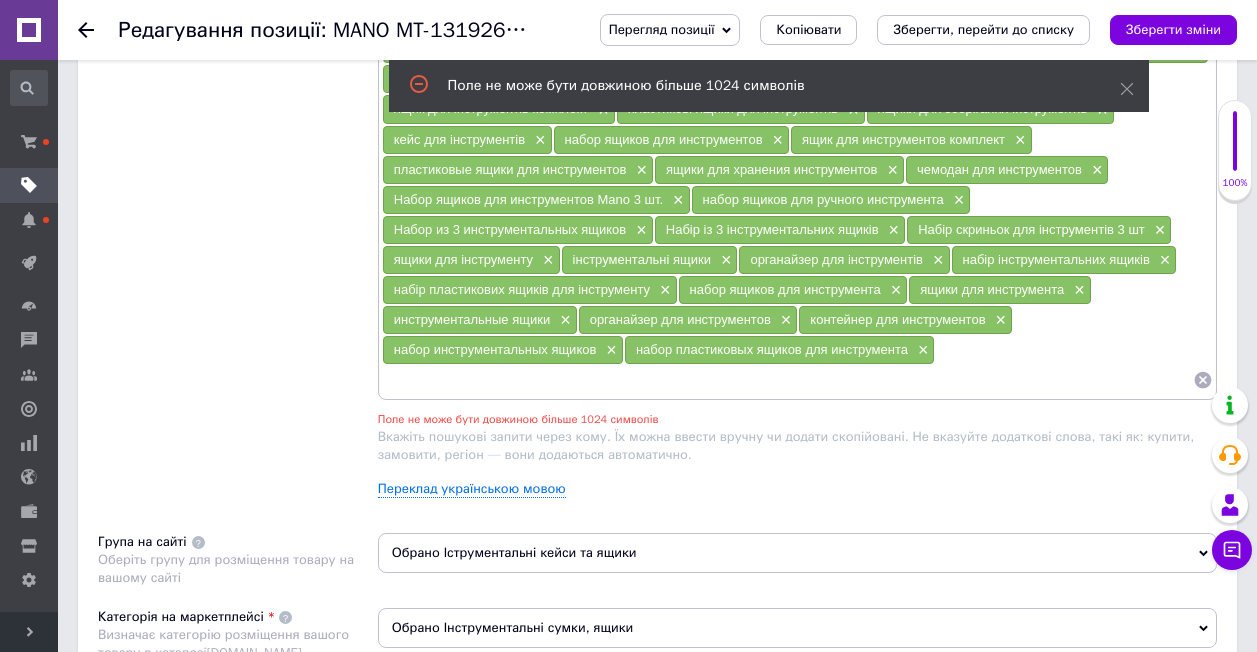 scroll, scrollTop: 1166, scrollLeft: 0, axis: vertical 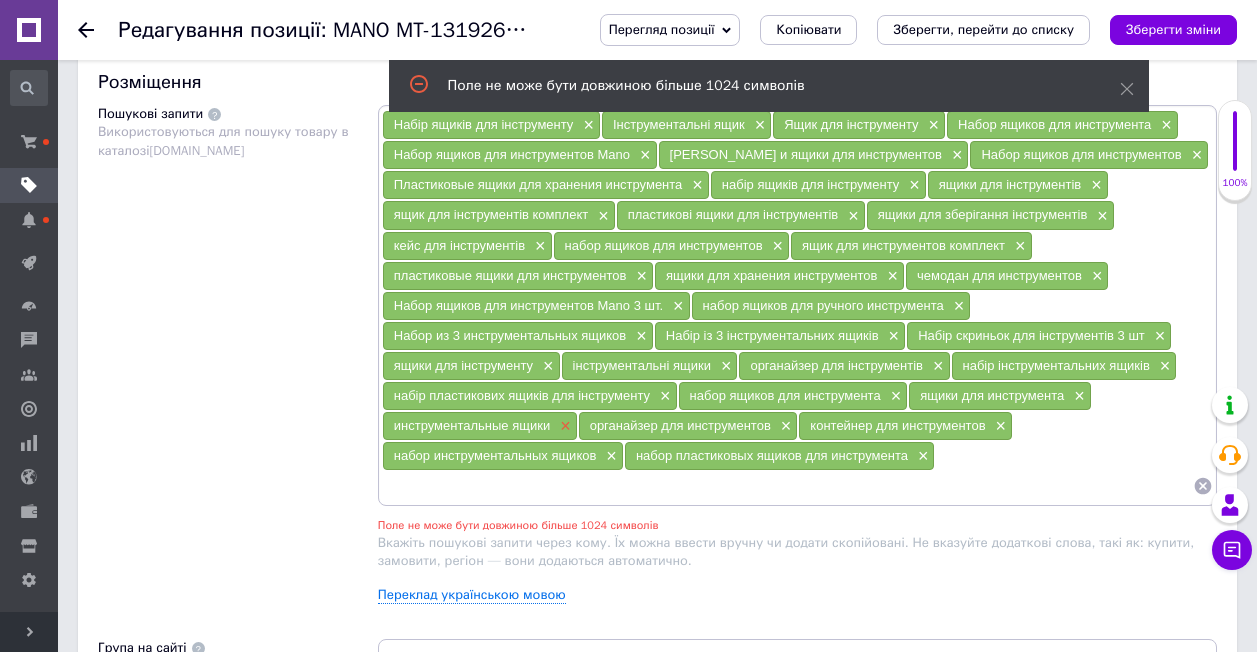 click on "×" at bounding box center (563, 426) 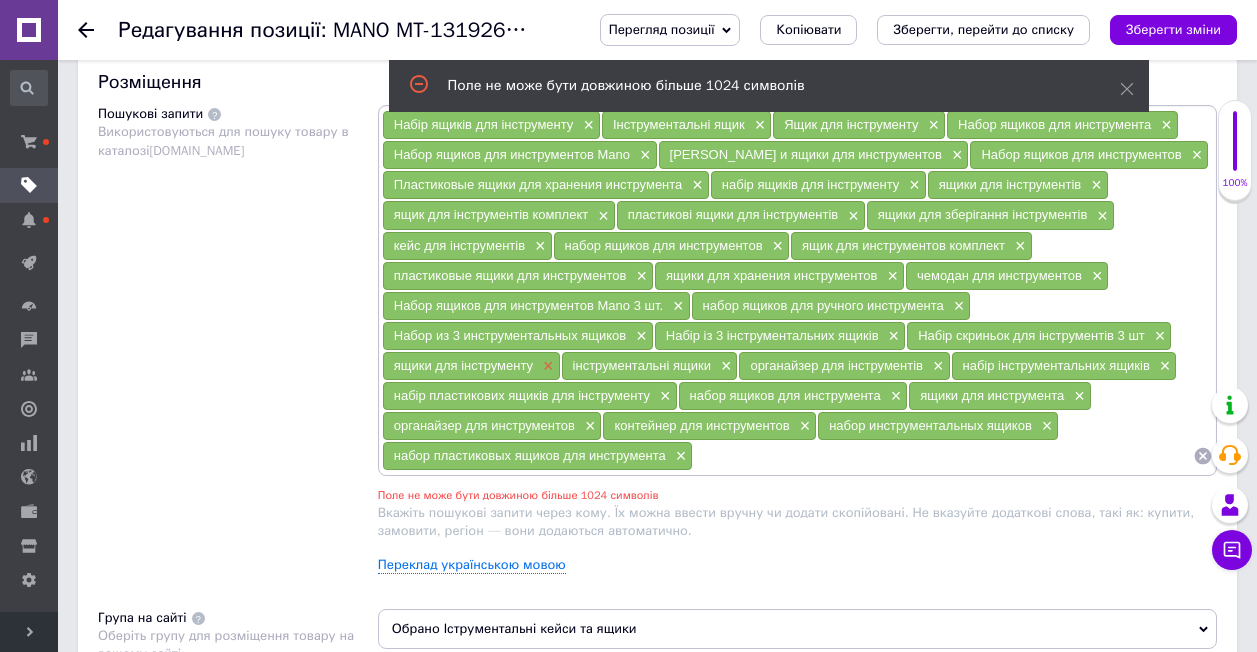 click on "×" at bounding box center (546, 366) 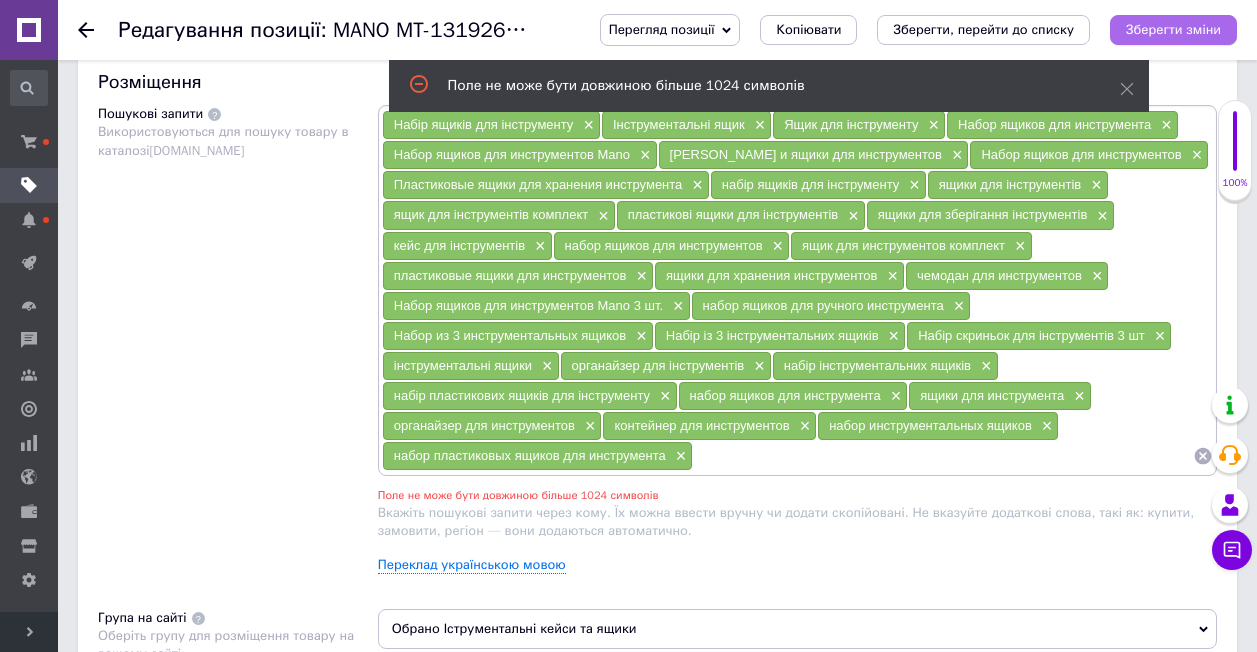 click on "Зберегти зміни" at bounding box center [1173, 29] 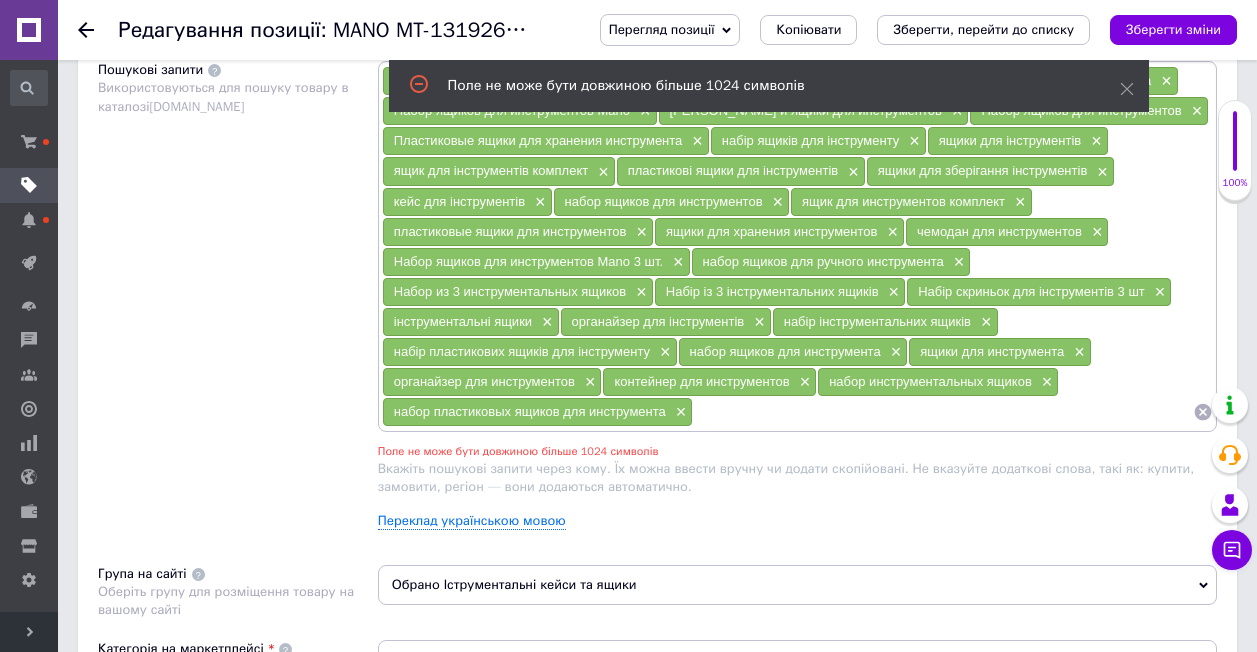 scroll, scrollTop: 1136, scrollLeft: 0, axis: vertical 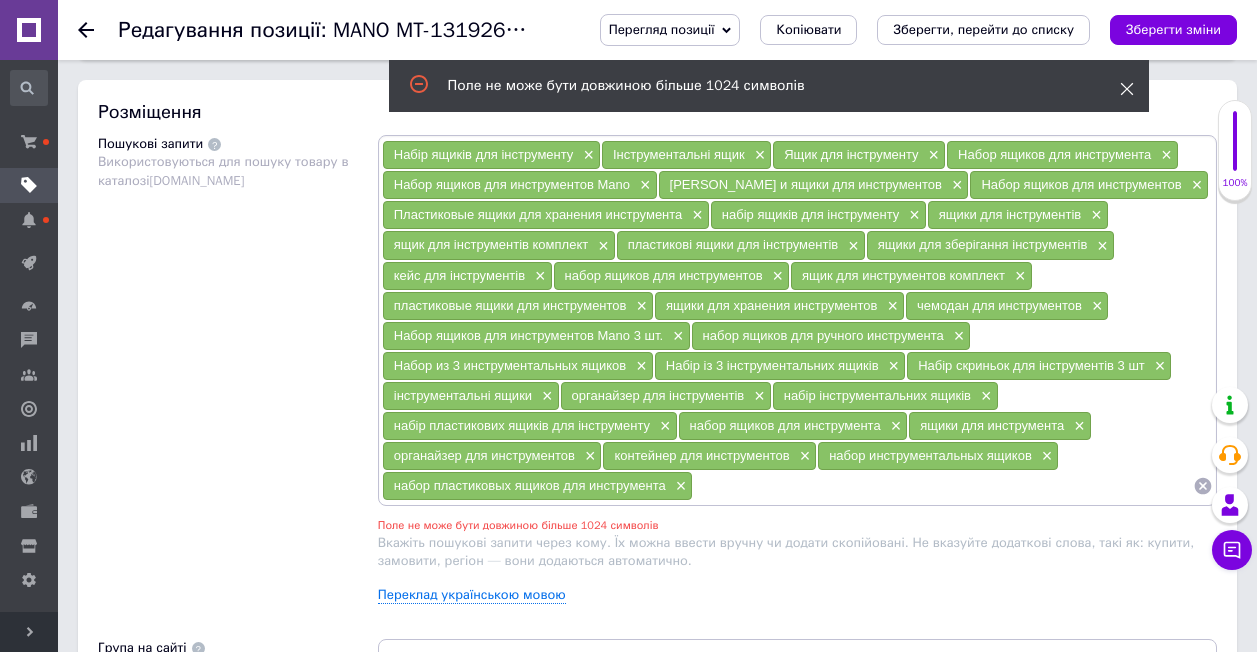click 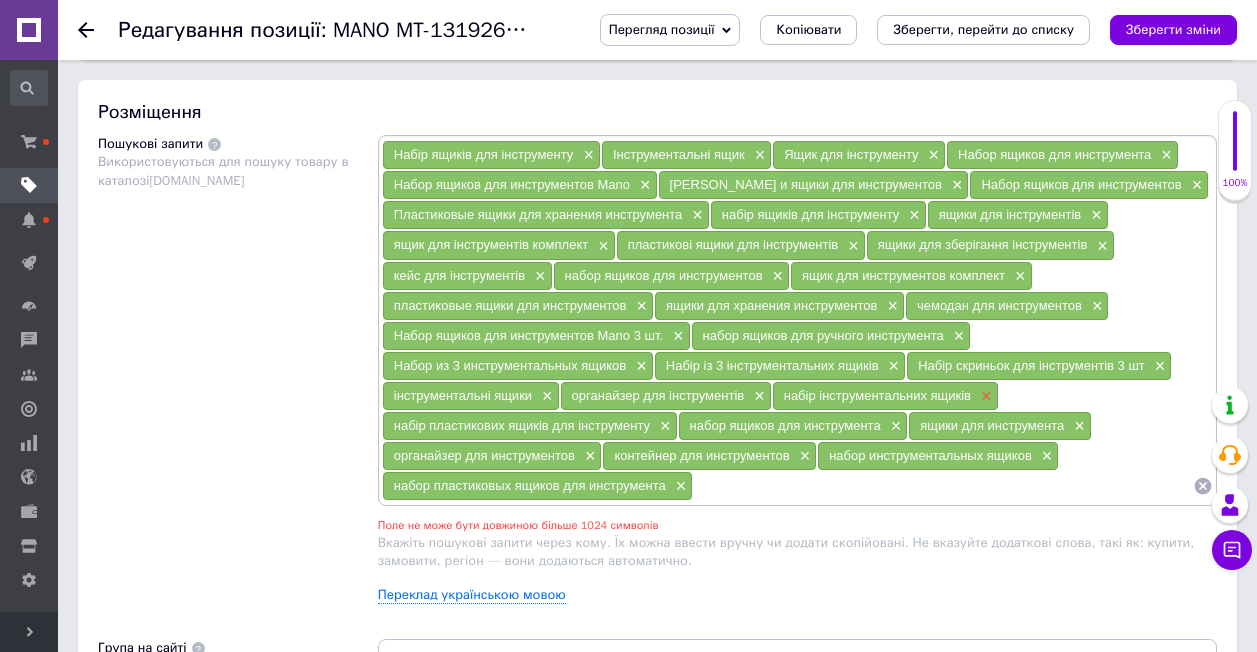 click on "×" at bounding box center [984, 396] 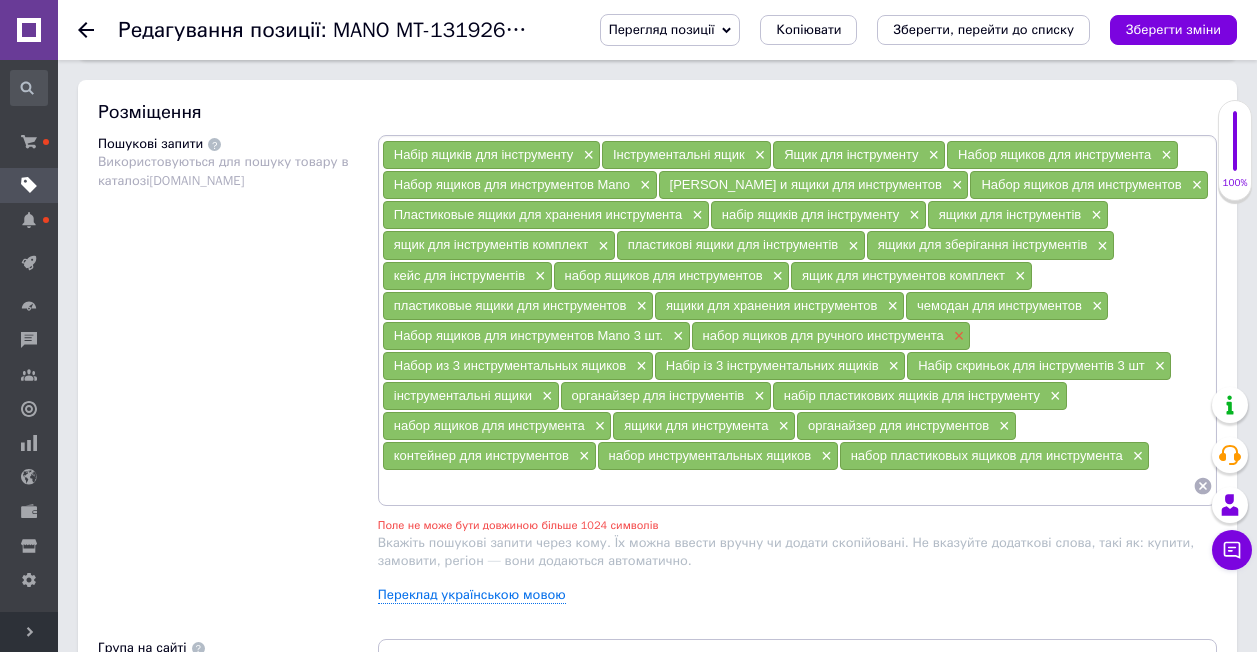 click on "×" at bounding box center [957, 336] 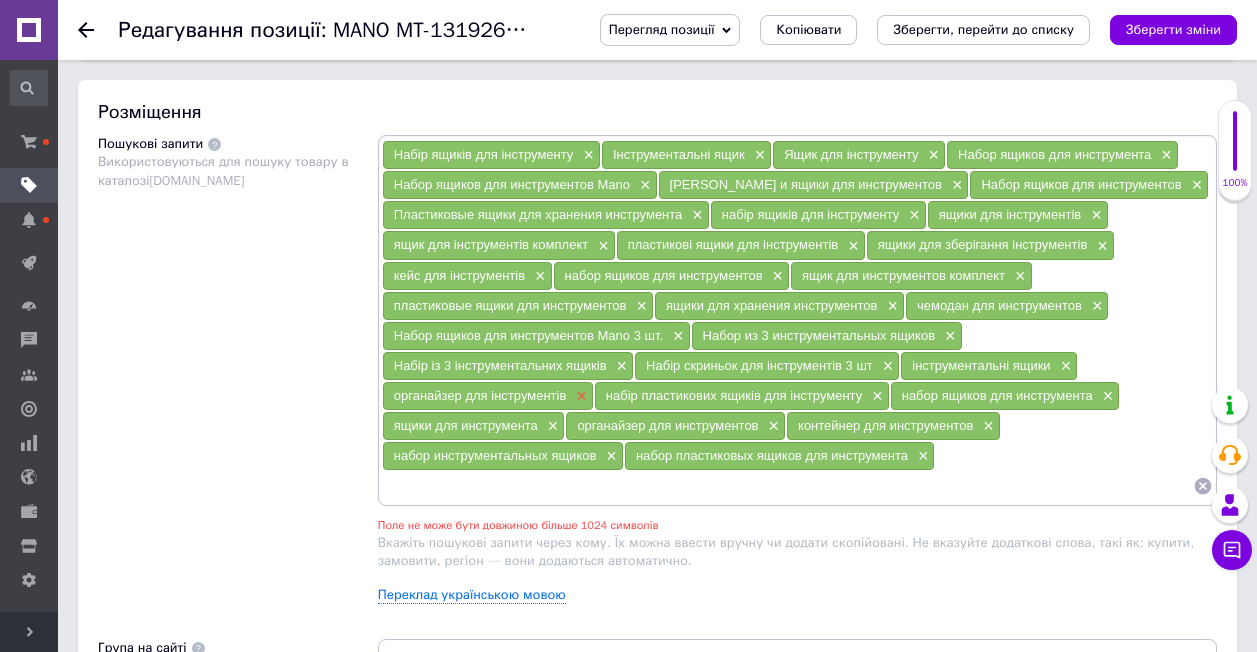 click on "×" at bounding box center (579, 396) 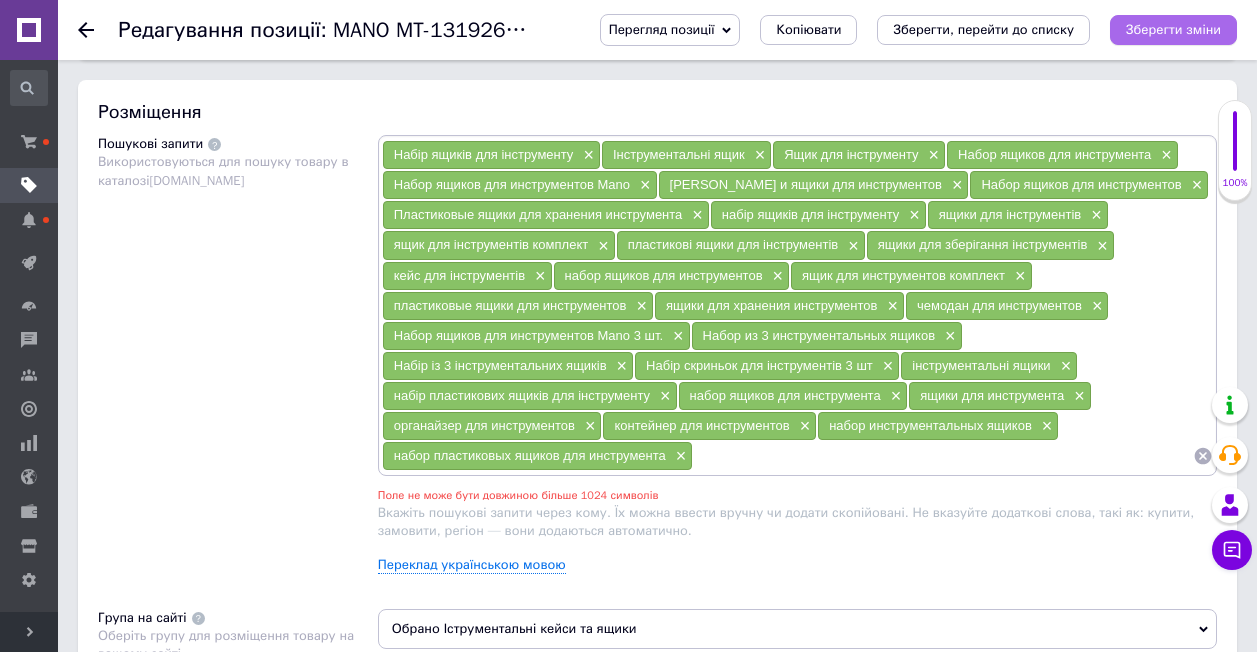 click on "Зберегти зміни" at bounding box center (1173, 29) 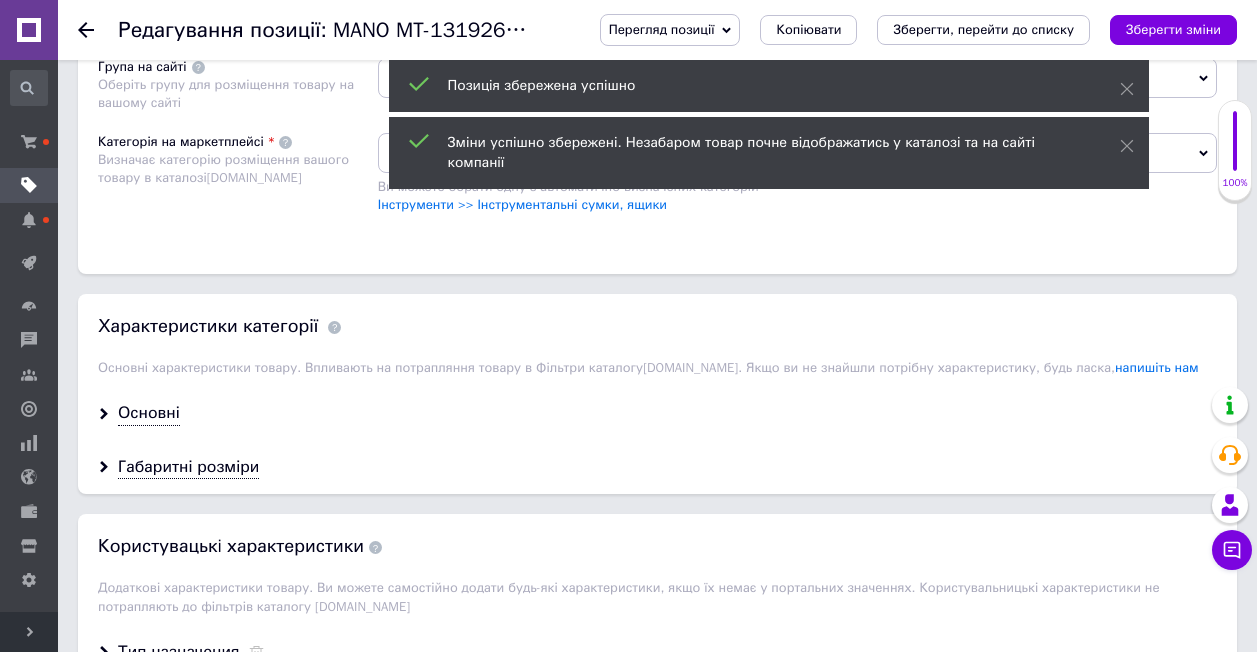 scroll, scrollTop: 1836, scrollLeft: 0, axis: vertical 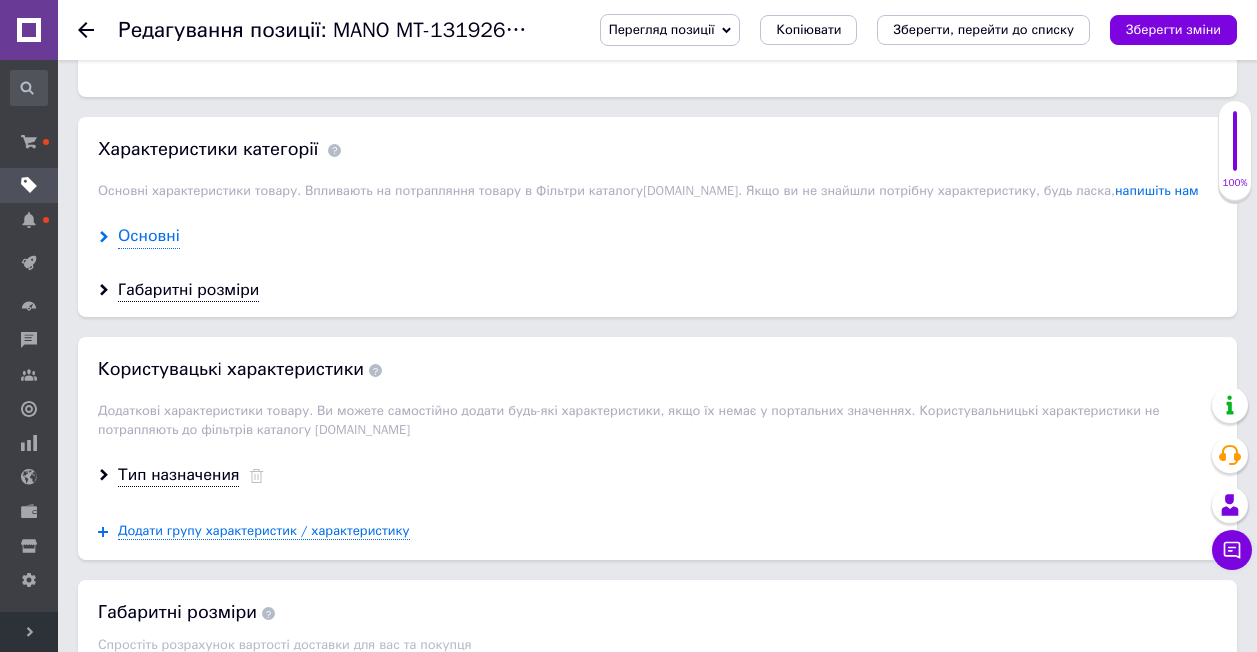click on "Основні" at bounding box center [149, 236] 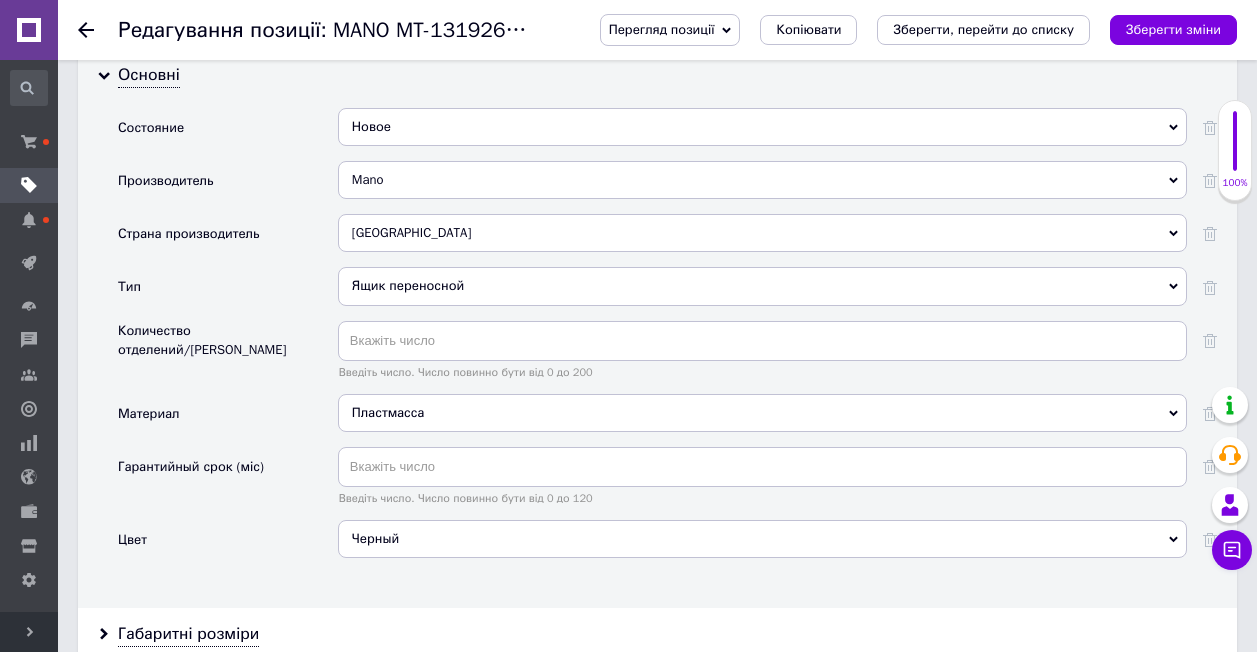 scroll, scrollTop: 2036, scrollLeft: 0, axis: vertical 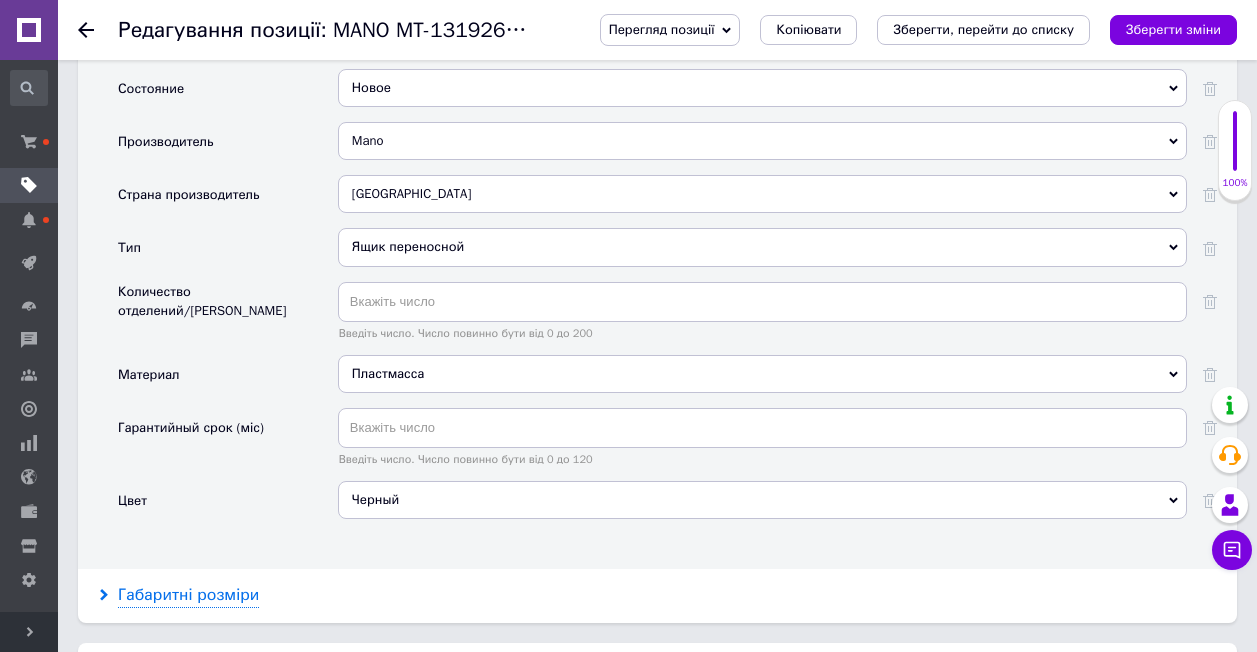 click on "Габаритні розміри" at bounding box center [188, 595] 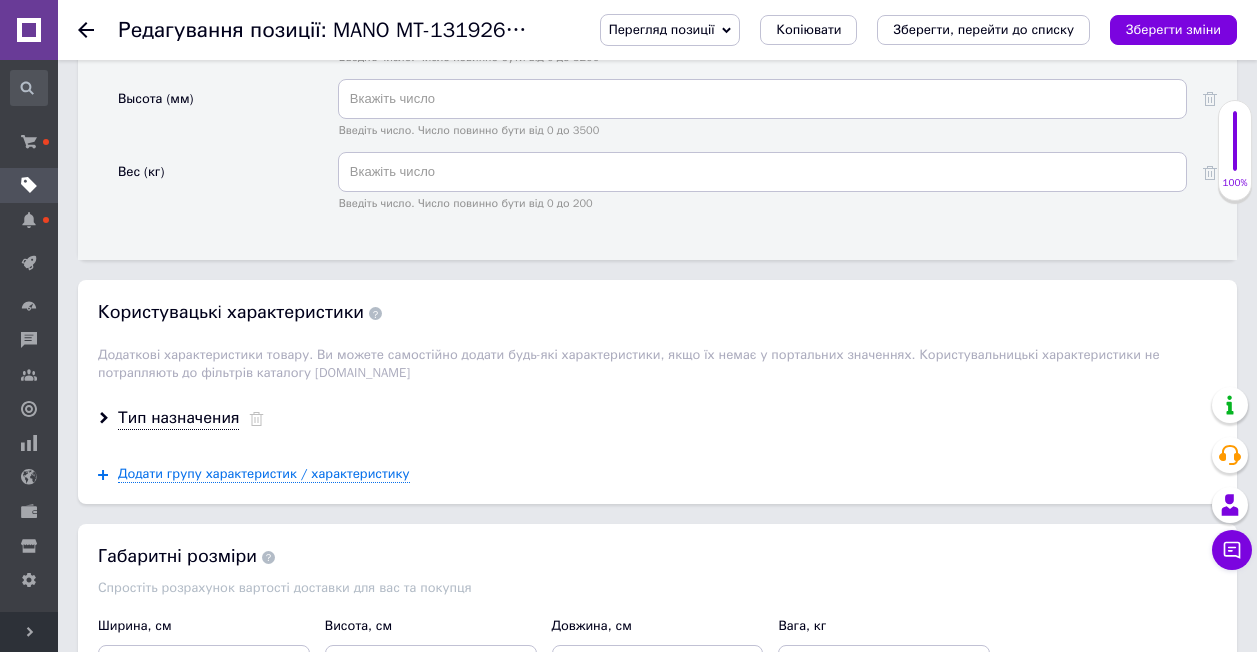 scroll, scrollTop: 2736, scrollLeft: 0, axis: vertical 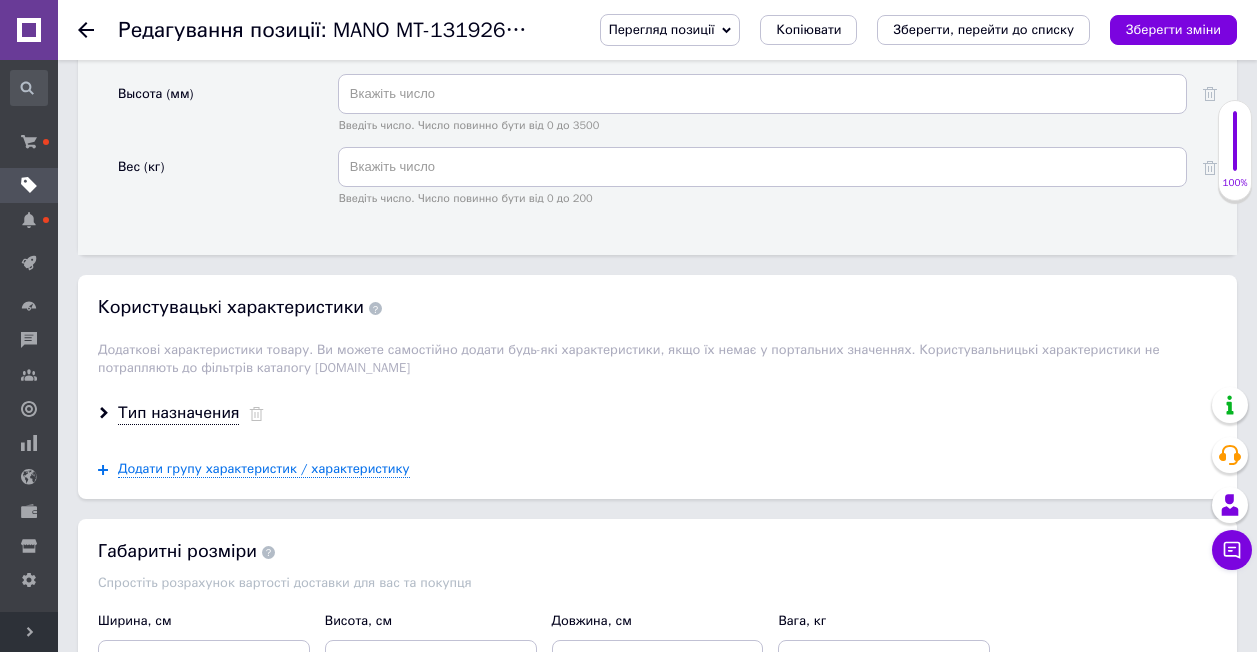 click on "Тип назначения" at bounding box center [657, 413] 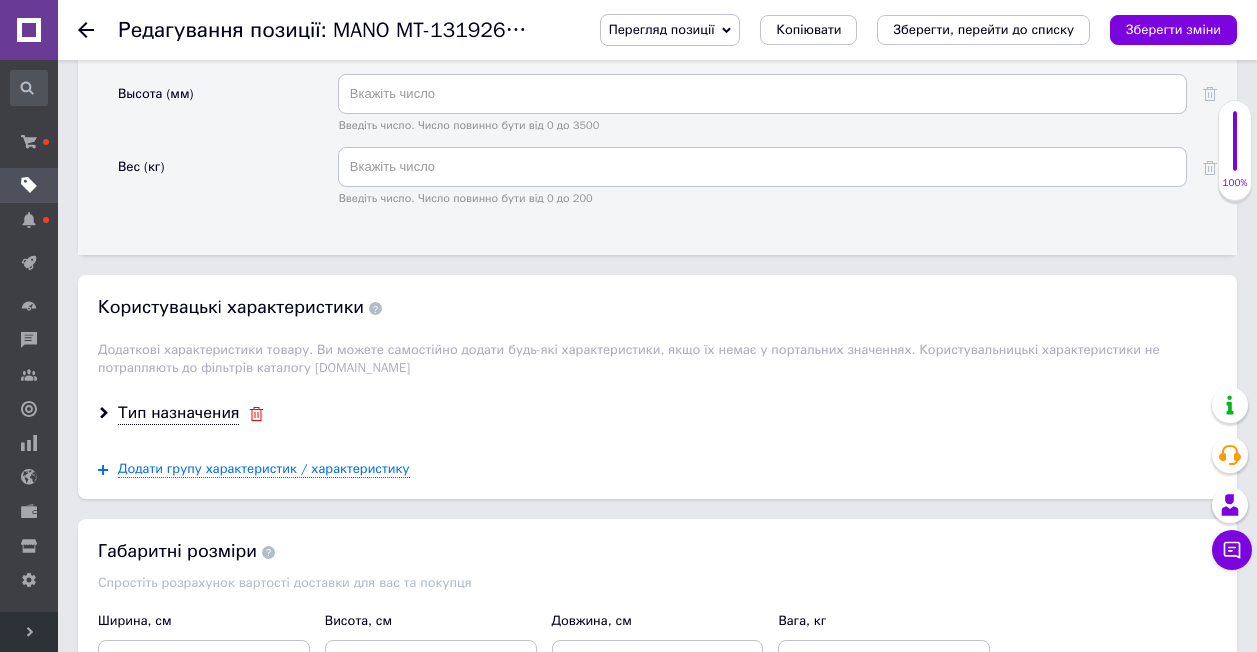 click 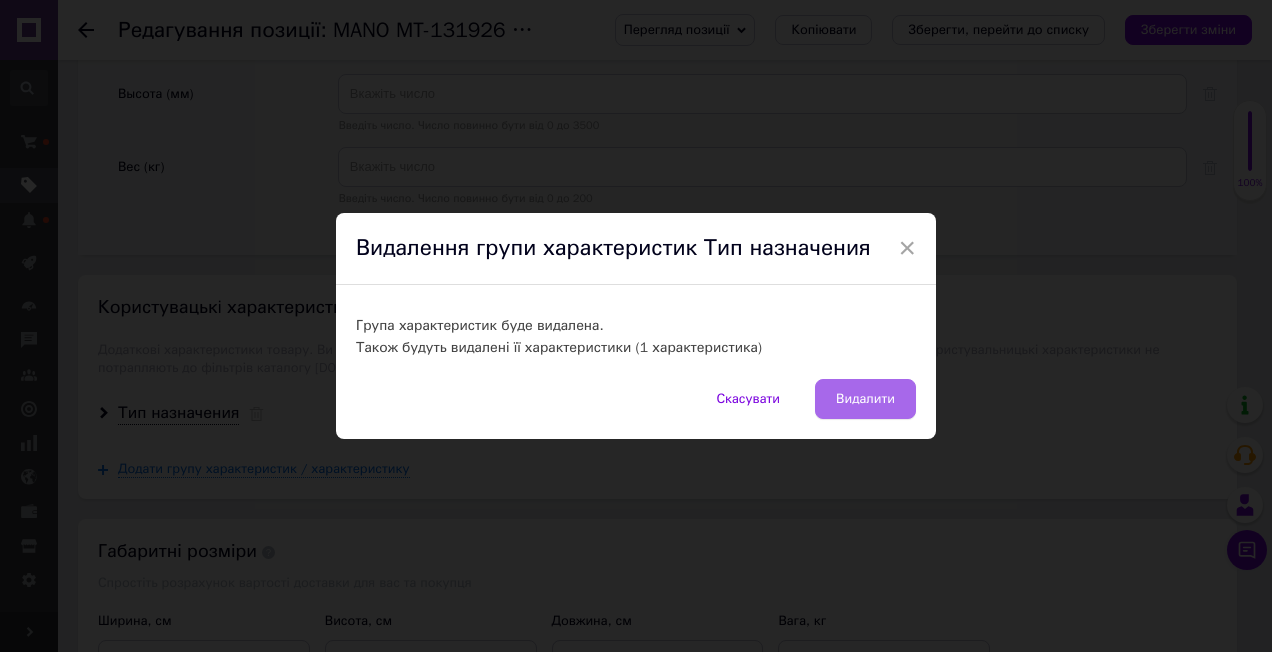 click on "Видалити" at bounding box center (865, 399) 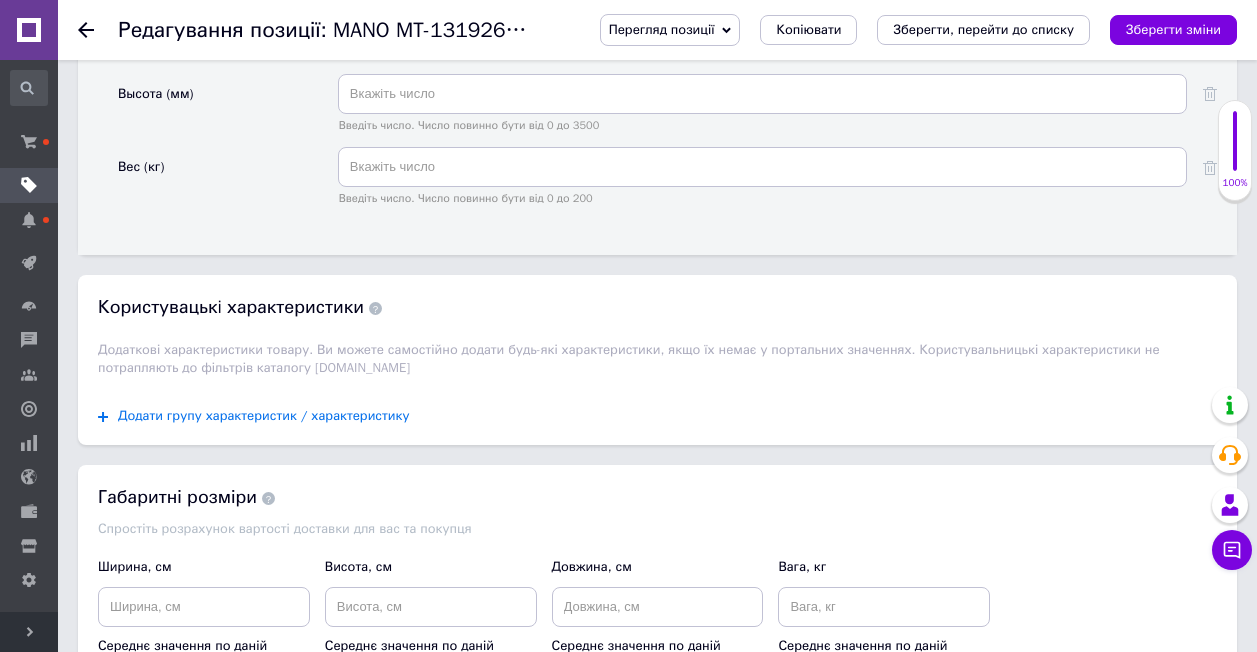 click on "Додати групу характеристик / характеристику" at bounding box center (264, 416) 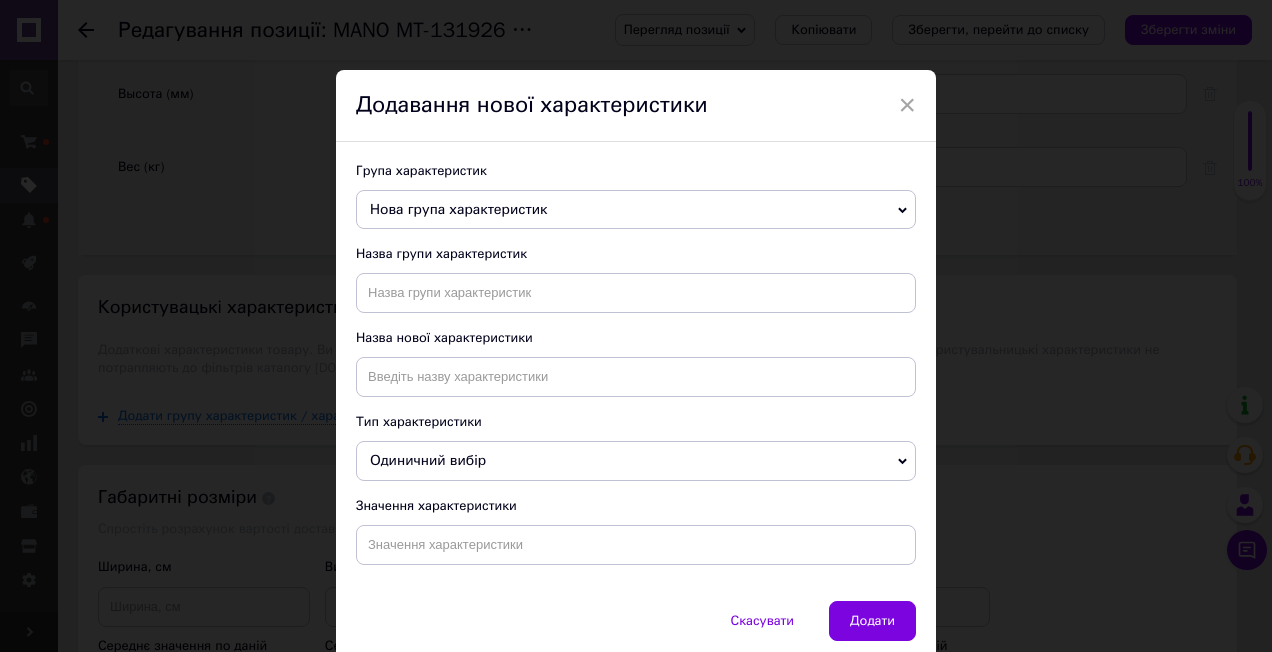 click on "Нова група характеристик" at bounding box center [636, 210] 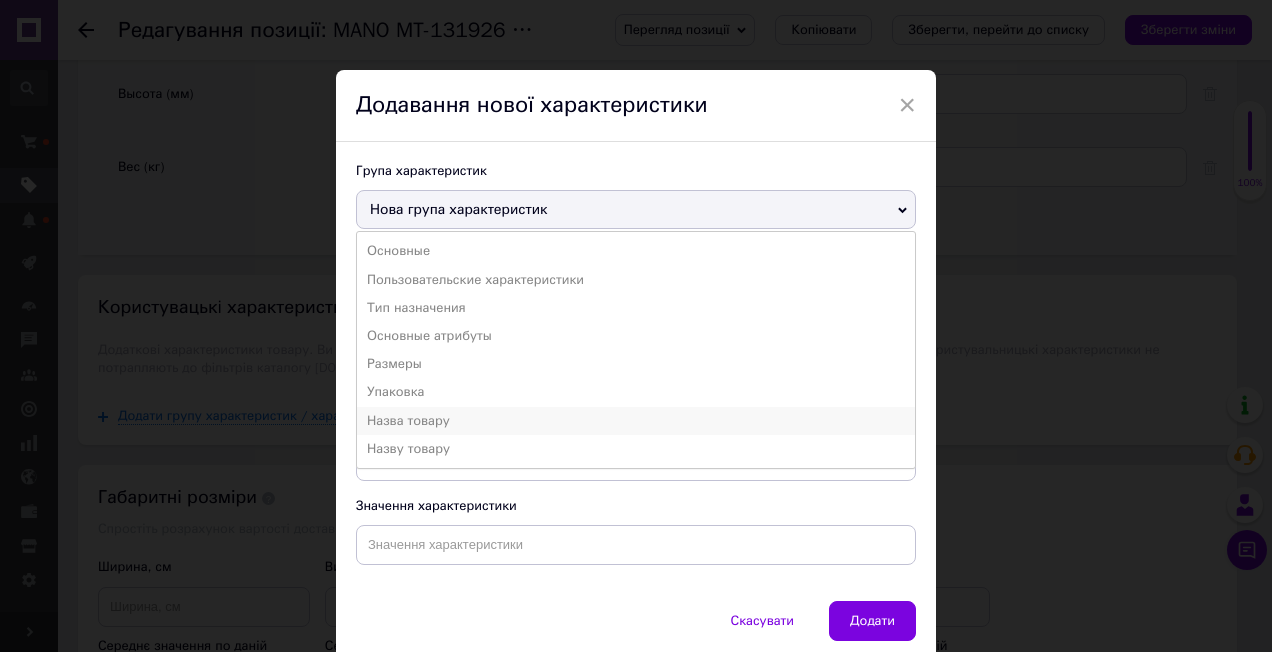 click on "Назва товару" at bounding box center (636, 421) 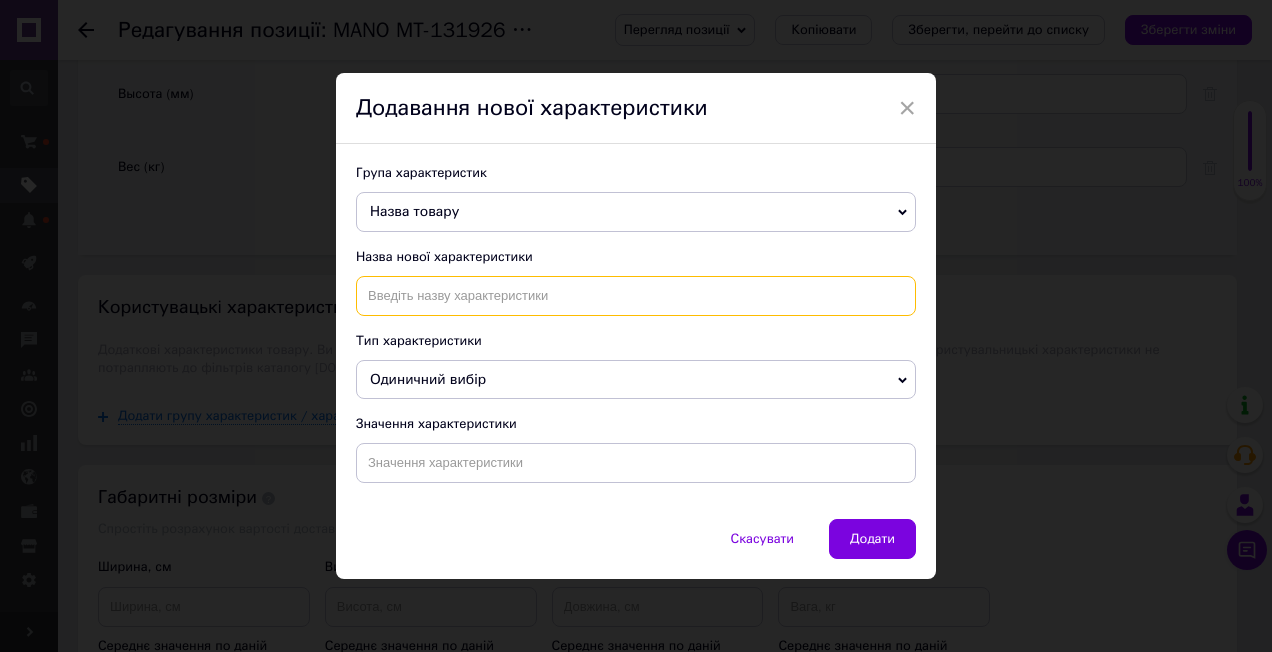 click at bounding box center (636, 296) 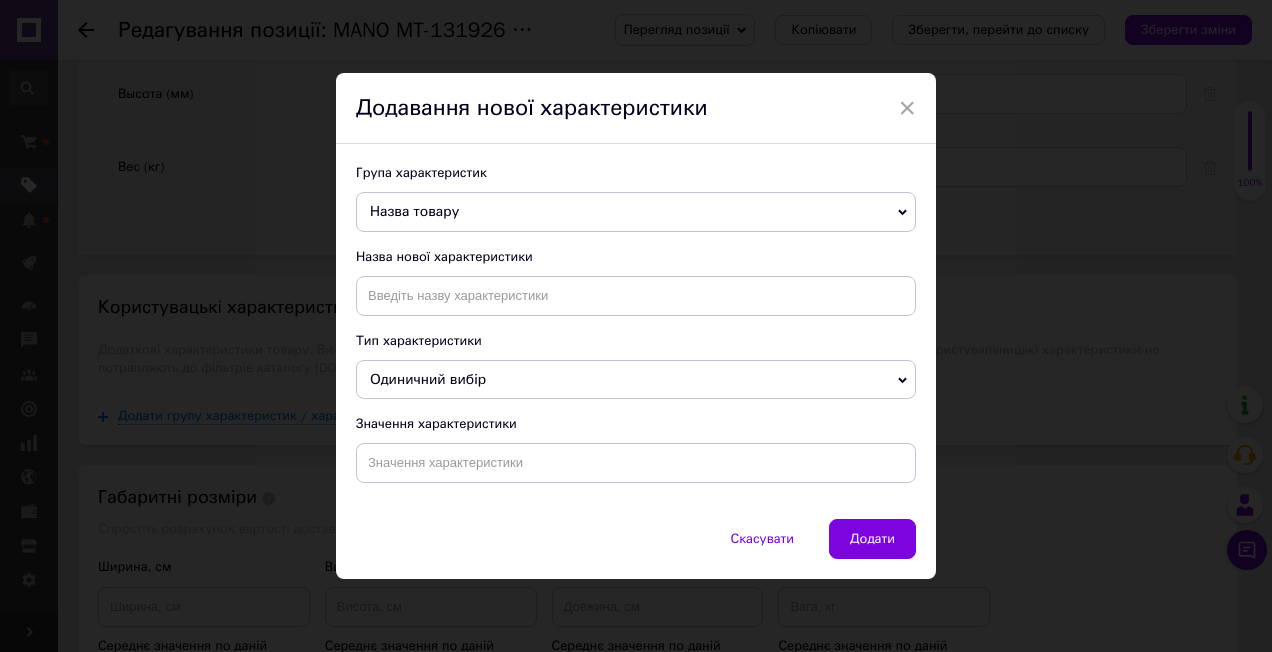 click on "×" at bounding box center (907, 108) 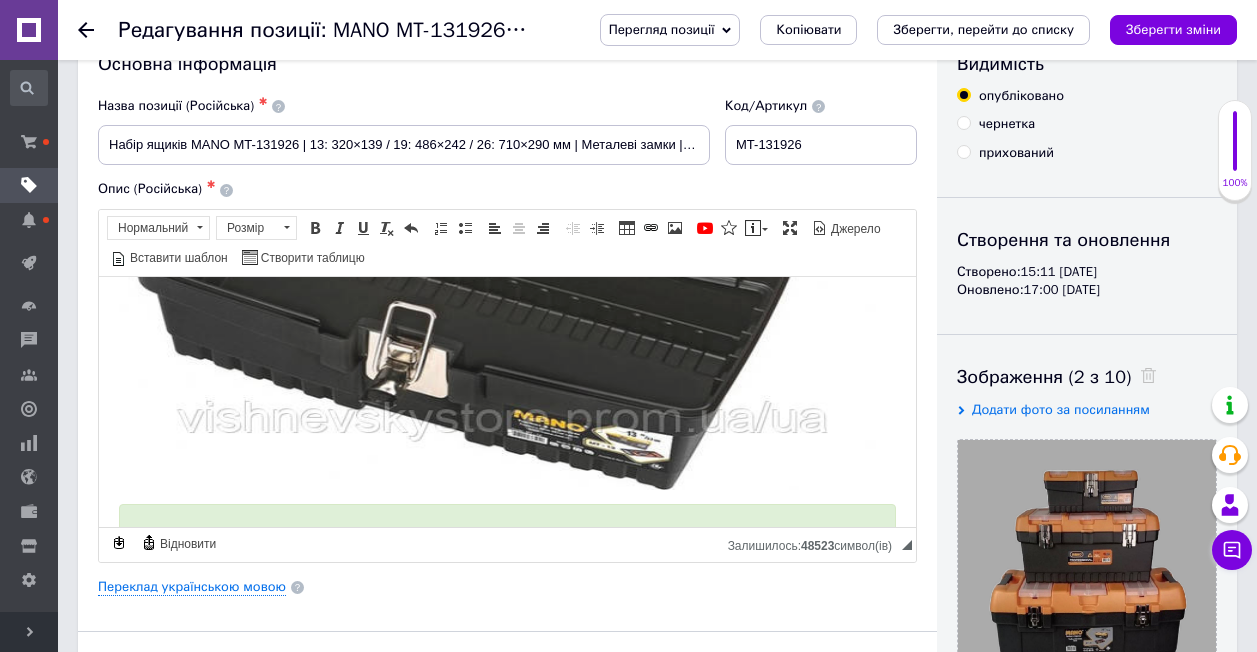 scroll, scrollTop: 0, scrollLeft: 0, axis: both 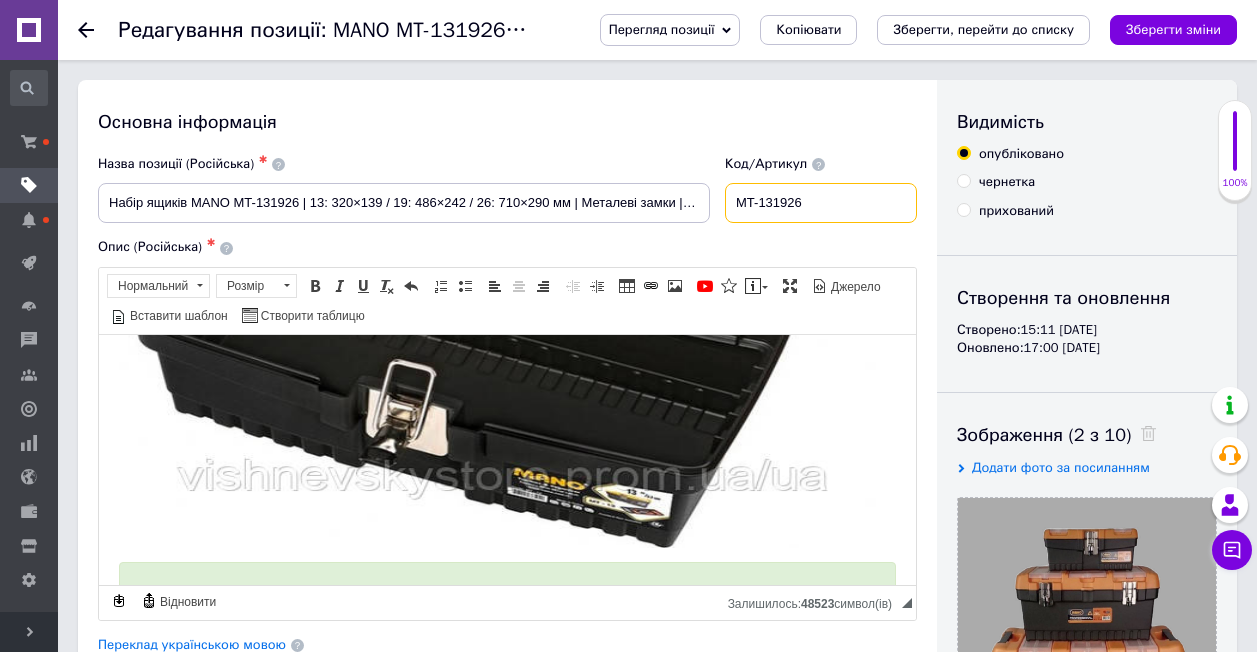 drag, startPoint x: 745, startPoint y: 196, endPoint x: 847, endPoint y: 183, distance: 102.825096 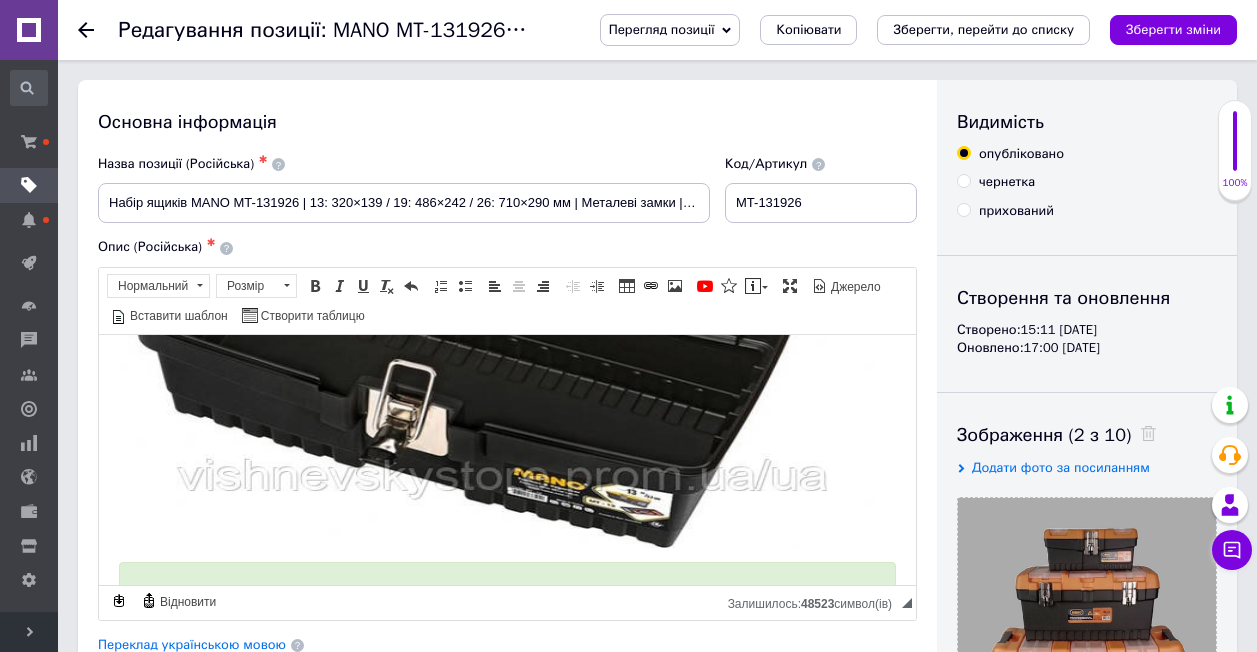 click on "Назва позиції (Російська) ✱ Набір ящиків MANO MT-131926 | 13: 320×139 / 19: 486×242 / 26: 710×290 мм | Металеві замки | [GEOGRAPHIC_DATA]" at bounding box center [404, 189] 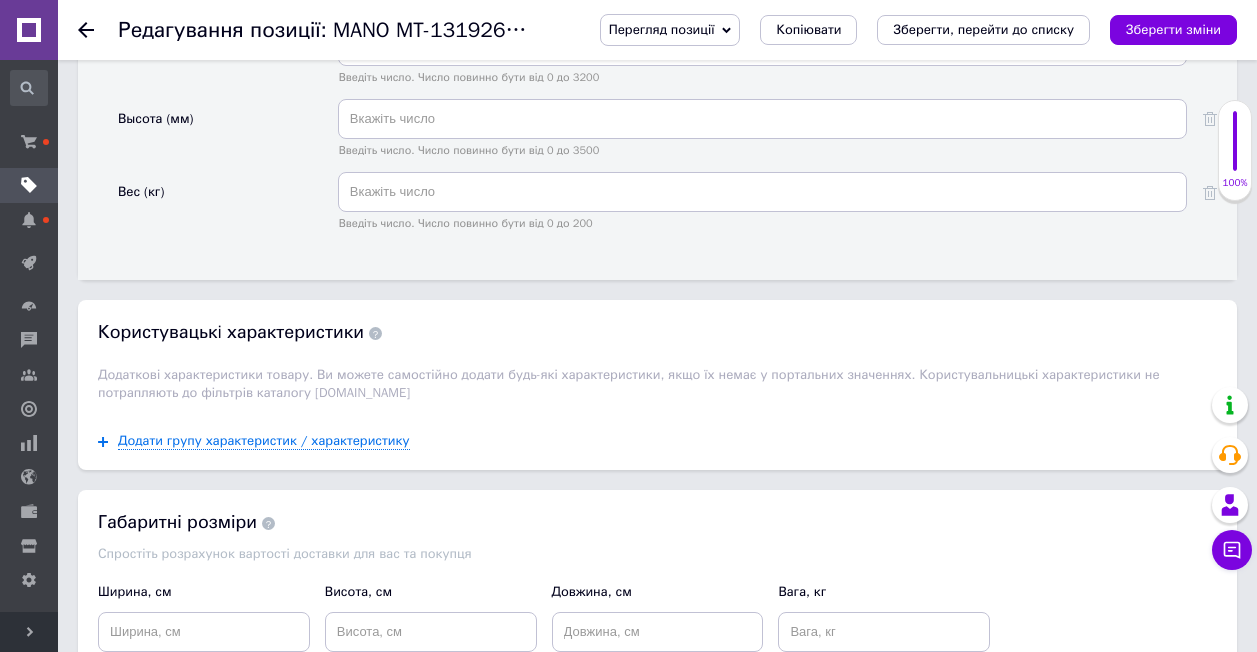 scroll, scrollTop: 2800, scrollLeft: 0, axis: vertical 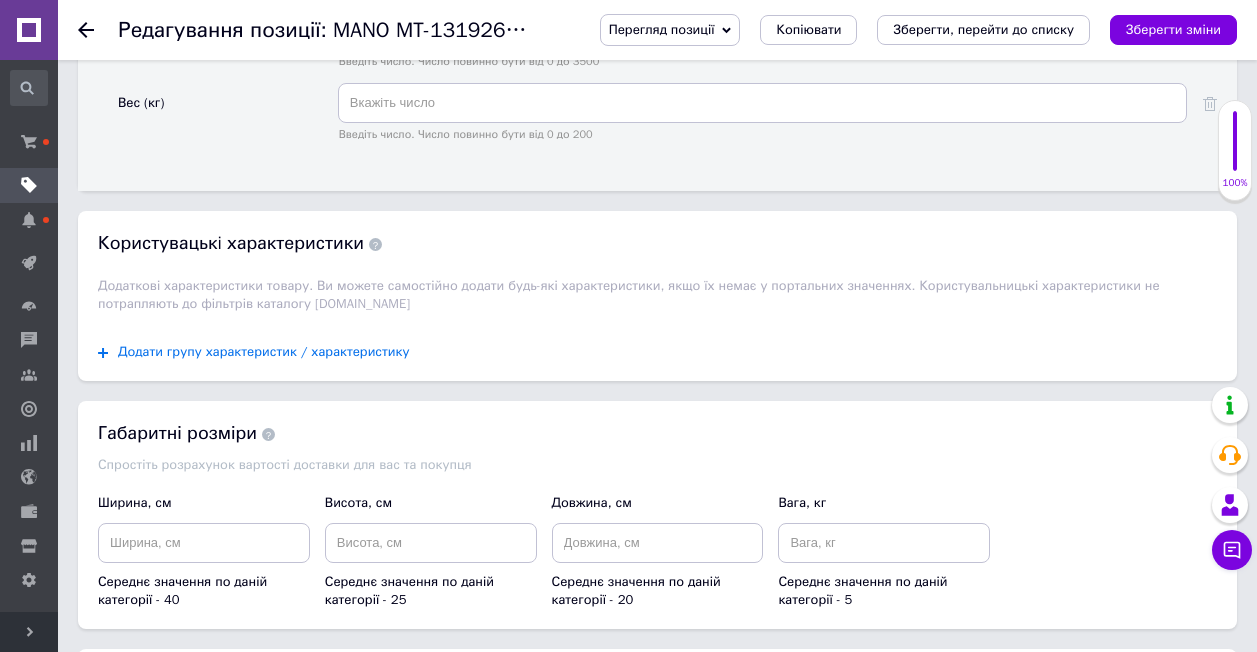 click on "Додати групу характеристик / характеристику" at bounding box center (264, 352) 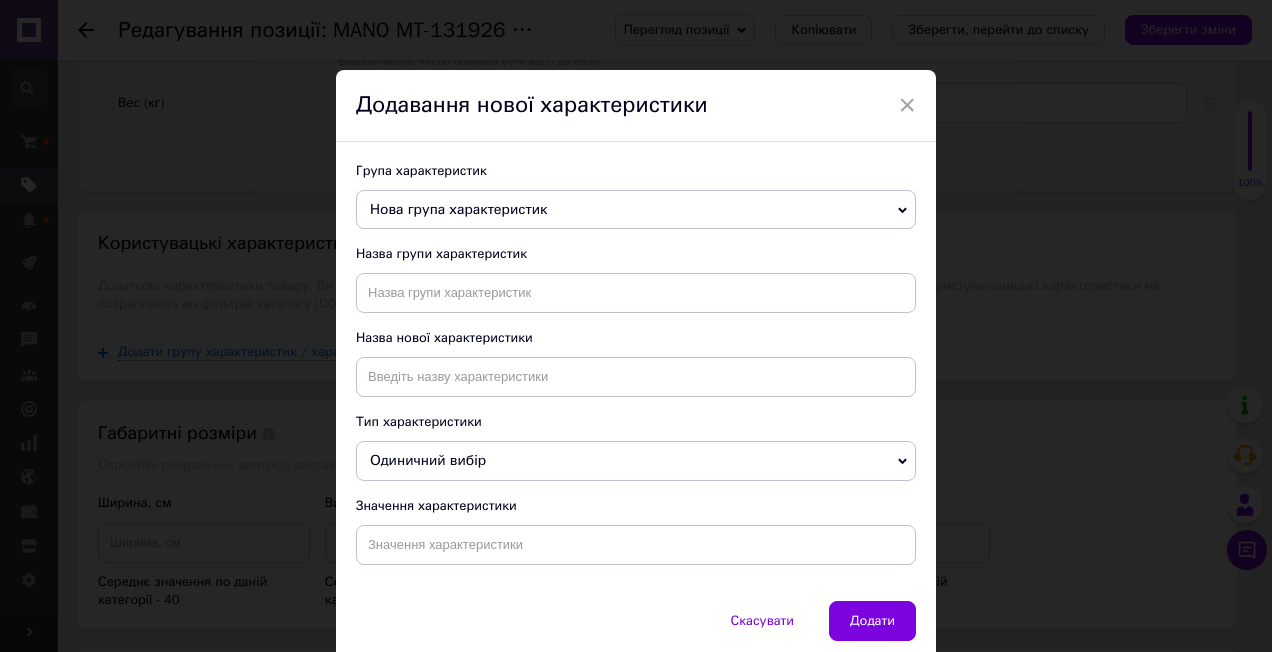 click on "Нова група характеристик" at bounding box center (458, 209) 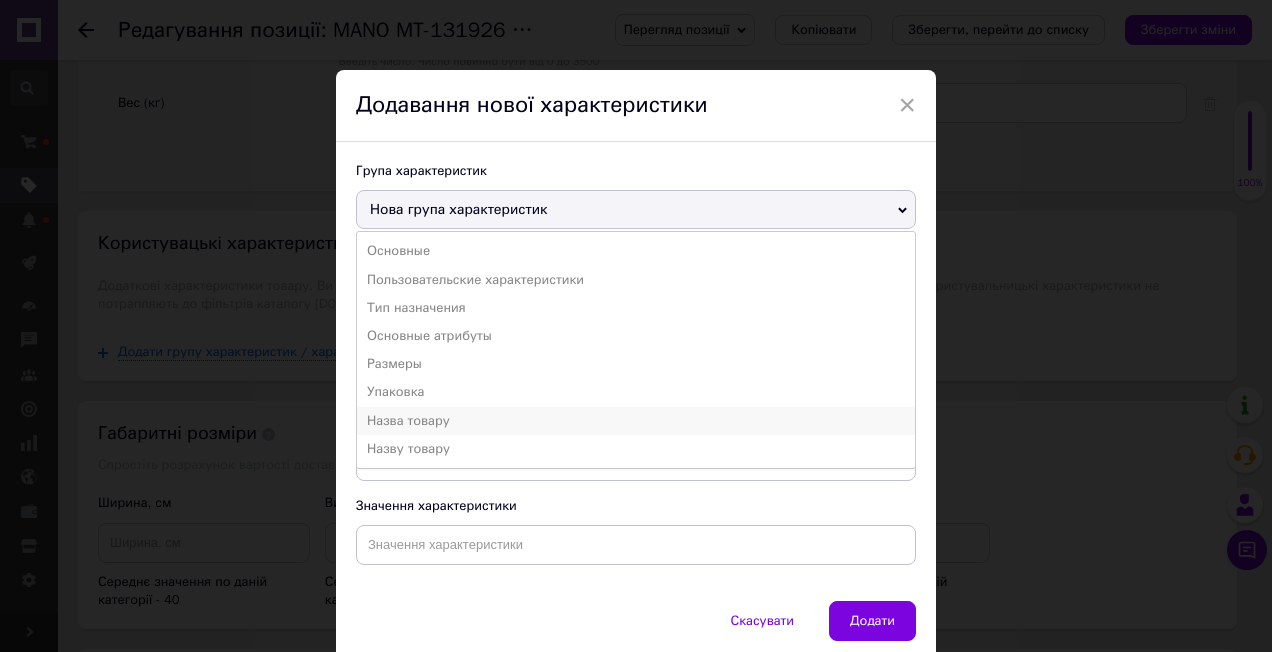 click on "Назва товару" at bounding box center (636, 421) 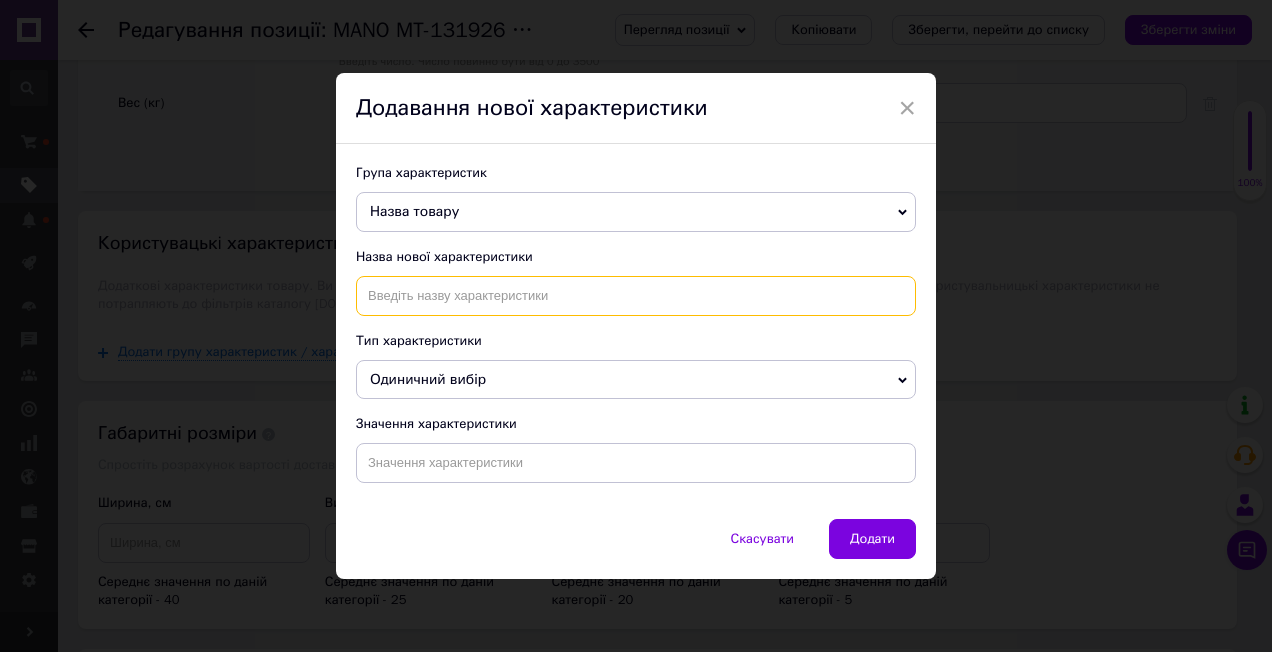 click at bounding box center [636, 296] 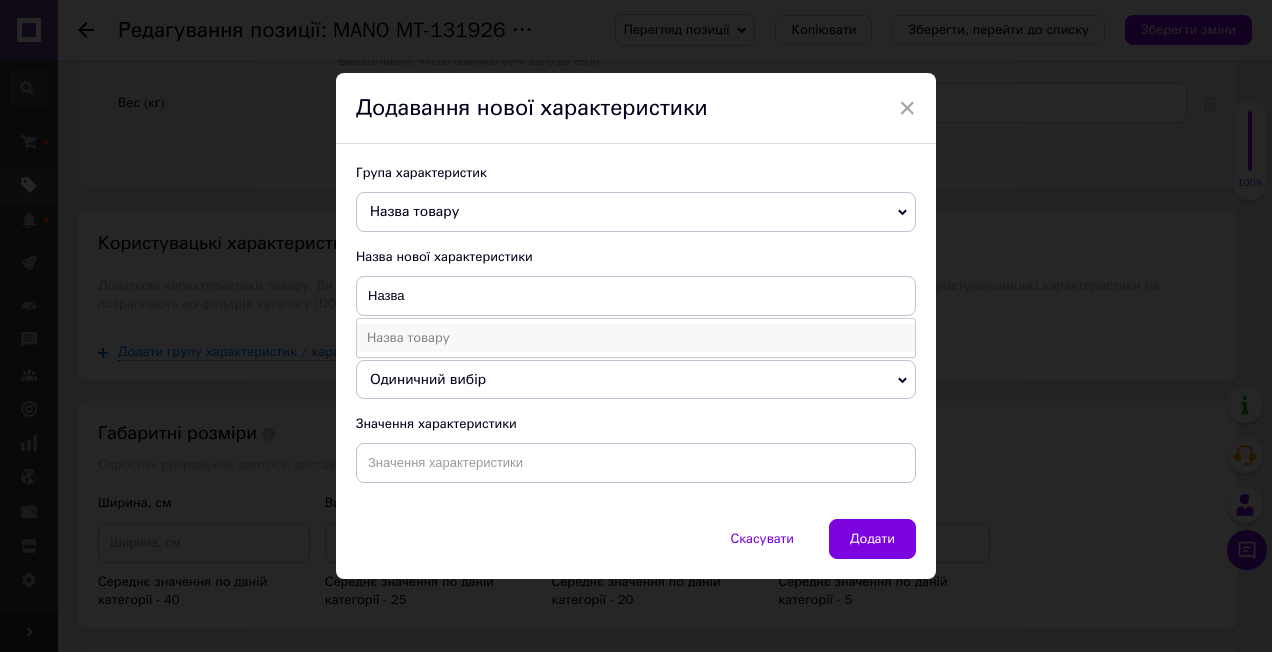 click on "Назва товару" at bounding box center (636, 338) 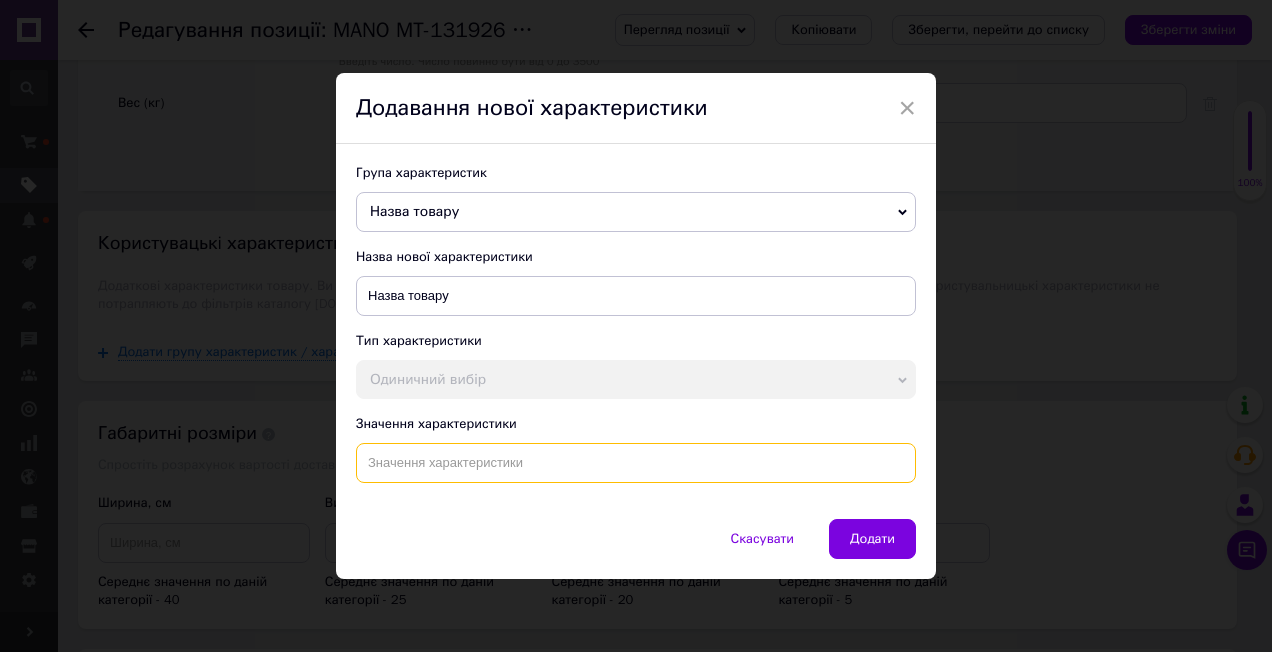click at bounding box center [636, 463] 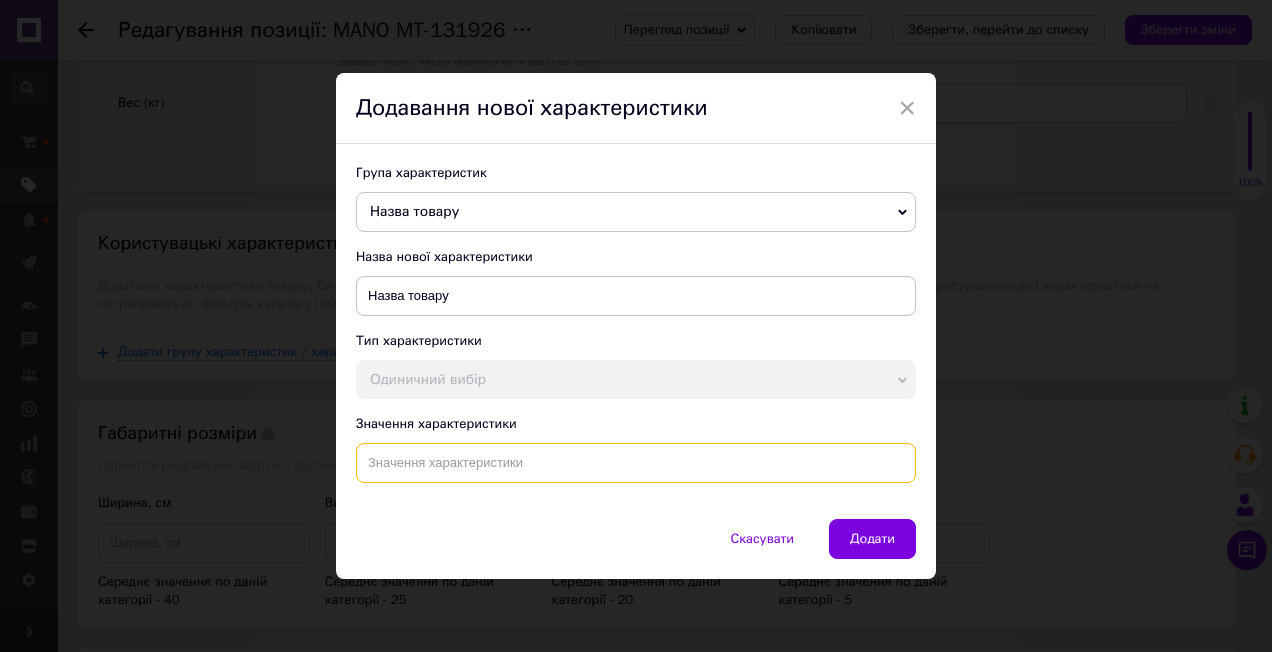 type on "Ь" 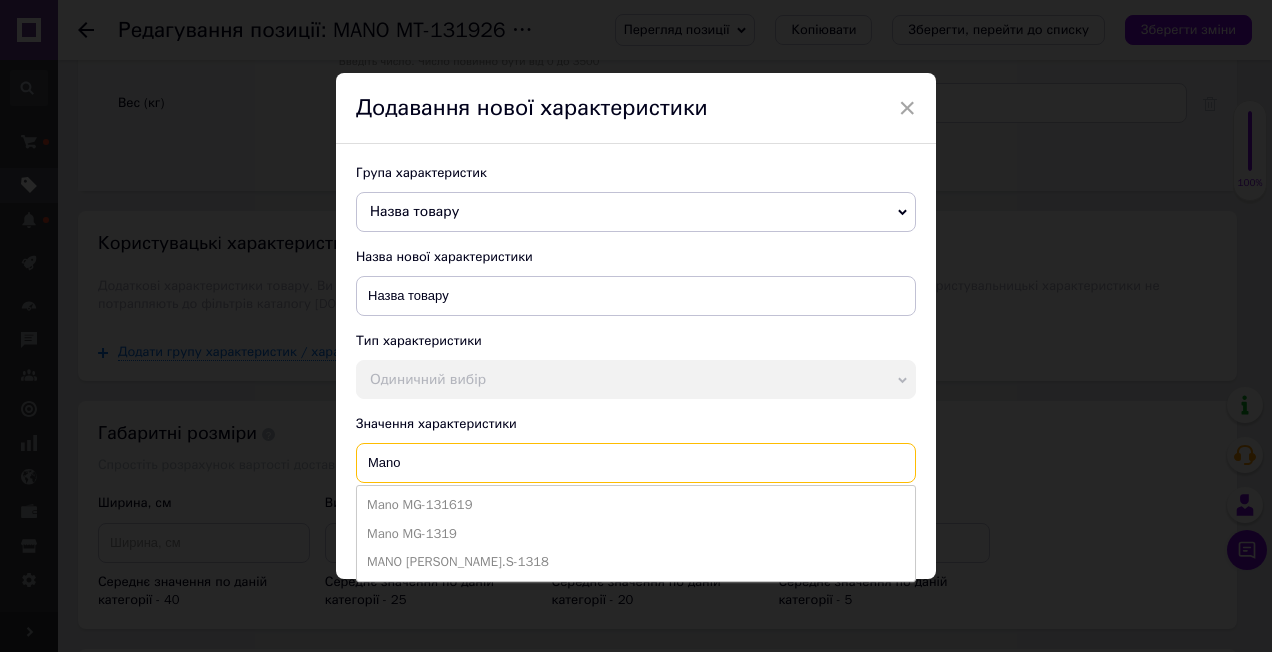 paste on "MT-131926" 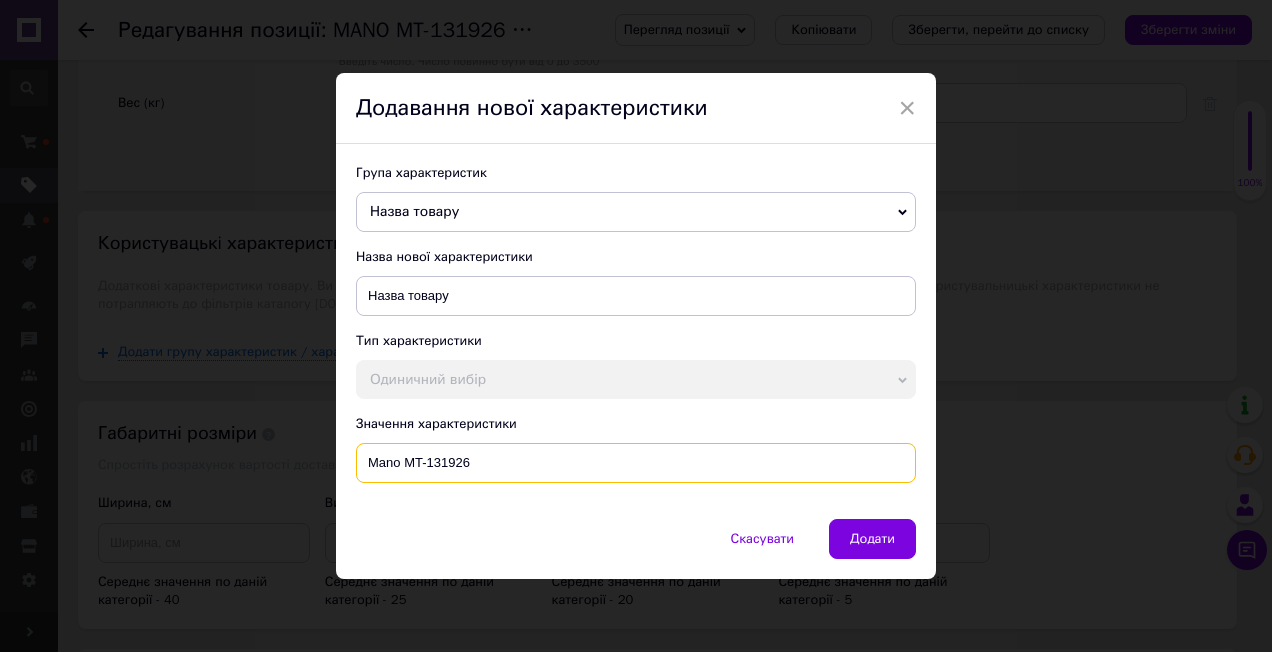 type on "Mano MT-131926" 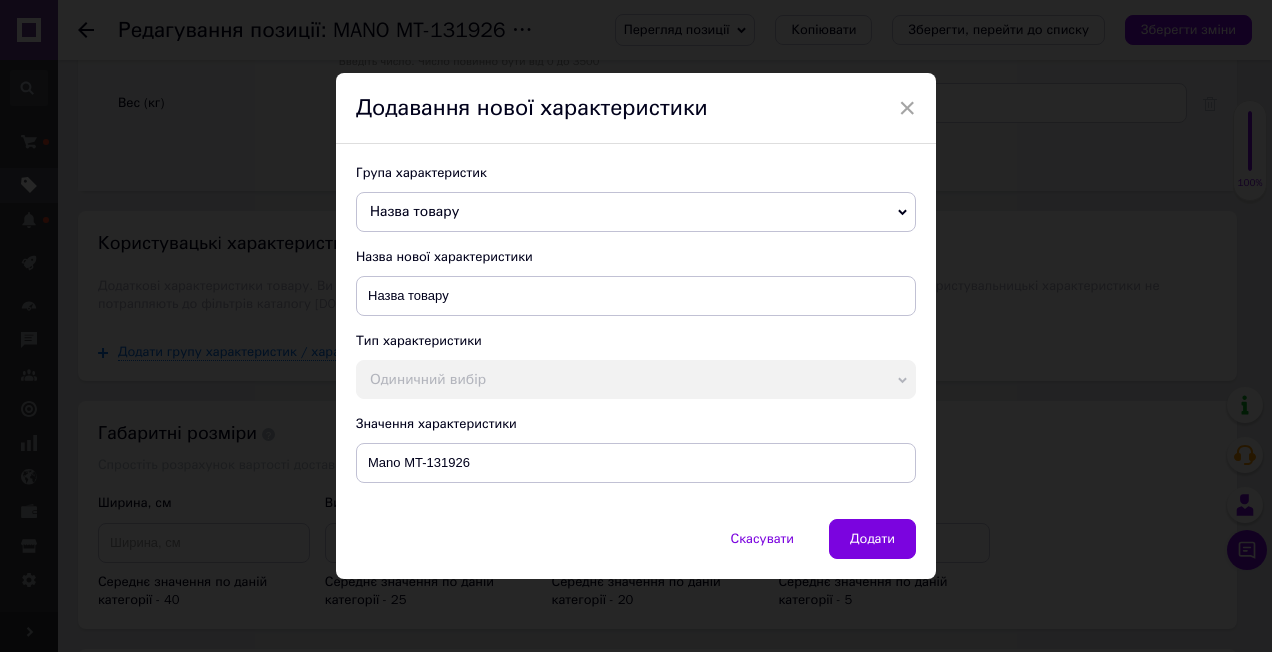 click on "Скасувати   Додати" at bounding box center [636, 549] 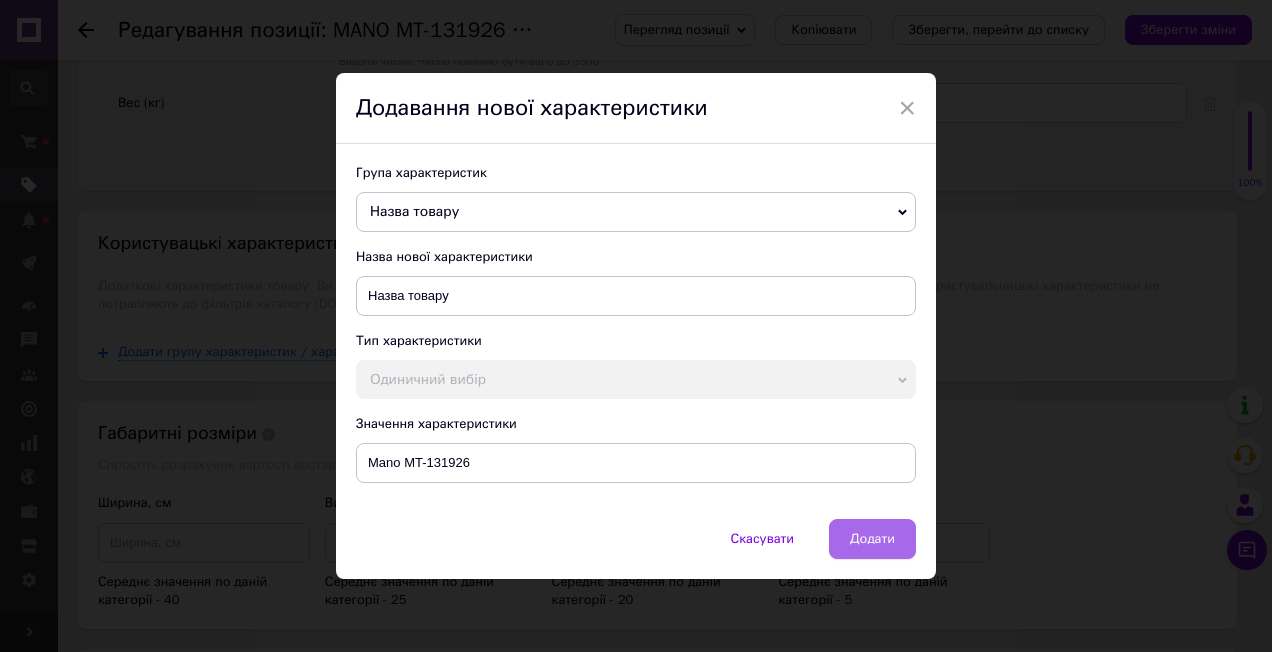 click on "Додати" at bounding box center (872, 539) 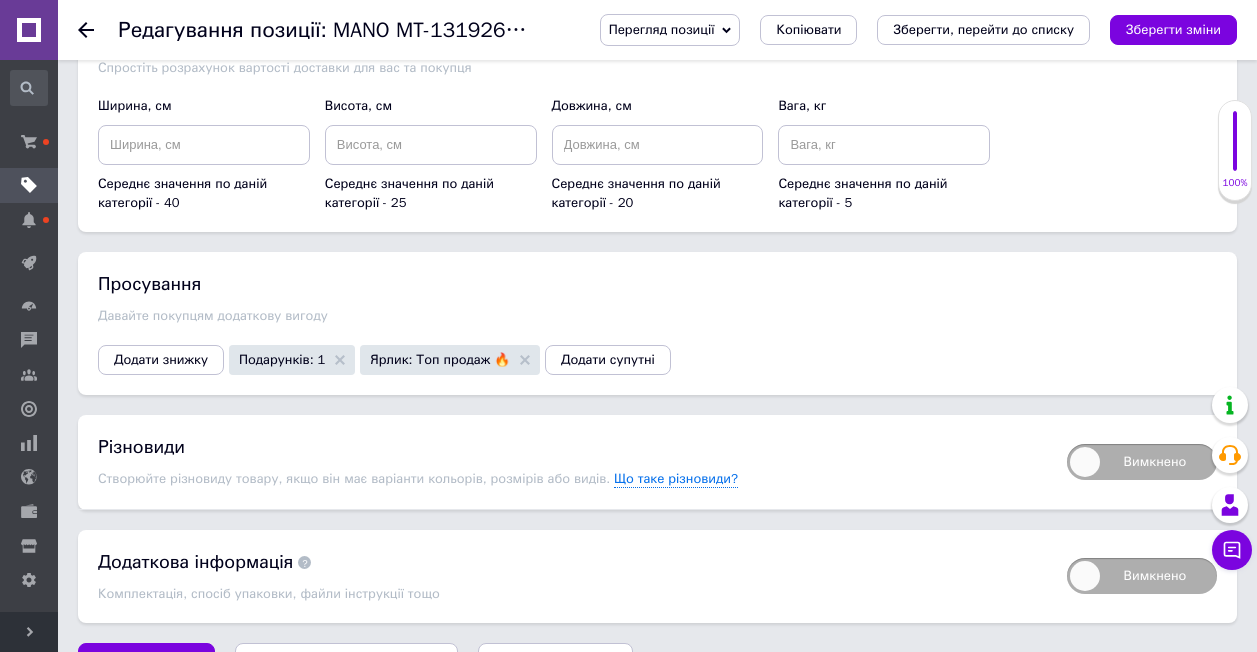 scroll, scrollTop: 3412, scrollLeft: 0, axis: vertical 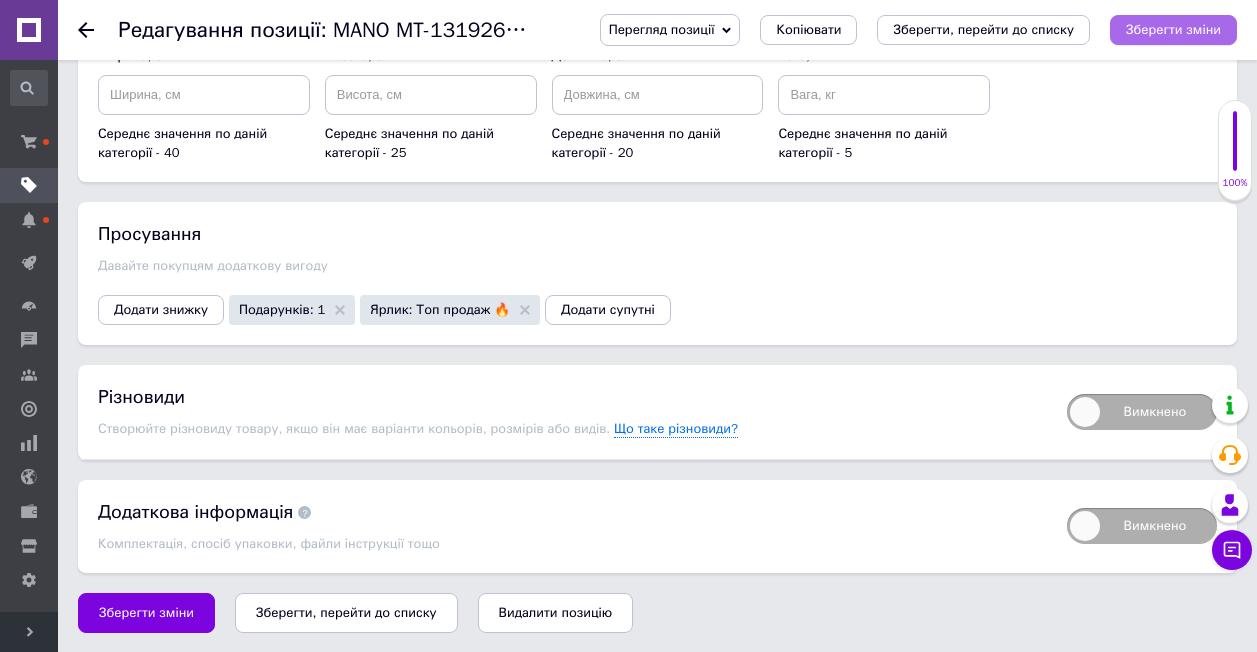 click on "Зберегти зміни" at bounding box center (1173, 29) 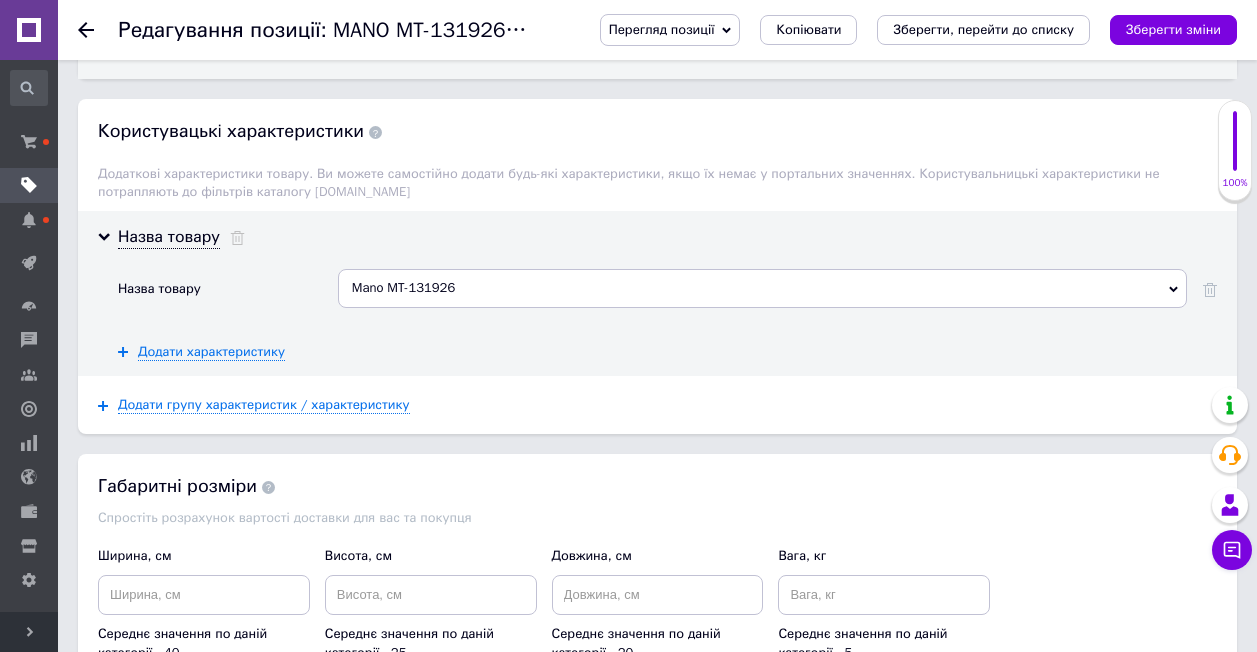 scroll, scrollTop: 3412, scrollLeft: 0, axis: vertical 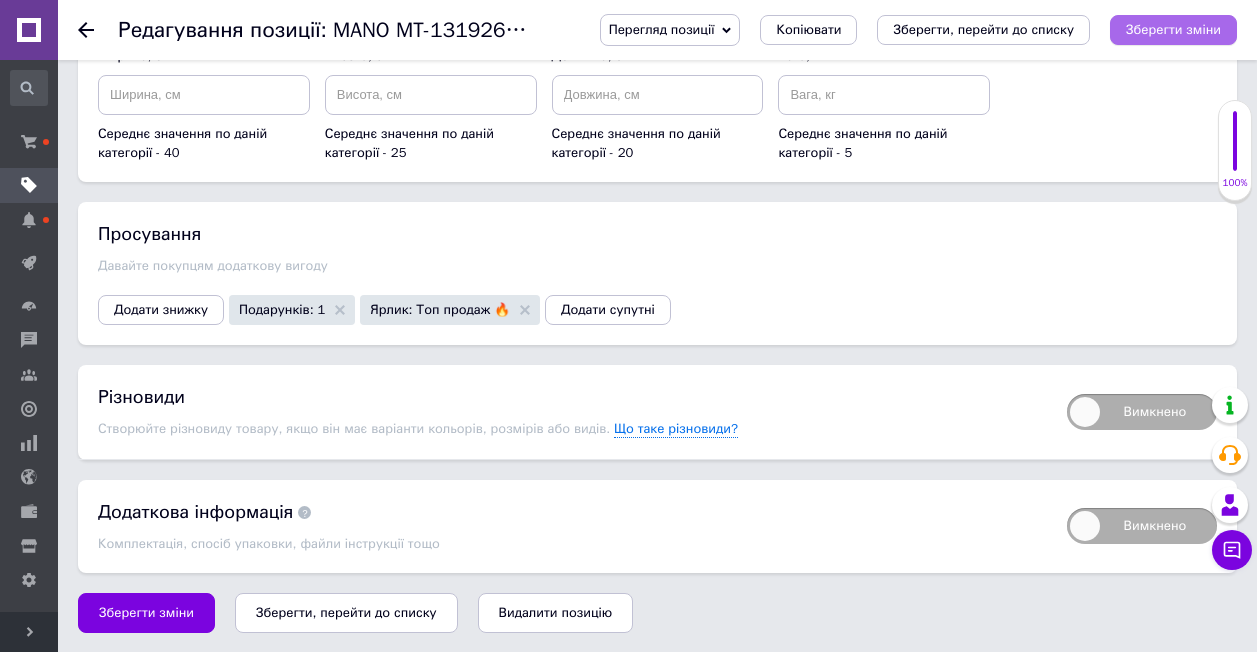click on "Зберегти зміни" at bounding box center (1173, 29) 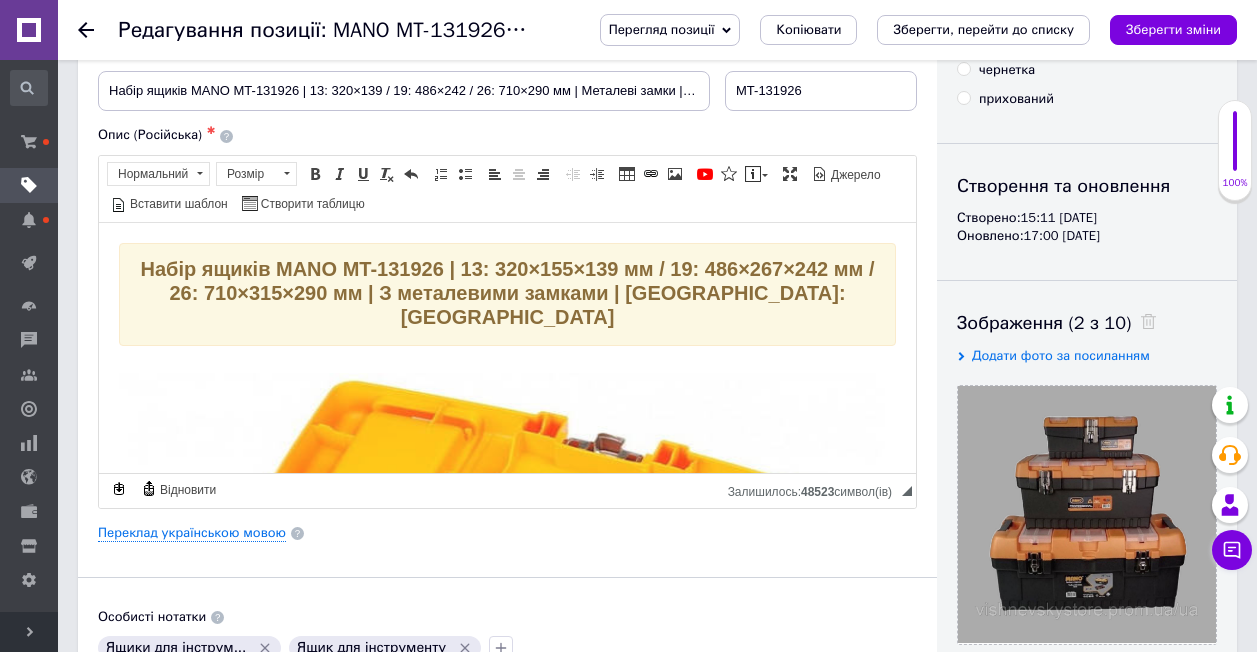 scroll, scrollTop: 0, scrollLeft: 0, axis: both 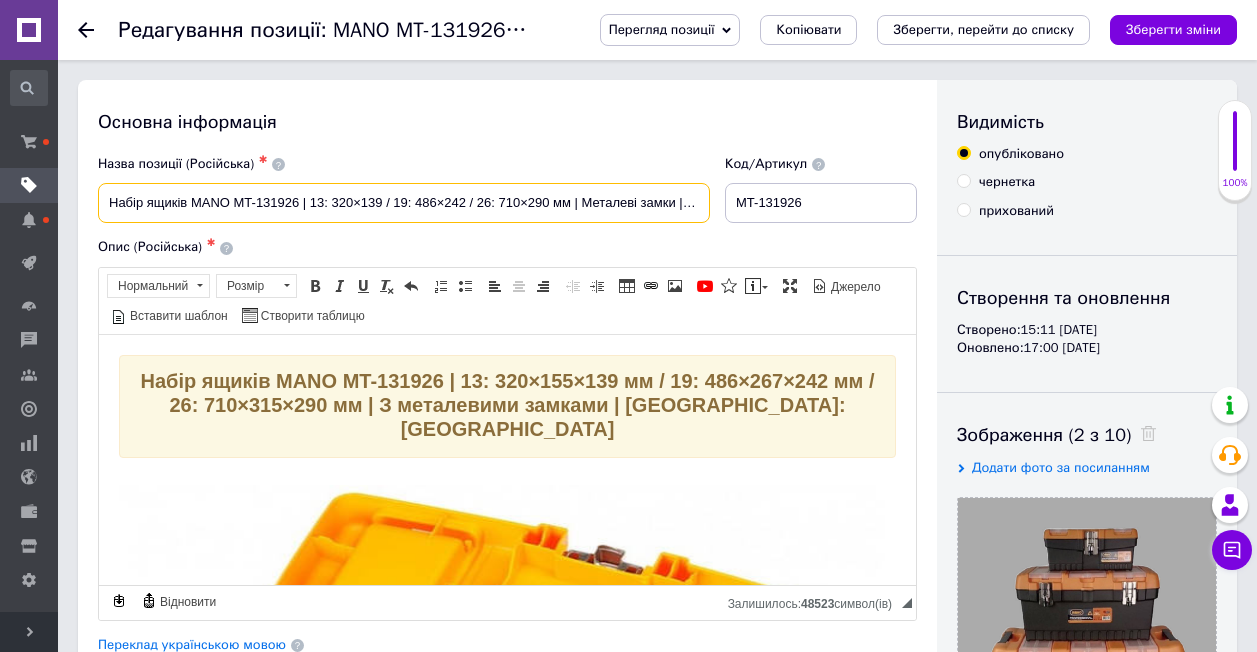 click on "Набір ящиків MANO MT-131926 | 13: 320×139 / 19: 486×242 / 26: 710×290 мм | Металеві замки | [GEOGRAPHIC_DATA]" at bounding box center [404, 203] 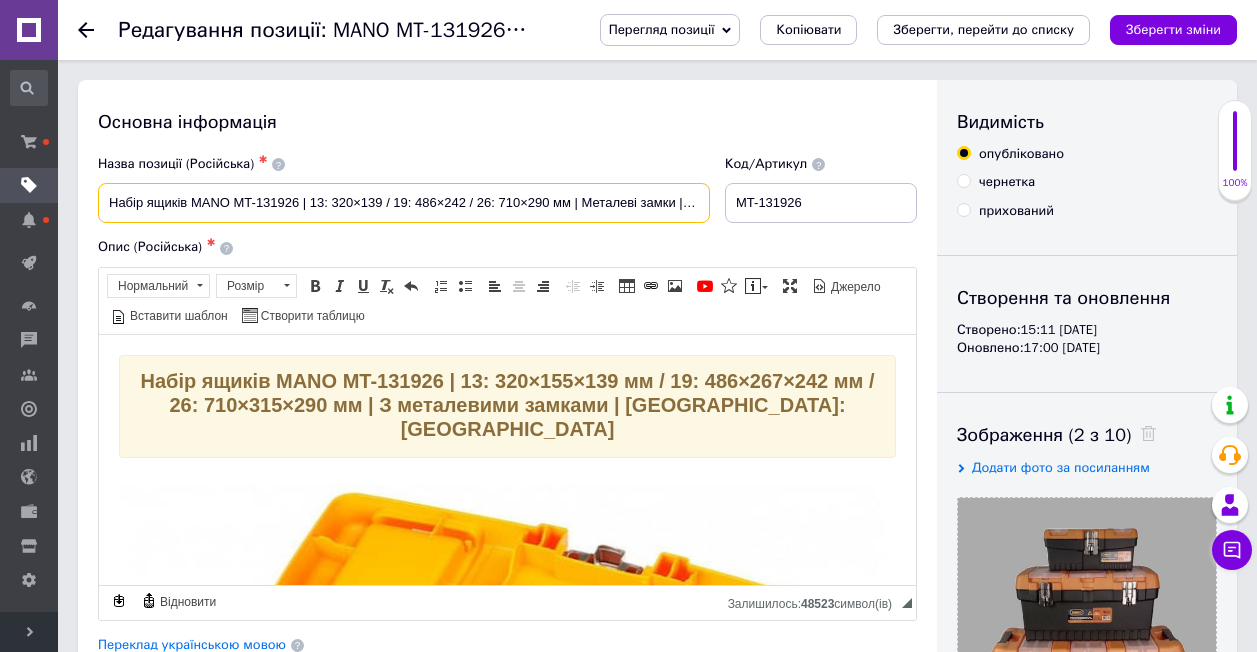 scroll, scrollTop: 0, scrollLeft: 45, axis: horizontal 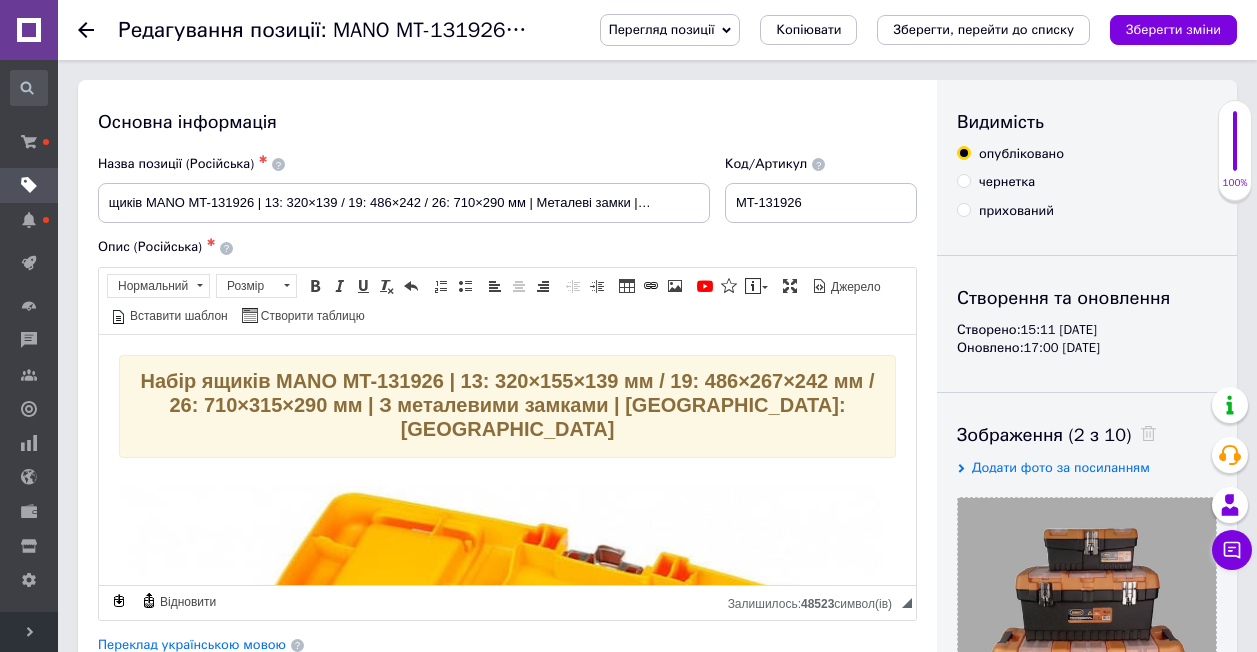 click on "Назва позиції (Російська) ✱" at bounding box center (404, 164) 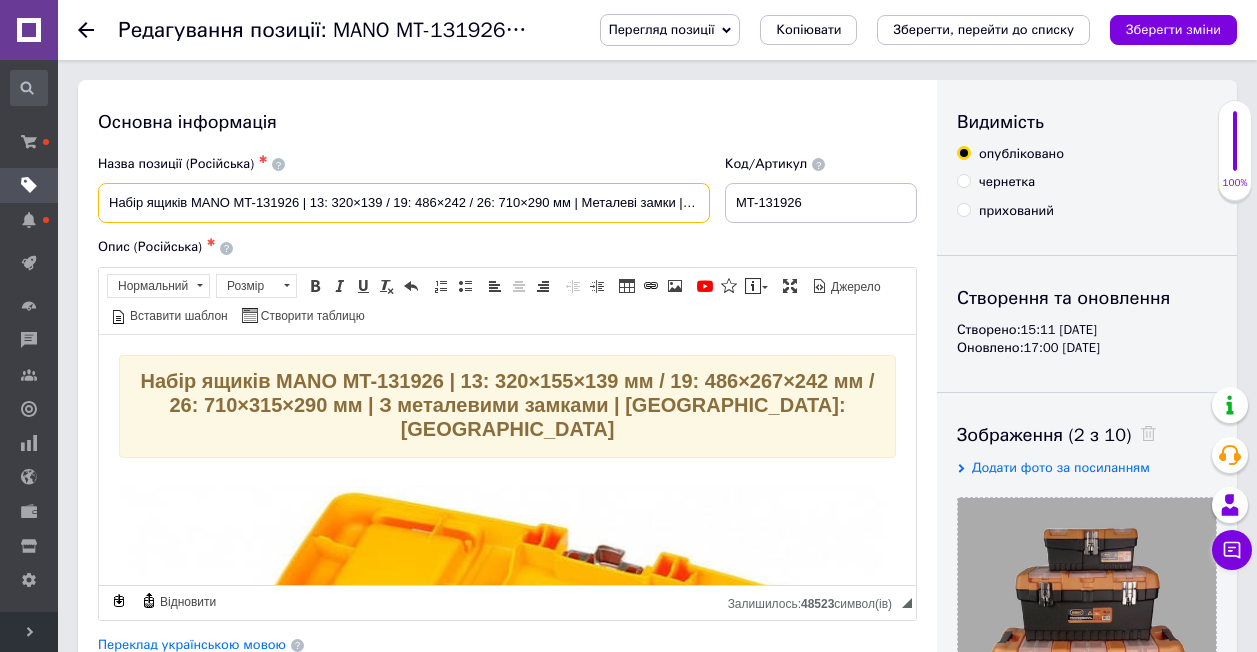 click on "Набір ящиків MANO MT-131926 | 13: 320×139 / 19: 486×242 / 26: 710×290 мм | Металеві замки | [GEOGRAPHIC_DATA]" at bounding box center (404, 203) 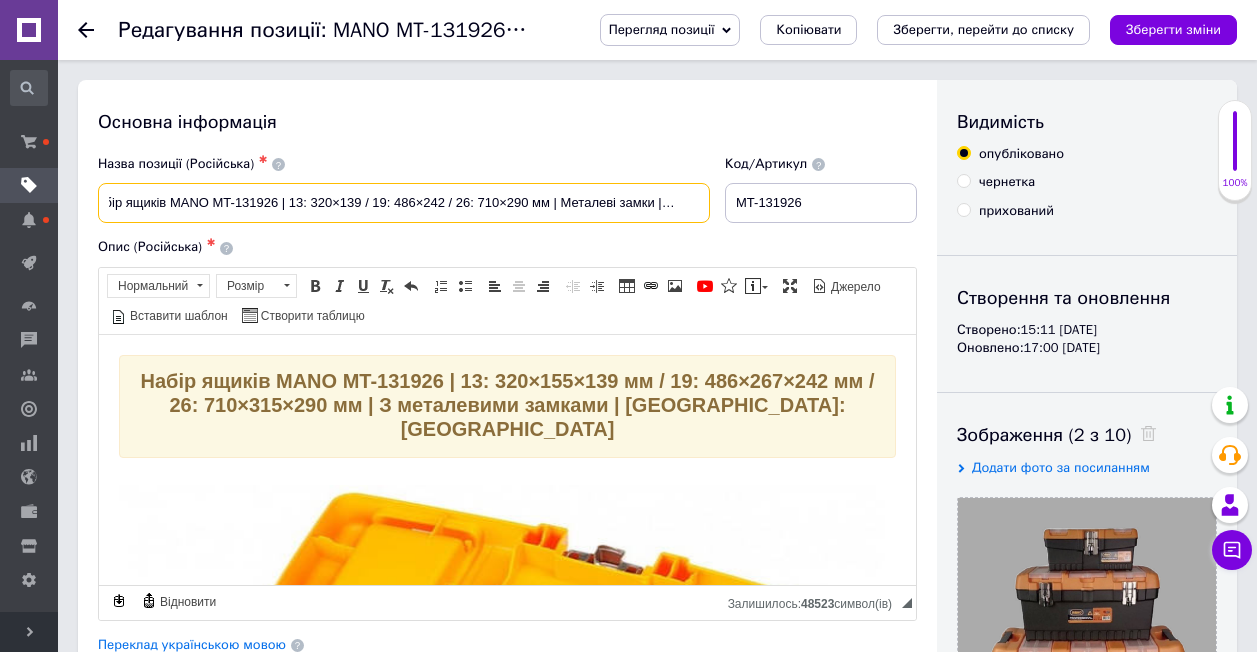scroll, scrollTop: 0, scrollLeft: 45, axis: horizontal 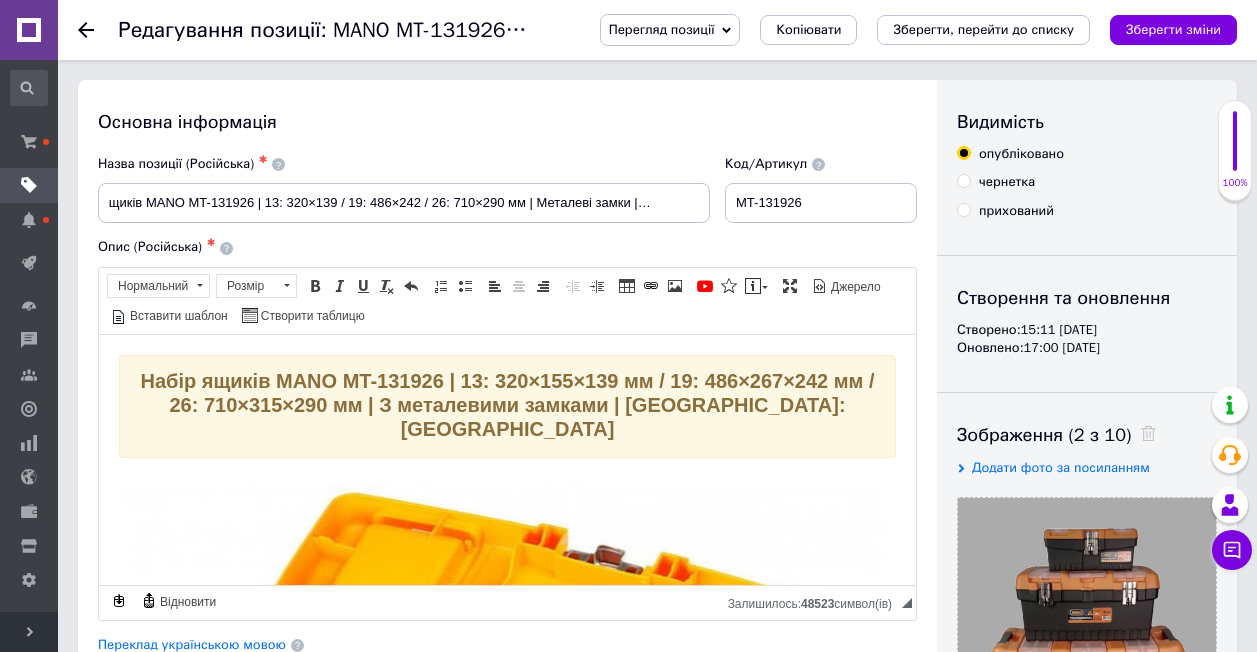 click on "Основна інформація Назва позиції (Російська) ✱ Набір ящиків MANO MT-131926 | 13: 320×139 / 19: 486×242 / 26: 710×290 мм | Металеві замки | Туреччина Код/Артикул MT-131926 Опис (Російська) ✱ Набір ящиків MANO MT-131926 | 13: 320×155×139 мм / 19: 486×267×242 мм / 26: 710×315×290 мм | З металевими замками | Виробник: [GEOGRAPHIC_DATA]
✅  Переваги набору ящиків Mano MT-13 / MT-19 / MT-26:
🔒  Міцні металеві замки  — надійна фіксація і безпечне зберігання інструментів.
🧰  Високоякісний пластик  — ударостійкий, міцний та довговічний.
🌿  Без запаху пластику  — комфортне використання навіть у закритих приміщеннях.
💼
🇹🇷" at bounding box center [507, 638] 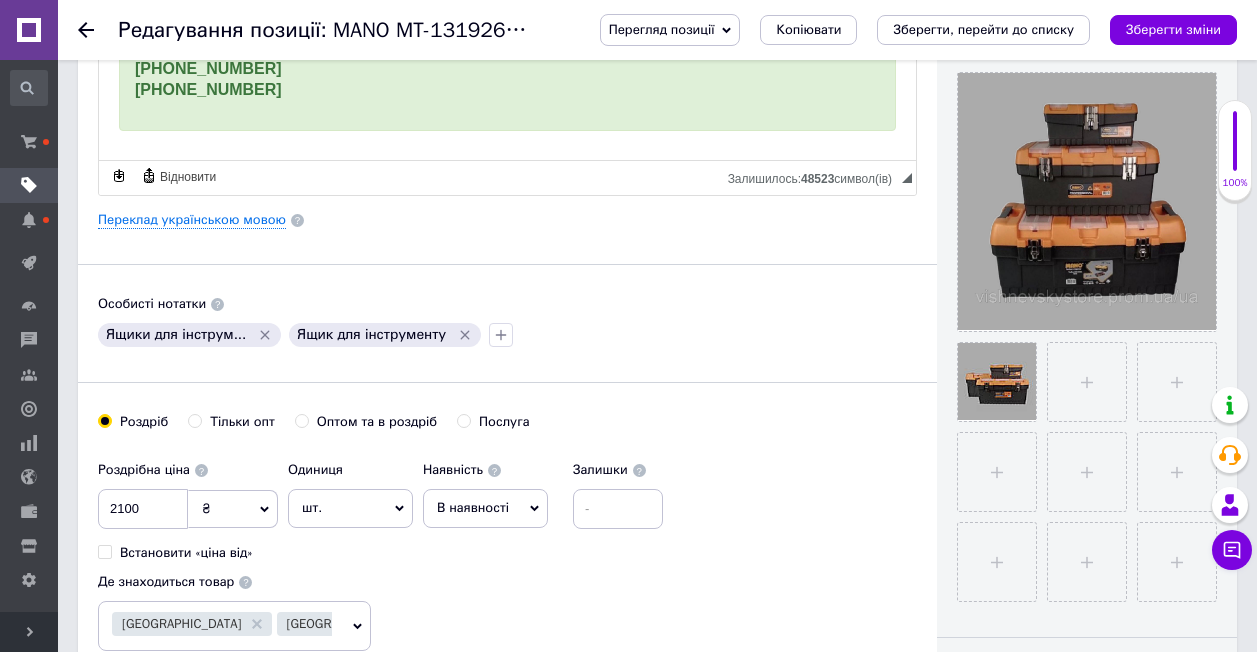 scroll, scrollTop: 700, scrollLeft: 0, axis: vertical 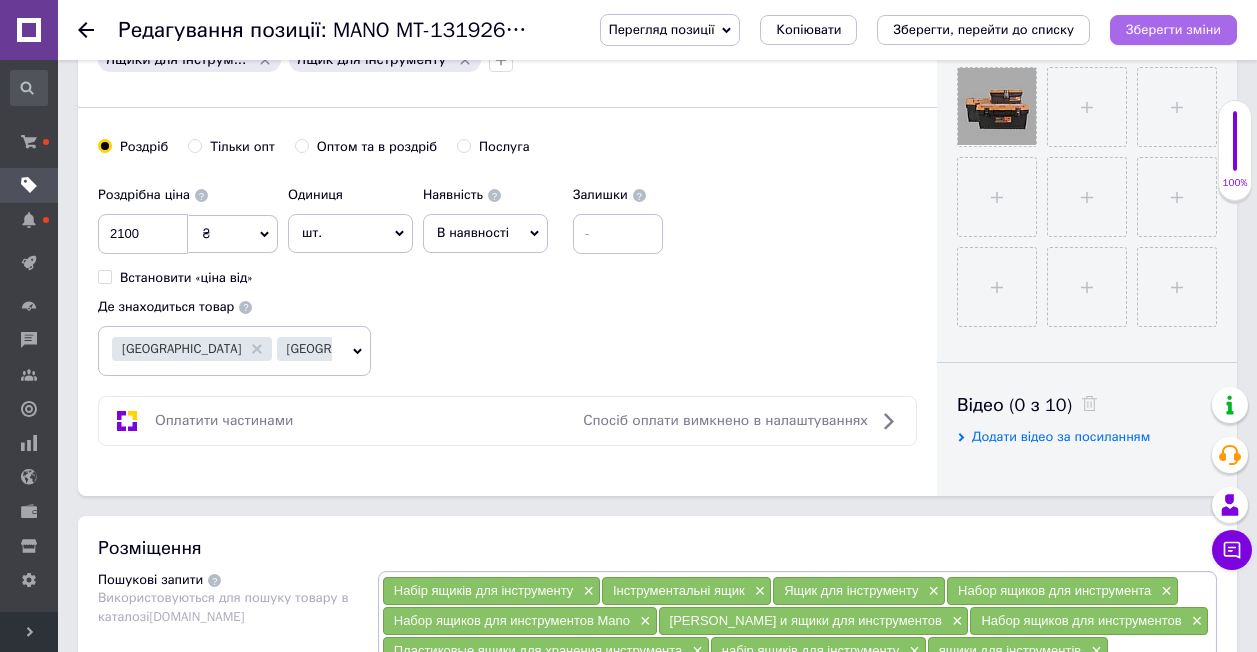 click on "Зберегти зміни" at bounding box center (1173, 29) 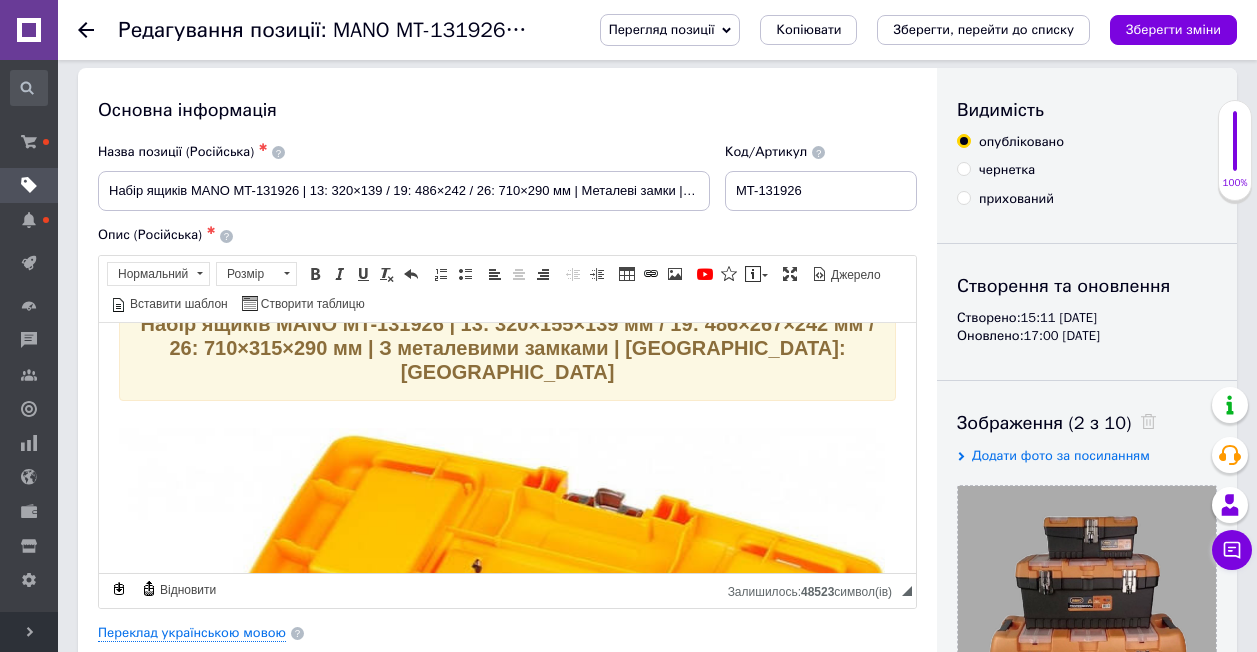 scroll, scrollTop: 0, scrollLeft: 0, axis: both 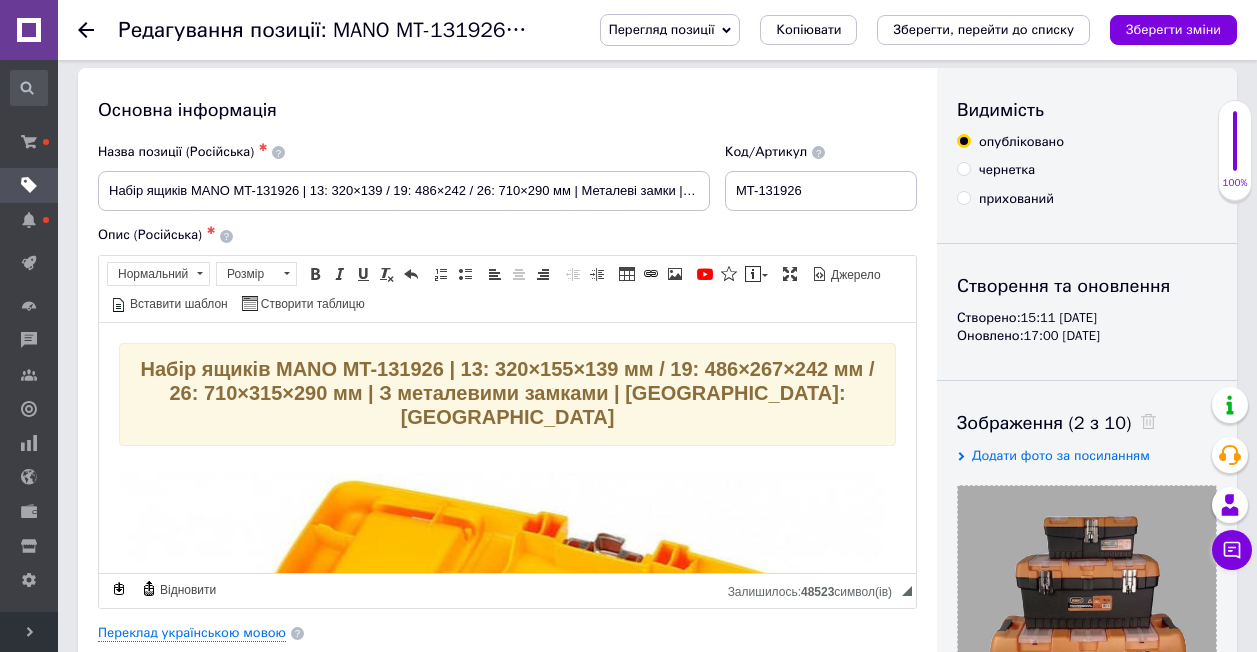 click on "Перегляд позиції" at bounding box center [662, 29] 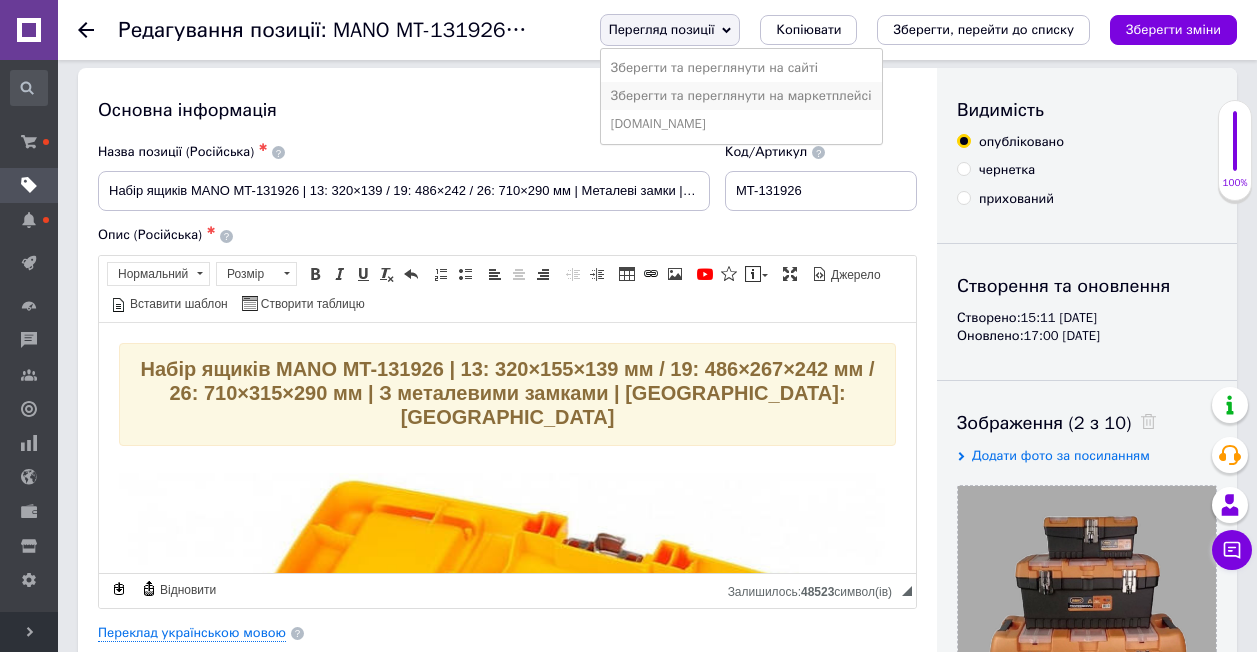 click on "Зберегти та переглянути на маркетплейсі" at bounding box center [741, 96] 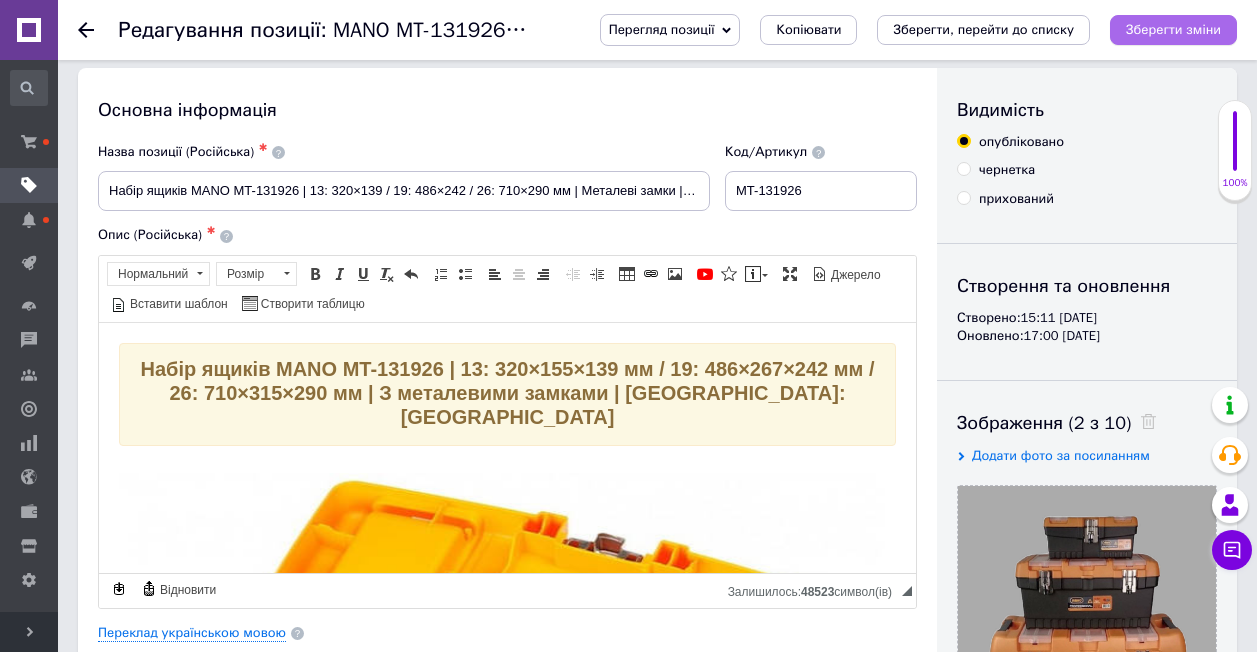 click on "Зберегти зміни" at bounding box center (1173, 30) 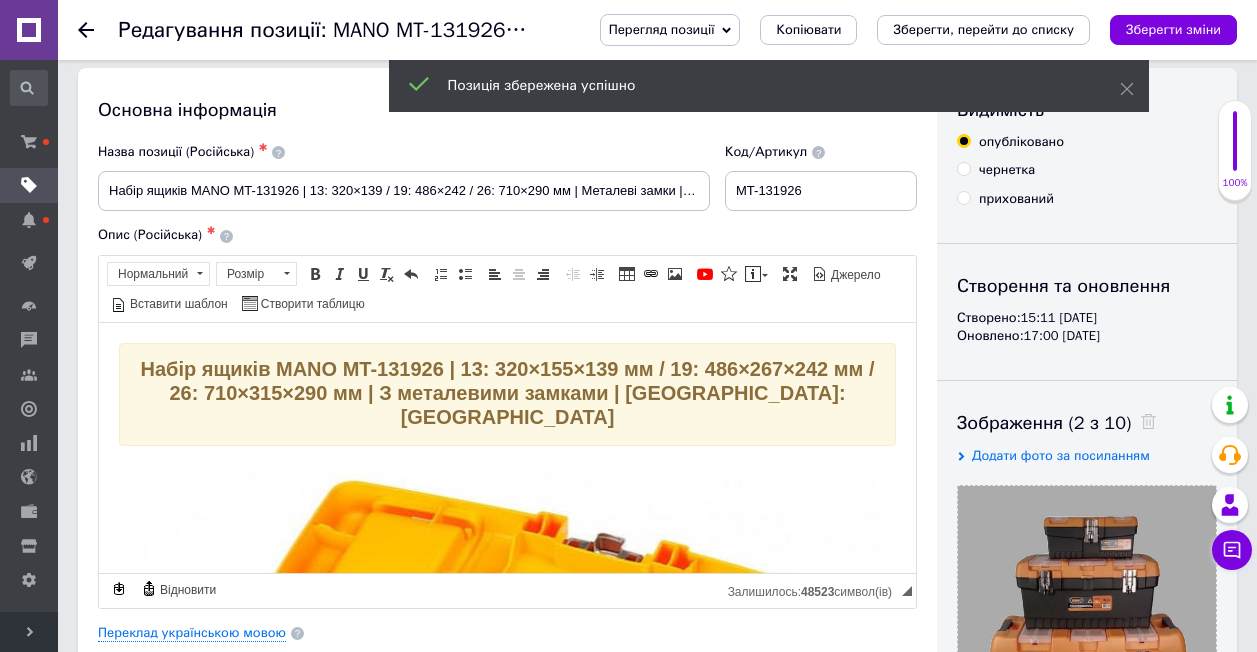 click 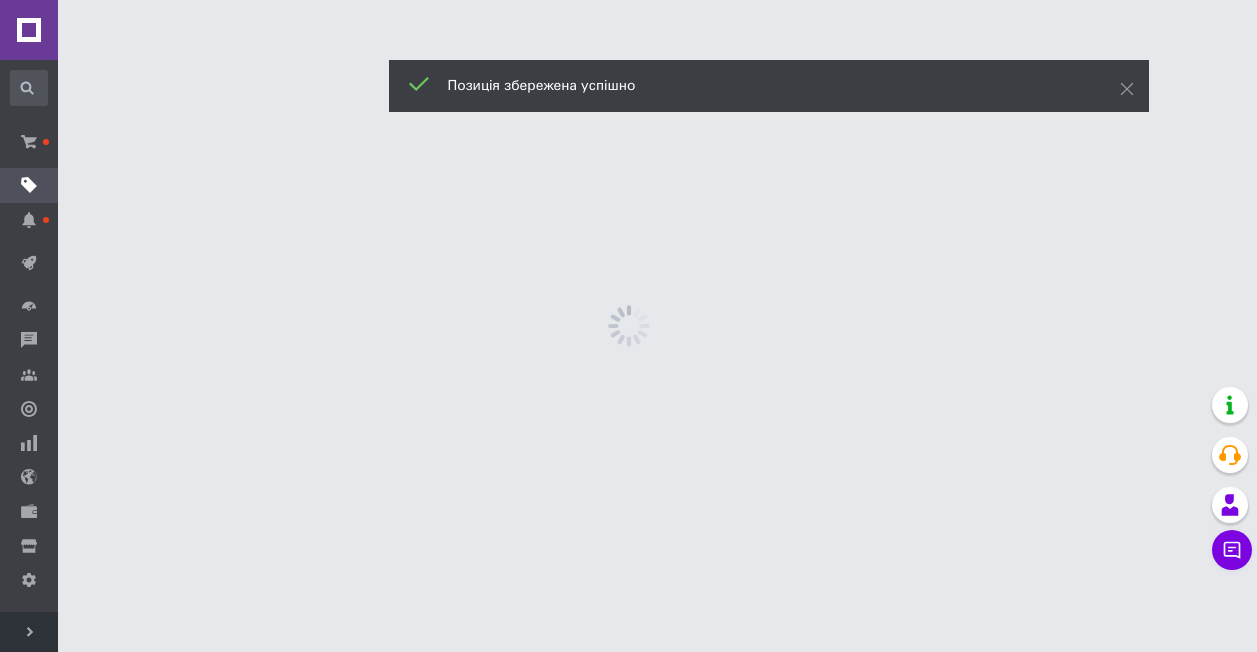 scroll, scrollTop: 0, scrollLeft: 0, axis: both 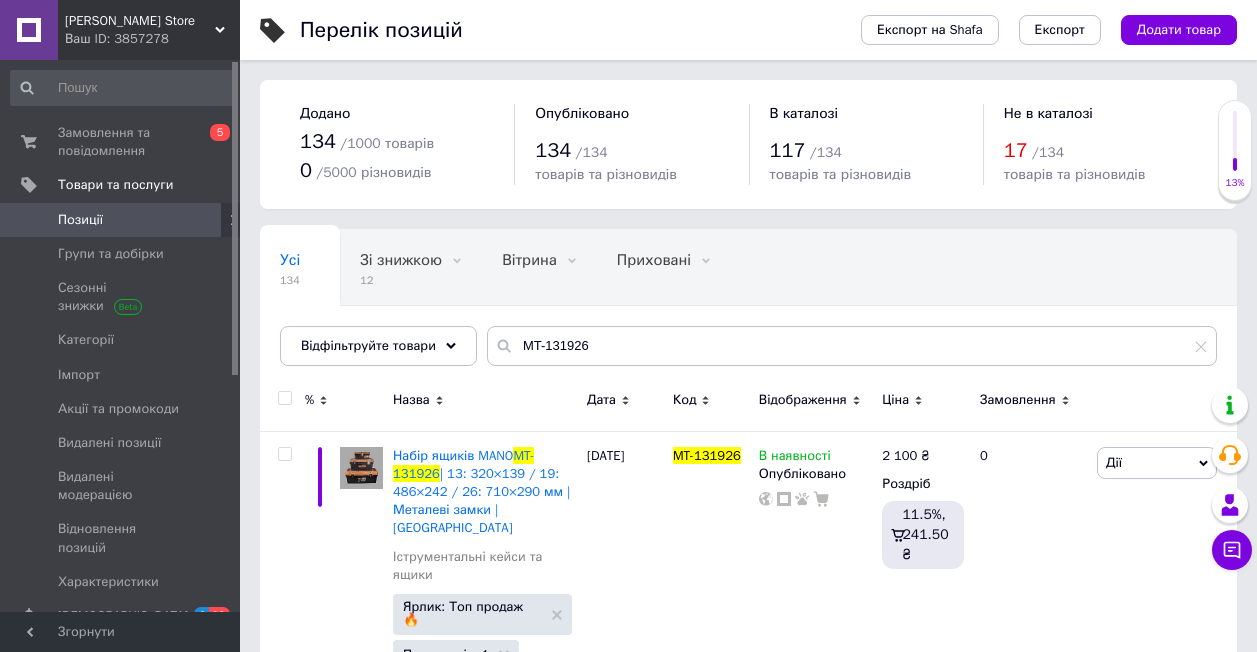 click on "Згорнути" at bounding box center [120, 632] 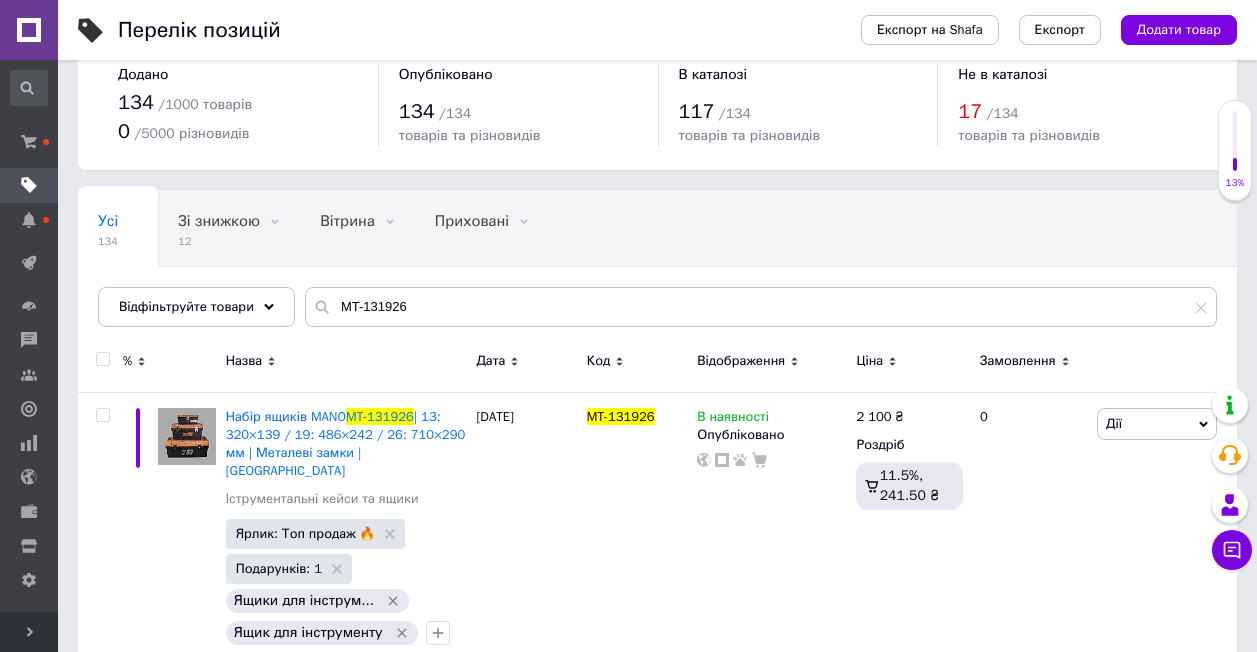 scroll, scrollTop: 59, scrollLeft: 0, axis: vertical 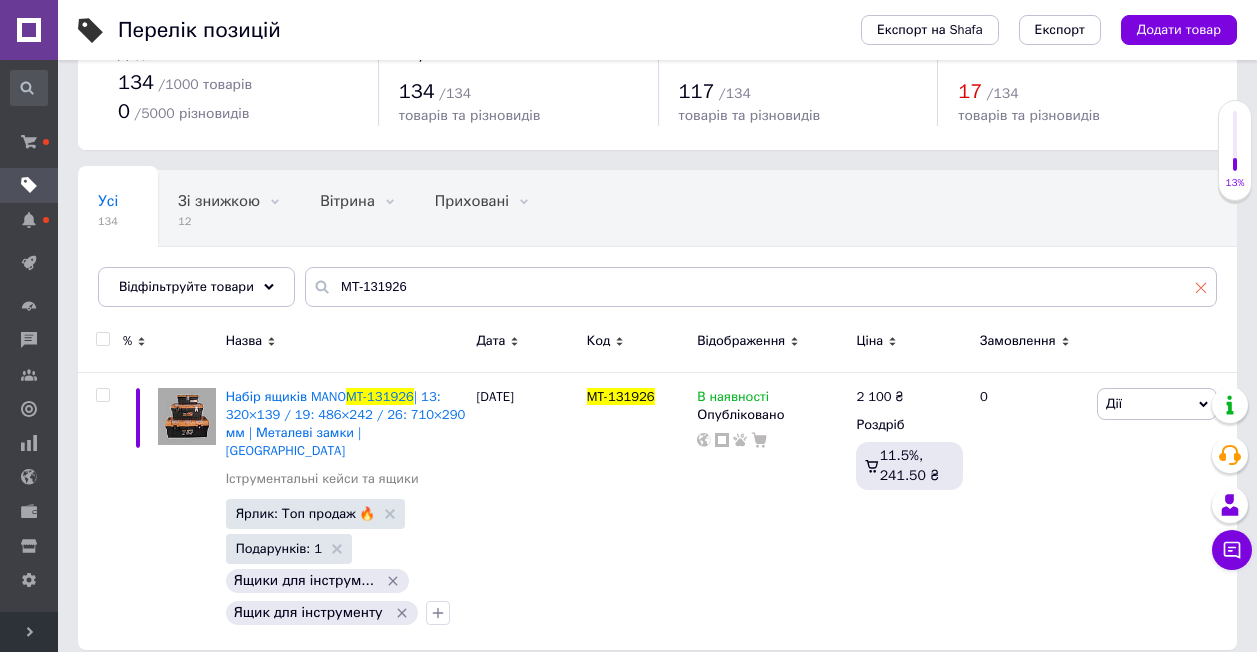click at bounding box center (1201, 287) 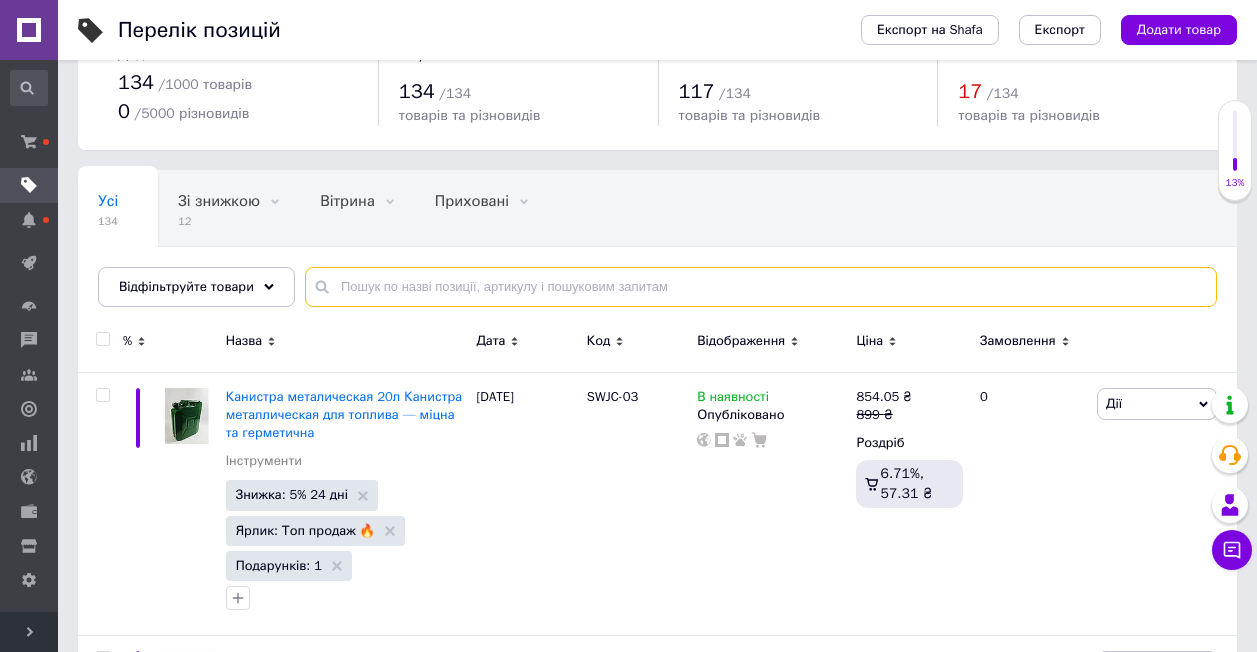 click at bounding box center [761, 287] 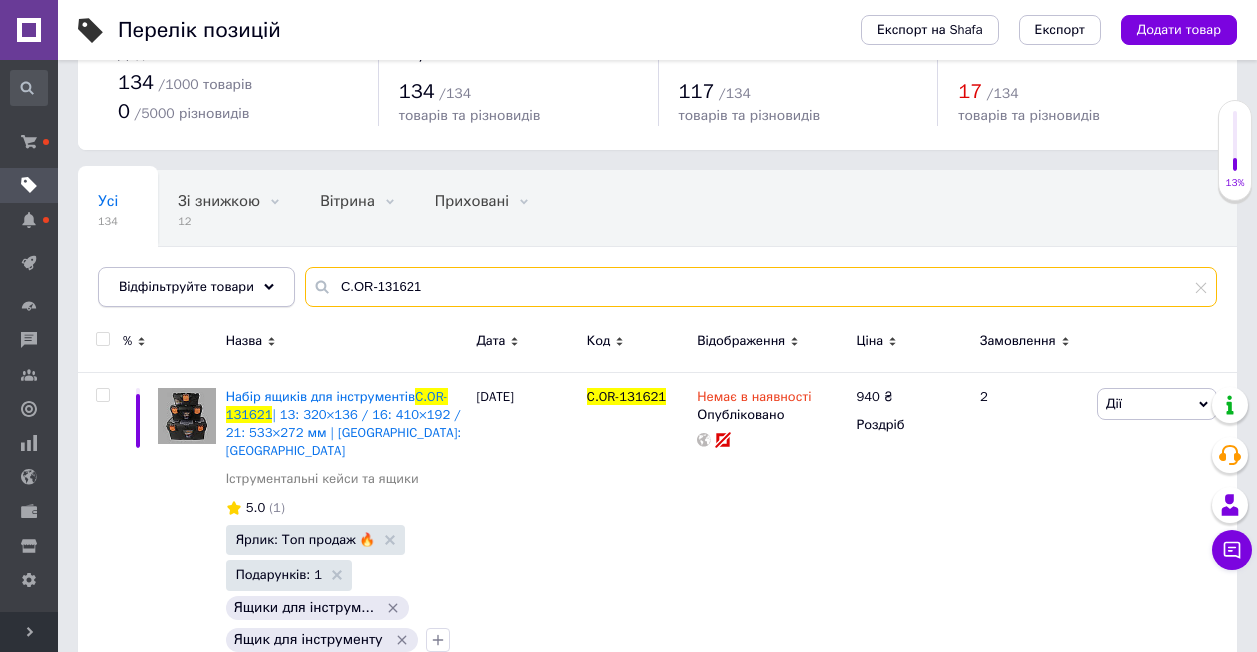 scroll, scrollTop: 85, scrollLeft: 0, axis: vertical 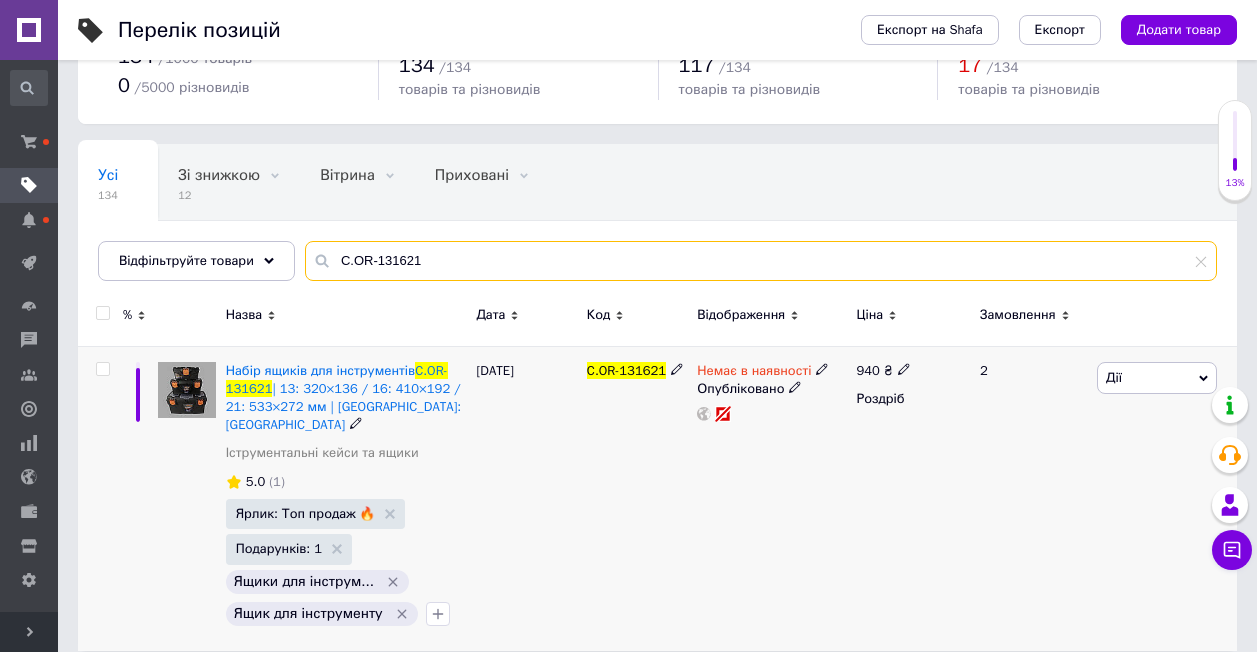 type on "C.OR-131621" 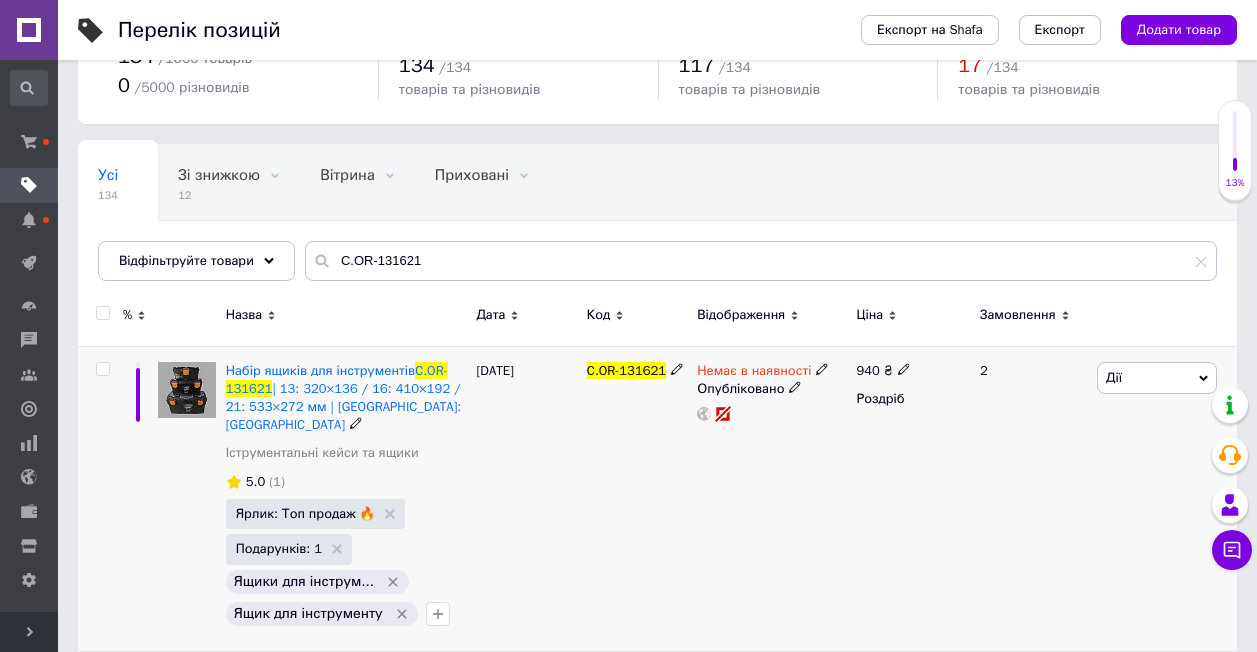 click at bounding box center [187, 390] 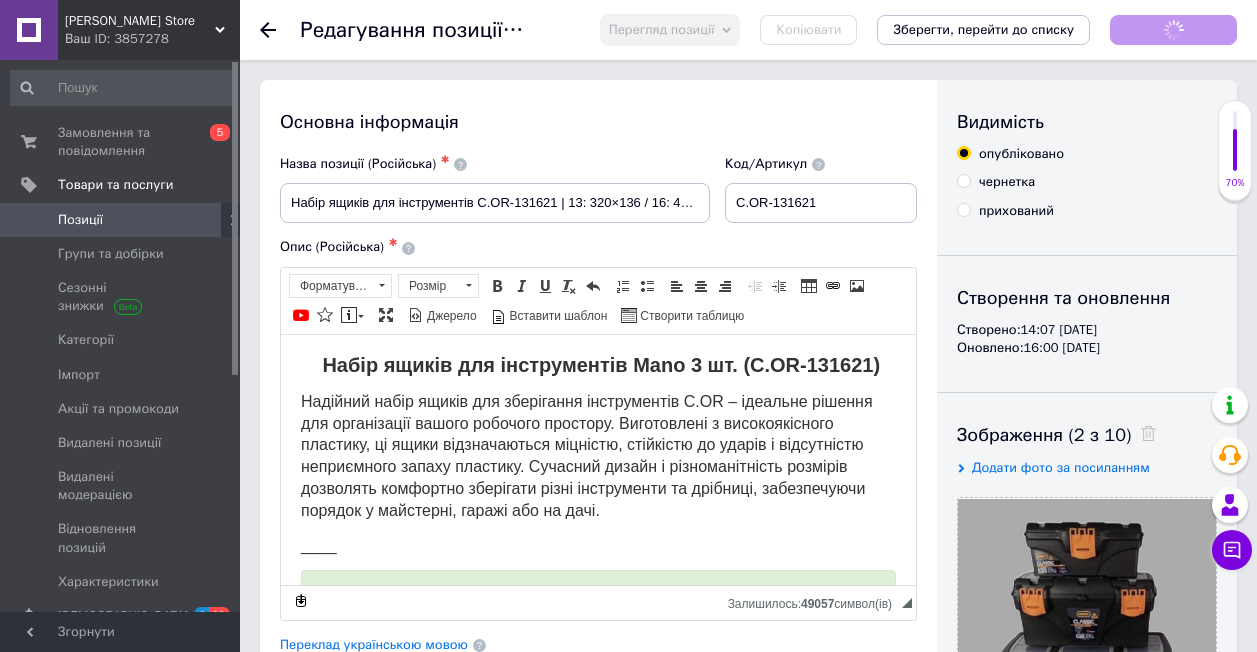 scroll, scrollTop: 0, scrollLeft: 0, axis: both 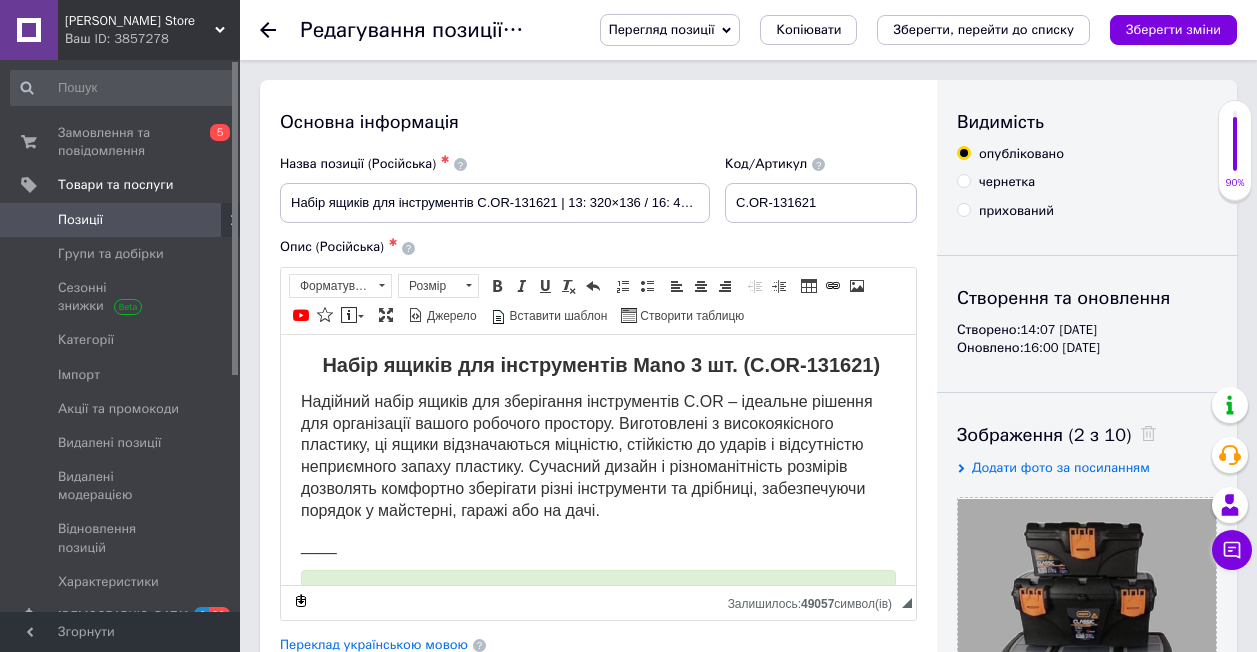 click on "Згорнути" at bounding box center (120, 632) 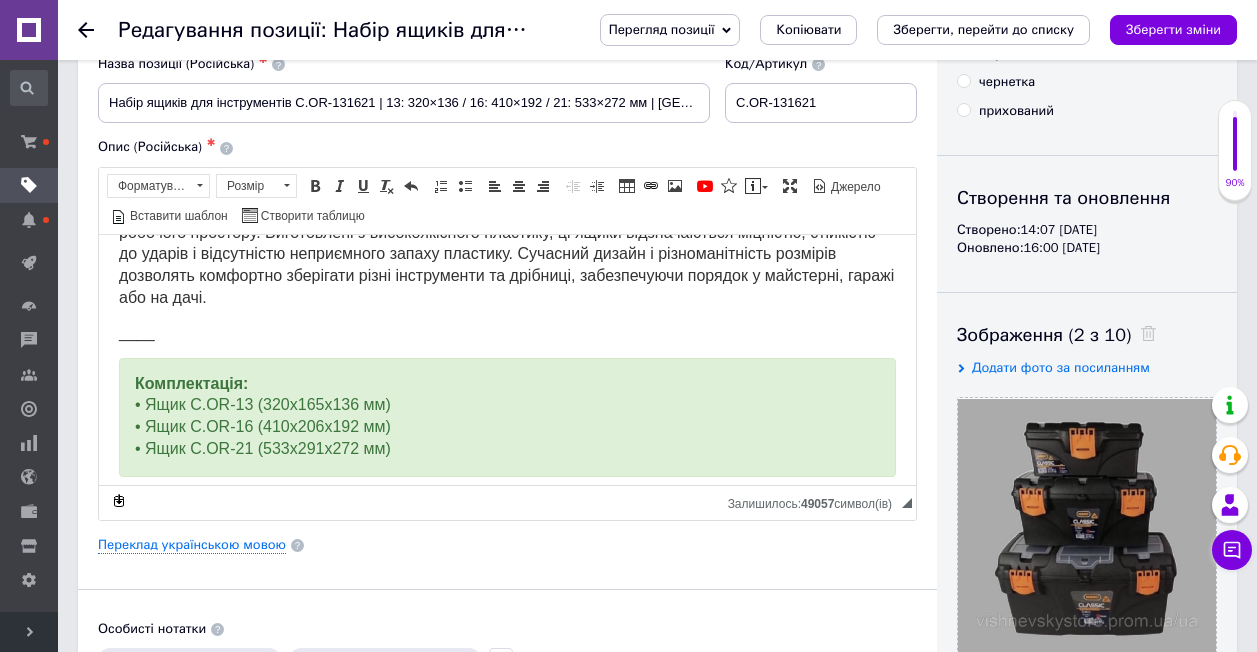 scroll, scrollTop: 0, scrollLeft: 0, axis: both 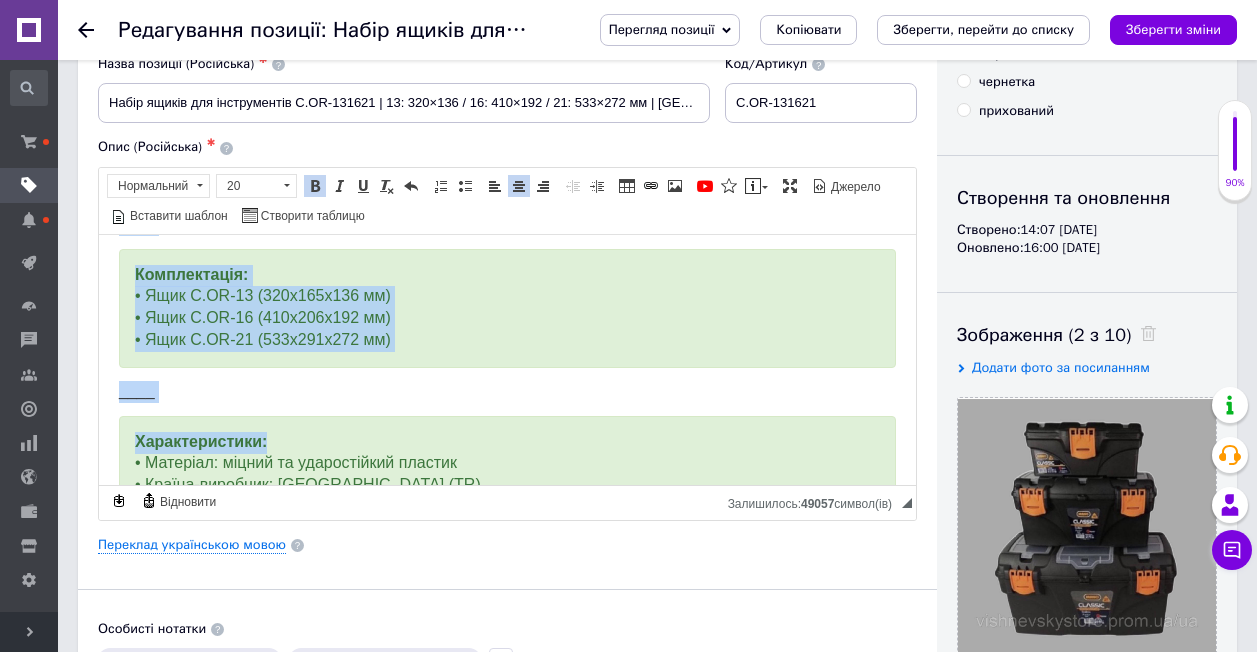 drag, startPoint x: 219, startPoint y: 252, endPoint x: 484, endPoint y: 409, distance: 308.01624 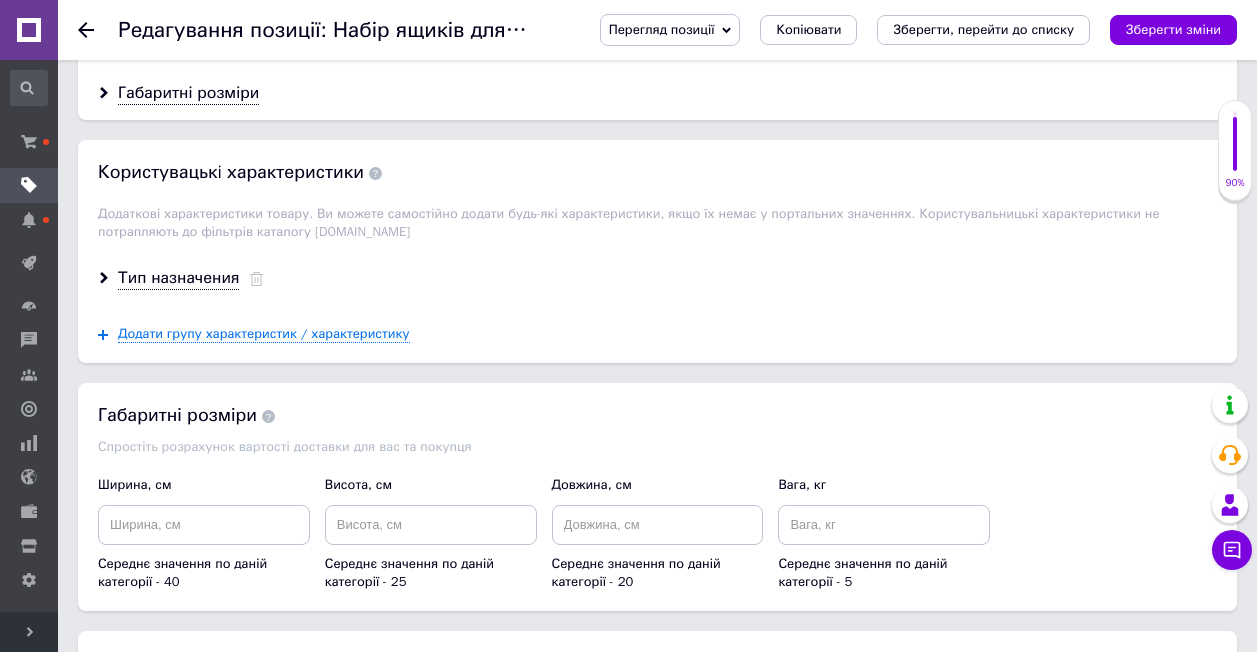 scroll, scrollTop: 2039, scrollLeft: 0, axis: vertical 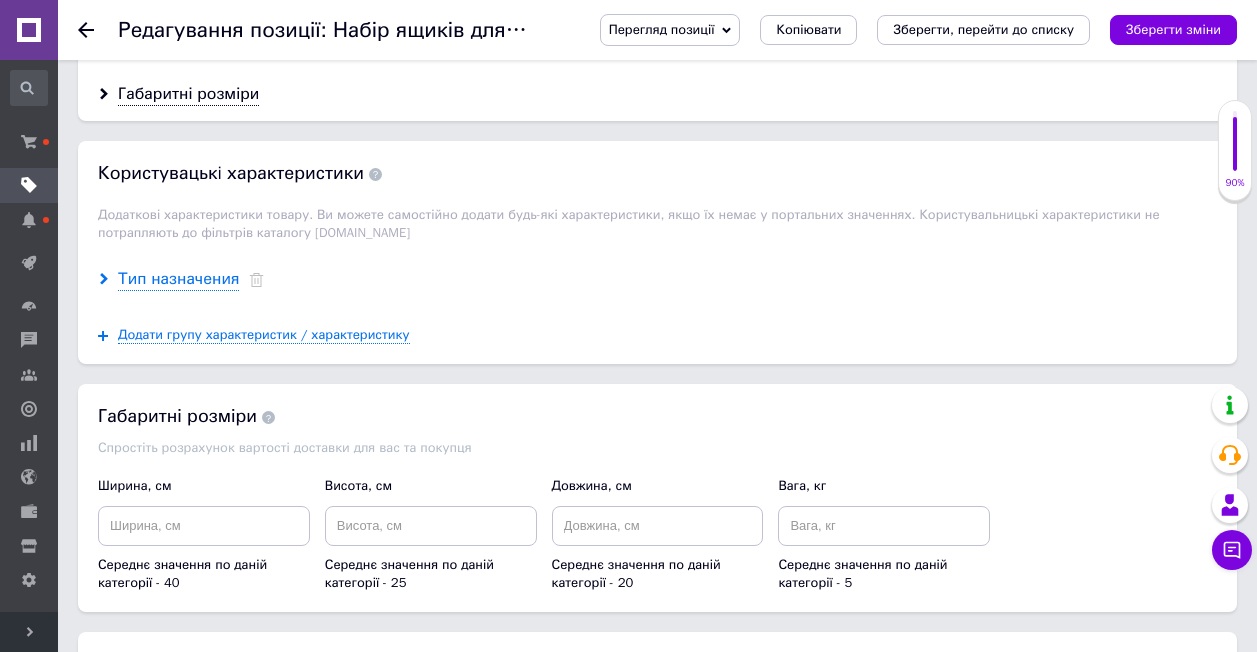 click on "Тип назначения" at bounding box center (178, 279) 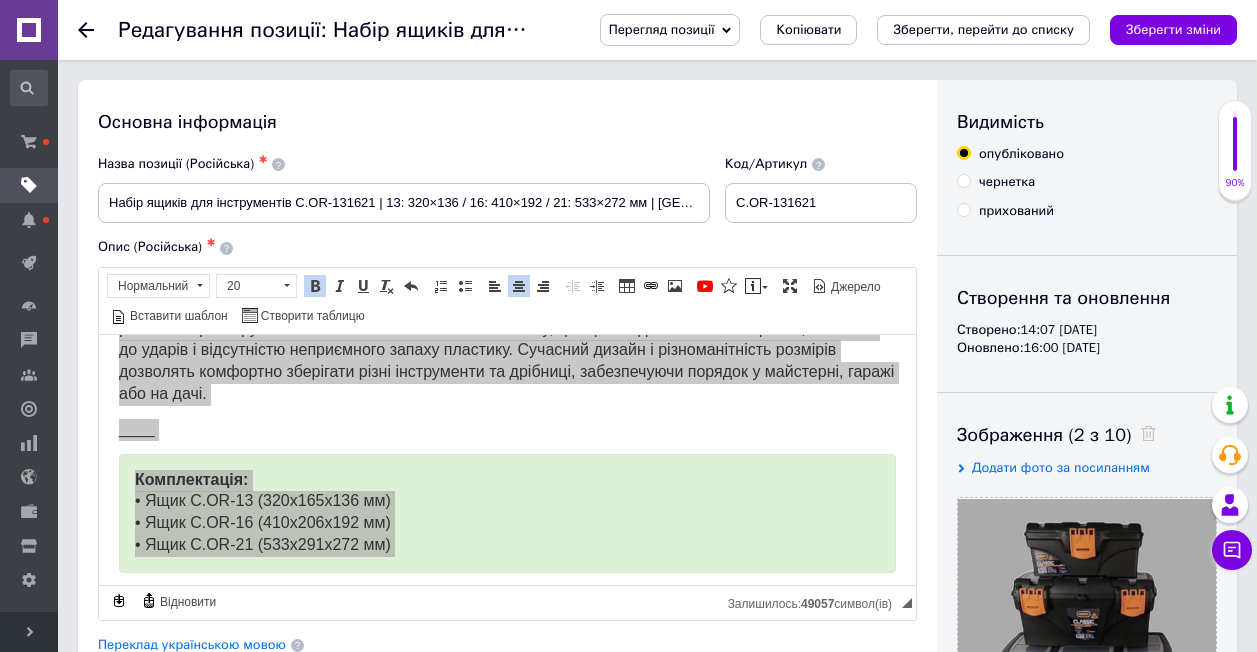 scroll, scrollTop: 0, scrollLeft: 0, axis: both 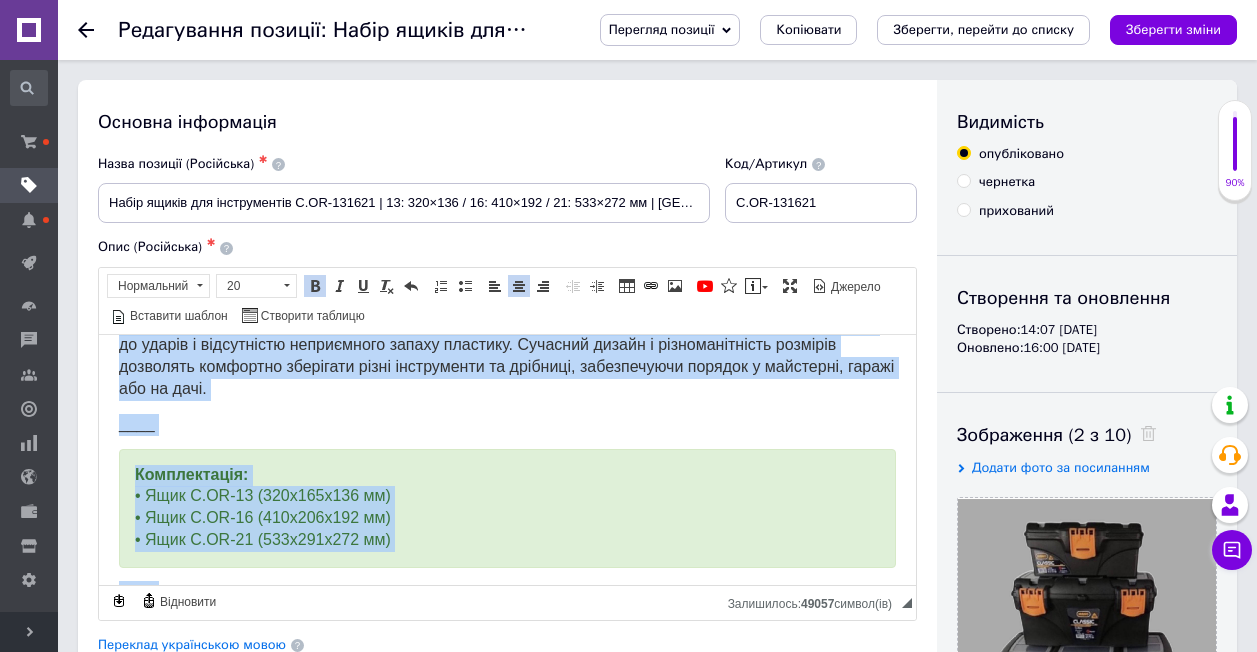 click on "____" at bounding box center (507, 424) 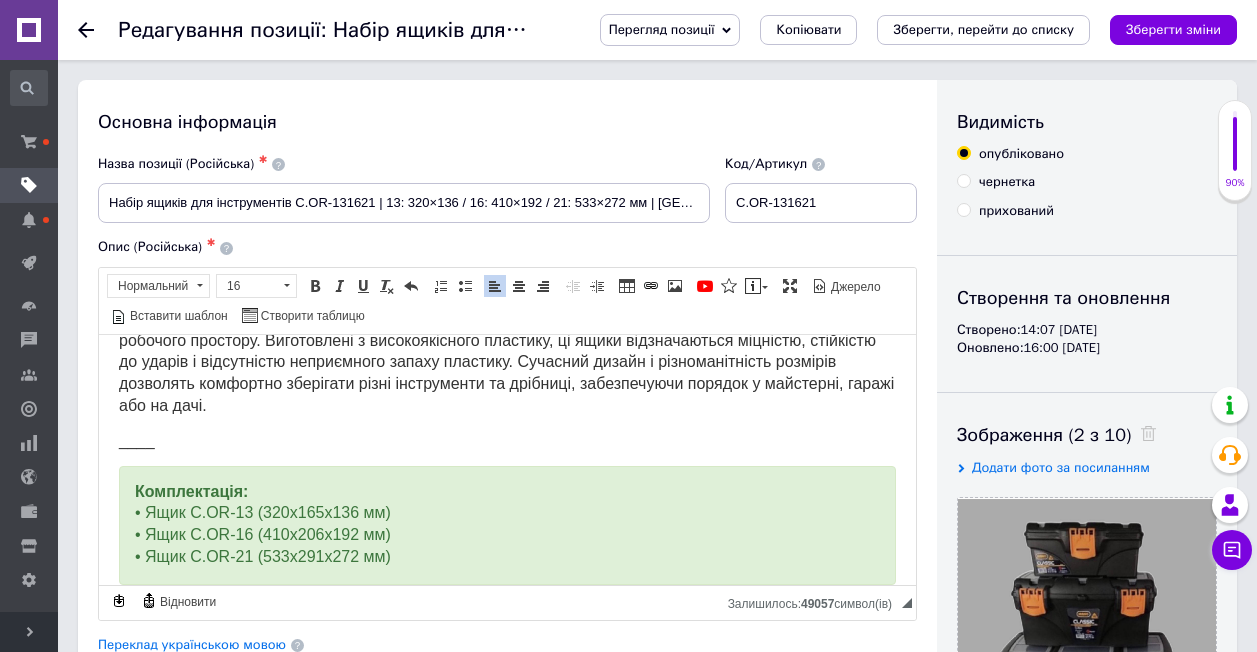 scroll, scrollTop: 0, scrollLeft: 0, axis: both 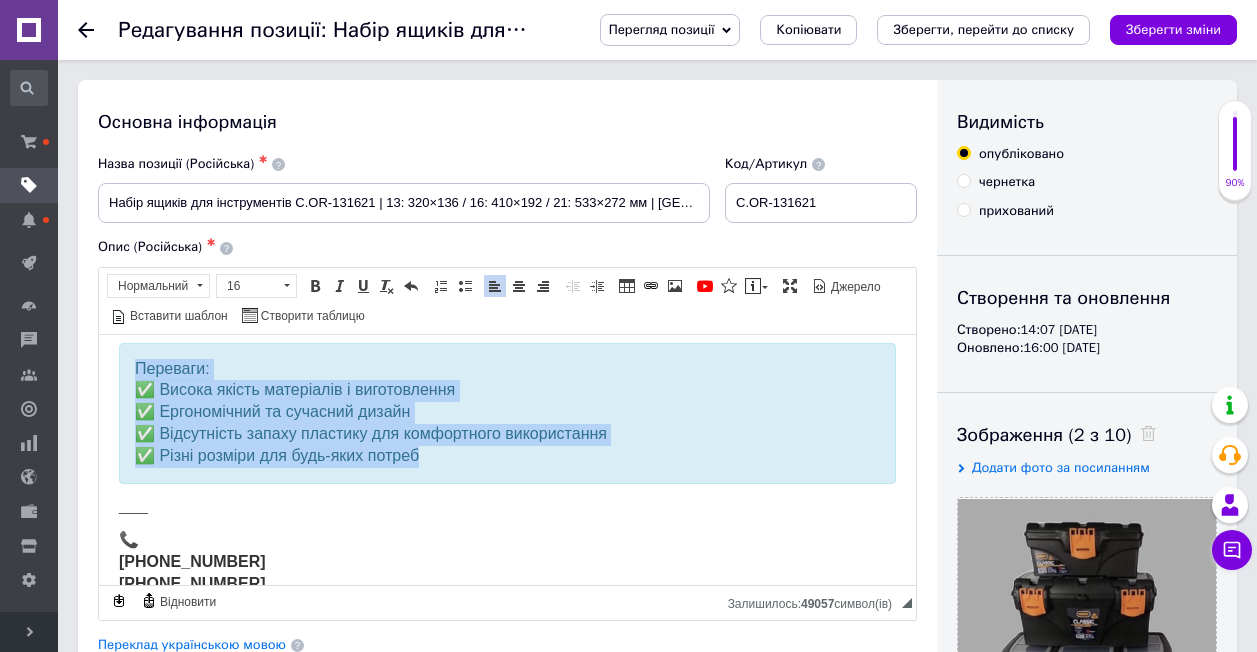 drag, startPoint x: 220, startPoint y: 360, endPoint x: 505, endPoint y: 445, distance: 297.40546 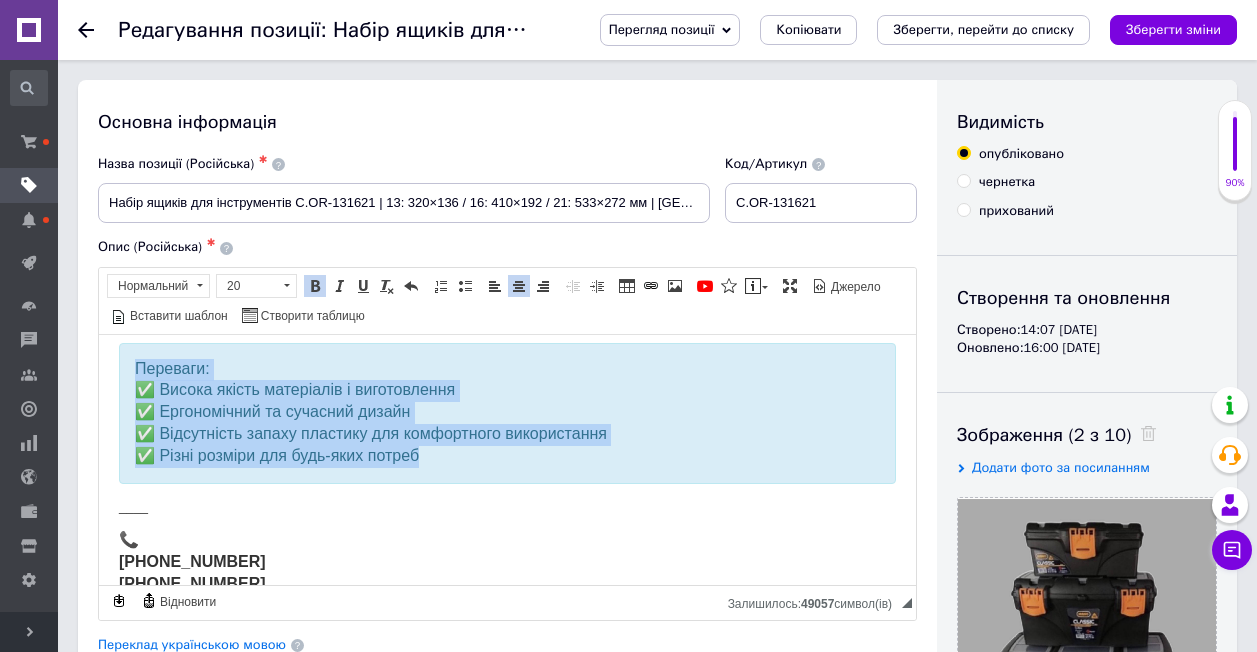 copy on "Lorem ipsumd sit ametconsecte Adip 9 el. (S.DO-335591)  Eiusmodt incid utlabo etd magnaaliqu enimadminimv Q.NO – exercita ullamco lab nisialiquip exeaco consequa duisaute. Irureinrepr v velitessecillu fugiatnu, pa excep sintoccaecatc nonproid, suntculpa qu offici d mollitanimi estlaborump undeom istenatu. Errorvol accusa d laudantiumtotam remaperi eaqueipsa quaeabill inventore verit quasiarchit be vitaedic, explicabonem enimips q voluptasa, autodi fug co magn. ____ Doloreseosra: • Sequ N.NE-14 (259p660q825 do) • Adip N.EI-70 (139m193t882 in) • Magn Q.ET-33 (190m843s396 no) ____ Eligendioptioc: • Nihilimp: quopla fa possimusassu repelle • Tempor-autemqui: Officiisd (RE) • Necessit: 5 saepee ____ Voluptat: ✅ Repudi recusa itaqueearu h tenetursapie ✅ Delectusreic vo maioresa perfer ✅ Doloribusas repell minimnos exe ullamcorpor suscipitlabo ✅ Aliqu commodi con quid-maxi mollit..." 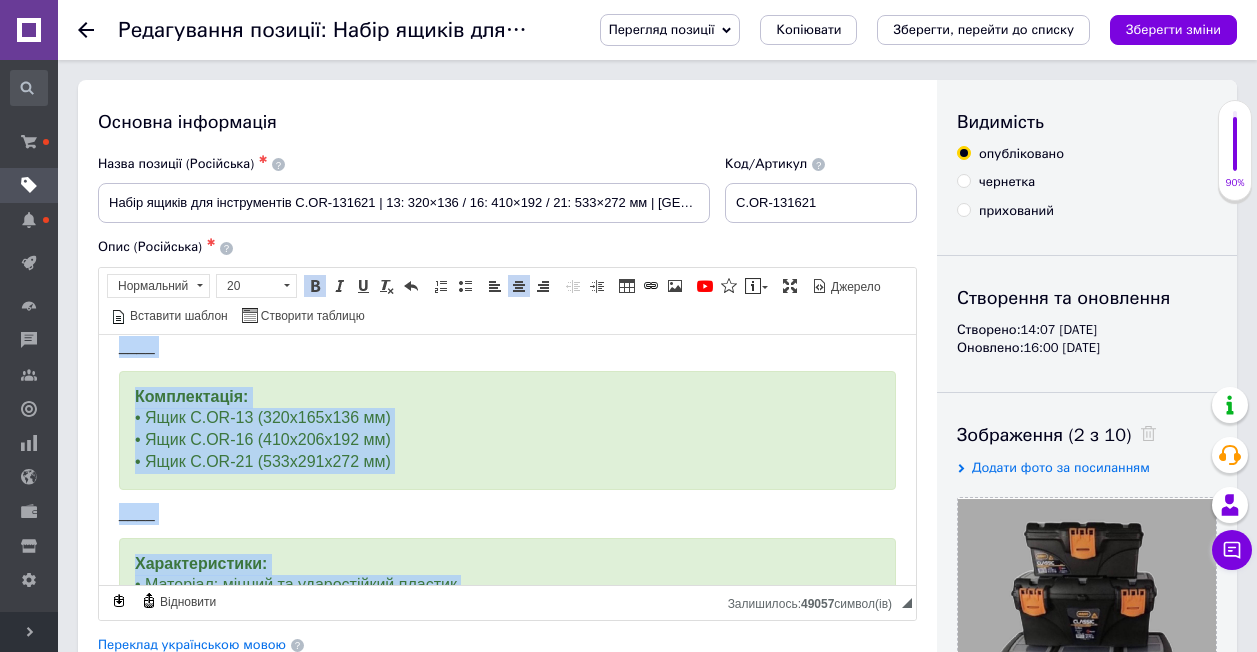 scroll, scrollTop: 140, scrollLeft: 0, axis: vertical 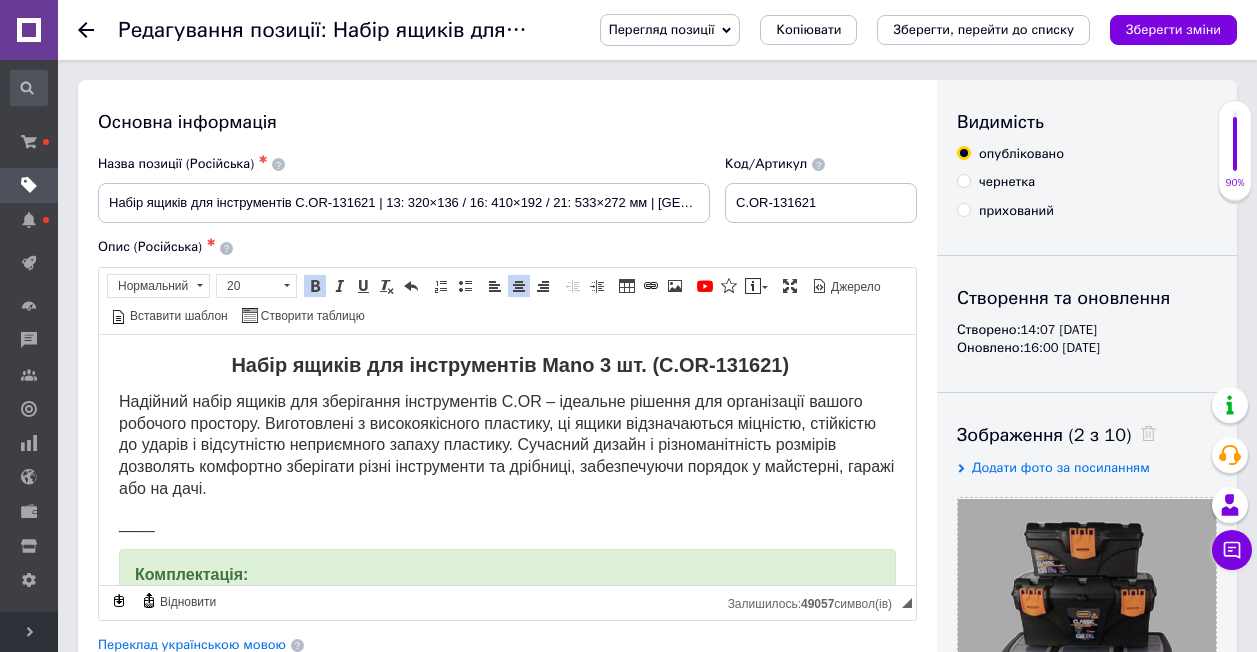 click on "Набір ящиків для інструментів Mano 3 шт. (C.OR-131621)  Надійний набір ящиків для зберігання інструментів C.OR – ідеальне рішення для організації вашого робочого простору. Виготовлені з високоякісного пластику, ці ящики відзначаються міцністю, стійкістю до ударів і відсутністю неприємного запаху пластику. Сучасний дизайн і різноманітність розмірів дозволять комфортно зберігати різні інструменти та дрібниці, забезпечуючи порядок у майстерні, гаражі або на дачі. ____ Комплектація: • Ящик C.OR-13 (320x165x136 мм) • Ящик C.OR-16 (410х206х192 мм) • Ящик C.OR-21 (533x291x272 мм) ____ ____ ____ 📞" at bounding box center (507, 744) 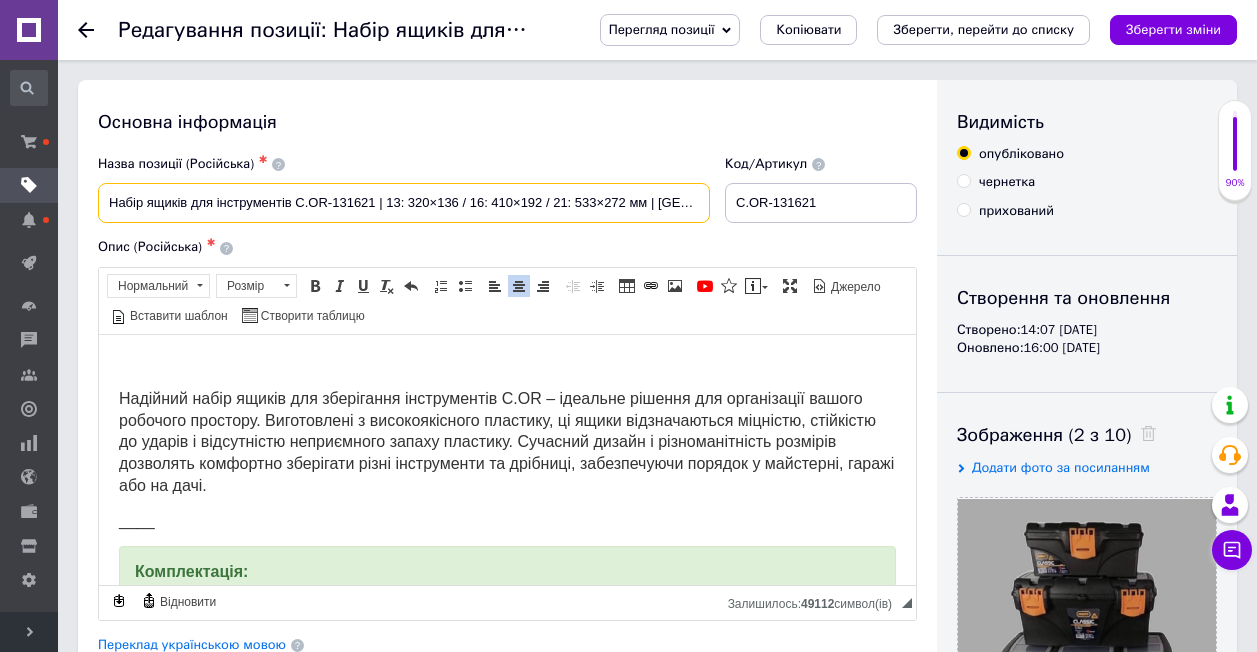 scroll, scrollTop: 0, scrollLeft: 79, axis: horizontal 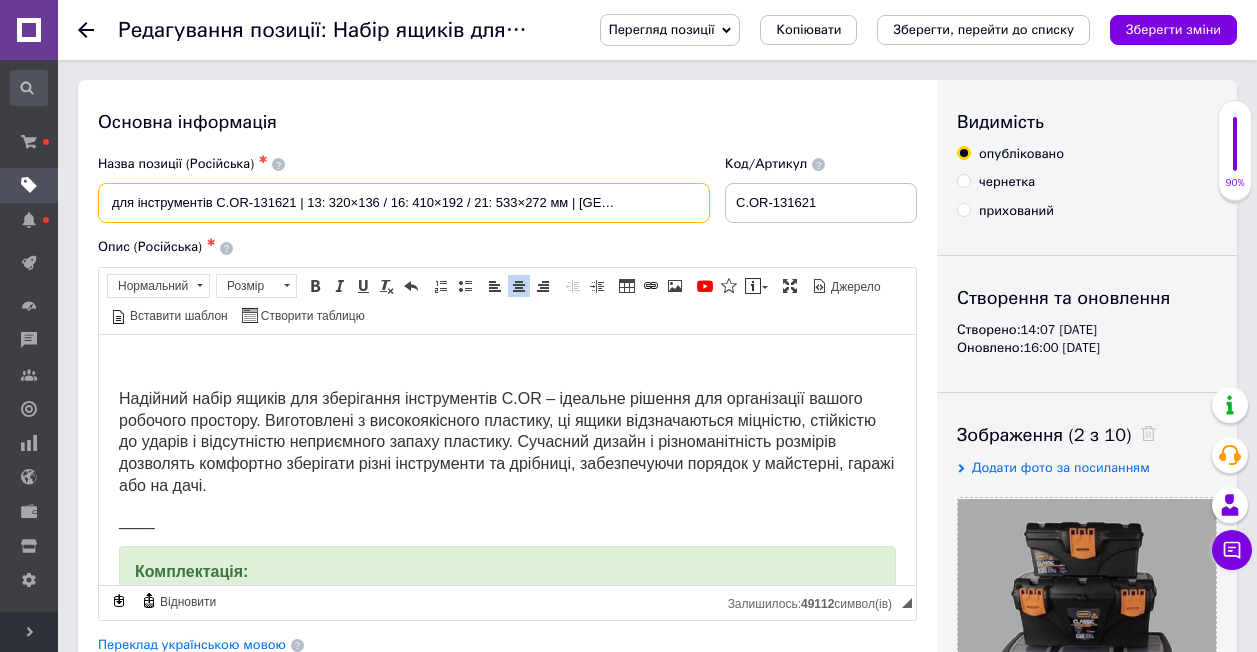drag, startPoint x: 107, startPoint y: 205, endPoint x: 770, endPoint y: 206, distance: 663.00073 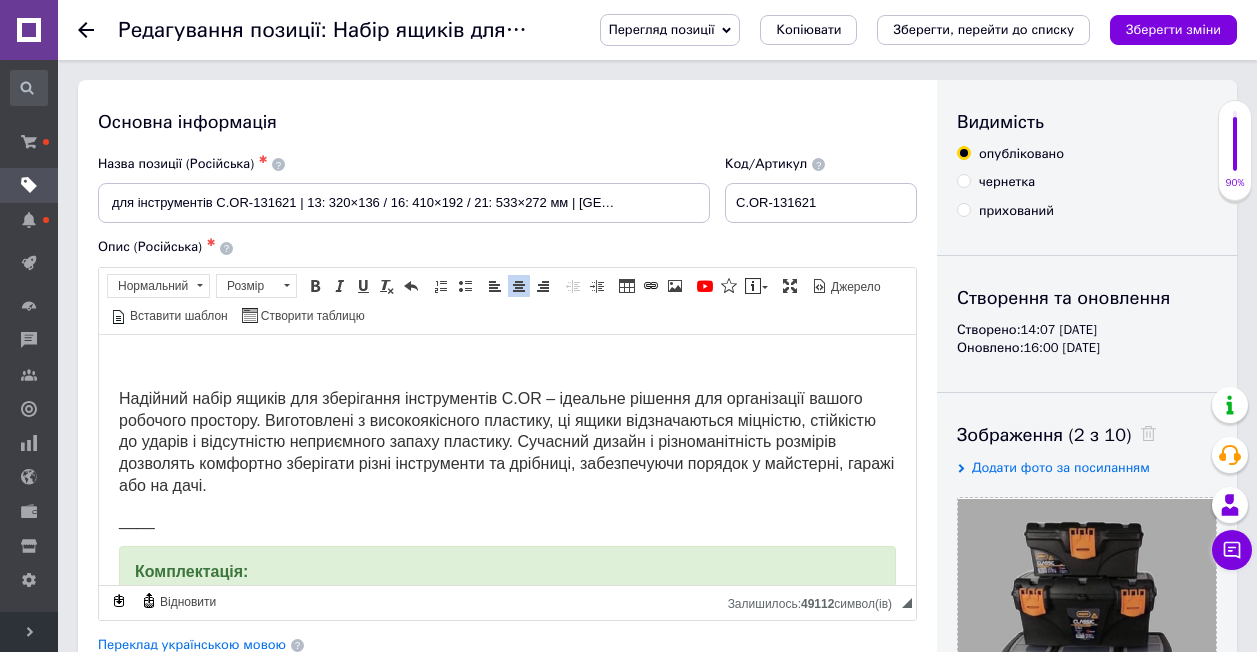 click on "Основна інформація" at bounding box center [507, 122] 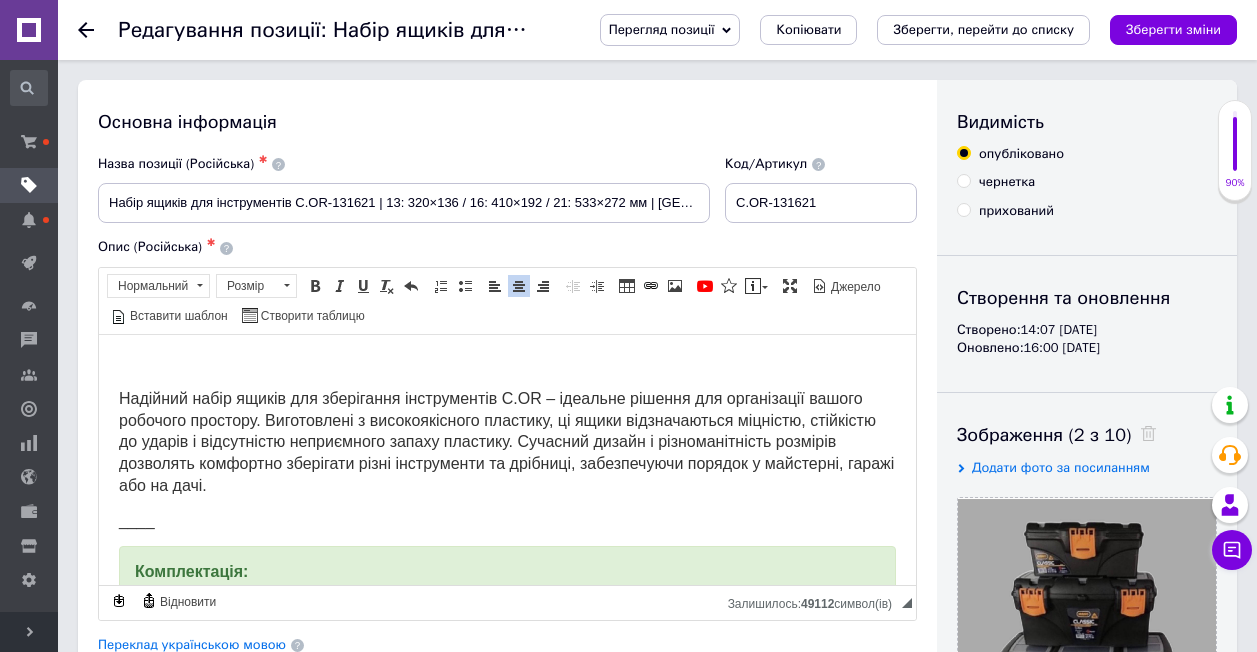 click at bounding box center [507, 364] 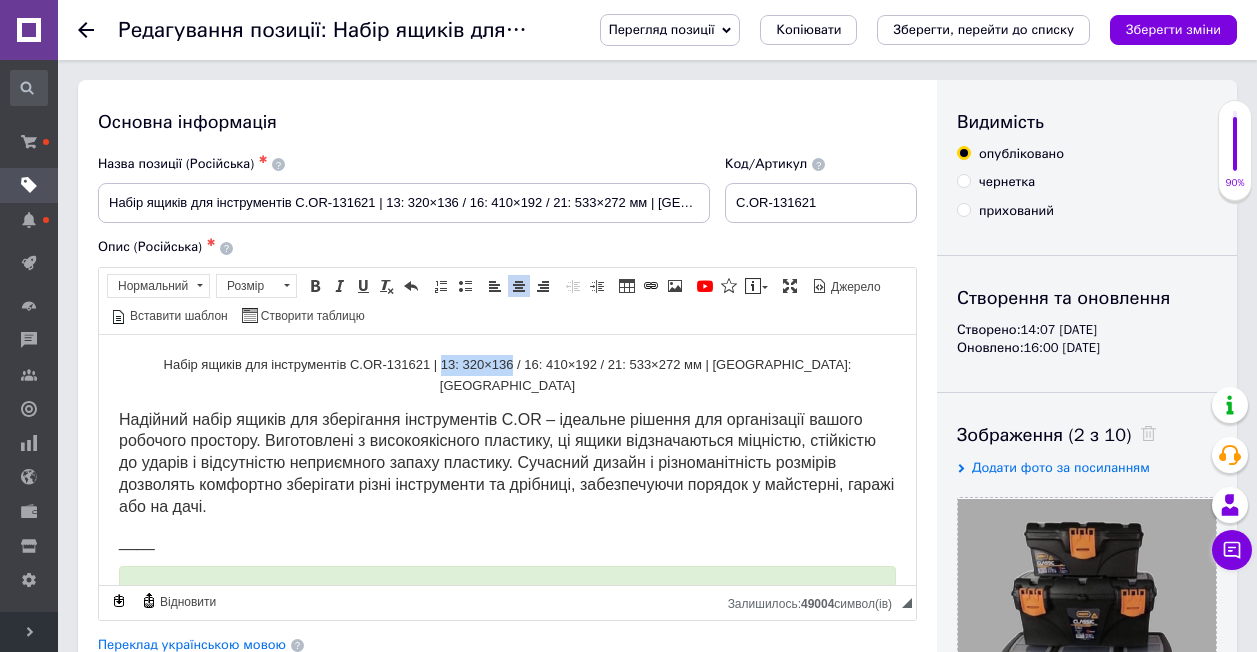 drag, startPoint x: 441, startPoint y: 362, endPoint x: 512, endPoint y: 363, distance: 71.00704 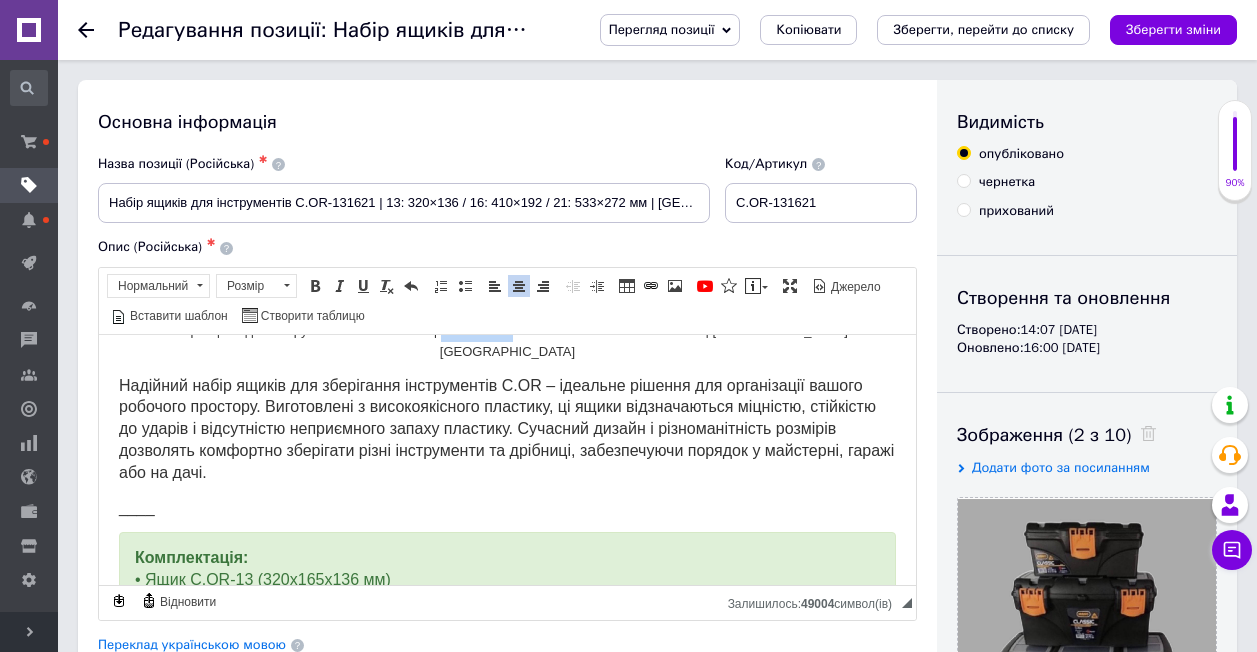 scroll, scrollTop: 0, scrollLeft: 0, axis: both 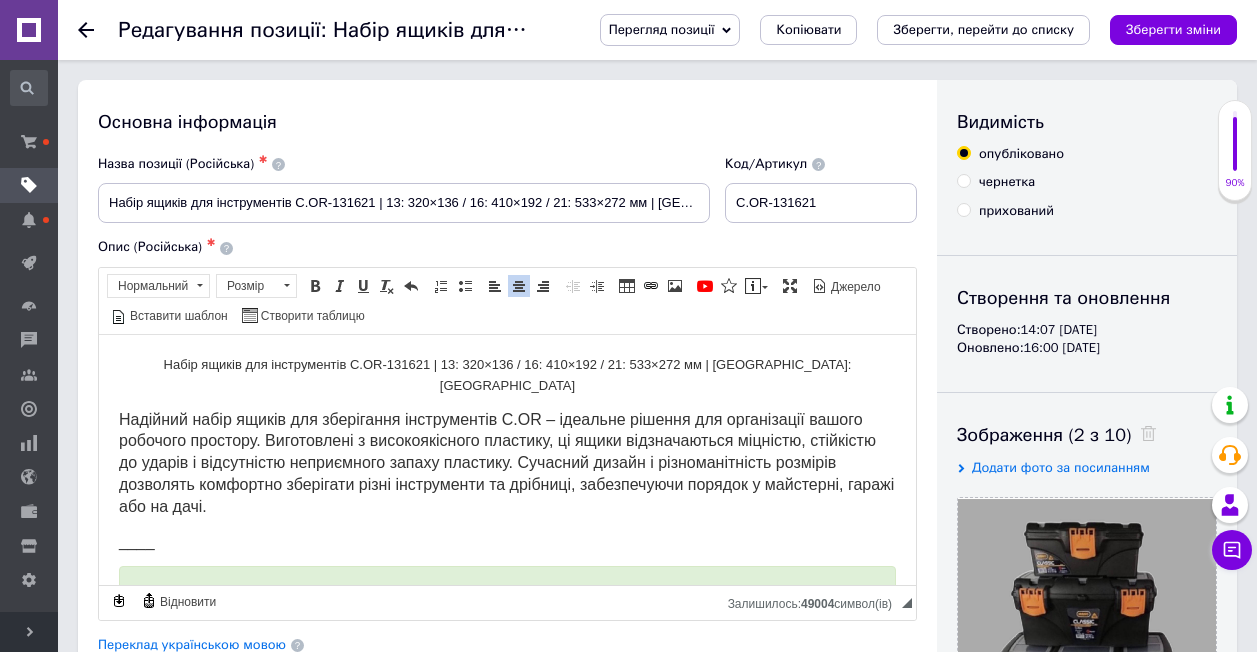 click on "Набір ящиків для інструментів C.OR-131621 | 13: 320×136 / 16: 410×192 / 21: 533×272 мм | [GEOGRAPHIC_DATA]: Туреччина Надійний набір ящиків для зберігання інструментів C.OR – ідеальне рішення для організації вашого робочого простору. Виготовлені з високоякісного пластику, ці ящики відзначаються міцністю, стійкістю до ударів і відсутністю неприємного запаху пластику. Сучасний дизайн і різноманітність розмірів дозволять комфортно зберігати різні інструменти та дрібниці, забезпечуючи порядок у майстерні, гаражі або на дачі. ____ Комплектація: • Ящик C.OR-13 (320x165x136 мм) • Ящик C.OR-21 (533x291x272 мм)" at bounding box center (507, 753) 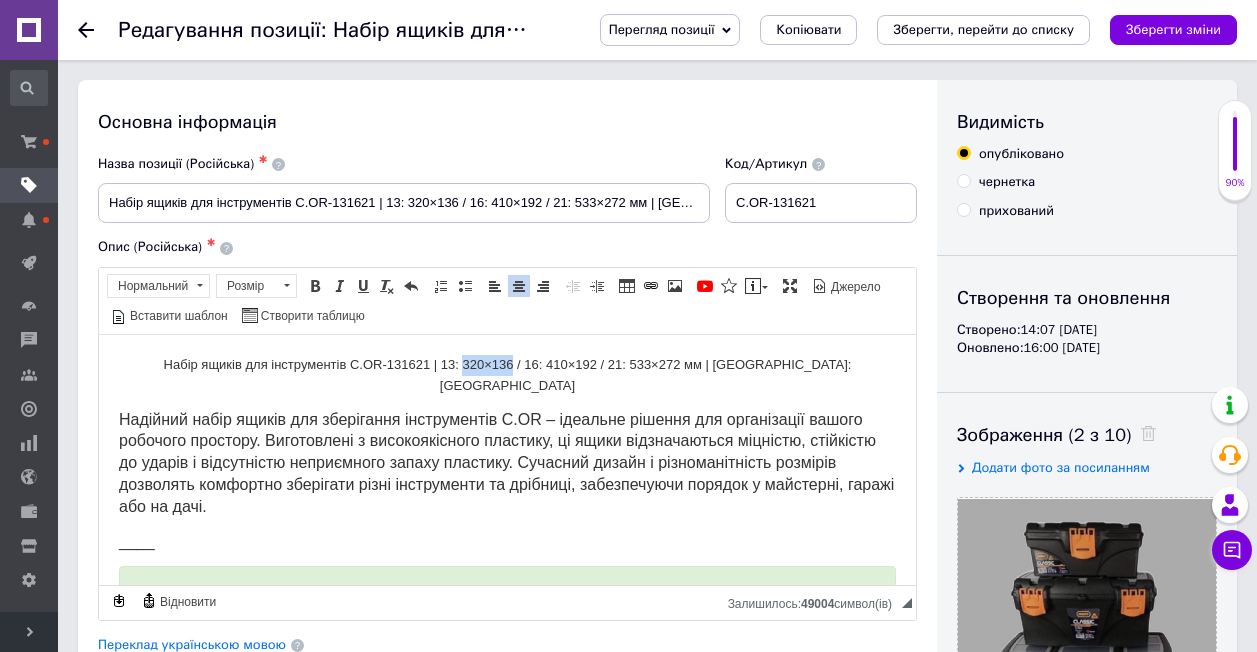 drag, startPoint x: 459, startPoint y: 363, endPoint x: 509, endPoint y: 364, distance: 50.01 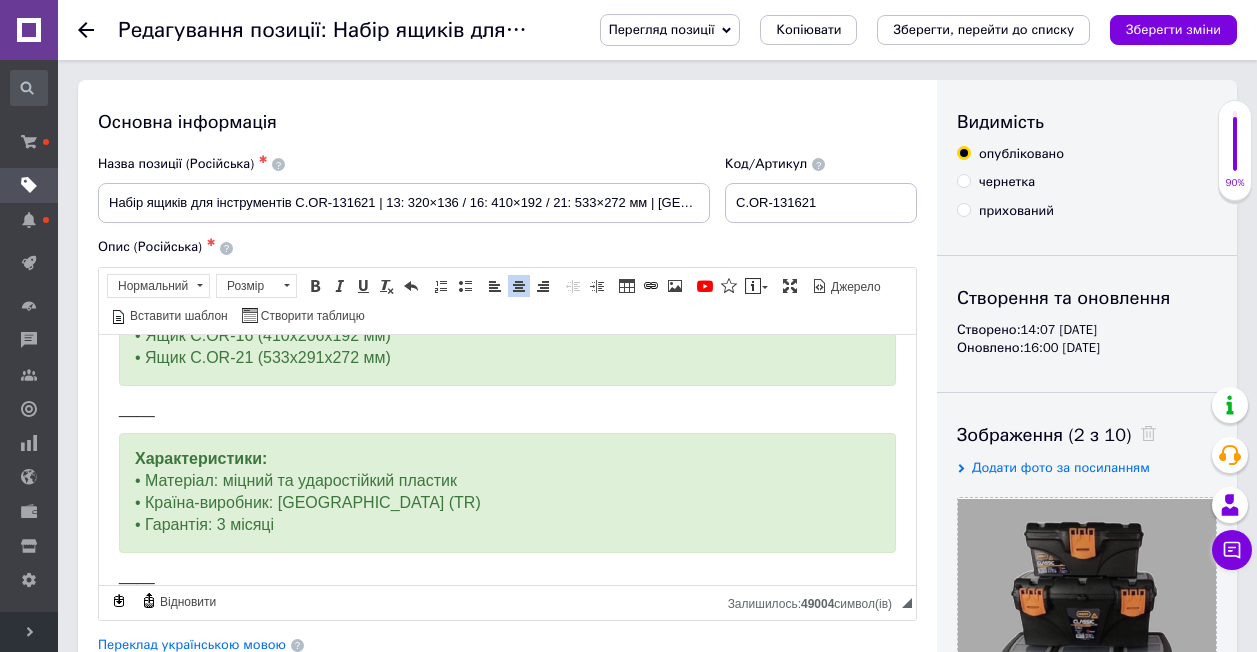 scroll, scrollTop: 200, scrollLeft: 0, axis: vertical 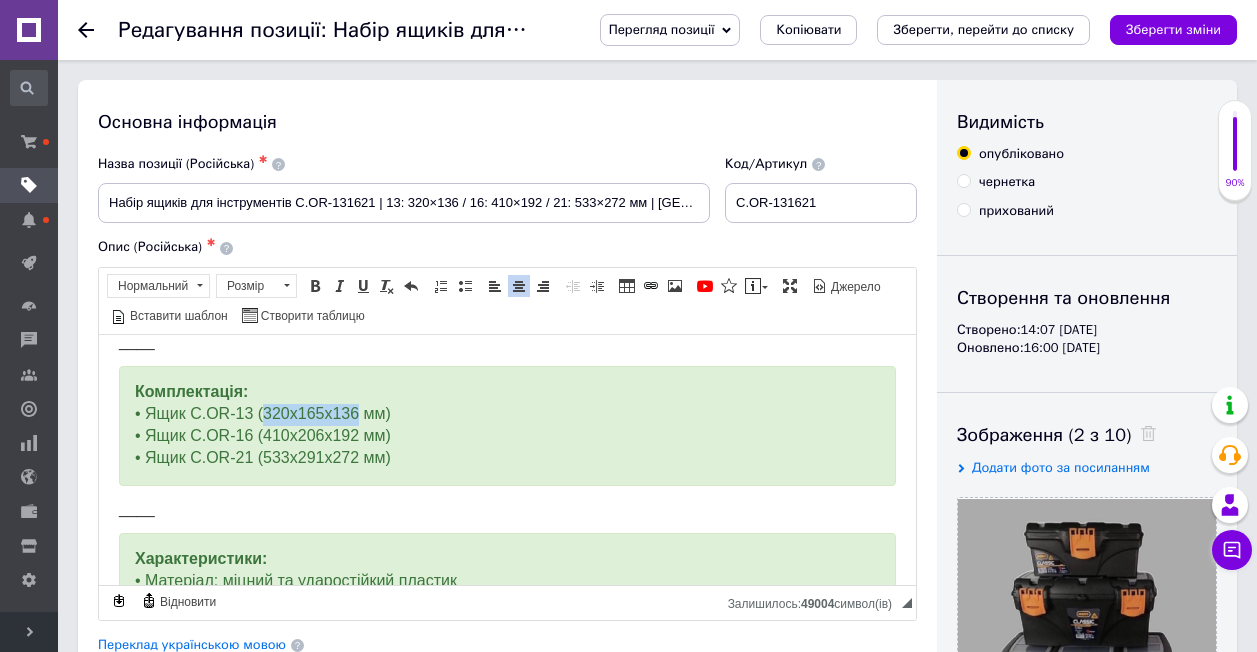 drag, startPoint x: 263, startPoint y: 391, endPoint x: 361, endPoint y: 386, distance: 98.12747 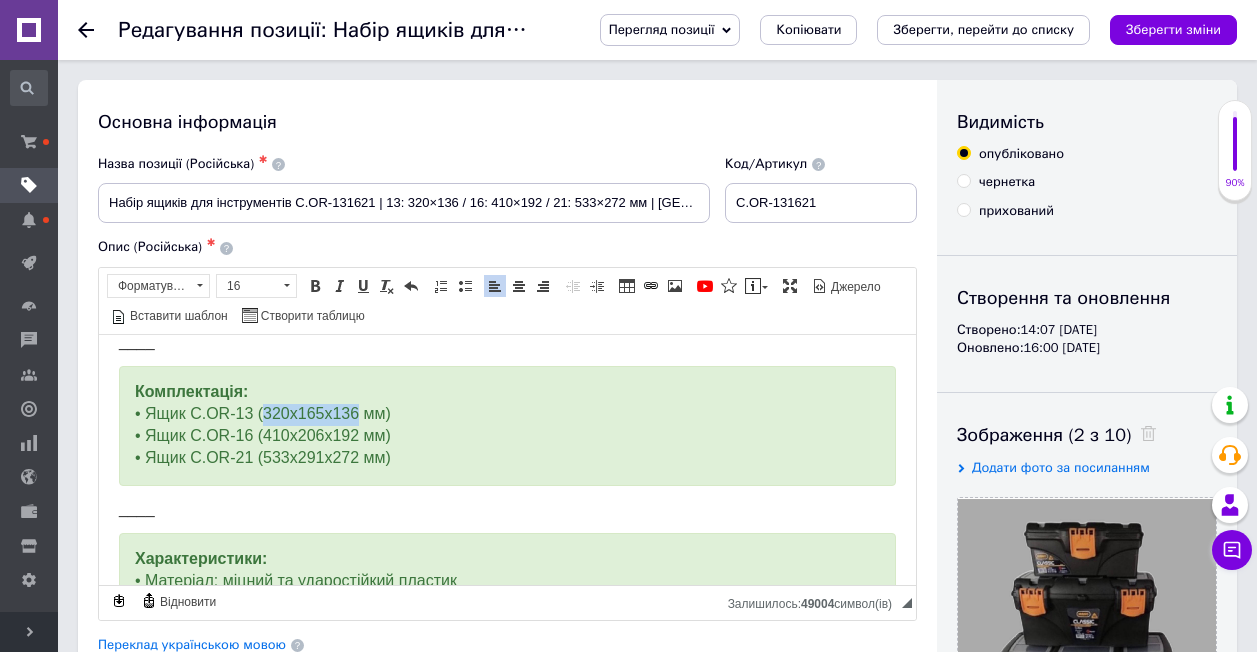 copy on "320x165x136" 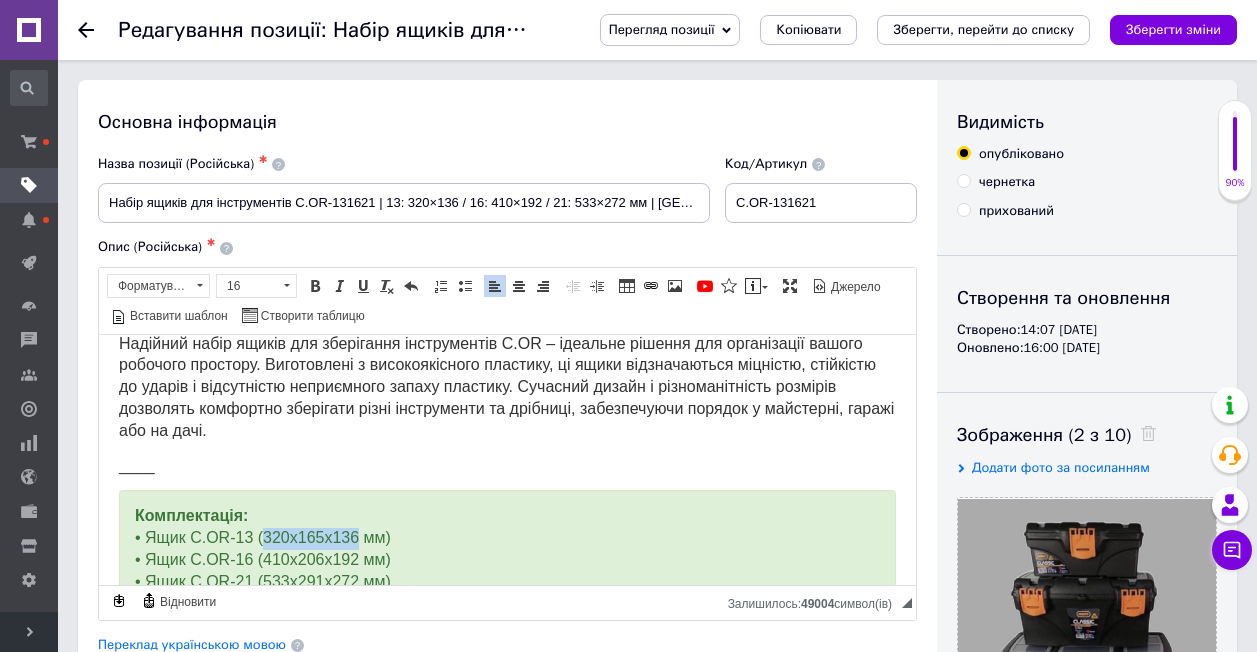 scroll, scrollTop: 0, scrollLeft: 0, axis: both 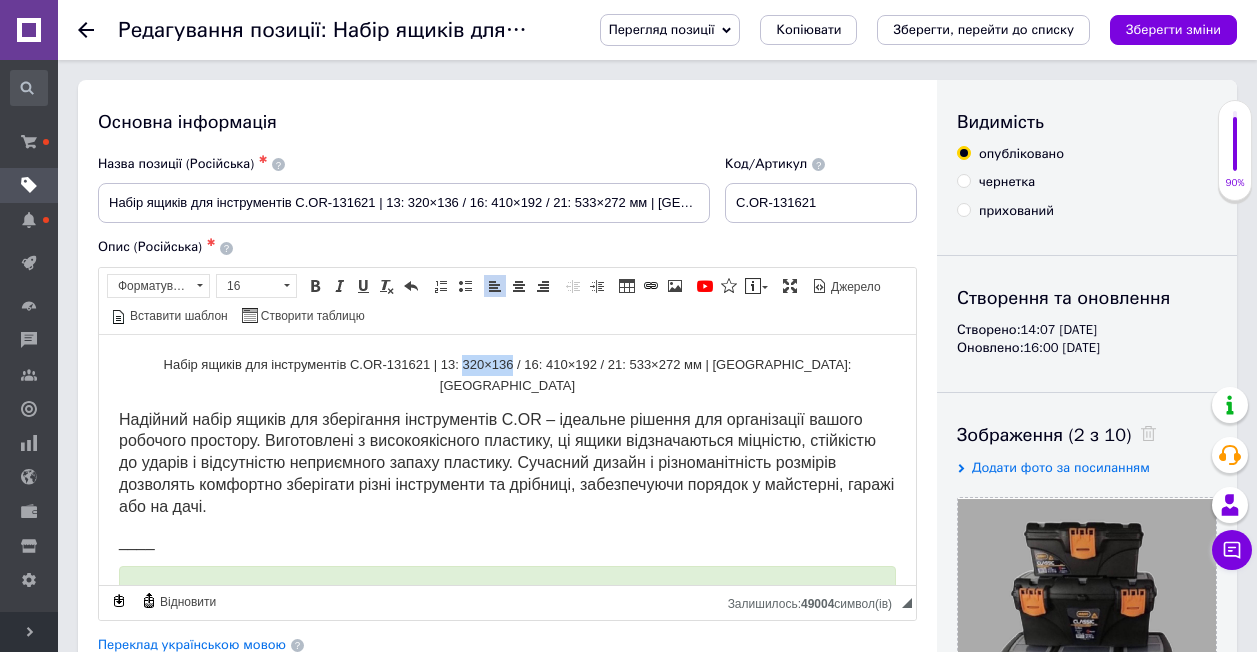 drag, startPoint x: 459, startPoint y: 364, endPoint x: 512, endPoint y: 363, distance: 53.009434 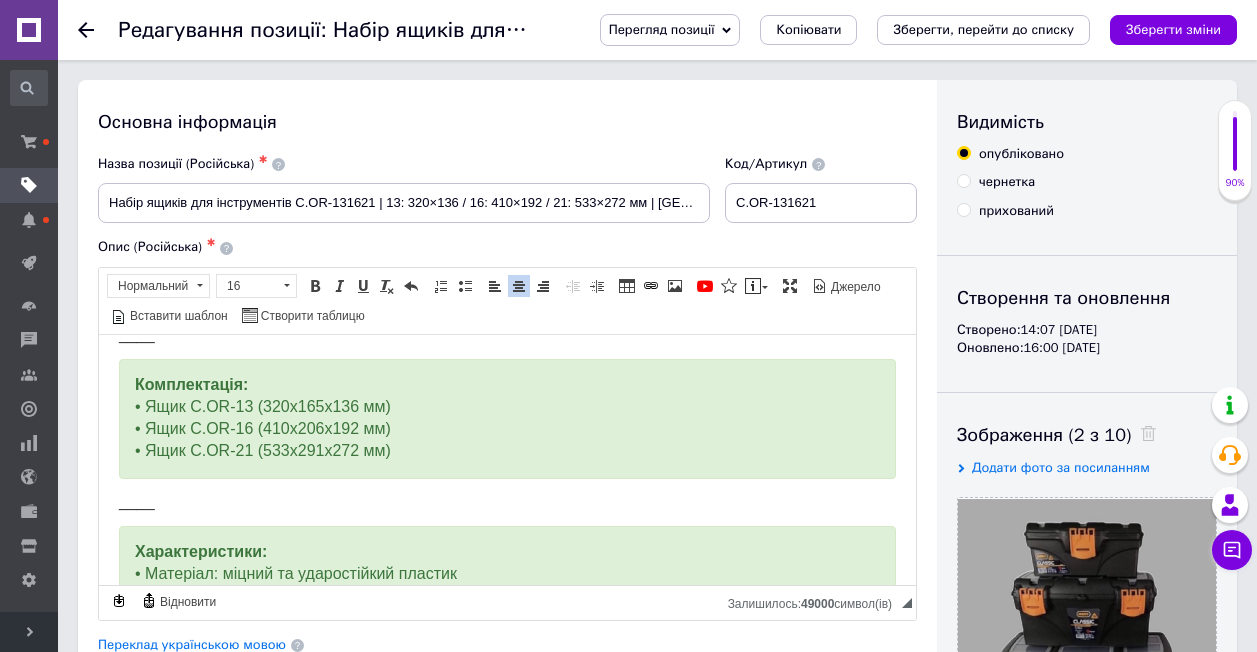 scroll, scrollTop: 100, scrollLeft: 0, axis: vertical 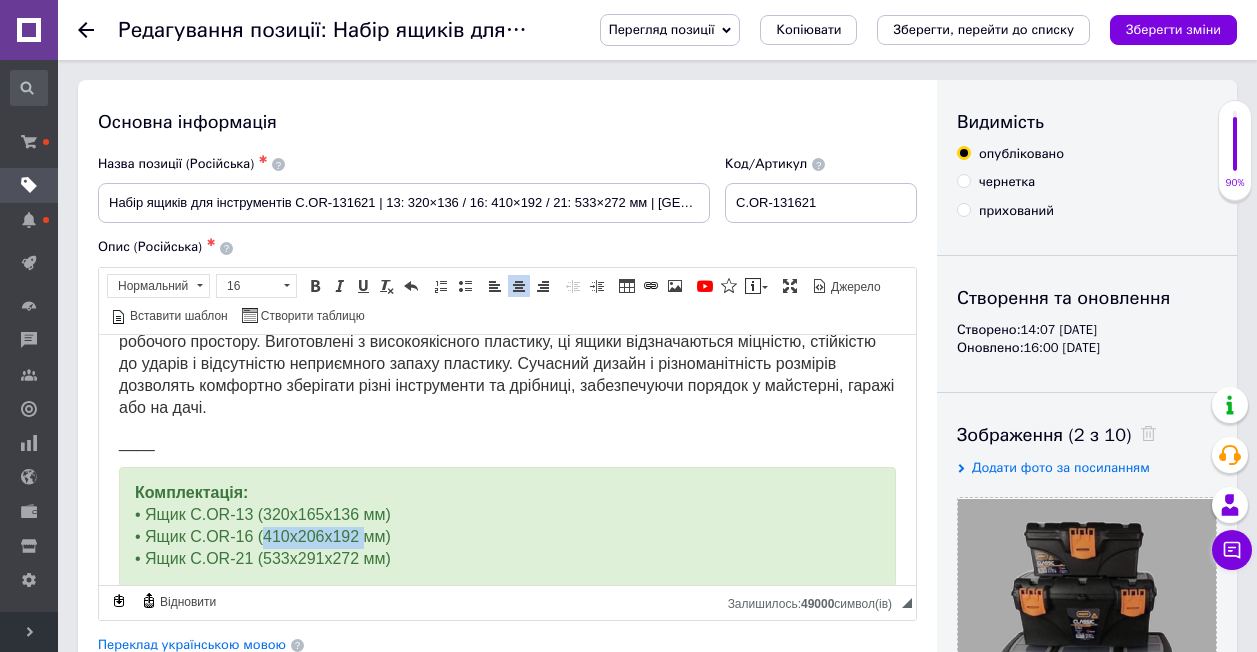 drag, startPoint x: 262, startPoint y: 512, endPoint x: 362, endPoint y: 511, distance: 100.005 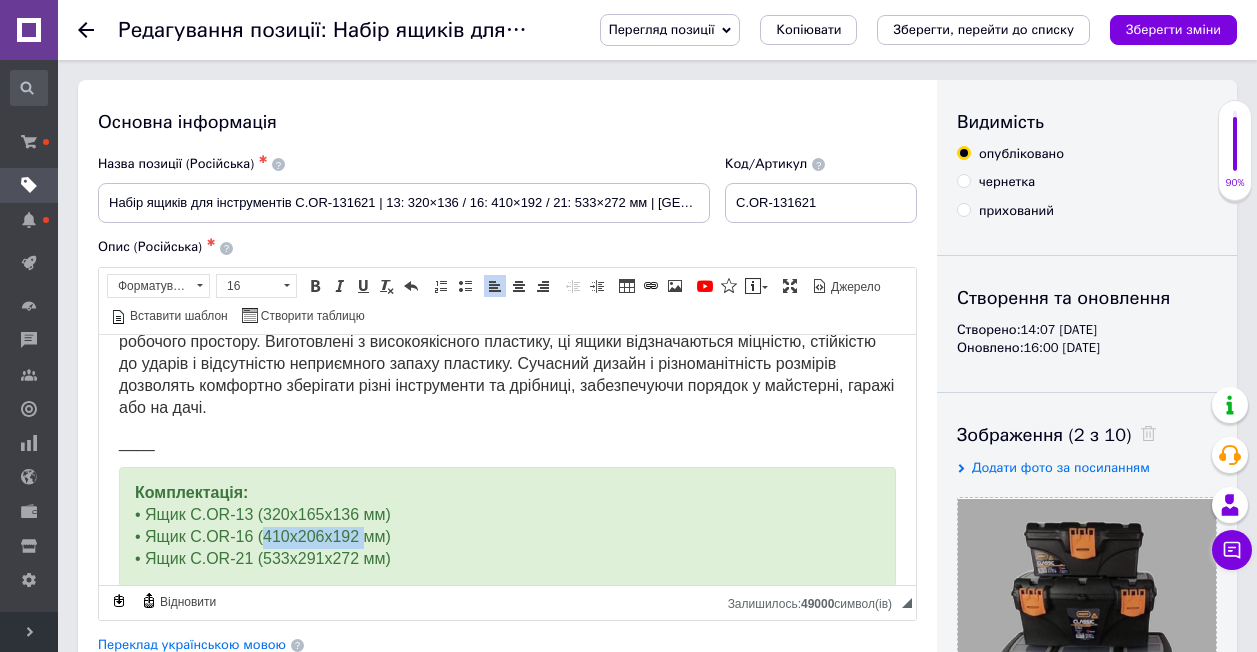 copy on "410х206х192" 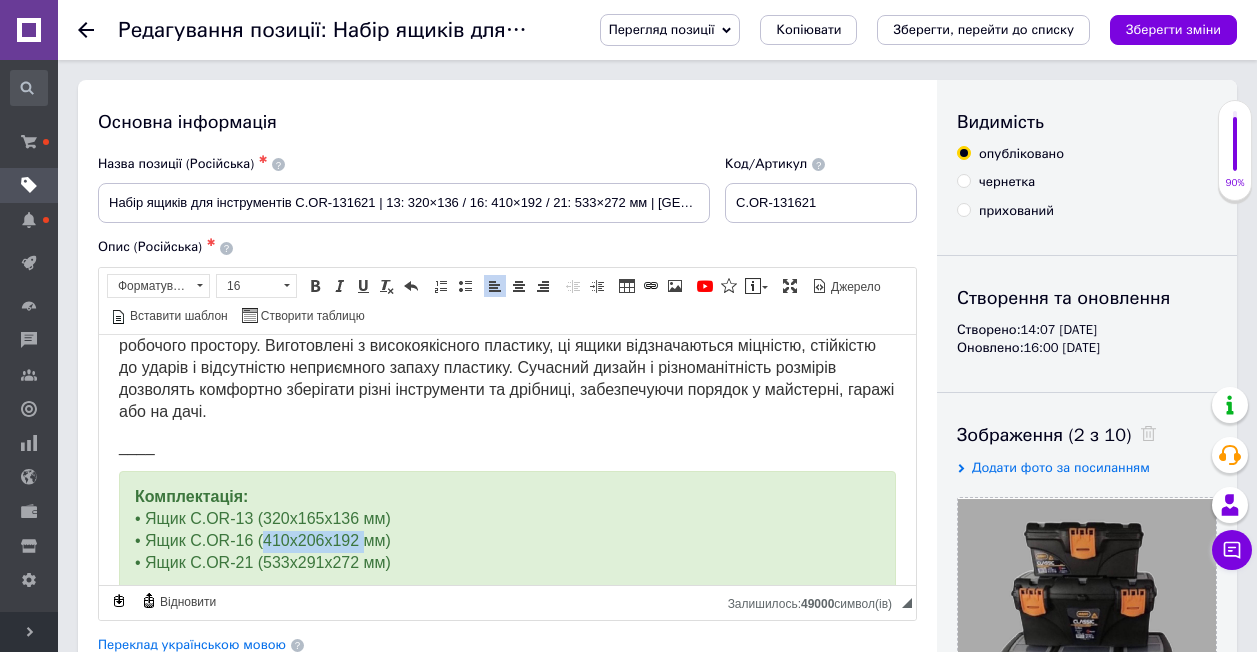scroll, scrollTop: 0, scrollLeft: 0, axis: both 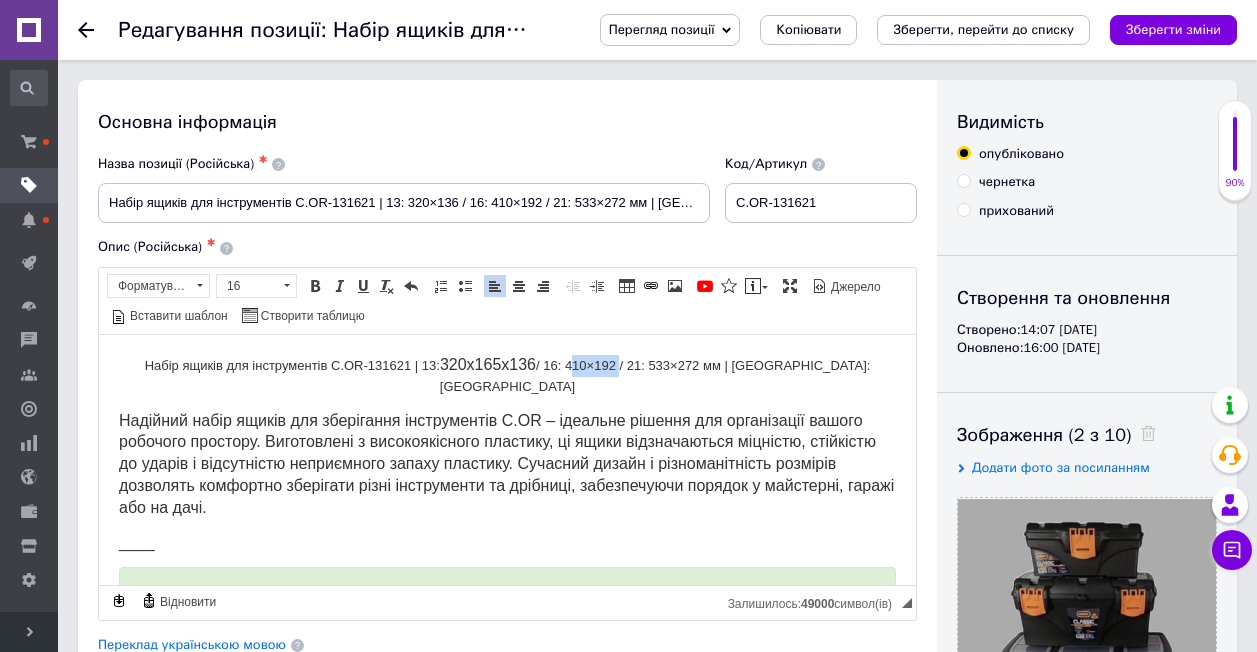 drag, startPoint x: 567, startPoint y: 362, endPoint x: 617, endPoint y: 360, distance: 50.039986 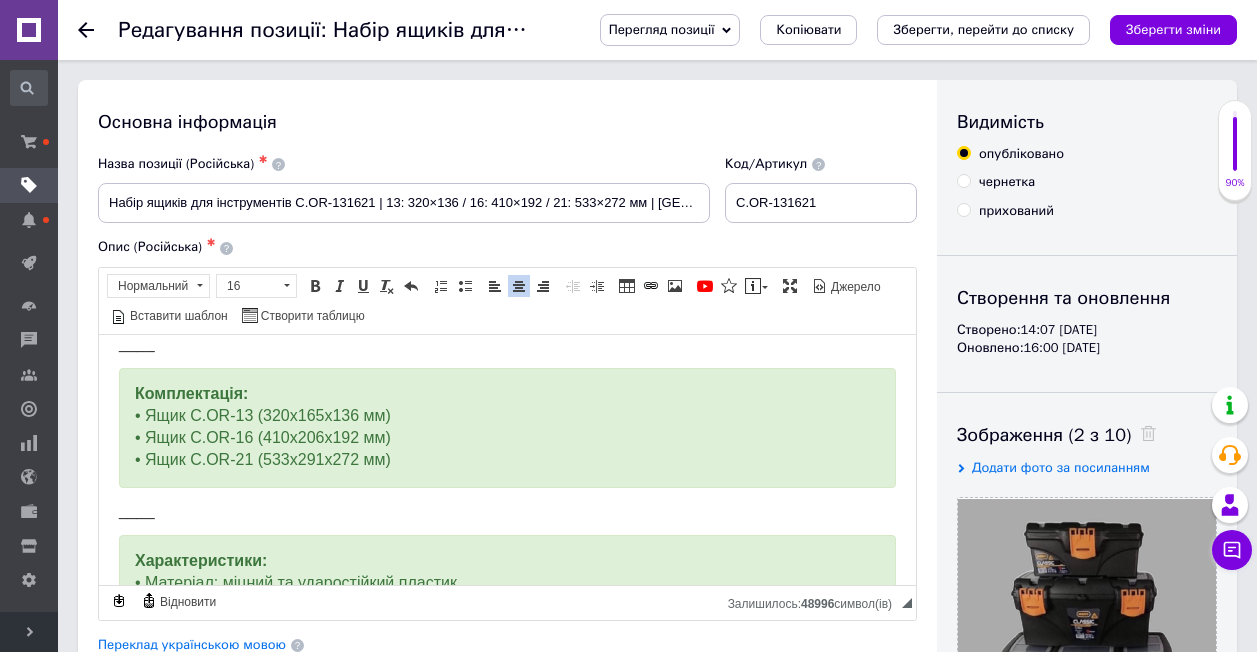 scroll, scrollTop: 200, scrollLeft: 0, axis: vertical 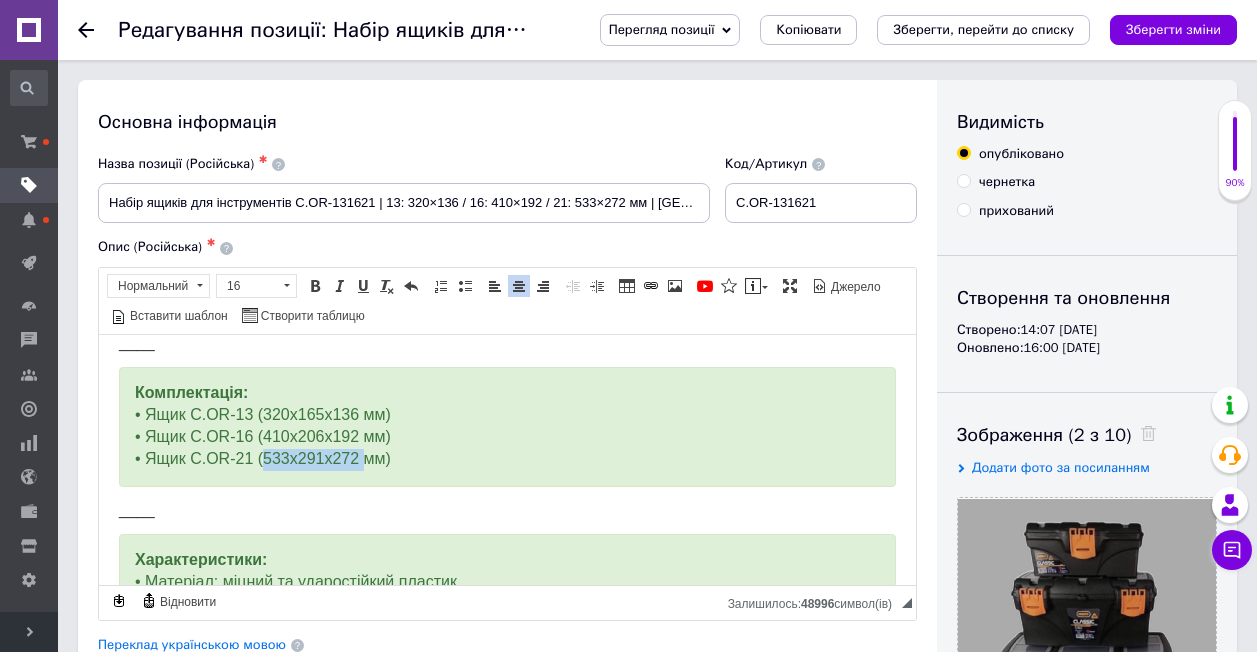 drag, startPoint x: 265, startPoint y: 459, endPoint x: 363, endPoint y: 455, distance: 98.0816 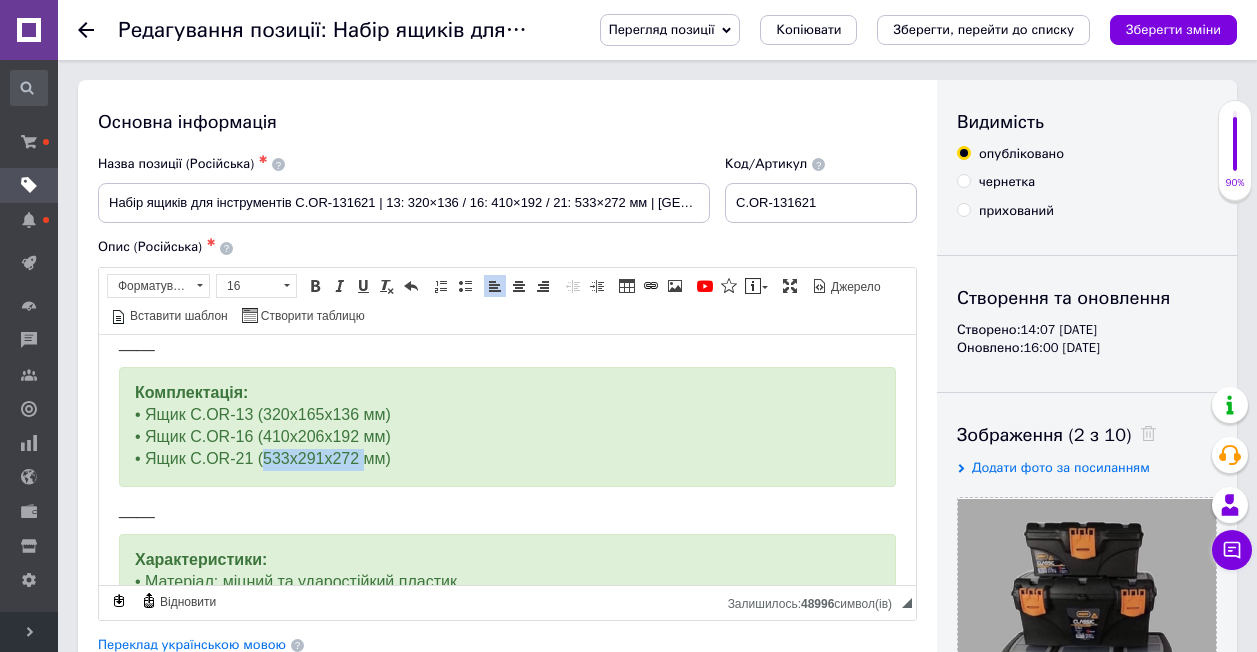 copy on "533x291x272" 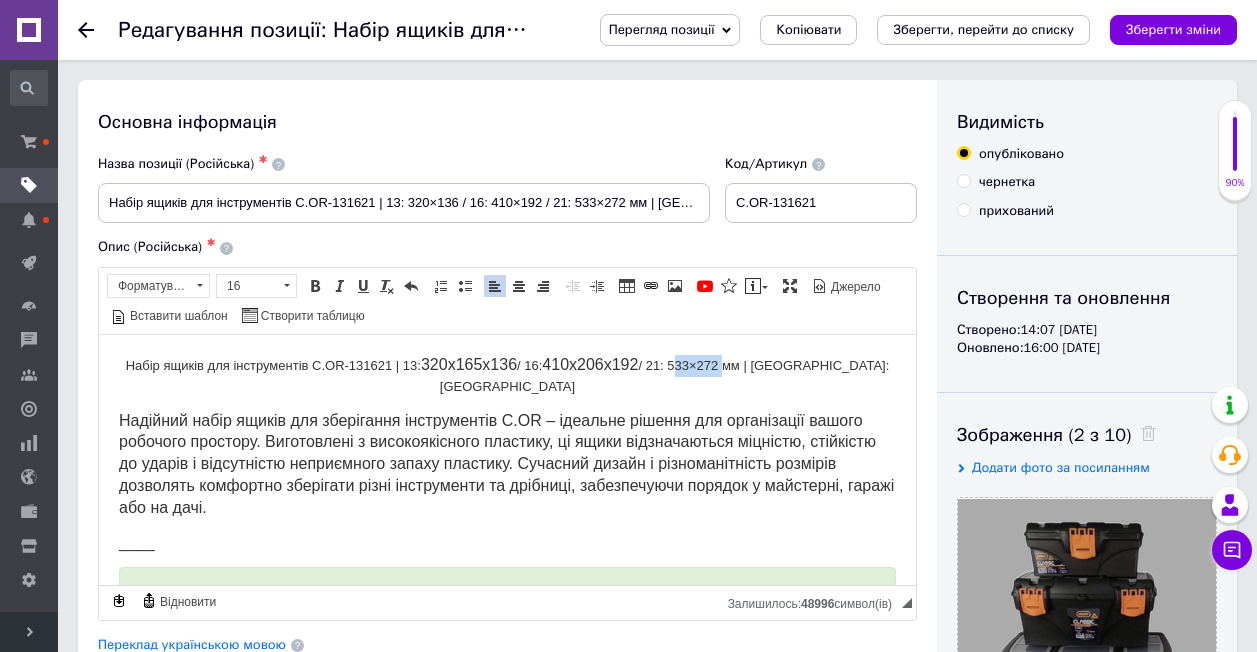 drag, startPoint x: 705, startPoint y: 362, endPoint x: 755, endPoint y: 363, distance: 50.01 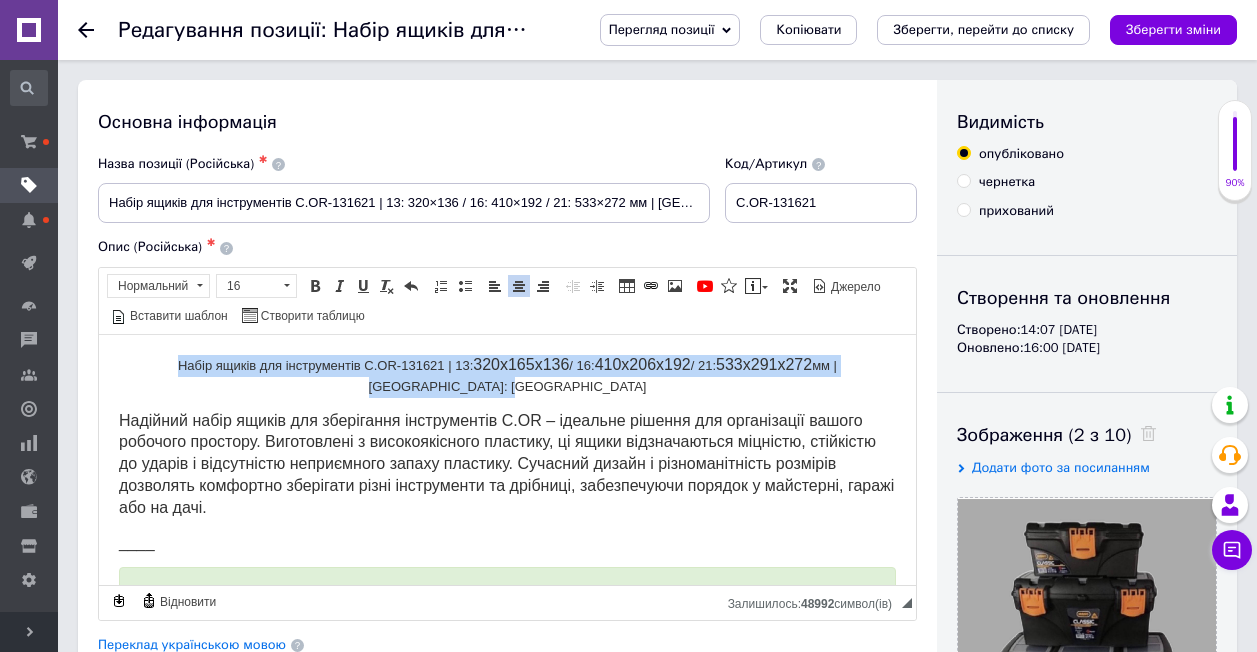 drag, startPoint x: 128, startPoint y: 364, endPoint x: 541, endPoint y: 384, distance: 413.48398 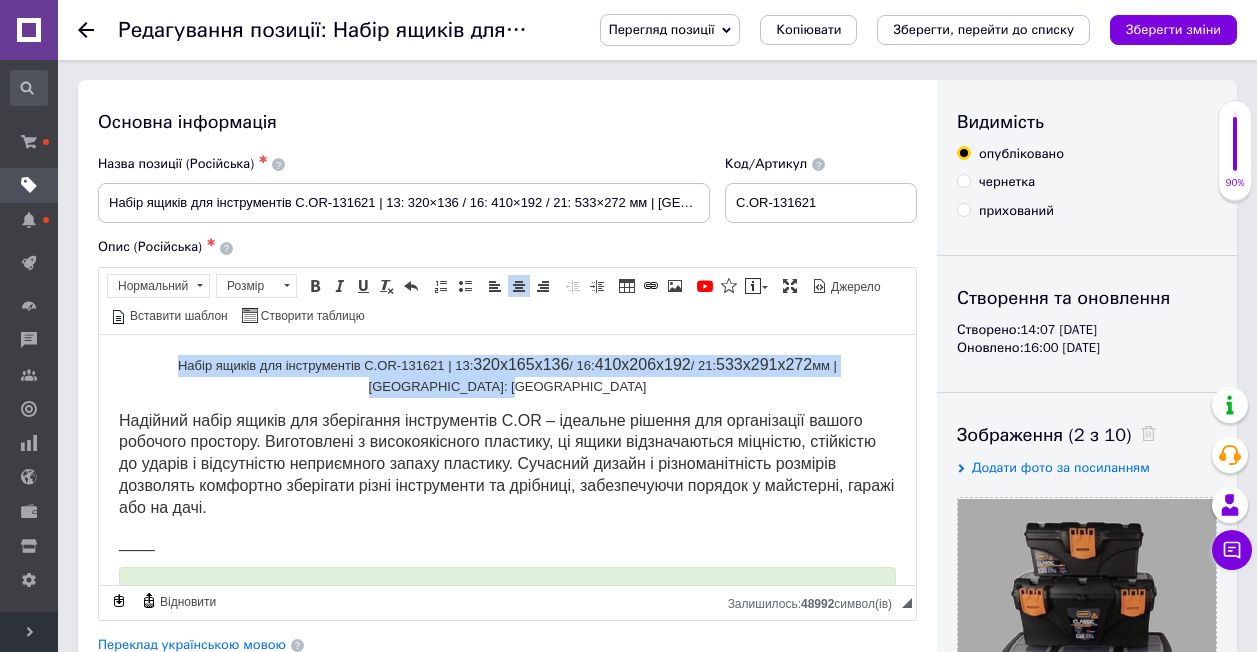 copy on "Набір ящиків для інструментів C.OR-131621 | 13:  320x165x136  / 16:  410х206х192   / 21:  533x291x272   мм | Виробник: [GEOGRAPHIC_DATA]" 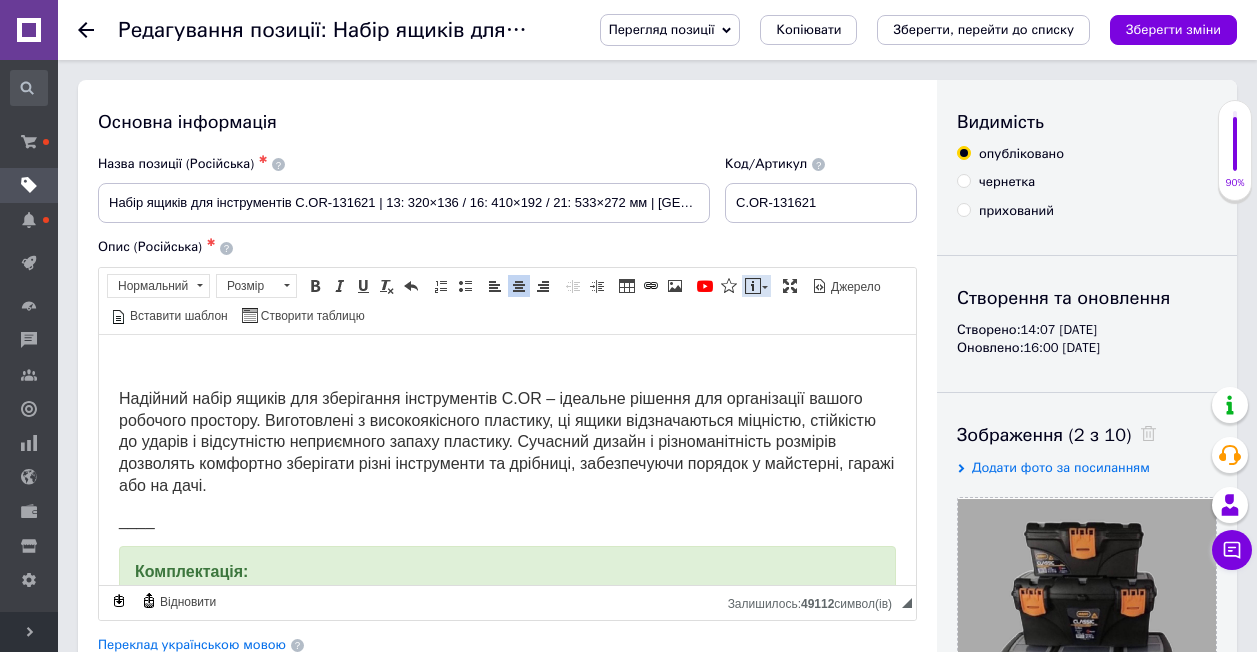 click at bounding box center (753, 286) 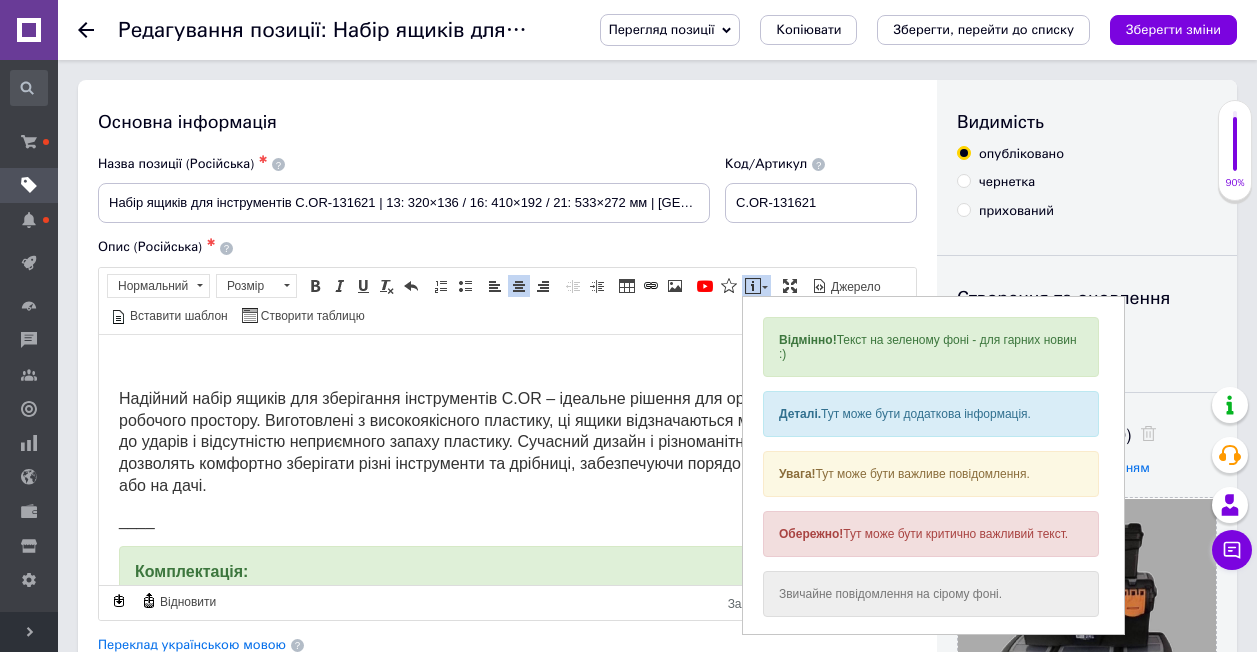 scroll, scrollTop: 0, scrollLeft: 0, axis: both 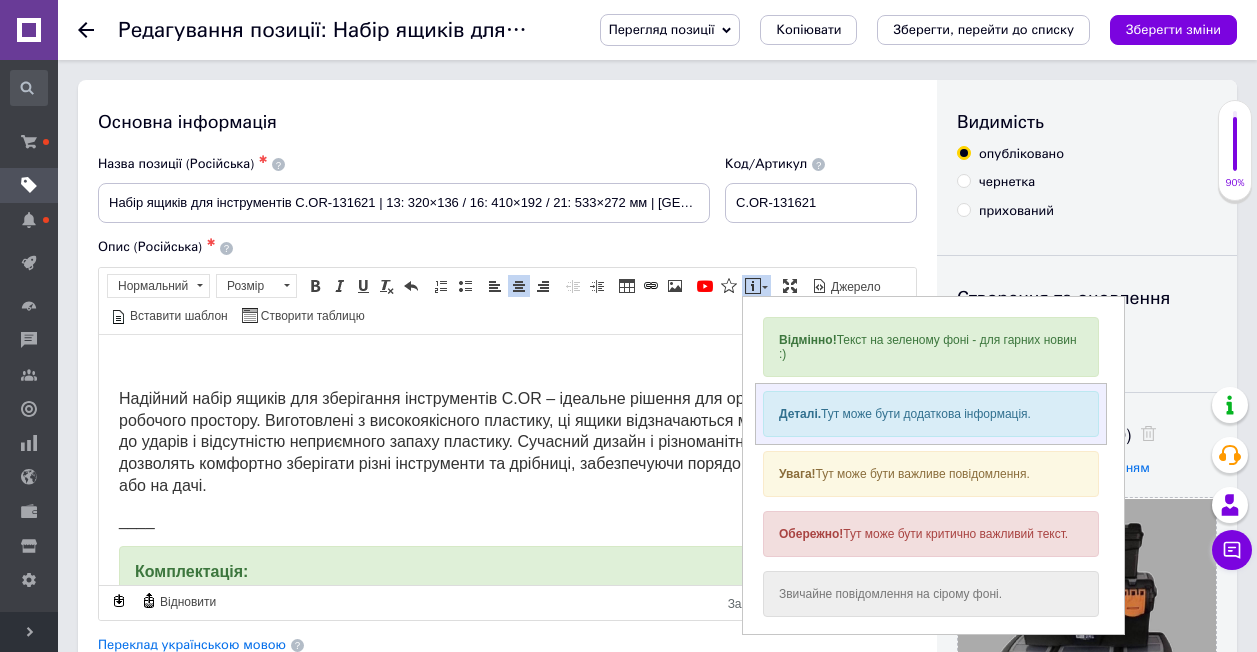 click on "Деталі.  Тут може бути додаткова інформація." at bounding box center (931, 413) 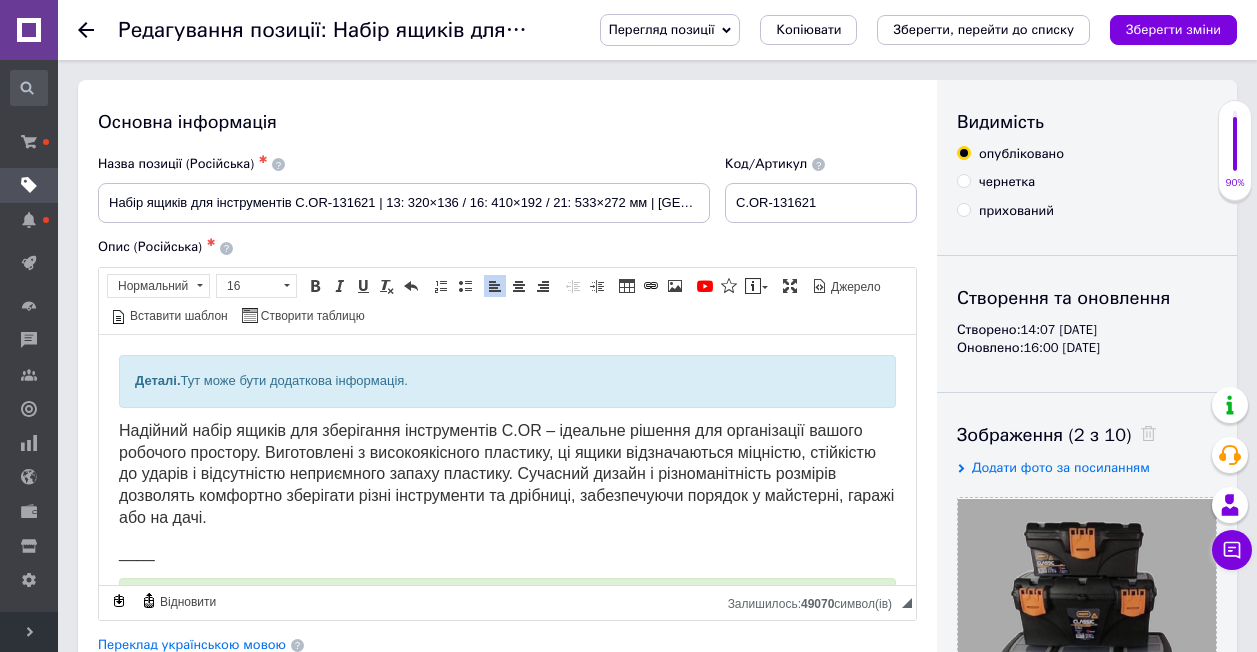 drag, startPoint x: 128, startPoint y: 381, endPoint x: 398, endPoint y: 374, distance: 270.09073 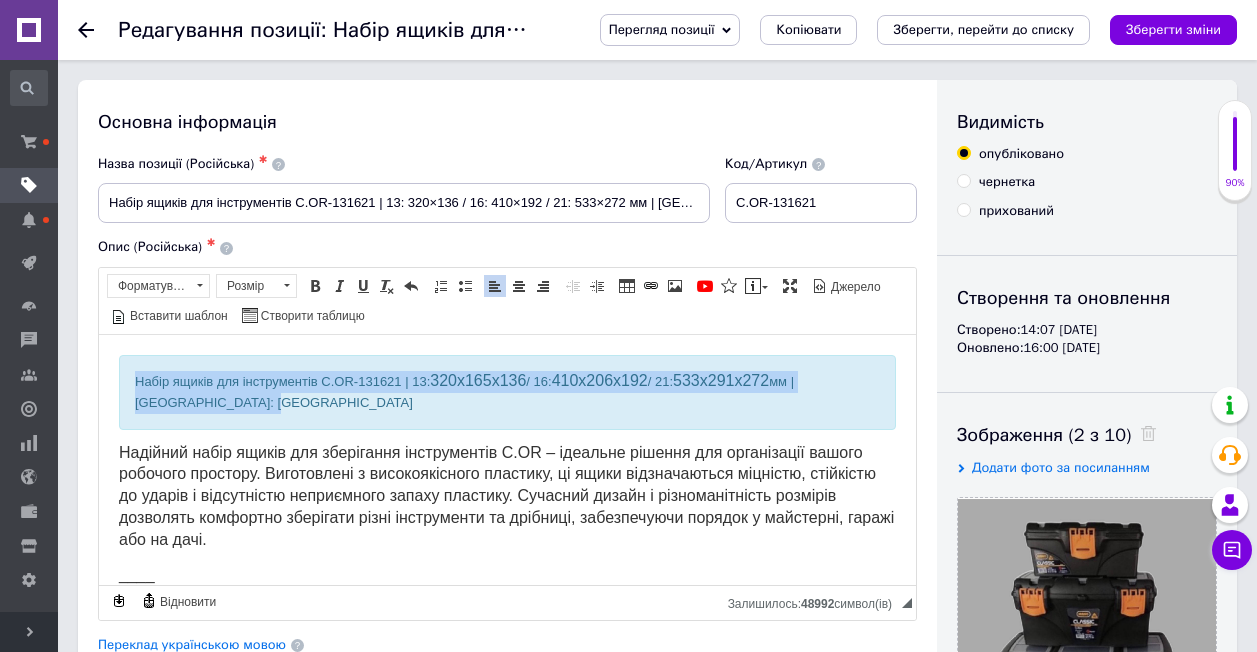 drag, startPoint x: 134, startPoint y: 375, endPoint x: 281, endPoint y: 409, distance: 150.88075 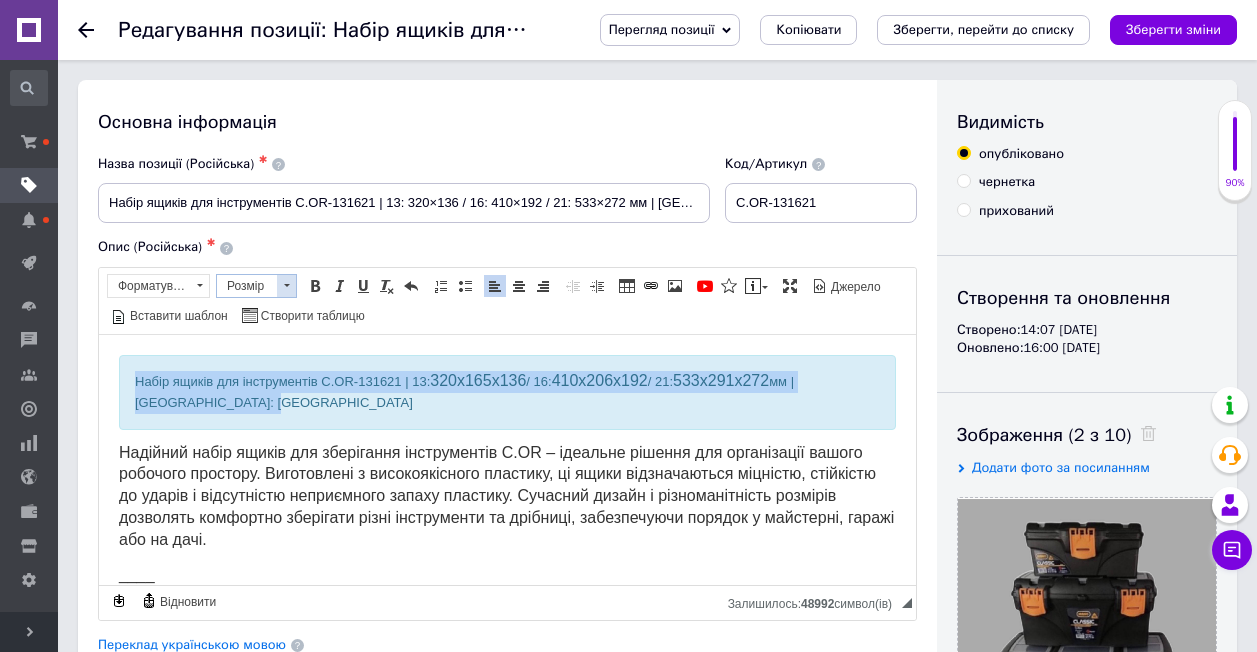 click at bounding box center [286, 286] 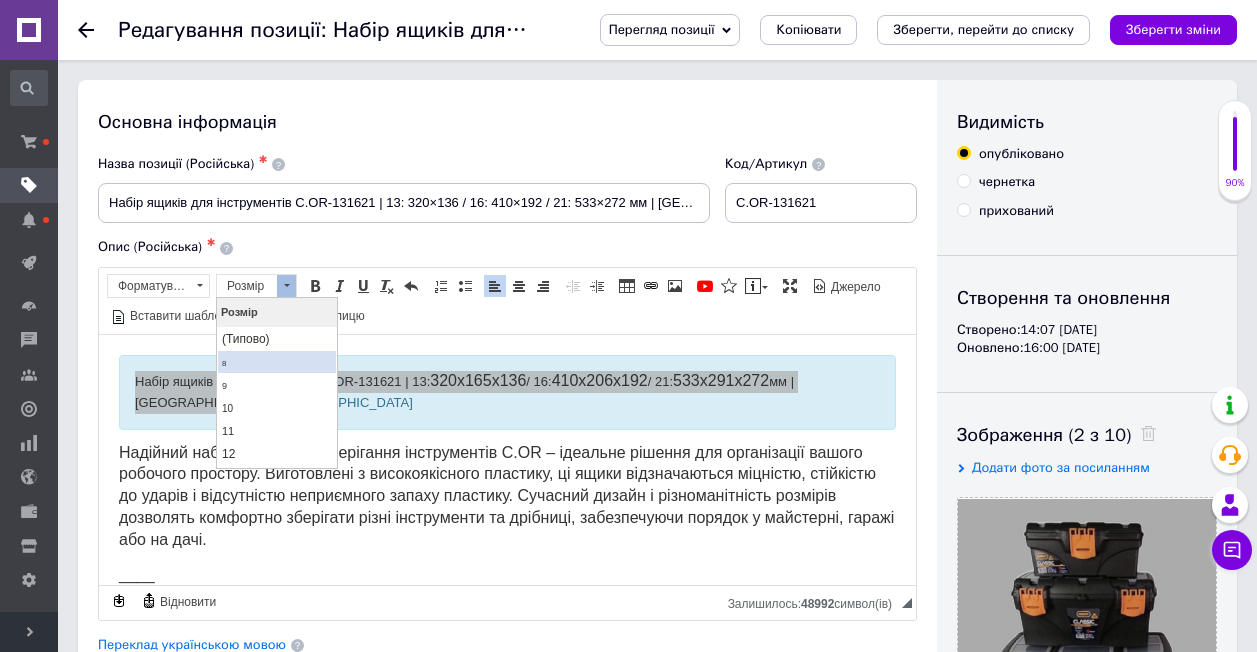 scroll, scrollTop: 100, scrollLeft: 0, axis: vertical 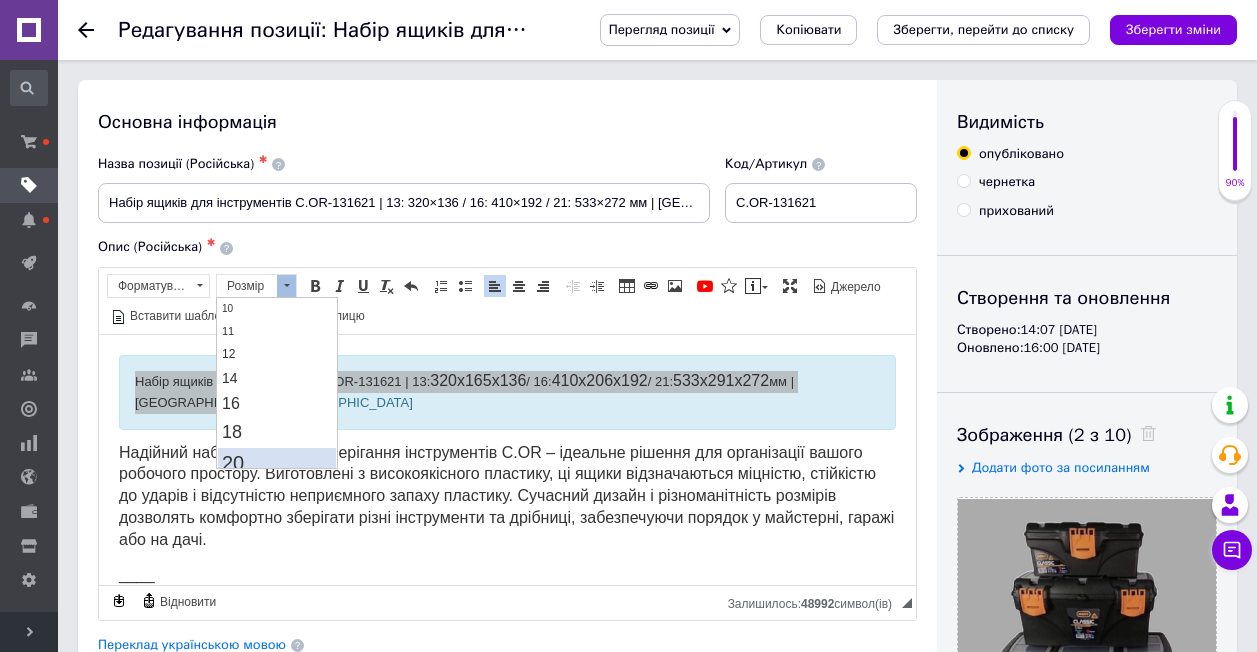 click on "20" at bounding box center (277, 462) 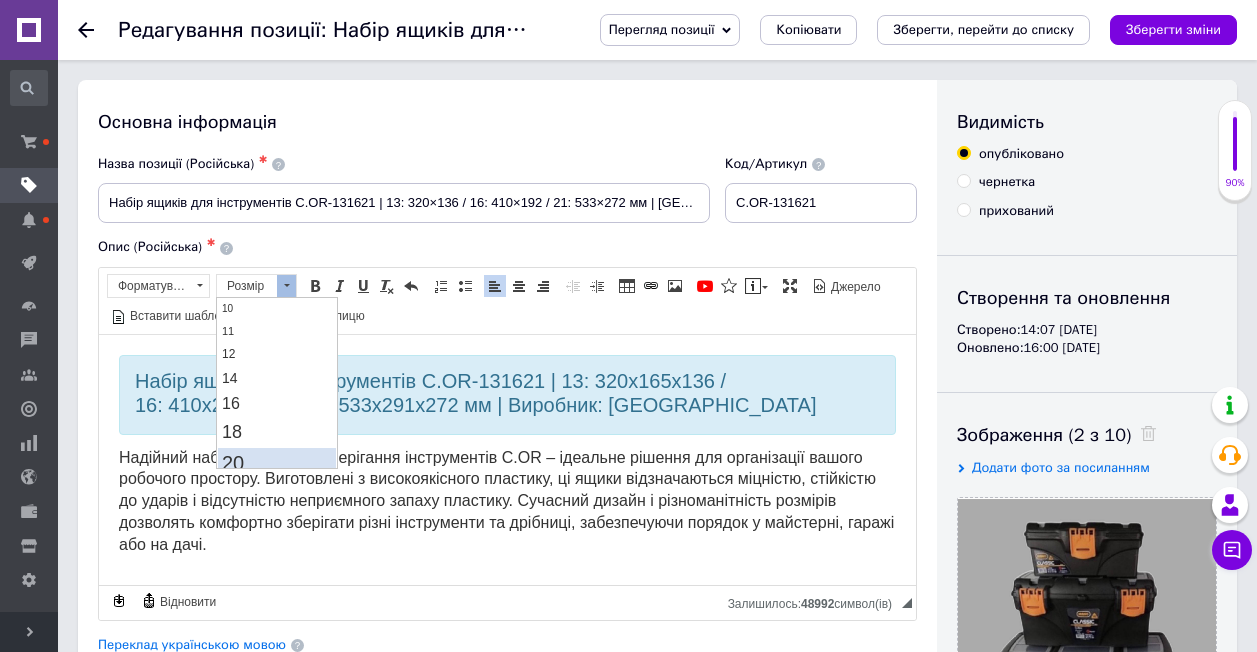 scroll, scrollTop: 0, scrollLeft: 0, axis: both 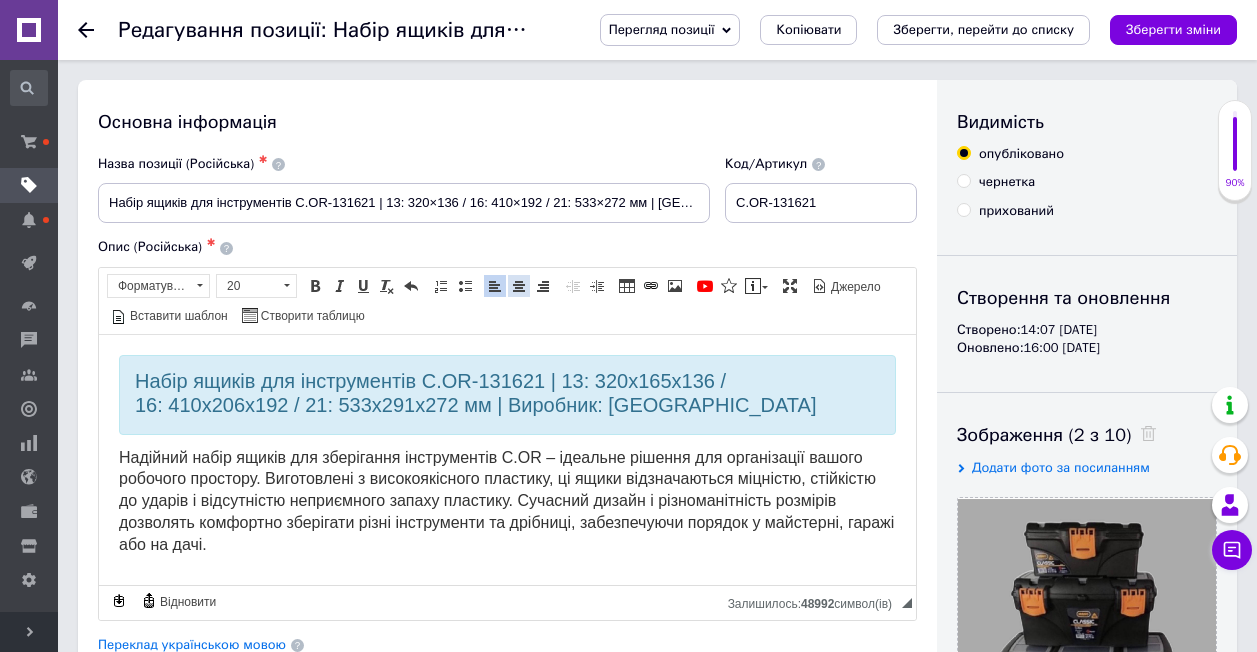 click at bounding box center [519, 286] 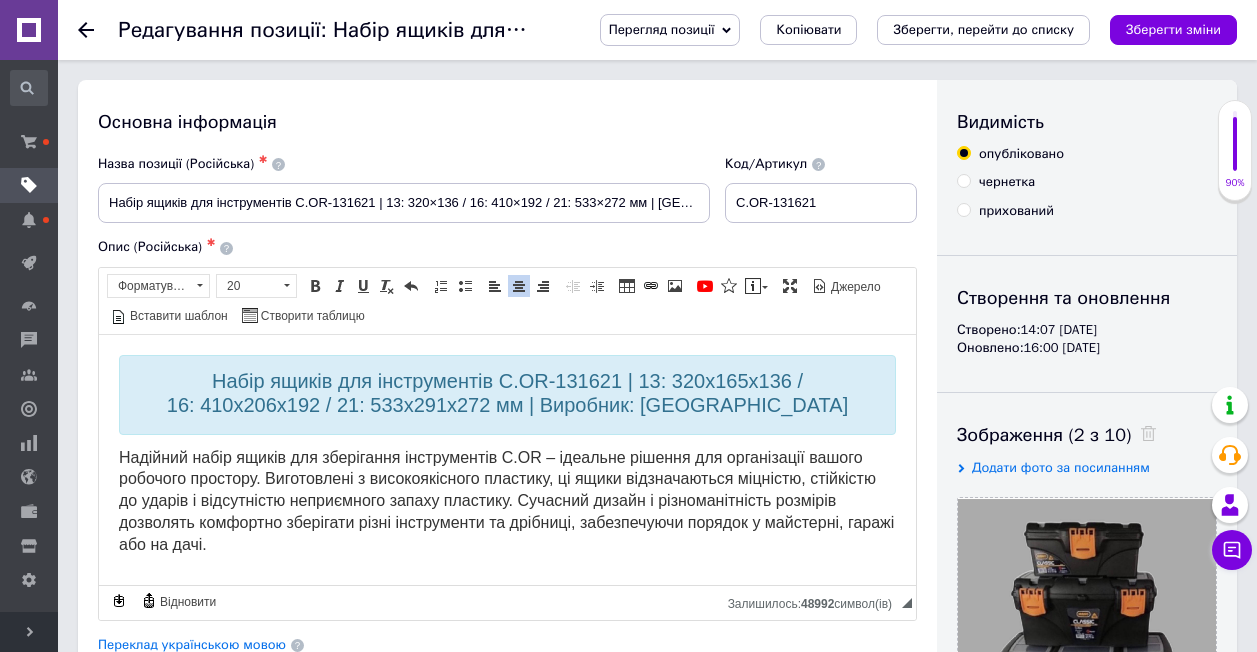 click on "Основна інформація Назва позиції (Російська) ✱ Набір ящиків для інструментів C.OR-131621 | 13: 320×136 / 16: 410×192 / 21: 533×272 мм | Виробник: Туреччина Код/Артикул C.OR-131621 Опис (Російська) ✱ Набір ящиків для інструментів C.OR-131621 | 13: 320x165x136 / 16: 410х206х192 / 21: 533x291x272 мм | Виробник: [GEOGRAPHIC_DATA]
____
Комплектація:
• Ящик C.OR-13 (320x165x136 мм)
• Ящик C.OR-16 (410х206х192 мм)
• Ящик C.OR-21 (533x291x272 мм)
____
Характеристики:
• Матеріал: міцний та ударостійкий пластик
• Країна-виробник: [GEOGRAPHIC_DATA] (TR)
• Гарантія: 3 місяці
____
Переваги:
✅ Висока якість матеріалів і виготовлення
____
📞
[PHONE_NUMBER]
20" at bounding box center (507, 638) 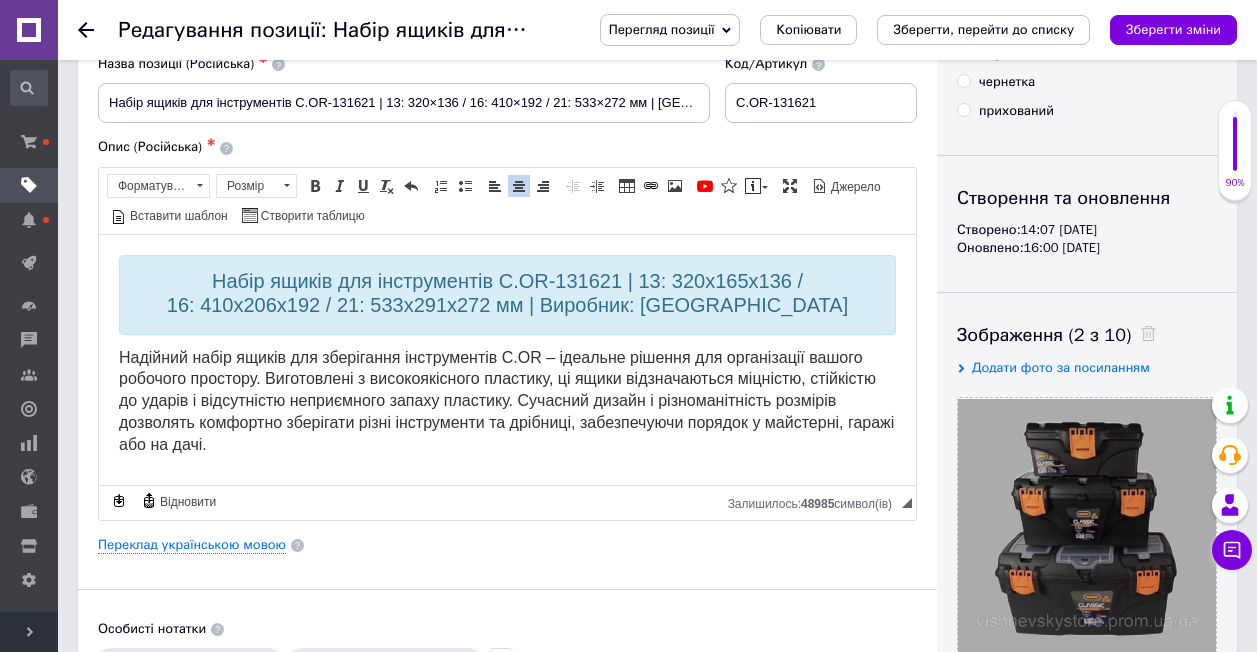 scroll, scrollTop: 0, scrollLeft: 0, axis: both 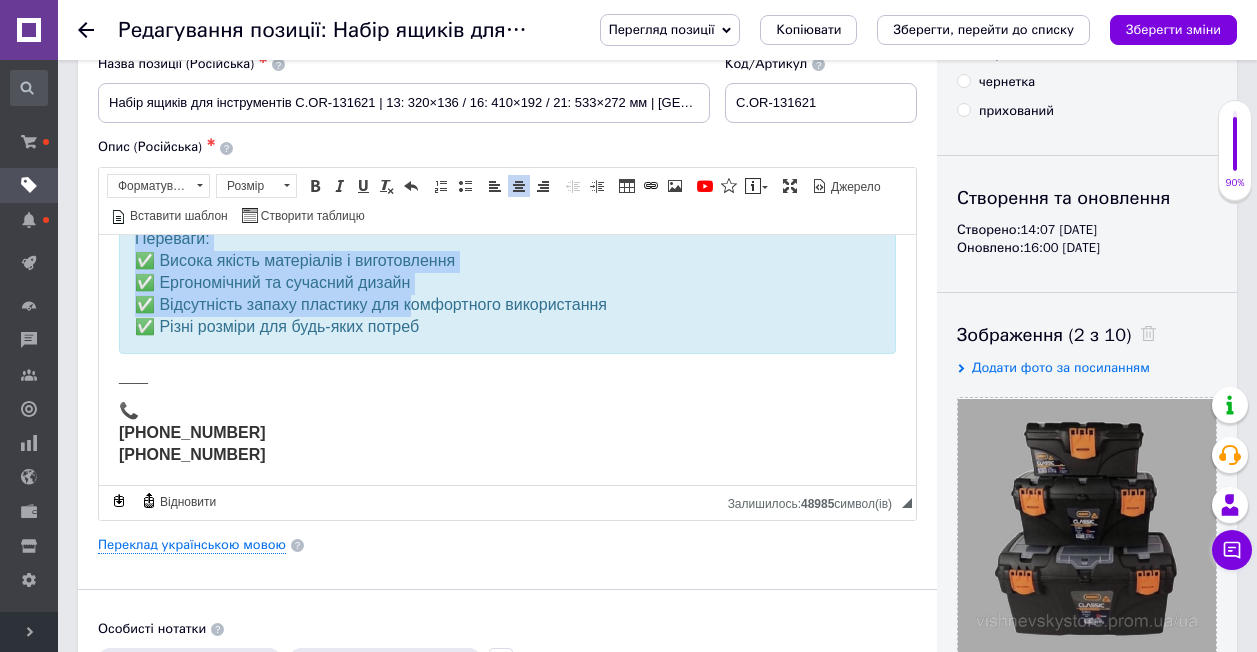drag, startPoint x: 122, startPoint y: 354, endPoint x: 413, endPoint y: 452, distance: 307.05862 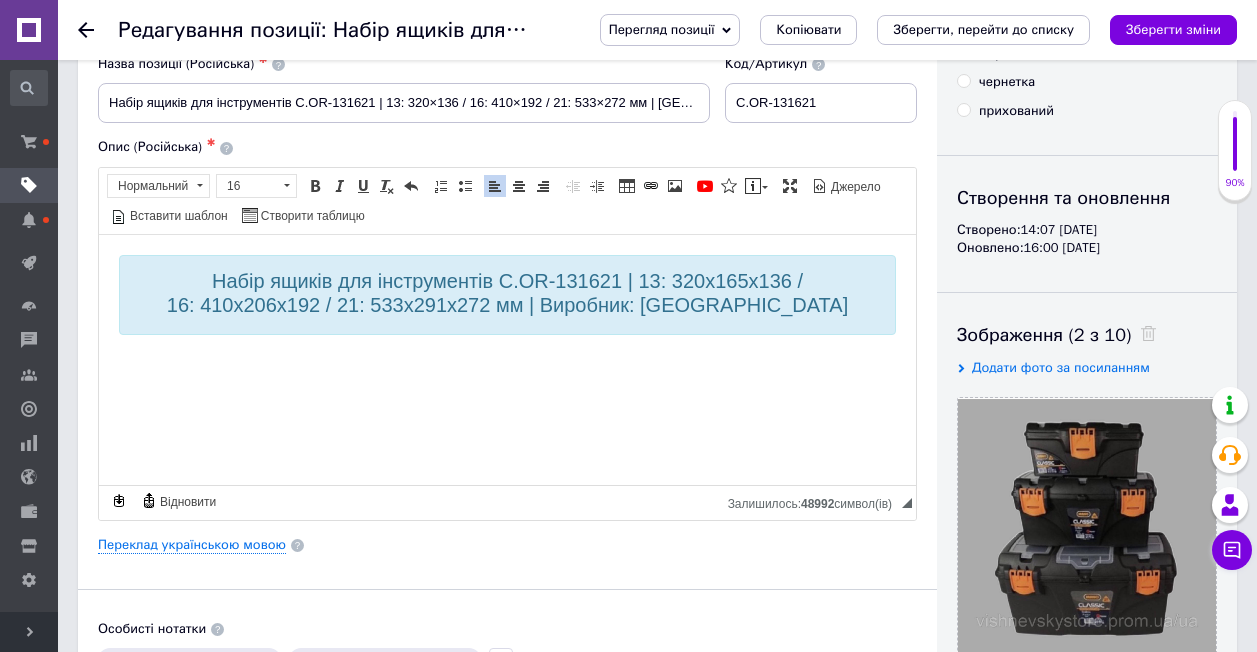 scroll, scrollTop: 0, scrollLeft: 0, axis: both 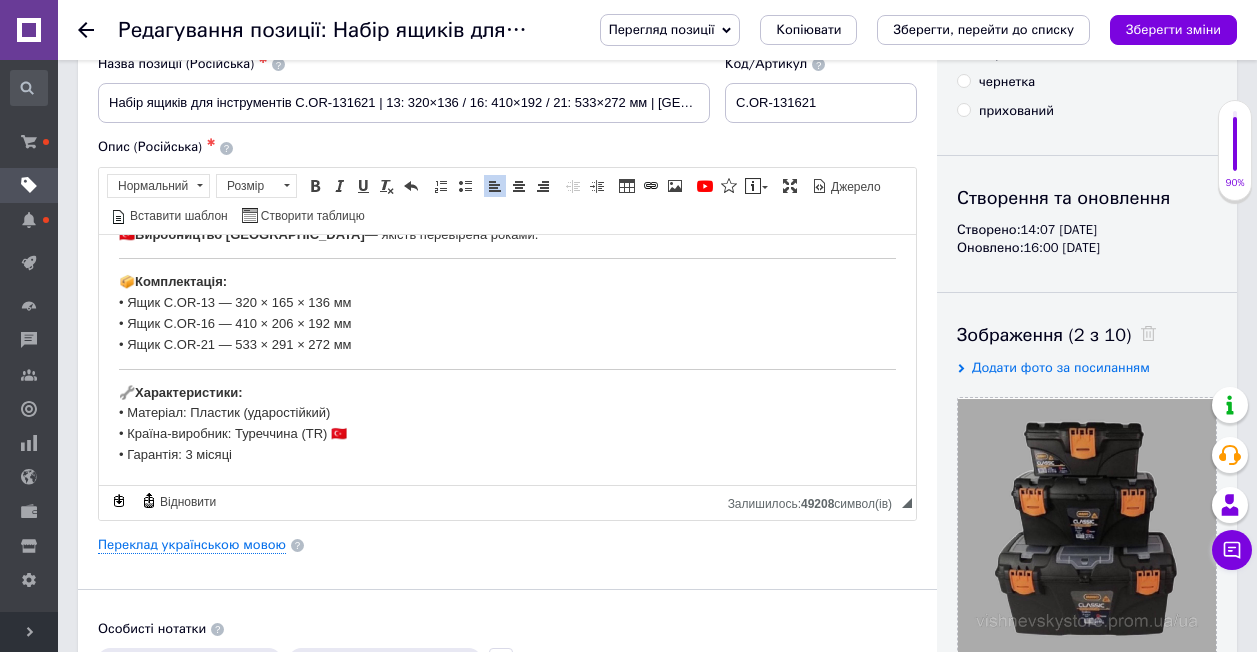 click on "📦  Комплектація: • Ящик C.OR-13 — 320 × 165 × 136 мм • Ящик C.OR-16 — 410 × 206 × 192 мм • Ящик C.OR-21 — 533 × 291 × 272 мм" at bounding box center (507, 312) 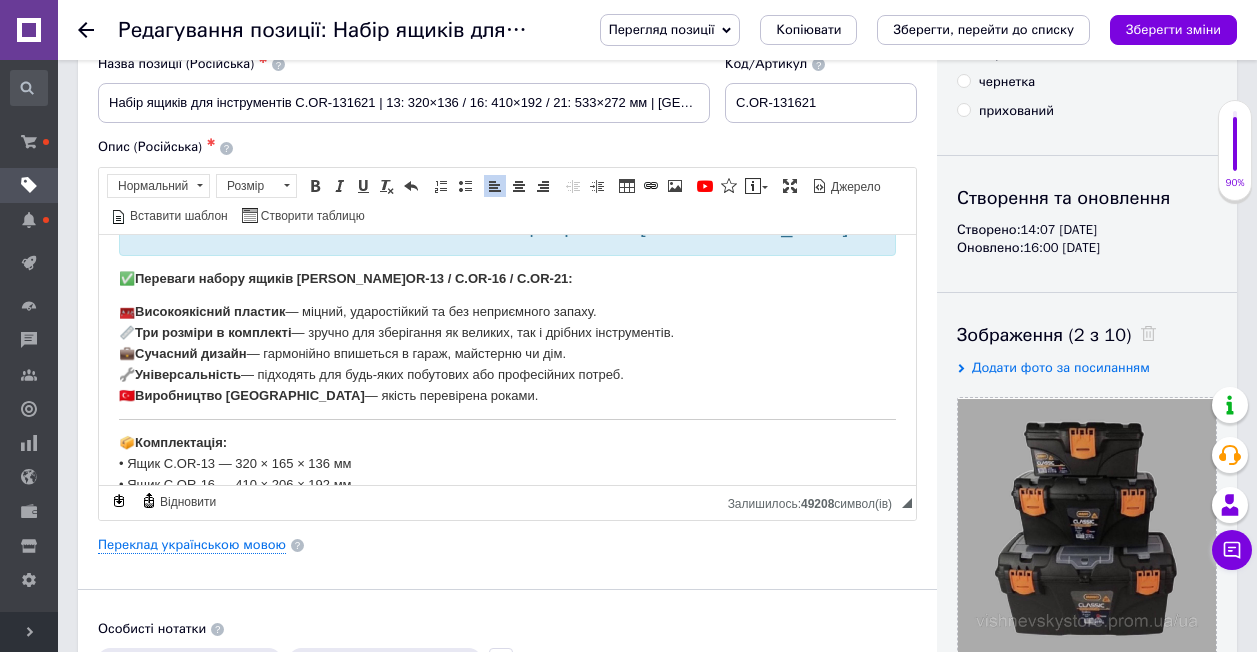 scroll, scrollTop: 0, scrollLeft: 0, axis: both 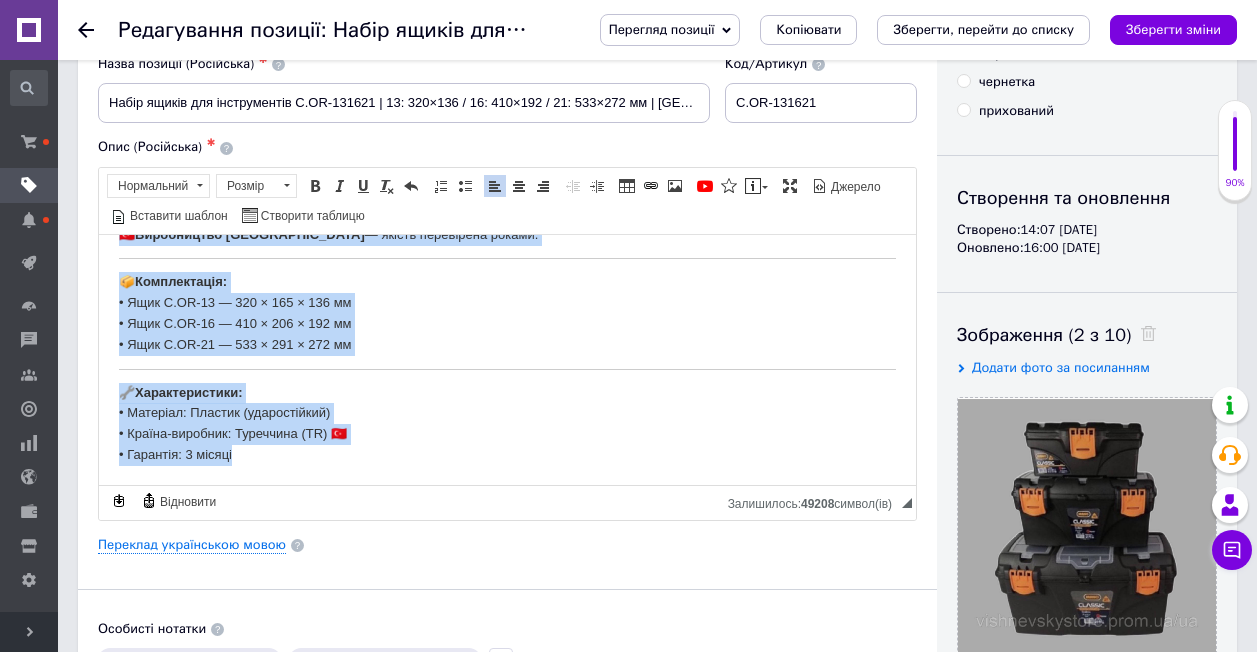 drag, startPoint x: 119, startPoint y: 359, endPoint x: 236, endPoint y: 462, distance: 155.87816 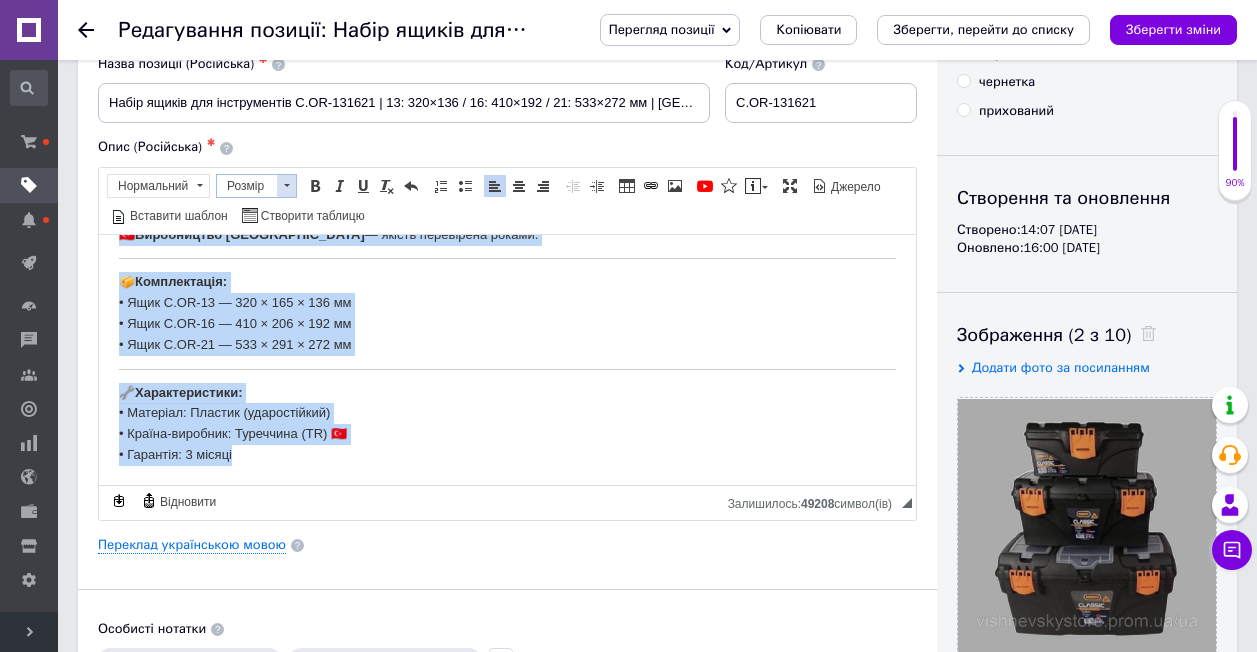click at bounding box center (286, 186) 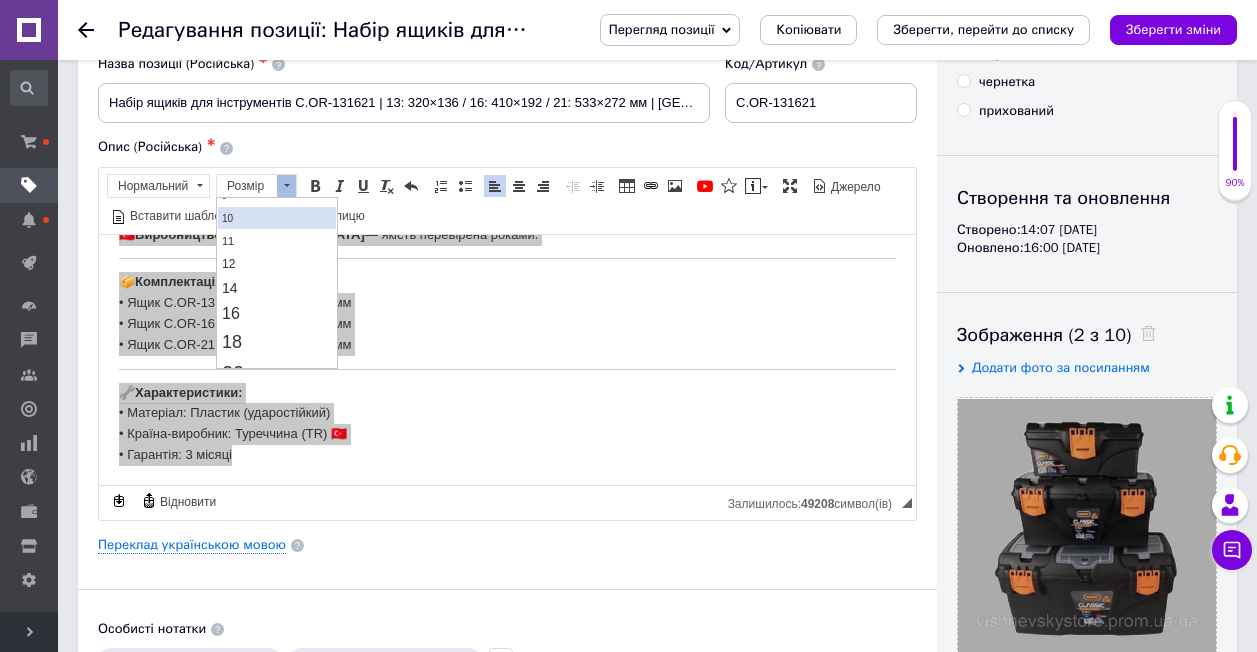scroll, scrollTop: 200, scrollLeft: 0, axis: vertical 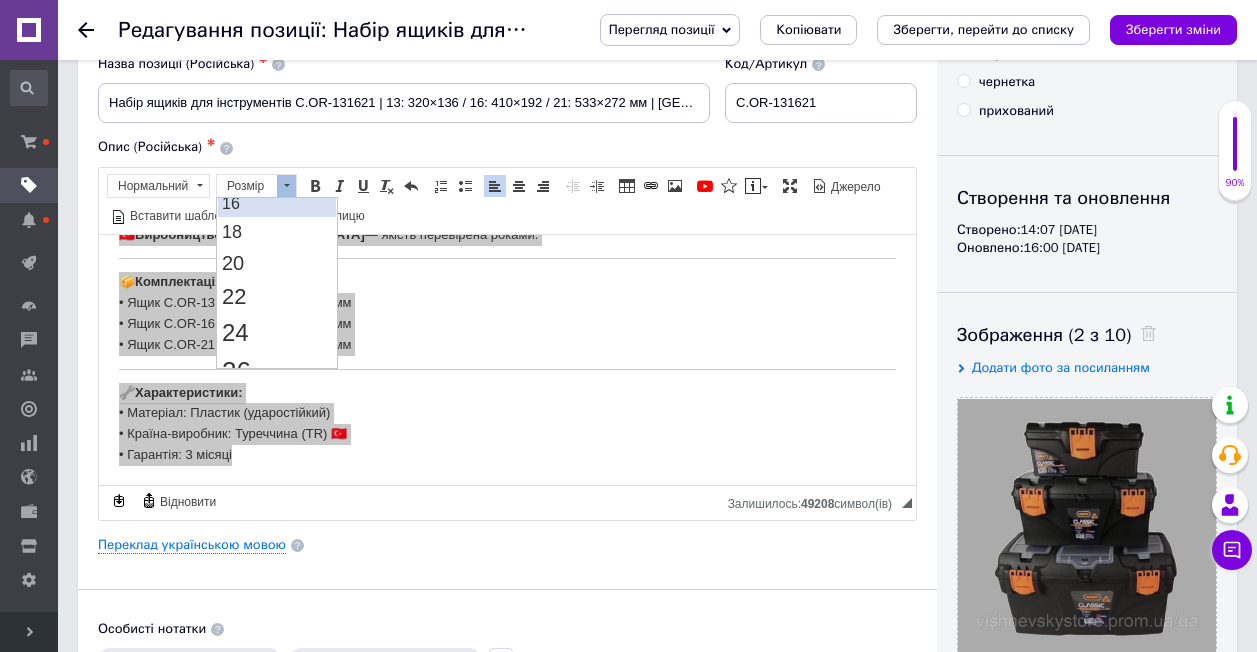 click on "16" at bounding box center (231, 202) 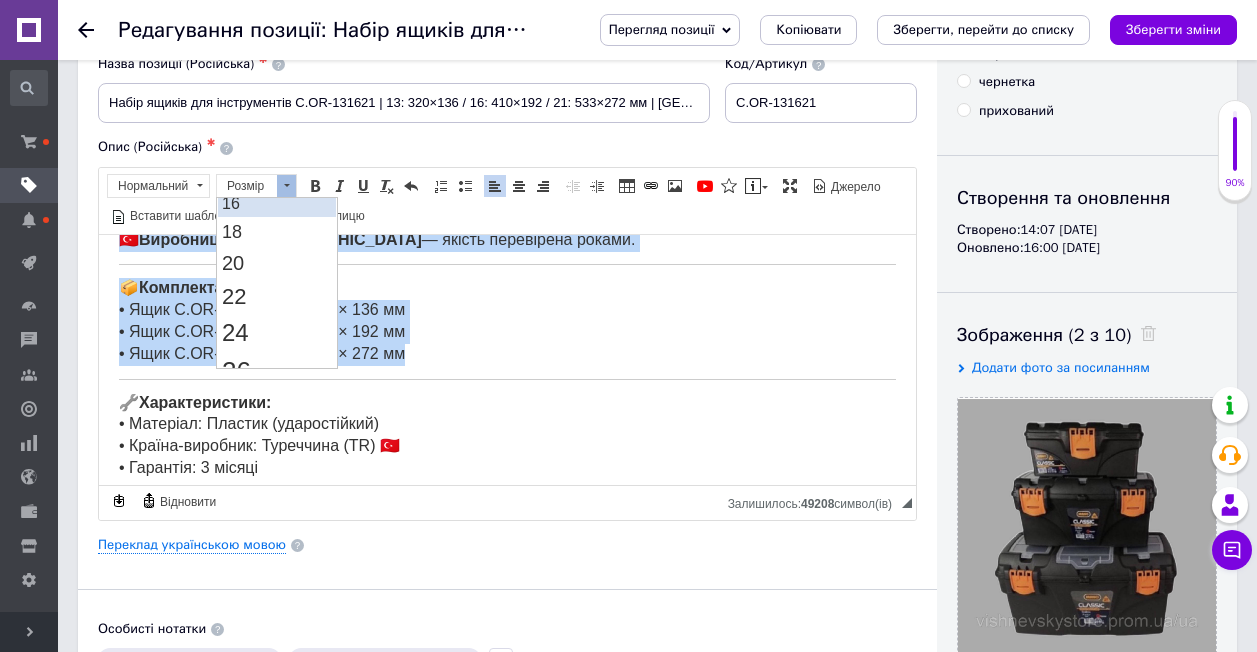 scroll, scrollTop: 0, scrollLeft: 0, axis: both 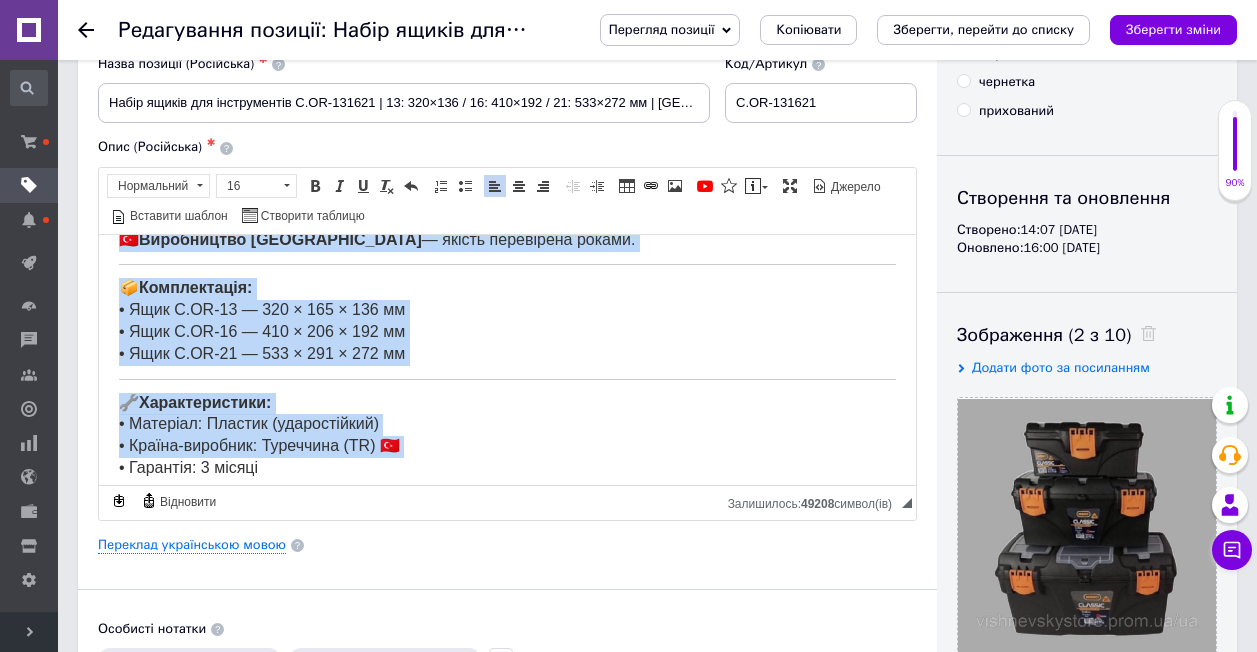 click on "🔧  Характеристики: • Матеріал: Пластик (ударостійкий) • Країна-виробник: Туреччина (TR) 🇹🇷 • Гарантія: 3 місяці" at bounding box center [507, 435] 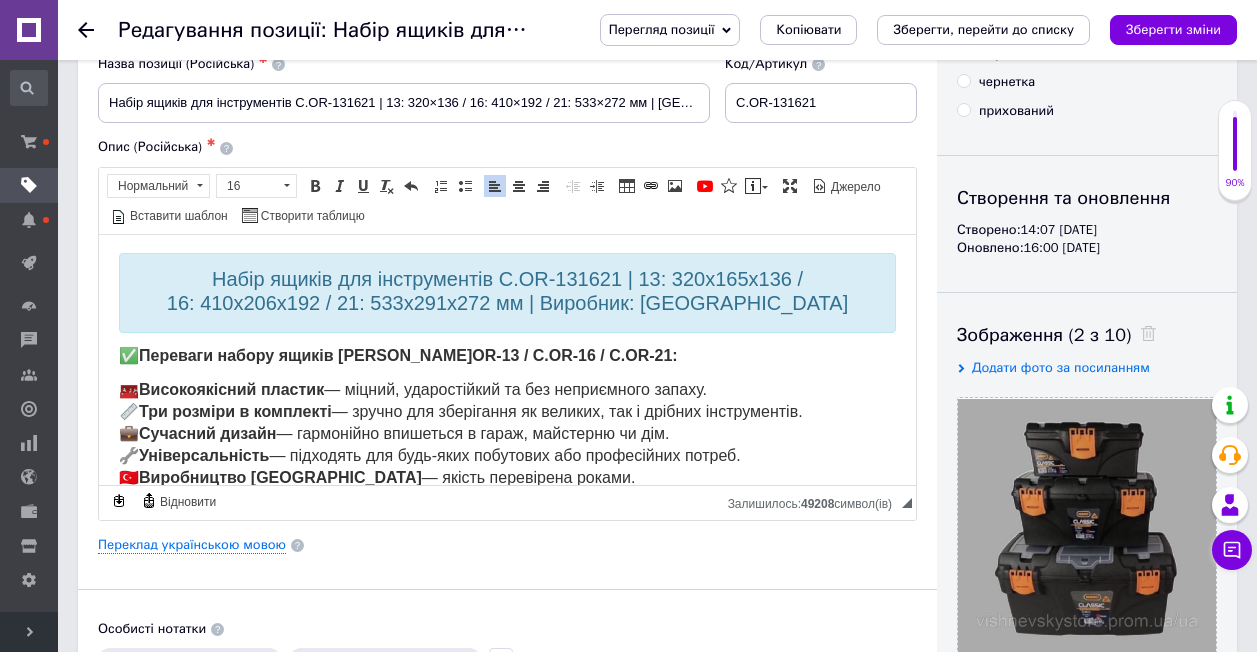 scroll, scrollTop: 0, scrollLeft: 0, axis: both 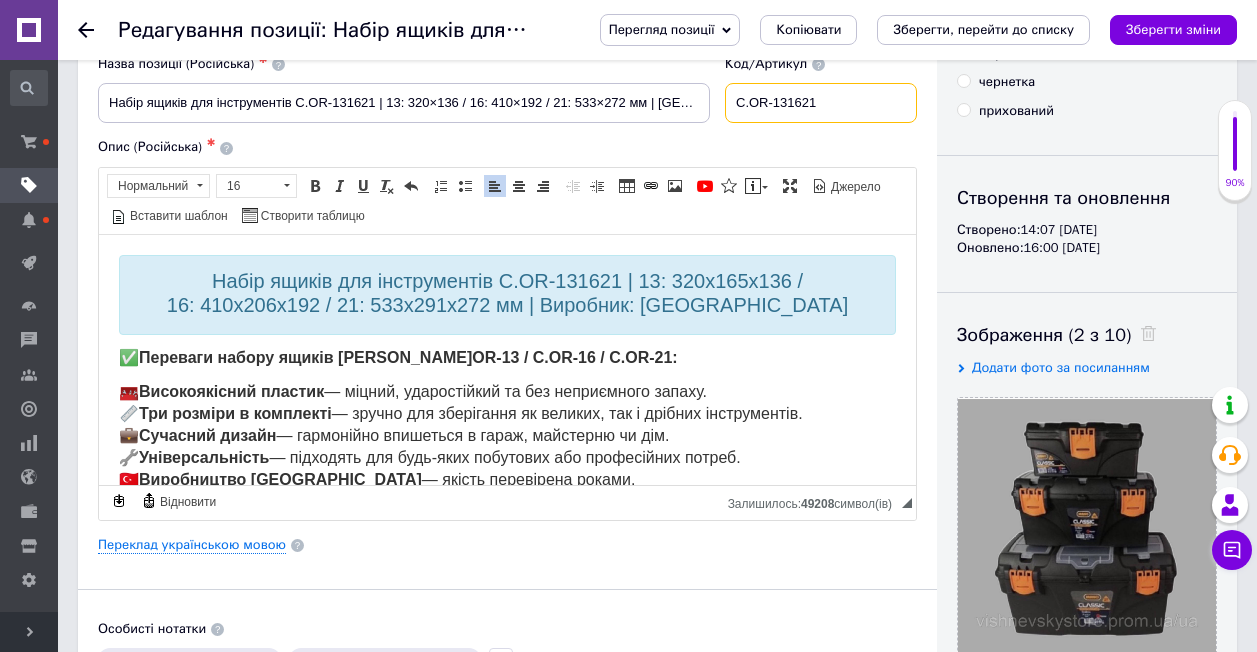 drag, startPoint x: 747, startPoint y: 102, endPoint x: 794, endPoint y: 105, distance: 47.095646 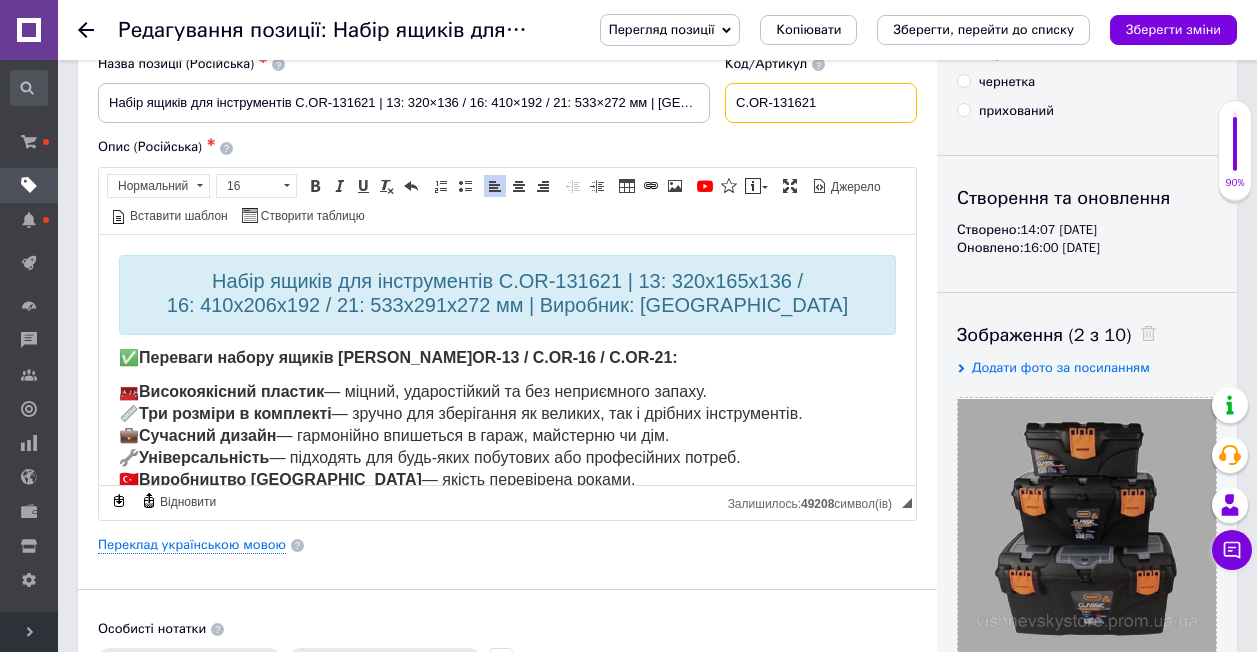 click on "C.OR-131621" at bounding box center (821, 103) 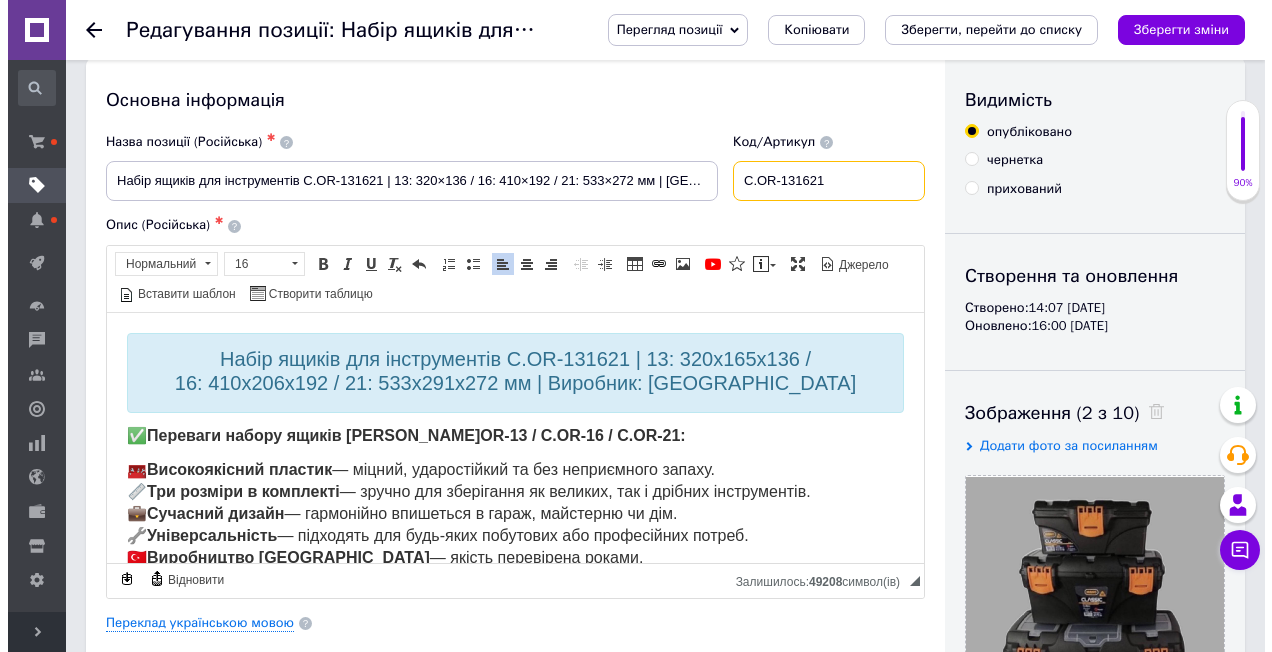 scroll, scrollTop: 0, scrollLeft: 0, axis: both 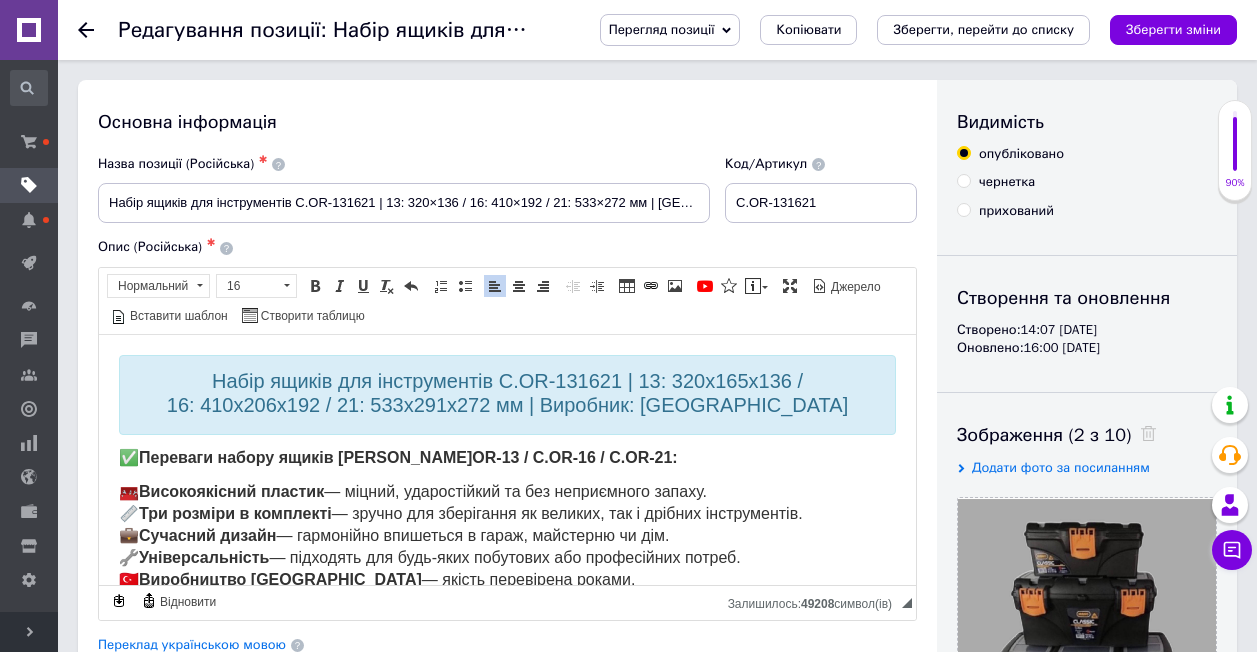 click on "Основна інформація" at bounding box center (507, 122) 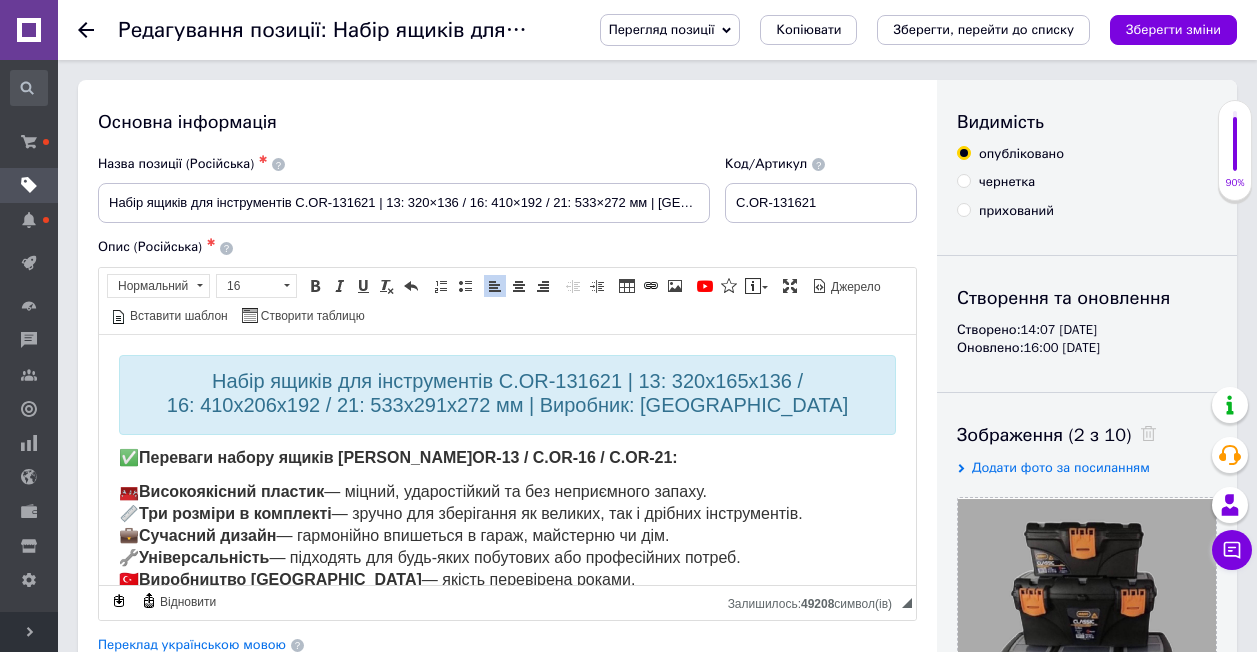 click on "✅  Переваги набору ящиків [PERSON_NAME]OR-13 / C.OR-16 / C.OR-21:" at bounding box center (398, 456) 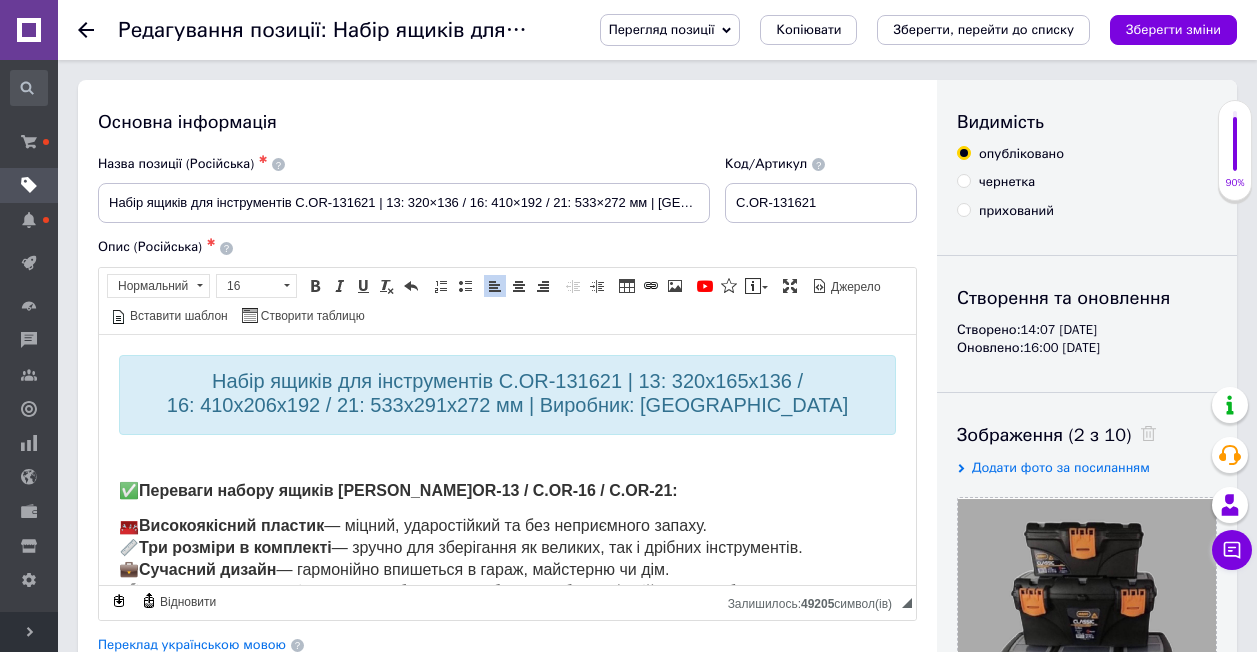 click at bounding box center [507, 457] 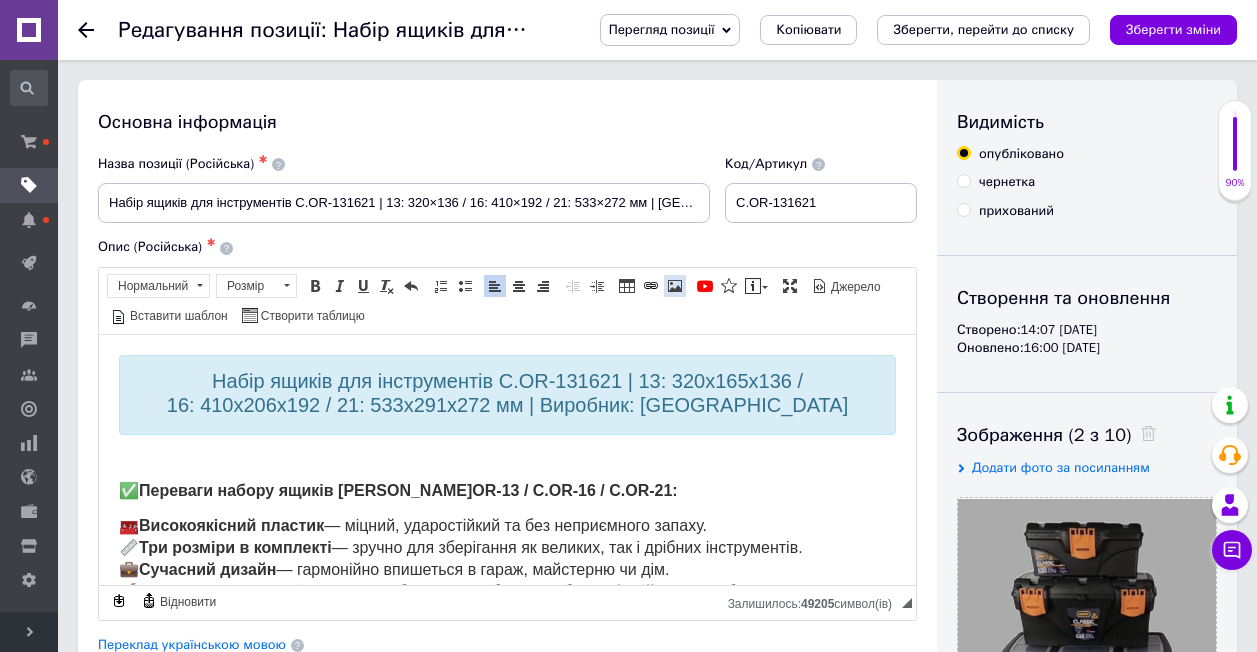 click on "Зображення" at bounding box center (675, 286) 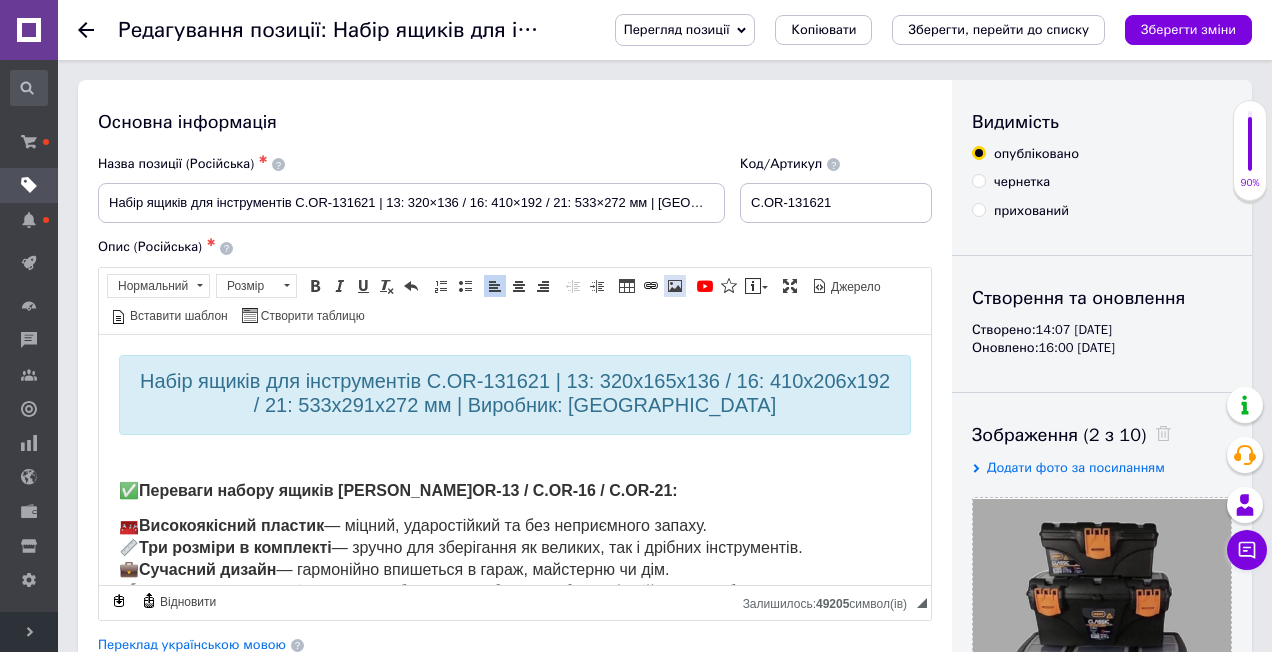 select 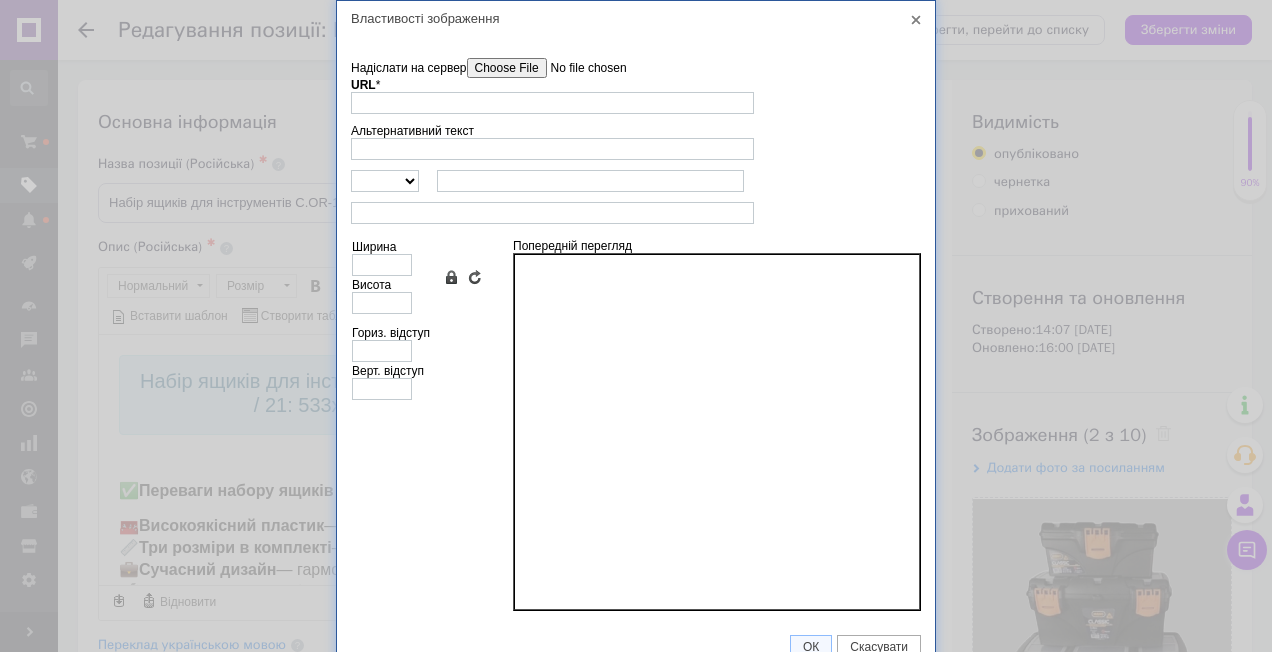 click on "Надіслати на сервер" at bounding box center [580, 68] 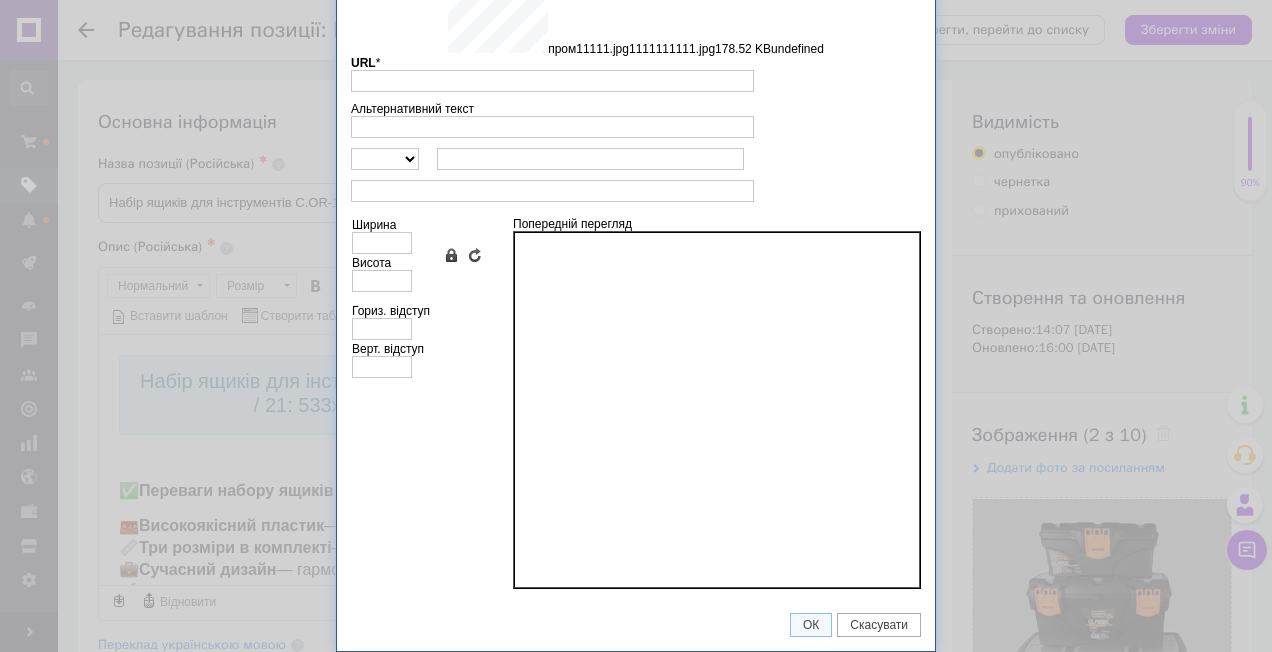 type on "[URL][DOMAIN_NAME]" 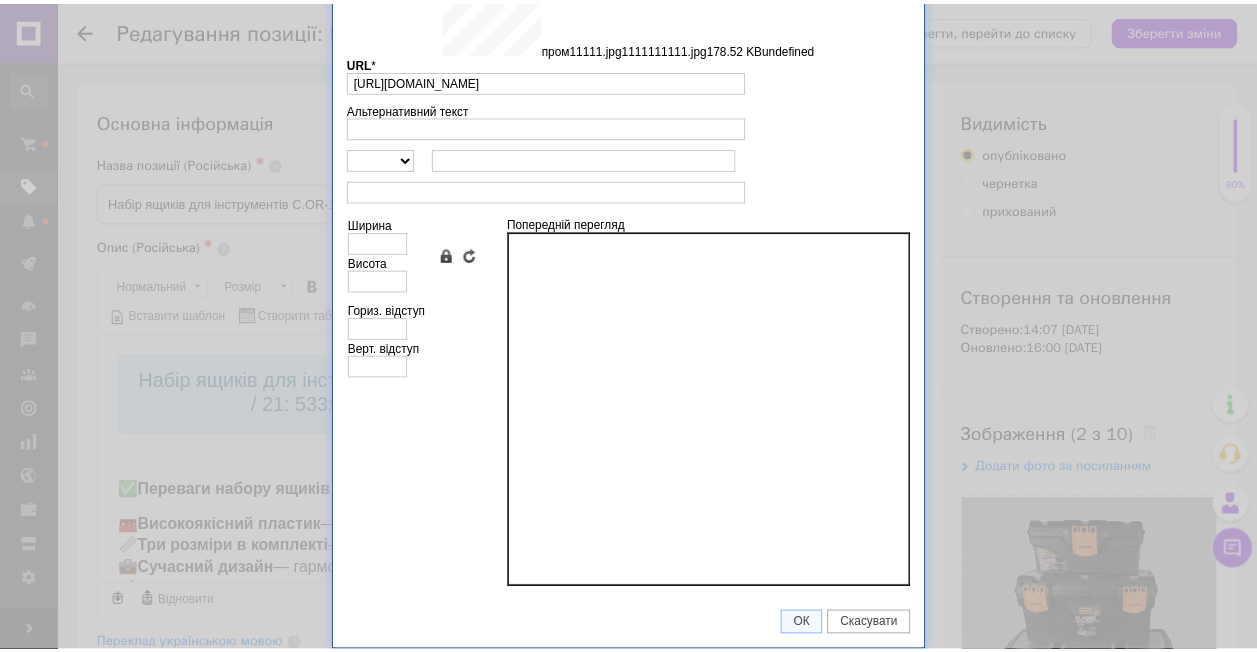 scroll, scrollTop: 22, scrollLeft: 0, axis: vertical 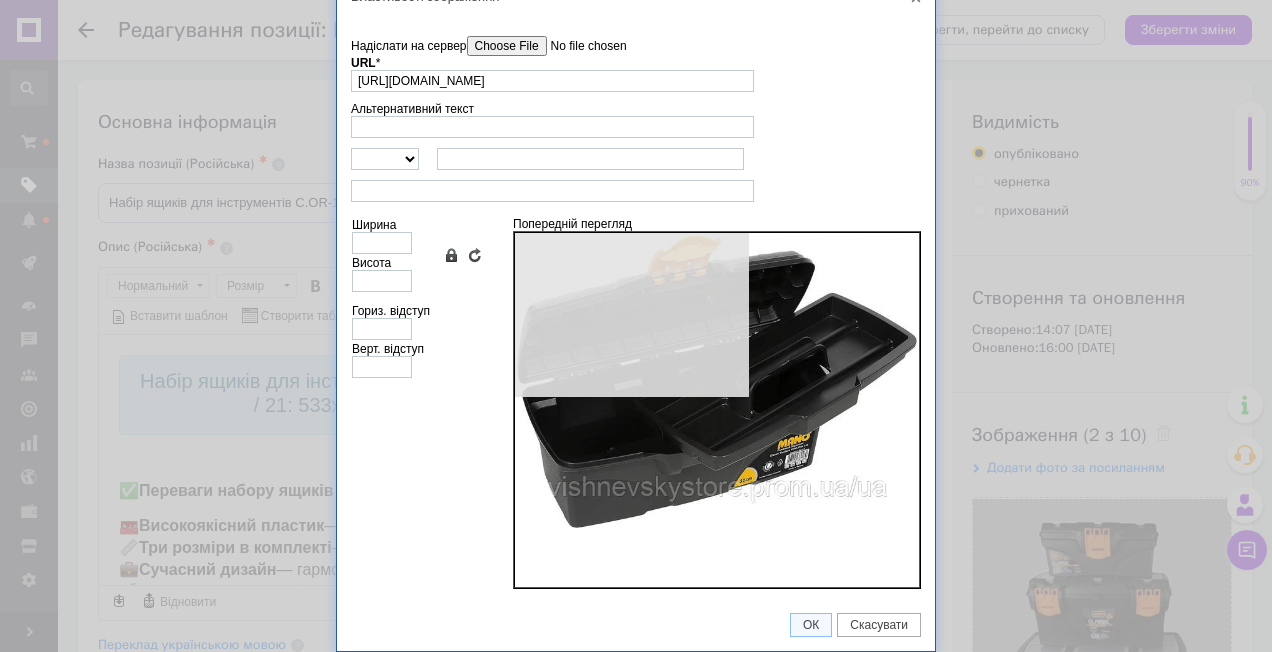 type on "640" 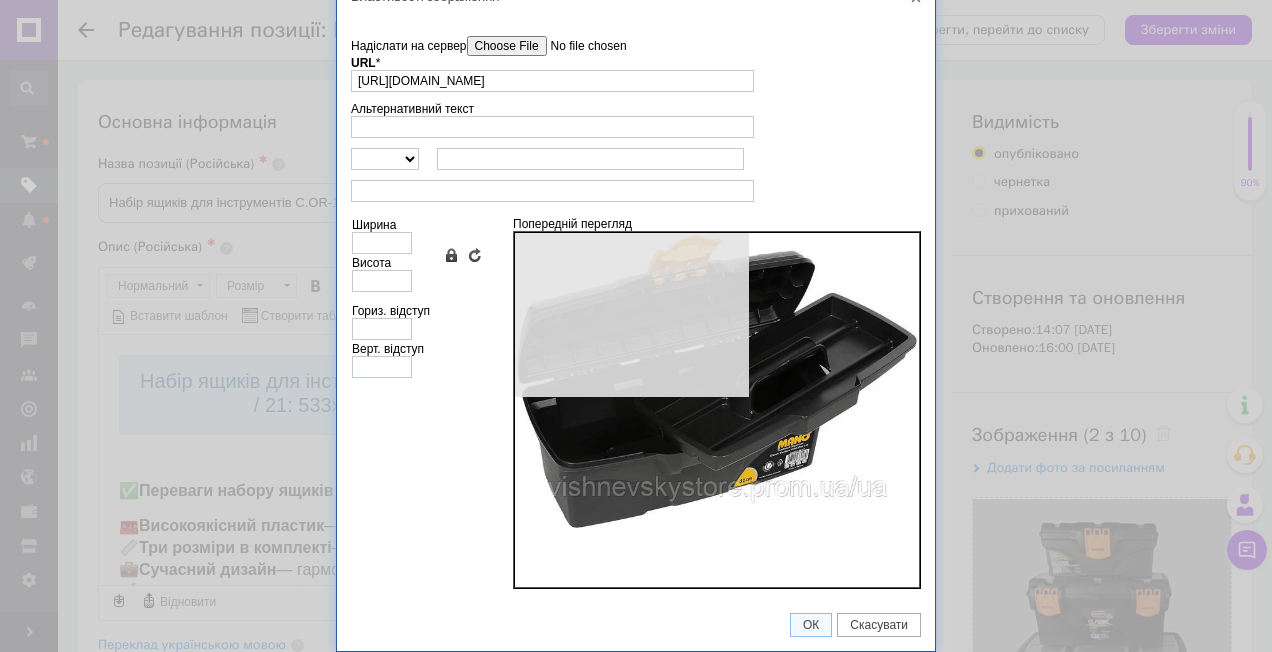 type on "469" 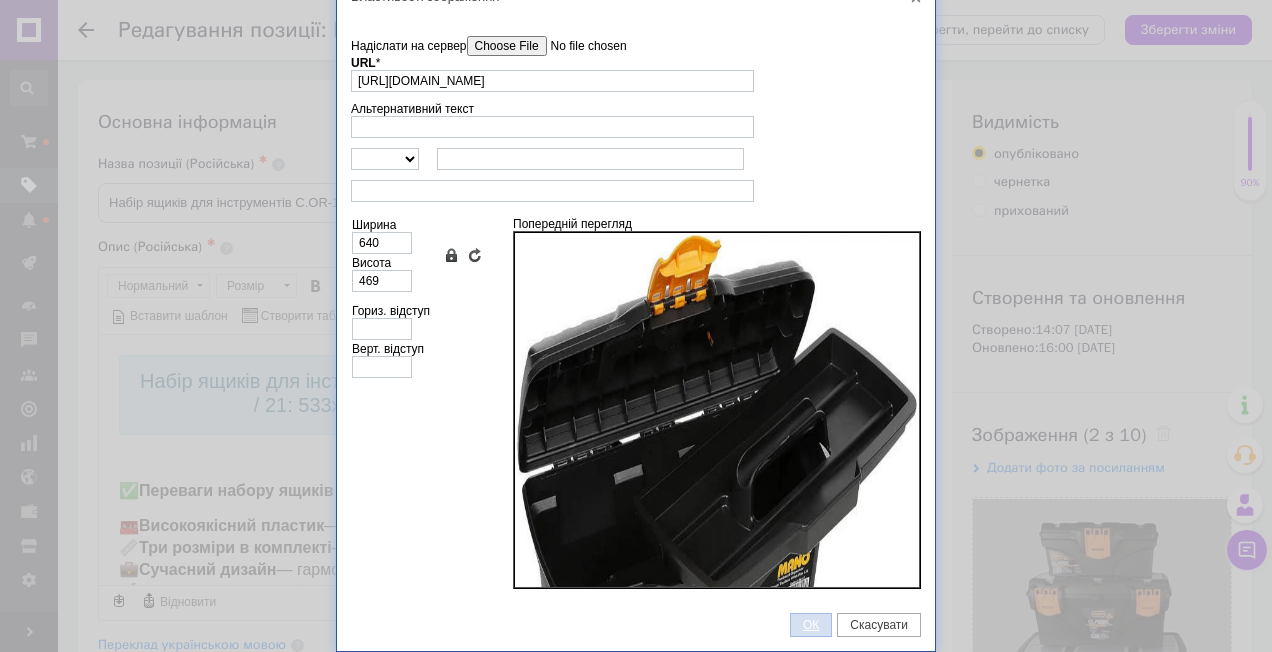 click on "ОК" at bounding box center [811, 625] 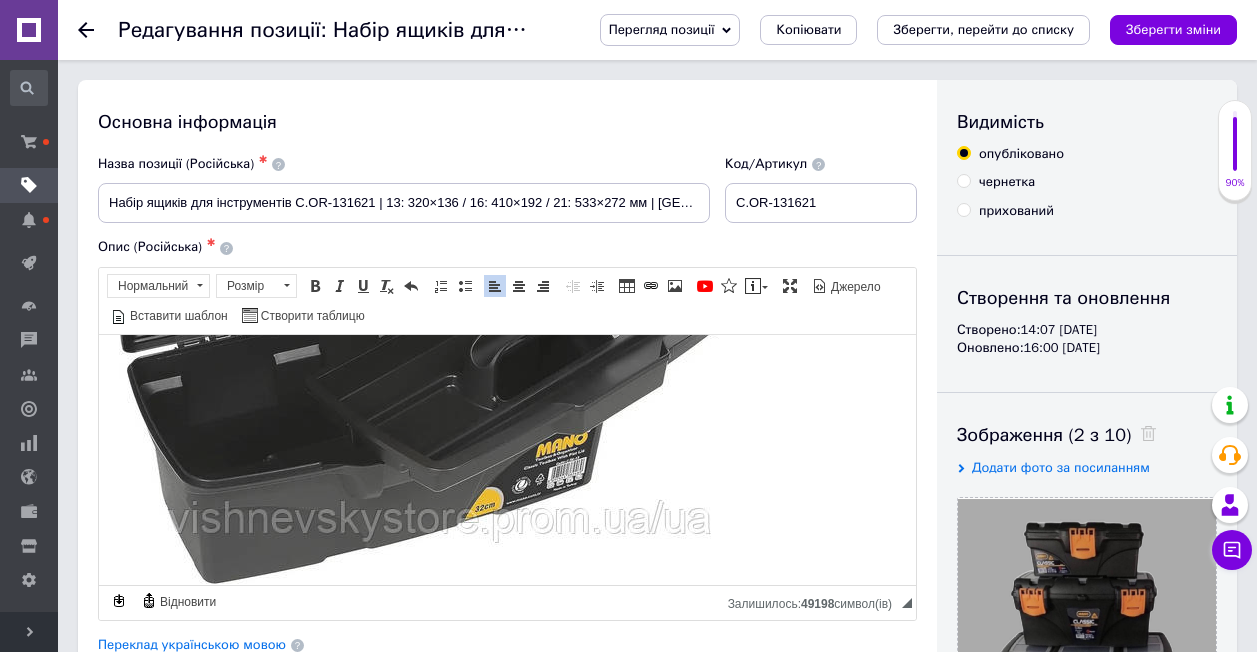scroll, scrollTop: 133, scrollLeft: 0, axis: vertical 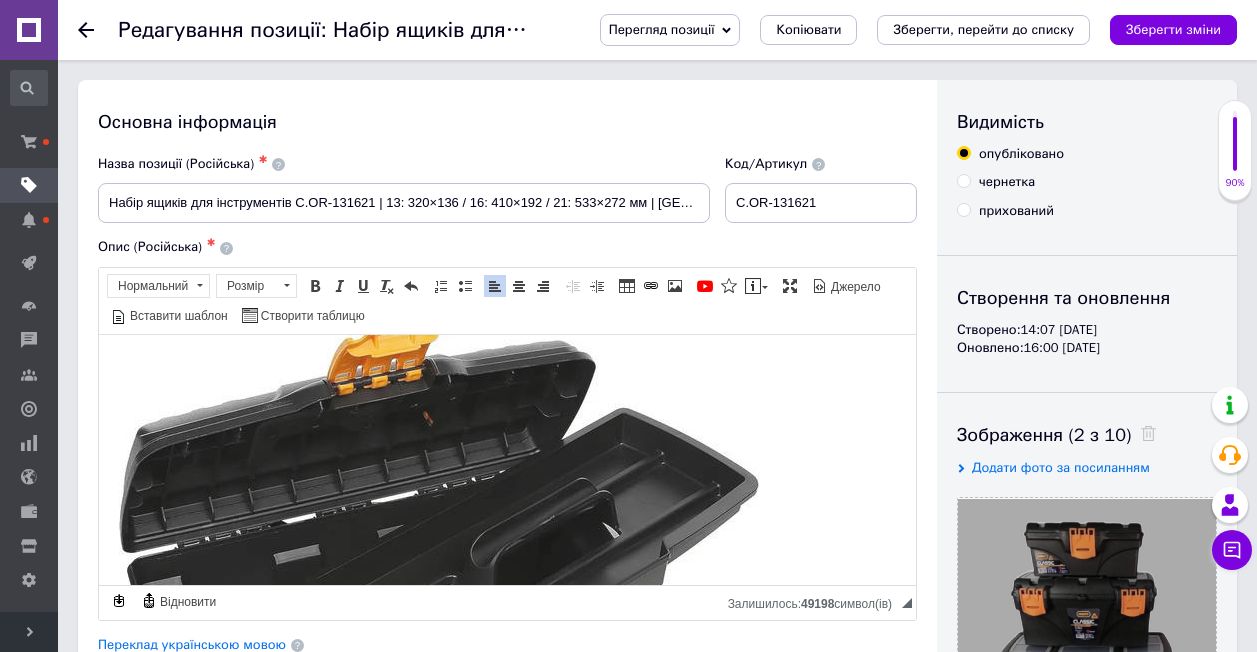 click at bounding box center [439, 548] 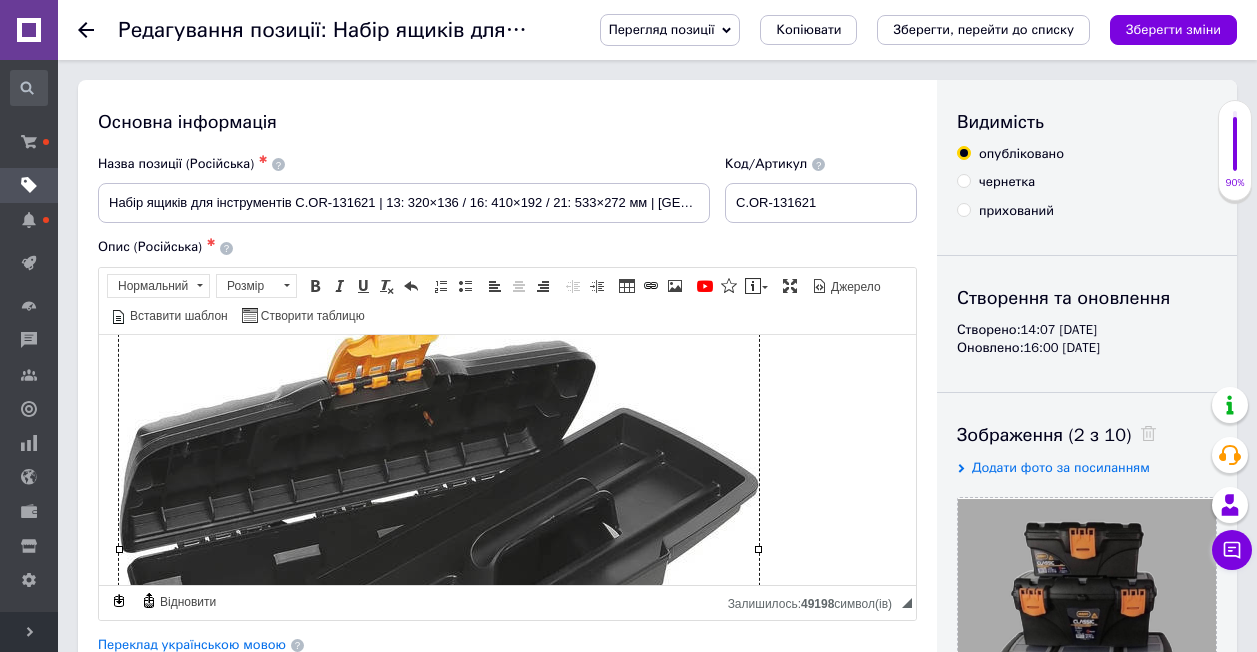 scroll, scrollTop: 233, scrollLeft: 0, axis: vertical 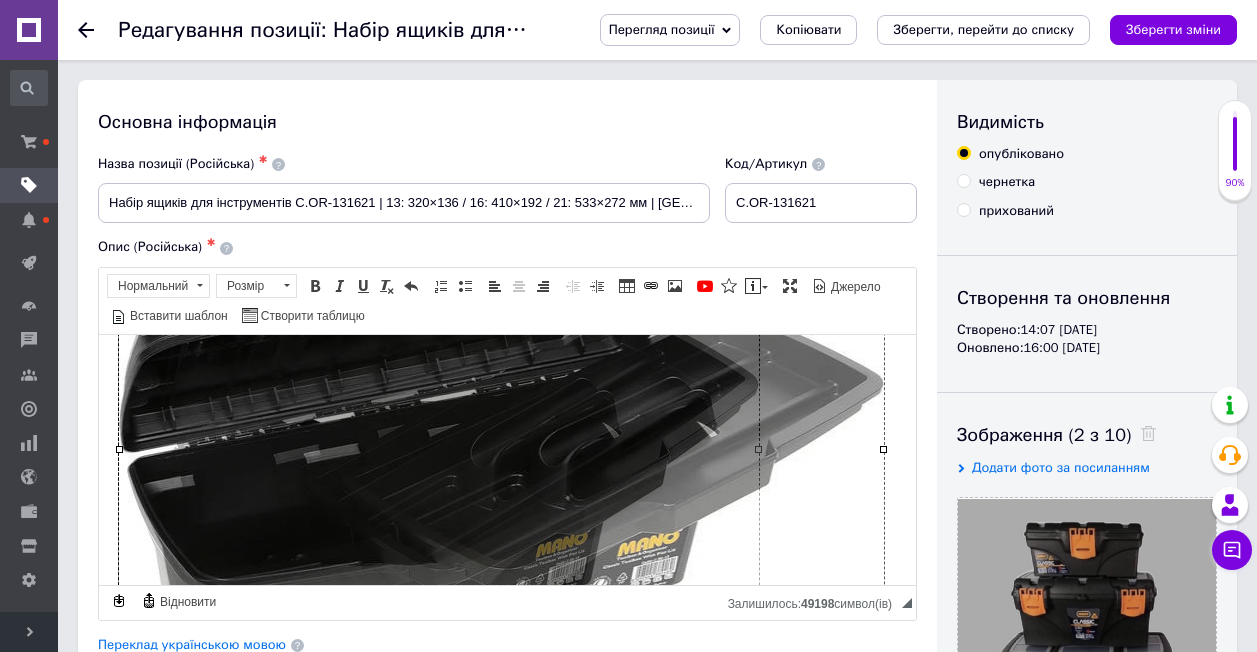 drag, startPoint x: 760, startPoint y: 447, endPoint x: 885, endPoint y: 437, distance: 125.39936 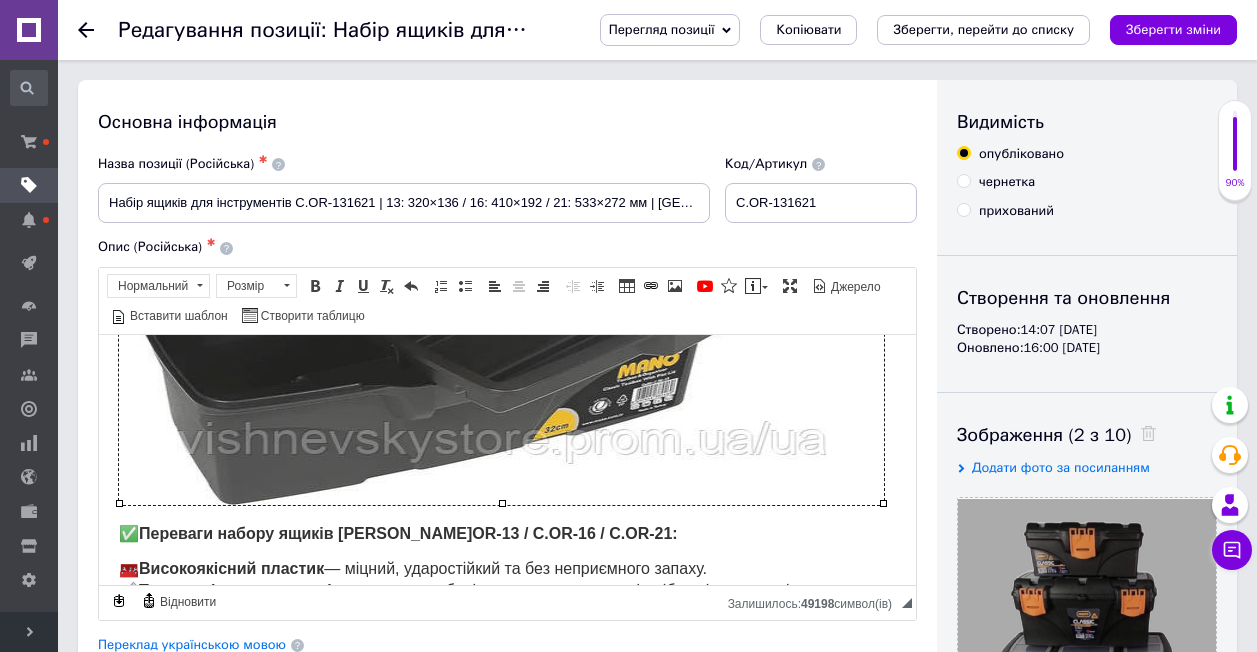 scroll, scrollTop: 433, scrollLeft: 0, axis: vertical 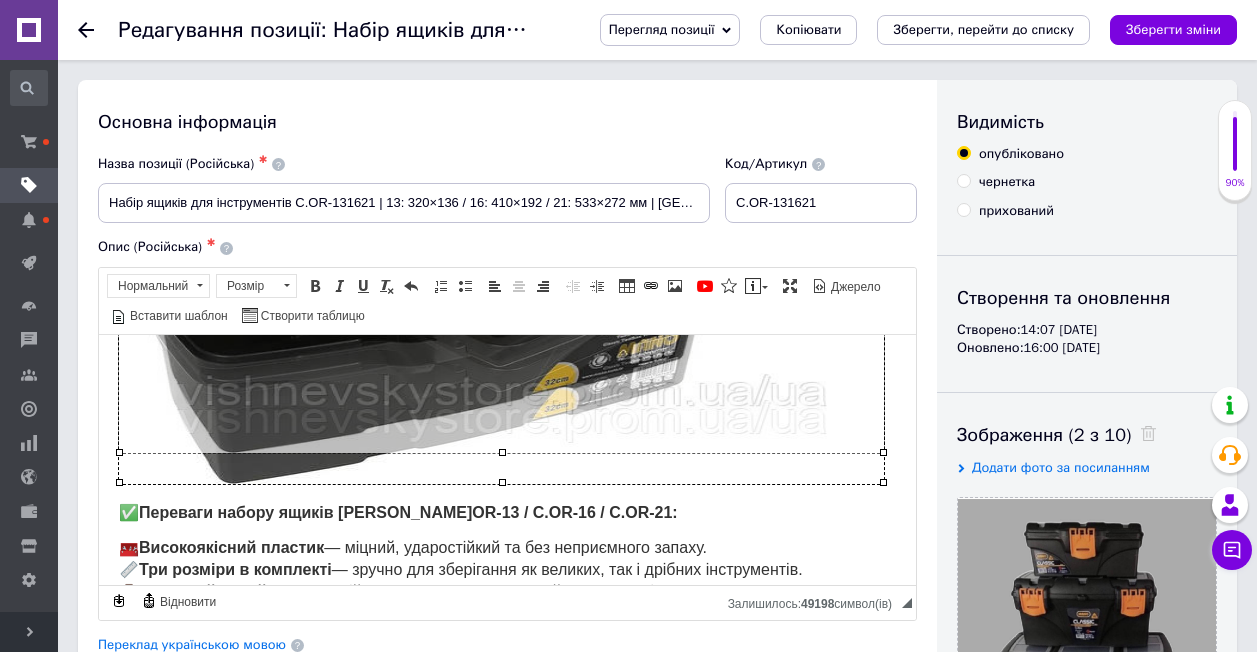 drag, startPoint x: 500, startPoint y: 478, endPoint x: 517, endPoint y: 448, distance: 34.48188 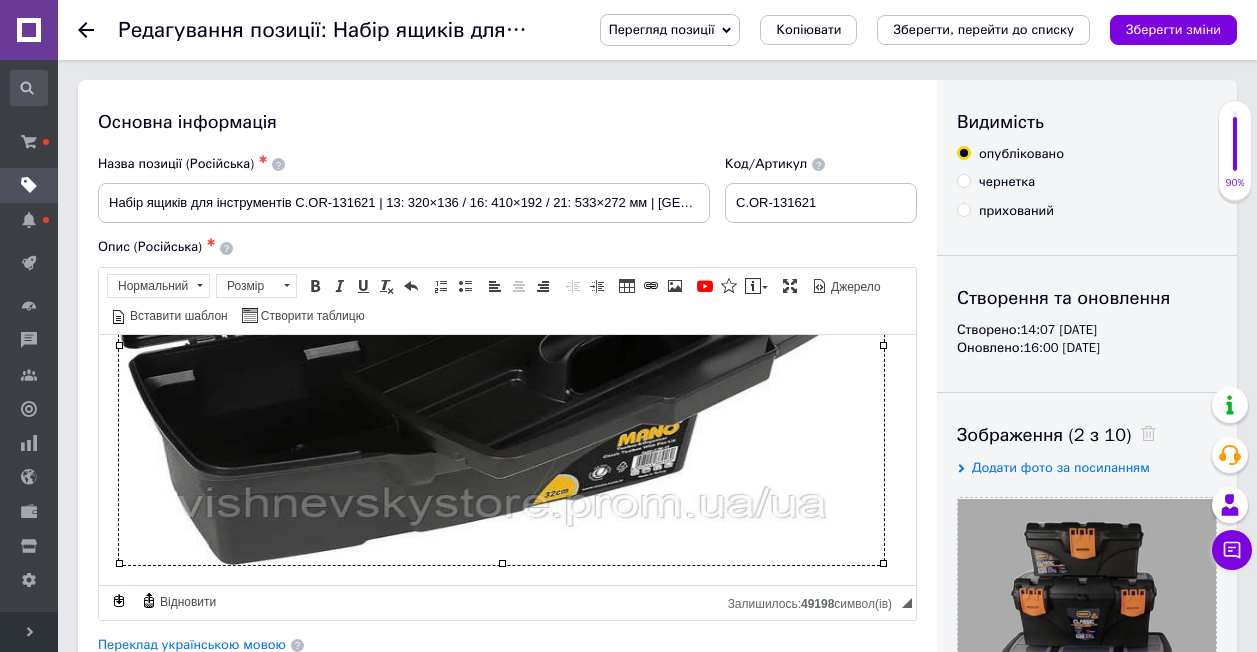 scroll, scrollTop: 400, scrollLeft: 0, axis: vertical 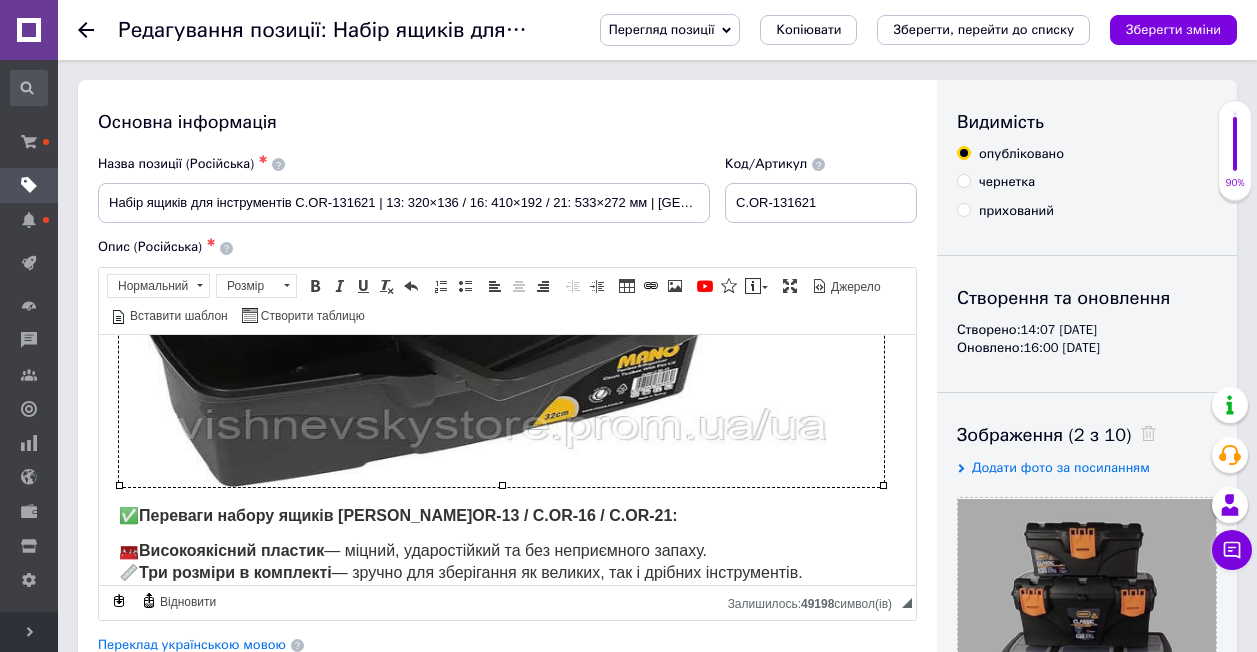 click on "Набір ящиків для інструментів C.OR-131621 | 13: 320x165x136 / 16: 410х206х192  / 21: 533x291x272  мм | Виробник: Туреччина ​​​​​​​ ✅  Переваги набору ящиків Mano C.OR-13 / C.OR-16 / C.OR-21: 🧰  Високоякісний пластик  — міцний, ударостійкий та без неприємного запаху. 📏  Три розміри в комплекті  — зручно для зберігання як великих, так і дрібних інструментів. 💼  Сучасний дизайн  — гармонійно впишеться в гараж, майстерню чи дім. 🔧  Універсальність  — підходять для будь-яких побутових або професійних потреб. 🇹🇷  Виробництво Туреччина  — якість перевірена роками. 📦  Комплектація: 🔧" at bounding box center (507, 416) 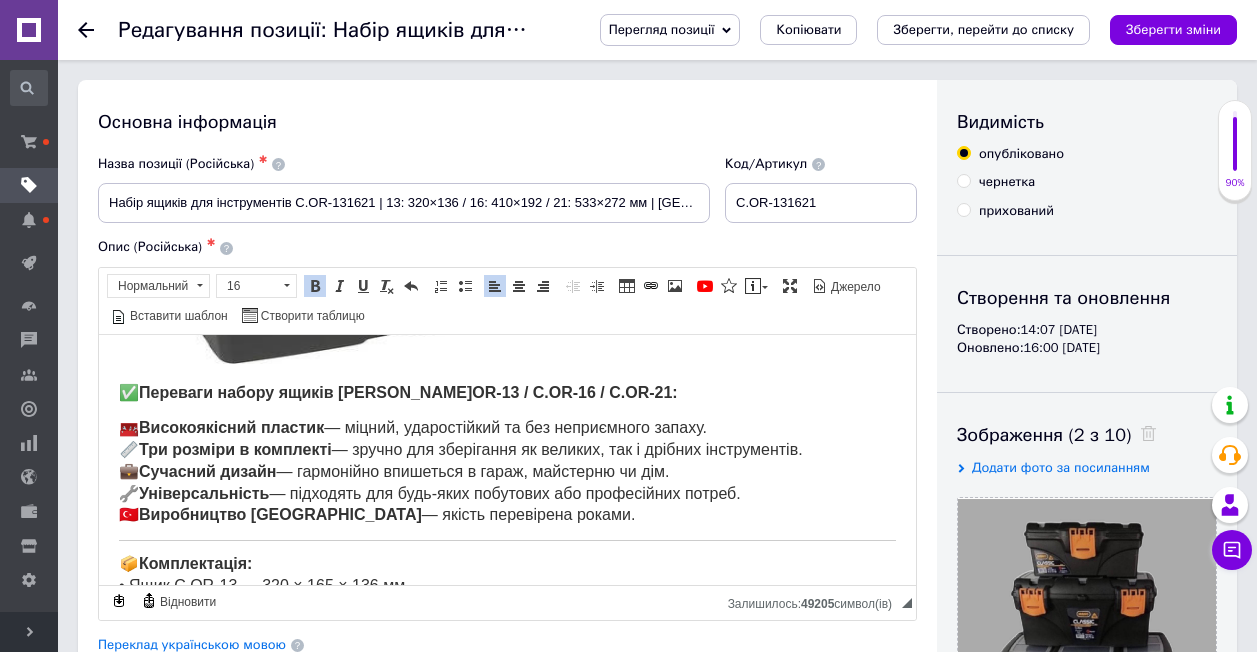 scroll, scrollTop: 500, scrollLeft: 0, axis: vertical 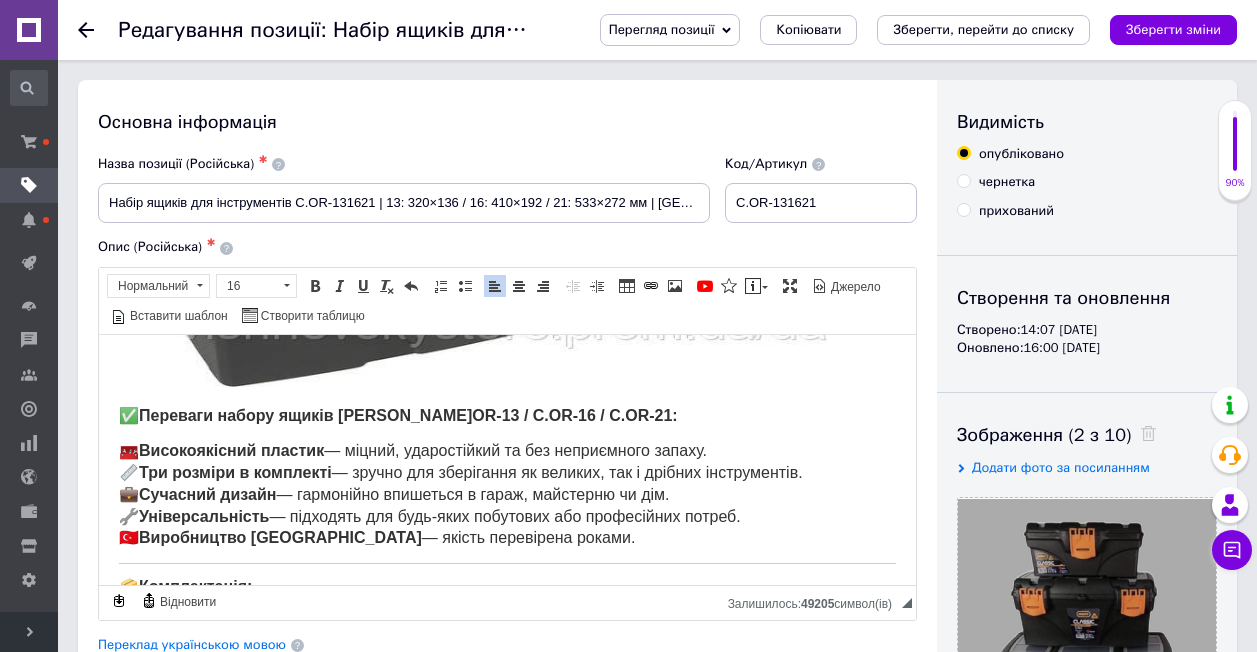drag, startPoint x: 113, startPoint y: 406, endPoint x: 553, endPoint y: 536, distance: 458.8028 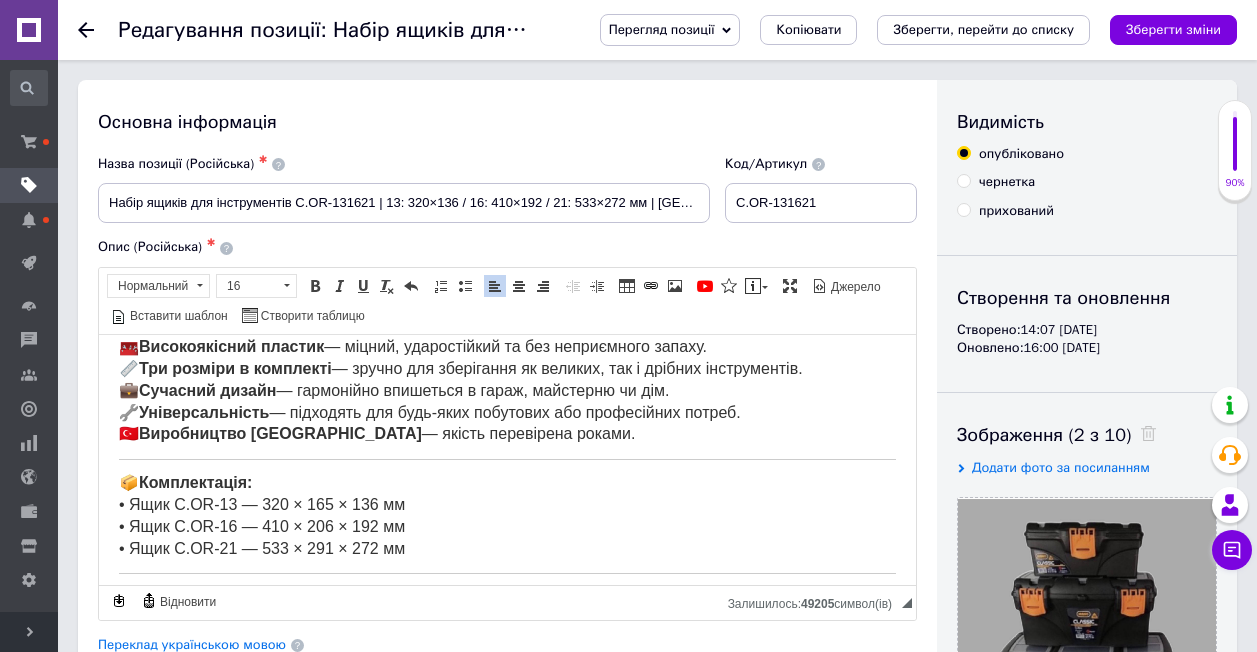 scroll, scrollTop: 512, scrollLeft: 0, axis: vertical 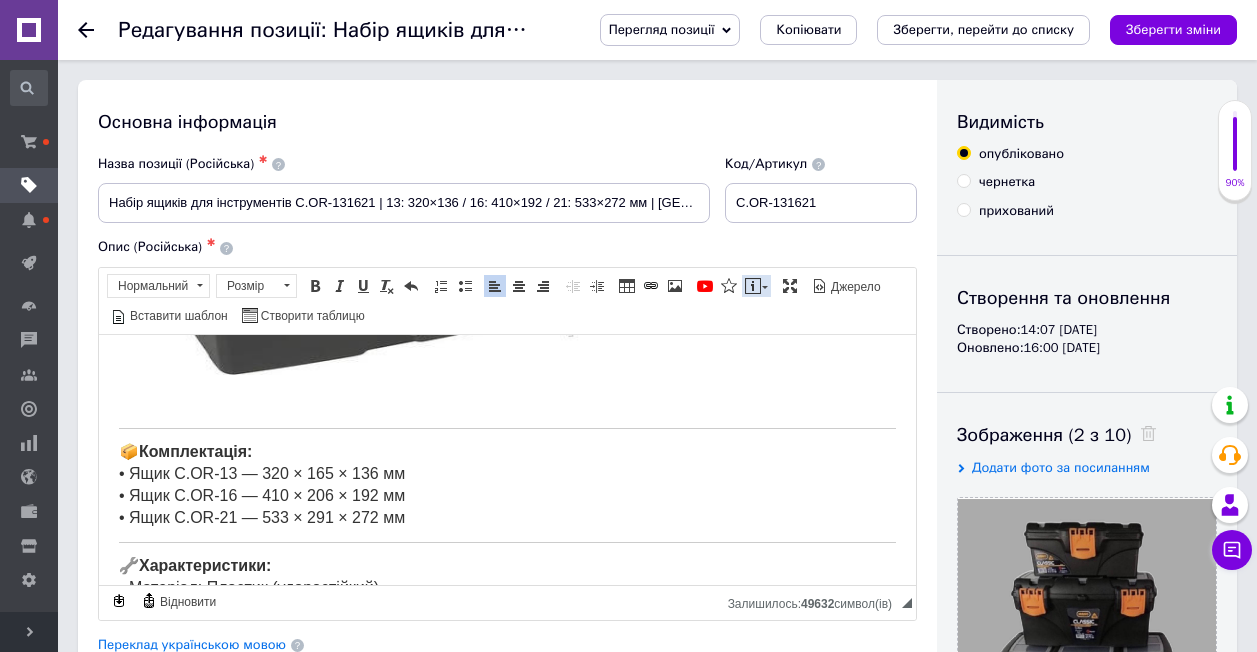 click at bounding box center [753, 286] 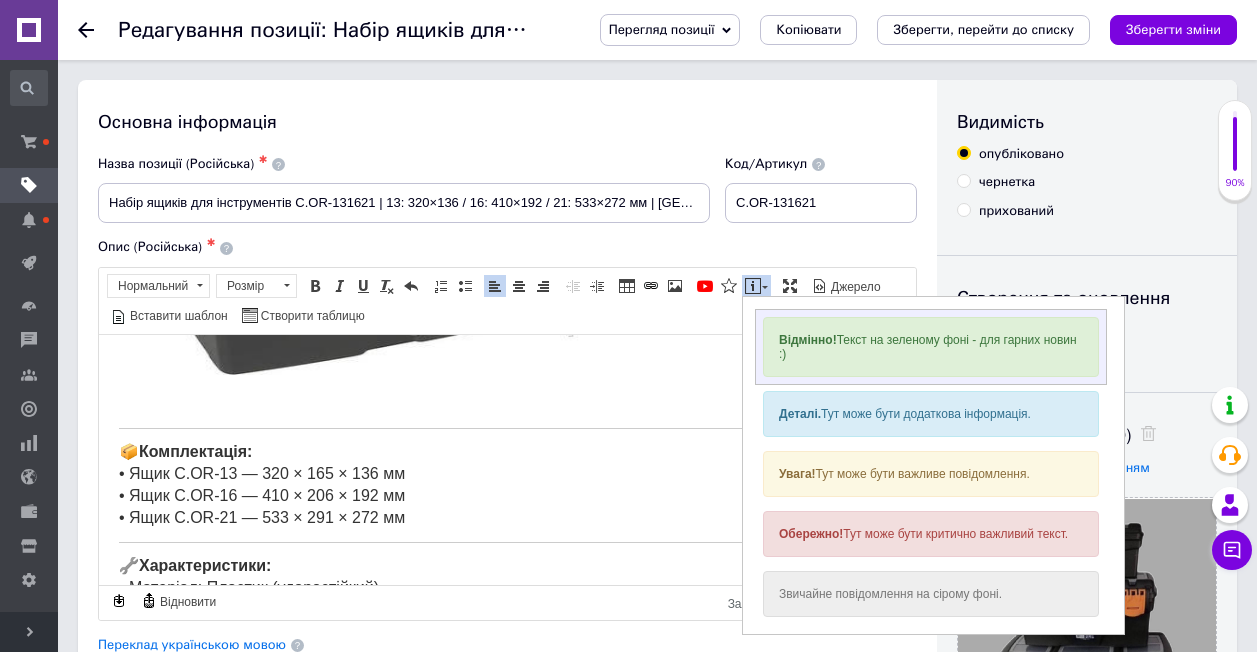 click on "Відмінно!  Текст на зеленому фоні - для гарних новин :)" at bounding box center [931, 346] 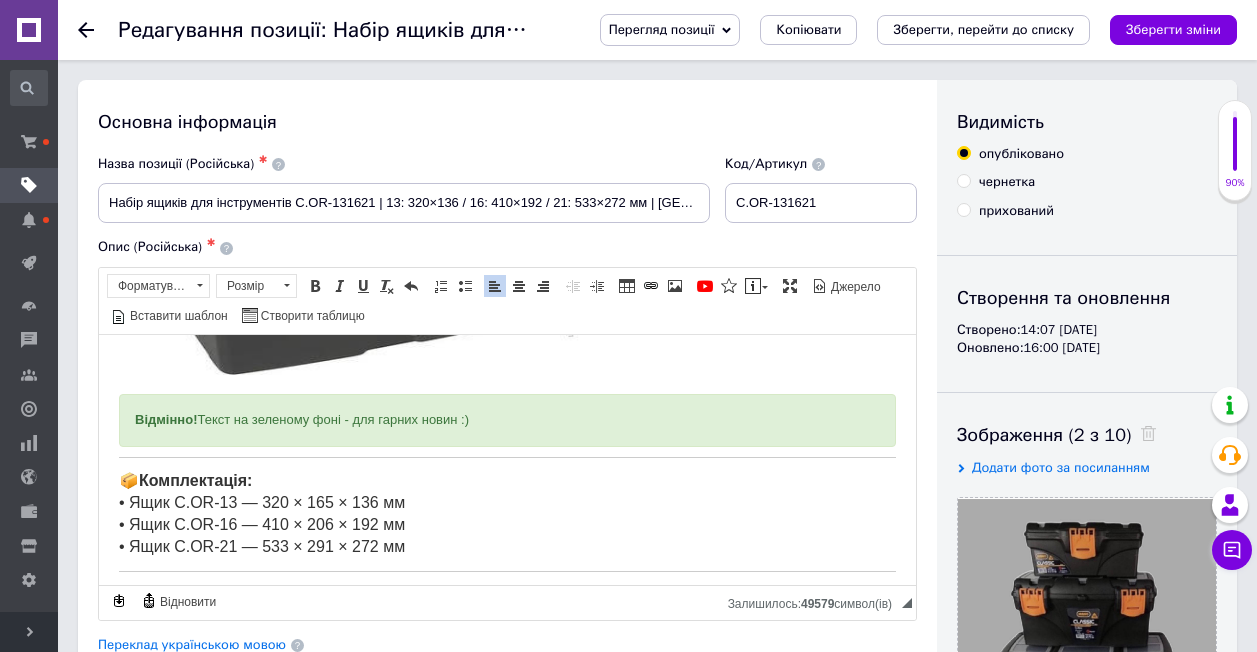 drag, startPoint x: 137, startPoint y: 416, endPoint x: 483, endPoint y: 414, distance: 346.00577 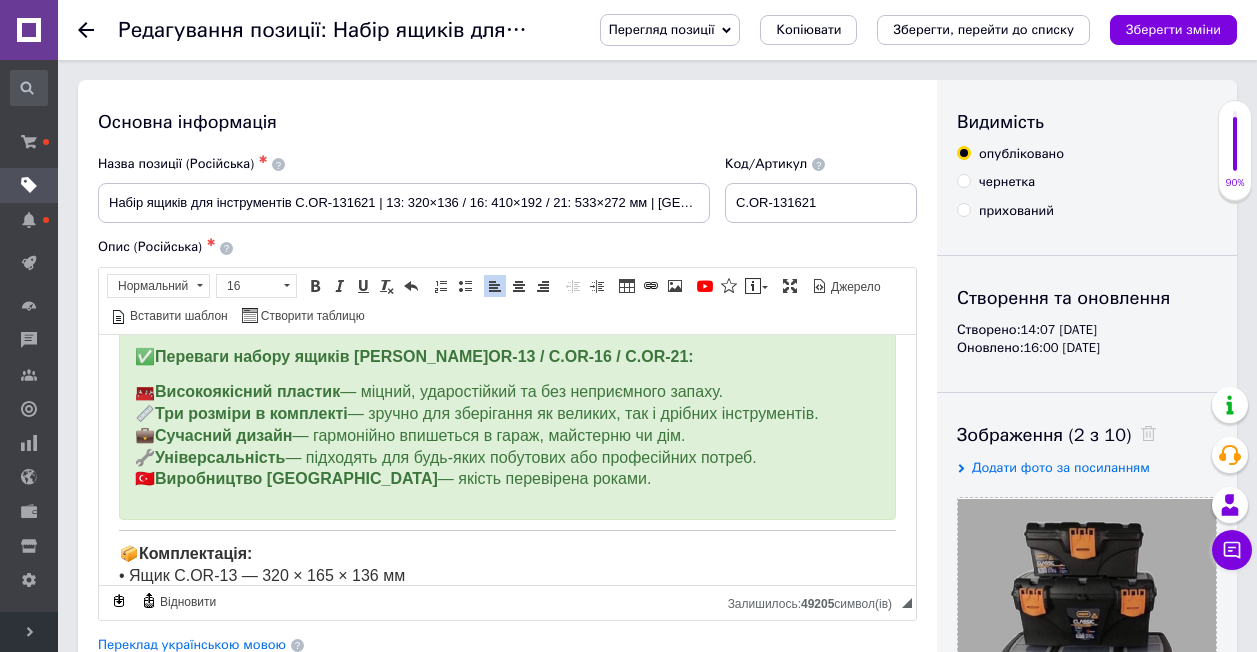 scroll, scrollTop: 600, scrollLeft: 0, axis: vertical 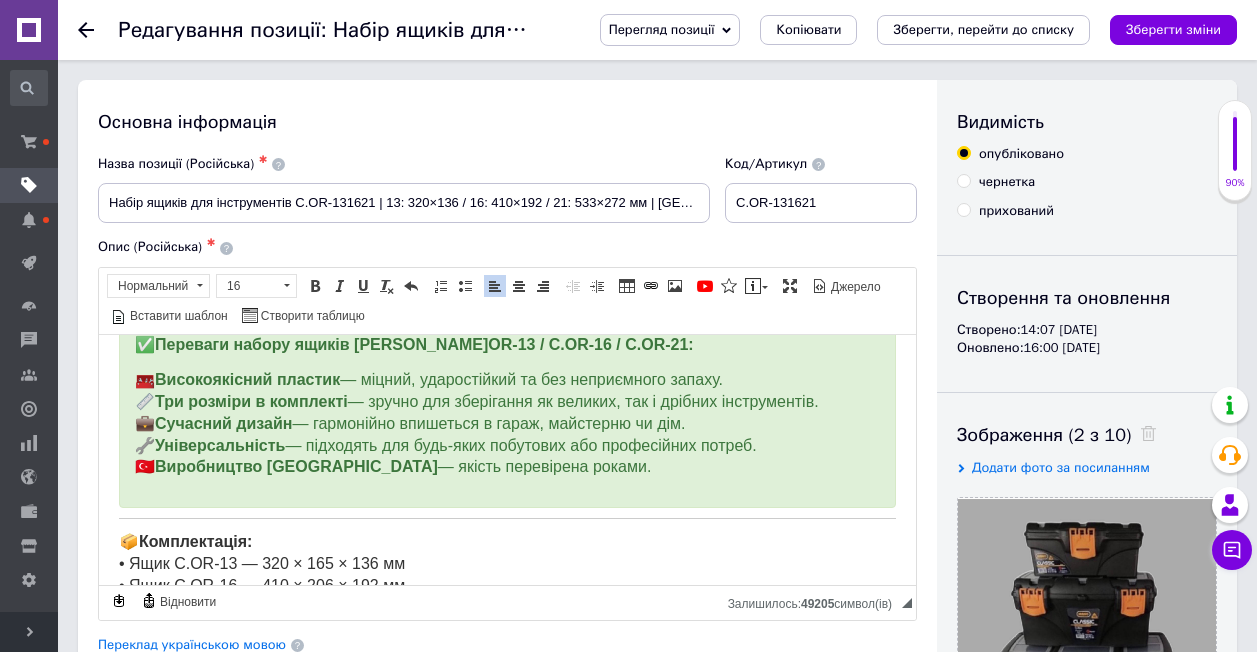 click on "Набір ящиків для інструментів C.OR-131621 | 13: 320x165x136 / 16: 410х206х192  / 21: 533x291x272  мм | Виробник: Туреччина ✅  Переваги набору ящиків Mano C.OR-13 / C.OR-16 / C.OR-21: 🧰  Високоякісний пластик  — міцний, ударостійкий та без неприємного запаху. 📏  Три розміри в комплекті  — зручно для зберігання як великих, так і дрібних інструментів. 💼  Сучасний дизайн  — гармонійно впишеться в гараж, майстерню чи дім. 🔧  Універсальність  — підходять для будь-яких побутових або професійних потреб. 🇹🇷  Виробництво Туреччина  — якість перевірена роками. 📦  Комплектація: 🔧  Характеристики:" at bounding box center (507, 243) 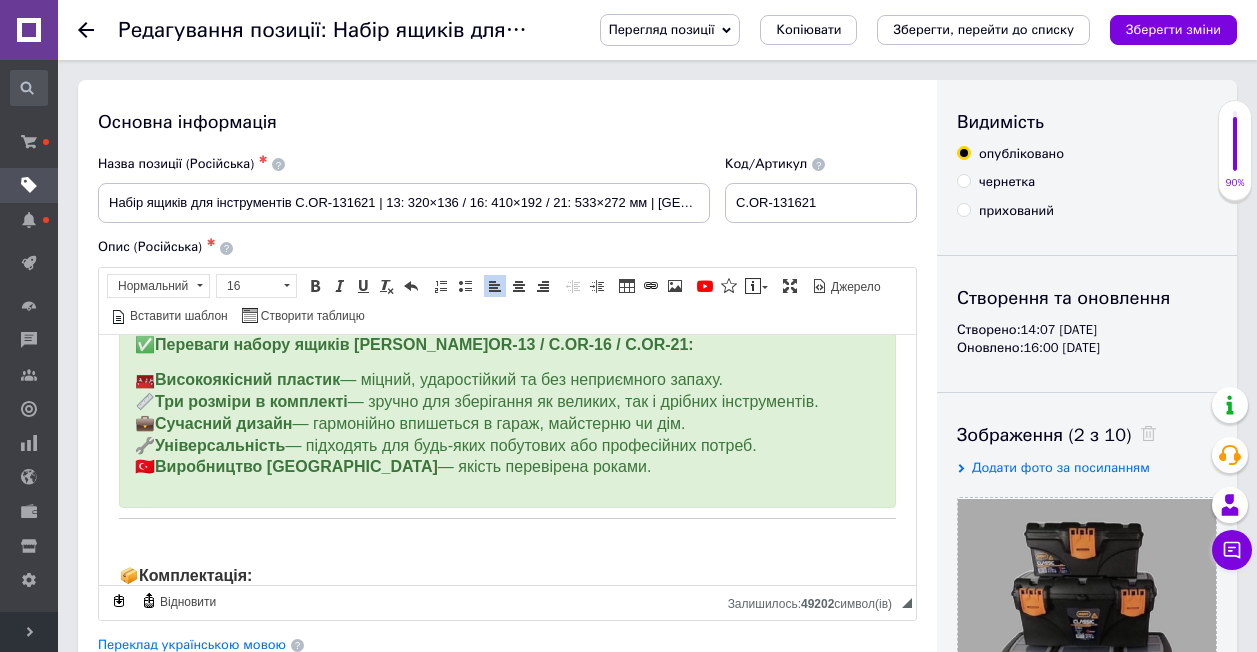 click on "Набір ящиків для інструментів C.OR-131621 | 13: 320x165x136 / 16: 410х206х192  / 21: 533x291x272  мм | Виробник: Туреччина ✅  Переваги набору ящиків Mano C.OR-13 / C.OR-16 / C.OR-21: 🧰  Високоякісний пластик  — міцний, ударостійкий та без неприємного запаху. 📏  Три розміри в комплекті  — зручно для зберігання як великих, так і дрібних інструментів. 💼  Сучасний дизайн  — гармонійно впишеться в гараж, майстерню чи дім. 🔧  Універсальність  — підходять для будь-яких побутових або професійних потреб. 🇹🇷  Виробництво Туреччина  — якість перевірена роками. 📦  Комплектація: 🔧  Характеристики:" at bounding box center (507, 260) 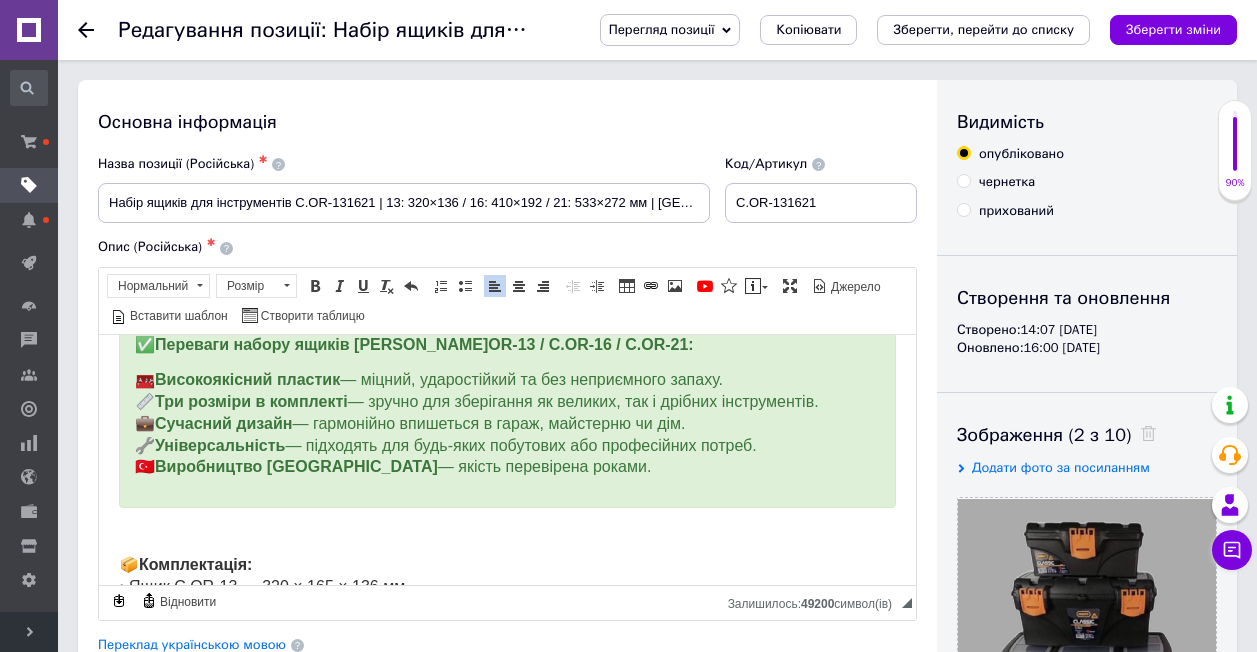 click on "📦  Комплектація: • Ящик C.OR-13 — 320 × 165 × 136 мм • Ящик C.OR-16 — 410 × 206 × 192 мм • Ящик C.OR-21 — 533 × 291 × 272 мм" at bounding box center (262, 596) 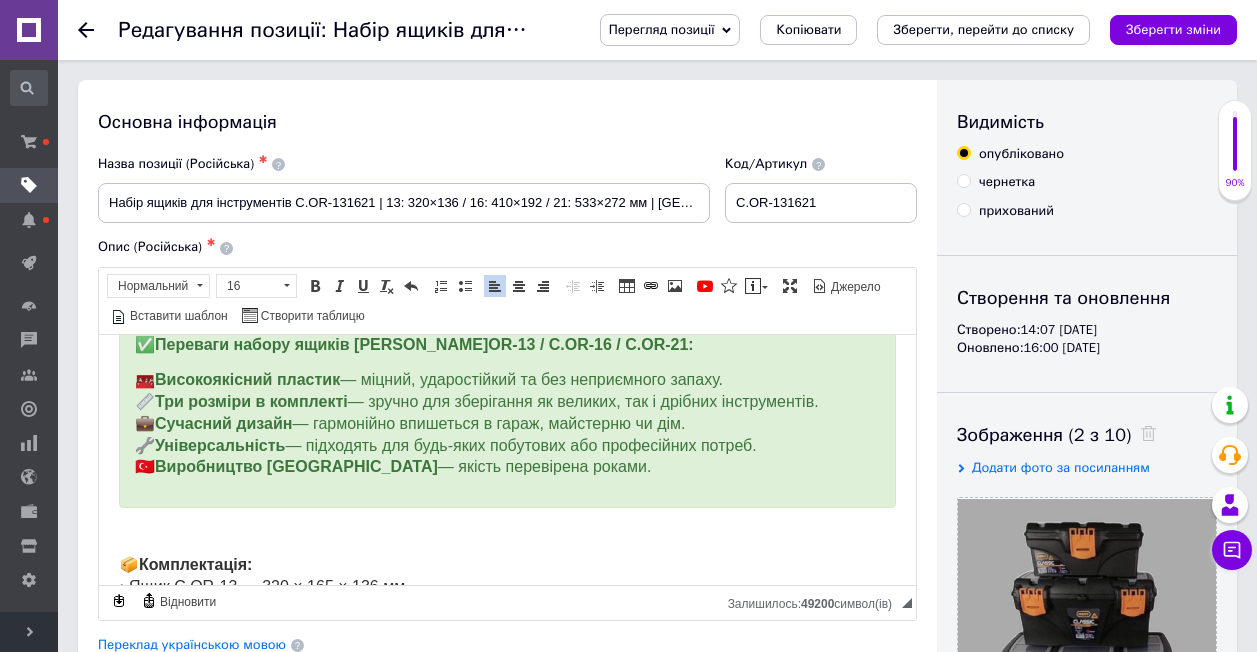 scroll, scrollTop: 621, scrollLeft: 0, axis: vertical 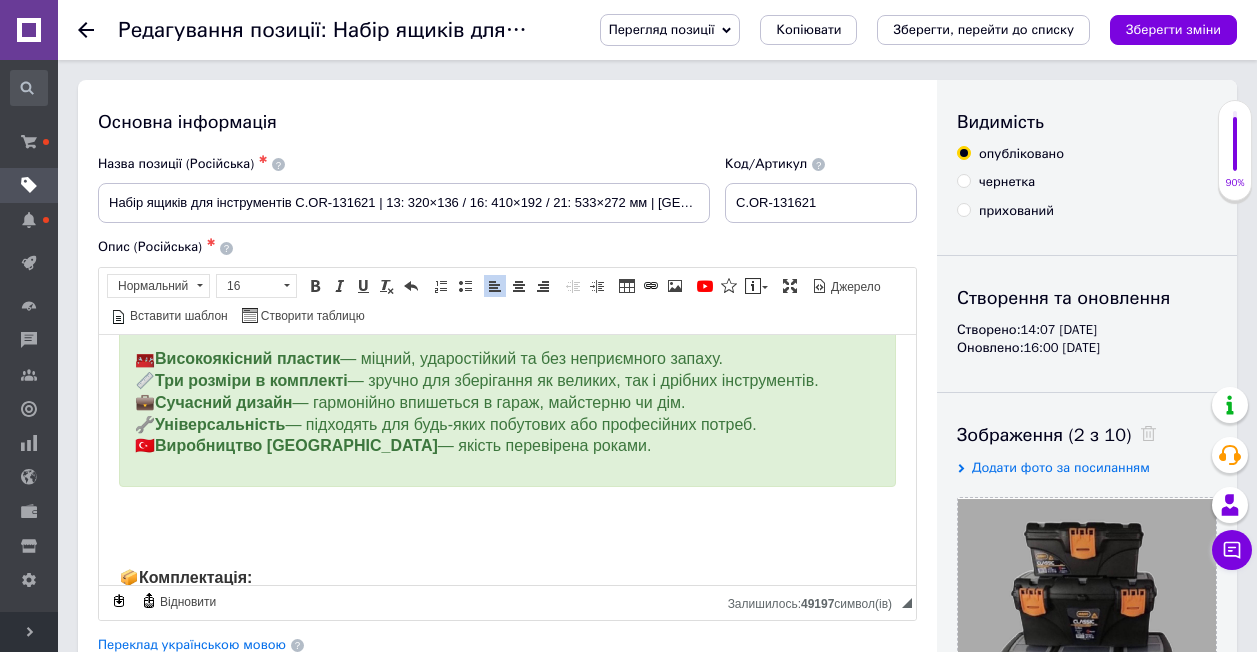 click on "Набір ящиків для інструментів C.OR-131621 | 13: 320x165x136 / 16: 410х206х192  / 21: 533x291x272  мм | Виробник: Туреччина ✅  Переваги набору ящиків Mano C.OR-13 / C.OR-16 / C.OR-21: 🧰  Високоякісний пластик  — міцний, ударостійкий та без неприємного запаху. 📏  Три розміри в комплекті  — зручно для зберігання як великих, так і дрібних інструментів. 💼  Сучасний дизайн  — гармонійно впишеться в гараж, майстерню чи дім. 🔧  Універсальність  — підходять для будь-яких побутових або професійних потреб. 🇹🇷  Виробництво Туреччина  — якість перевірена роками.   📦  Комплектація: 🔧  Характеристики:" at bounding box center (507, 250) 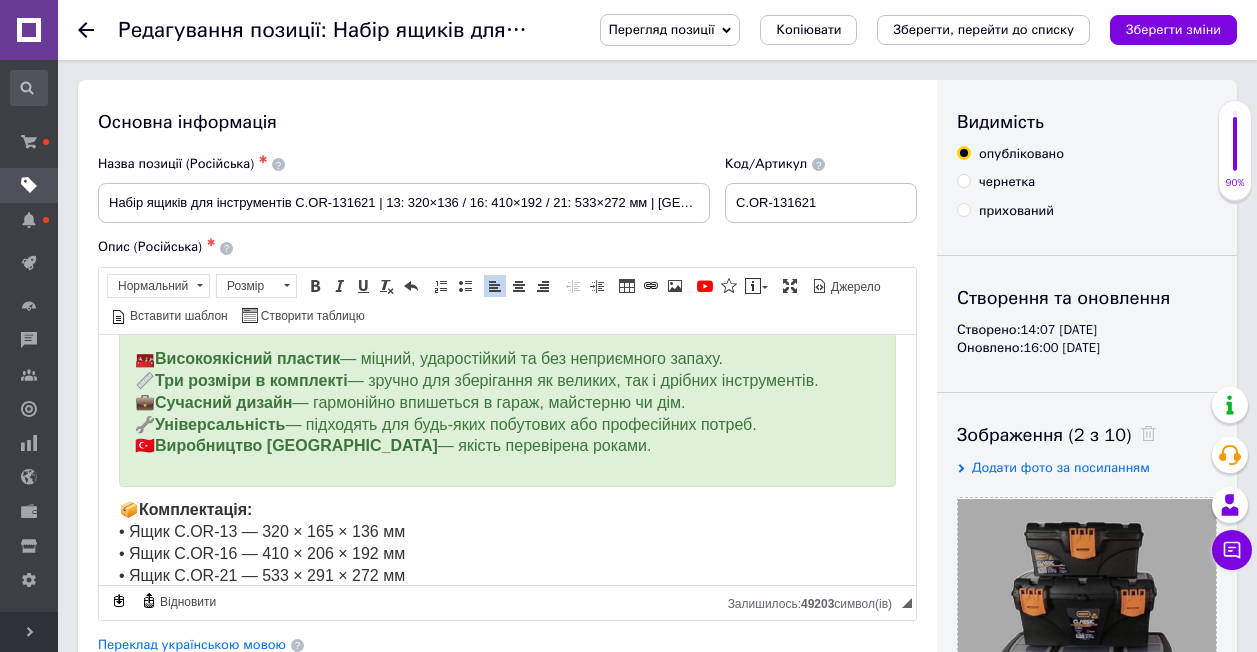 click on "📦  Комплектація: • Ящик C.OR-13 — 320 × 165 × 136 мм • Ящик C.OR-16 — 410 × 206 × 192 мм • Ящик C.OR-21 — 533 × 291 × 272 мм" at bounding box center [262, 541] 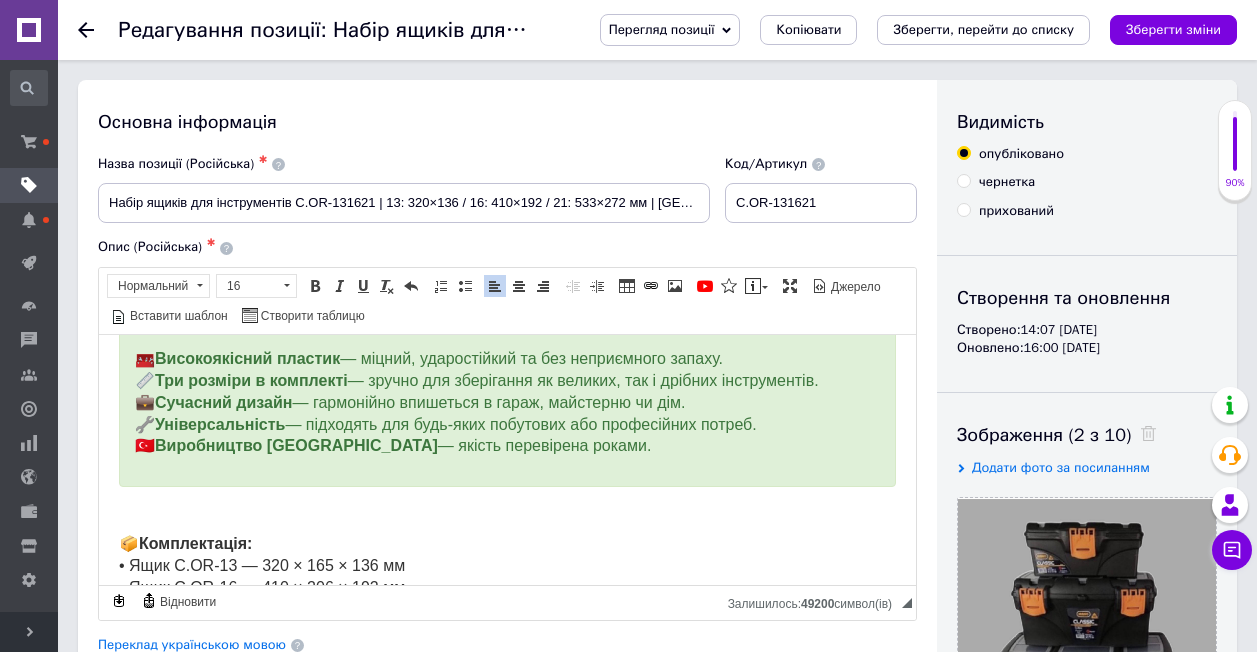 click on "Набір ящиків для інструментів C.OR-131621 | 13: 320x165x136 / 16: 410х206х192  / 21: 533x291x272  мм | Виробник: Туреччина ✅  Переваги набору ящиків Mano C.OR-13 / C.OR-16 / C.OR-21: 🧰  Високоякісний пластик  — міцний, ударостійкий та без неприємного запаху. 📏  Три розміри в комплекті  — зручно для зберігання як великих, так і дрібних інструментів. 💼  Сучасний дизайн  — гармонійно впишеться в гараж, майстерню чи дім. 🔧  Універсальність  — підходять для будь-яких побутових або професійних потреб. 🇹🇷  Виробництво Туреччина  — якість перевірена роками.   📦  Комплектація: 🔧  Характеристики:" at bounding box center [507, 233] 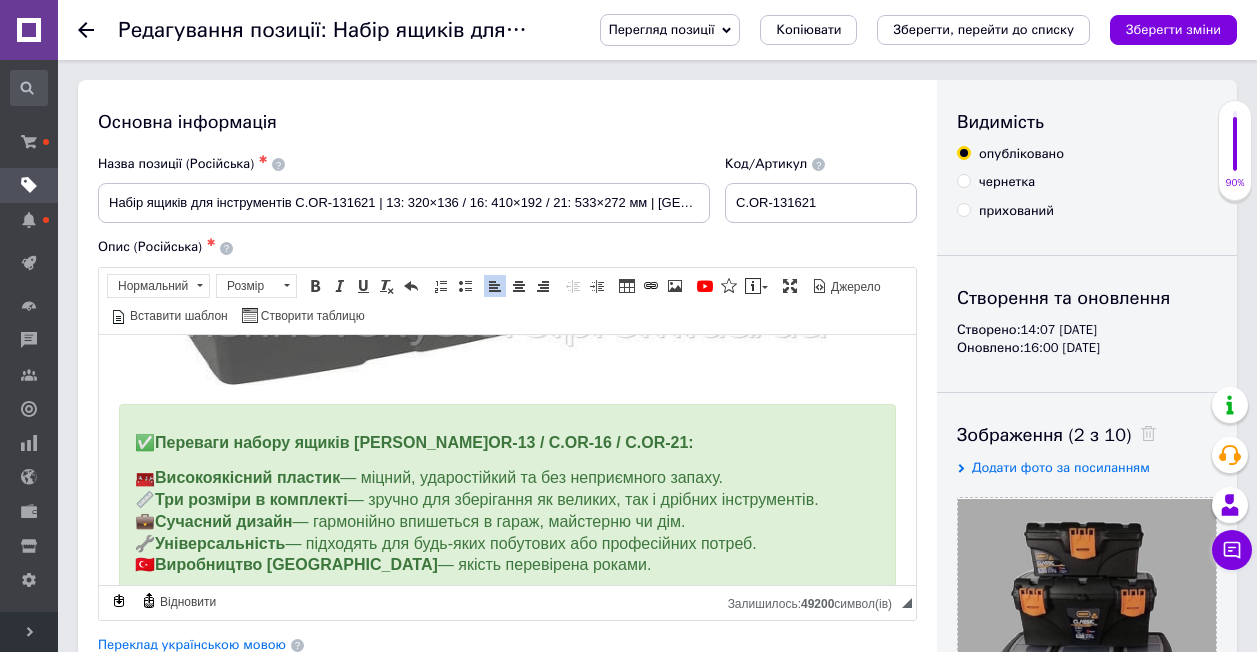 scroll, scrollTop: 490, scrollLeft: 0, axis: vertical 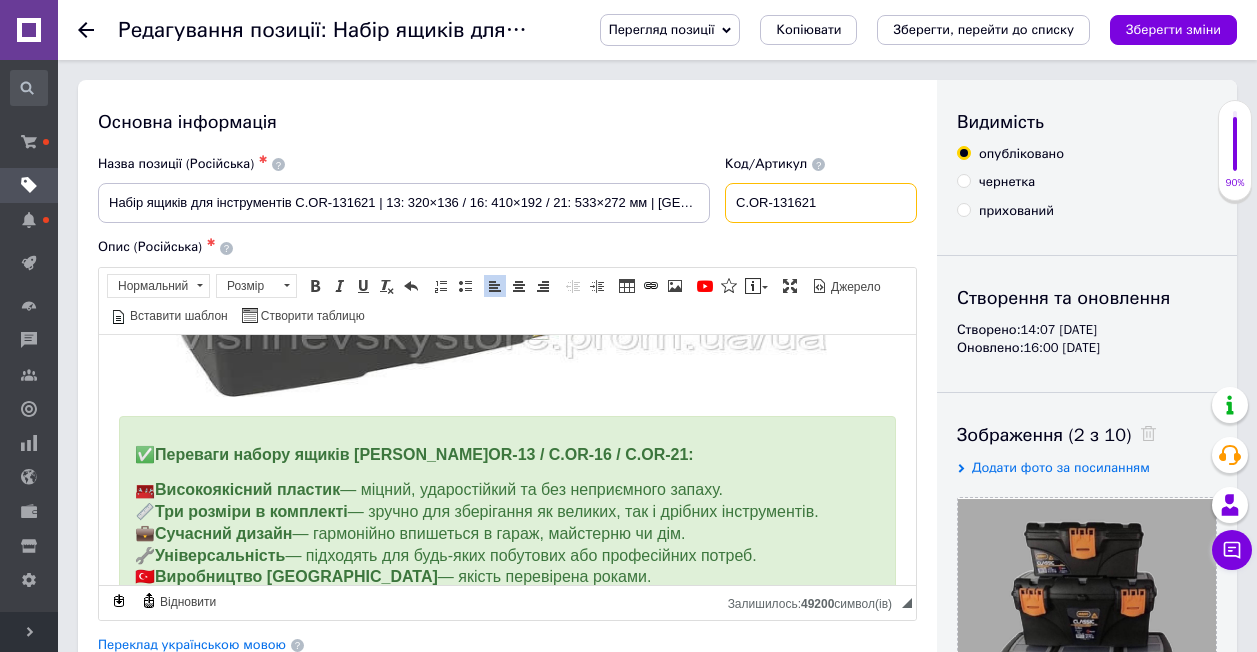 drag, startPoint x: 745, startPoint y: 196, endPoint x: 810, endPoint y: 201, distance: 65.192024 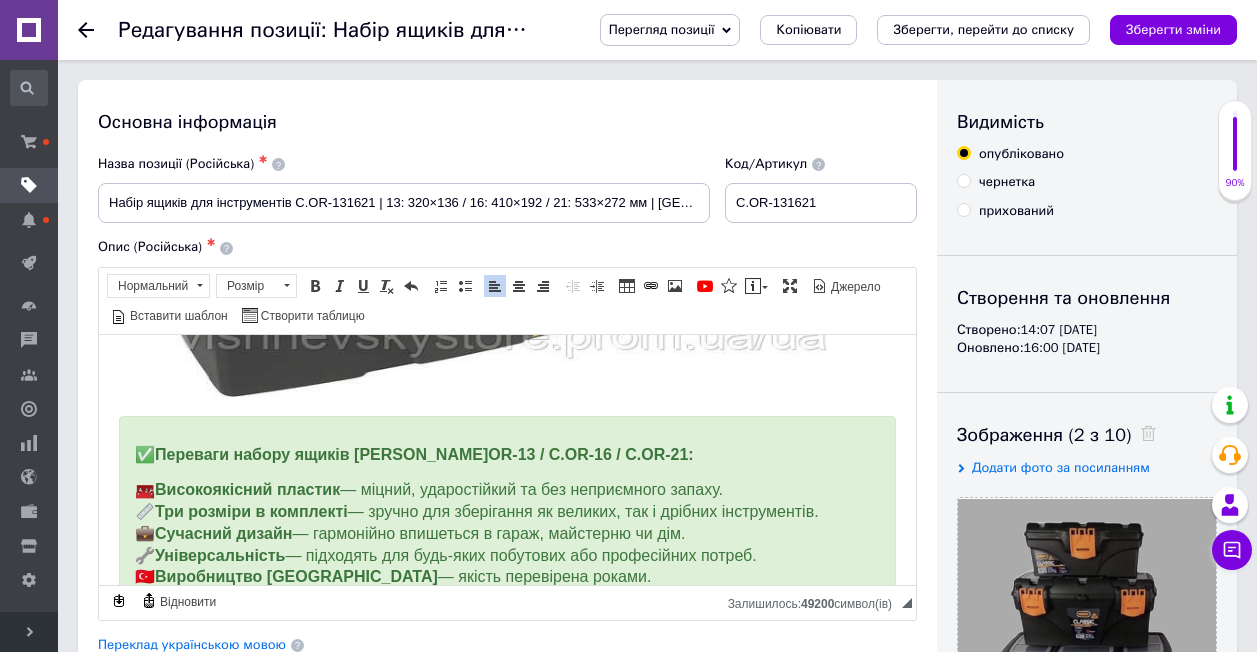 click on "Основна інформація" at bounding box center (507, 122) 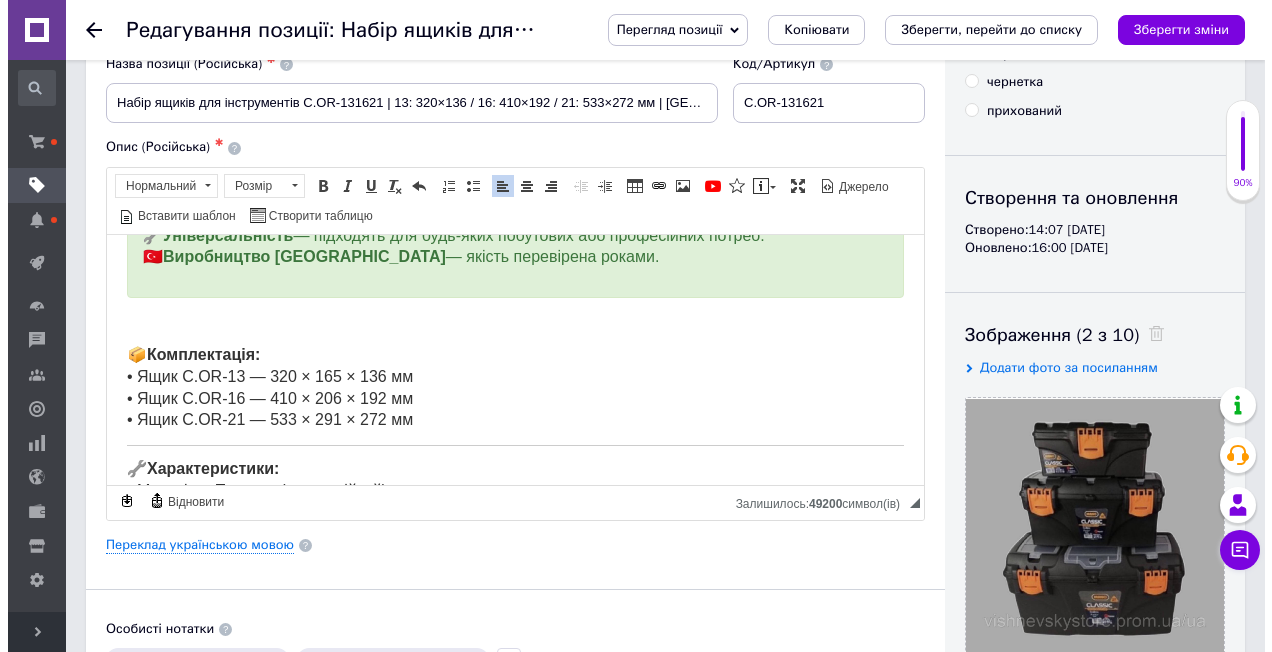 scroll, scrollTop: 690, scrollLeft: 0, axis: vertical 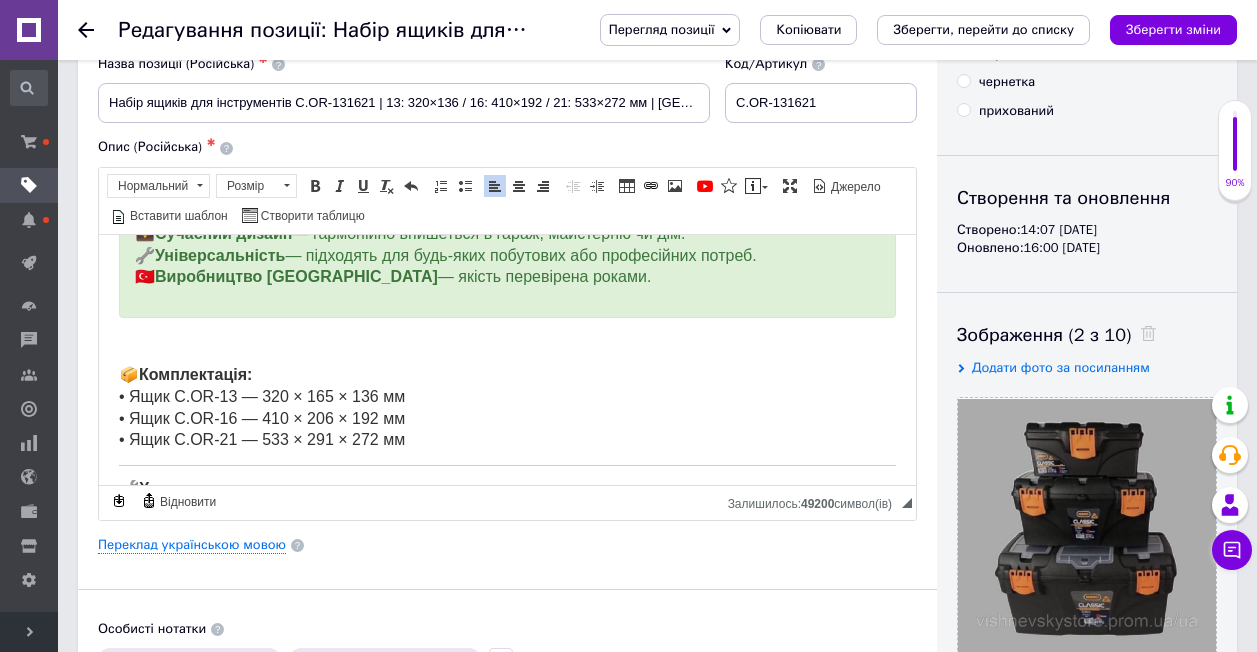 click at bounding box center (507, 340) 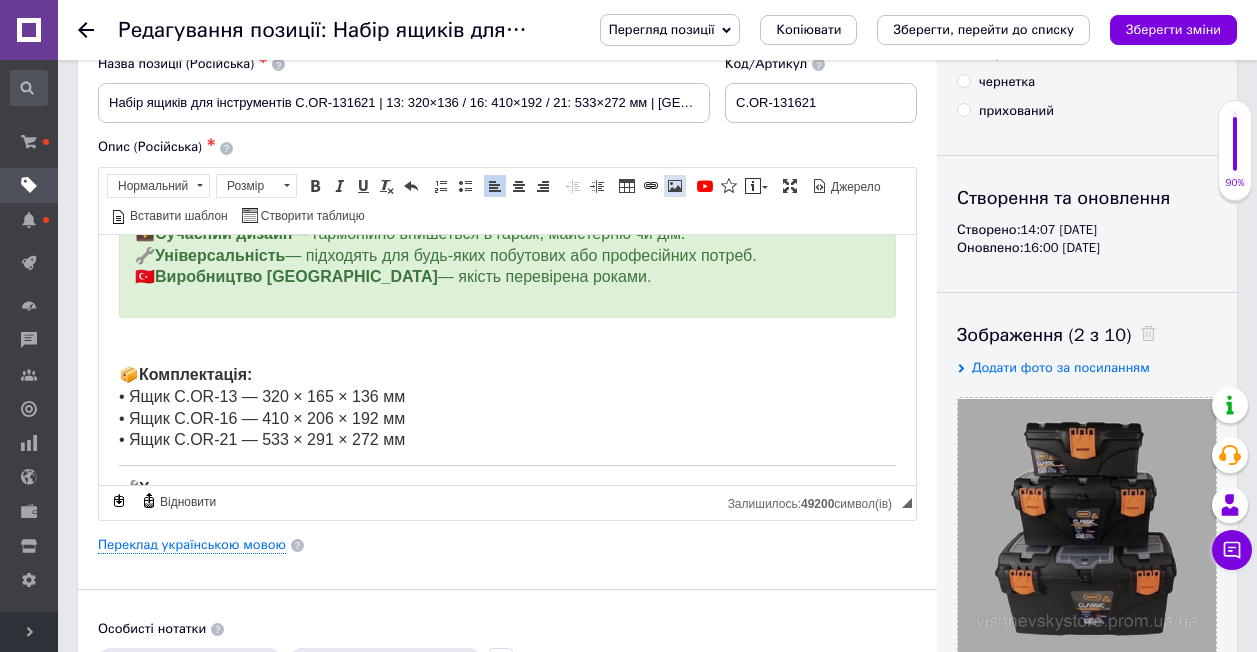 click on "Зображення" at bounding box center [675, 186] 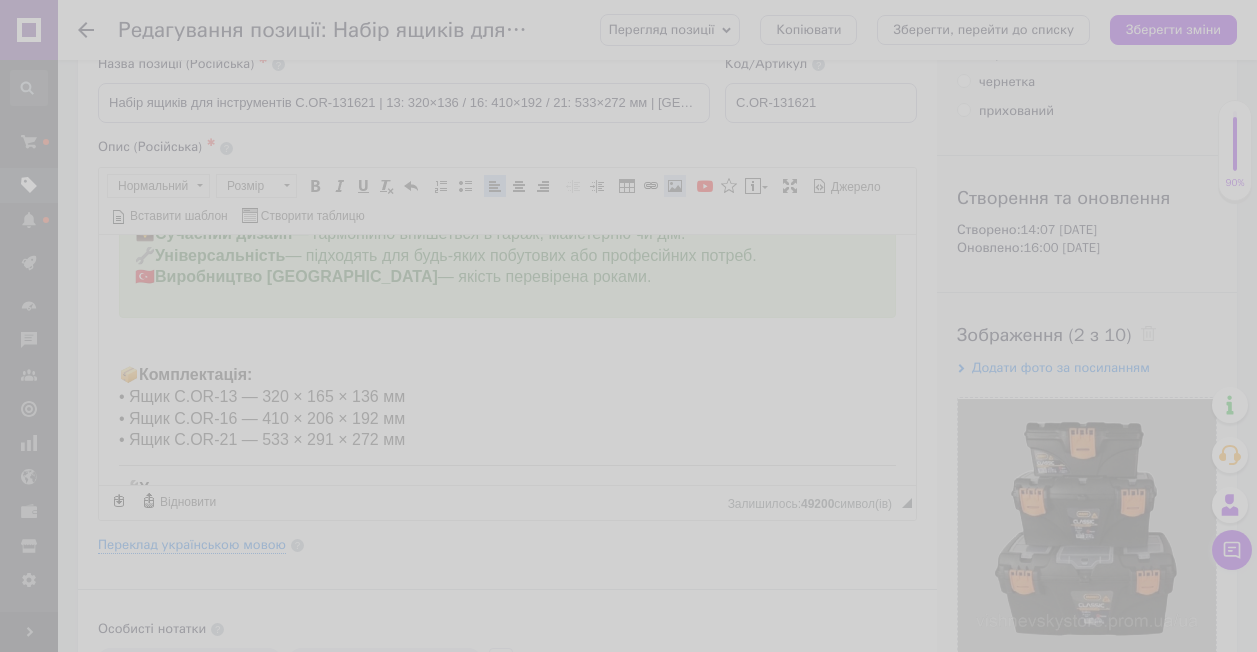 type 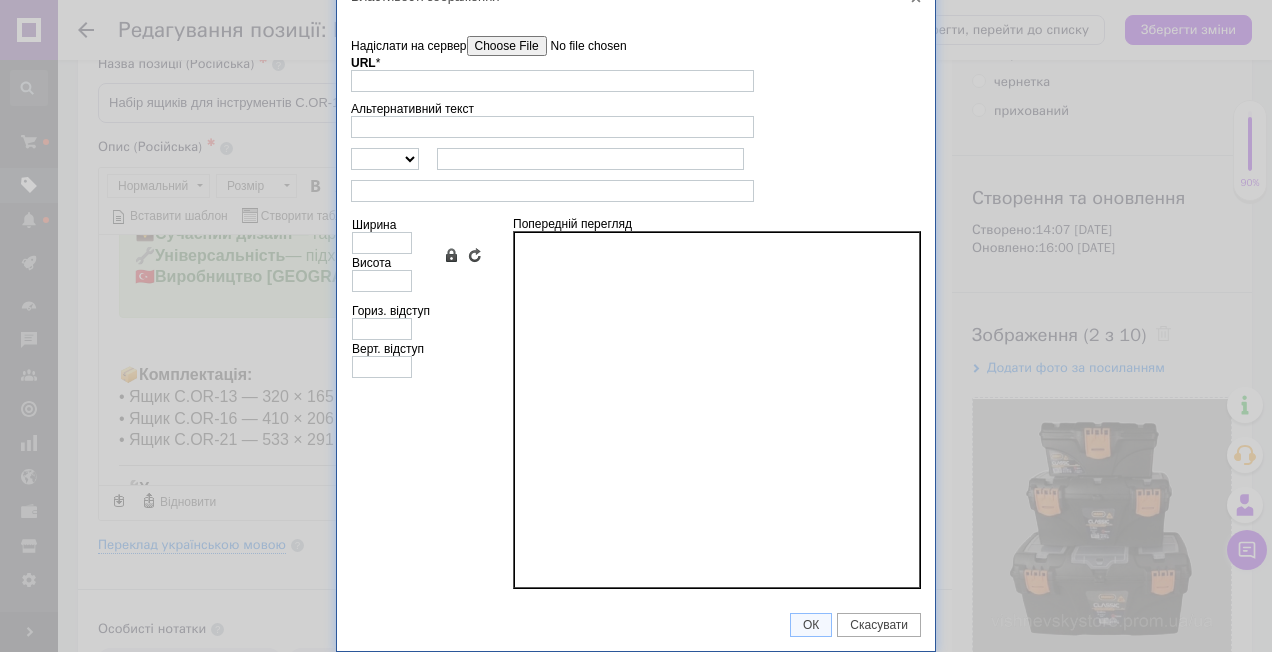 click on "Надіслати на сервер" at bounding box center [580, 46] 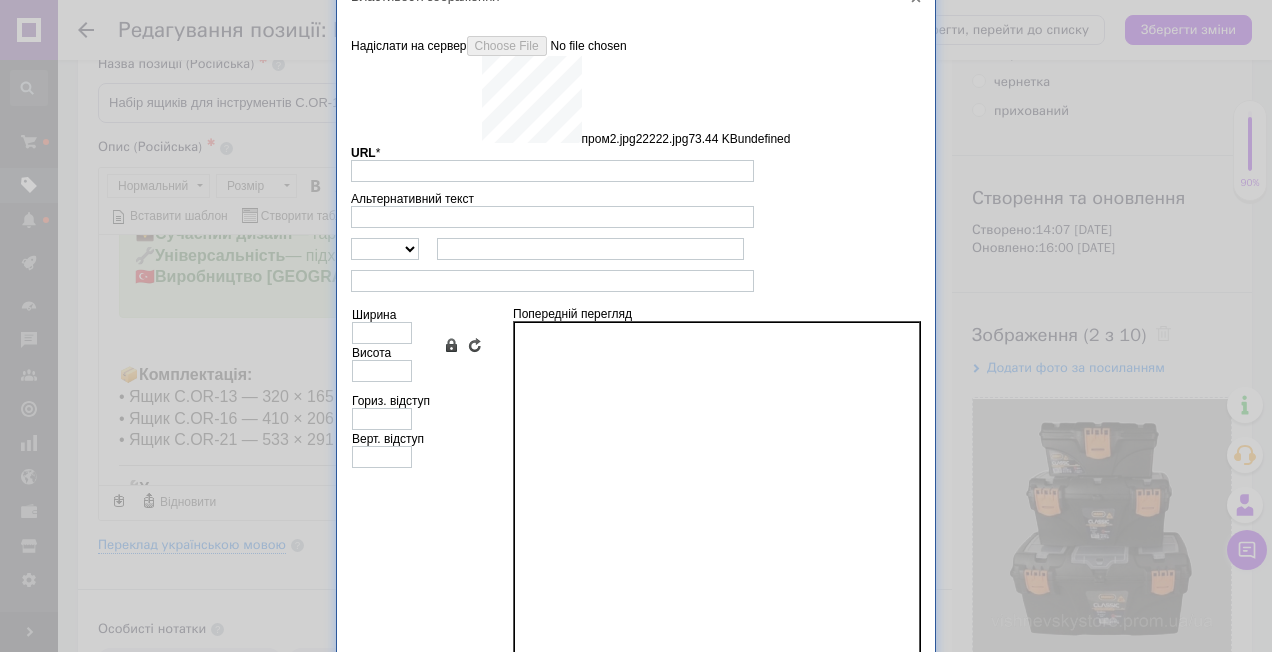click at bounding box center [717, 500] 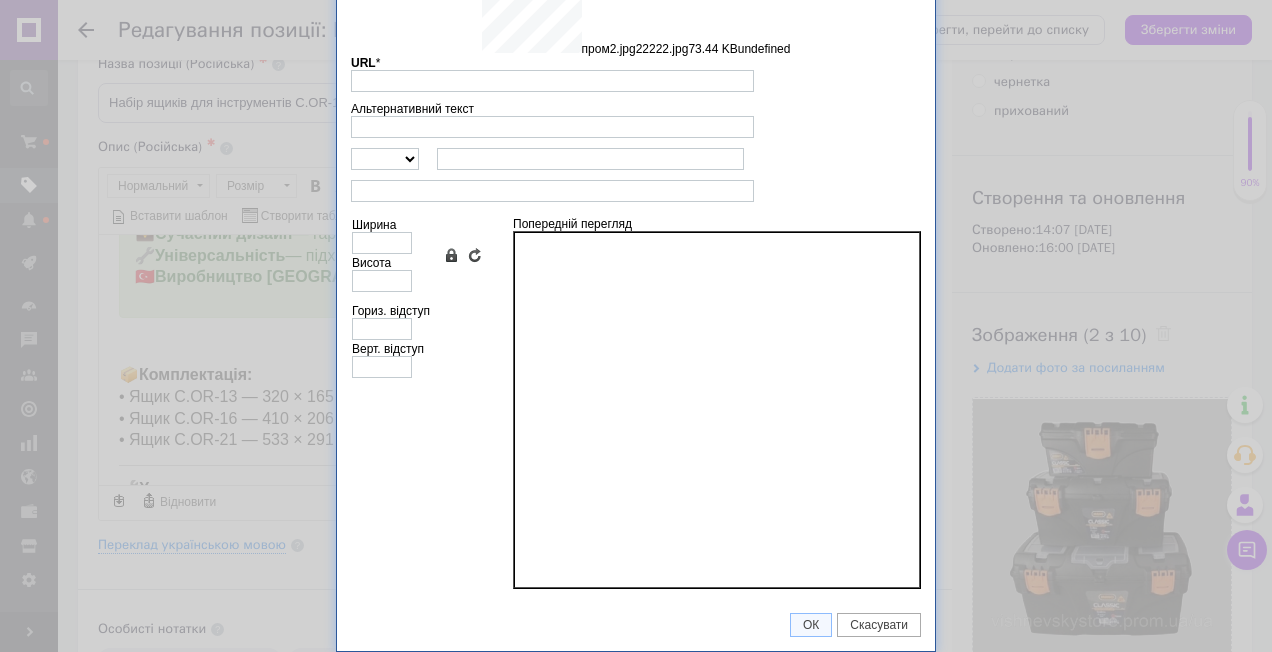 type on "[URL][DOMAIN_NAME]" 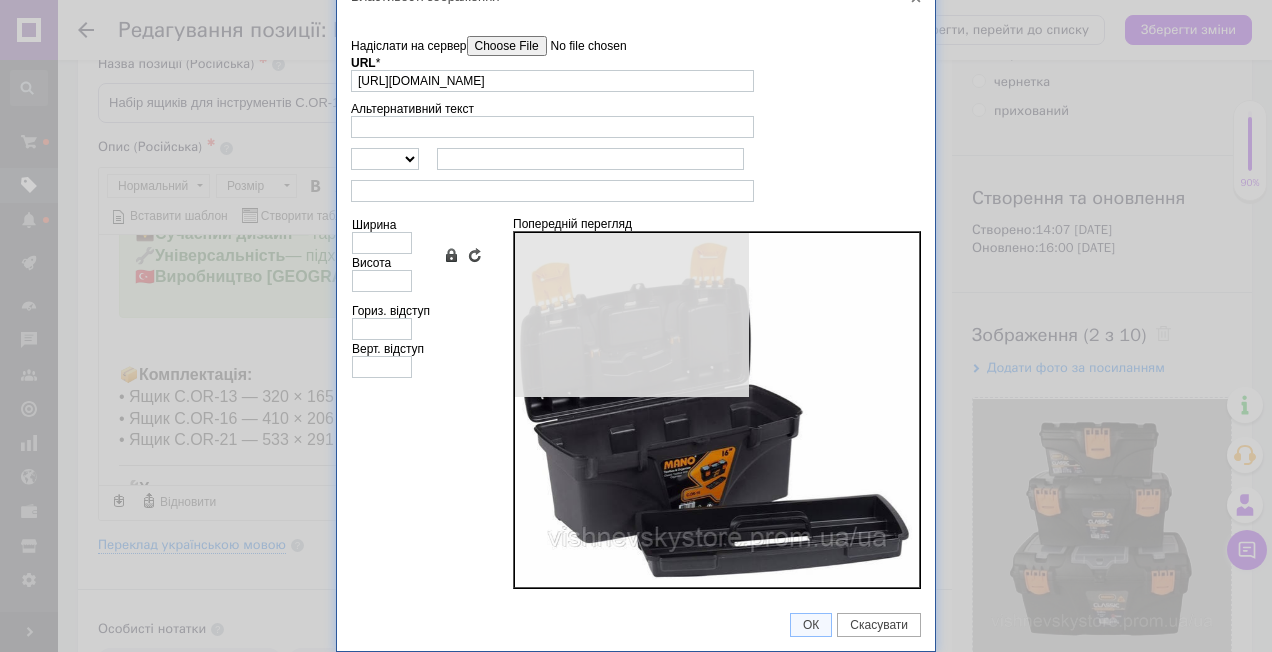 scroll, scrollTop: 22, scrollLeft: 0, axis: vertical 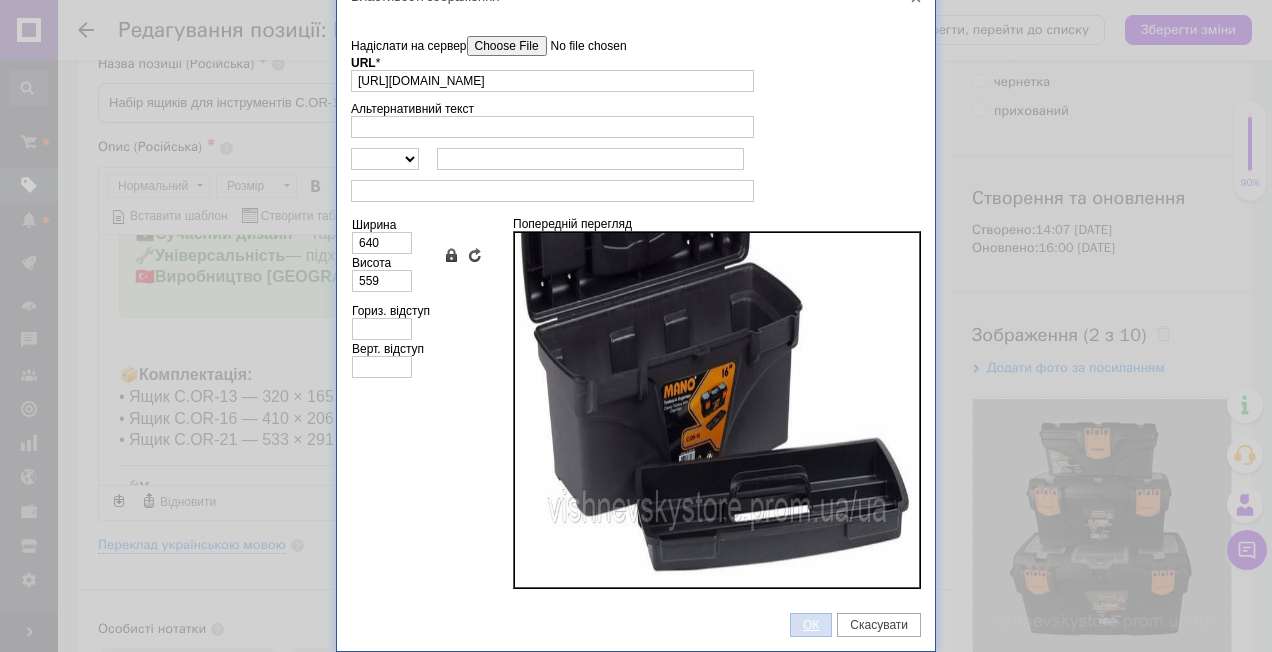 click on "ОК" at bounding box center (811, 625) 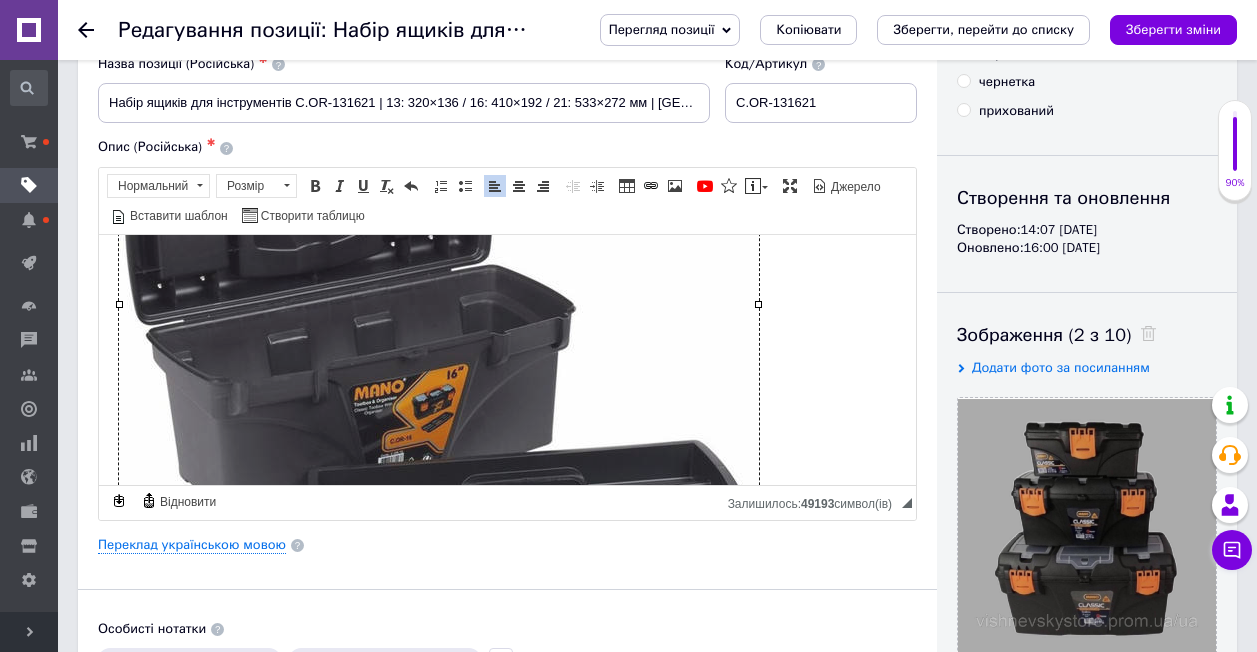 click at bounding box center [439, 303] 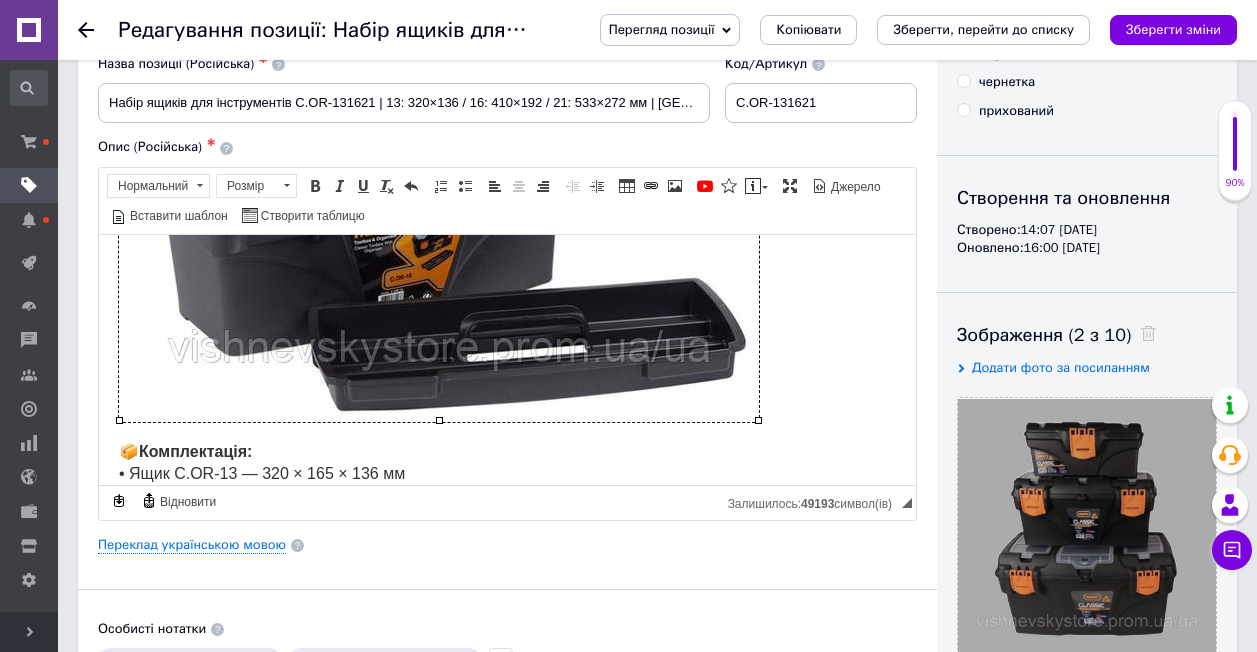 scroll, scrollTop: 1196, scrollLeft: 0, axis: vertical 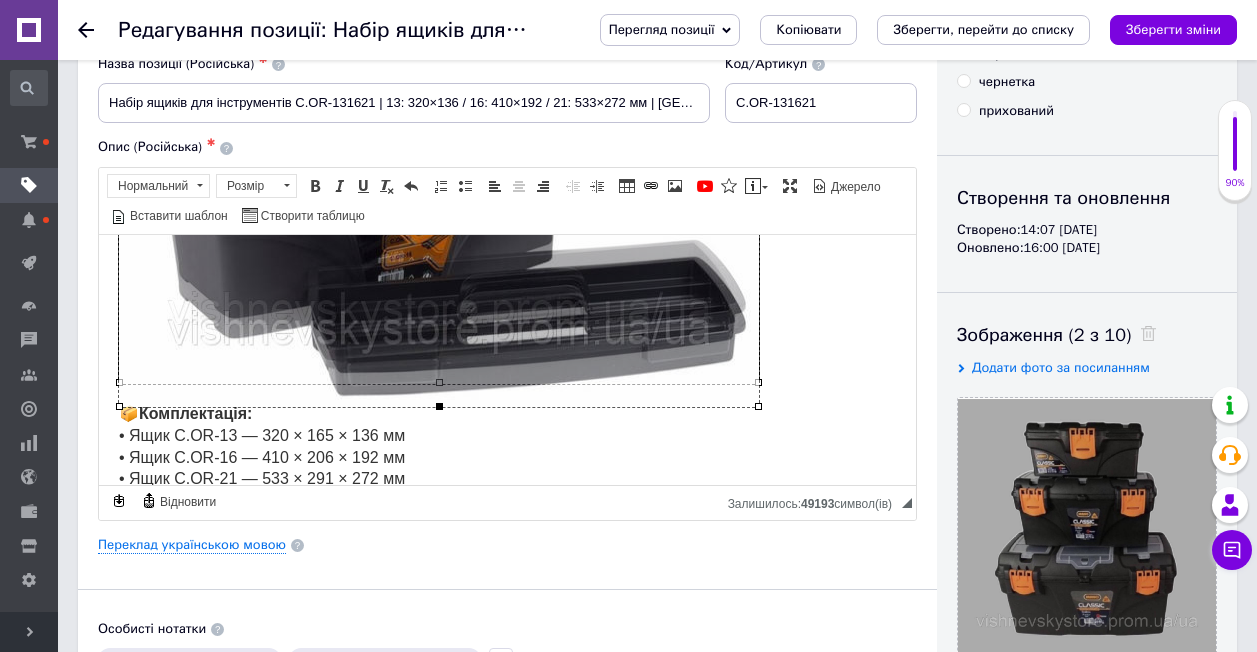 drag, startPoint x: 441, startPoint y: 379, endPoint x: 438, endPoint y: 403, distance: 24.186773 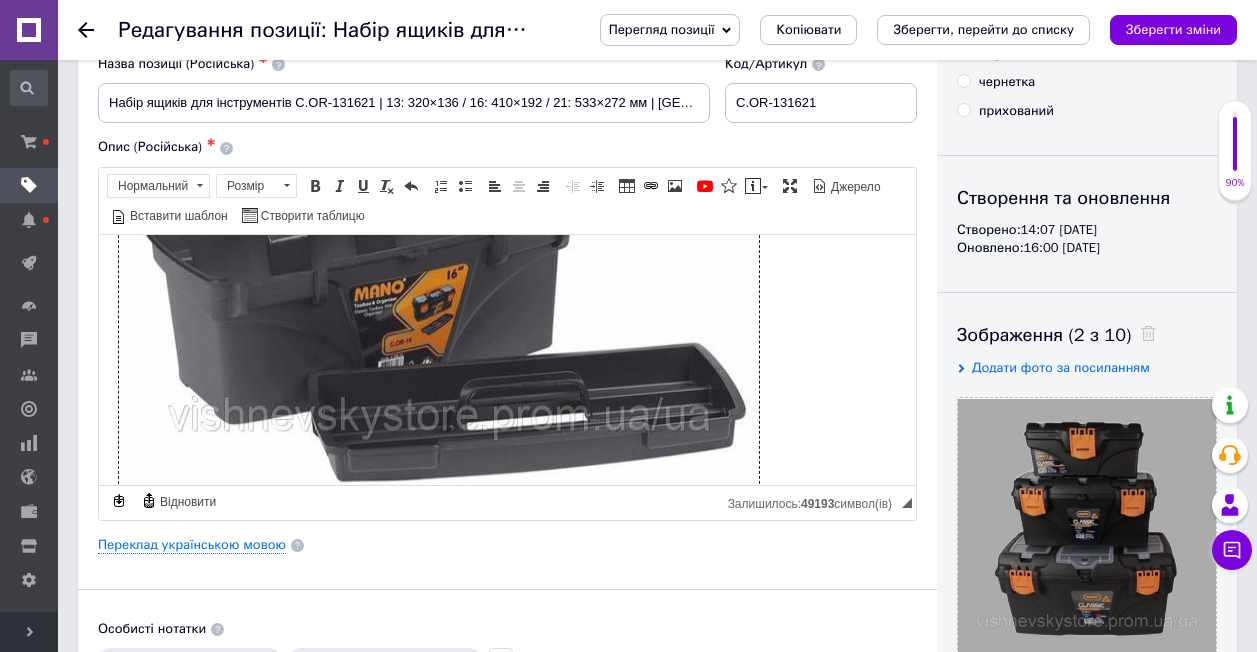 scroll, scrollTop: 996, scrollLeft: 0, axis: vertical 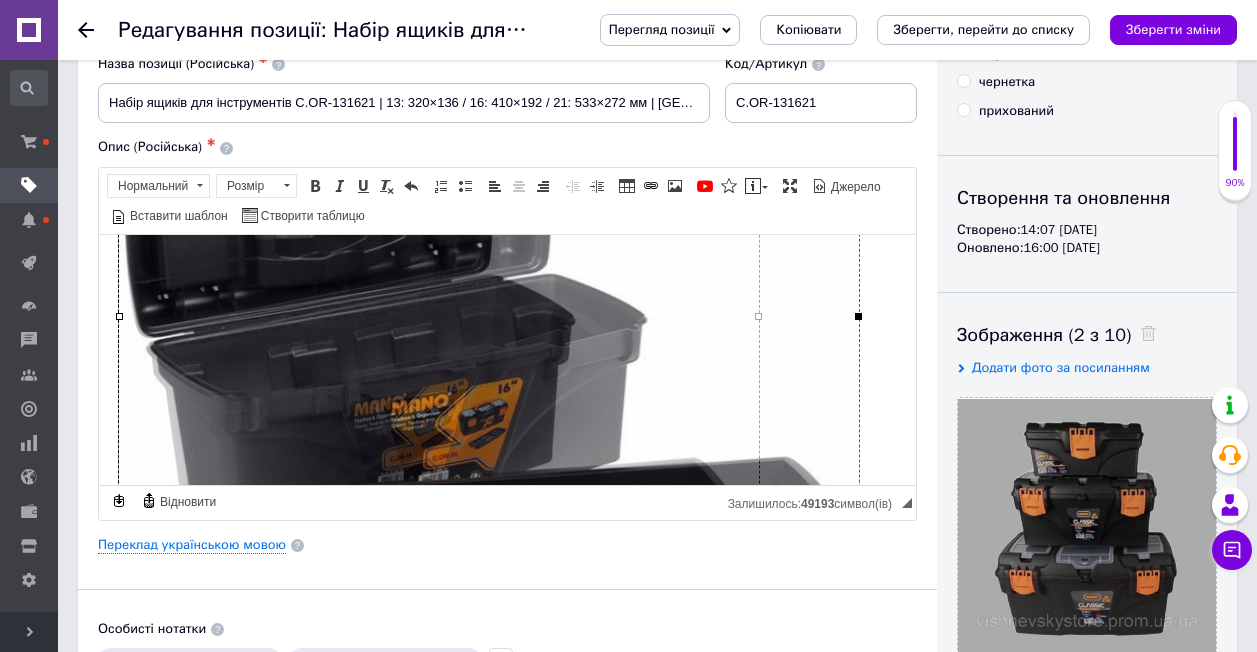 drag, startPoint x: 756, startPoint y: 312, endPoint x: 856, endPoint y: 313, distance: 100.005 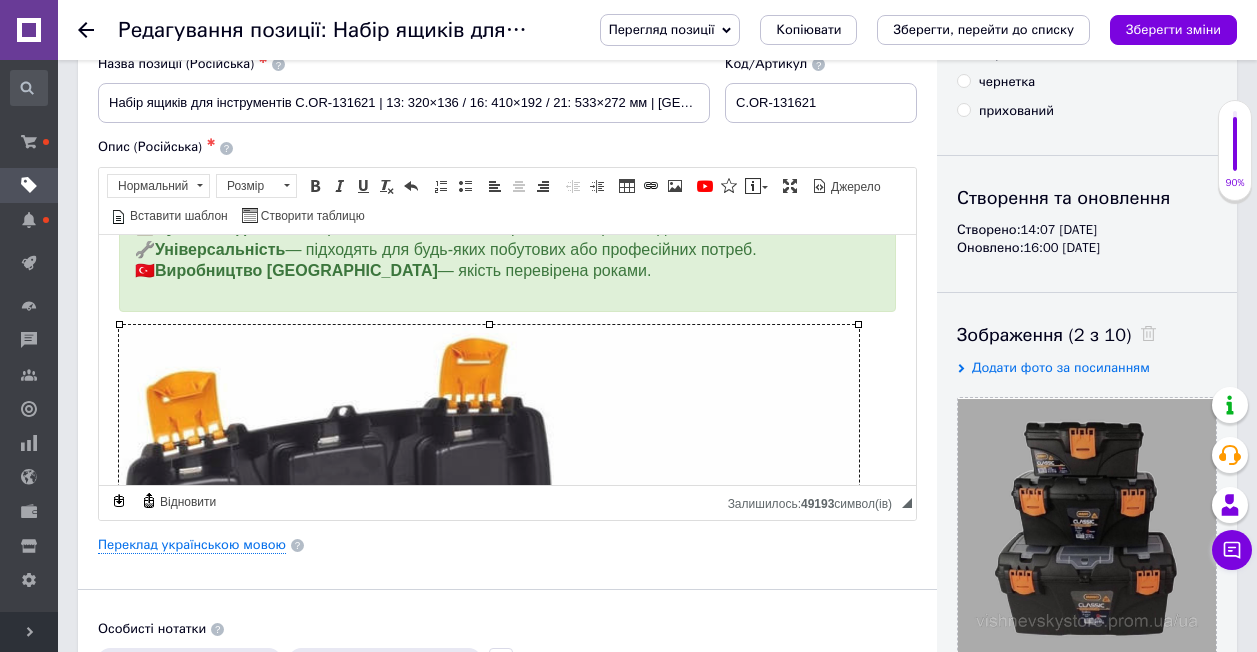 scroll, scrollTop: 896, scrollLeft: 0, axis: vertical 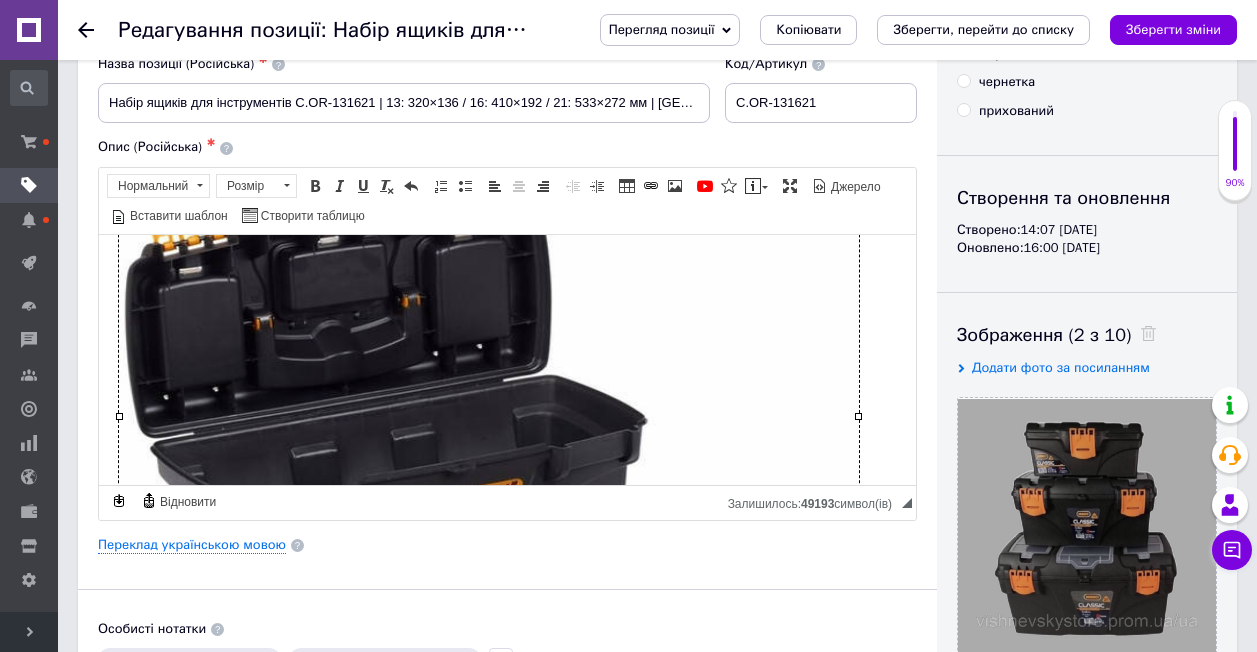 click on "​​​​​​​" at bounding box center [507, 419] 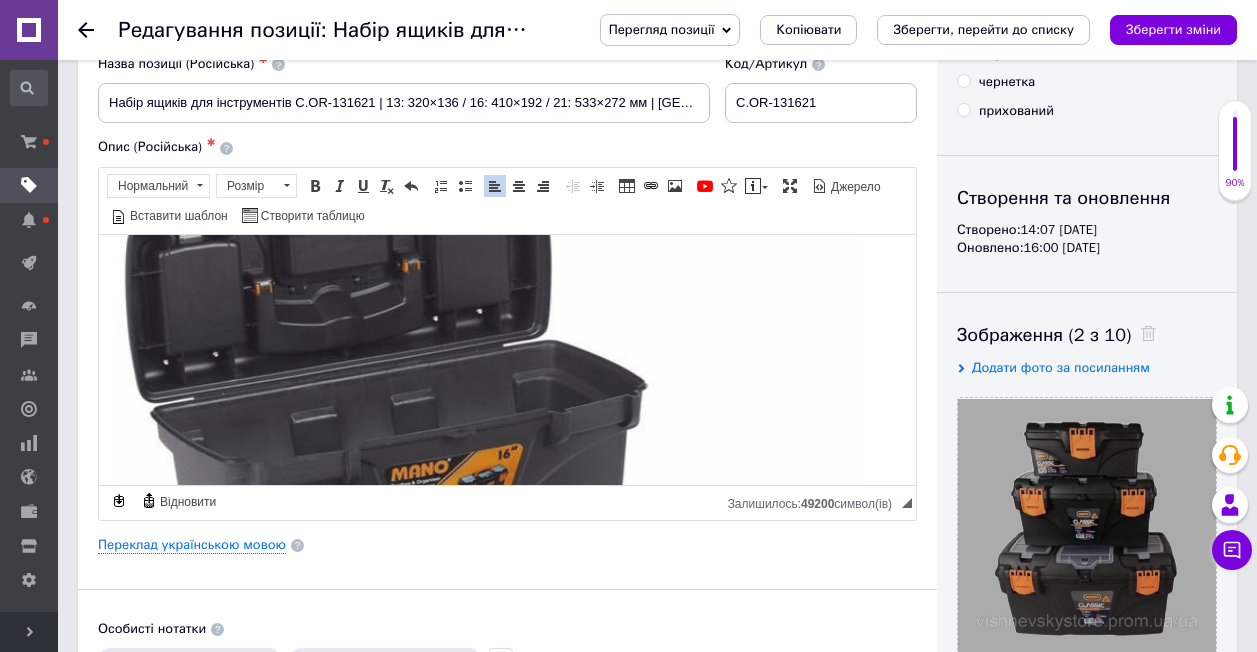 scroll, scrollTop: 796, scrollLeft: 0, axis: vertical 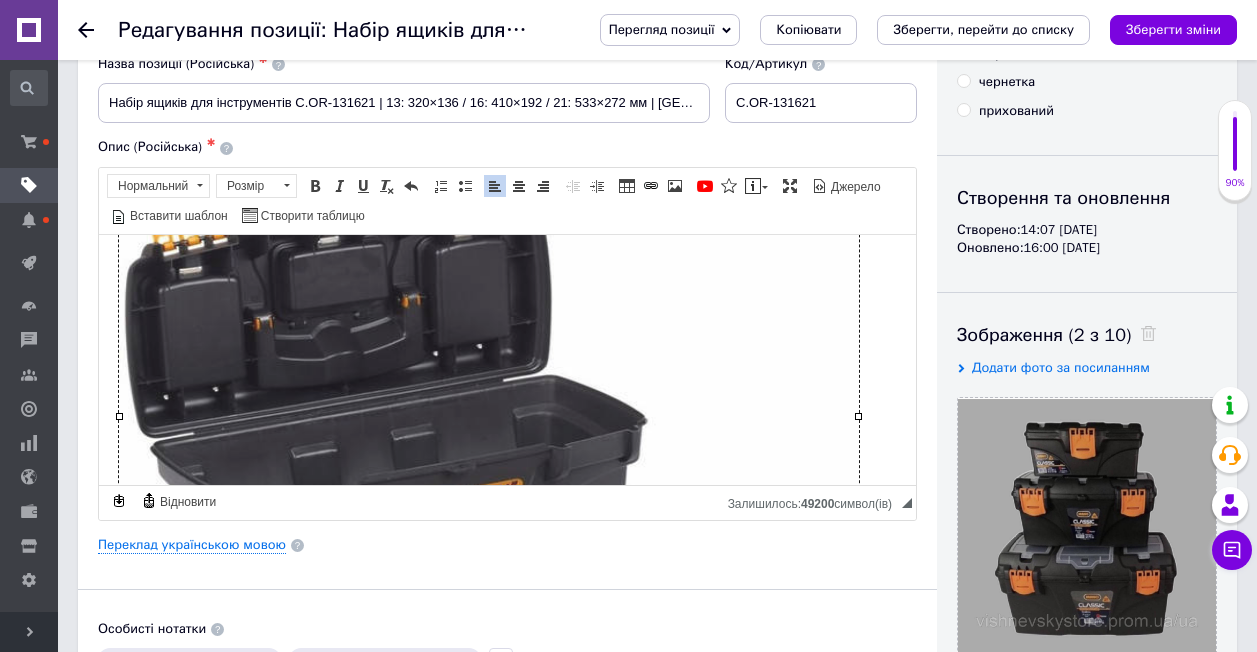 click at bounding box center [489, 415] 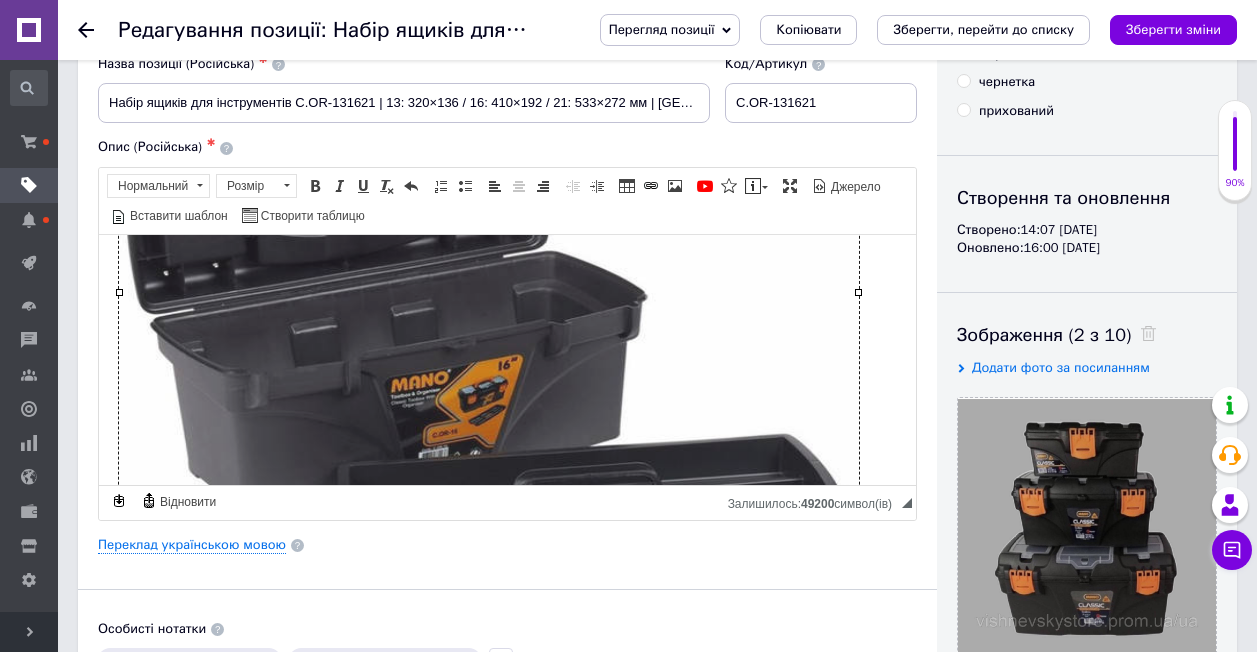 scroll, scrollTop: 996, scrollLeft: 0, axis: vertical 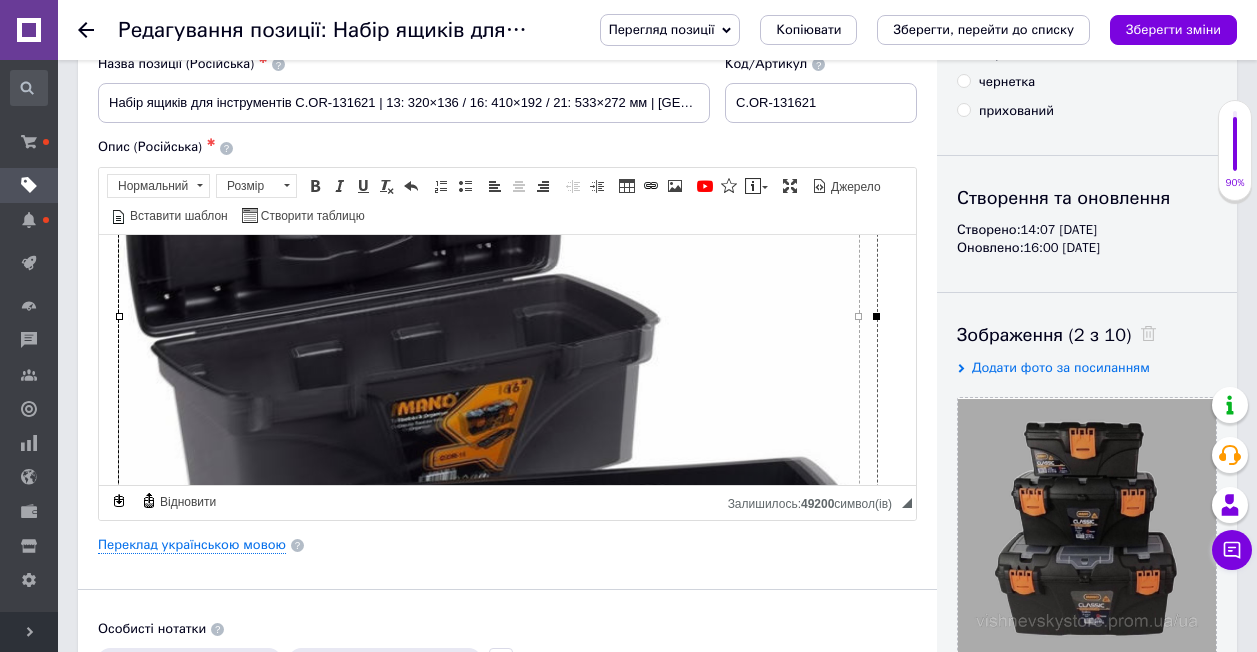 drag, startPoint x: 855, startPoint y: 314, endPoint x: 873, endPoint y: 316, distance: 18.110771 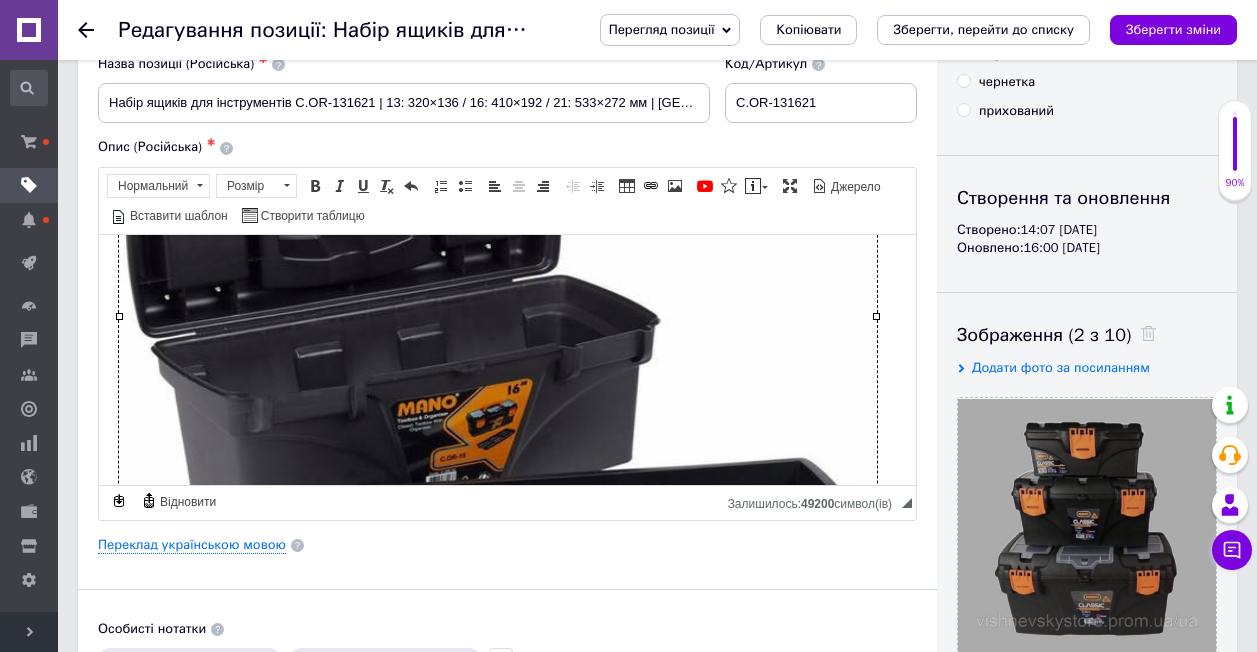 click on "Набір ящиків для інструментів C.OR-131621 | 13: 320x165x136 / 16: 410х206х192  / 21: 533x291x272  мм | Виробник: Туреччина ✅  Переваги набору ящиків Mano C.OR-13 / C.OR-16 / C.OR-21: 🧰  Високоякісний пластик  — міцний, ударостійкий та без неприємного запаху. 📏  Три розміри в комплекті  — зручно для зберігання як великих, так і дрібних інструментів. 💼  Сучасний дизайн  — гармонійно впишеться в гараж, майстерню чи дім. 🔧  Універсальність  — підходять для будь-яких побутових або професійних потреб. 🇹🇷  Виробництво Туреччина  — якість перевірена роками.   📦  Комплектація: 🔧  Характеристики:" at bounding box center (507, 43) 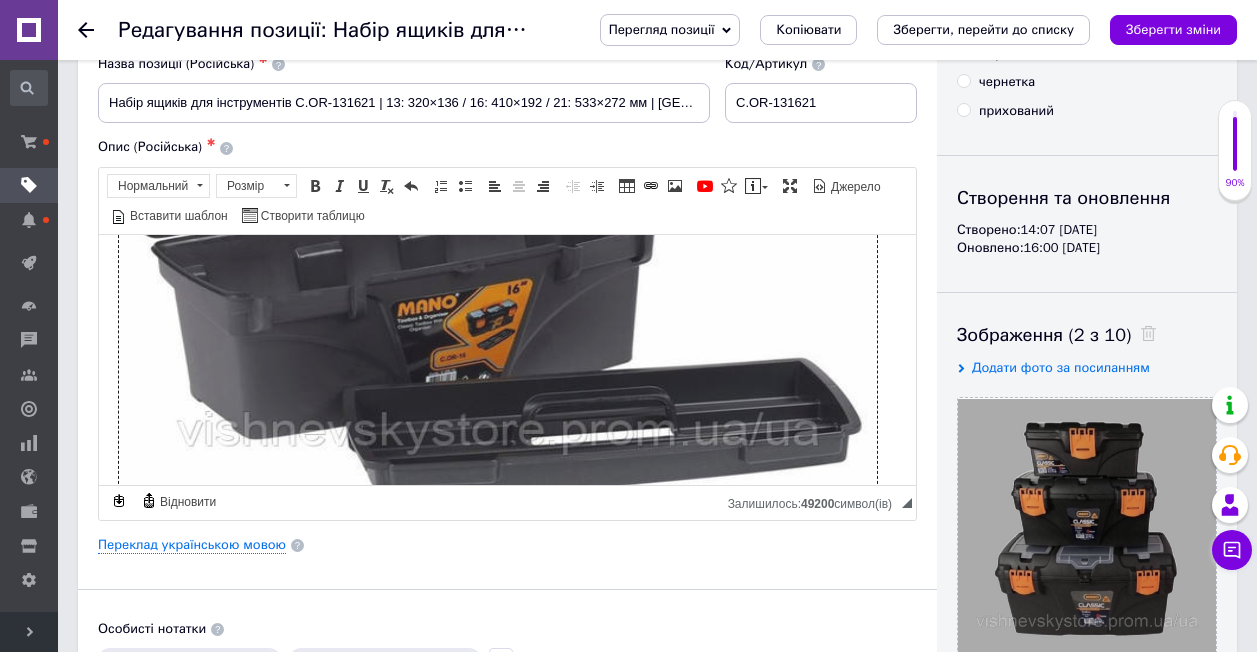 scroll, scrollTop: 1296, scrollLeft: 0, axis: vertical 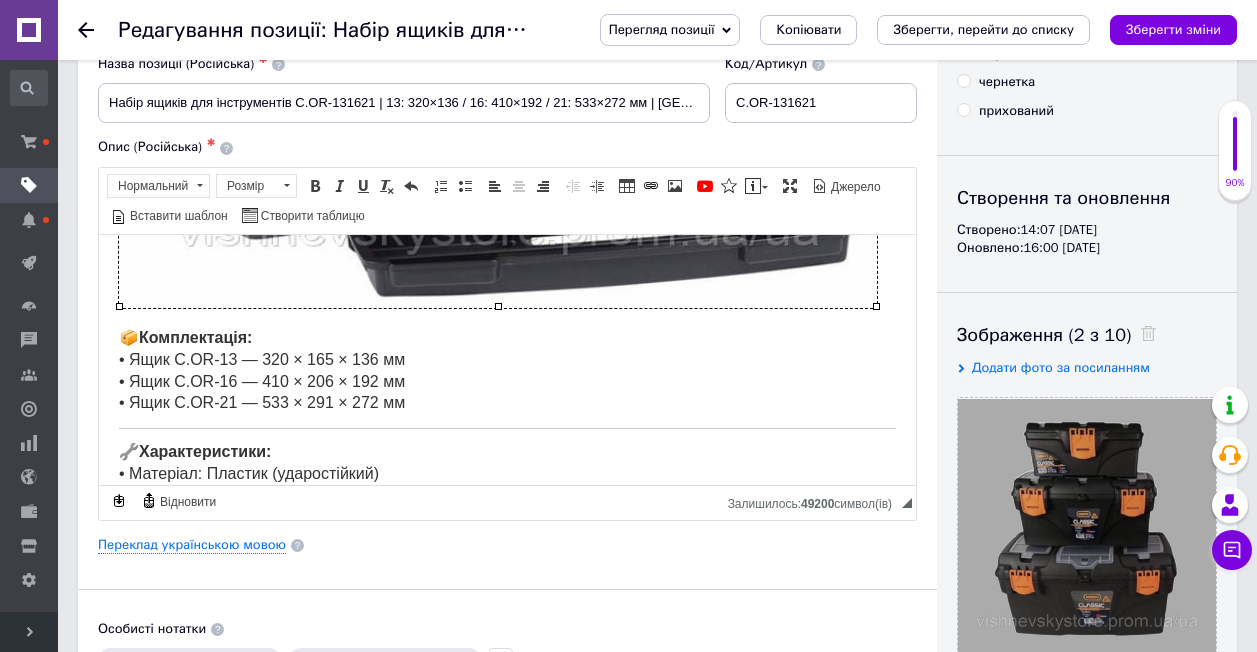 click on "📦  Комплектація: • Ящик C.OR-13 — 320 × 165 × 136 мм • Ящик C.OR-16 — 410 × 206 × 192 мм • Ящик C.OR-21 — 533 × 291 × 272 мм" at bounding box center [507, 370] 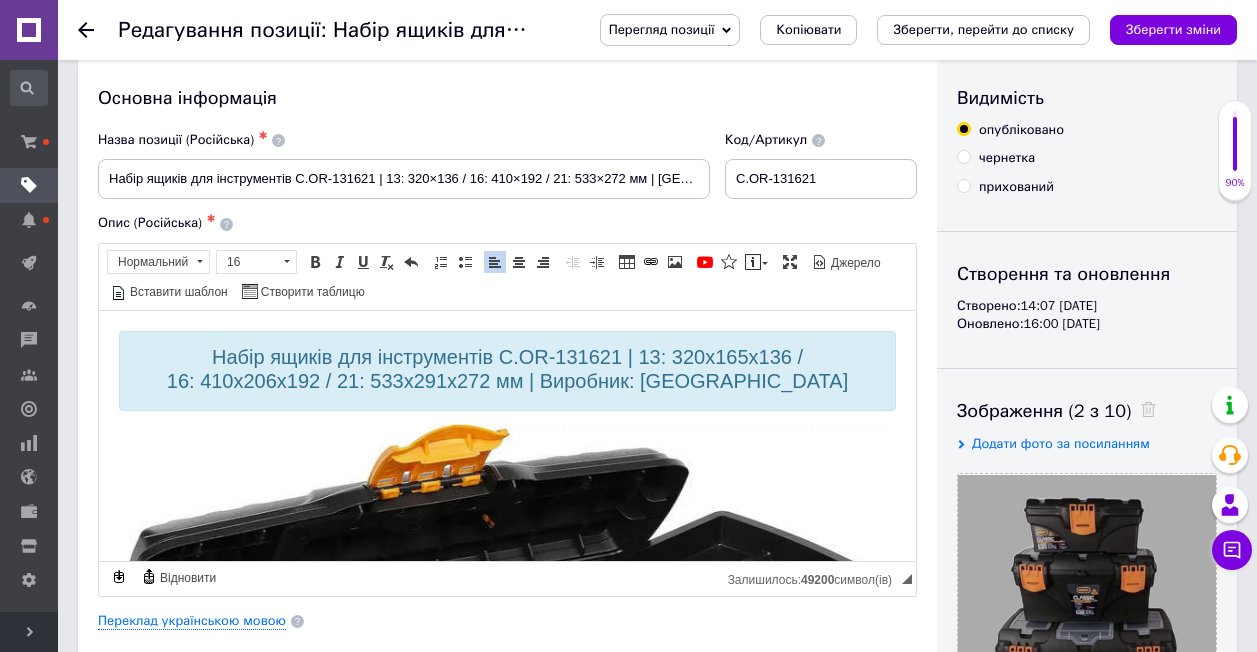 scroll, scrollTop: 0, scrollLeft: 0, axis: both 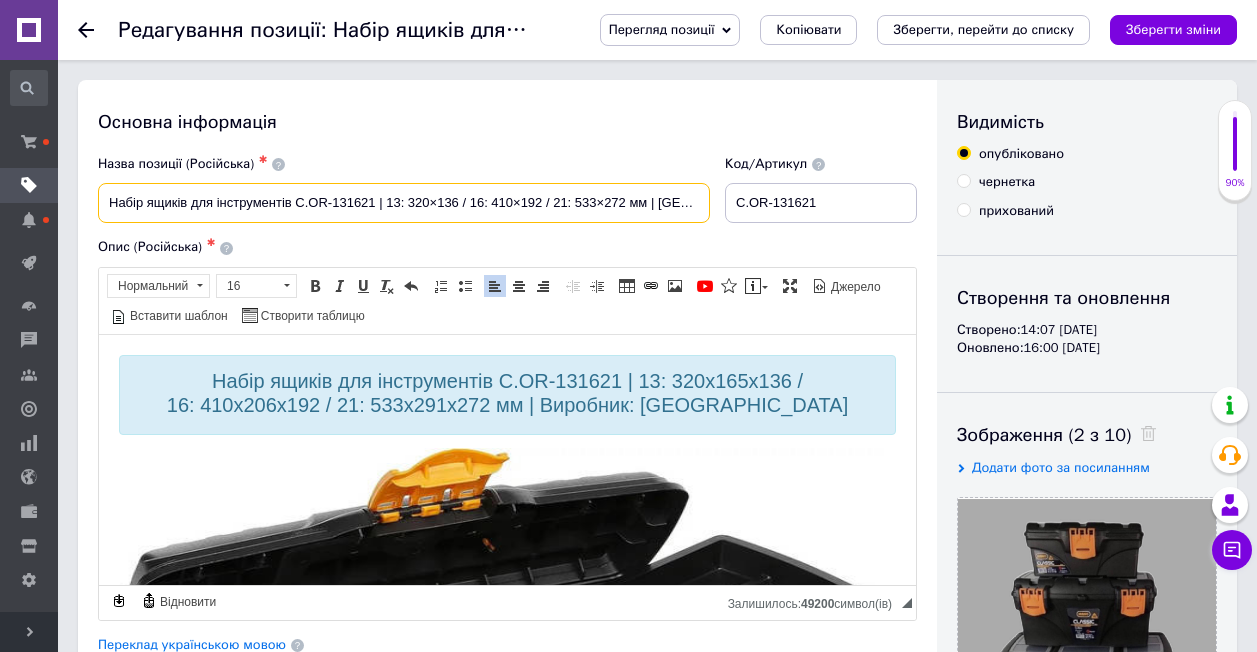 click on "Набір ящиків для інструментів C.OR-131621 | 13: 320×136 / 16: 410×192 / 21: 533×272 мм | [GEOGRAPHIC_DATA]: [GEOGRAPHIC_DATA]" at bounding box center (404, 203) 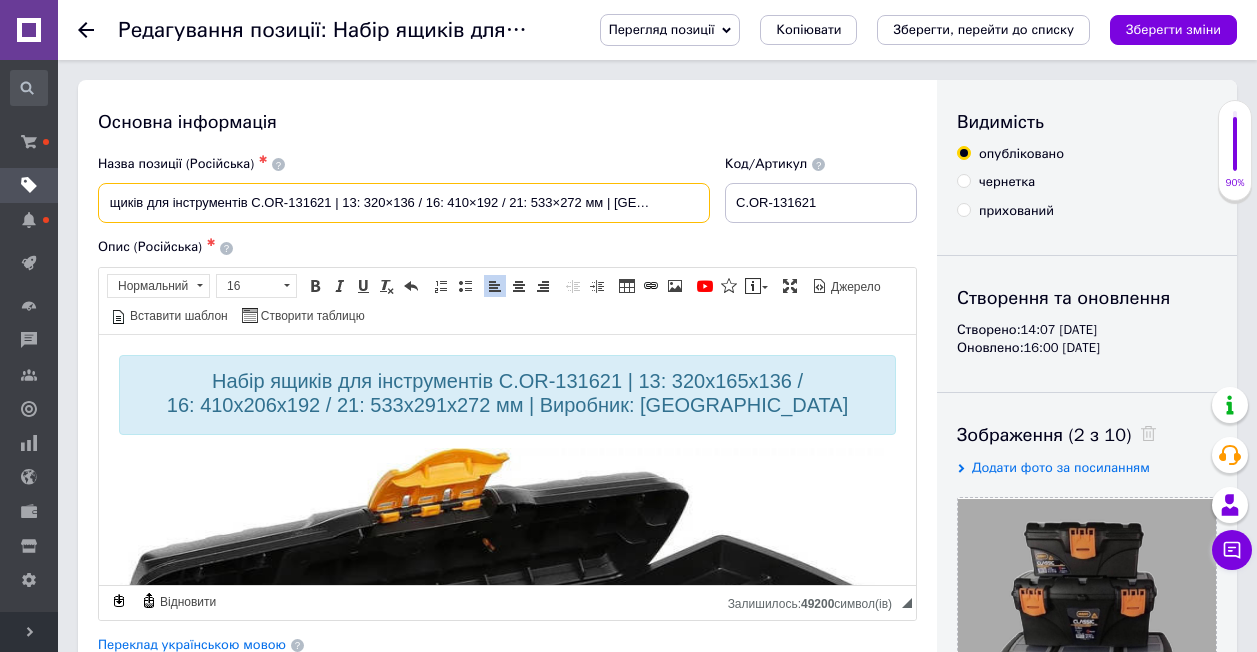 scroll, scrollTop: 0, scrollLeft: 78, axis: horizontal 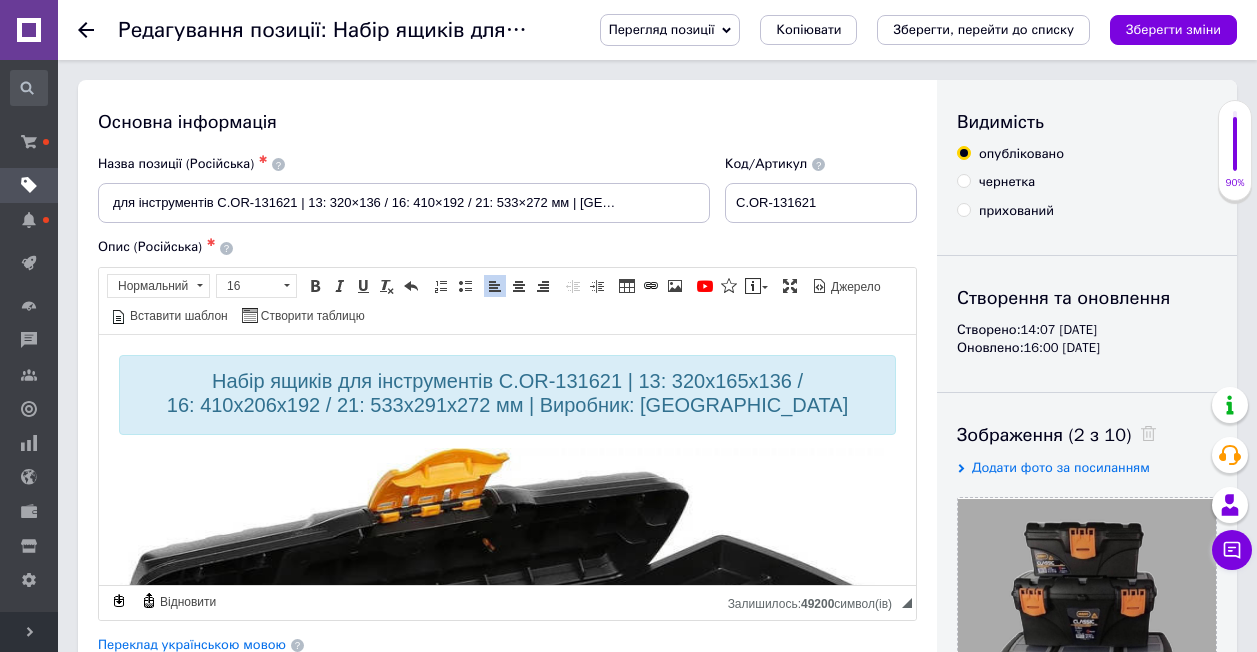 click on "Основна інформація Назва позиції (Російська) ✱ Набір ящиків для інструментів C.OR-131621 | 13: 320×136 / 16: 410×192 / 21: 533×272 мм | Виробник: Туреччина Код/Артикул C.OR-131621 Опис (Російська) ✱ Набір ящиків для інструментів C.OR-131621 | 13: 320x165x136 / 16: 410х206х192 / 21: 533x291x272 мм | Виробник: [GEOGRAPHIC_DATA]
✅  Переваги набору ящиків [PERSON_NAME]OR-13 / C.OR-16 / C.OR-21:
🧰  Високоякісний пластик  — міцний, ударостійкий та без неприємного запаху.
📏  Три розміри в комплекті  — зручно для зберігання як великих, так і дрібних інструментів.
💼  Сучасний дизайн  — гармонійно впишеться в гараж, майстерню чи дім.
🔧" at bounding box center (507, 638) 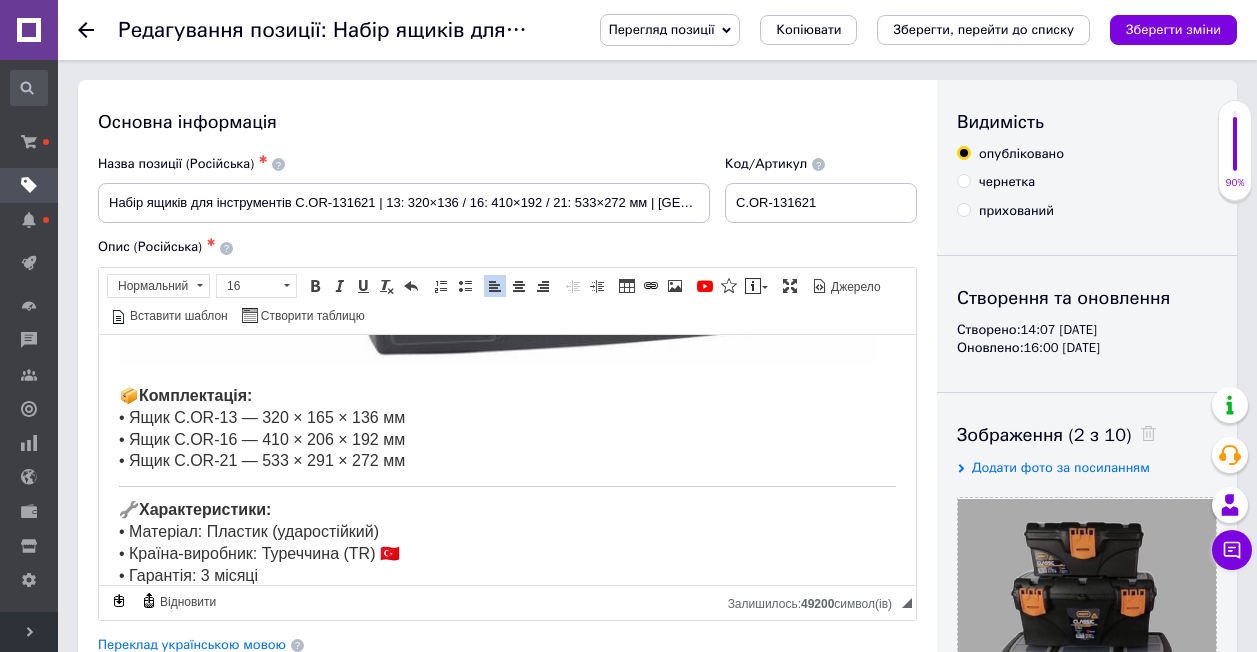 scroll, scrollTop: 1358, scrollLeft: 0, axis: vertical 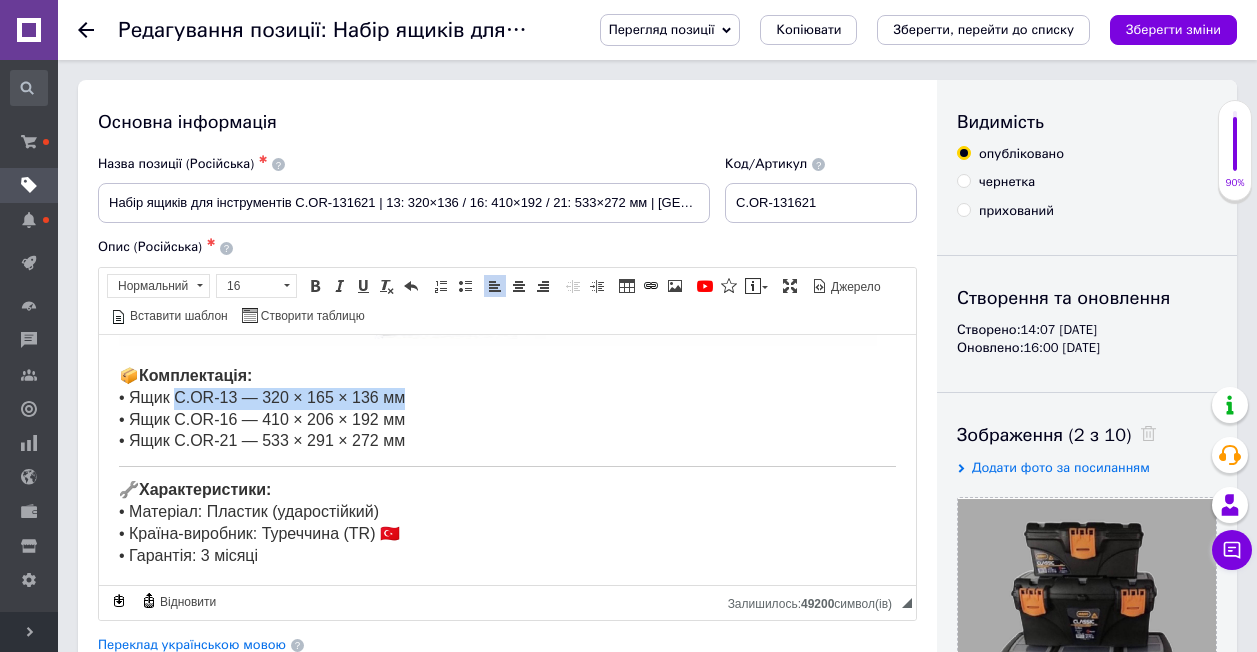 drag, startPoint x: 173, startPoint y: 385, endPoint x: 429, endPoint y: 391, distance: 256.0703 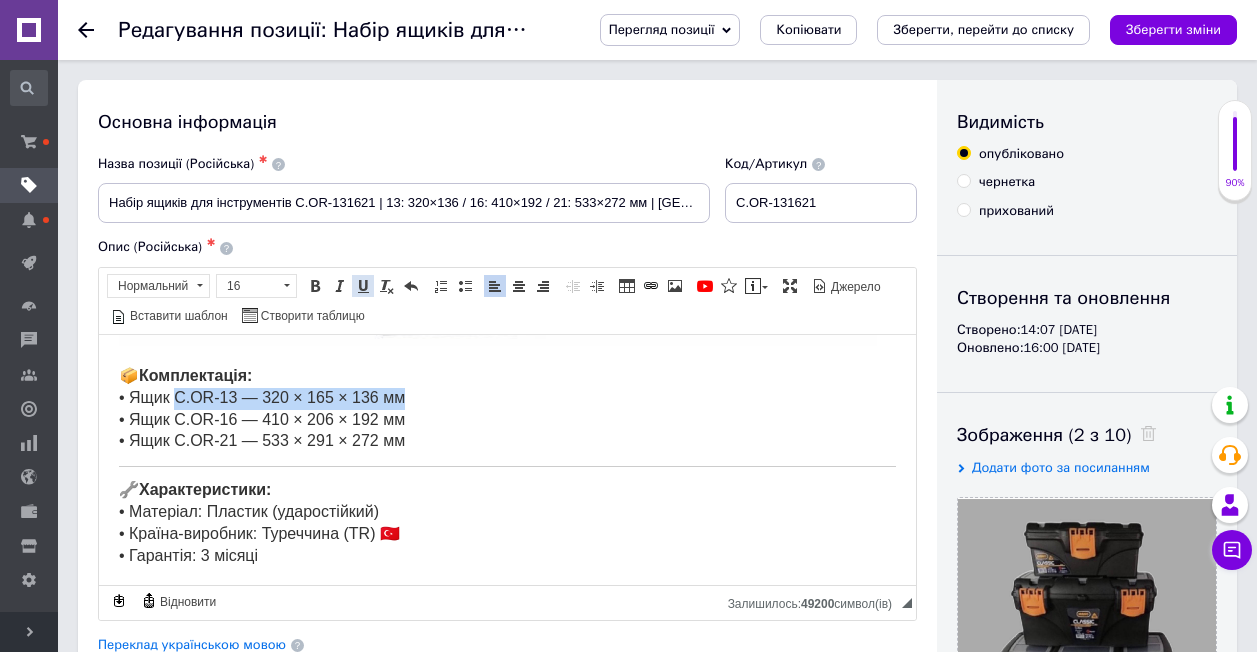 click at bounding box center [363, 286] 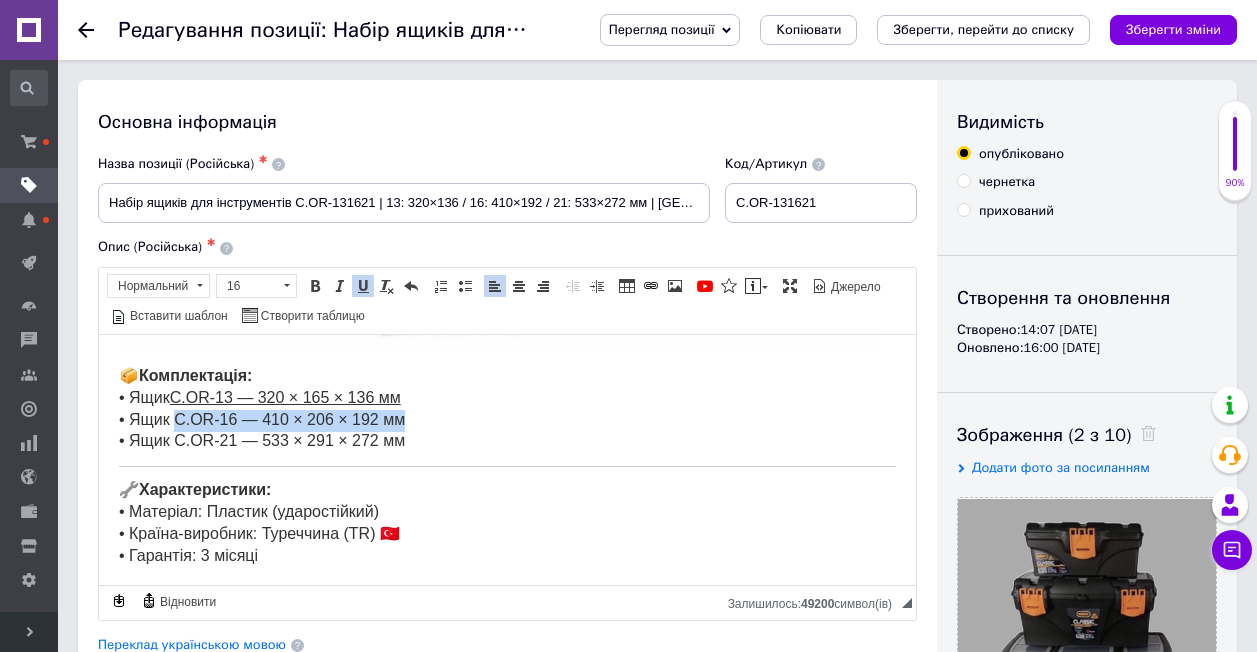 drag, startPoint x: 172, startPoint y: 417, endPoint x: 409, endPoint y: 408, distance: 237.17082 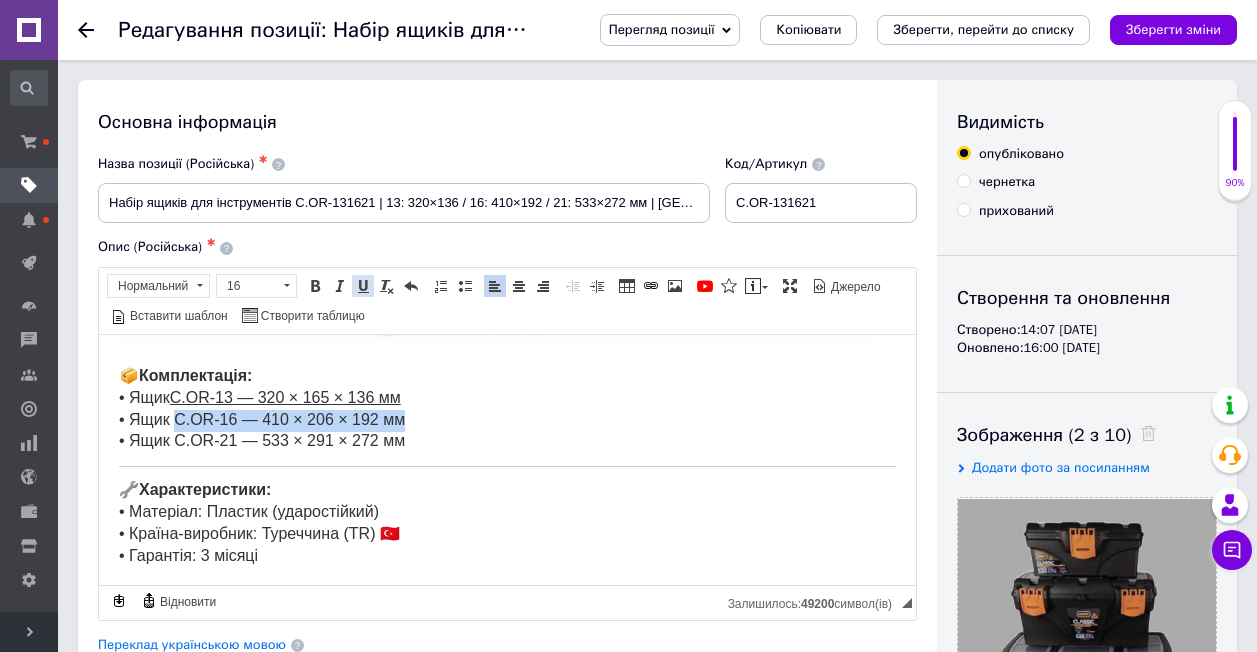 click at bounding box center (363, 286) 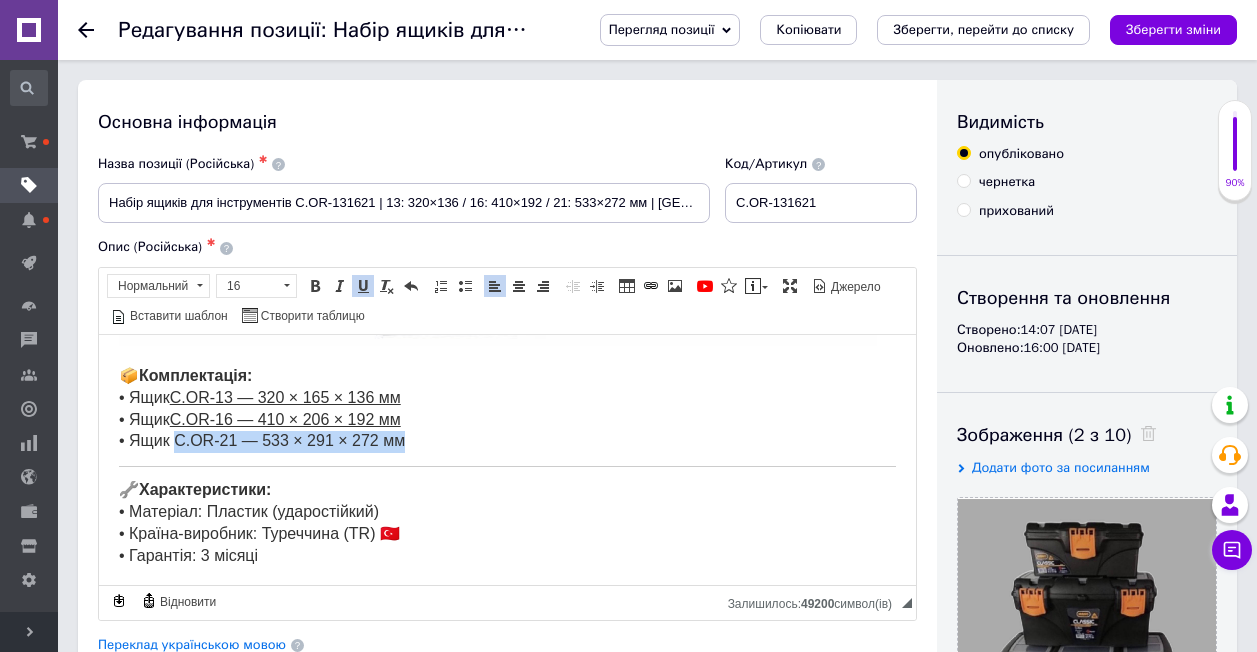drag, startPoint x: 172, startPoint y: 440, endPoint x: 422, endPoint y: 434, distance: 250.07199 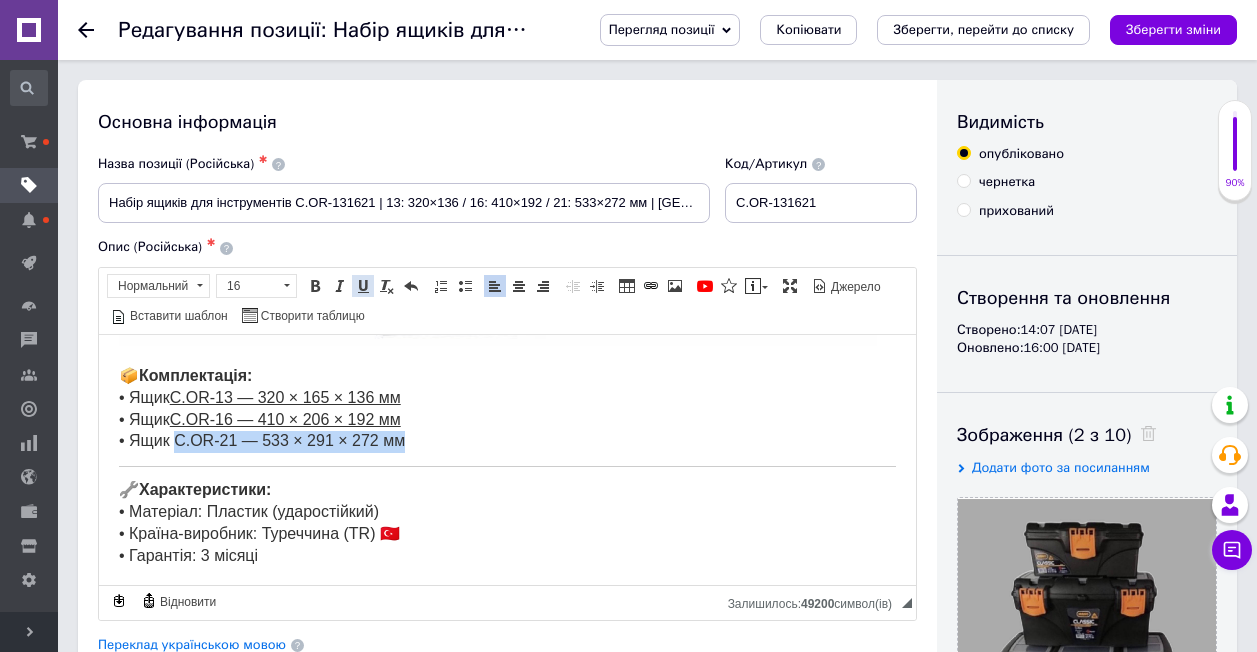 click at bounding box center [363, 286] 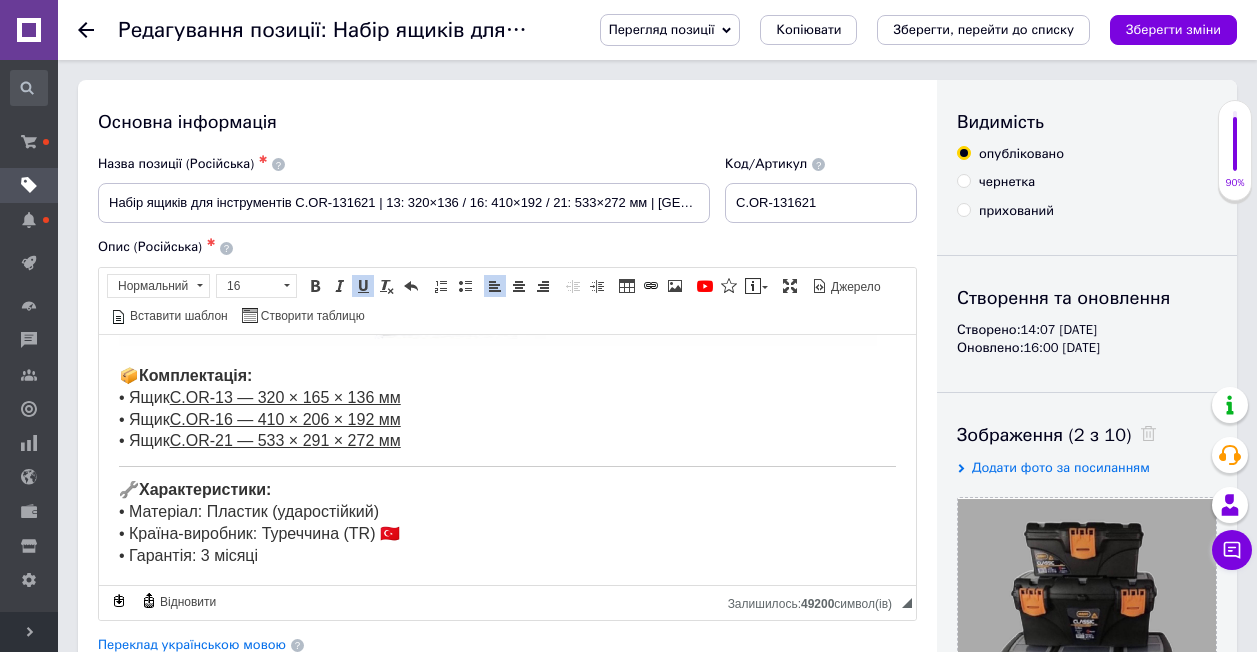 click on "📦  Комплектація: • Ящик  C.OR-13 — 320 × 165 × 136 мм • Ящик  C.OR-16 — 410 × 206 × 192 мм • Ящик  C.OR-21 — 533 × 291 × 272 мм" at bounding box center (507, 408) 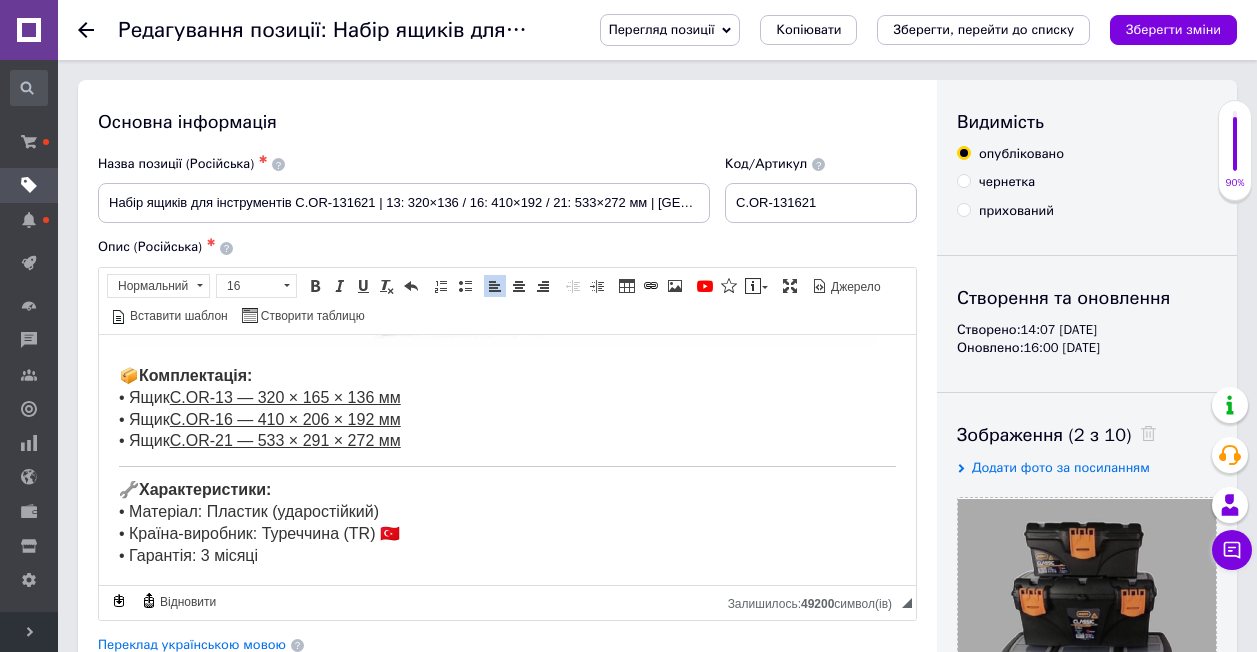 click on "Набір ящиків для інструментів C.OR-131621 | 13: 320x165x136 / 16: 410х206х192  / 21: 533x291x272  мм | Виробник: Туреччина ✅  Переваги набору ящиків Mano C.OR-13 / C.OR-16 / C.OR-21: 🧰  Високоякісний пластик  — міцний, ударостійкий та без неприємного запаху. 📏  Три розміри в комплекті  — зручно для зберігання як великих, так і дрібних інструментів. 💼  Сучасний дизайн  — гармонійно впишеться в гараж, майстерню чи дім. 🔧  Універсальність  — підходять для будь-яких побутових або професійних потреб. 🇹🇷  Виробництво Туреччина  — якість перевірена роками.   📦  Комплектація: • Ящик  • Ящик  • Ящик" at bounding box center (507, -219) 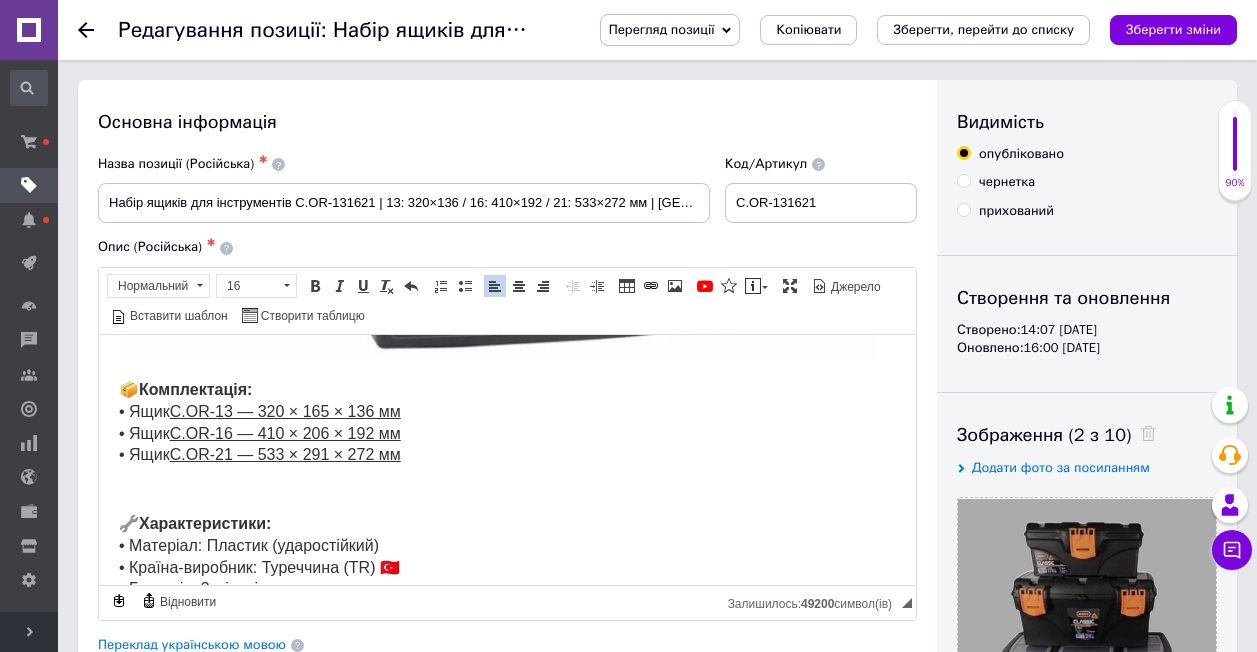 scroll, scrollTop: 1358, scrollLeft: 0, axis: vertical 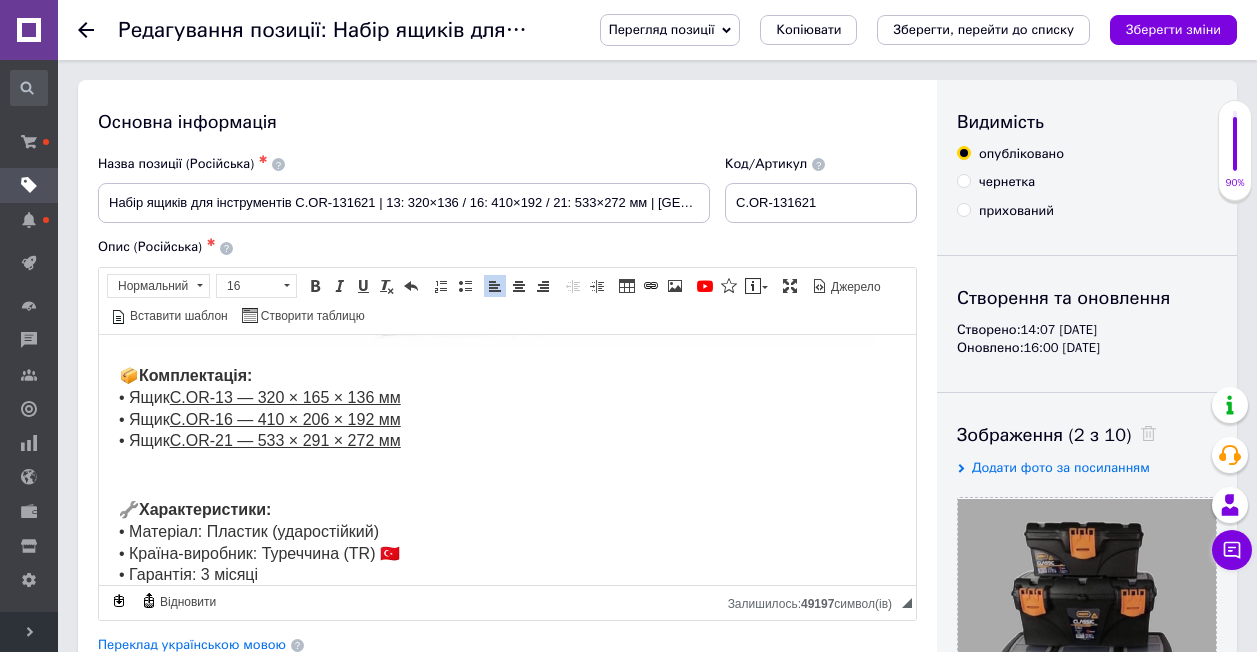 click at bounding box center (507, 475) 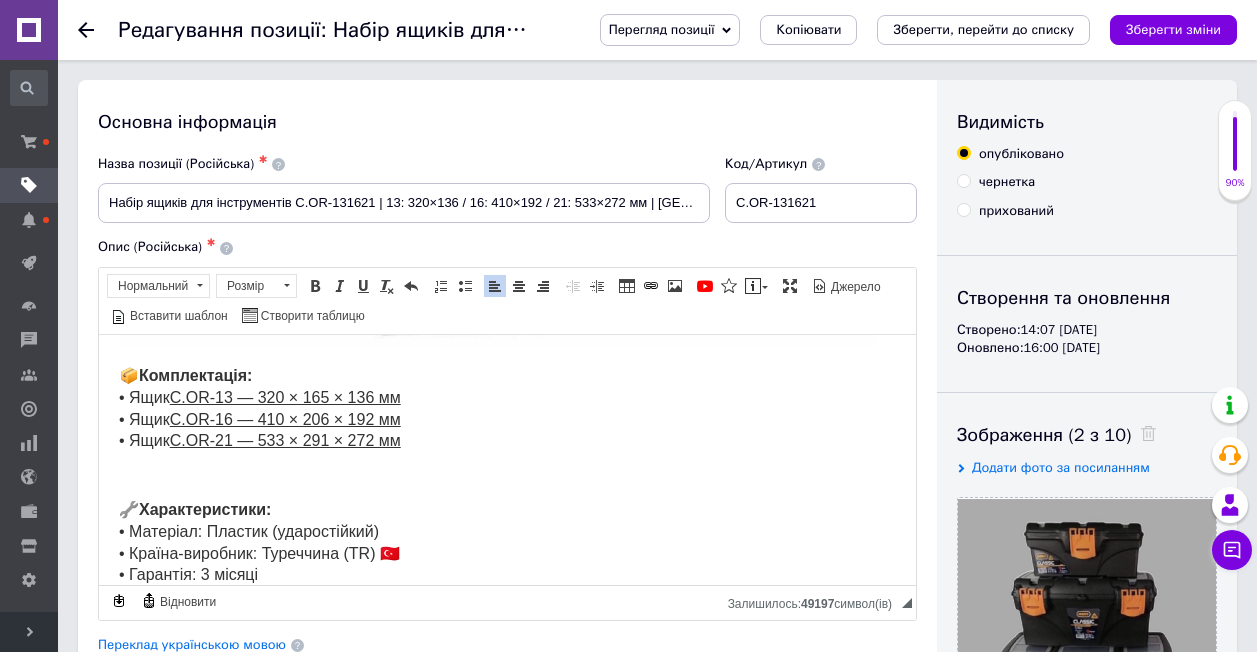click on "Набір ящиків для інструментів C.OR-131621 | 13: 320x165x136 / 16: 410х206х192  / 21: 533x291x272  мм | Виробник: Туреччина ✅  Переваги набору ящиків Mano C.OR-13 / C.OR-16 / C.OR-21: 🧰  Високоякісний пластик  — міцний, ударостійкий та без неприємного запаху. 📏  Три розміри в комплекті  — зручно для зберігання як великих, так і дрібних інструментів. 💼  Сучасний дизайн  — гармонійно впишеться в гараж, майстерню чи дім. 🔧  Універсальність  — підходять для будь-яких побутових або професійних потреб. 🇹🇷  Виробництво Туреччина  — якість перевірена роками.   📦  Комплектація: • Ящик  • Ящик  • Ящик" at bounding box center (507, -209) 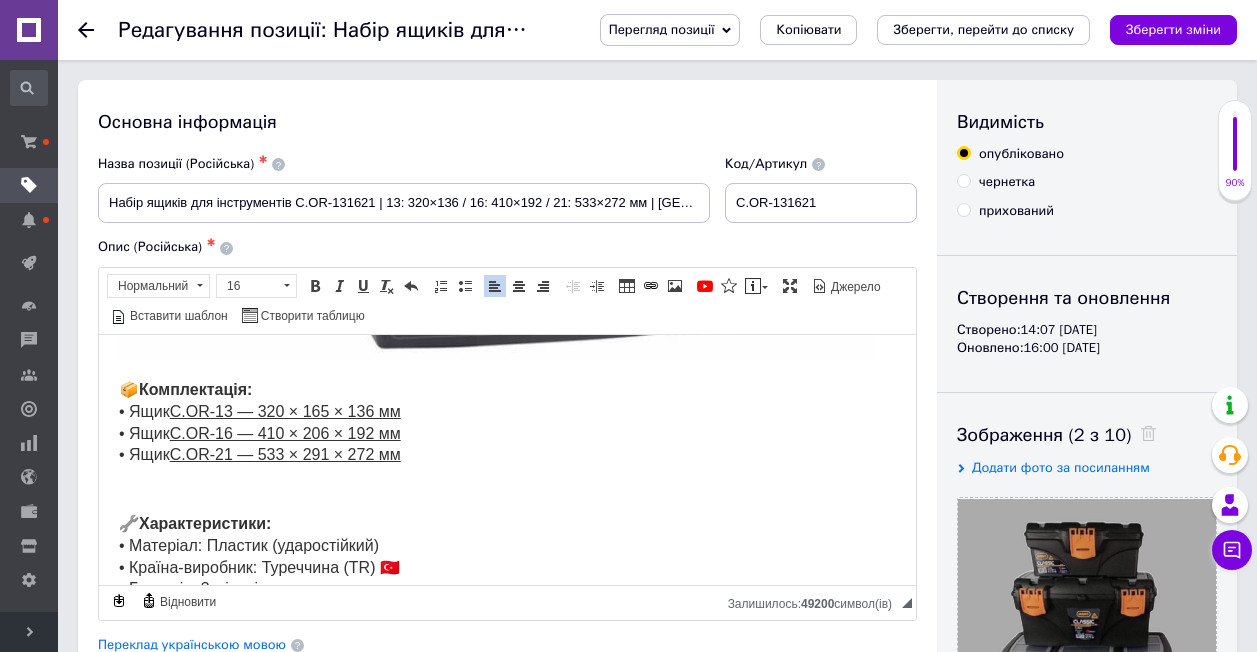 scroll, scrollTop: 1358, scrollLeft: 0, axis: vertical 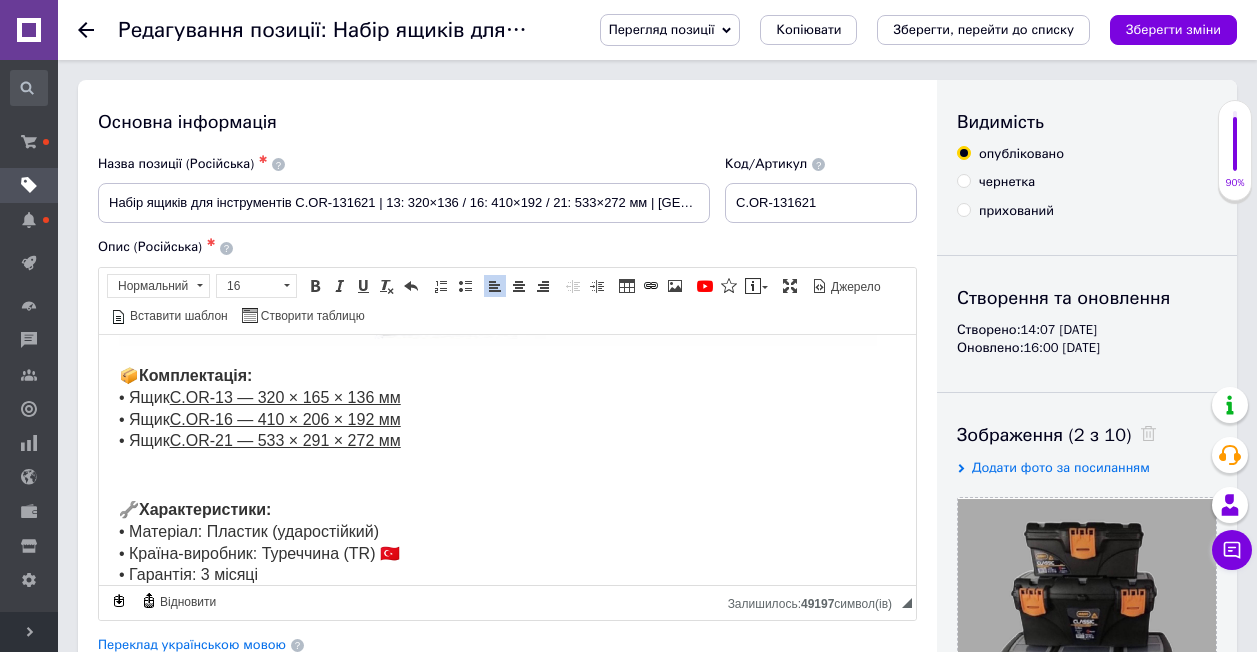 click at bounding box center [507, 475] 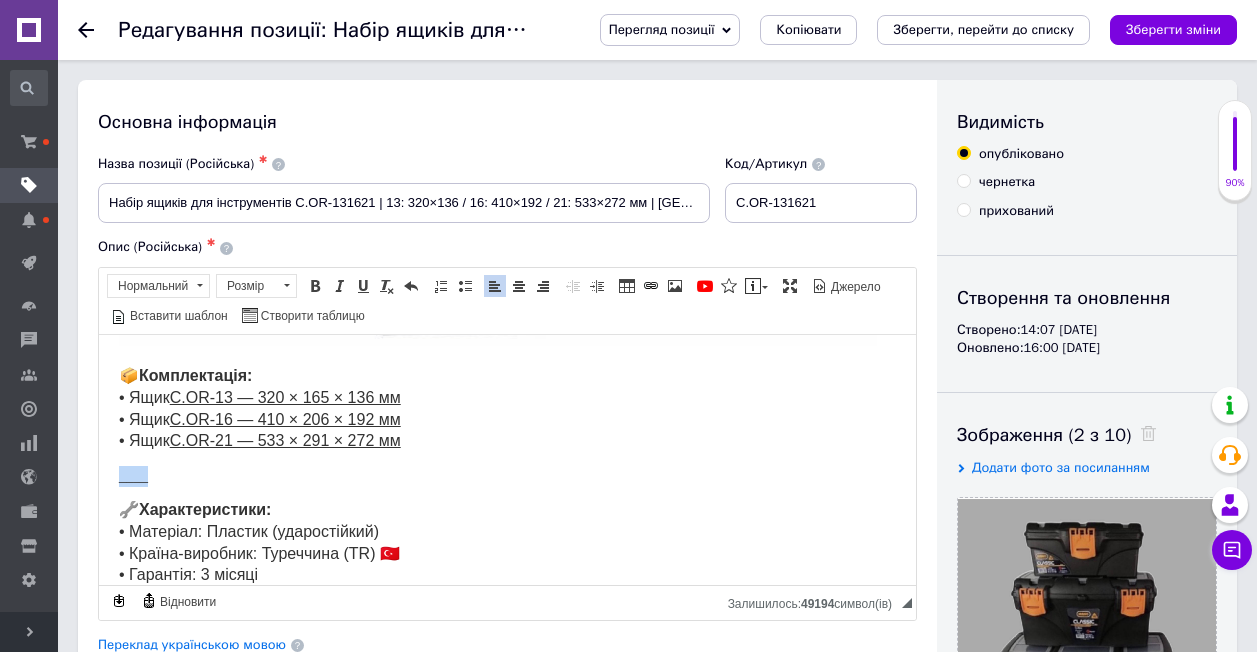 drag, startPoint x: 118, startPoint y: 480, endPoint x: 170, endPoint y: 478, distance: 52.03845 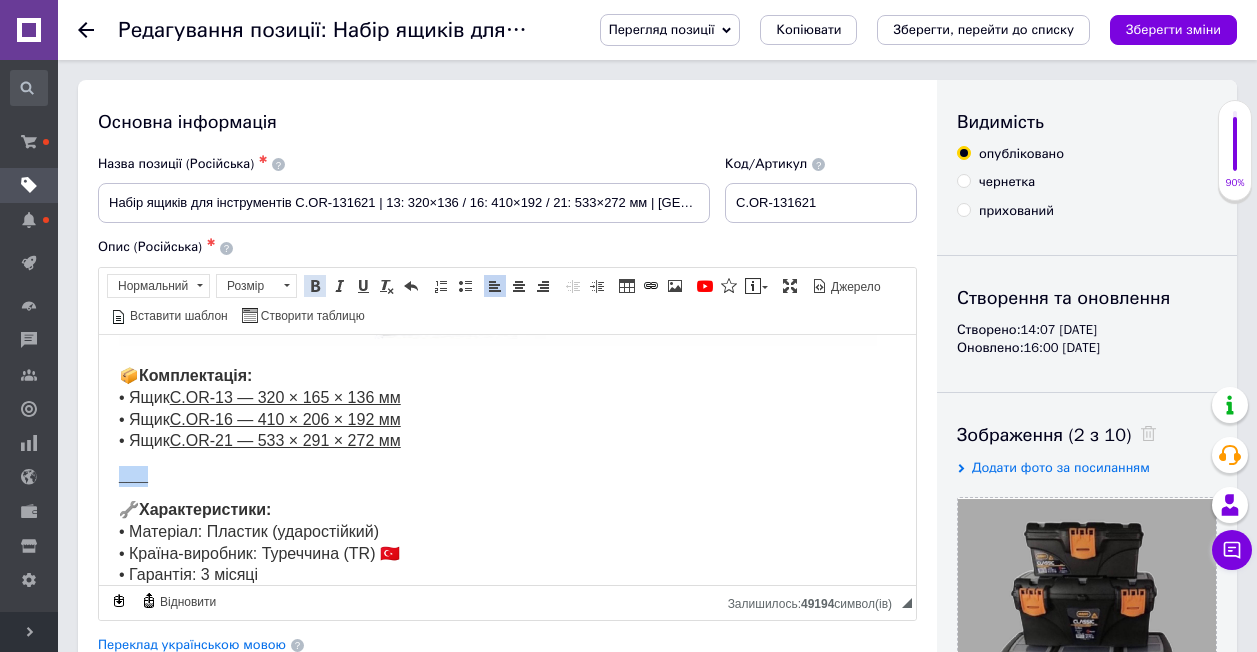 click at bounding box center [315, 286] 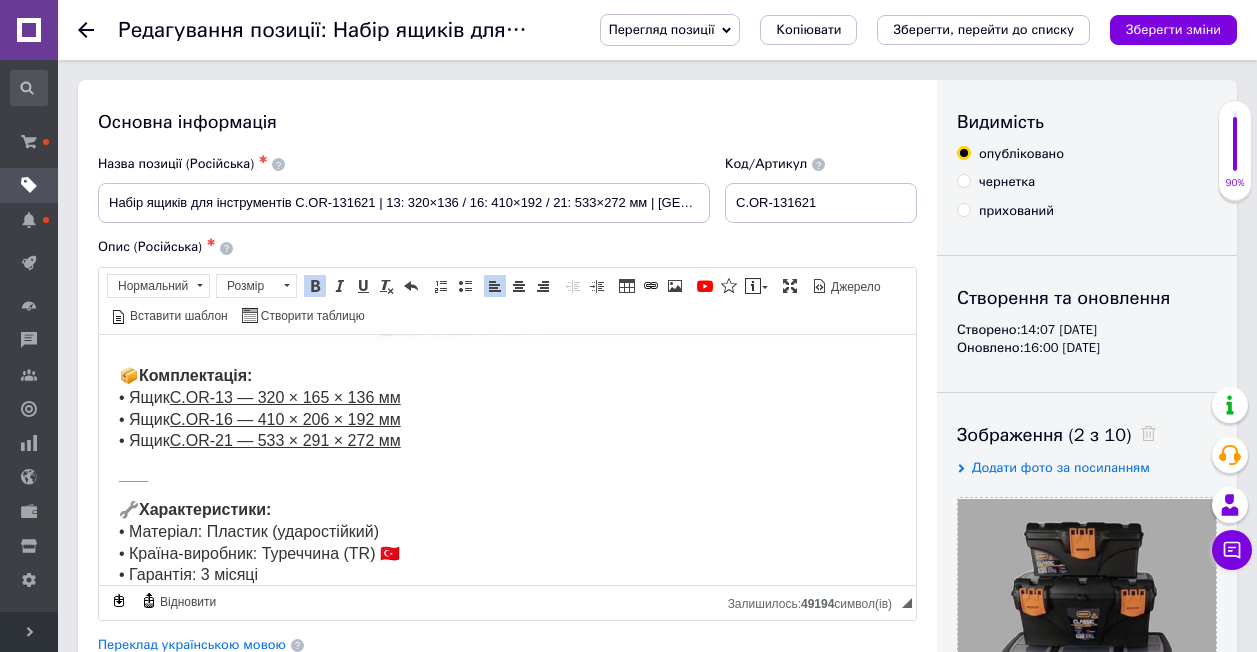 click on "____" at bounding box center [507, 475] 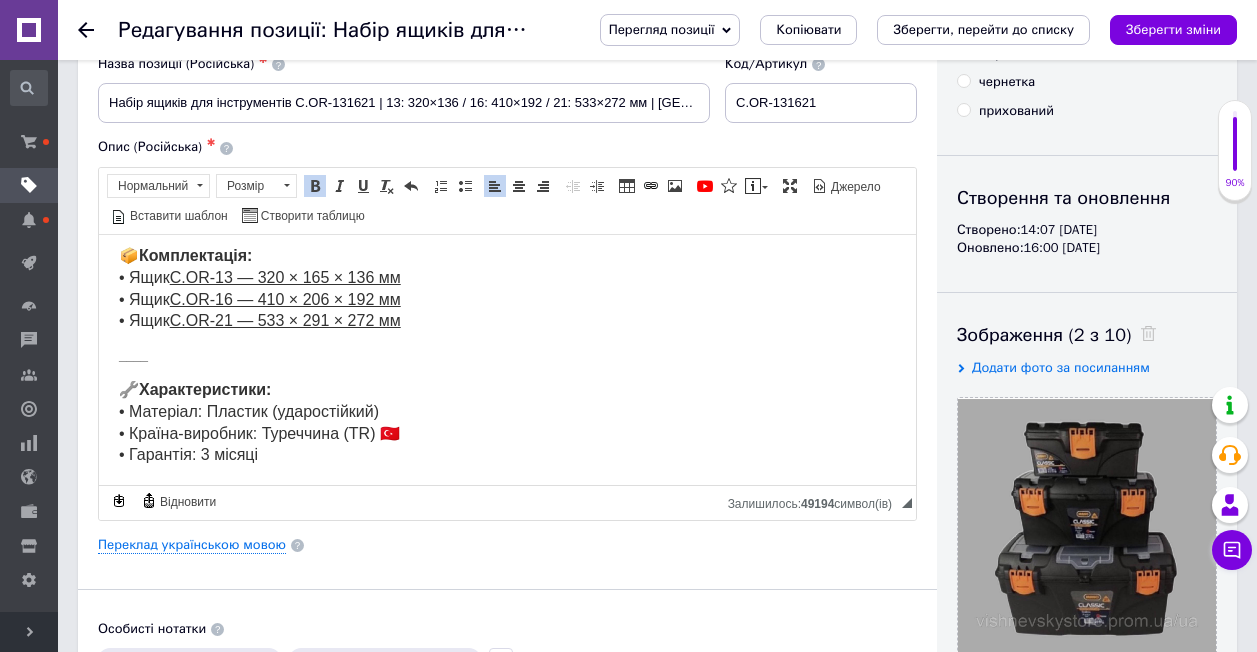 scroll, scrollTop: 200, scrollLeft: 0, axis: vertical 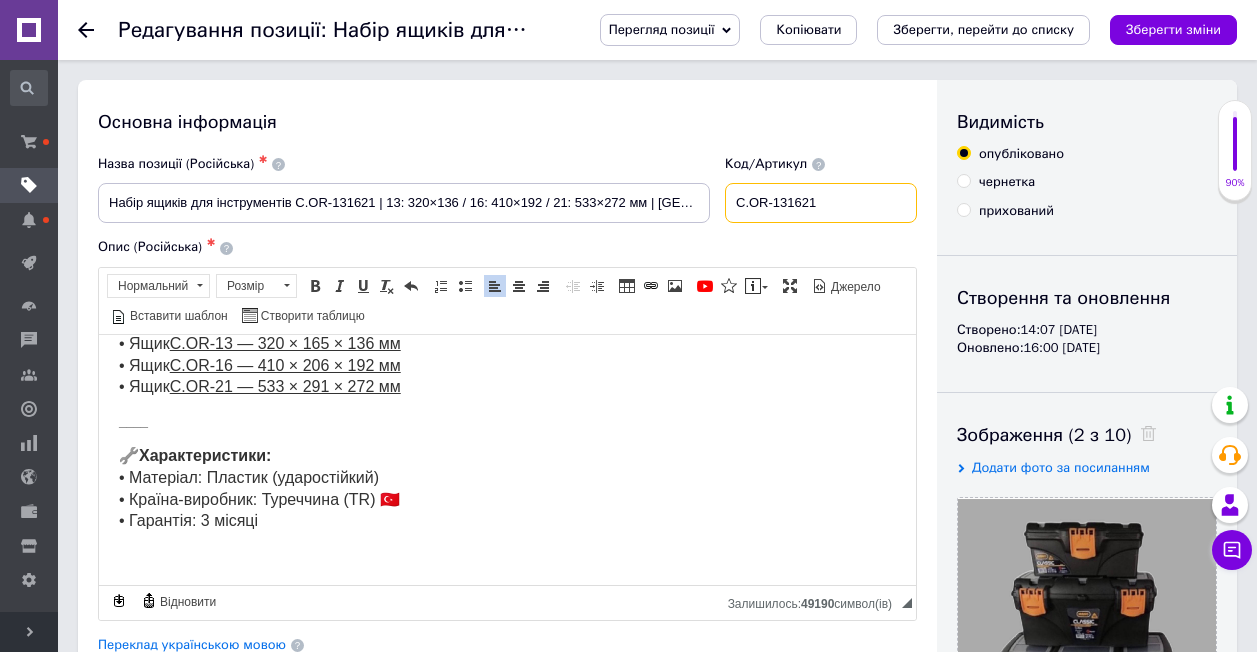 drag, startPoint x: 743, startPoint y: 200, endPoint x: 786, endPoint y: 193, distance: 43.56604 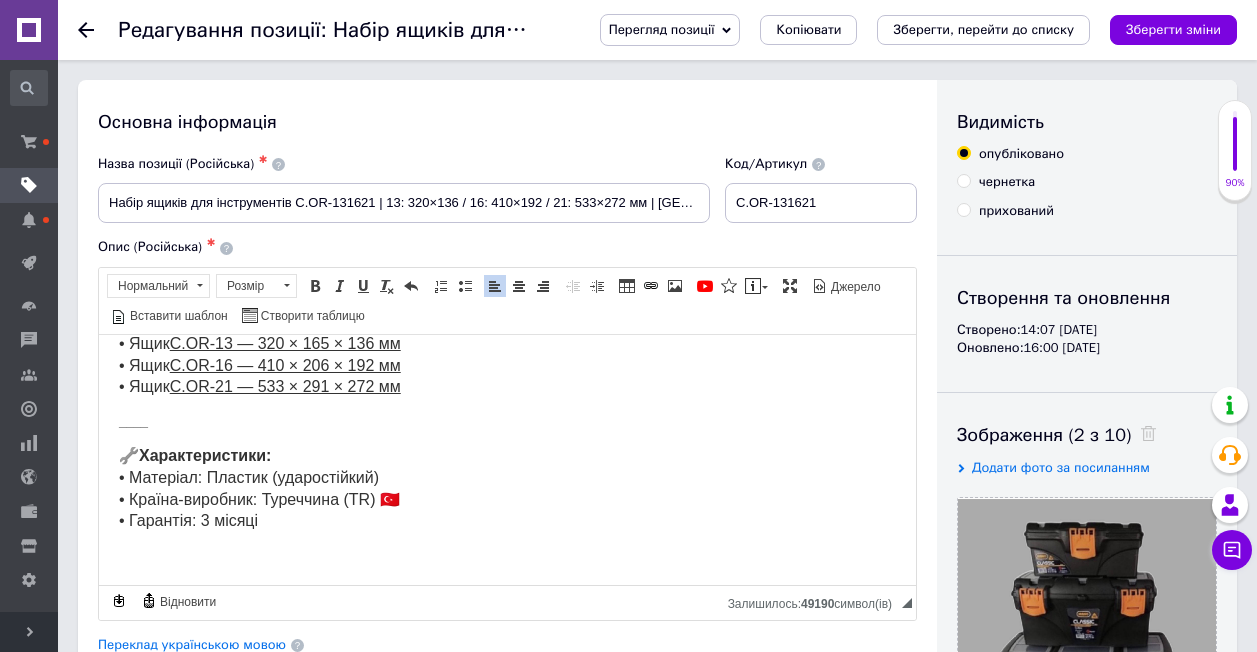 click on "Назва позиції (Російська) ✱ Набір ящиків для інструментів C.OR-131621 | 13: 320×136 / 16: 410×192 / 21: 533×272 мм | [GEOGRAPHIC_DATA]: [GEOGRAPHIC_DATA]" at bounding box center (404, 189) 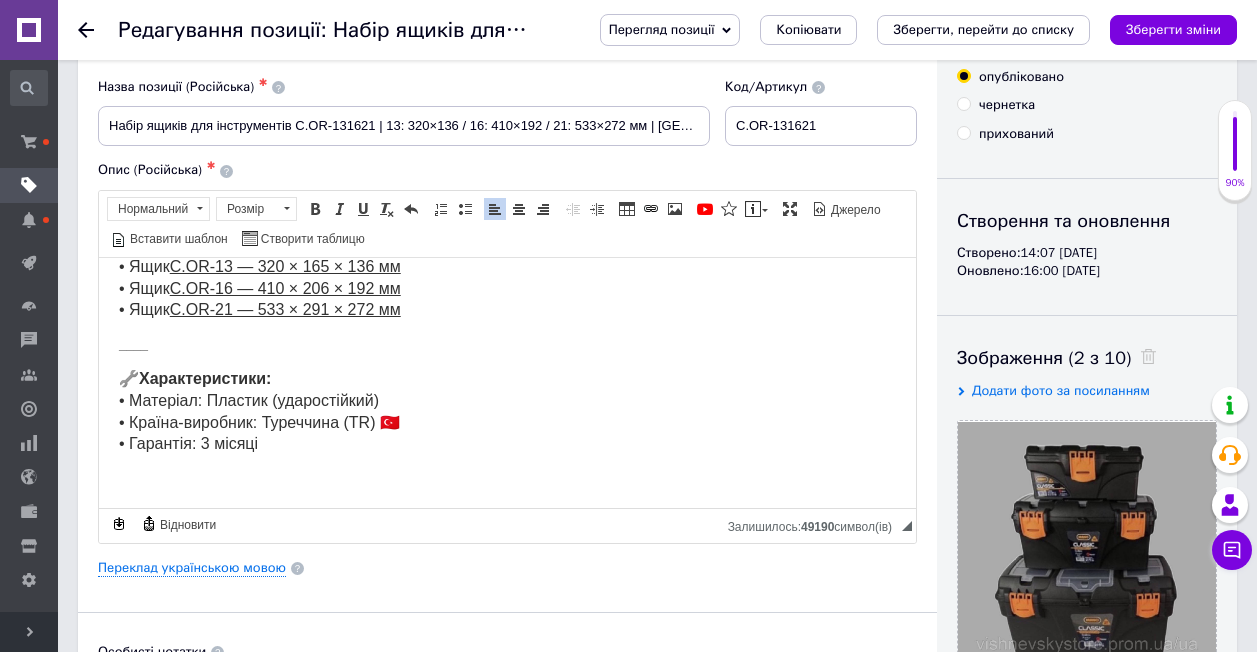 scroll, scrollTop: 200, scrollLeft: 0, axis: vertical 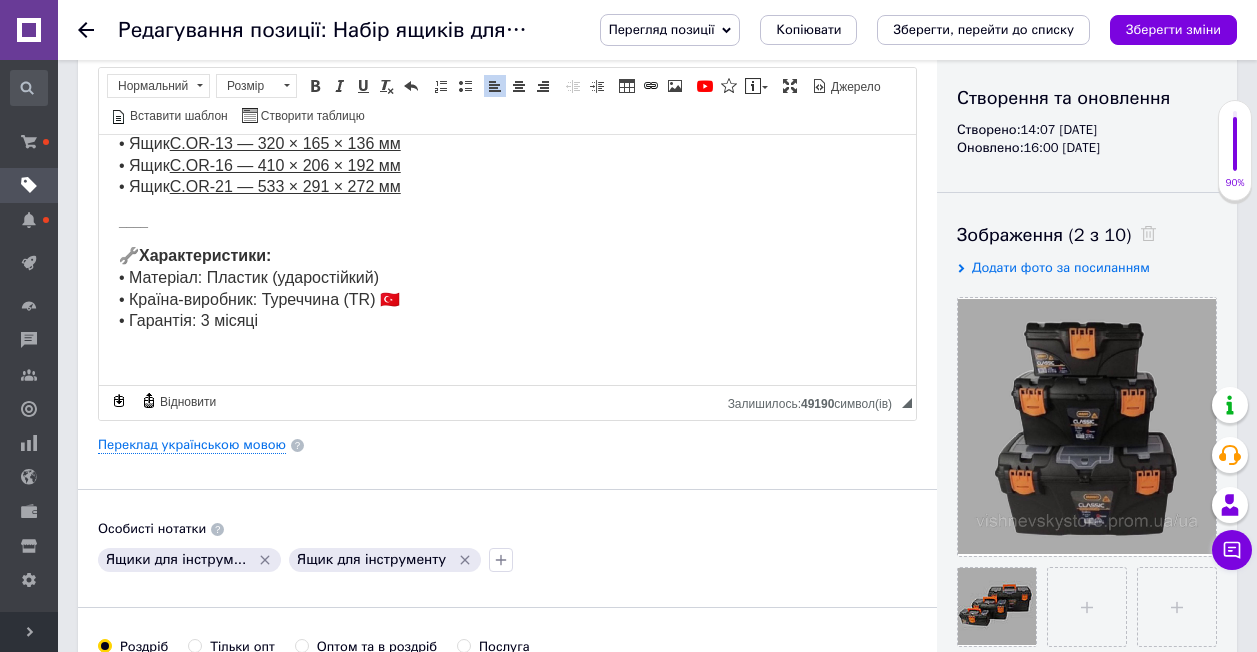 click on "Набір ящиків для інструментів C.OR-131621 | 13: 320x165x136 / 16: 410х206х192  / 21: 533x291x272  мм | Виробник: Туреччина ✅  Переваги набору ящиків Mano C.OR-13 / C.OR-16 / C.OR-21: 🧰  Високоякісний пластик  — міцний, ударостійкий та без неприємного запаху. 📏  Три розміри в комплекті  — зручно для зберігання як великих, так і дрібних інструментів. 💼  Сучасний дизайн  — гармонійно впишеться в гараж, майстерню чи дім. 🔧  Універсальність  — підходять для будь-яких побутових або професійних потреб. 🇹🇷  Виробництво Туреччина  — якість перевірена роками.   📦  Комплектація: • Ящик  • Ящик  • Ящик" at bounding box center [507, -446] 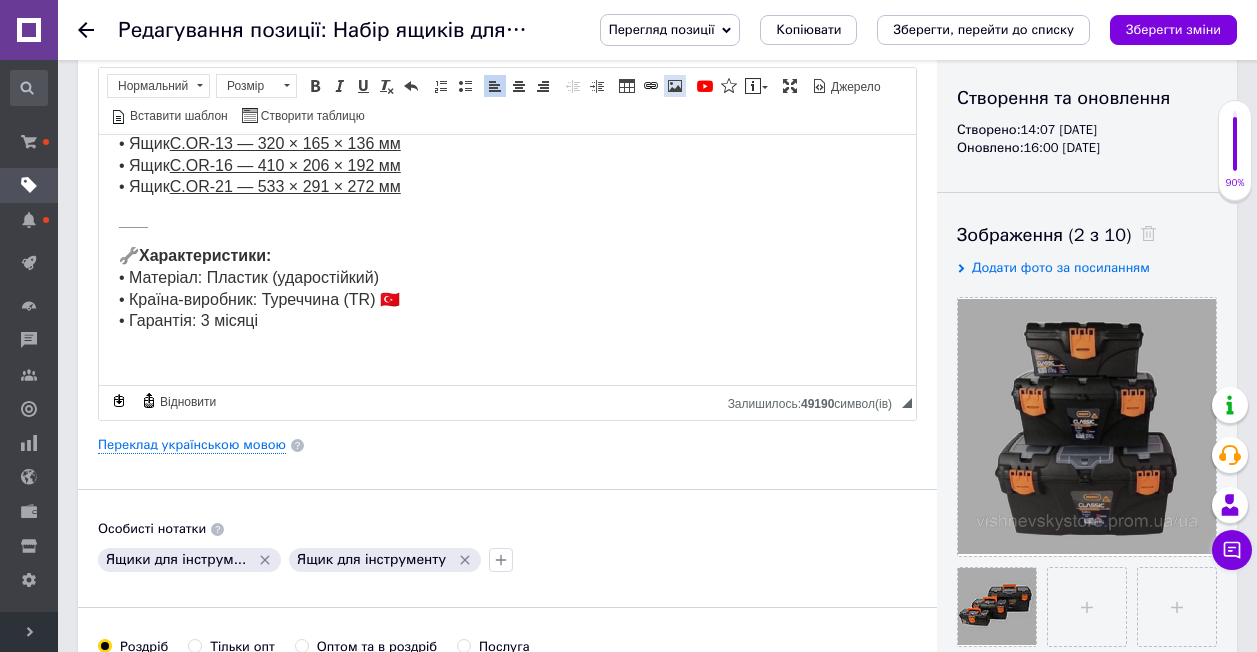 click at bounding box center (675, 86) 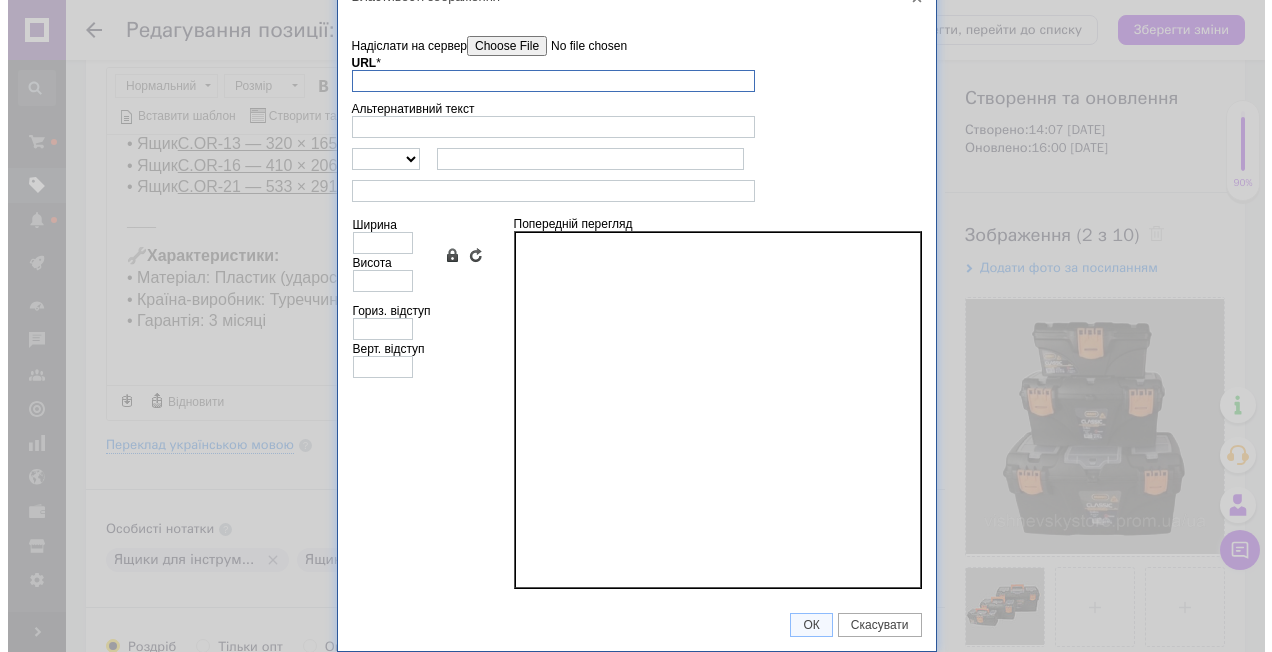 scroll, scrollTop: 0, scrollLeft: 0, axis: both 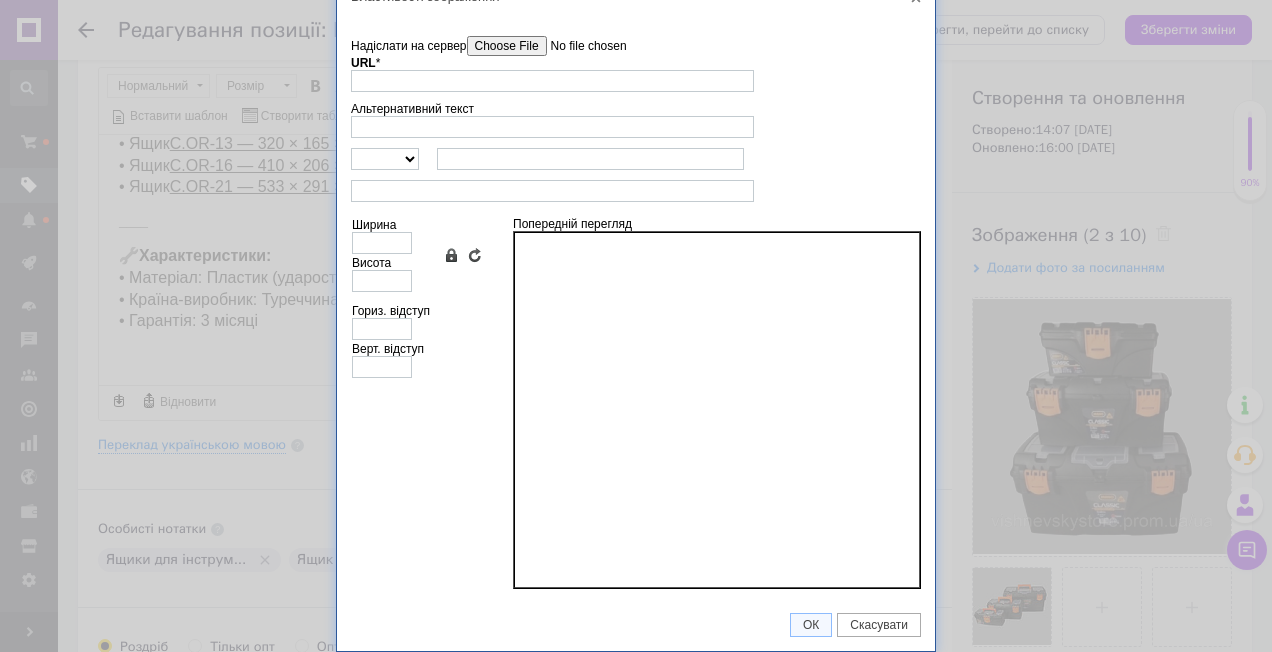 click on "Надіслати на сервер" at bounding box center (580, 46) 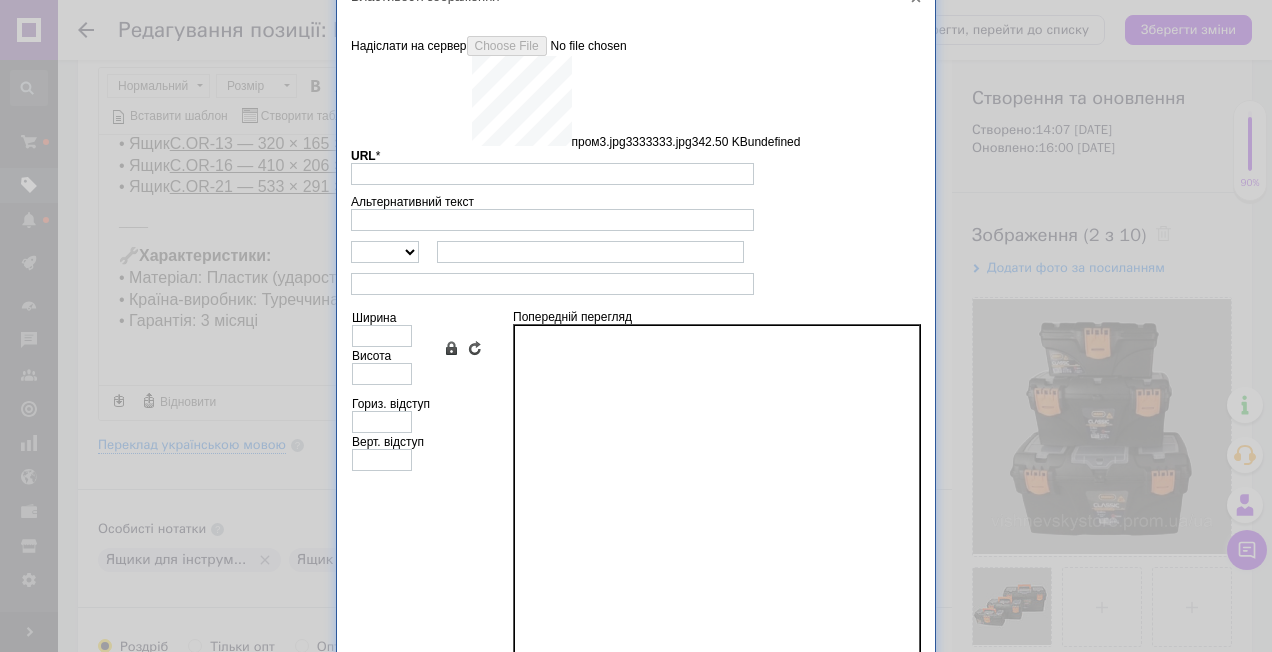 scroll, scrollTop: 115, scrollLeft: 0, axis: vertical 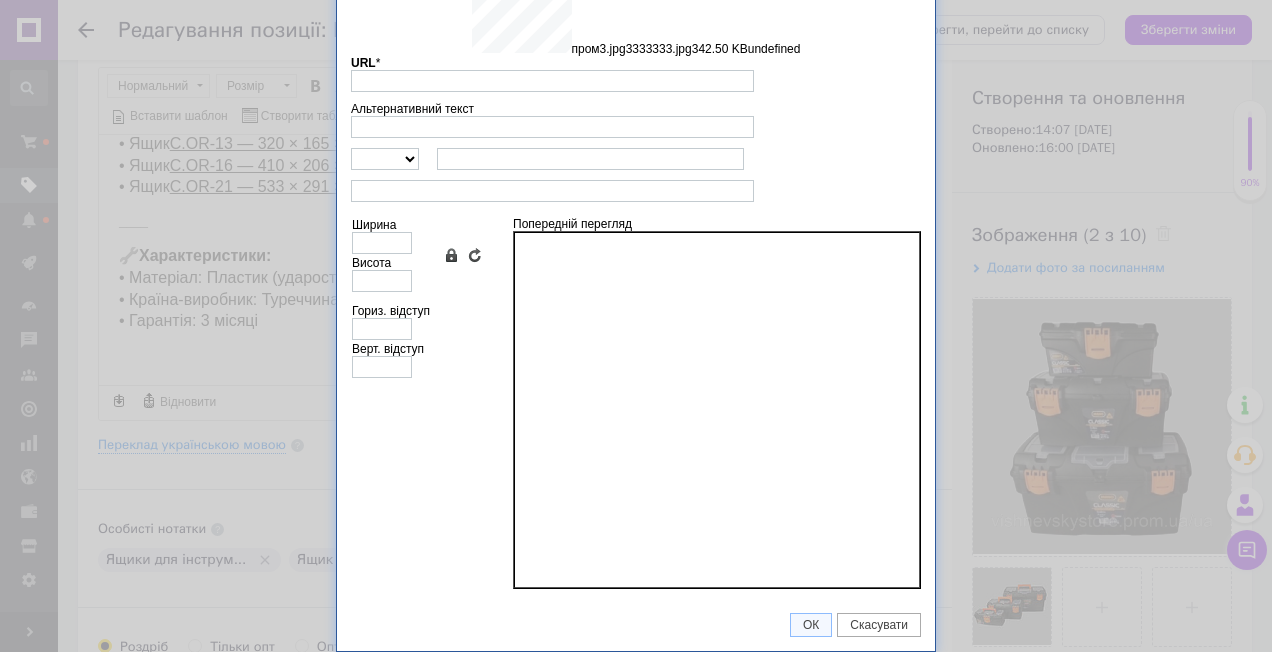 type on "[URL][DOMAIN_NAME]" 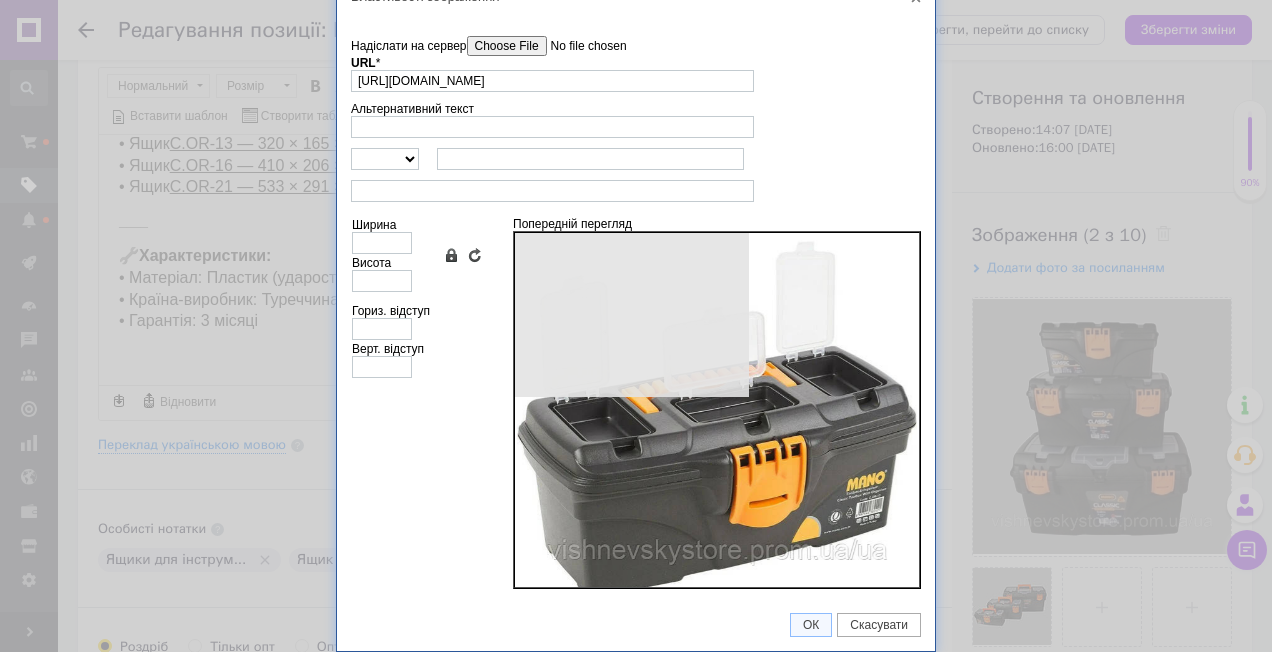 scroll, scrollTop: 22, scrollLeft: 0, axis: vertical 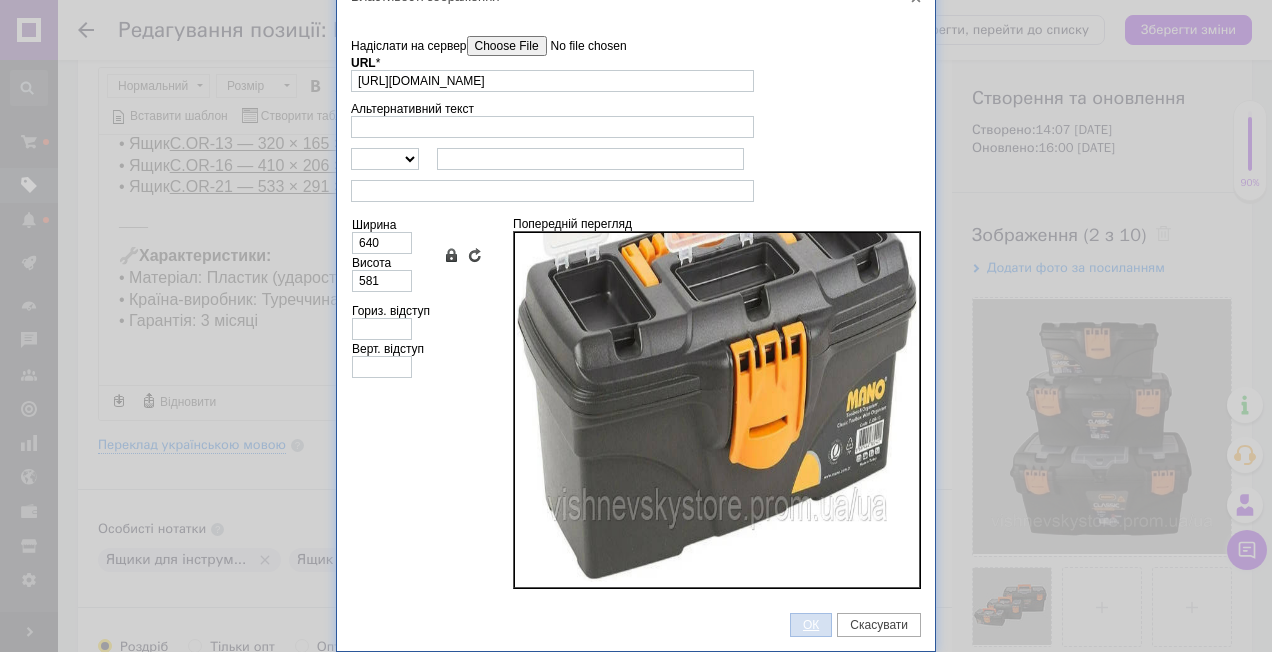 click on "ОК" at bounding box center [811, 625] 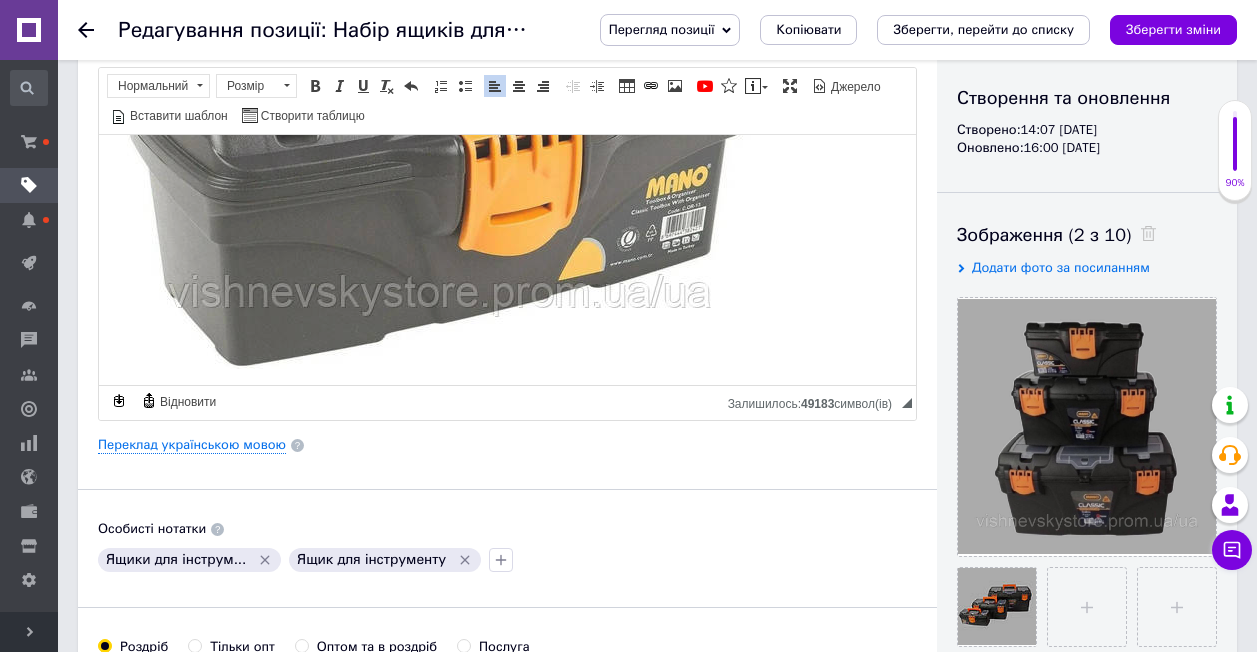 scroll, scrollTop: 1978, scrollLeft: 0, axis: vertical 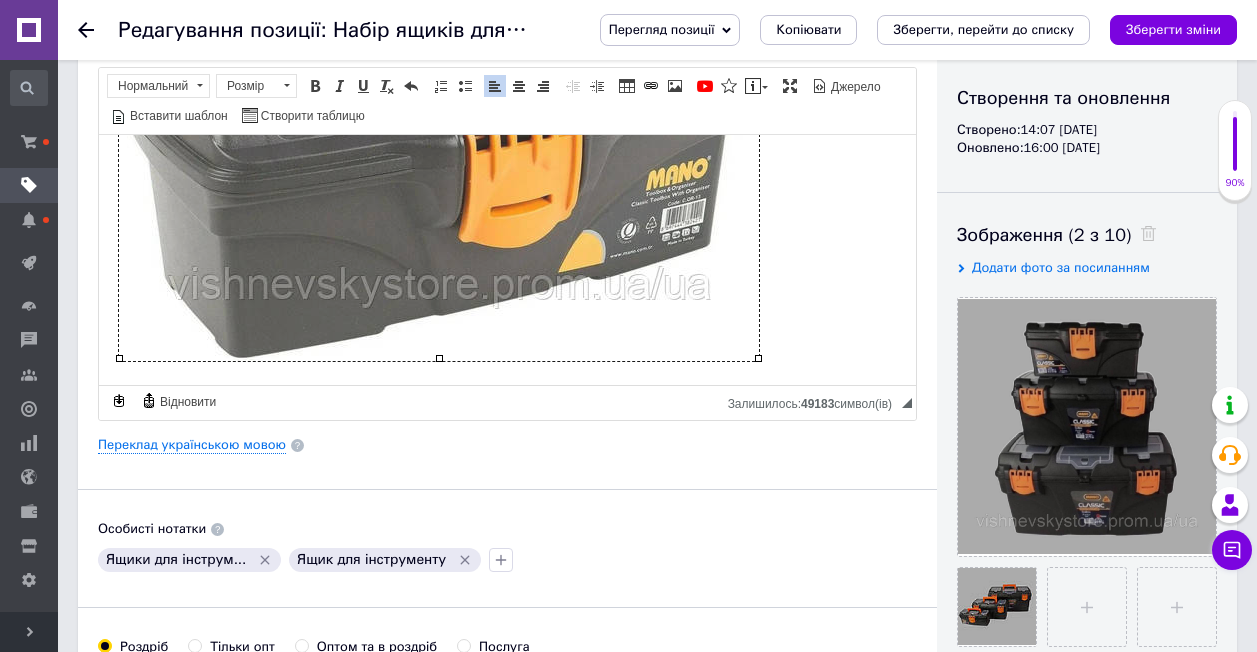 click at bounding box center (439, 69) 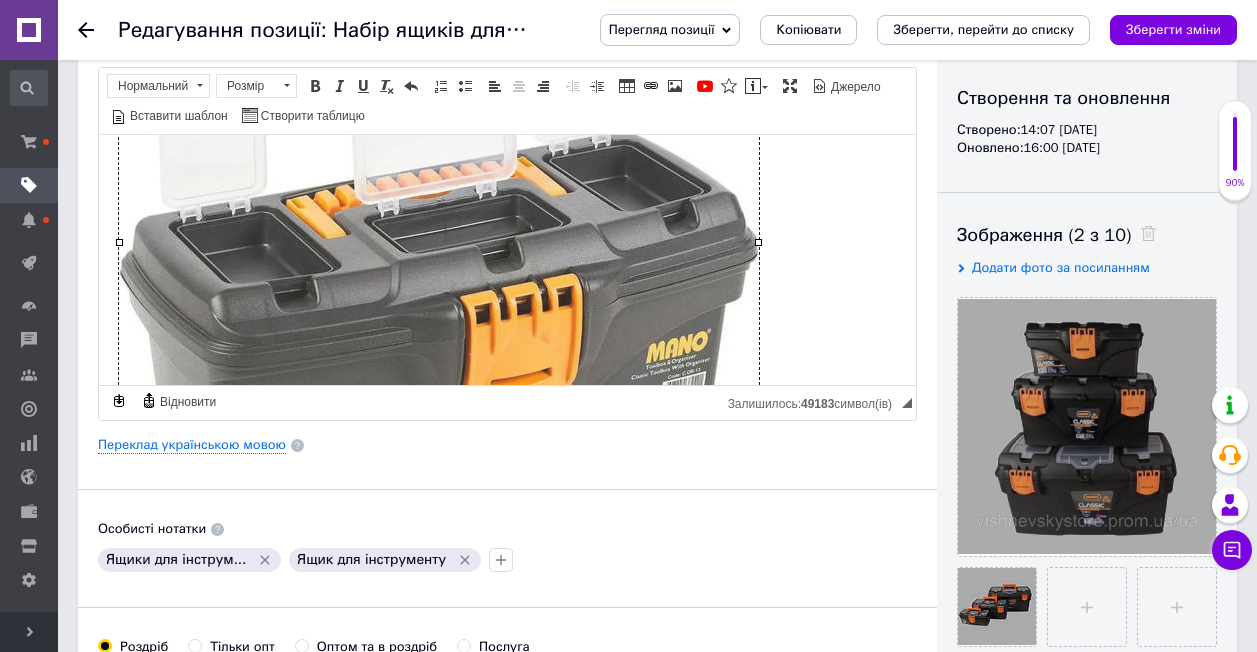 scroll, scrollTop: 1878, scrollLeft: 0, axis: vertical 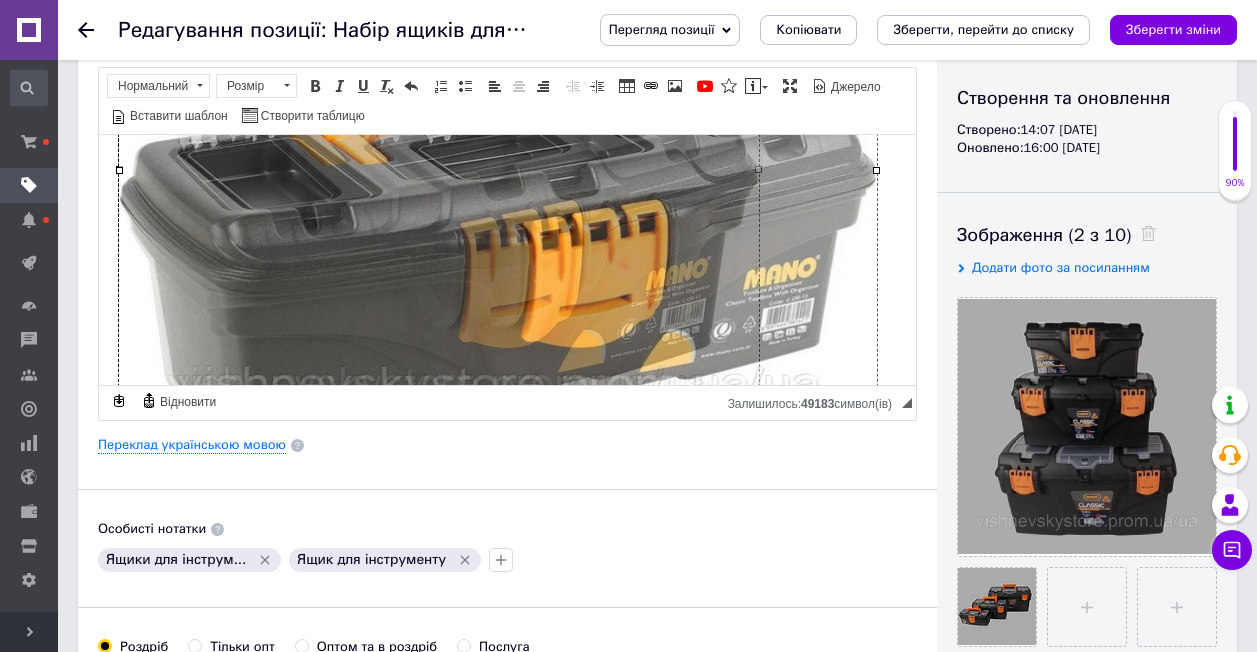 drag, startPoint x: 758, startPoint y: 170, endPoint x: 871, endPoint y: 171, distance: 113.004425 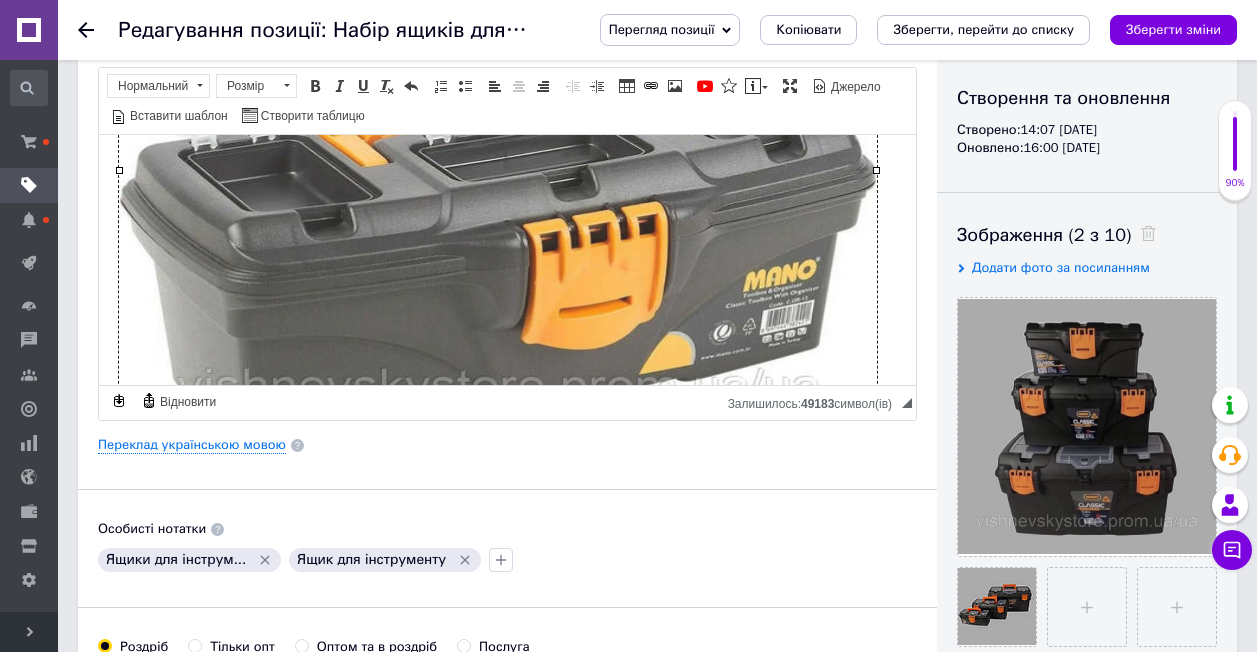 scroll, scrollTop: 1980, scrollLeft: 0, axis: vertical 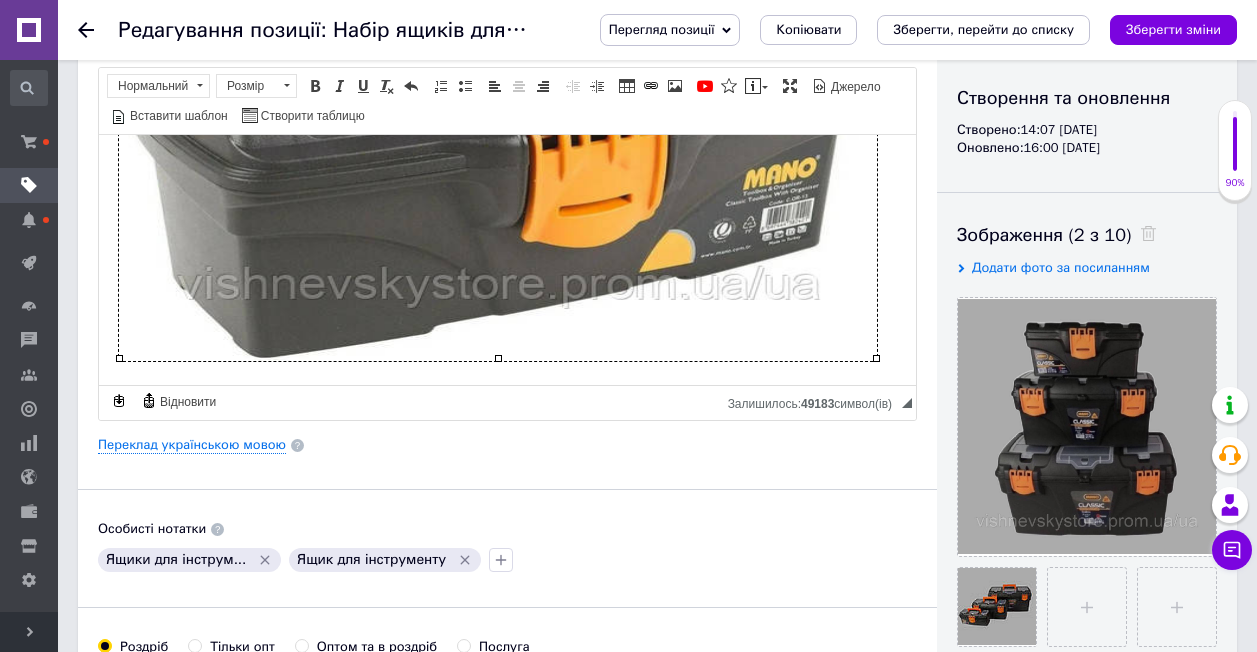 click on "Набір ящиків для інструментів C.OR-131621 | 13: 320x165x136 / 16: 410х206х192  / 21: 533x291x272  мм | Виробник: Туреччина ✅  Переваги набору ящиків Mano C.OR-13 / C.OR-16 / C.OR-21: 🧰  Високоякісний пластик  — міцний, ударостійкий та без неприємного запаху. 📏  Три розміри в комплекті  — зручно для зберігання як великих, так і дрібних інструментів. 💼  Сучасний дизайн  — гармонійно впишеться в гараж, майстерню чи дім. 🔧  Універсальність  — підходять для будь-яких побутових або професійних потреб. 🇹🇷  Виробництво Туреччина  — якість перевірена роками.   📦  Комплектація: • Ящик  • Ящик  • Ящик" at bounding box center (507, -730) 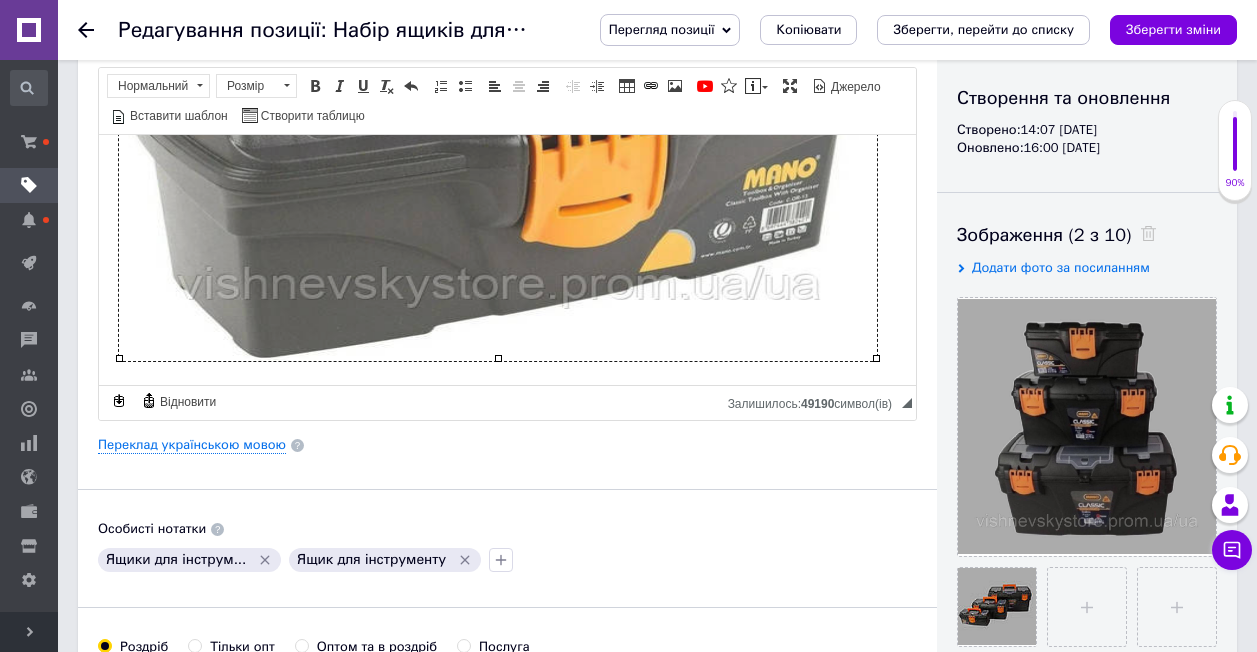 click at bounding box center (498, 68) 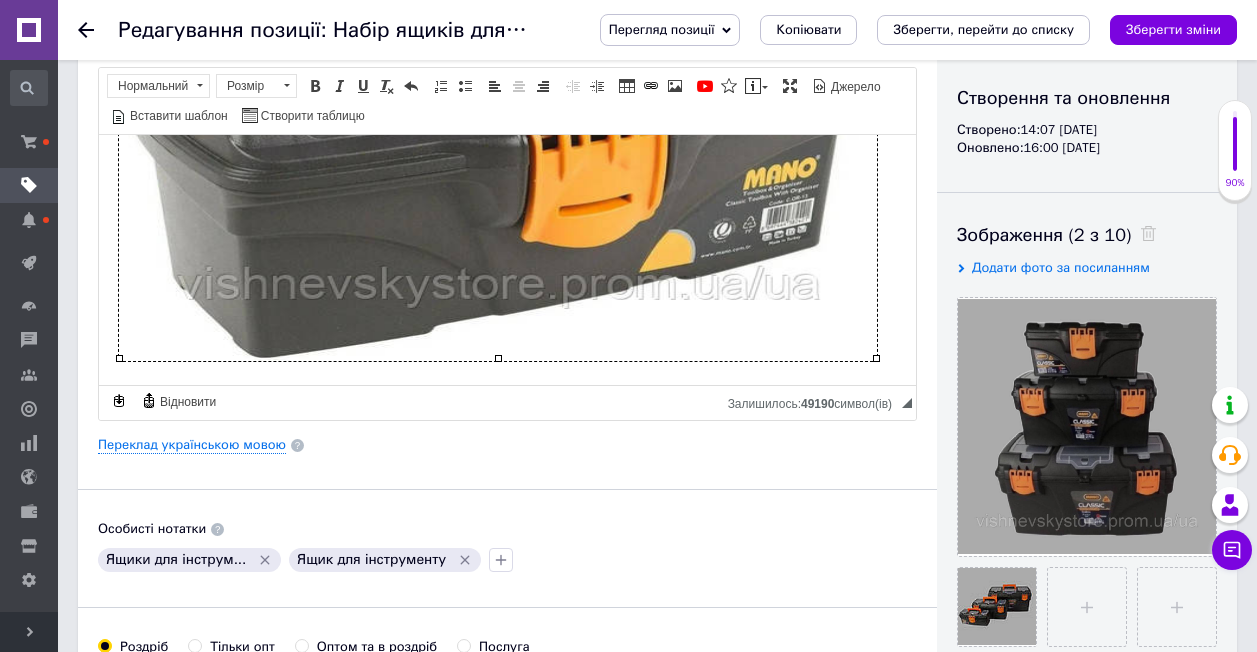 click at bounding box center [507, 72] 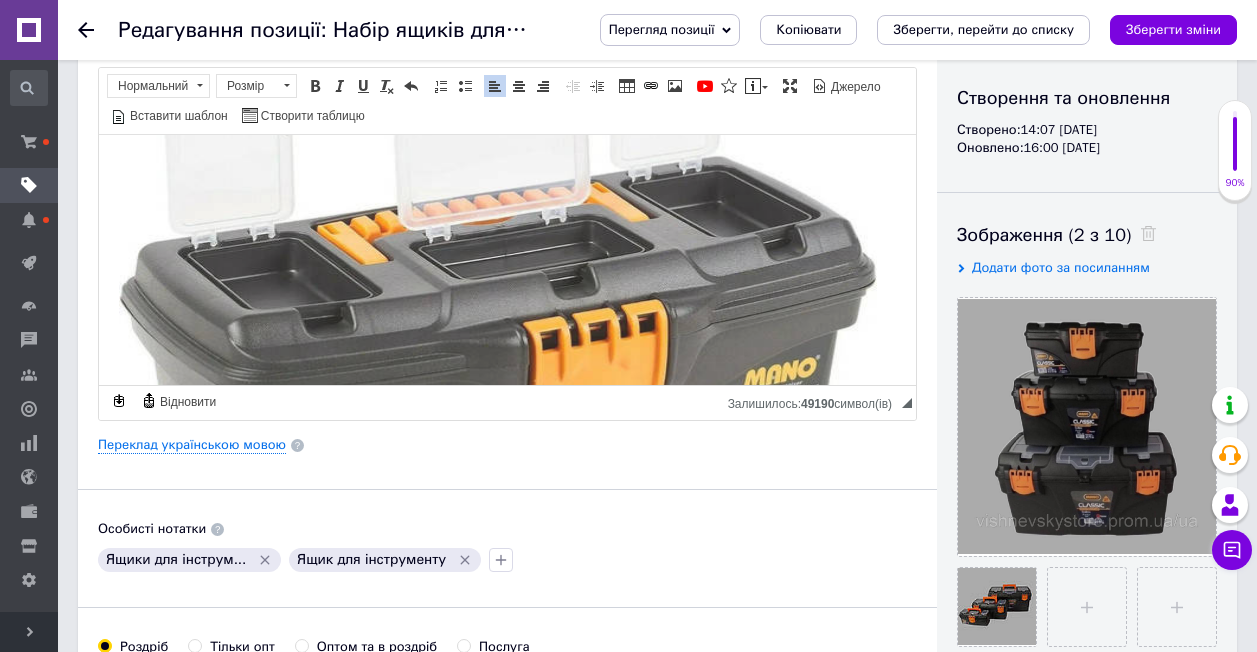 scroll, scrollTop: 1580, scrollLeft: 0, axis: vertical 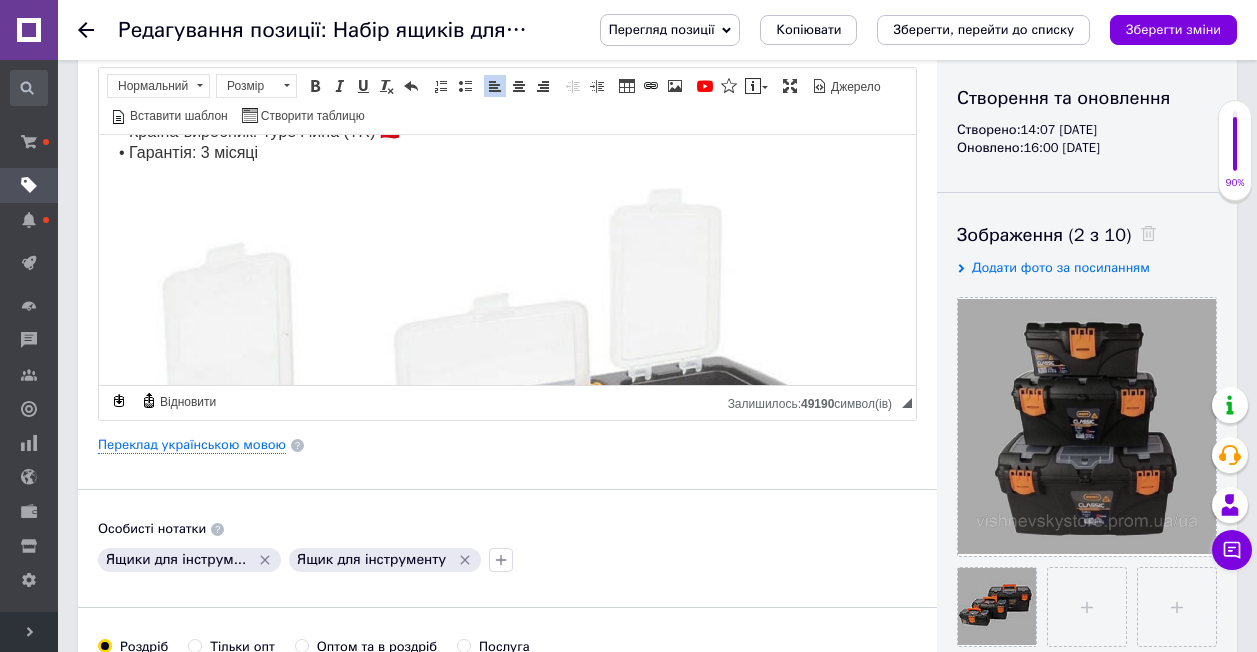 click at bounding box center (498, 468) 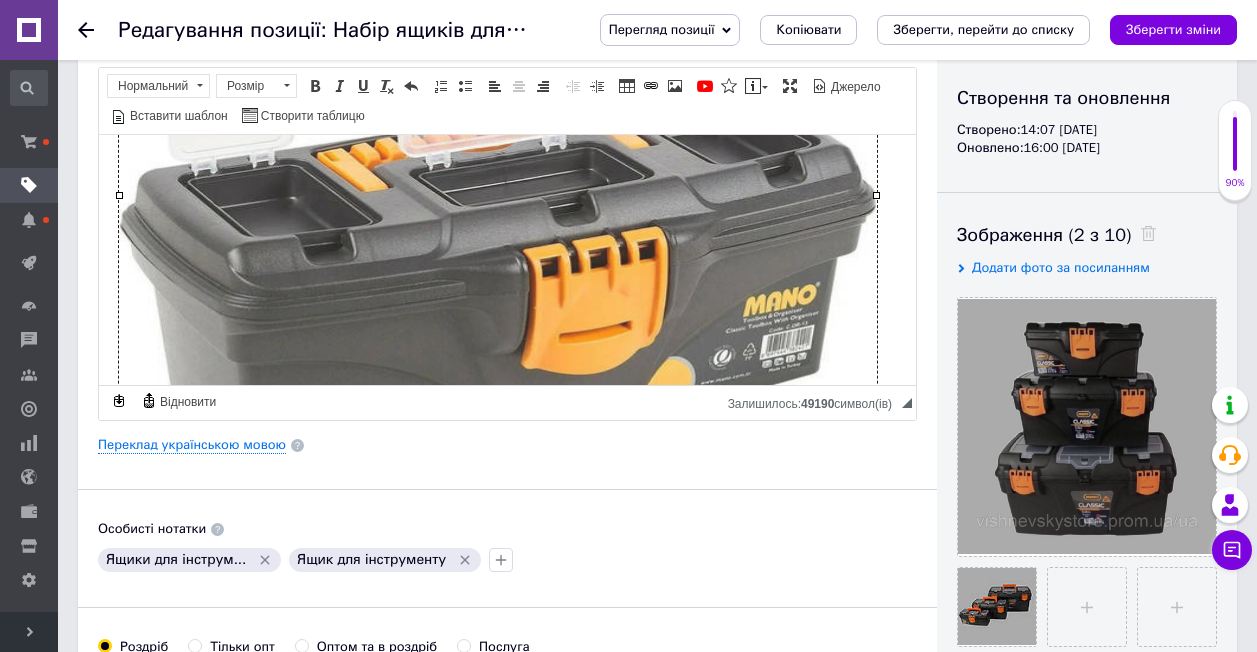 scroll, scrollTop: 1980, scrollLeft: 0, axis: vertical 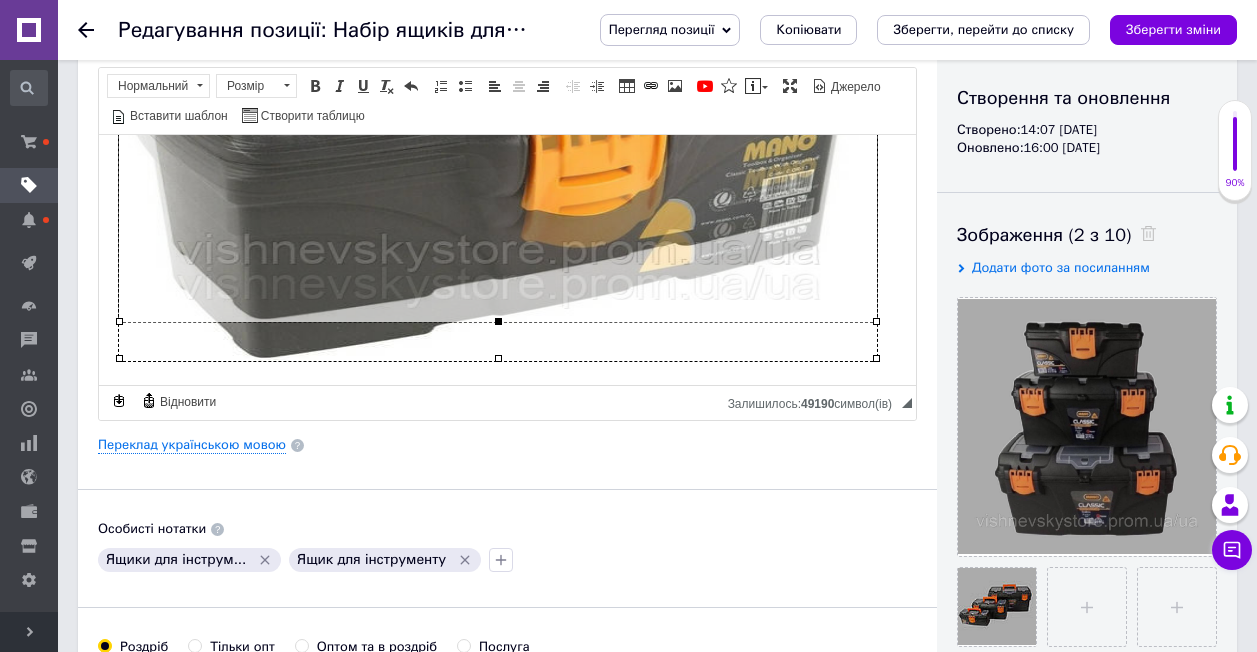 drag, startPoint x: 500, startPoint y: 355, endPoint x: 495, endPoint y: 318, distance: 37.336308 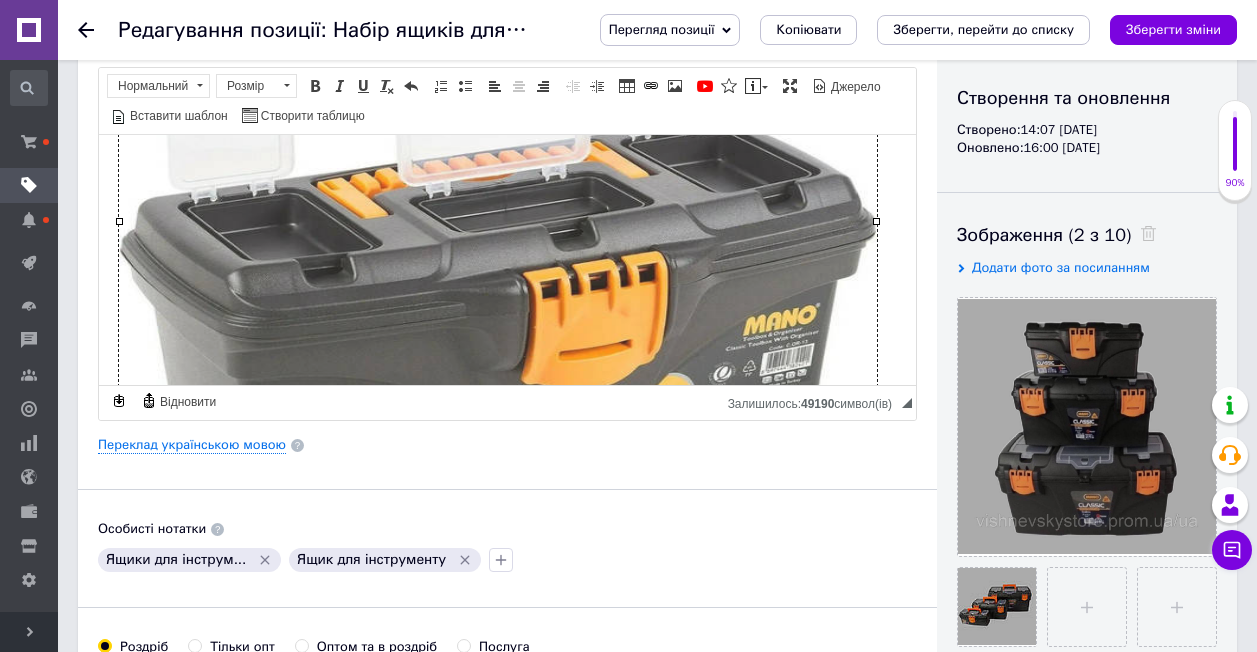 scroll, scrollTop: 1943, scrollLeft: 0, axis: vertical 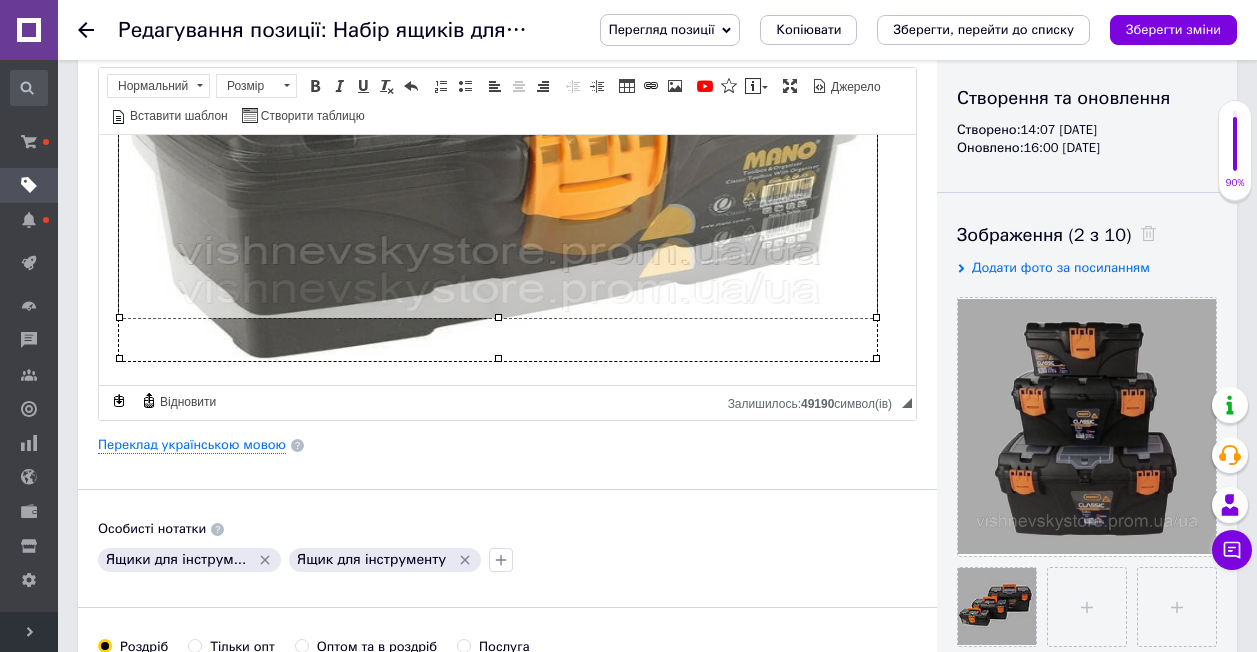 drag, startPoint x: 500, startPoint y: 353, endPoint x: 504, endPoint y: 312, distance: 41.19466 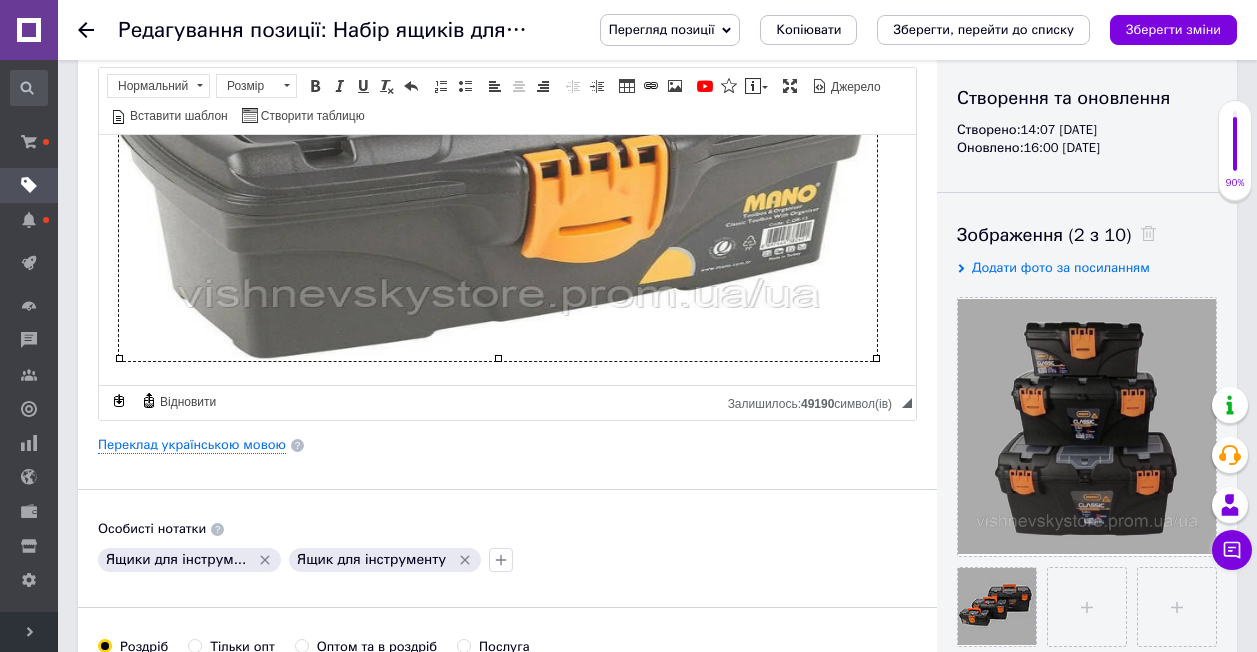scroll, scrollTop: 1902, scrollLeft: 0, axis: vertical 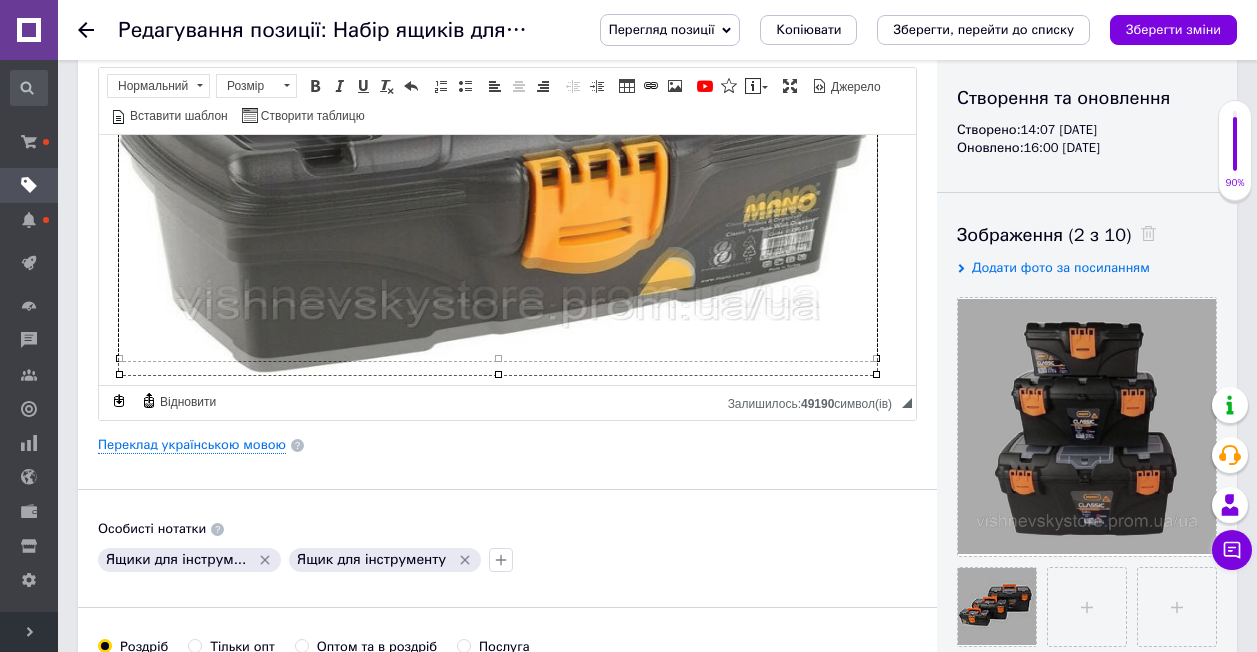 drag, startPoint x: 495, startPoint y: 356, endPoint x: 492, endPoint y: 372, distance: 16.27882 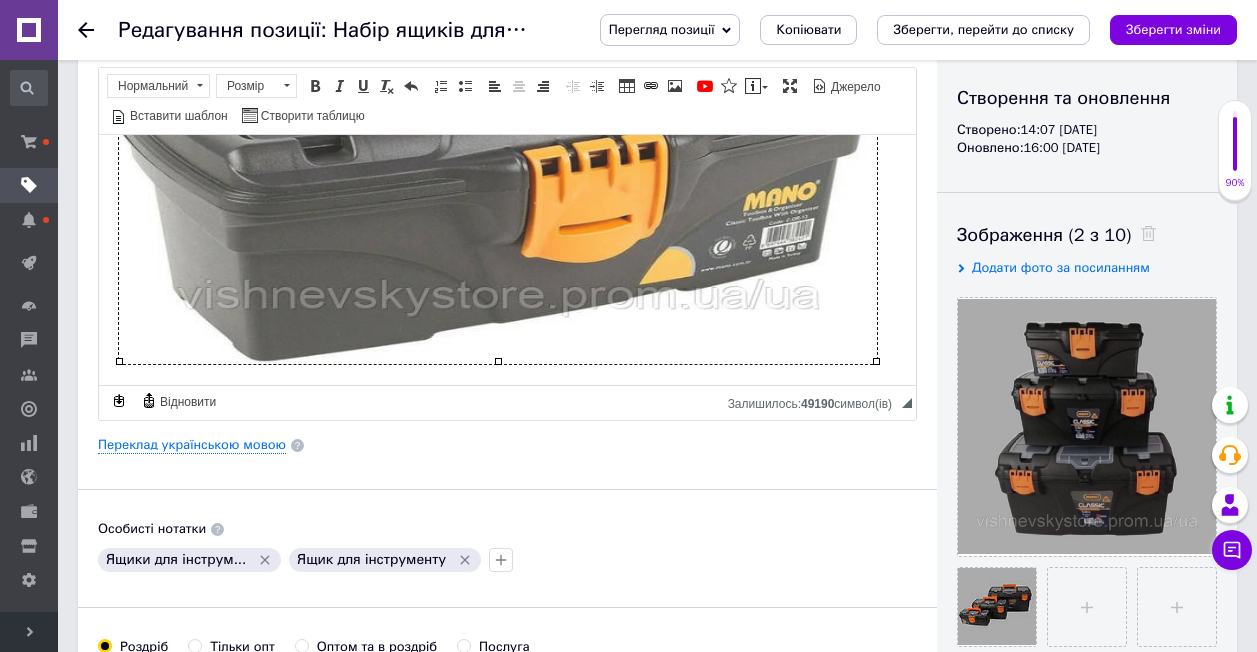 scroll, scrollTop: 1918, scrollLeft: 0, axis: vertical 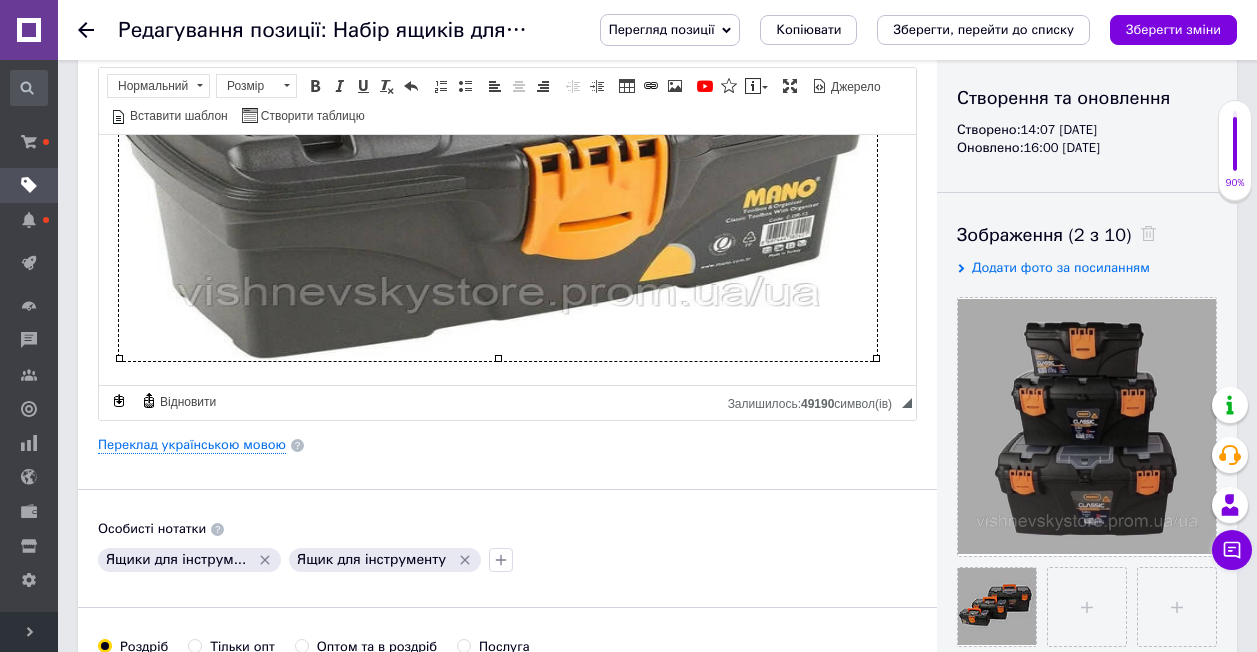 click at bounding box center [507, 103] 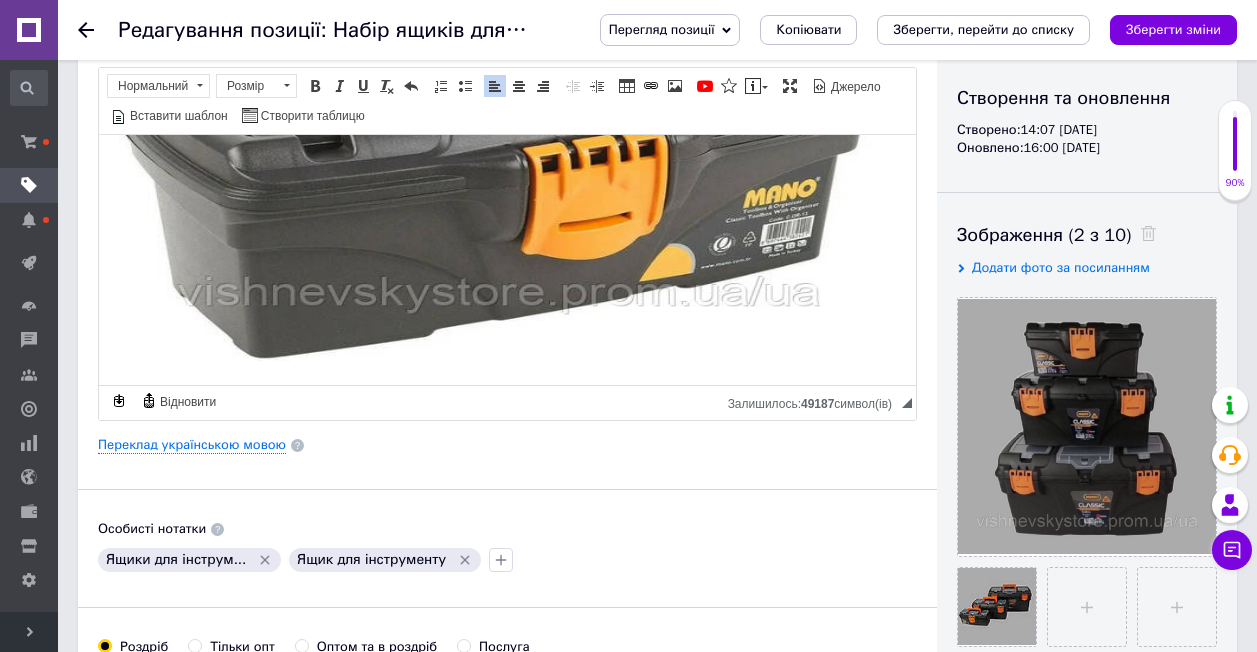 scroll, scrollTop: 1929, scrollLeft: 0, axis: vertical 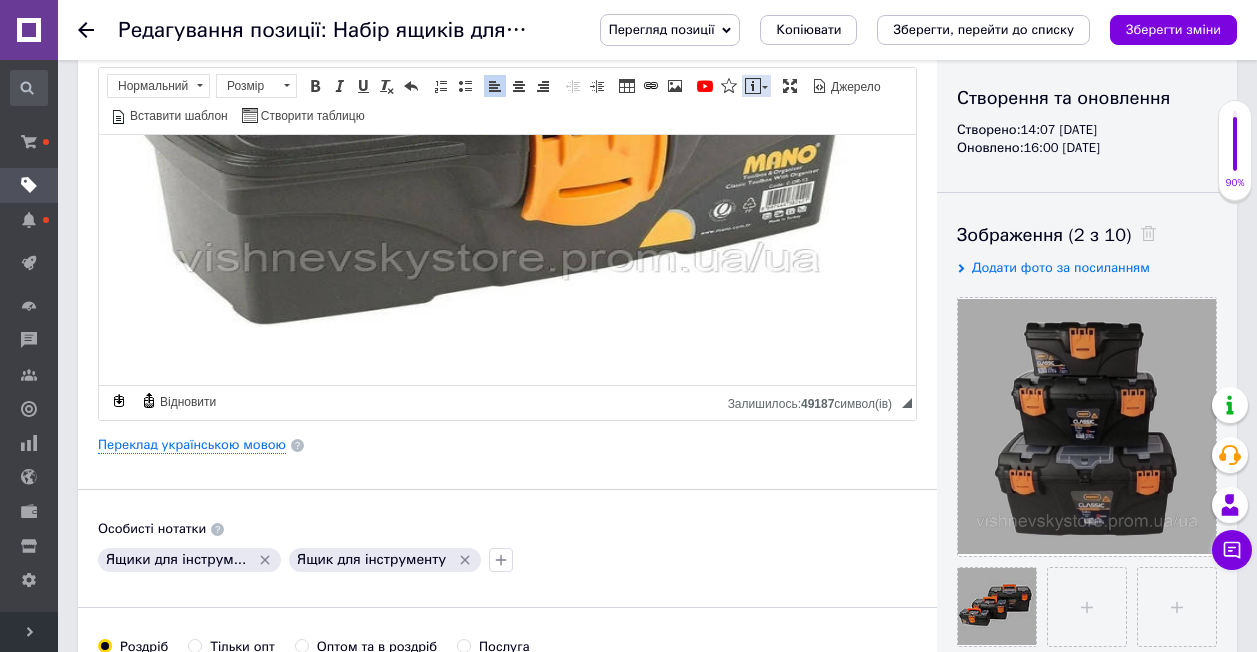 click at bounding box center (753, 86) 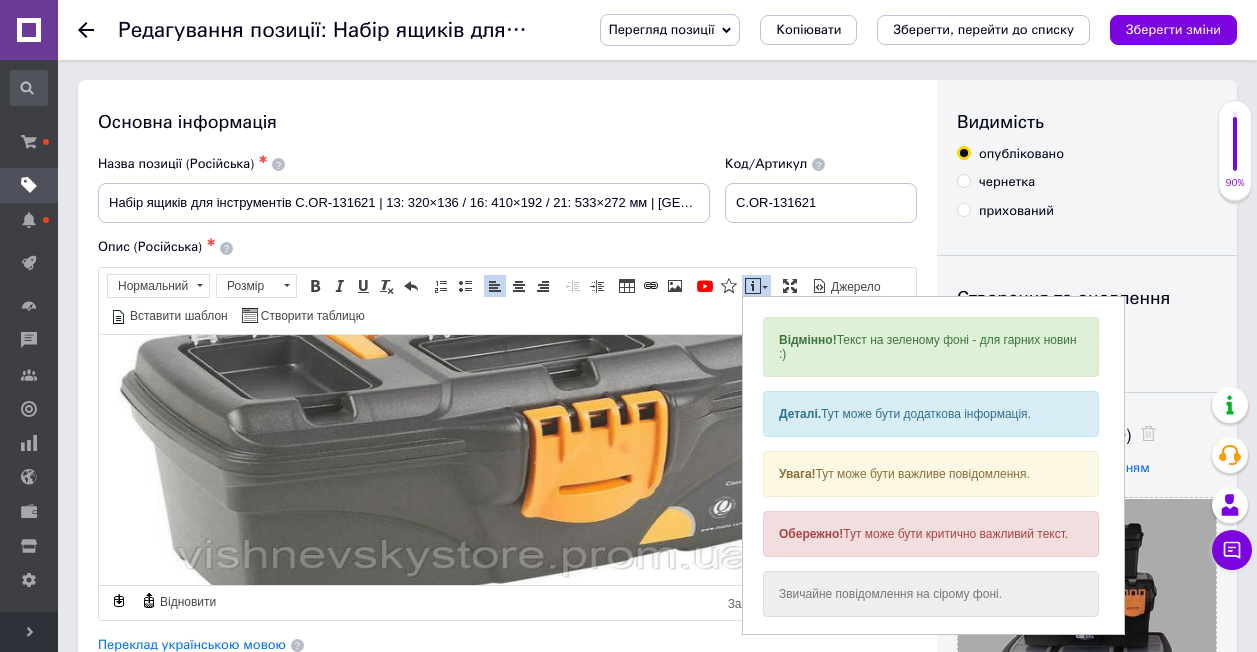 scroll, scrollTop: 1952, scrollLeft: 0, axis: vertical 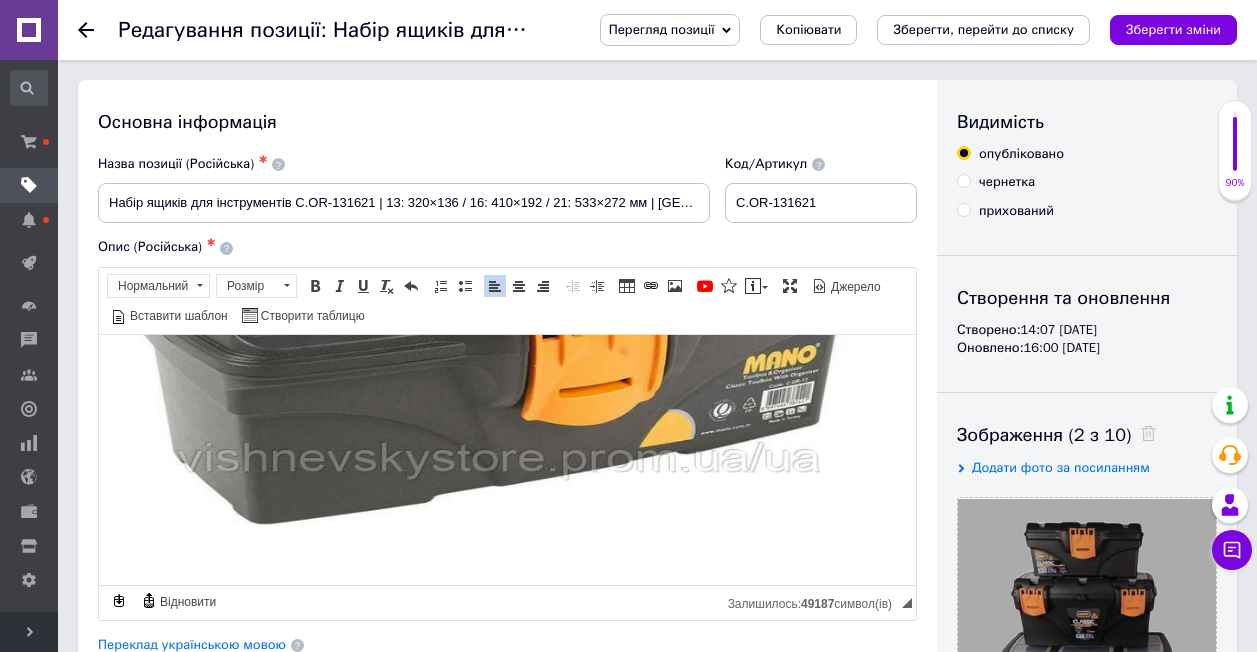 click at bounding box center [507, 556] 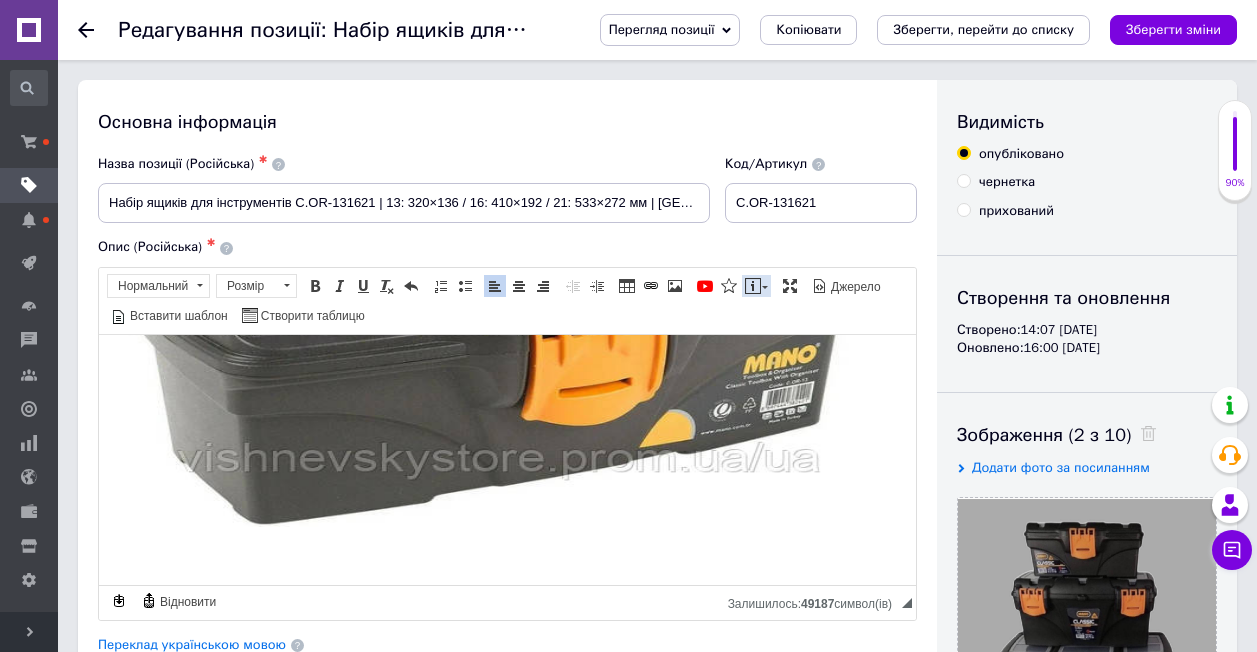 click on "Вставити повідомлення" at bounding box center [756, 286] 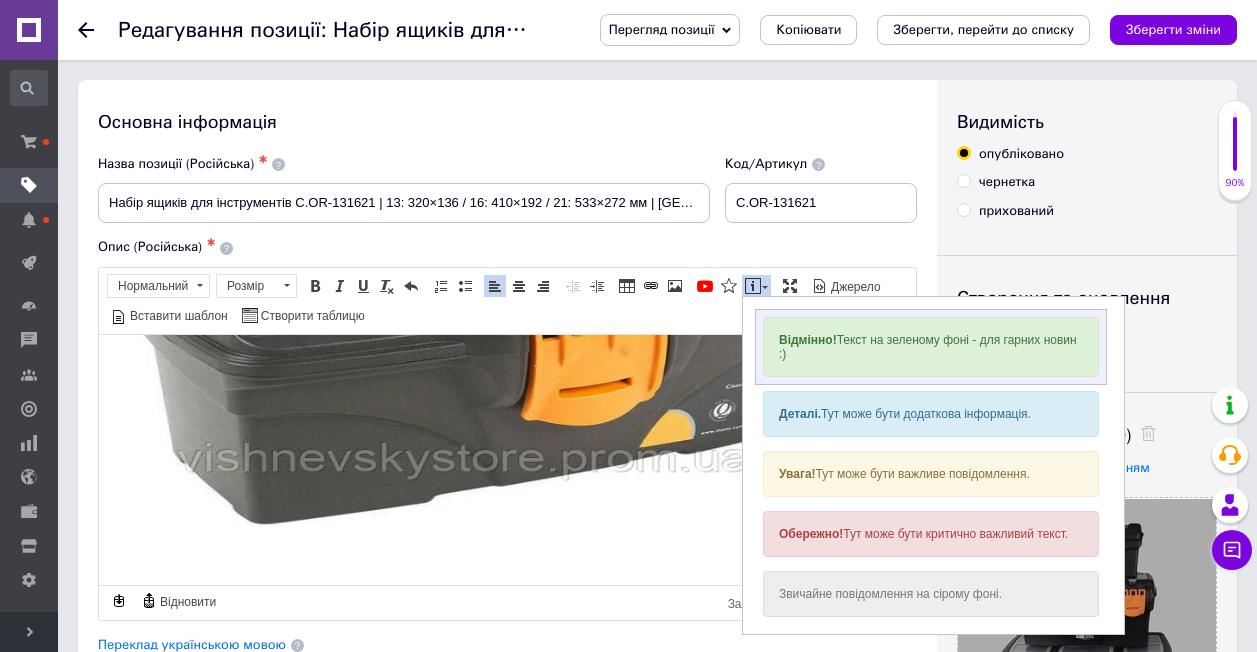 click on "Відмінно!" at bounding box center [808, 339] 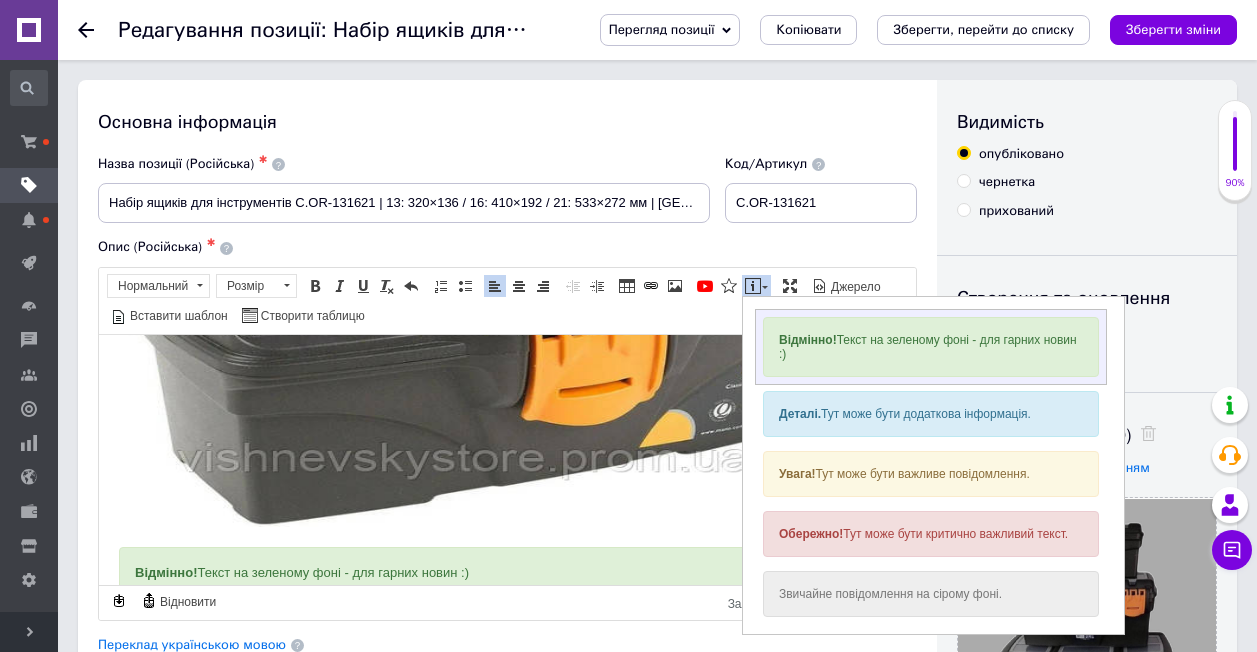 scroll, scrollTop: 1994, scrollLeft: 0, axis: vertical 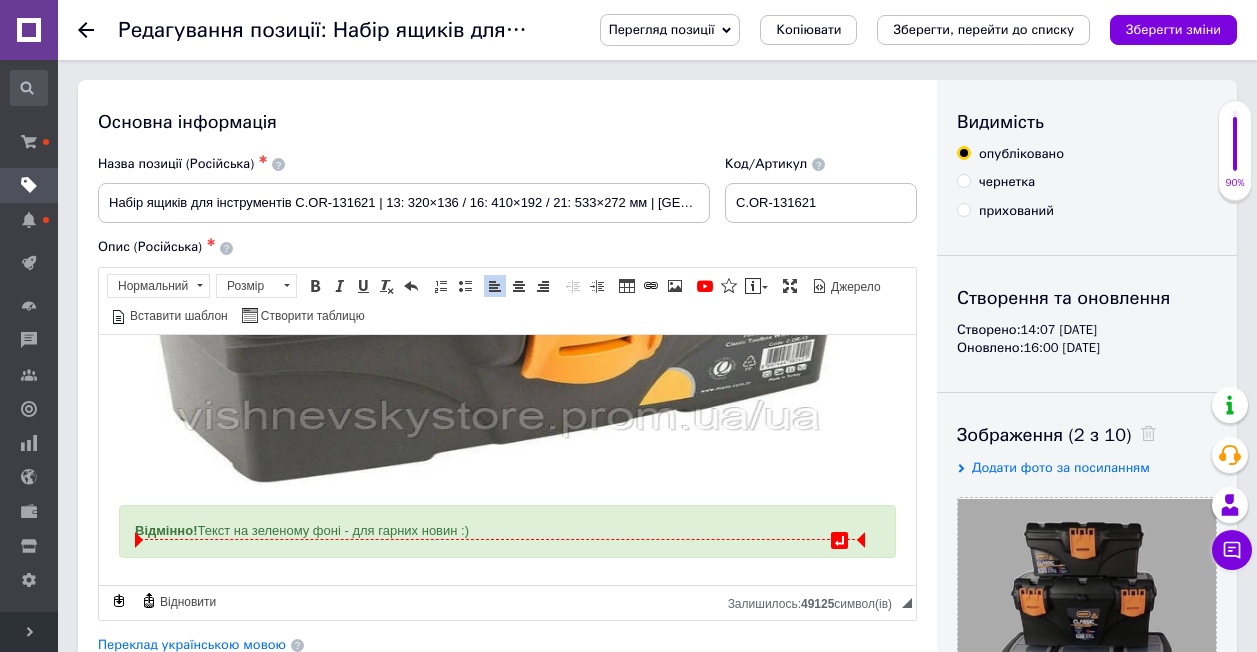drag, startPoint x: 140, startPoint y: 531, endPoint x: 233, endPoint y: 518, distance: 93.904205 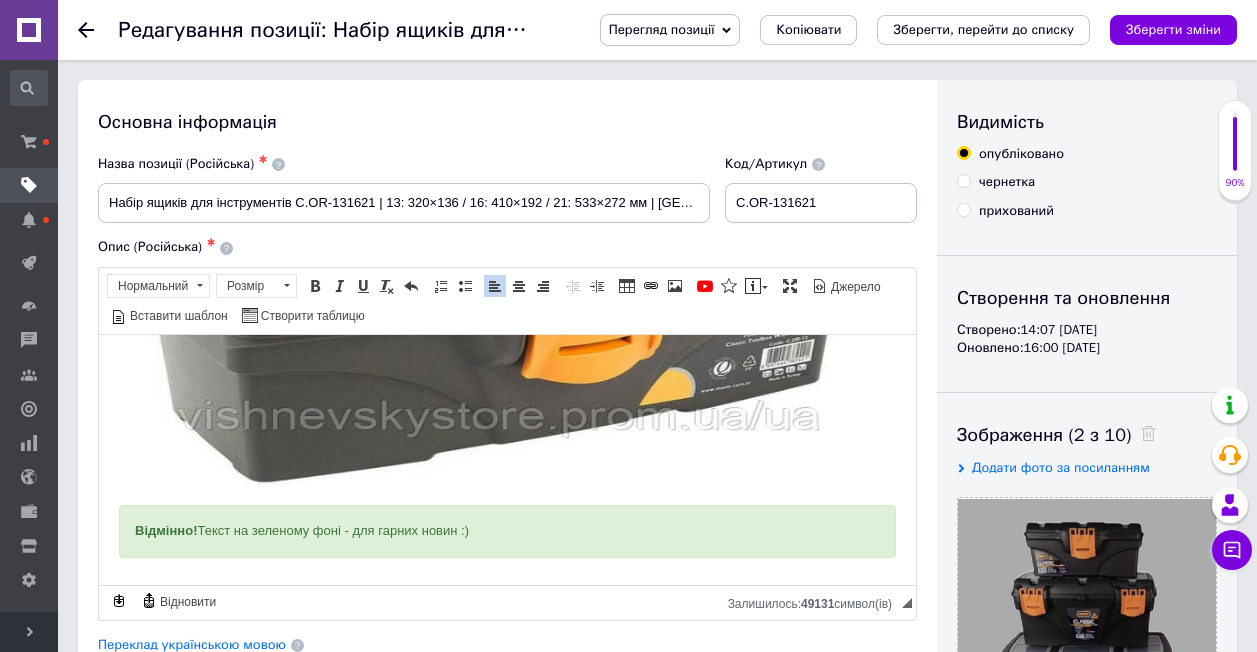 drag, startPoint x: 135, startPoint y: 526, endPoint x: 481, endPoint y: 516, distance: 346.14447 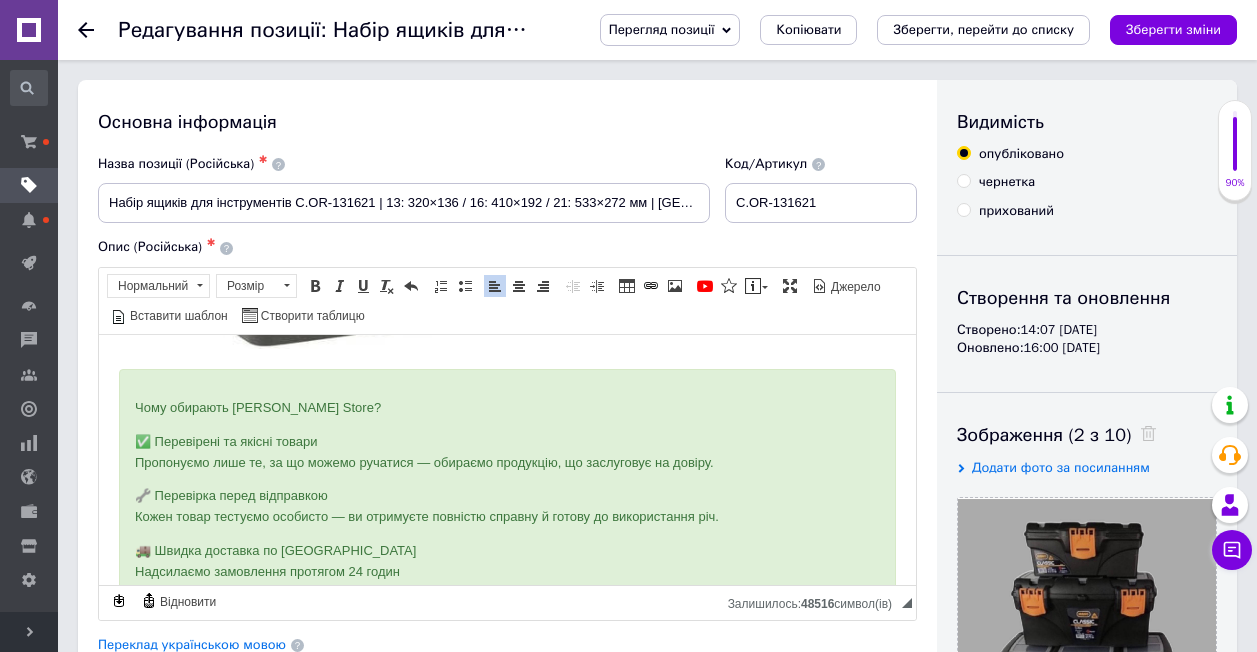 scroll, scrollTop: 2106, scrollLeft: 0, axis: vertical 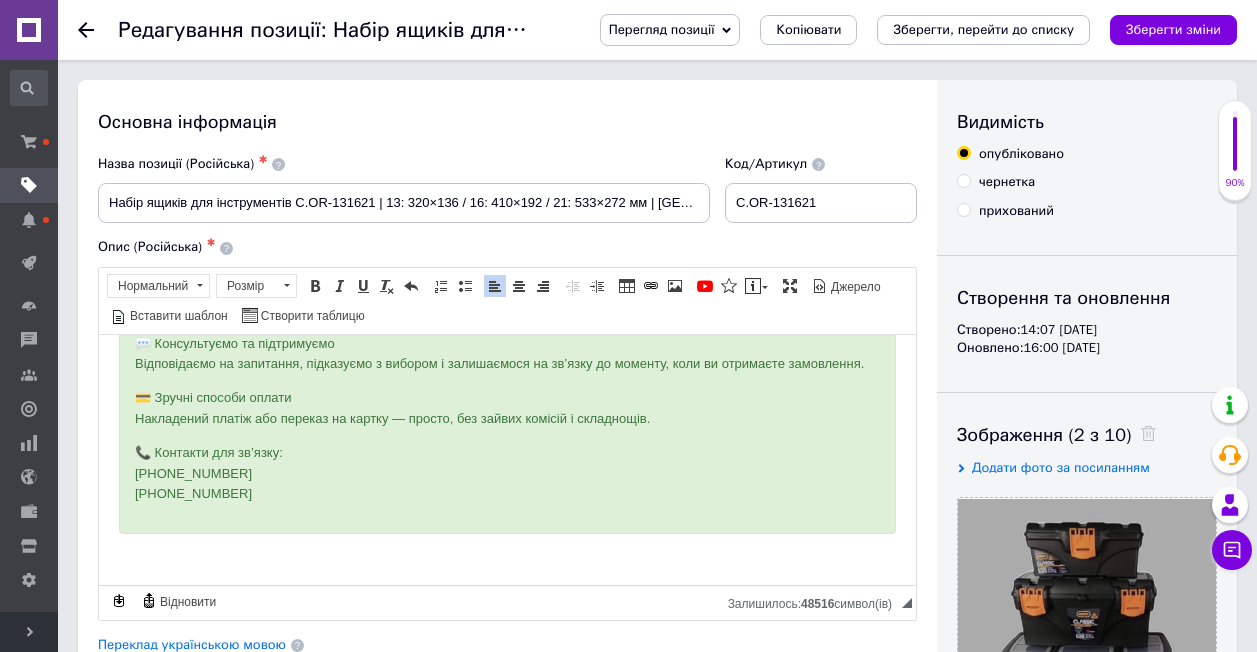 drag, startPoint x: 133, startPoint y: 432, endPoint x: 293, endPoint y: 503, distance: 175.04572 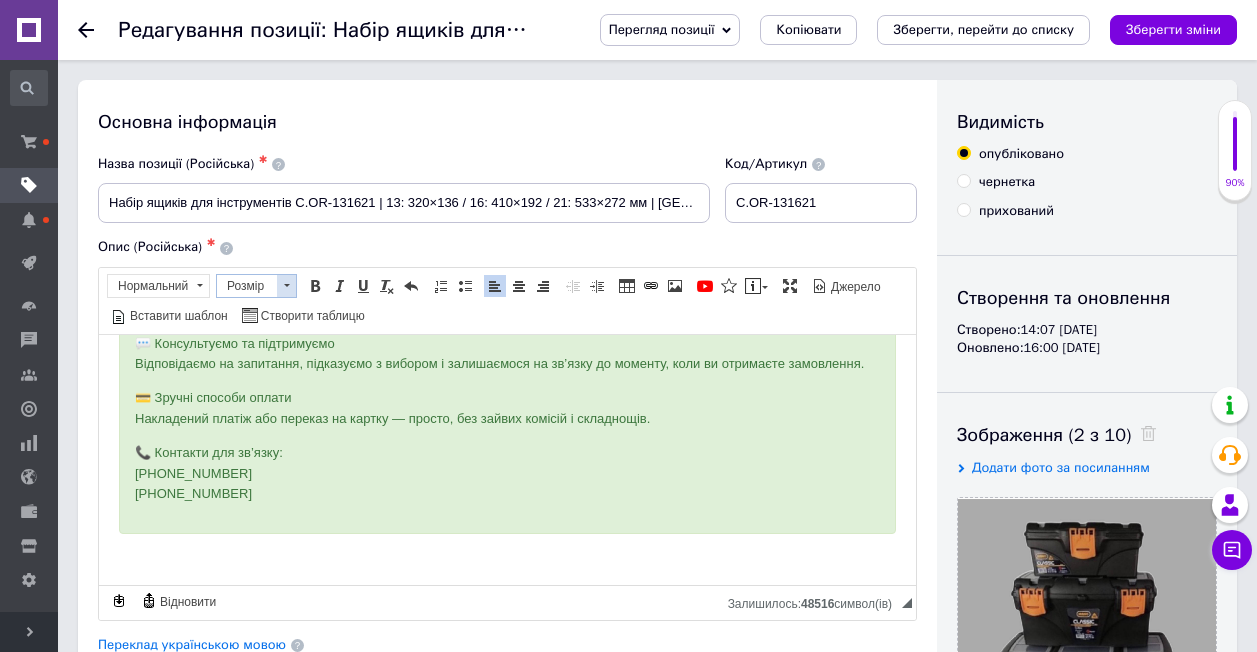 click on "Розмір" at bounding box center (247, 286) 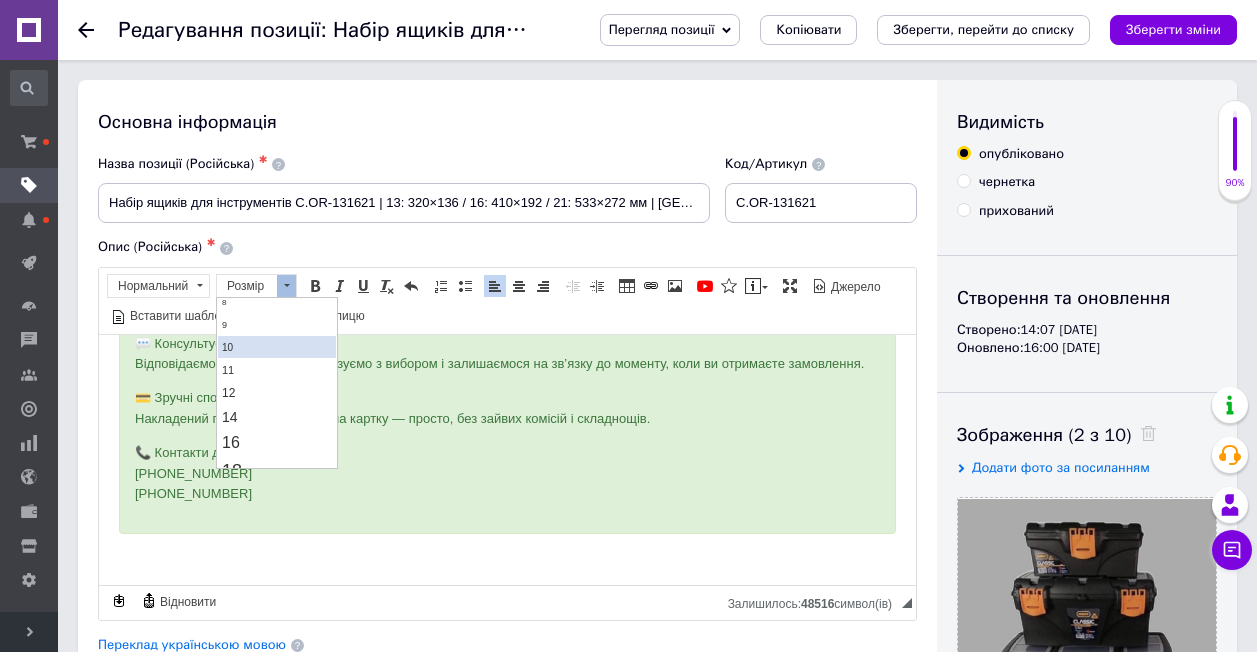 scroll, scrollTop: 100, scrollLeft: 0, axis: vertical 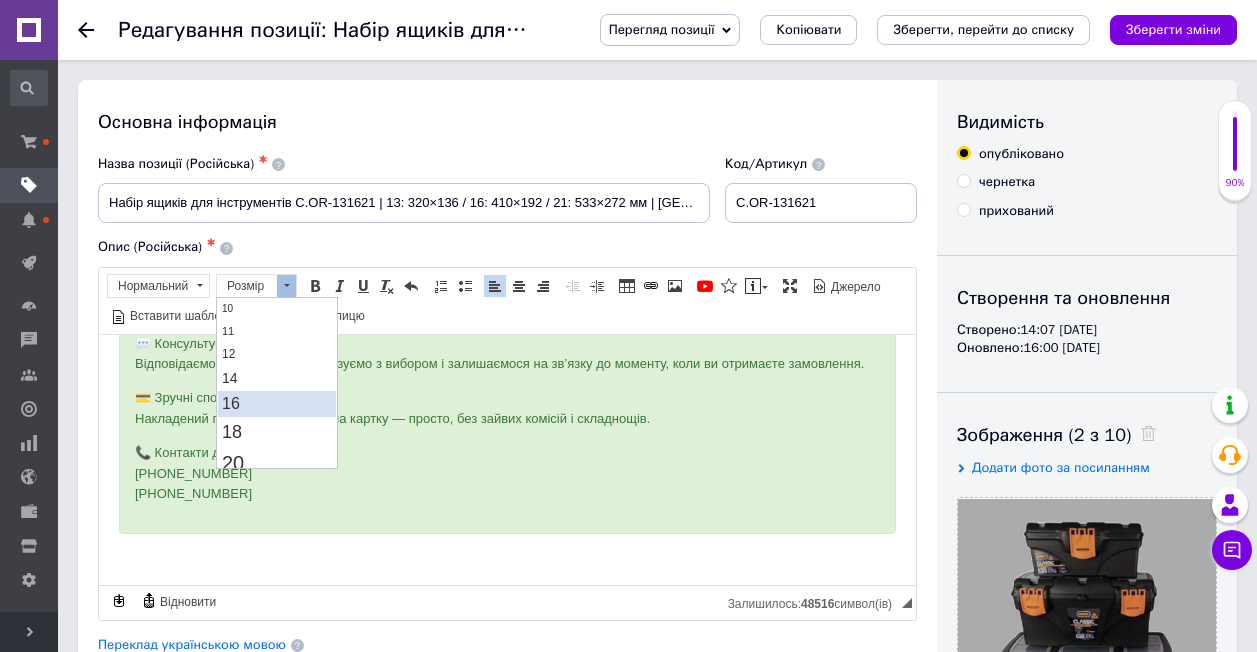 click on "16" at bounding box center (277, 403) 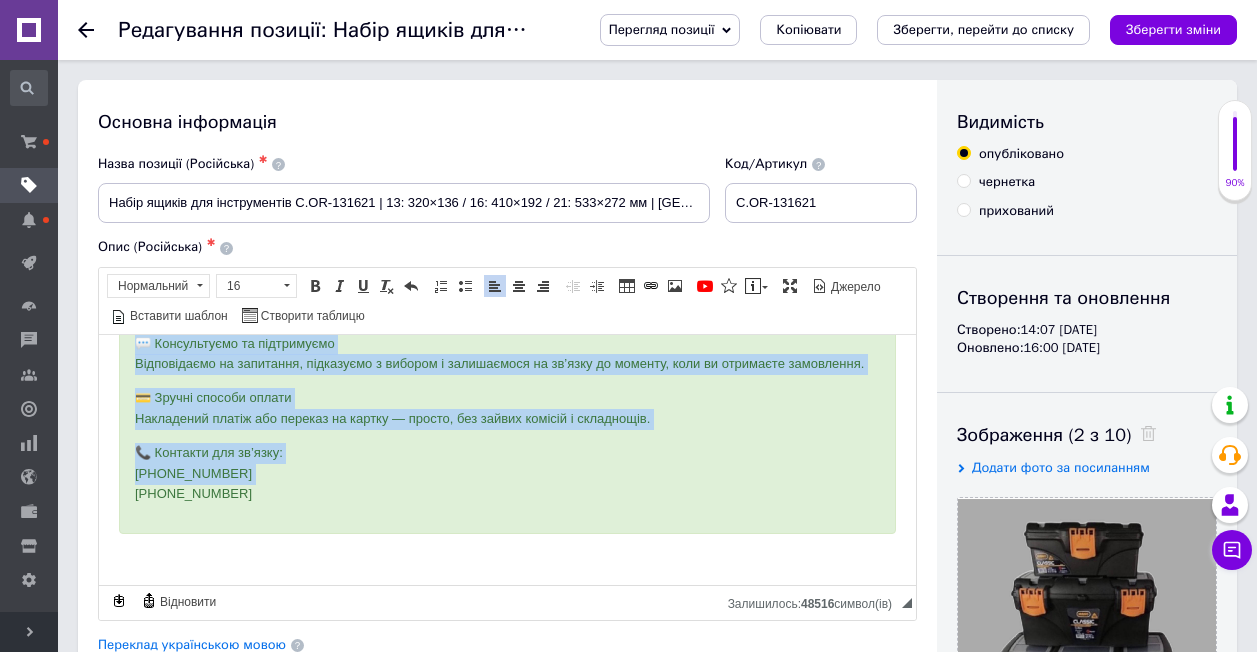 scroll, scrollTop: 0, scrollLeft: 0, axis: both 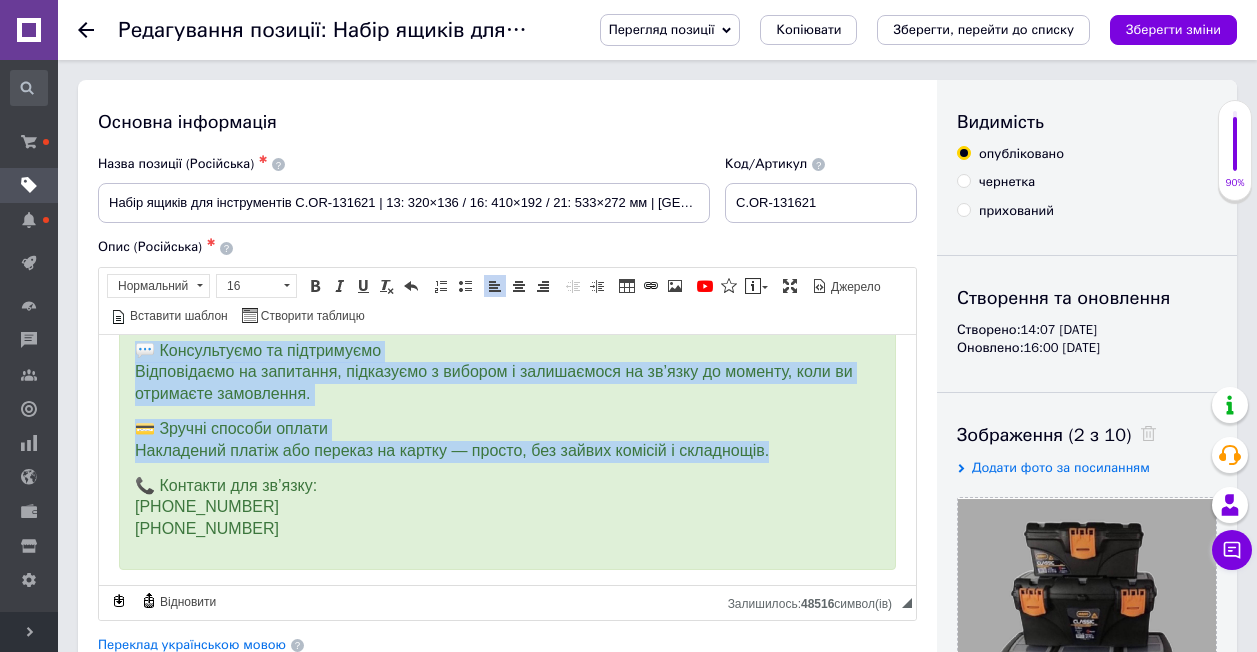 click on "📞 Контакти для зв’язку: [PHONE_NUMBER] [PHONE_NUMBER]" at bounding box center [507, 507] 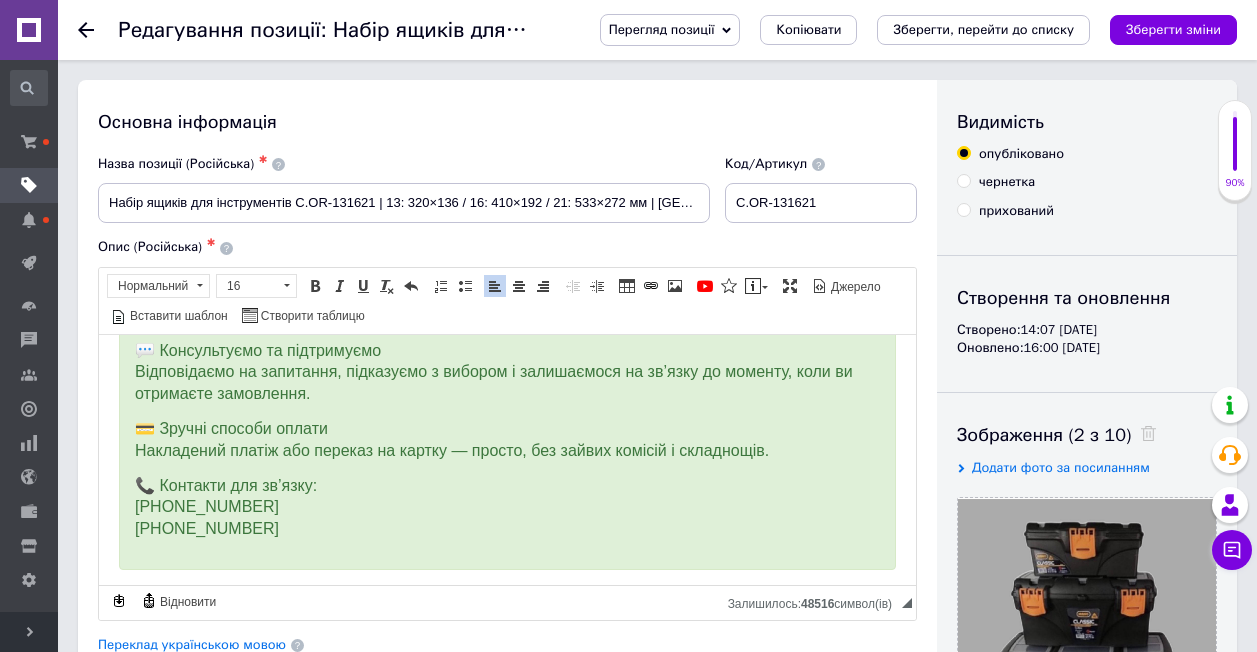 drag, startPoint x: 136, startPoint y: 480, endPoint x: 302, endPoint y: 534, distance: 174.56232 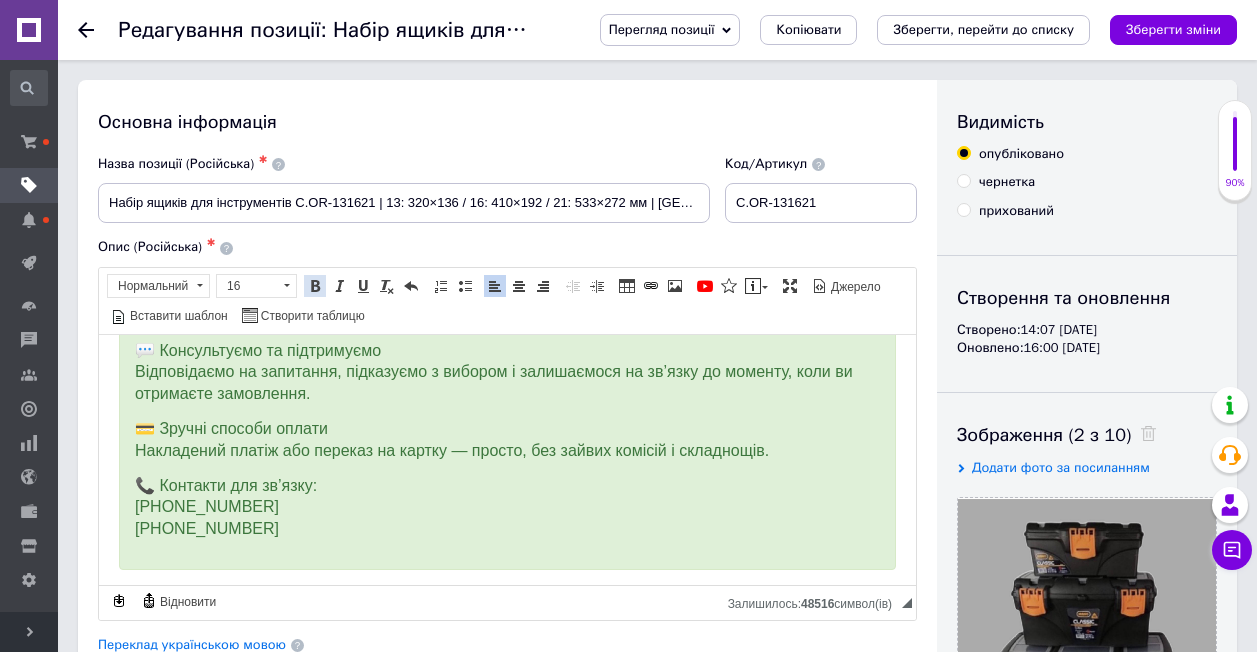 click on "Жирний  Сполучення клавіш Ctrl+B" at bounding box center (315, 286) 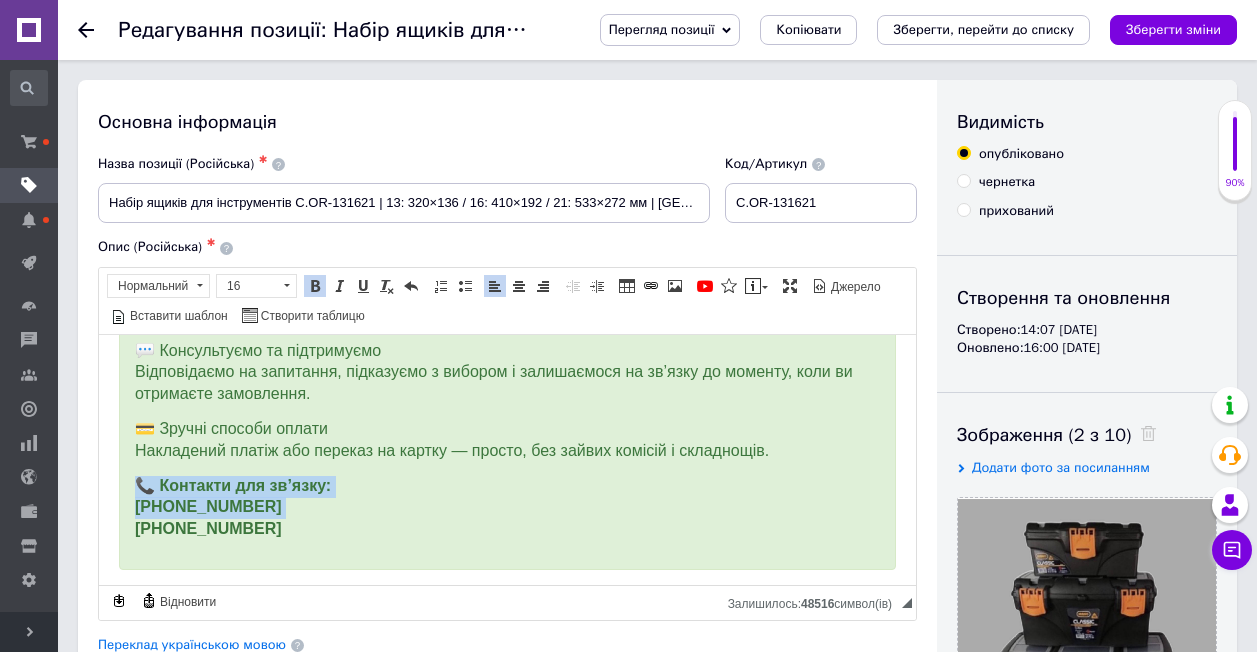 click on "📞 Контакти для зв’язку: [PHONE_NUMBER] [PHONE_NUMBER]" at bounding box center (507, 507) 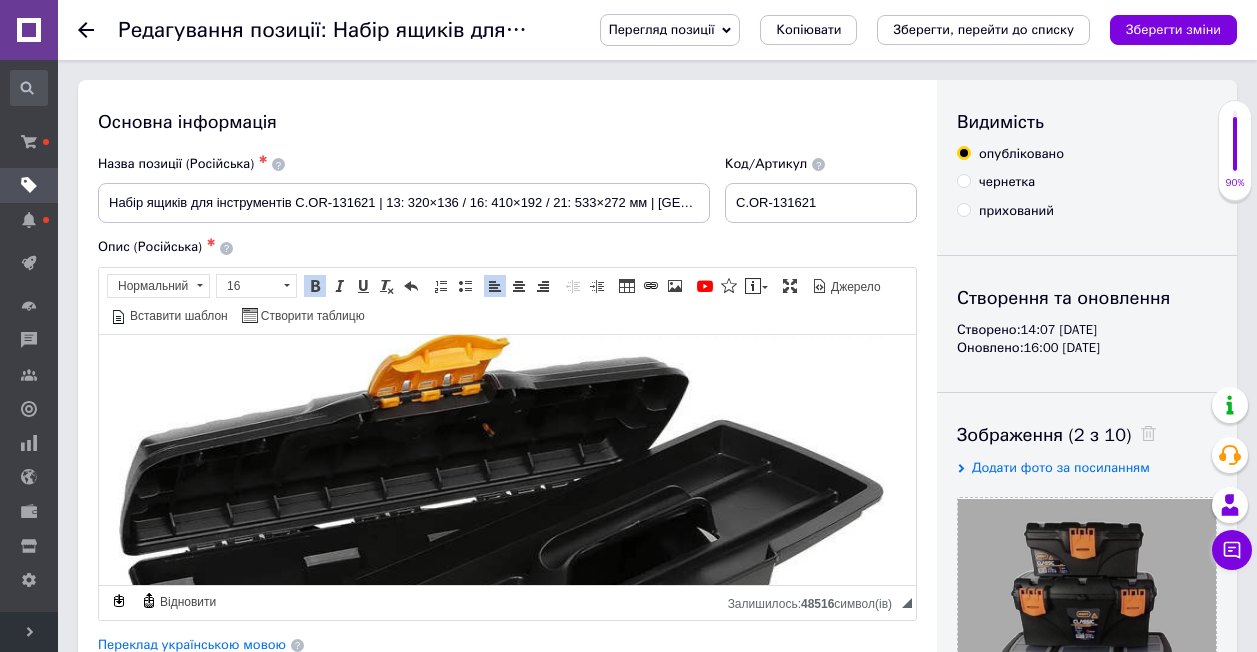 scroll, scrollTop: 0, scrollLeft: 0, axis: both 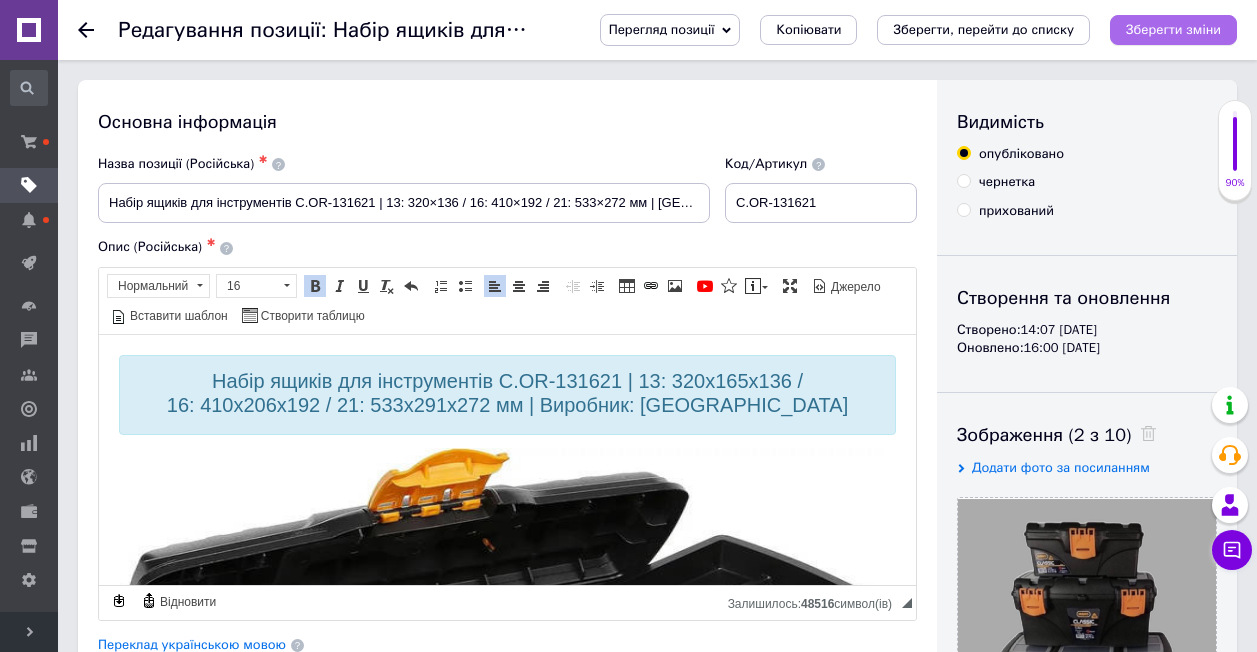 click on "Зберегти зміни" at bounding box center (1173, 29) 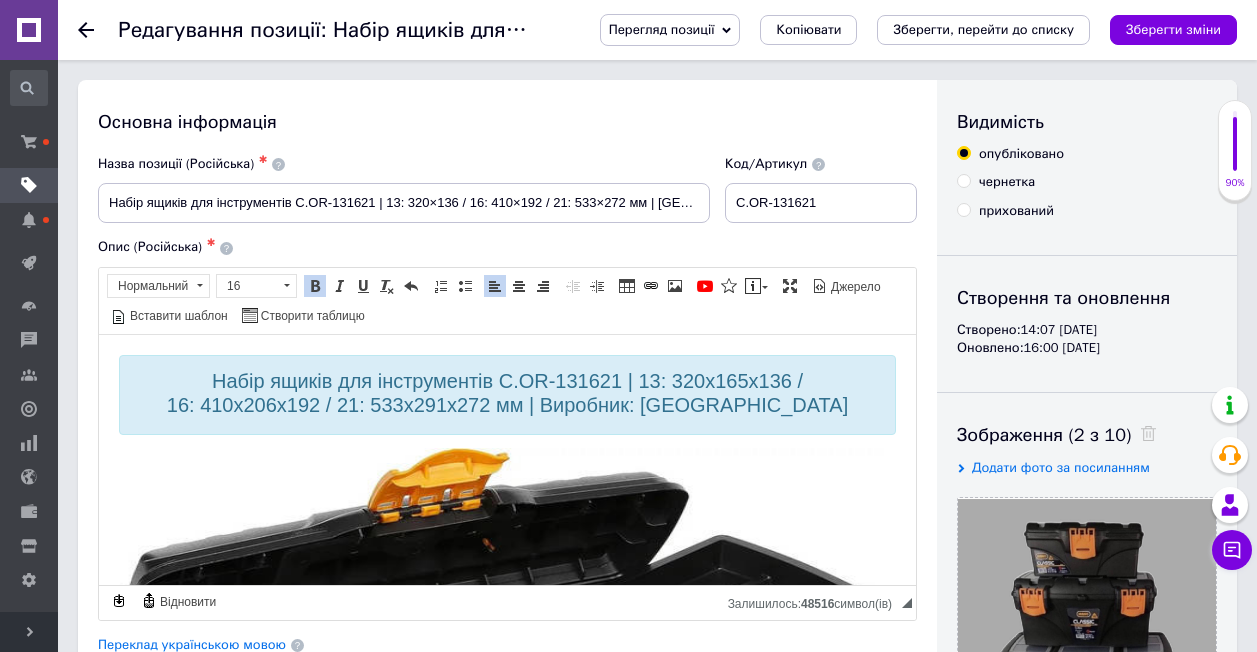 drag, startPoint x: 1018, startPoint y: 4, endPoint x: 612, endPoint y: 95, distance: 416.0733 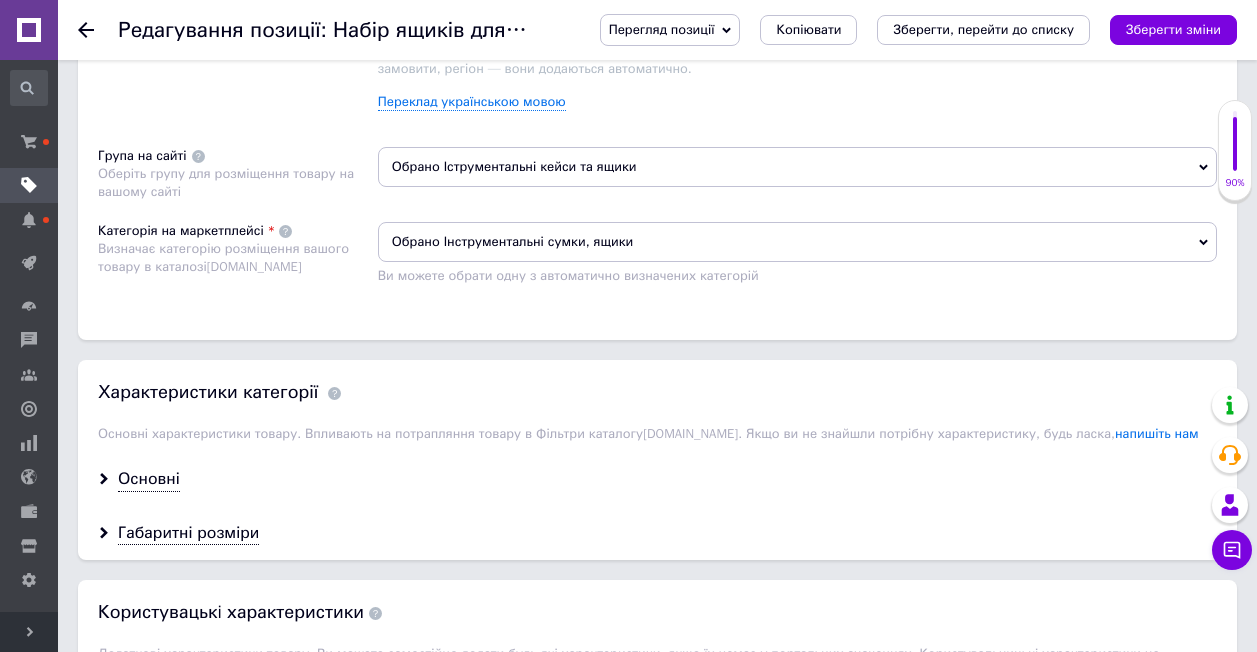 scroll, scrollTop: 1800, scrollLeft: 0, axis: vertical 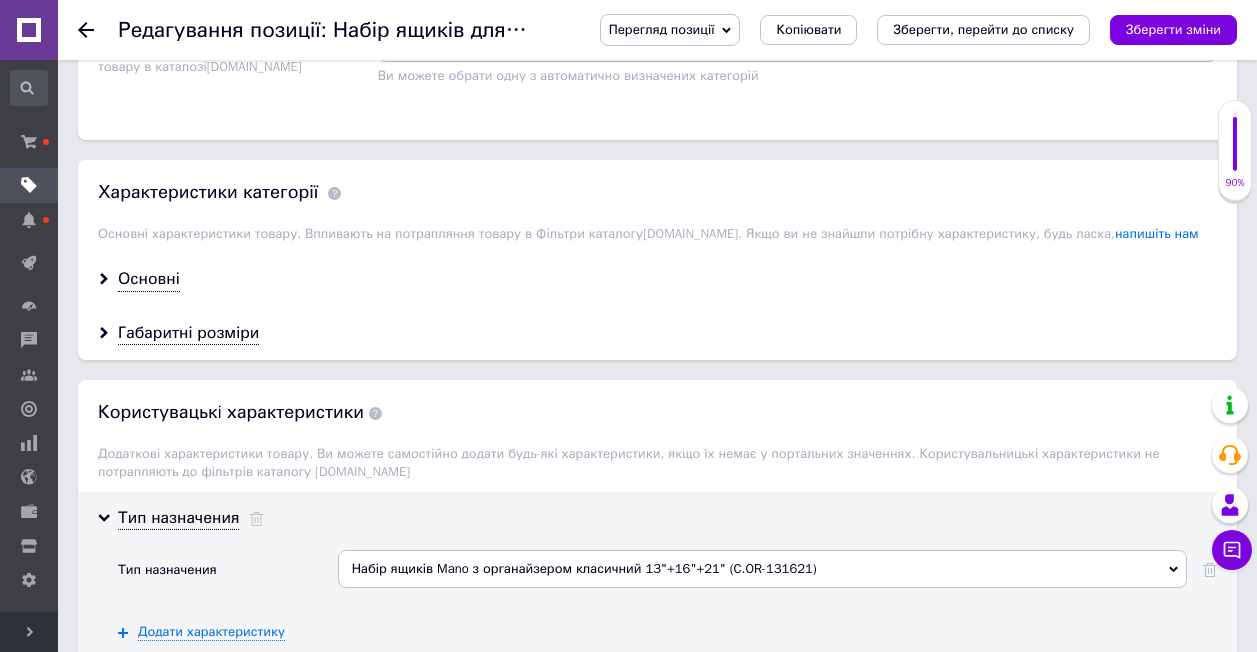 drag, startPoint x: 154, startPoint y: 226, endPoint x: 146, endPoint y: 233, distance: 10.630146 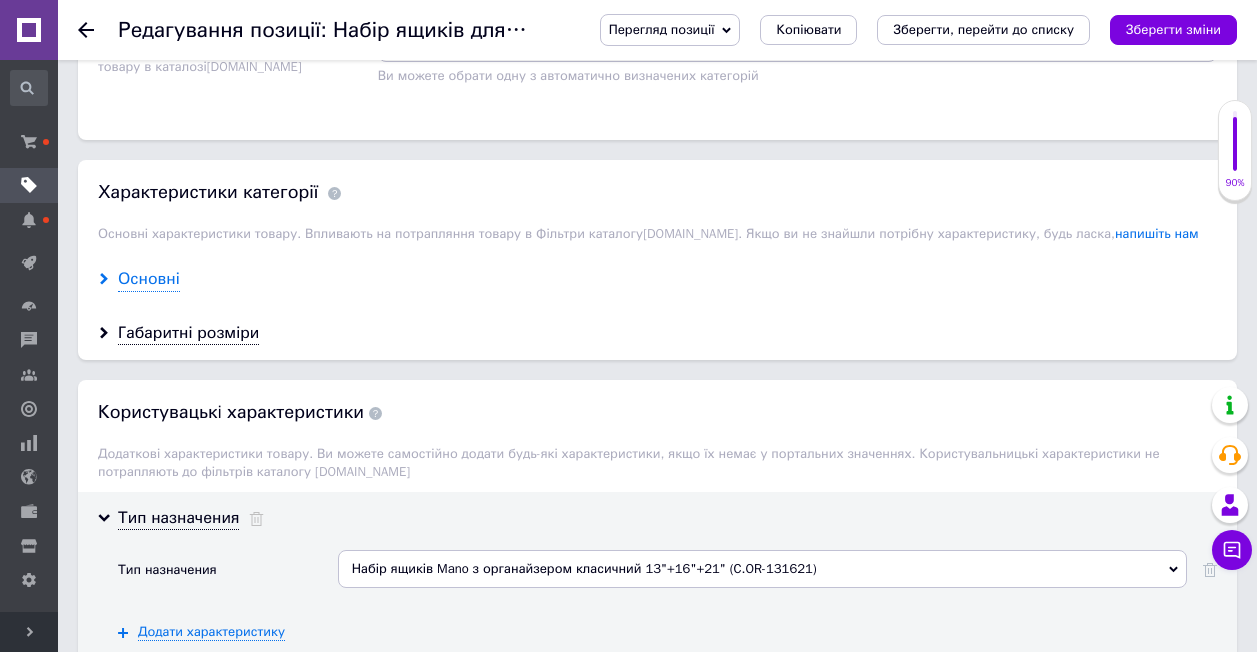 click on "Основні" at bounding box center [149, 279] 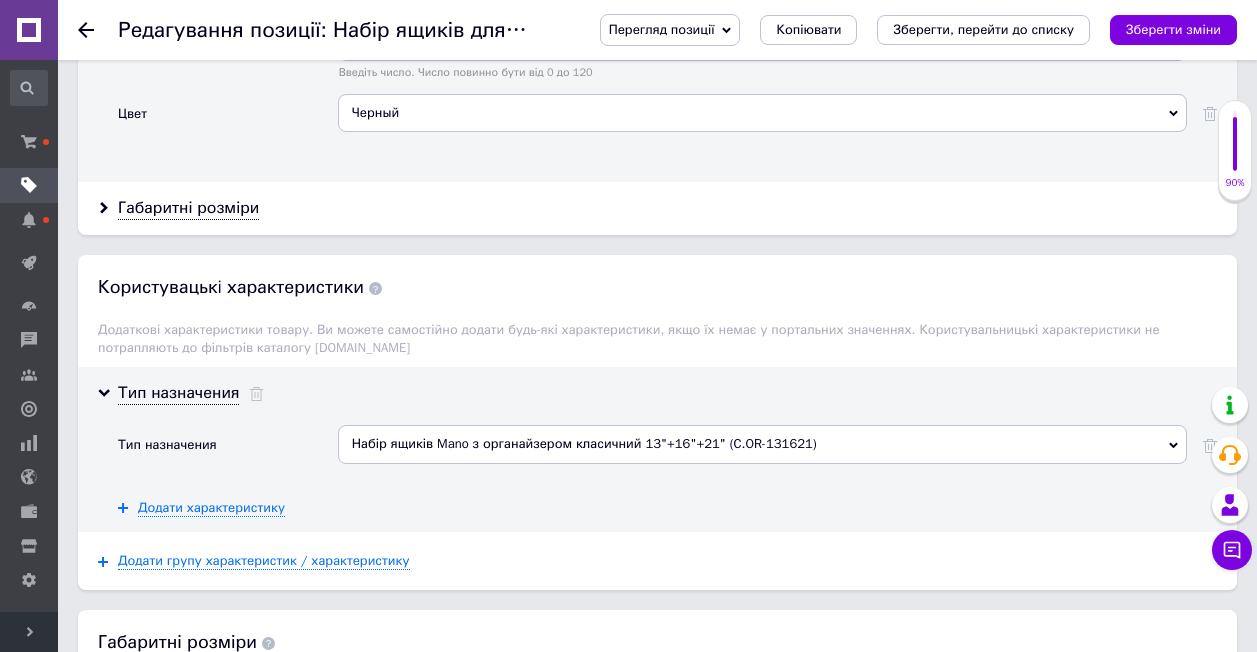 scroll, scrollTop: 2500, scrollLeft: 0, axis: vertical 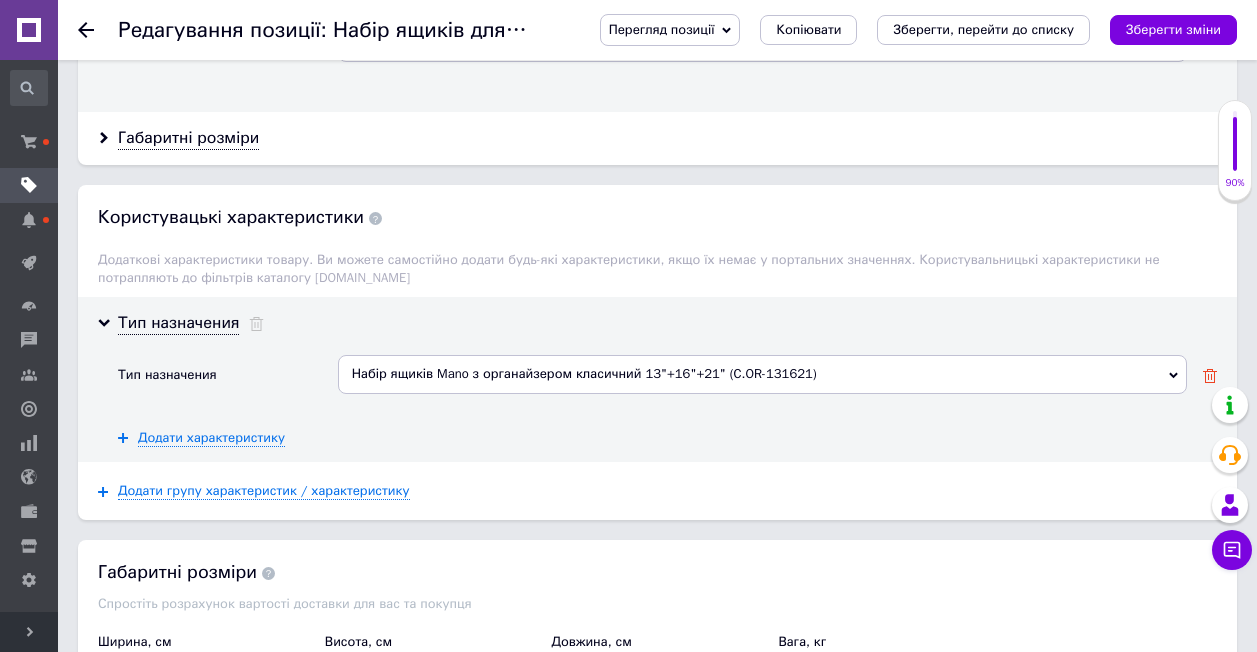 click 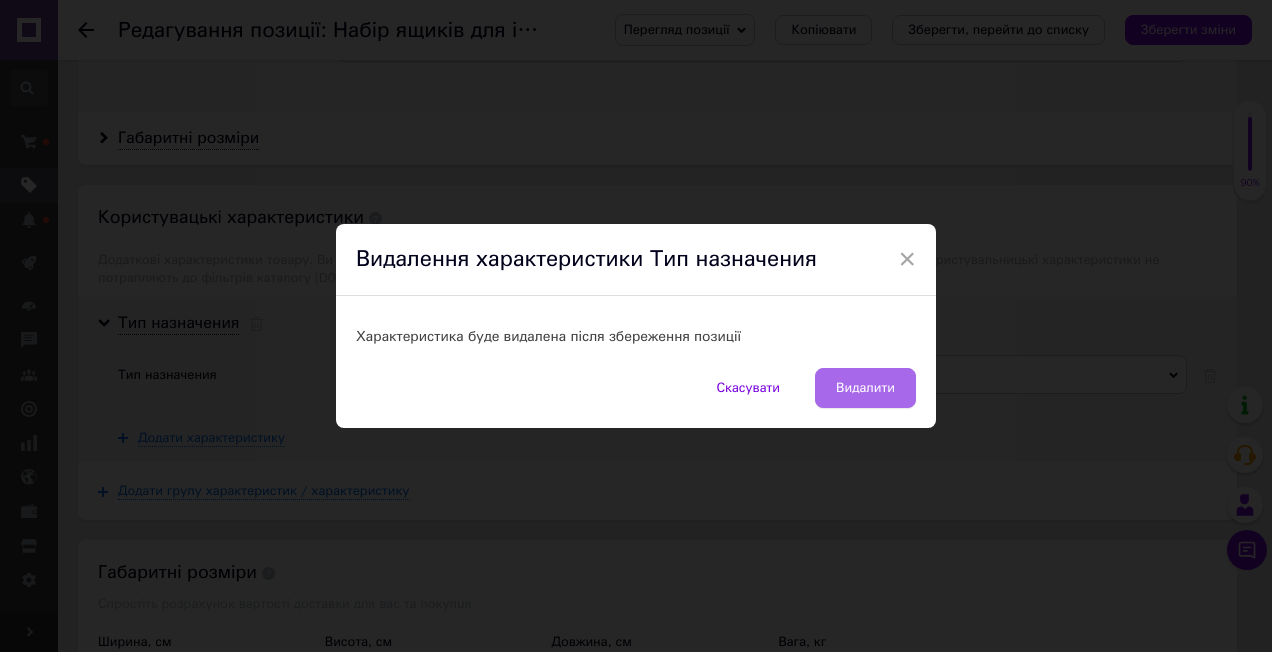 click on "Видалити" at bounding box center [865, 388] 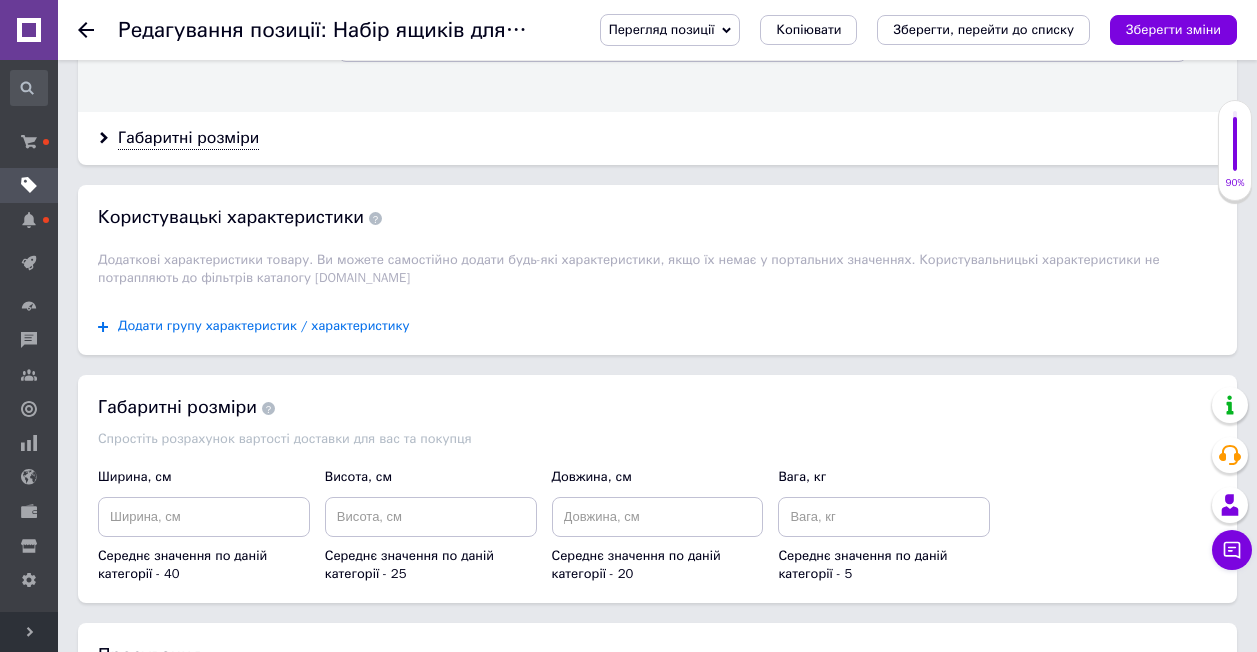 click on "Додати групу характеристик / характеристику" at bounding box center [264, 326] 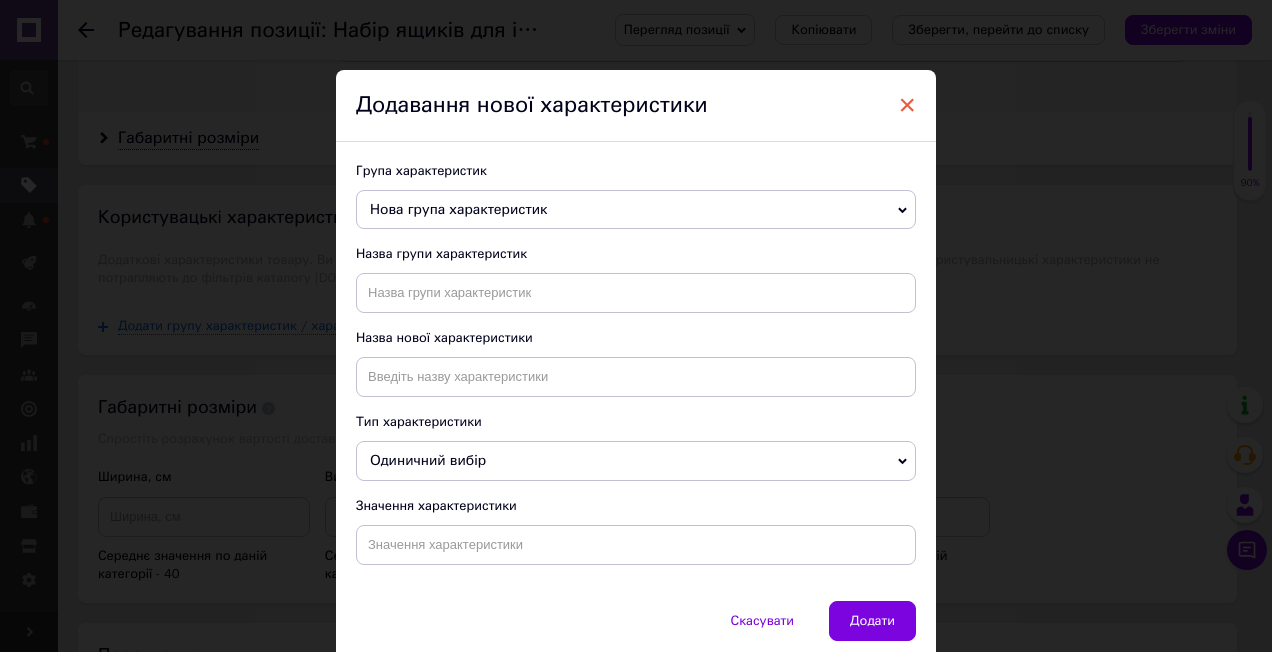 click on "×" at bounding box center [907, 105] 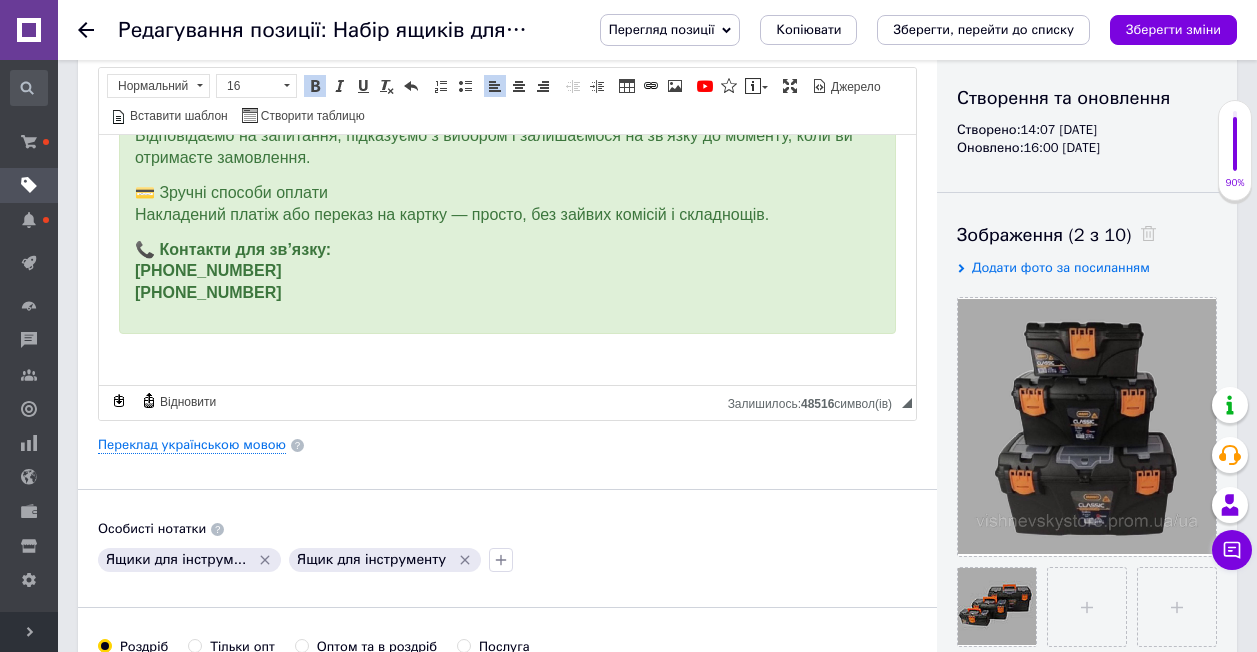 scroll, scrollTop: 0, scrollLeft: 0, axis: both 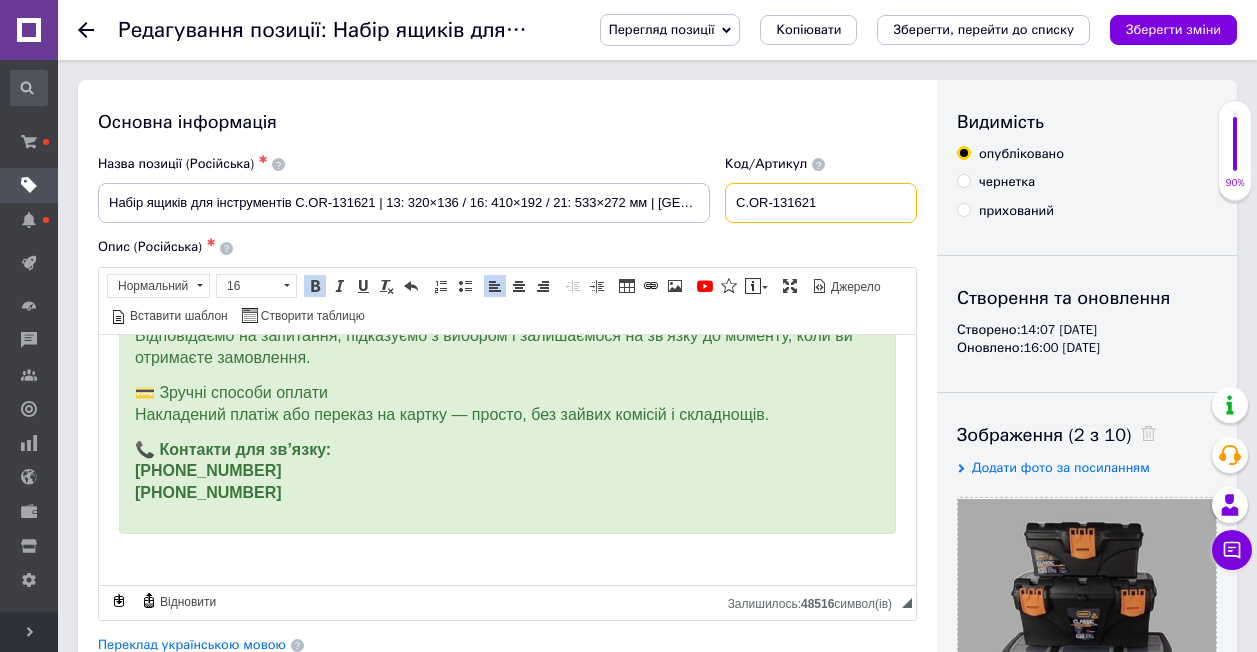 drag, startPoint x: 741, startPoint y: 199, endPoint x: 834, endPoint y: 186, distance: 93.904205 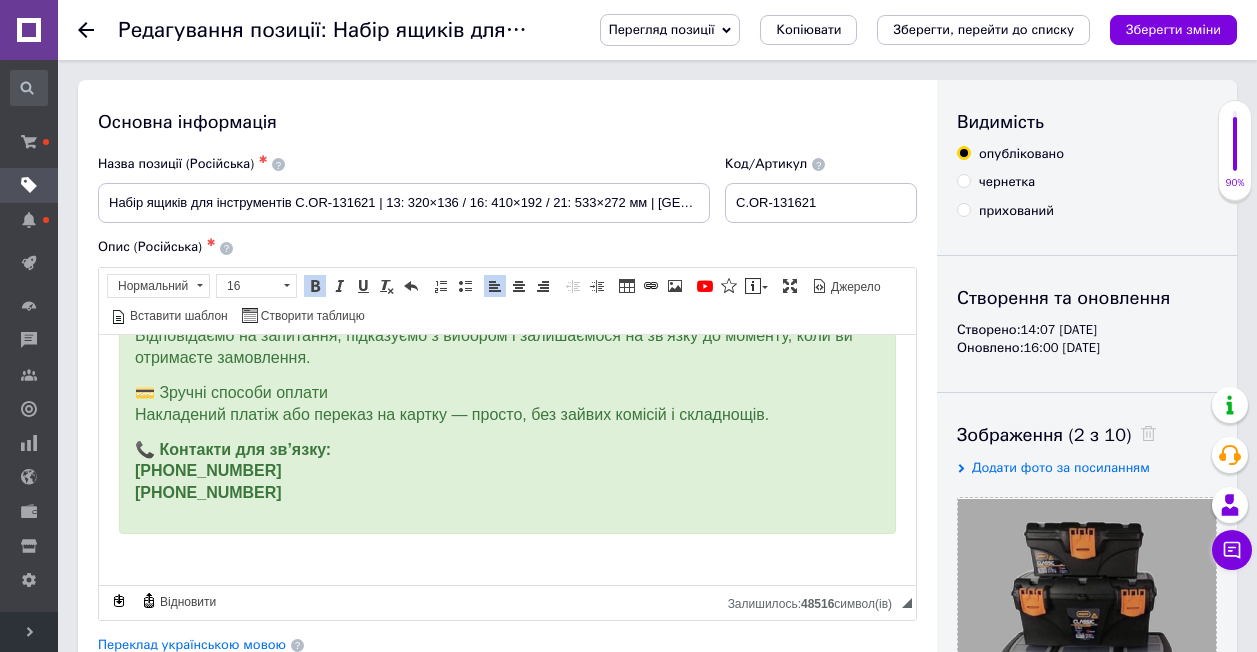 click on "Основна інформація" at bounding box center [507, 122] 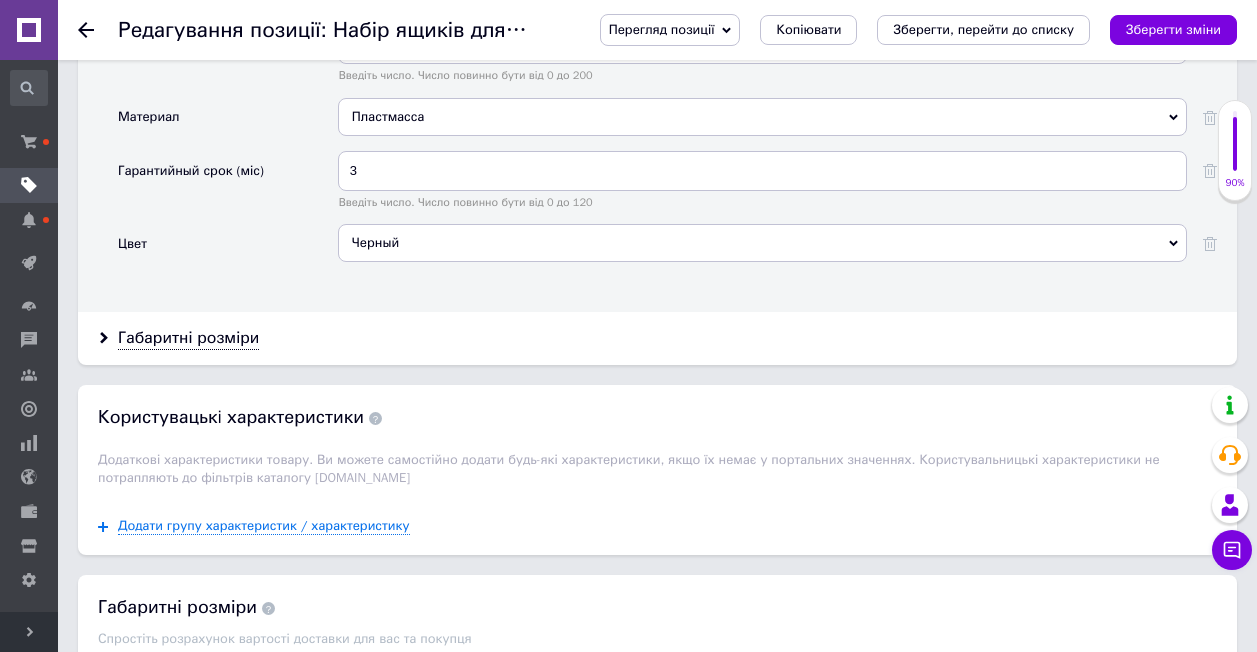 scroll, scrollTop: 2600, scrollLeft: 0, axis: vertical 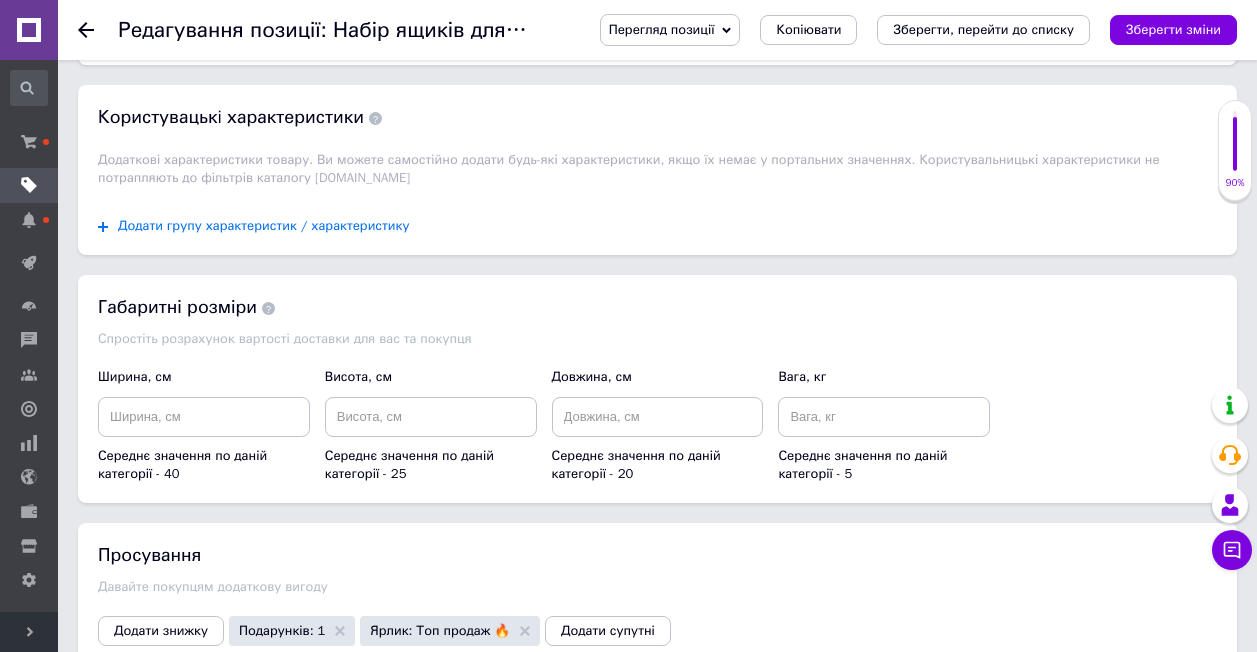 click on "Додати групу характеристик / характеристику" at bounding box center (264, 226) 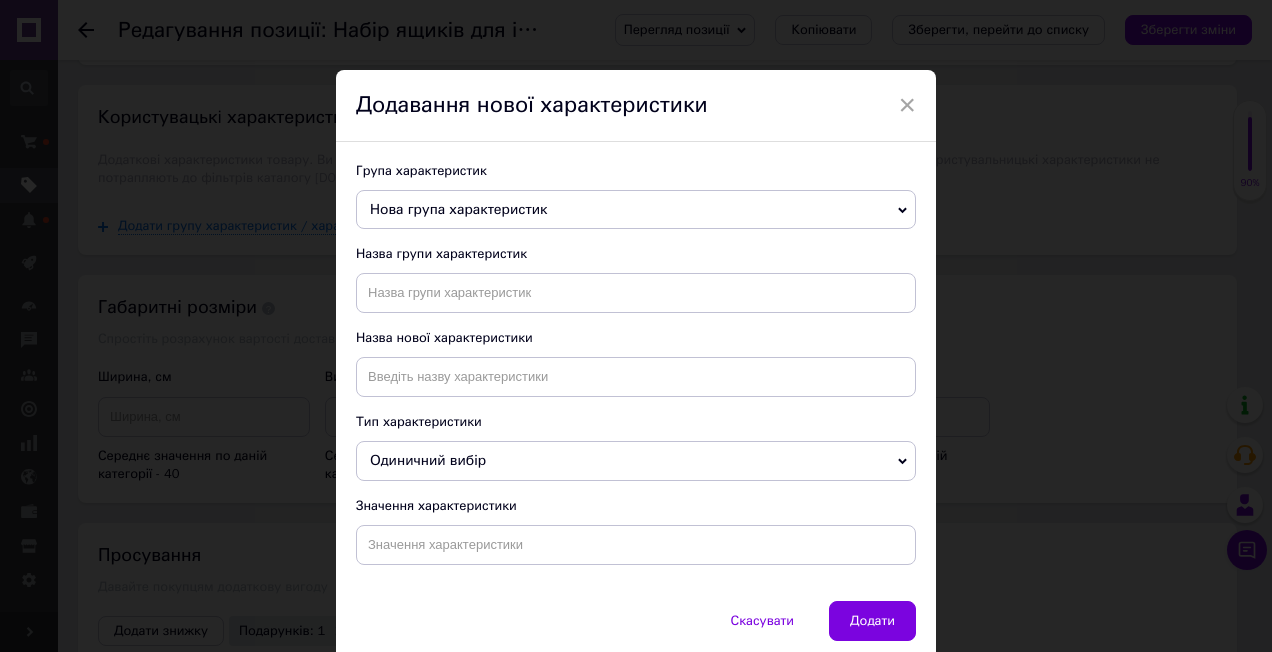 click on "Нова група характеристик" at bounding box center (458, 209) 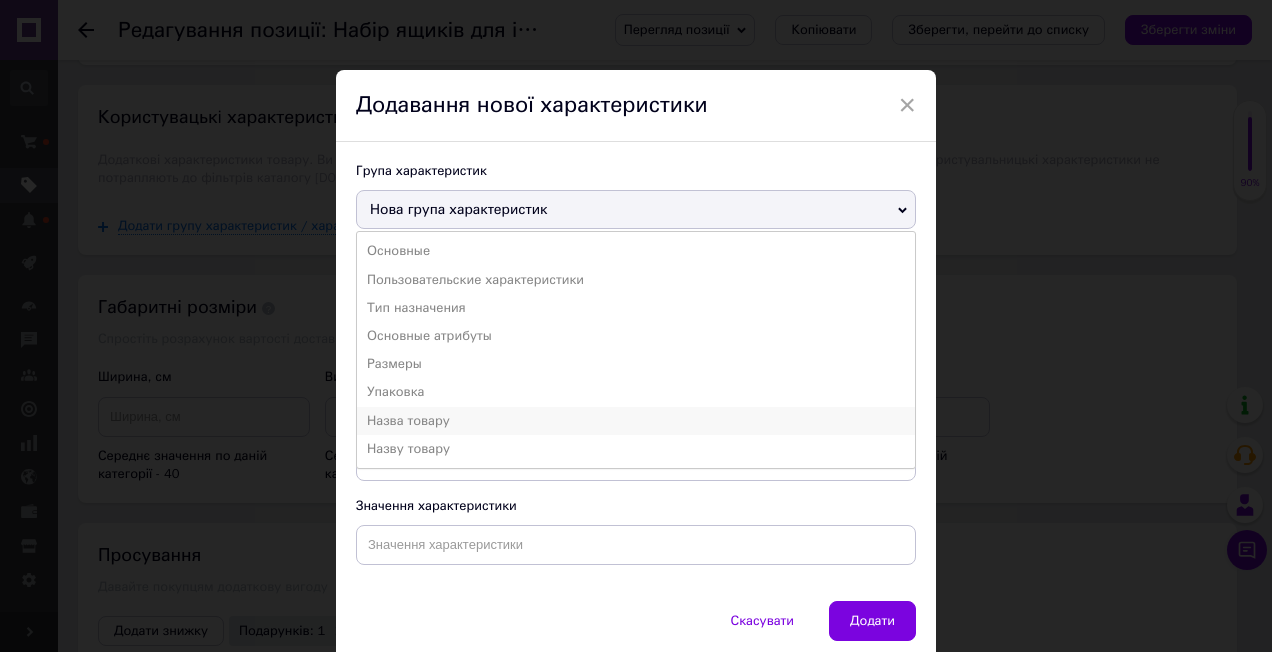 click on "Назва товару" at bounding box center [636, 421] 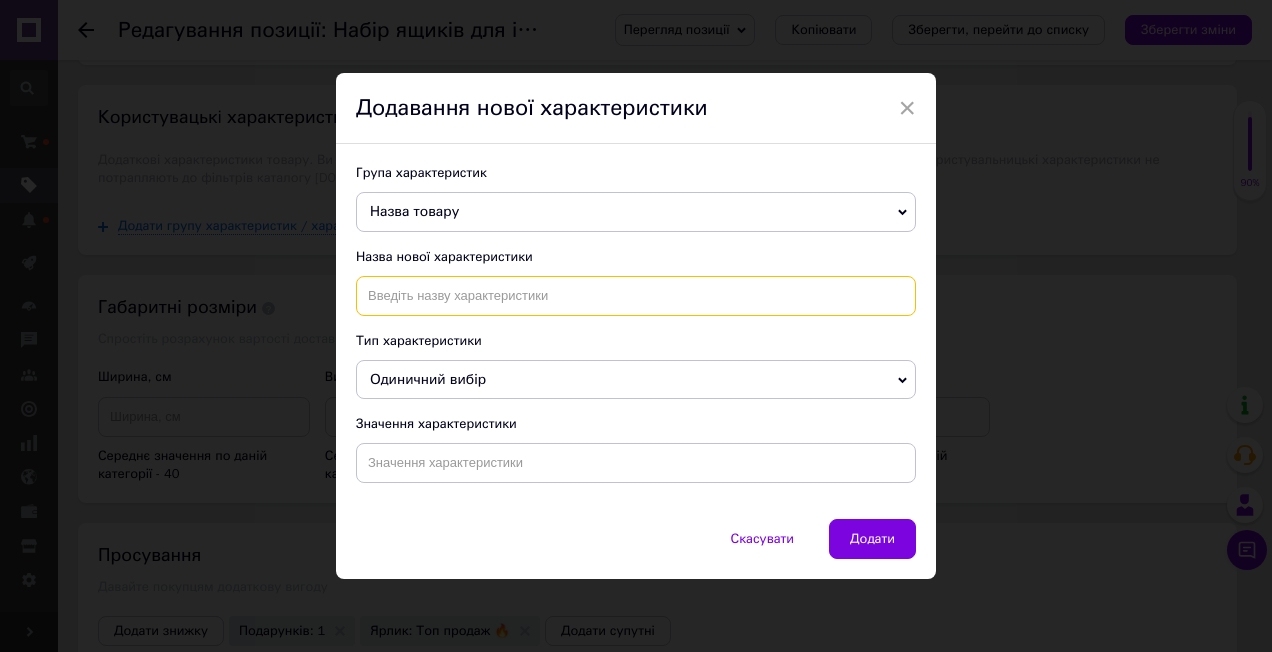 click at bounding box center (636, 296) 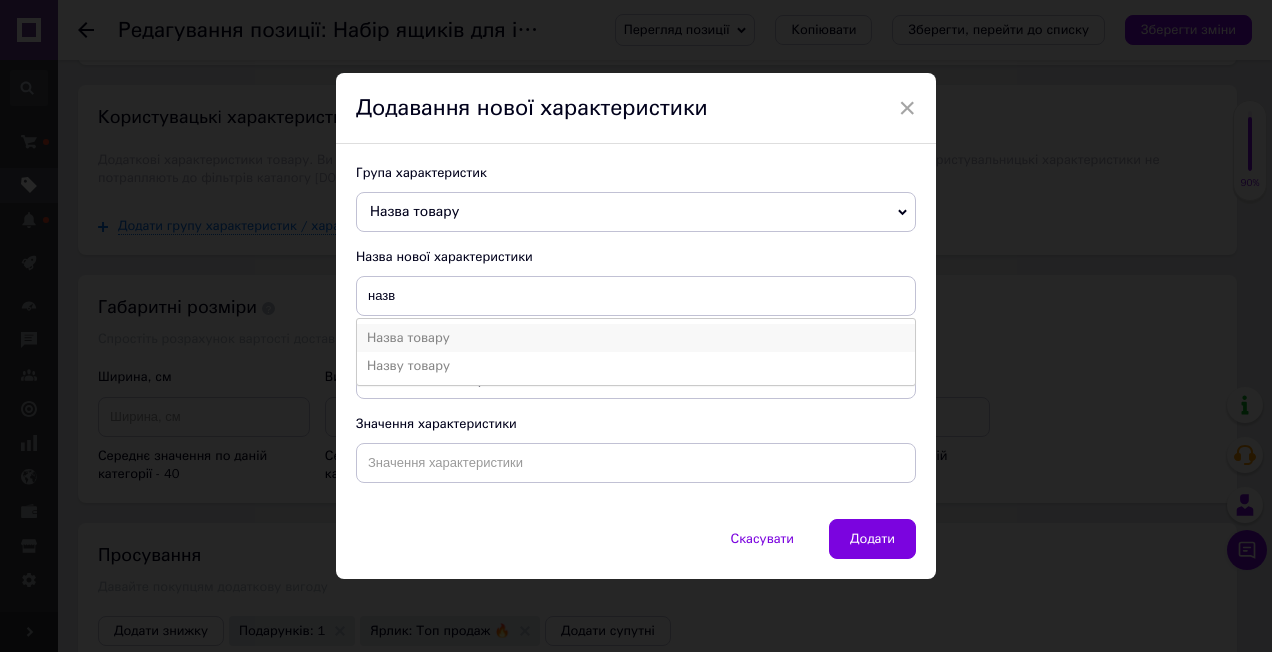 click on "Назва товару" at bounding box center [636, 338] 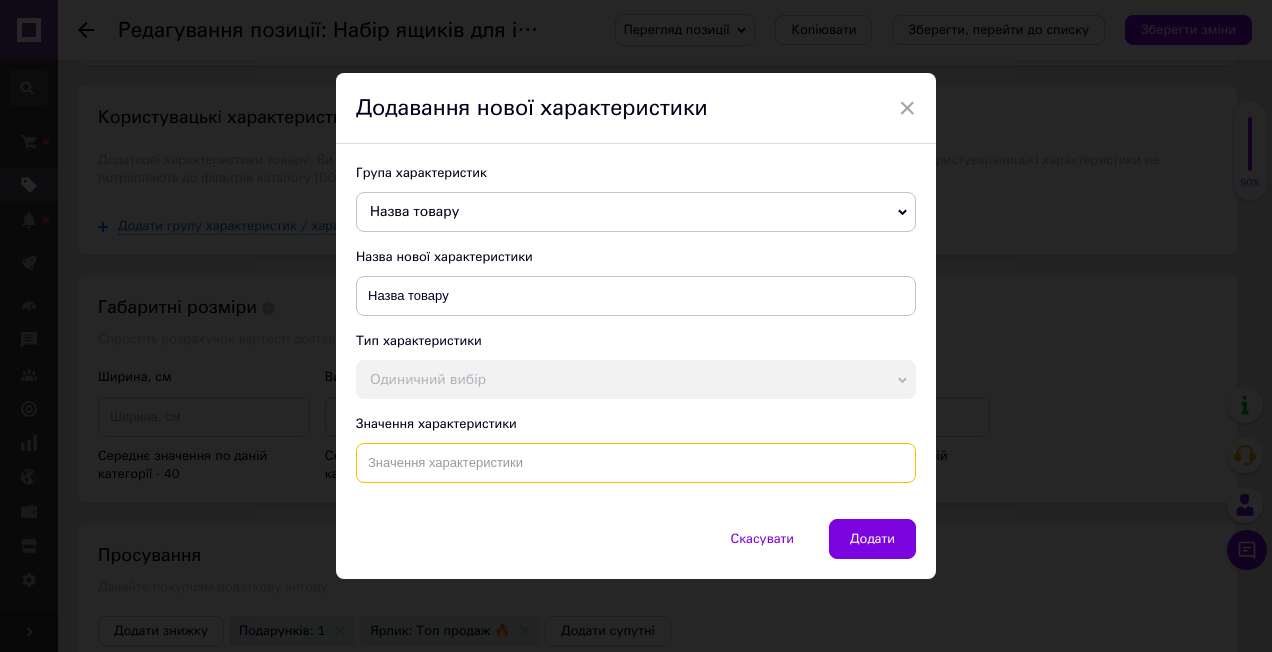 click at bounding box center (636, 463) 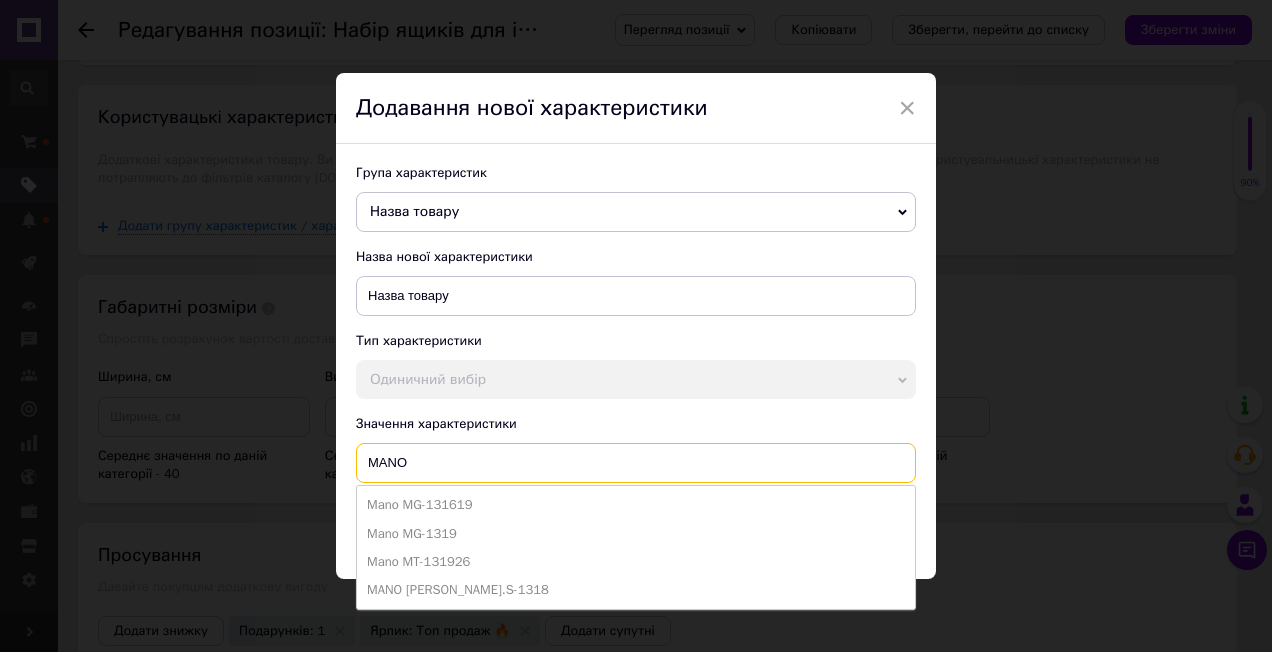paste on "C.OR-131621" 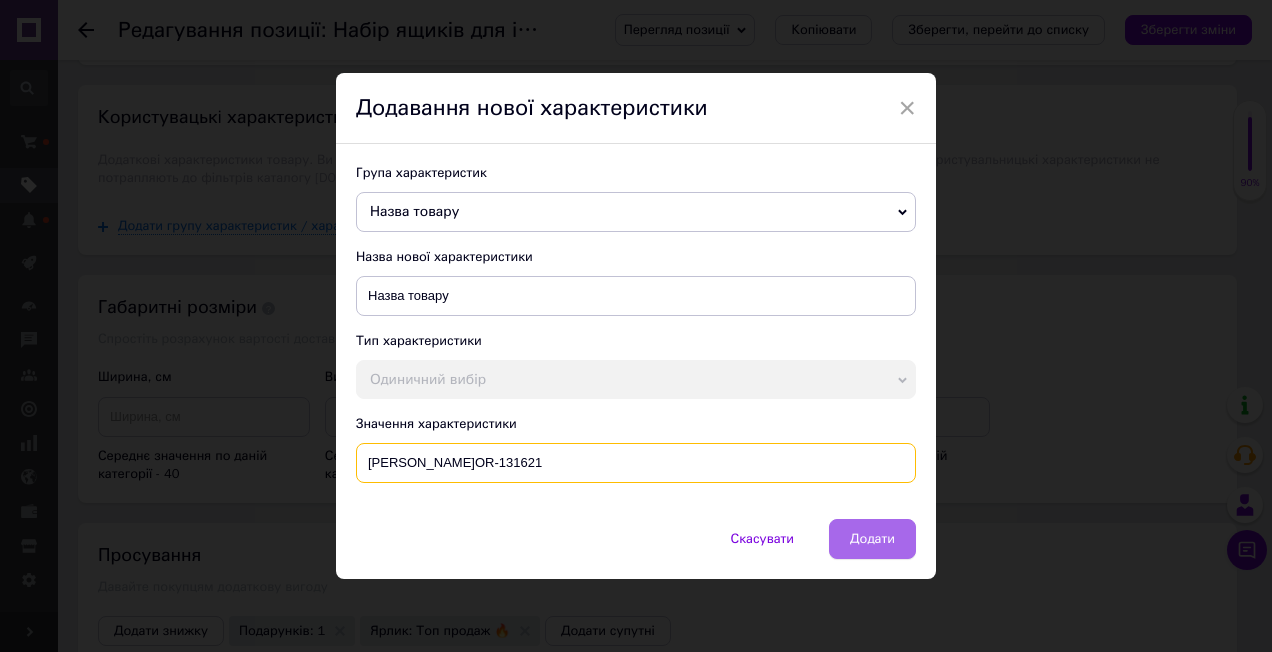 type on "[PERSON_NAME]OR-131621" 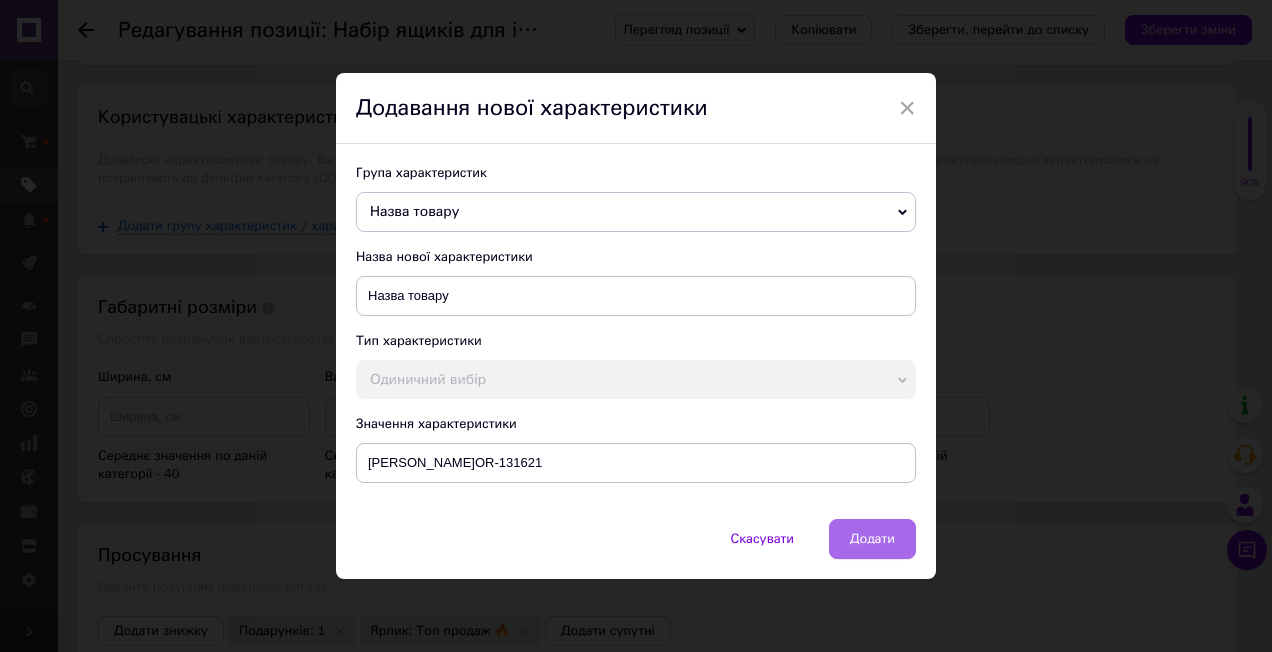 click on "Додати" at bounding box center (872, 539) 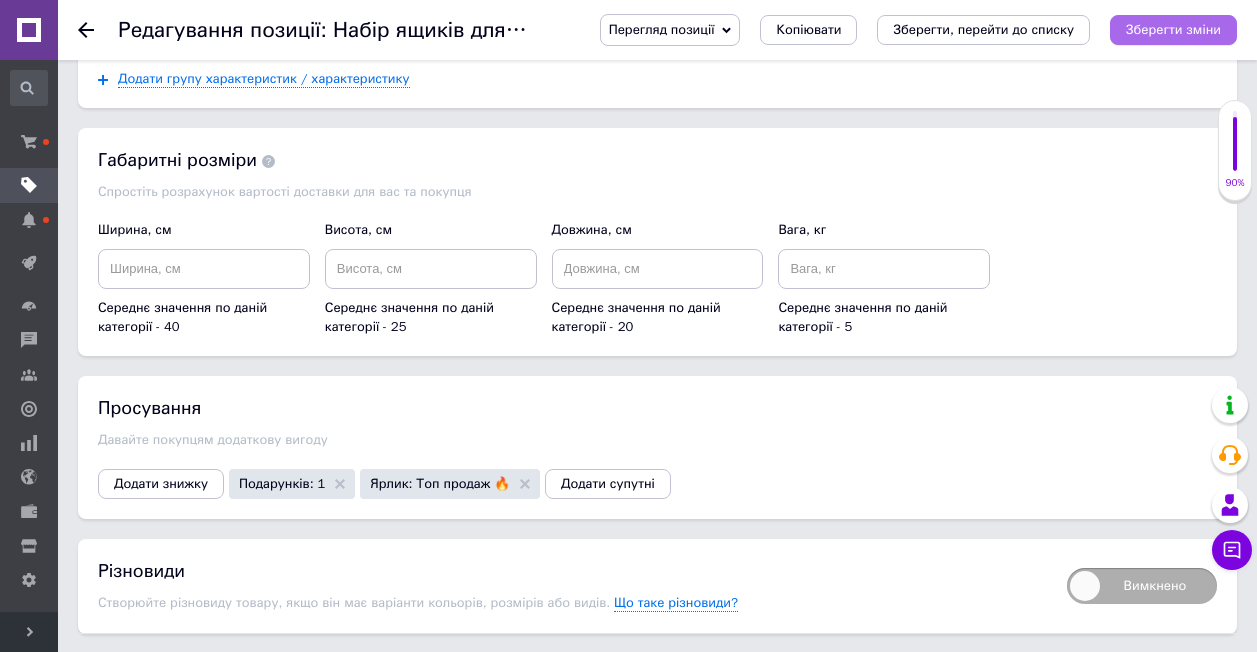 scroll, scrollTop: 2856, scrollLeft: 0, axis: vertical 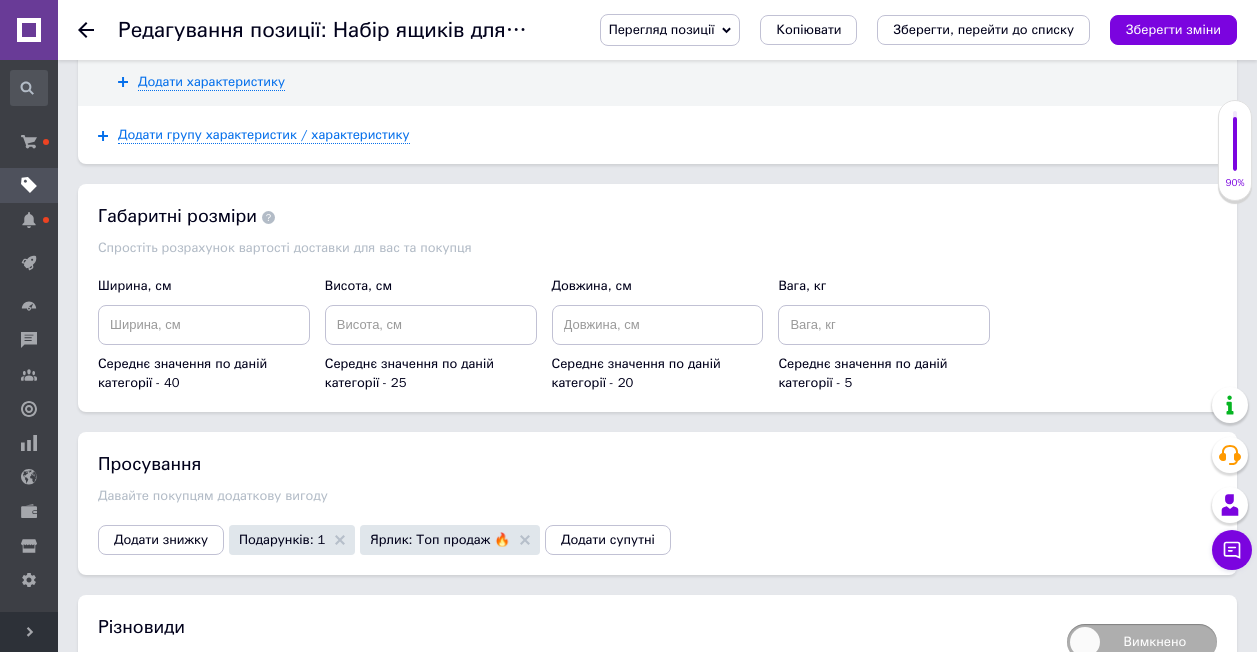click on "Зберегти зміни" at bounding box center (1173, 29) 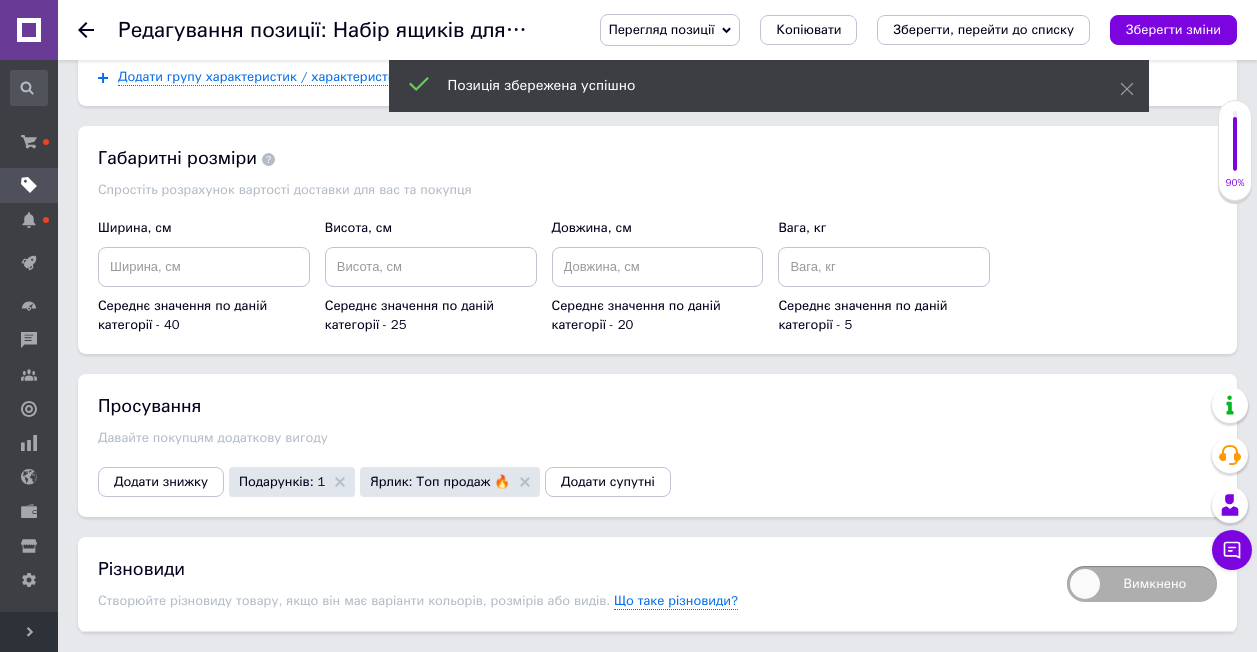 scroll, scrollTop: 3056, scrollLeft: 0, axis: vertical 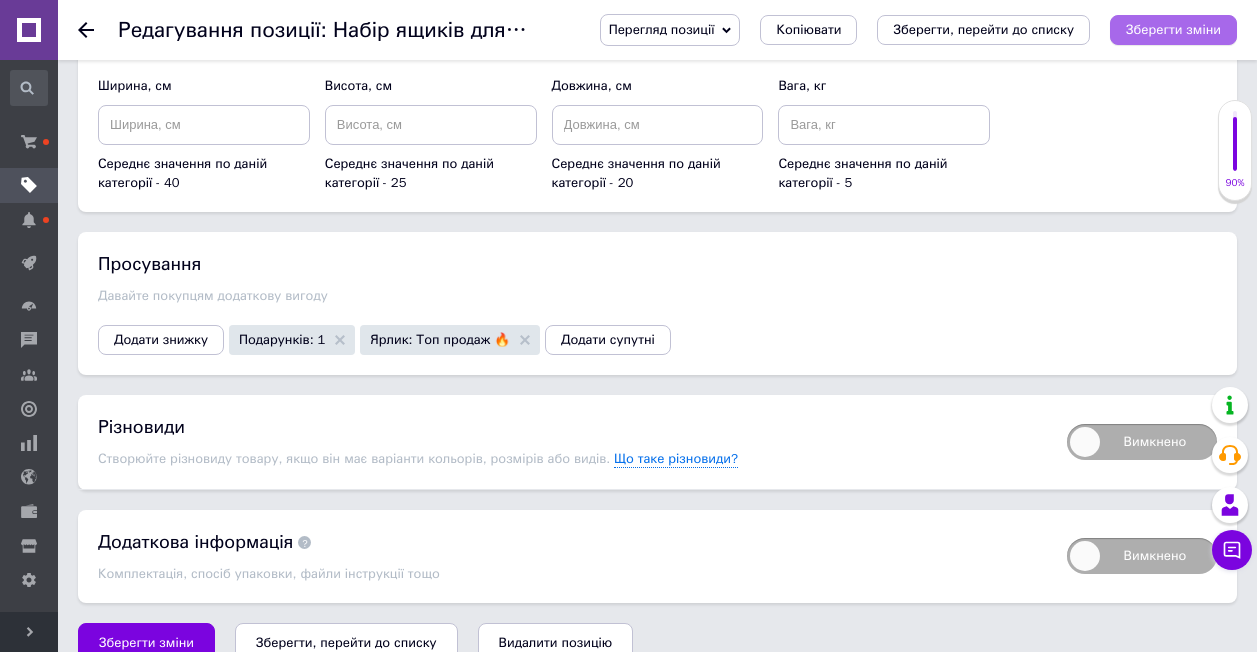 click on "Зберегти зміни" at bounding box center [1173, 29] 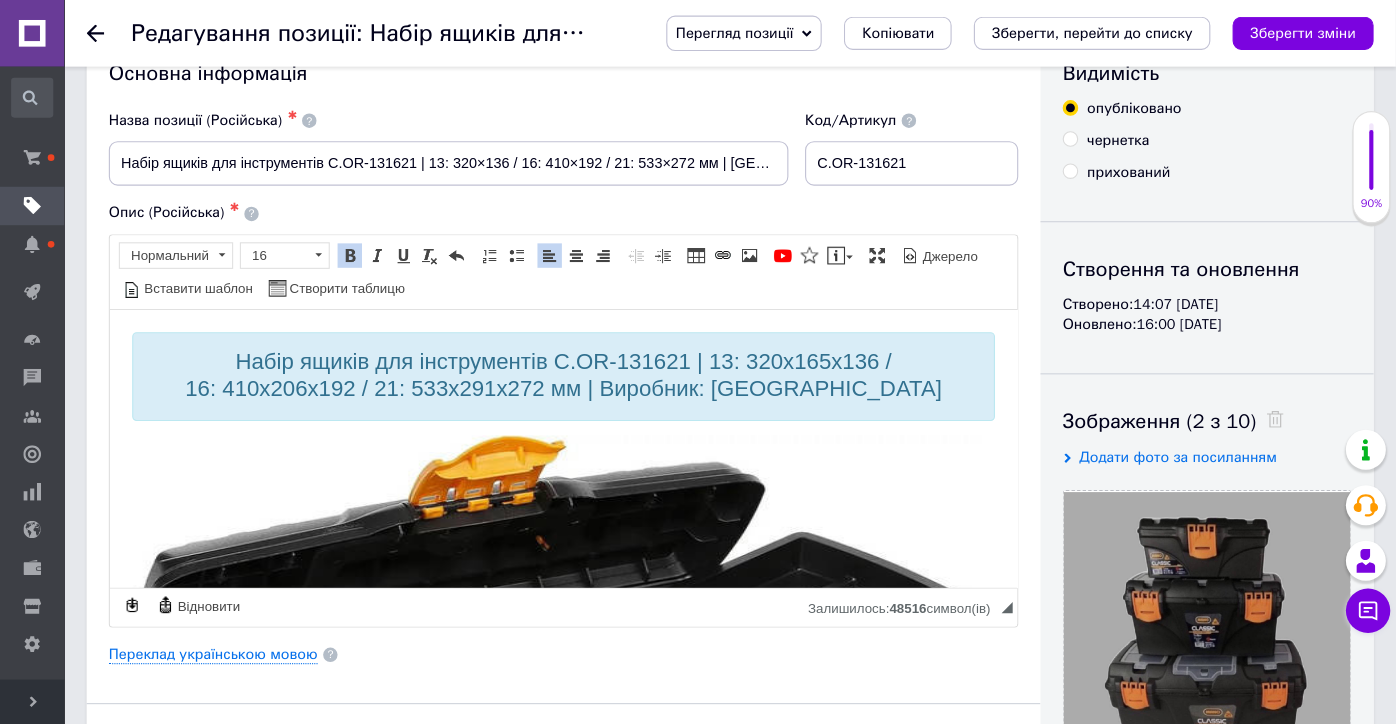 scroll, scrollTop: 56, scrollLeft: 0, axis: vertical 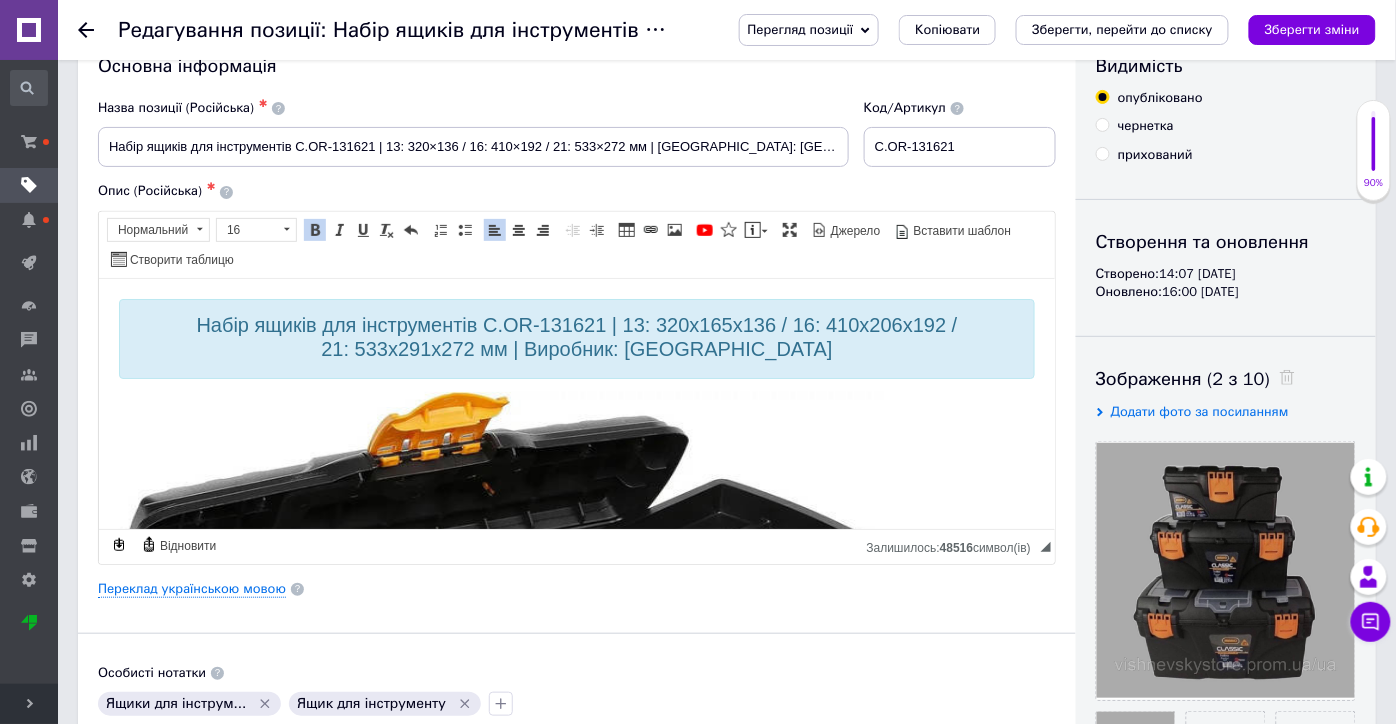 drag, startPoint x: 1006, startPoint y: 14, endPoint x: 731, endPoint y: 93, distance: 286.12234 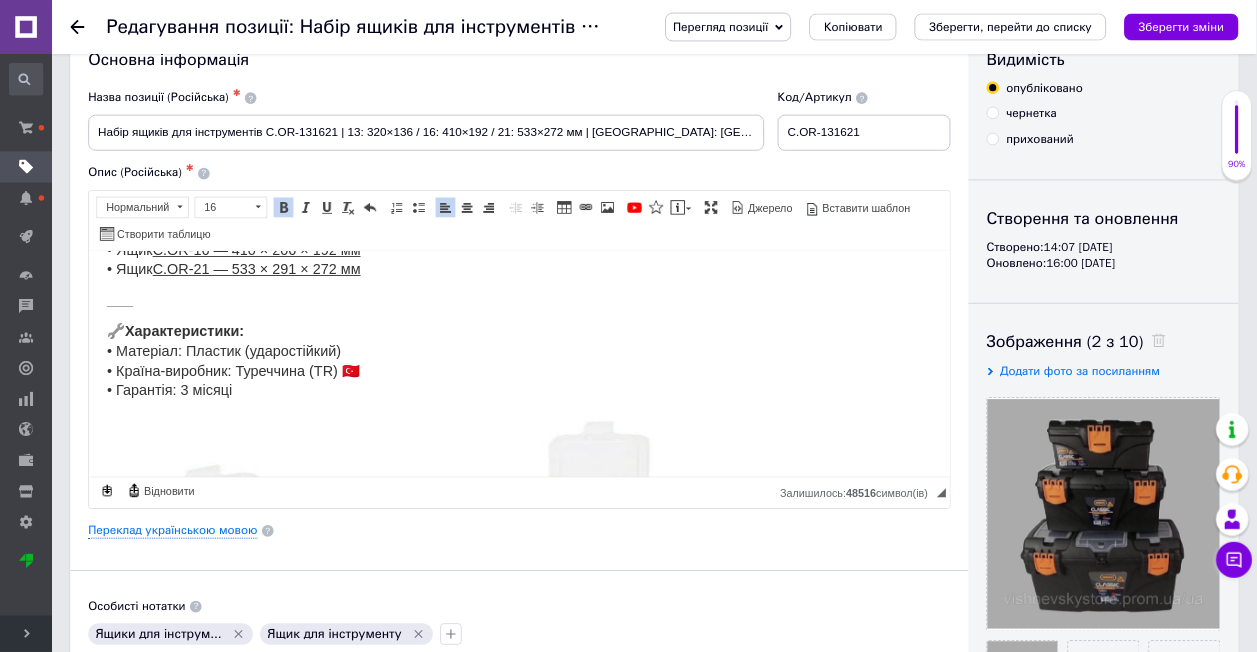 scroll, scrollTop: 56, scrollLeft: 0, axis: vertical 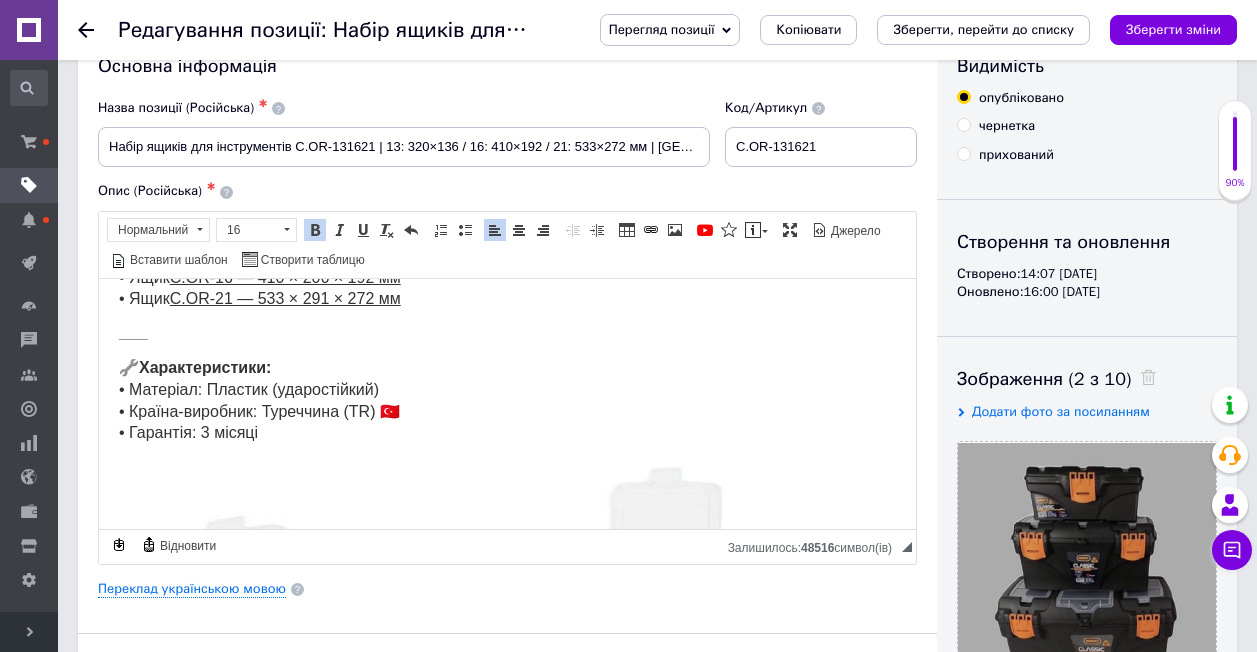 drag, startPoint x: 1063, startPoint y: 2, endPoint x: 584, endPoint y: 90, distance: 487.01642 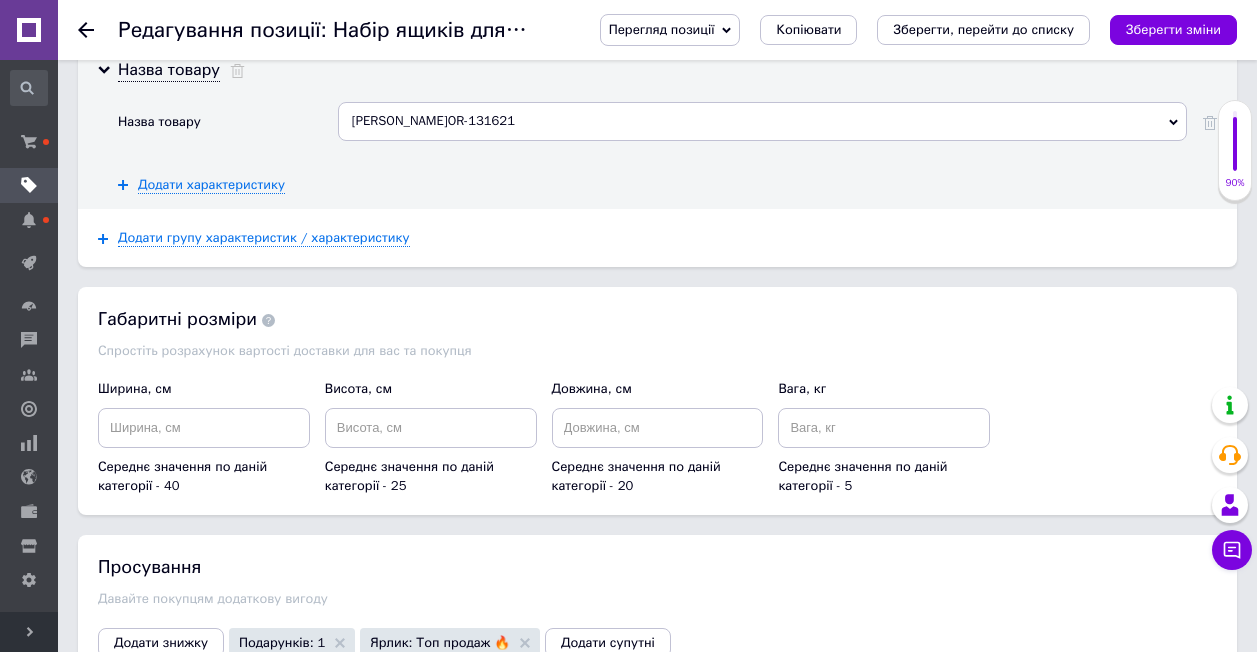 scroll, scrollTop: 2600, scrollLeft: 0, axis: vertical 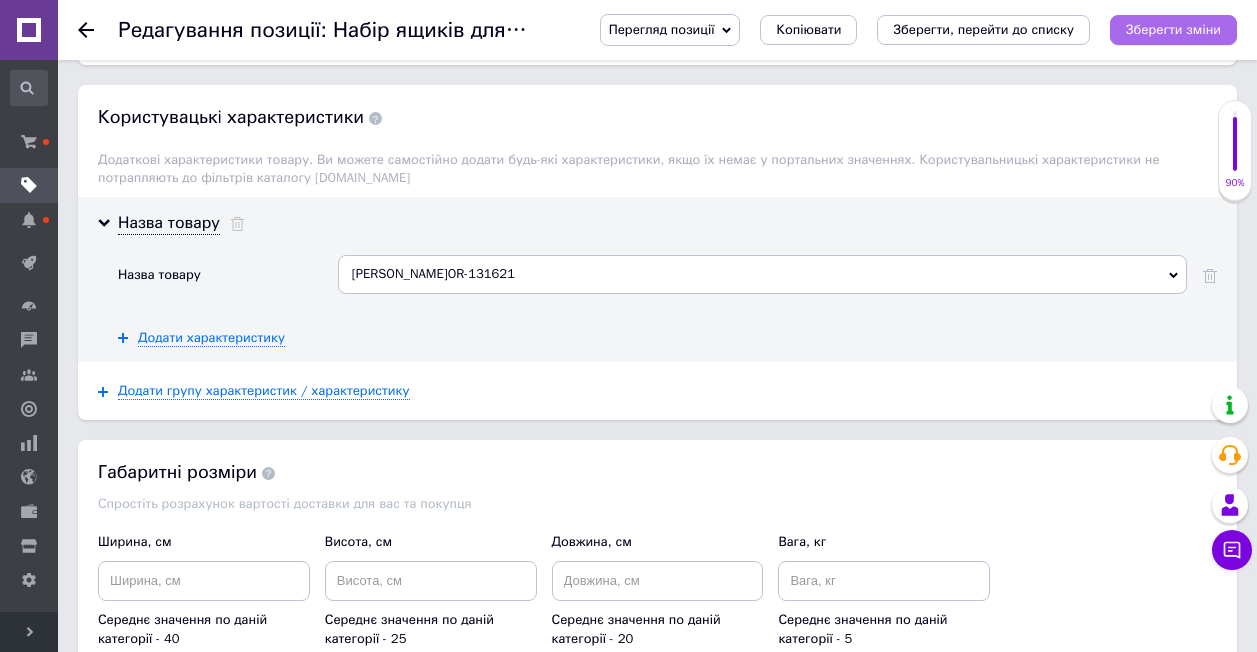 click on "Зберегти зміни" at bounding box center (1173, 29) 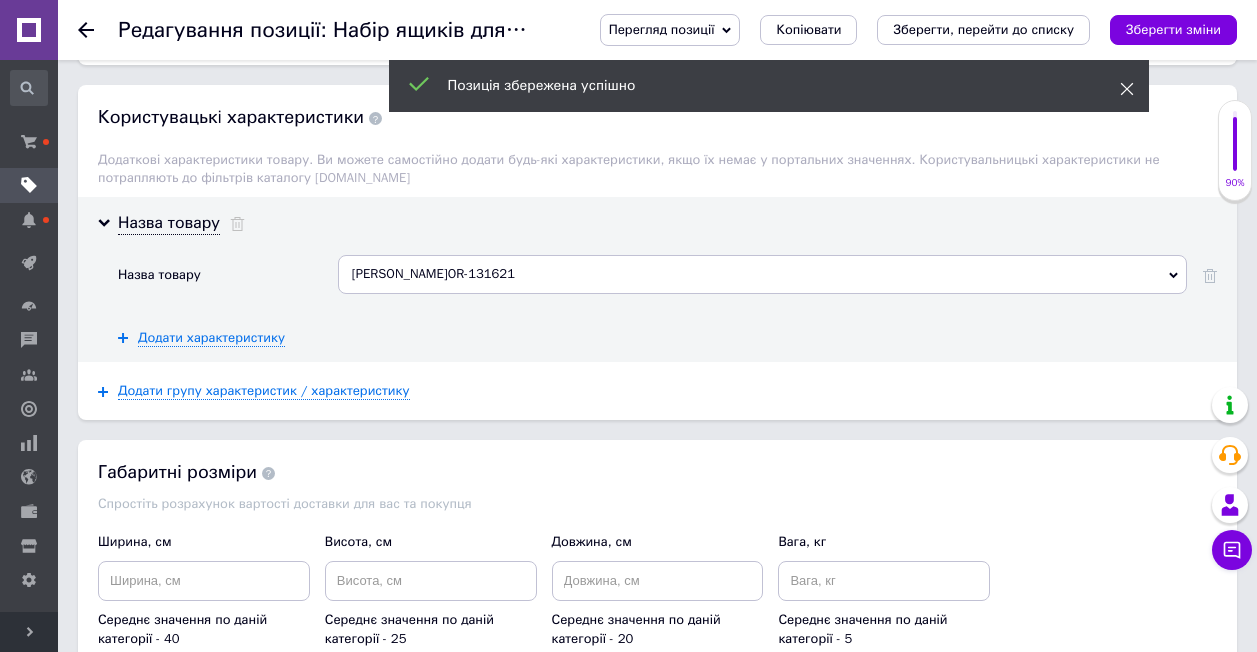 click 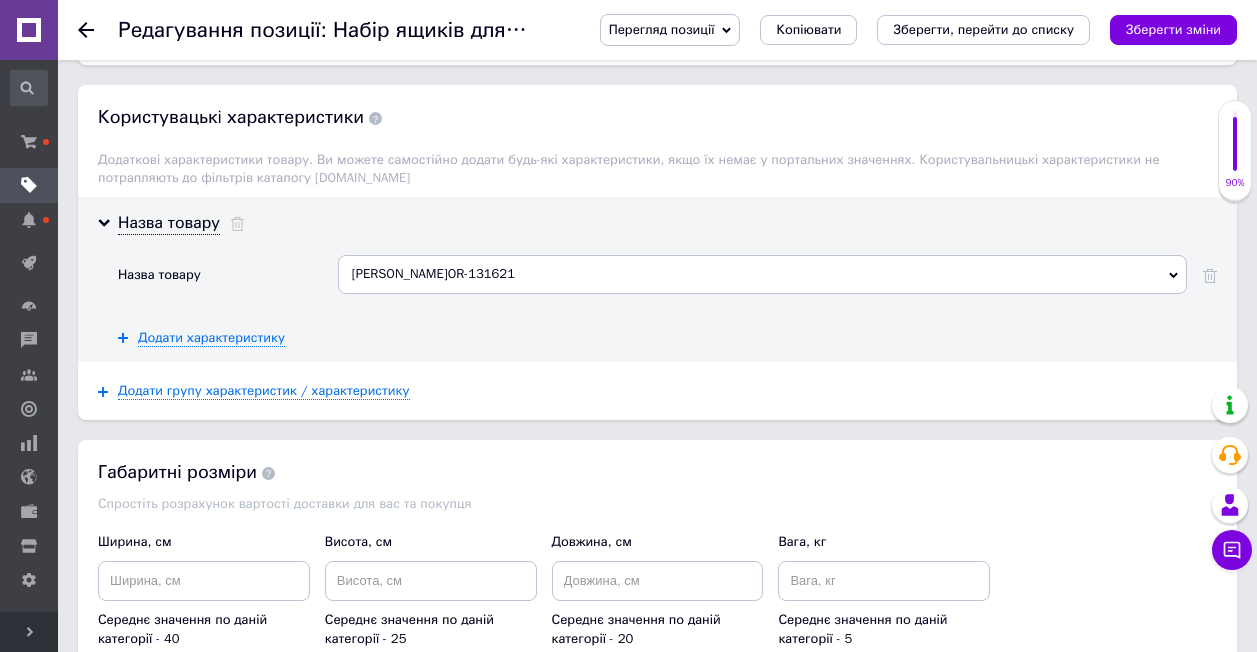 click on "Перегляд позиції" at bounding box center (662, 29) 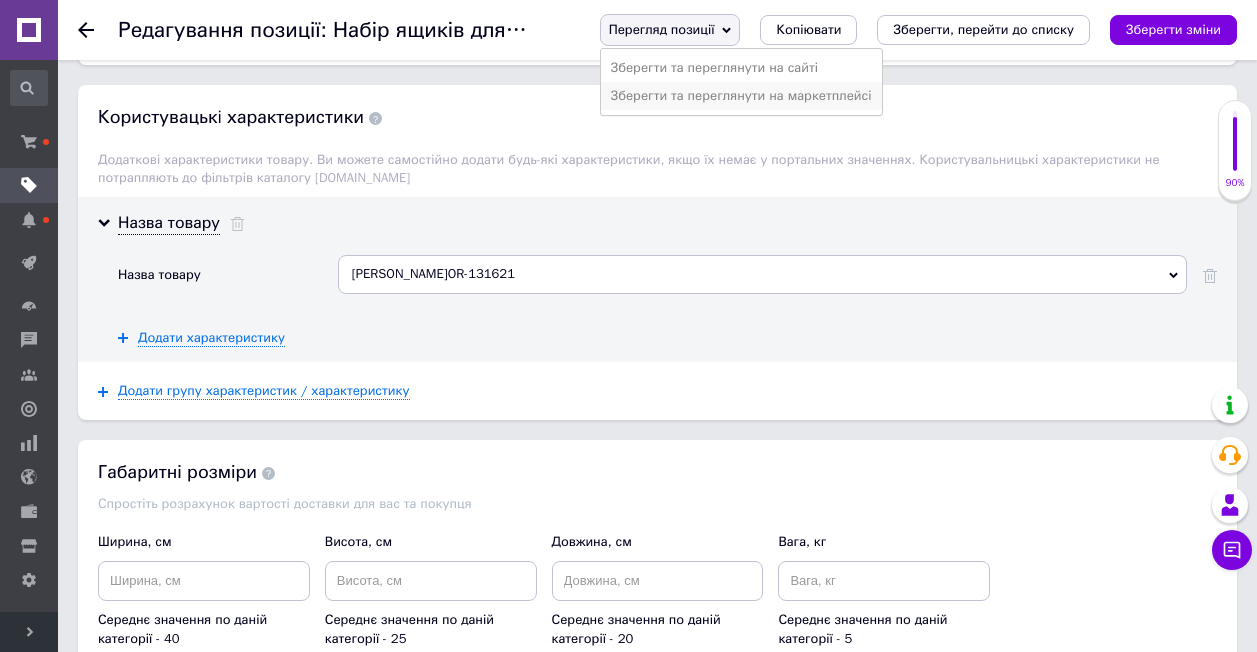 click on "Зберегти та переглянути на маркетплейсі" at bounding box center (741, 96) 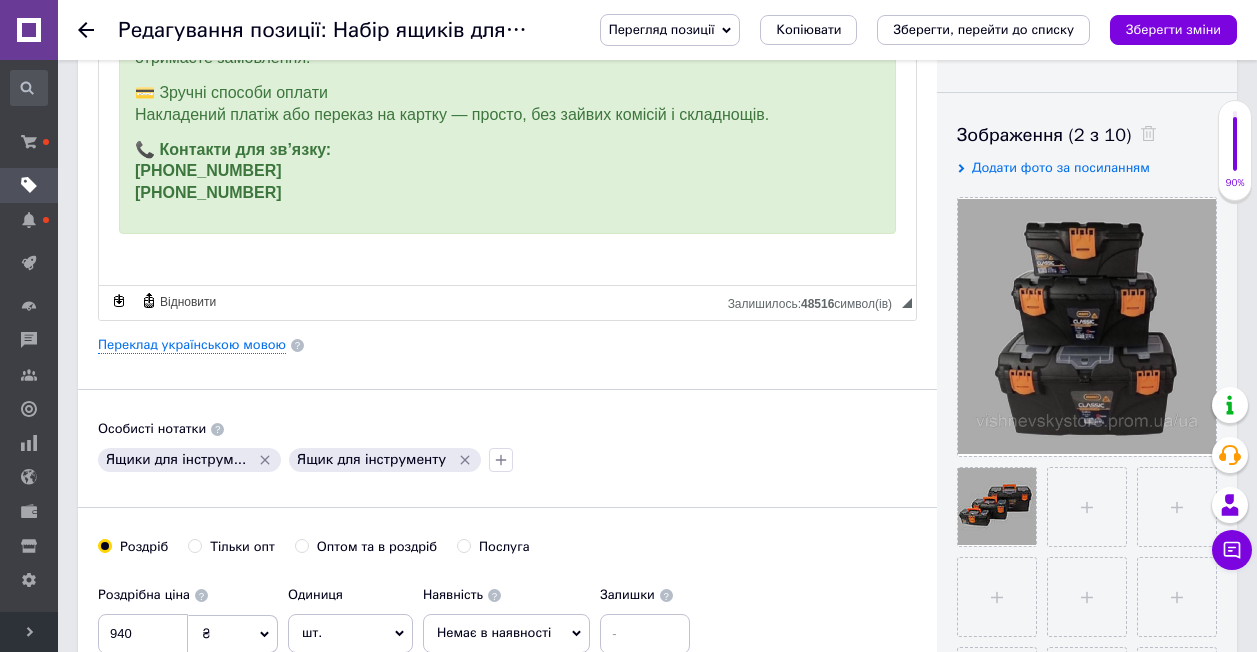 scroll, scrollTop: 0, scrollLeft: 0, axis: both 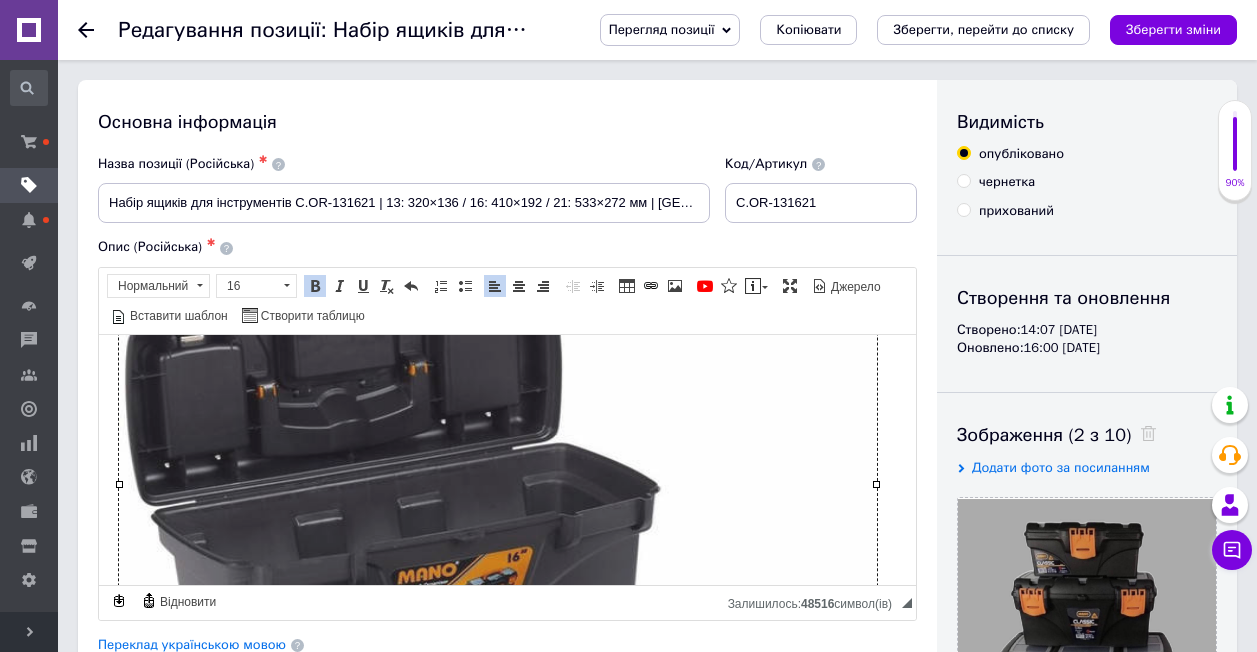 click at bounding box center (498, 483) 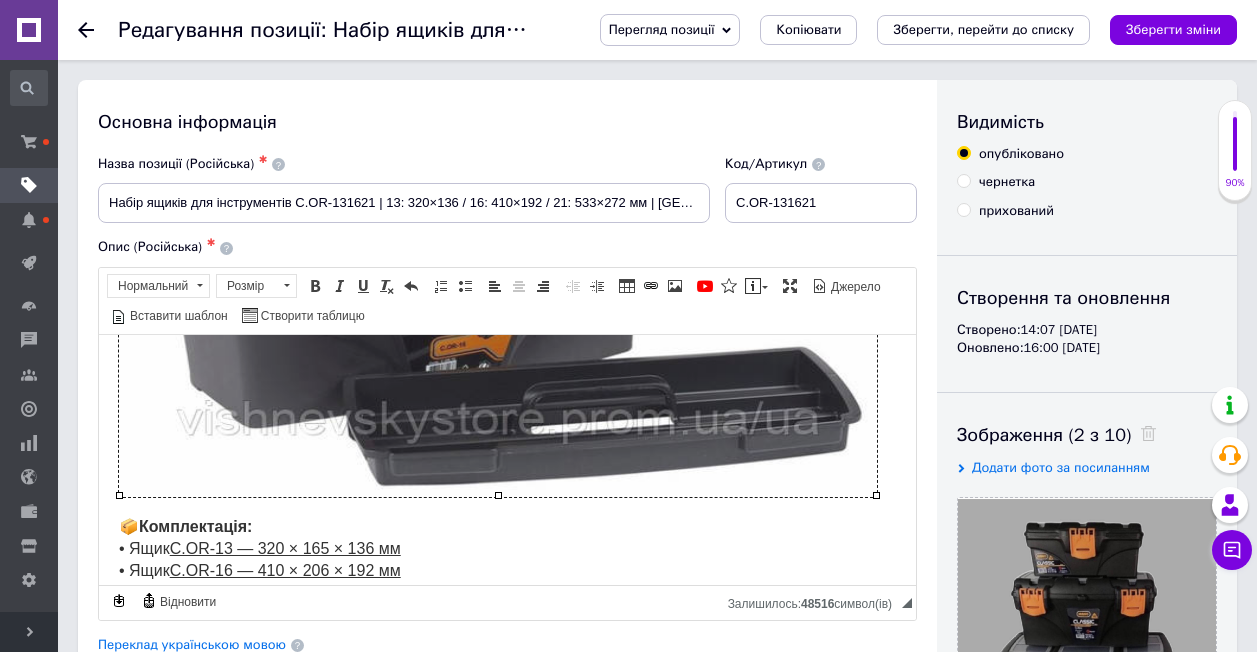 scroll, scrollTop: 1228, scrollLeft: 0, axis: vertical 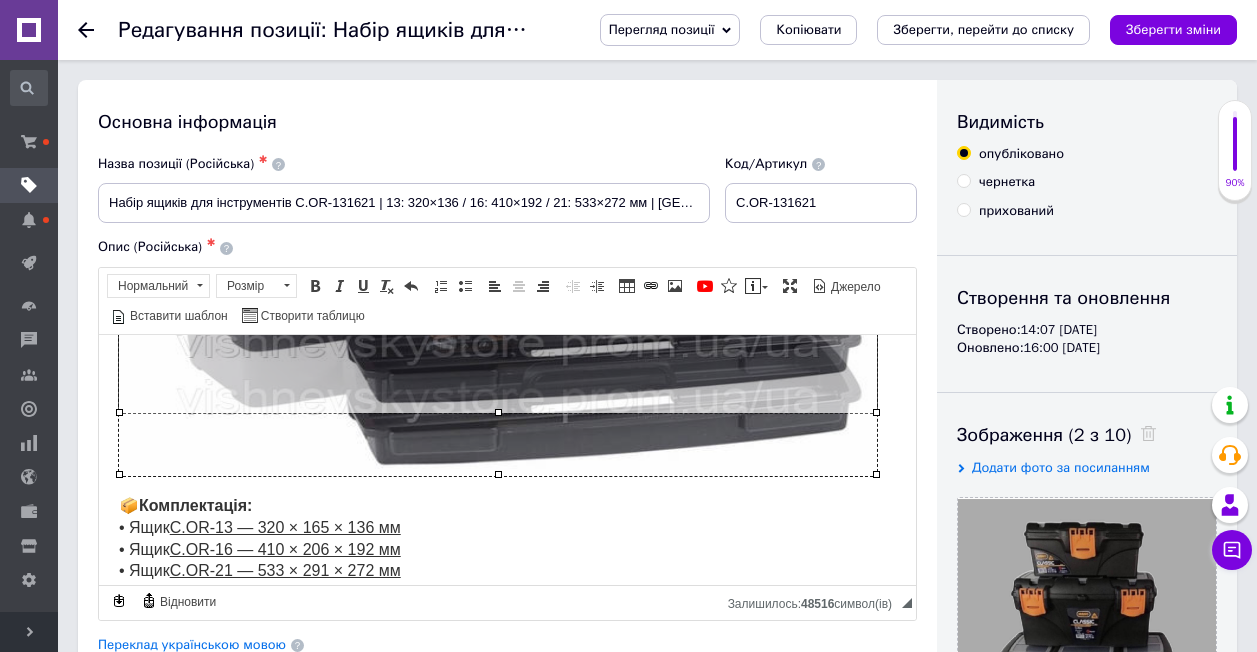 drag, startPoint x: 496, startPoint y: 475, endPoint x: 492, endPoint y: 415, distance: 60.133186 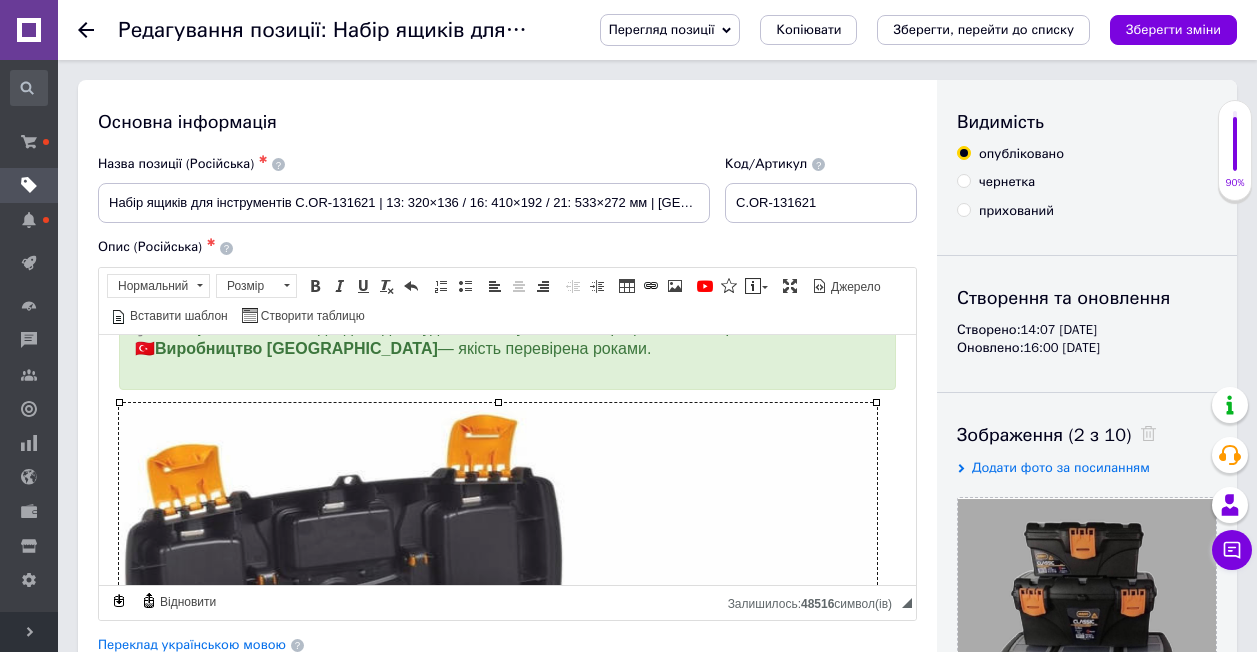 scroll, scrollTop: 628, scrollLeft: 0, axis: vertical 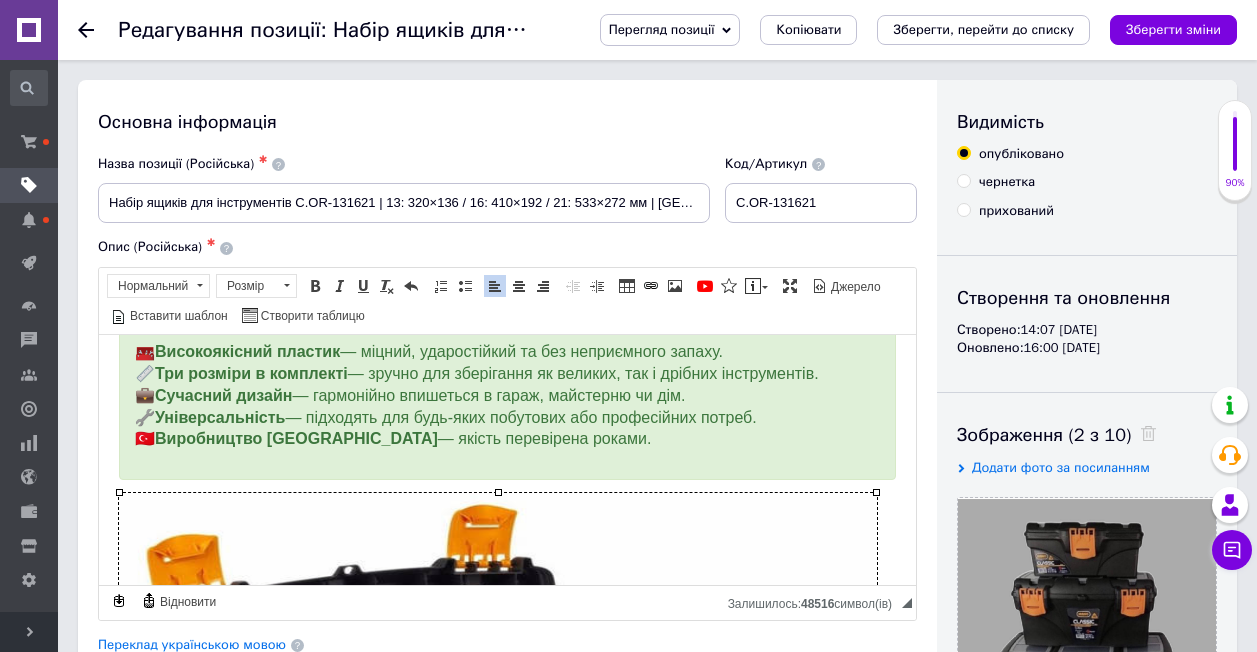 click on "Набір ящиків для інструментів C.OR-131621 | 13: 320x165x136 / 16: 410х206х192  / 21: 533x291x272  мм | Виробник: Туреччина ✅  Переваги набору ящиків Mano C.OR-13 / C.OR-16 / C.OR-21: 🧰  Високоякісний пластик  — міцний, ударостійкий та без неприємного запаху. 📏  Три розміри в комплекті  — зручно для зберігання як великих, так і дрібних інструментів. 💼  Сучасний дизайн  — гармонійно впишеться в гараж, майстерню чи дім. 🔧  Універсальність  — підходять для будь-яких побутових або професійних потреб. 🇹🇷  Виробництво Туреччина  — якість перевірена роками.   📦  Комплектація: • Ящик  • Ящик  • Ящик" at bounding box center (507, 1015) 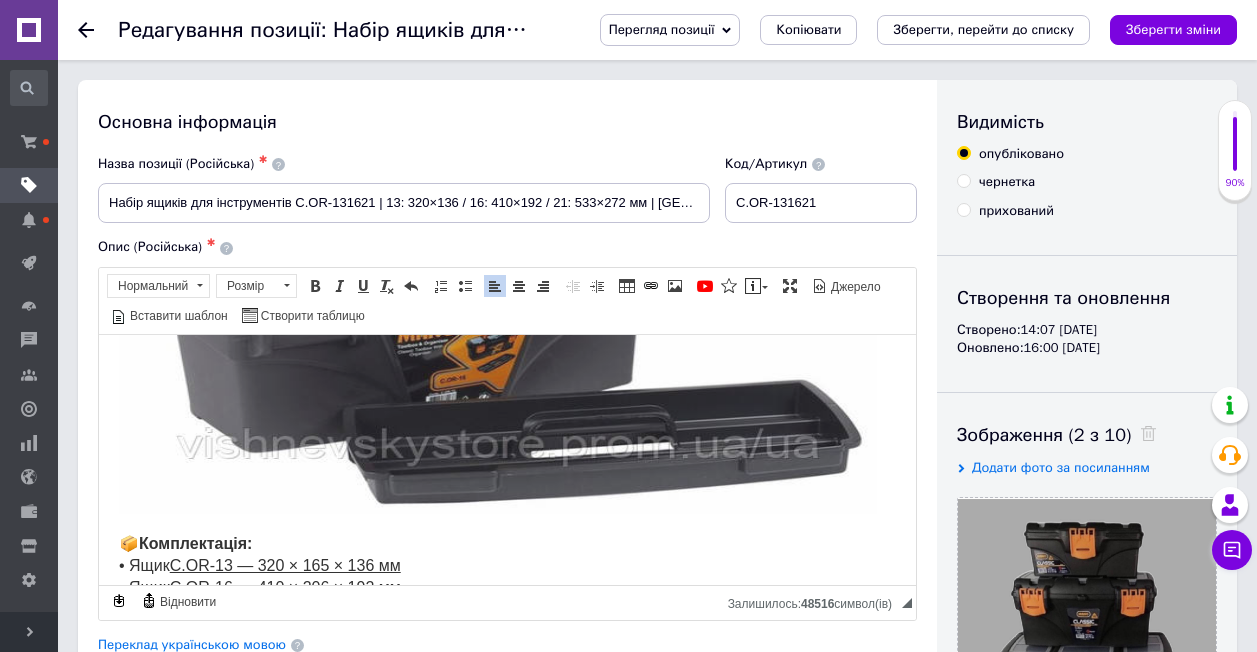 scroll, scrollTop: 1028, scrollLeft: 0, axis: vertical 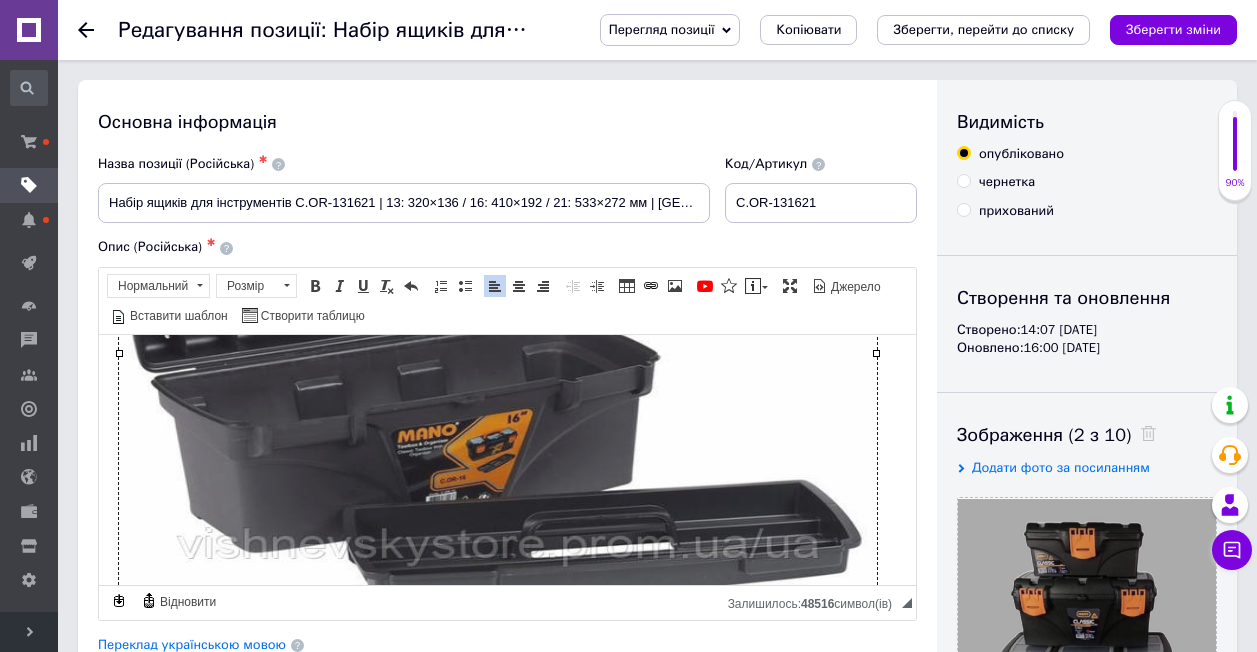 click at bounding box center (498, 352) 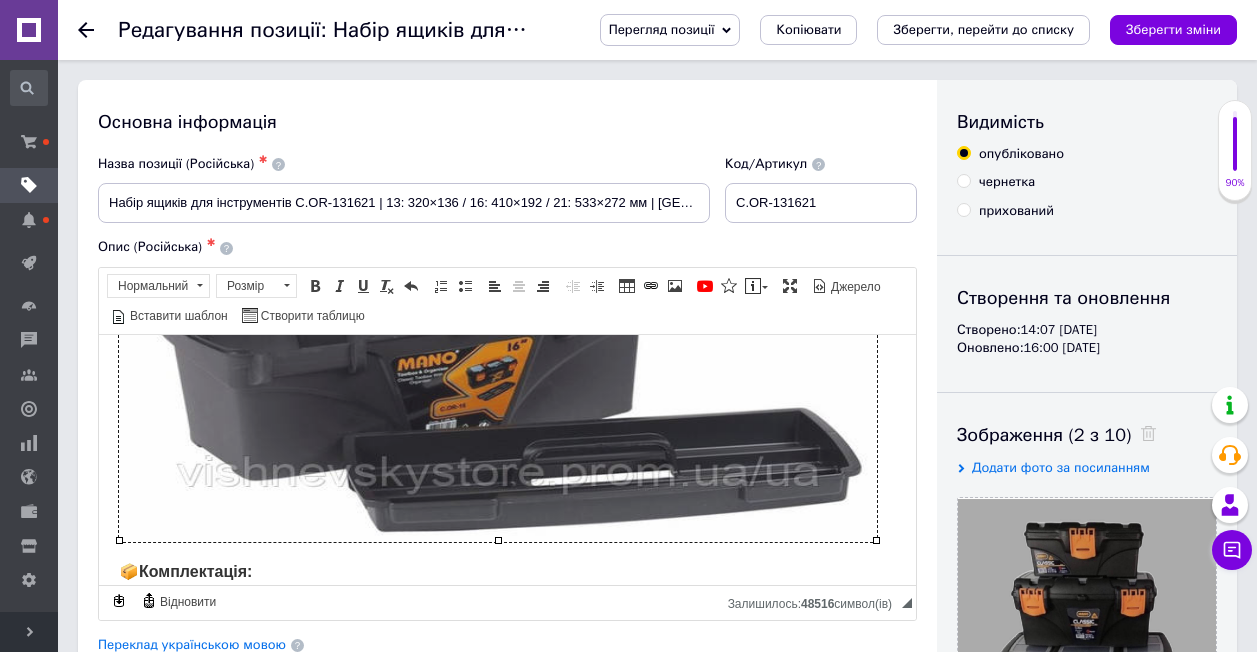 scroll, scrollTop: 1228, scrollLeft: 0, axis: vertical 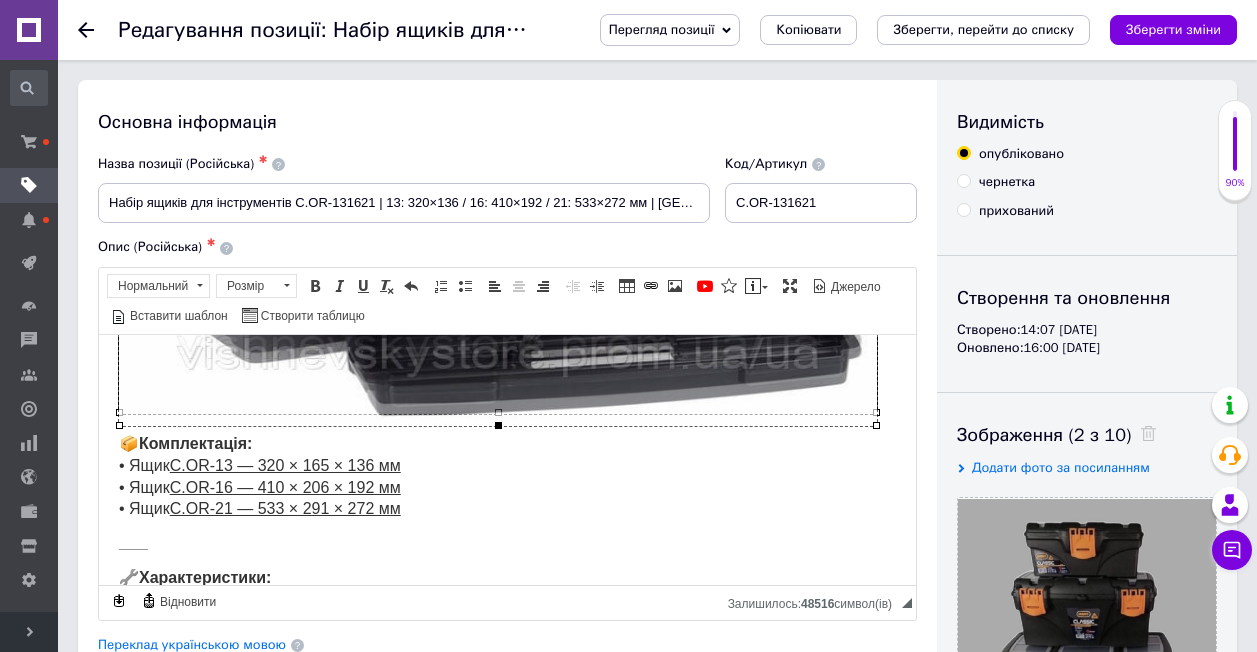 drag, startPoint x: 497, startPoint y: 409, endPoint x: 497, endPoint y: 422, distance: 13 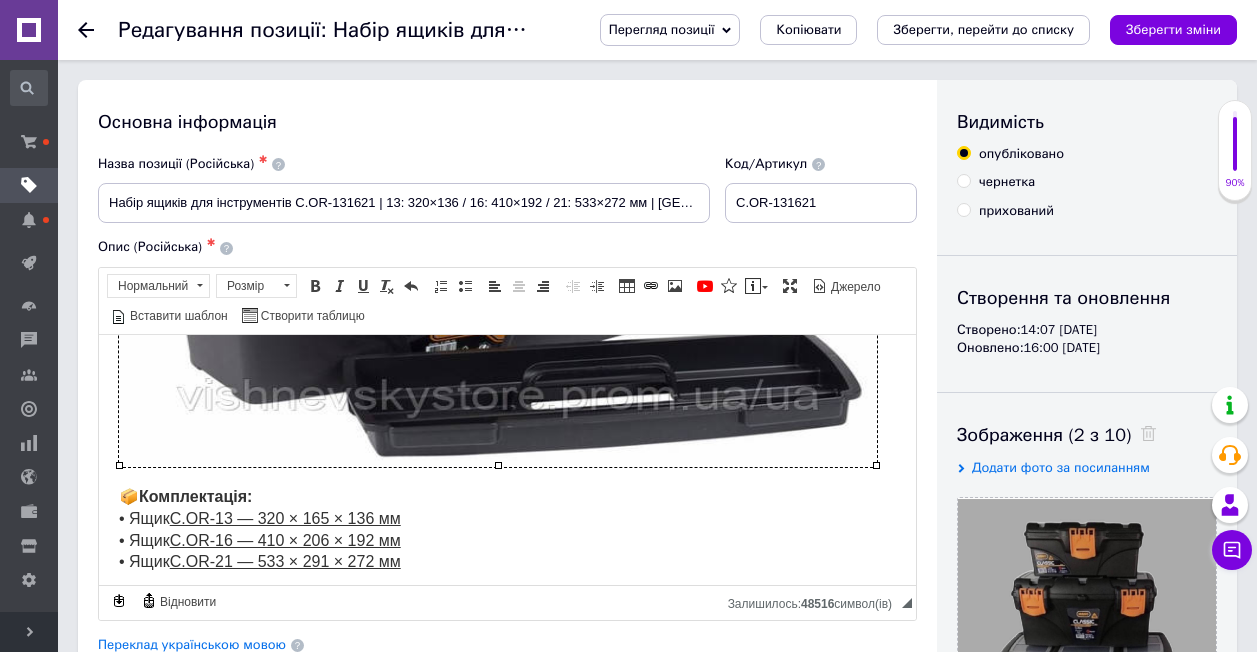 scroll, scrollTop: 1228, scrollLeft: 0, axis: vertical 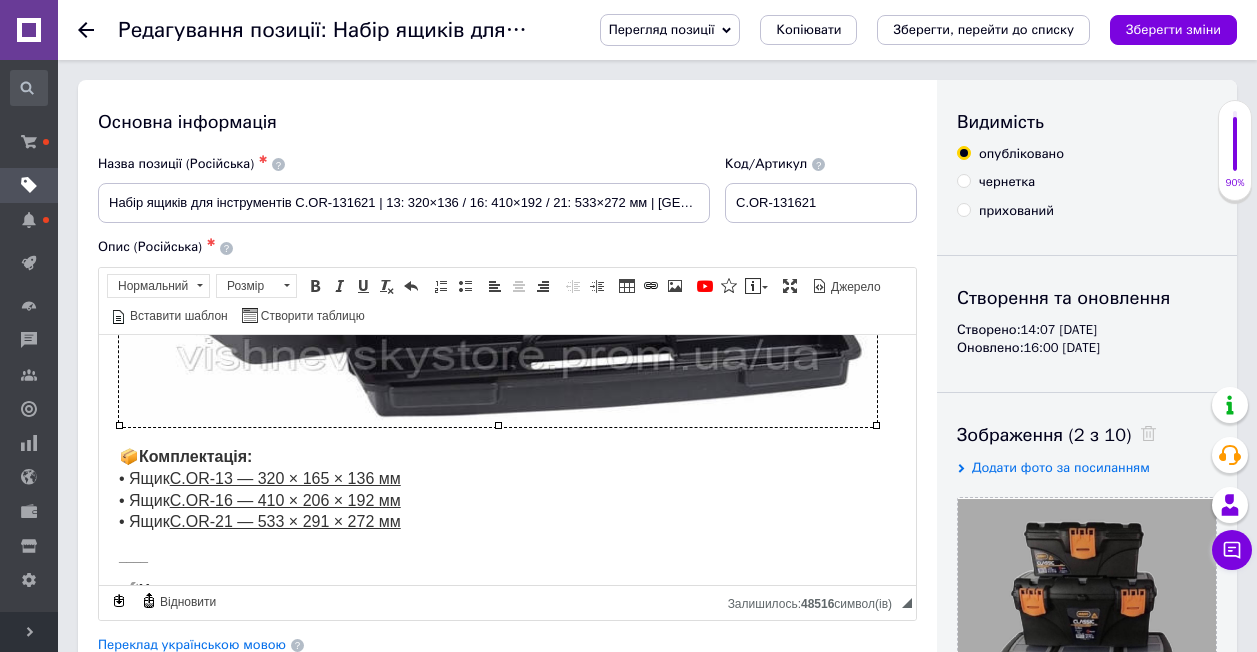 click on "📦  Комплектація: • Ящик  C.OR-13 — 320 × 165 × 136 мм • Ящик  C.OR-16 — 410 × 206 × 192 мм • Ящик  C.OR-21 — 533 × 291 × 272 мм" at bounding box center [507, 489] 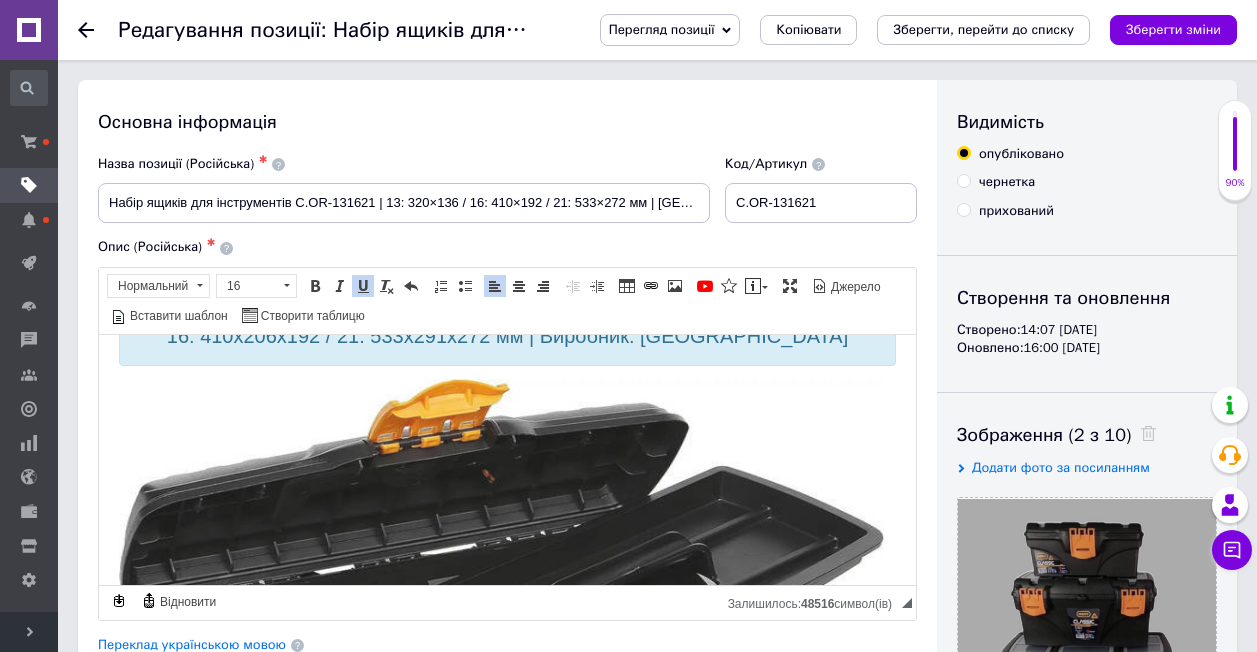 scroll, scrollTop: 0, scrollLeft: 0, axis: both 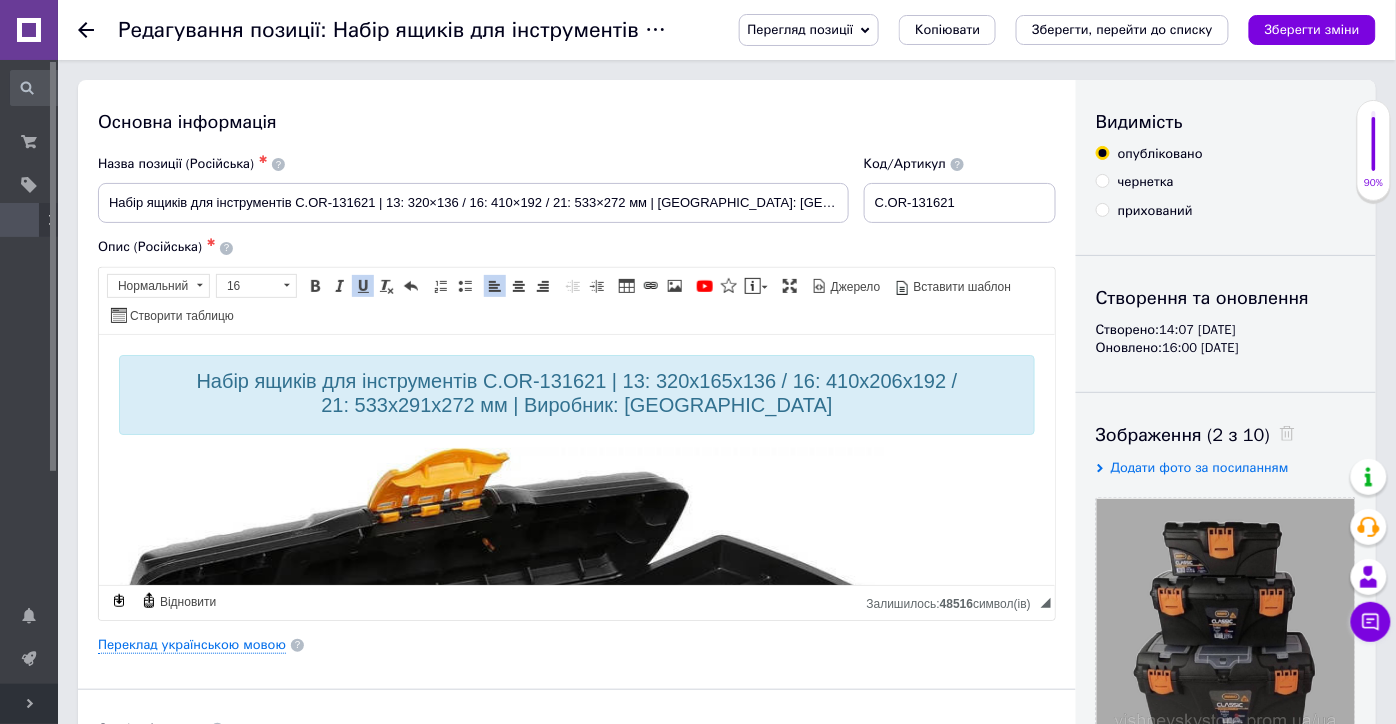drag, startPoint x: 980, startPoint y: 0, endPoint x: 780, endPoint y: 131, distance: 239.08366 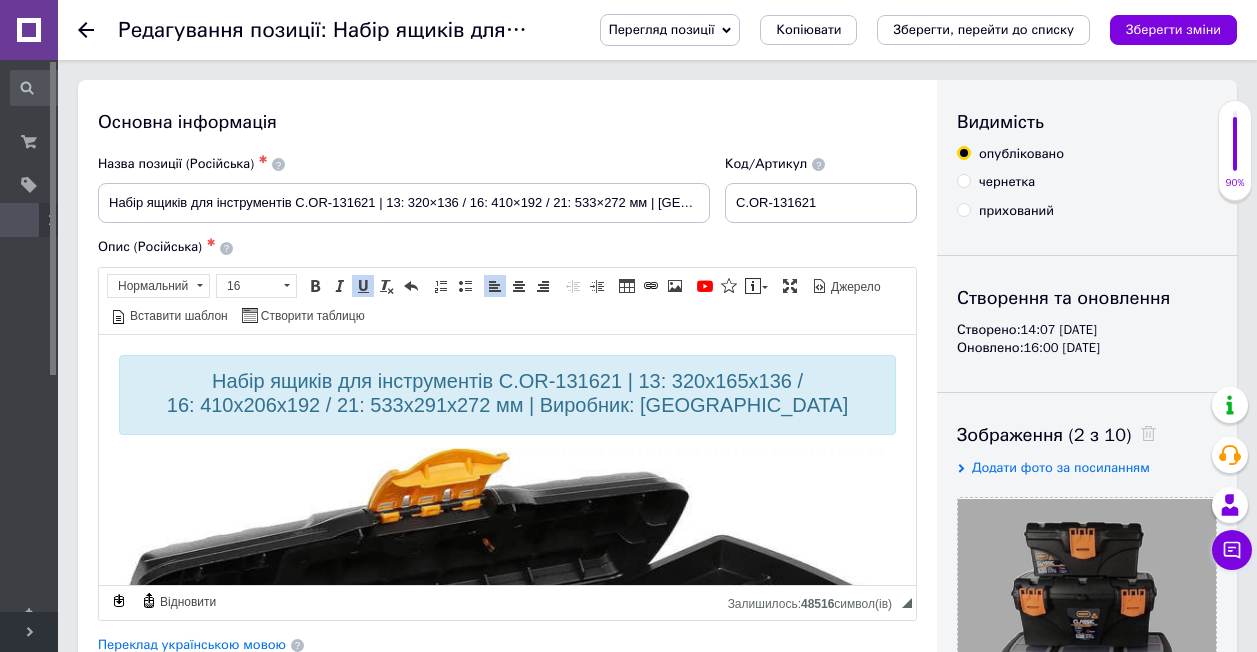 drag, startPoint x: 1405, startPoint y: 5, endPoint x: 591, endPoint y: 164, distance: 829.3835 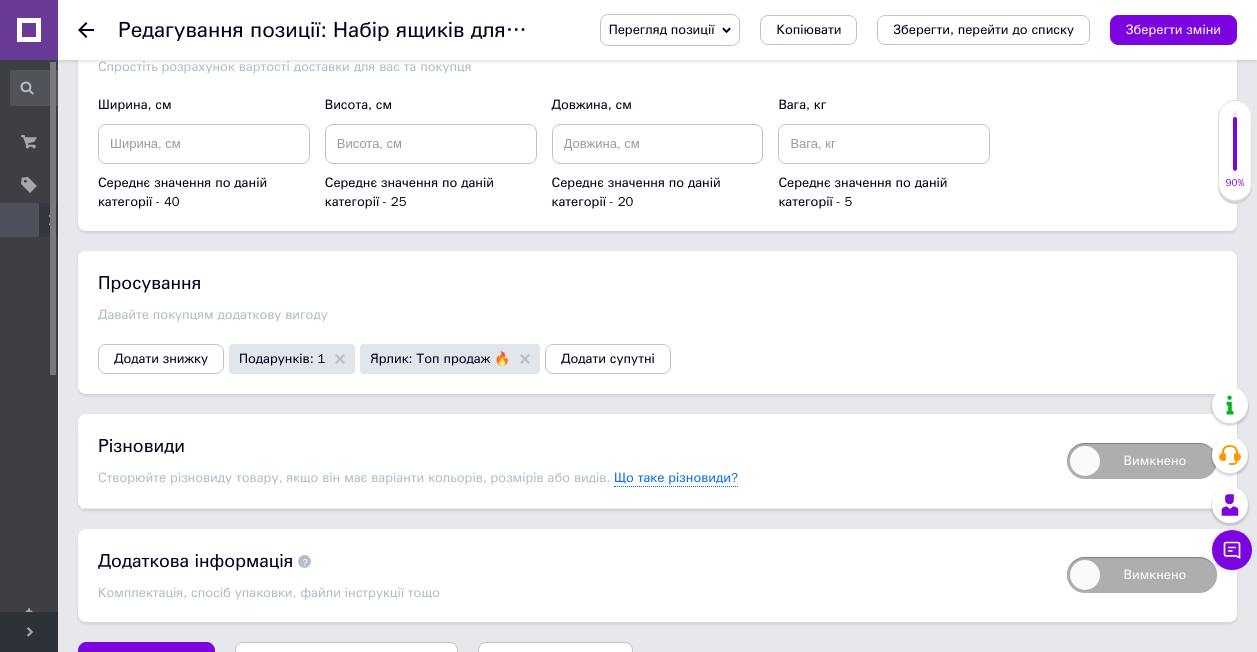 scroll, scrollTop: 3056, scrollLeft: 0, axis: vertical 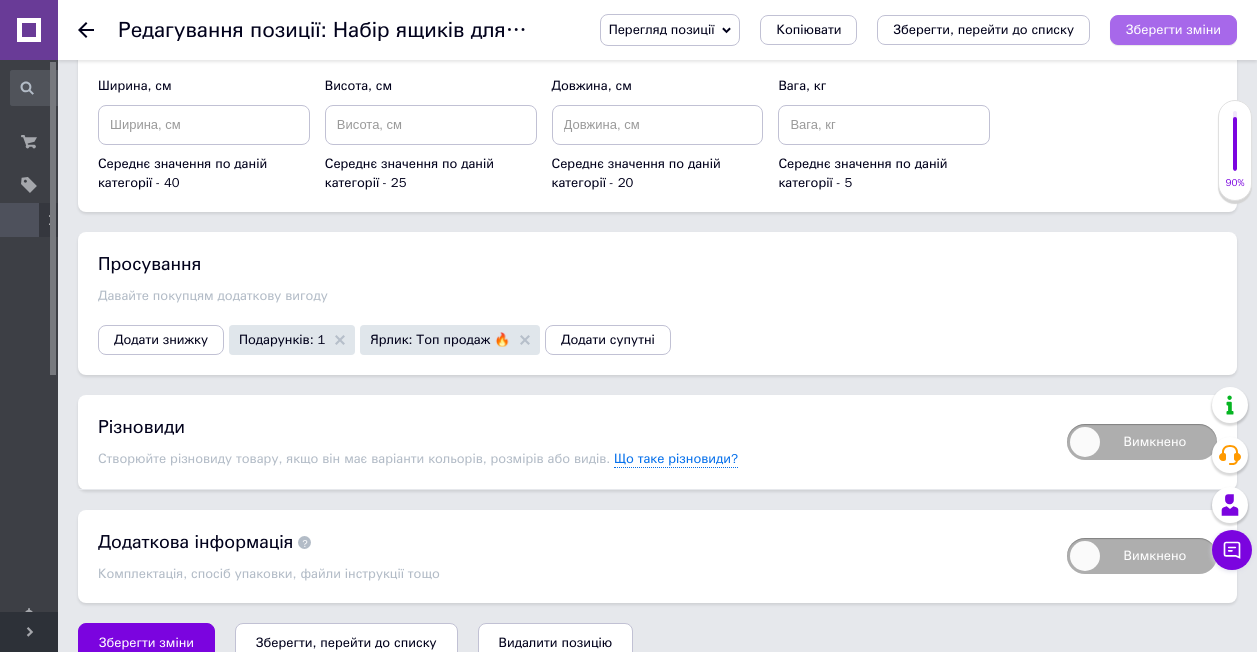 click on "Зберегти зміни" at bounding box center (1173, 29) 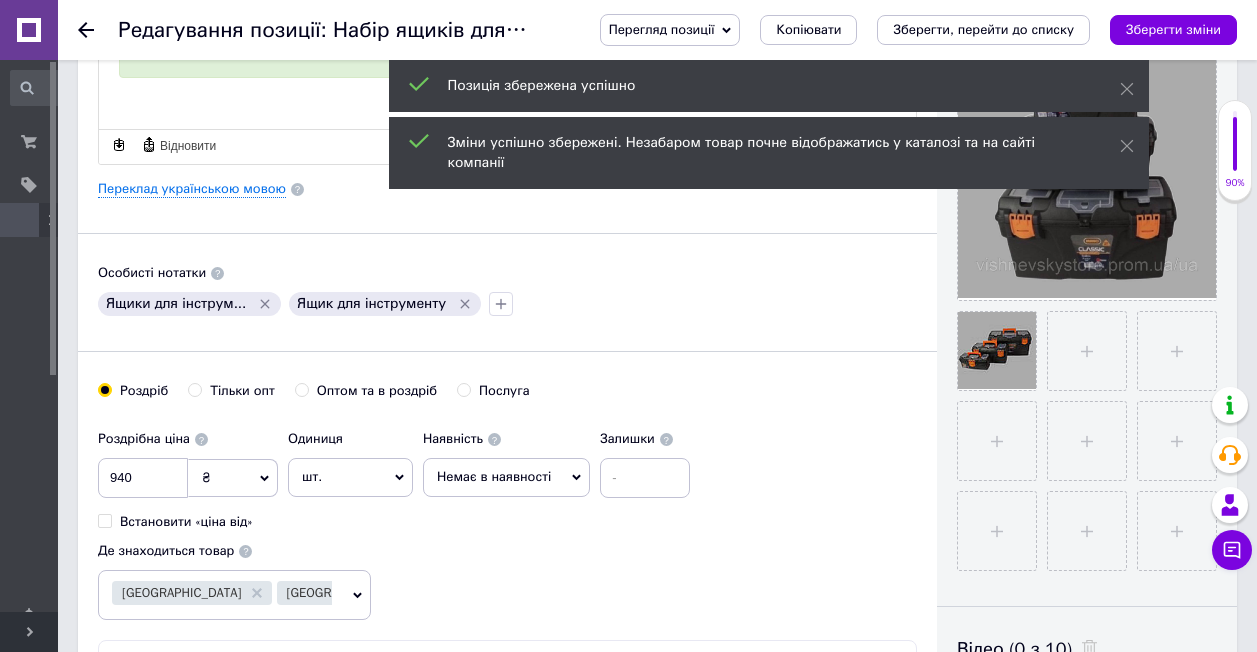 scroll, scrollTop: 0, scrollLeft: 0, axis: both 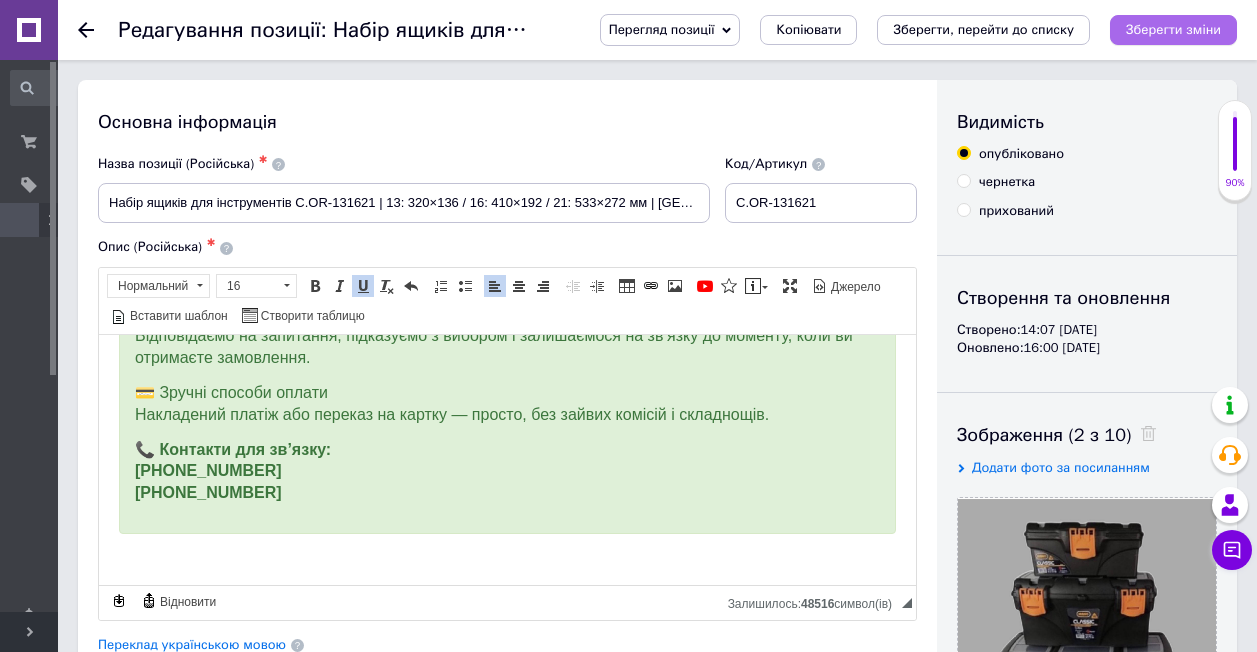 click on "Зберегти зміни" at bounding box center [1173, 30] 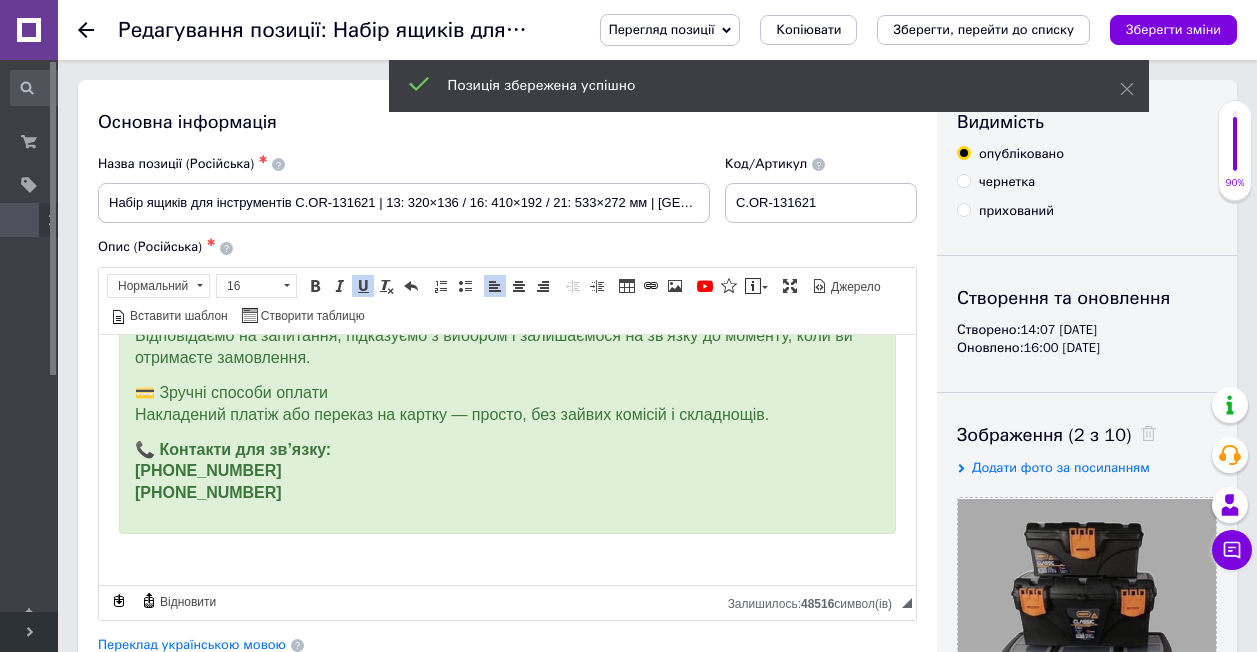 click 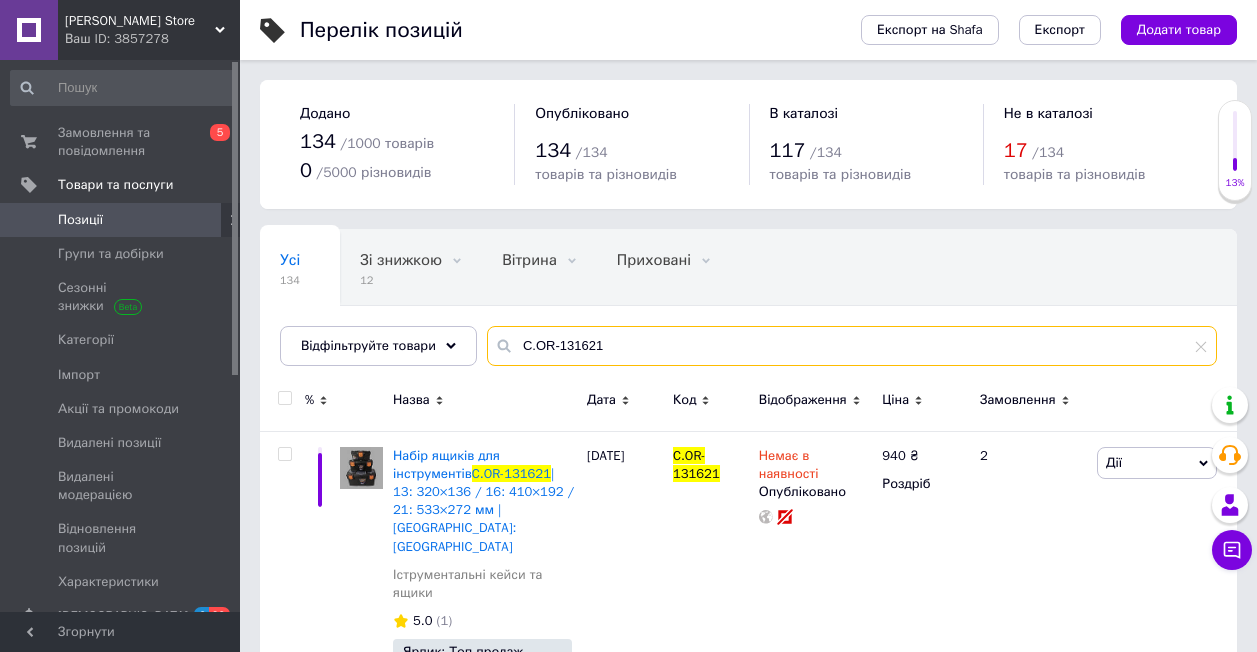 click on "C.OR-131621" at bounding box center [852, 346] 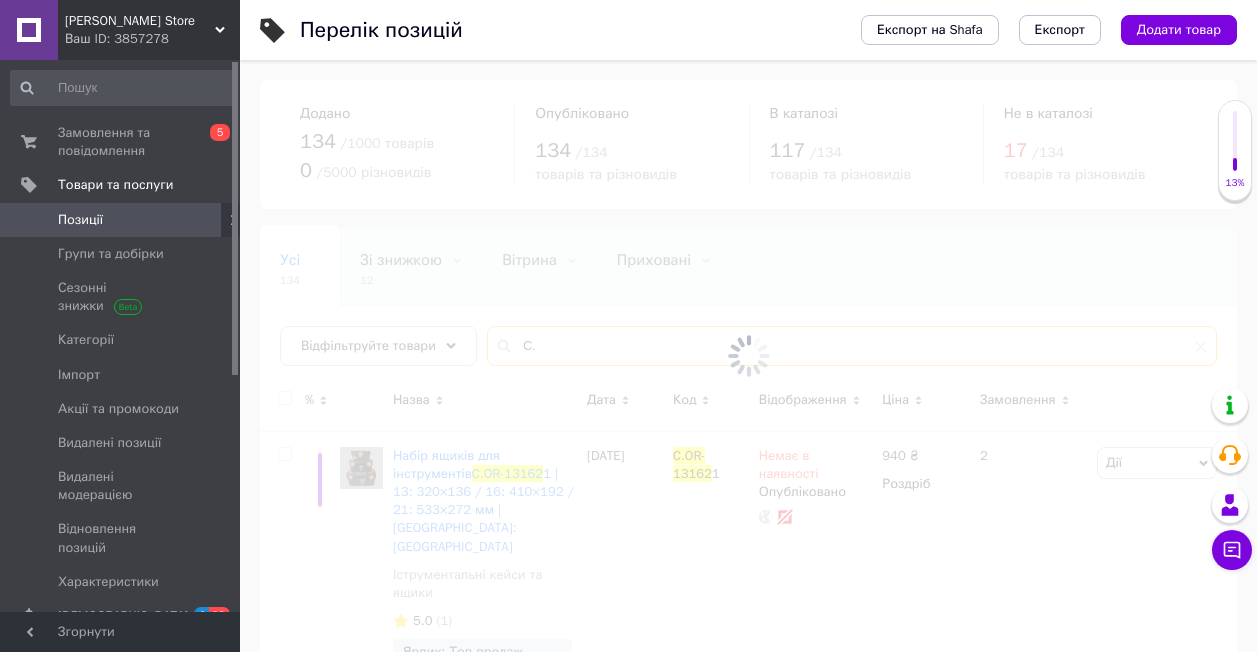 type on "C" 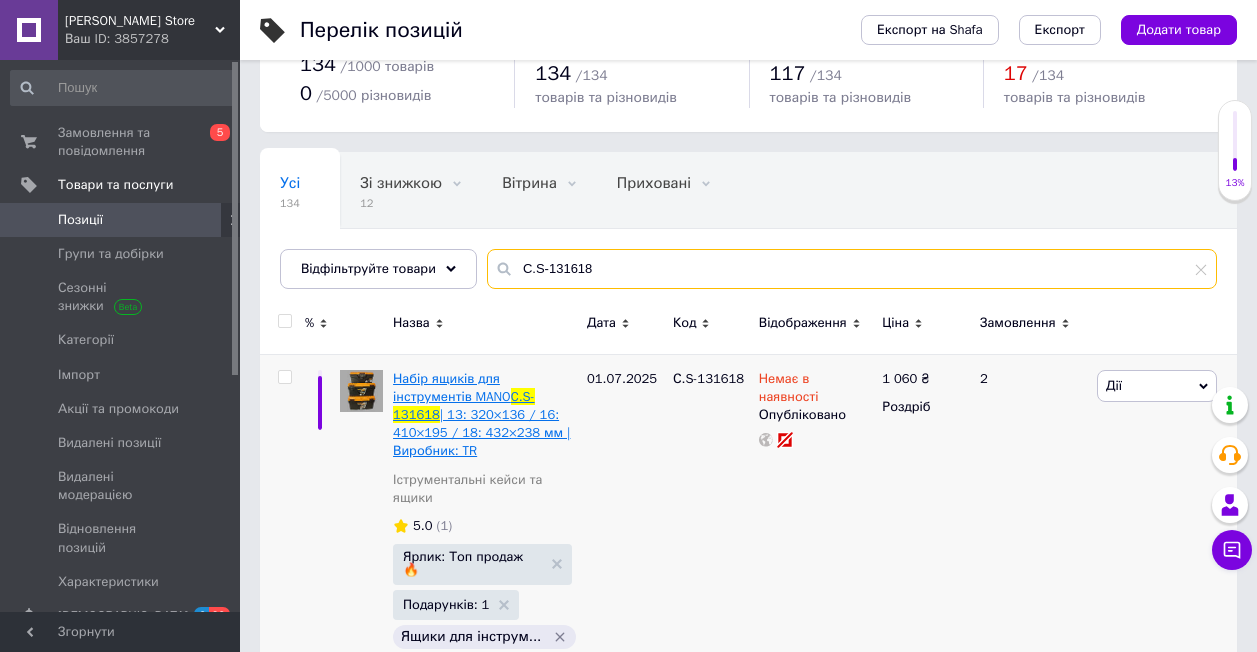 scroll, scrollTop: 100, scrollLeft: 0, axis: vertical 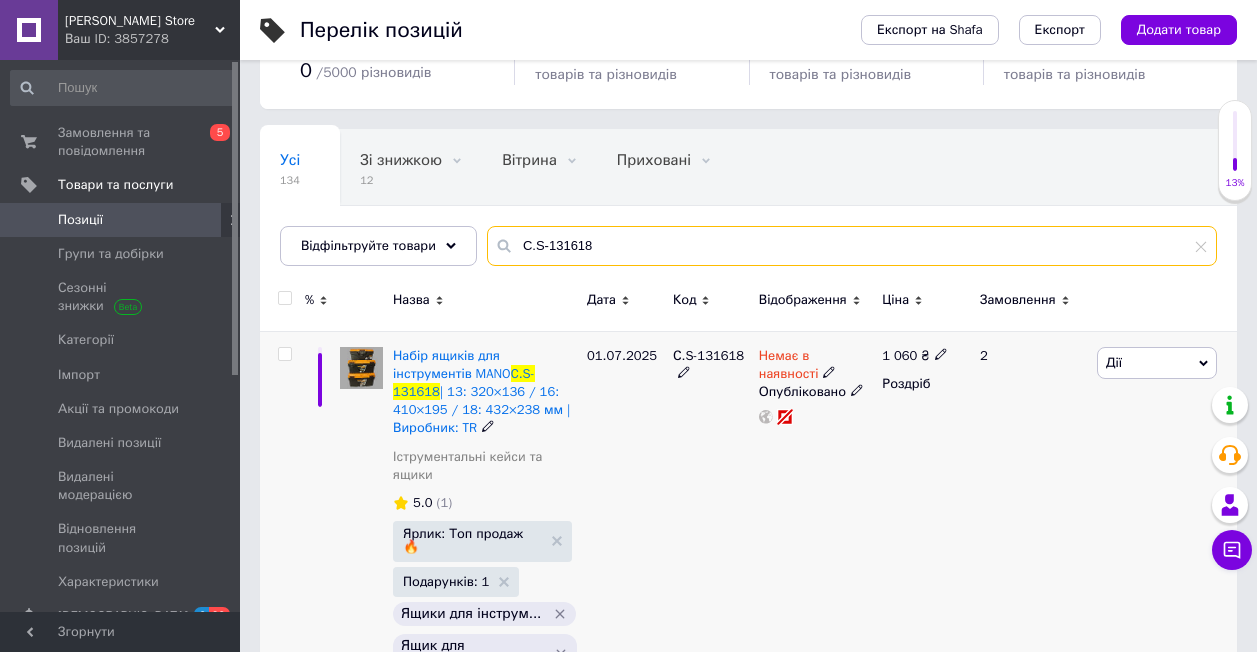 type on "C.S-131618" 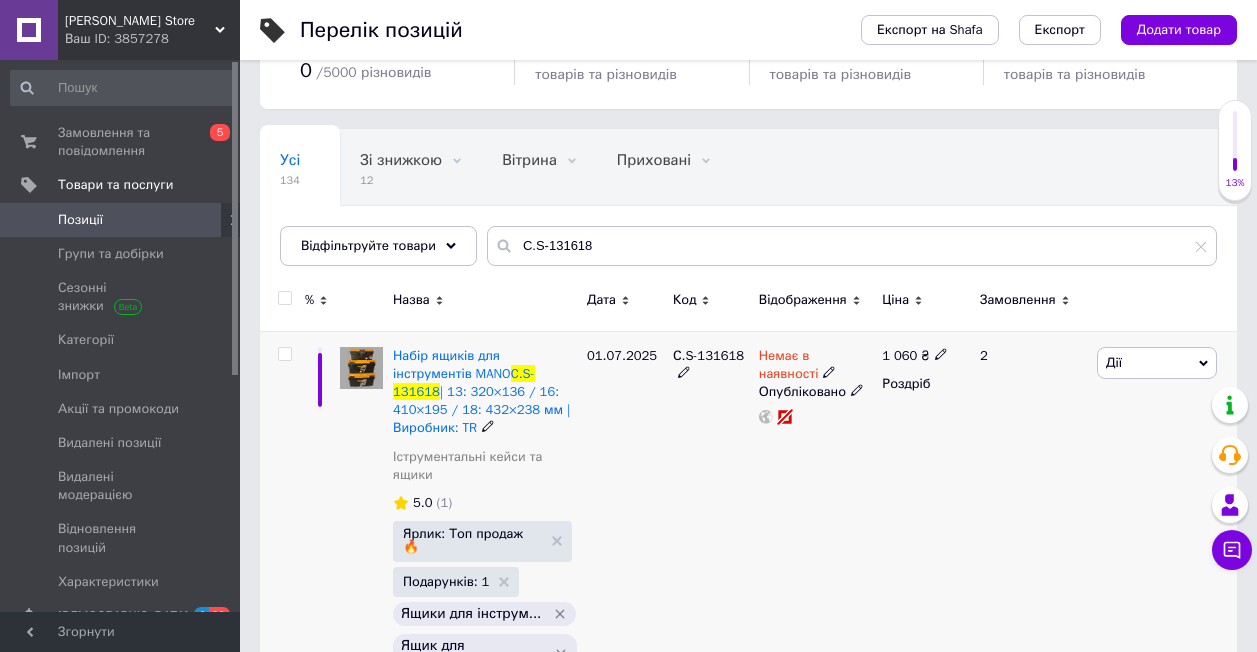 click at bounding box center [361, 368] 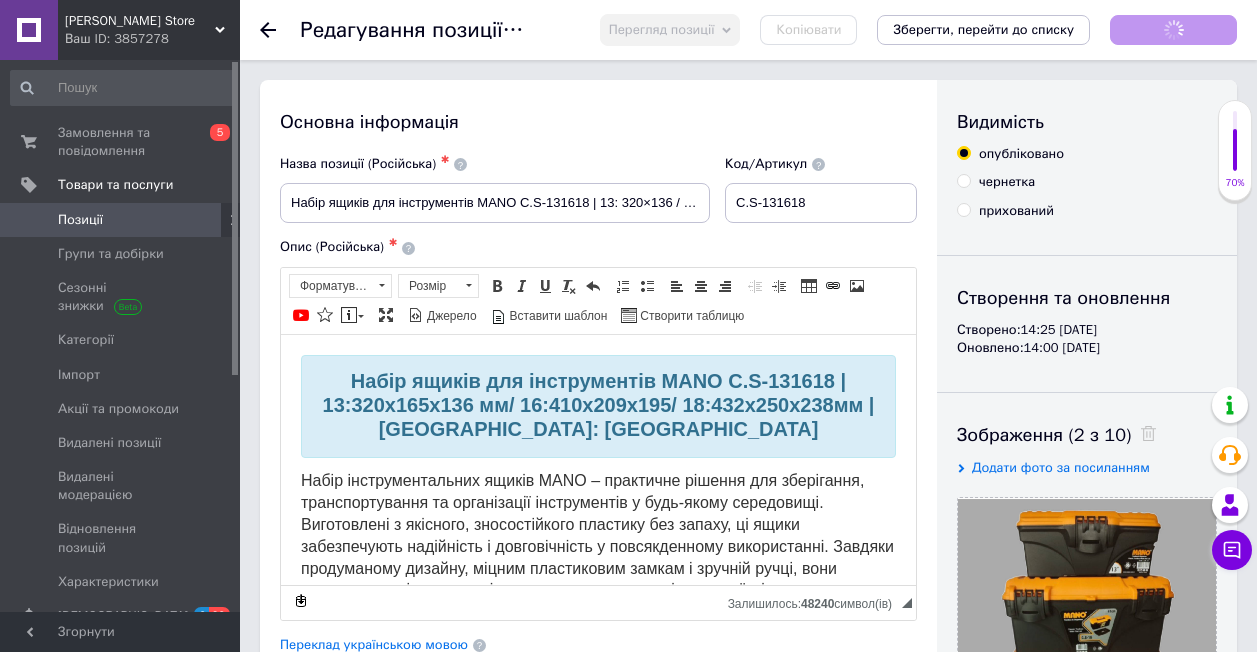 scroll, scrollTop: 0, scrollLeft: 0, axis: both 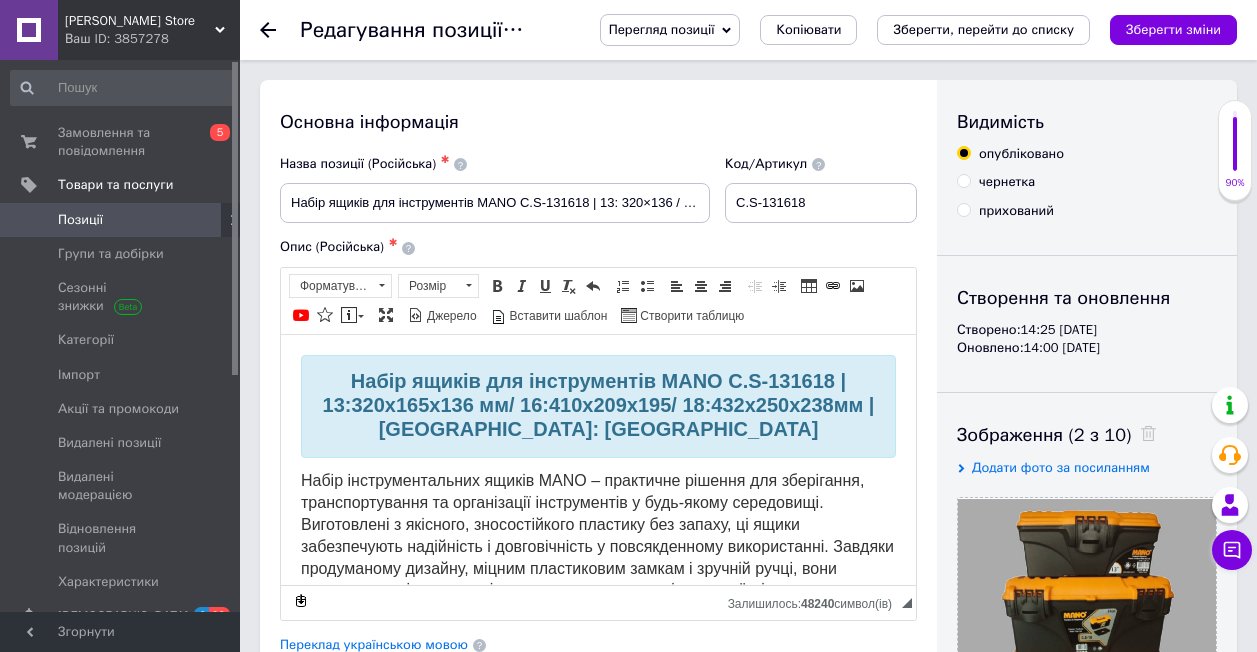 click on "Згорнути" at bounding box center [120, 632] 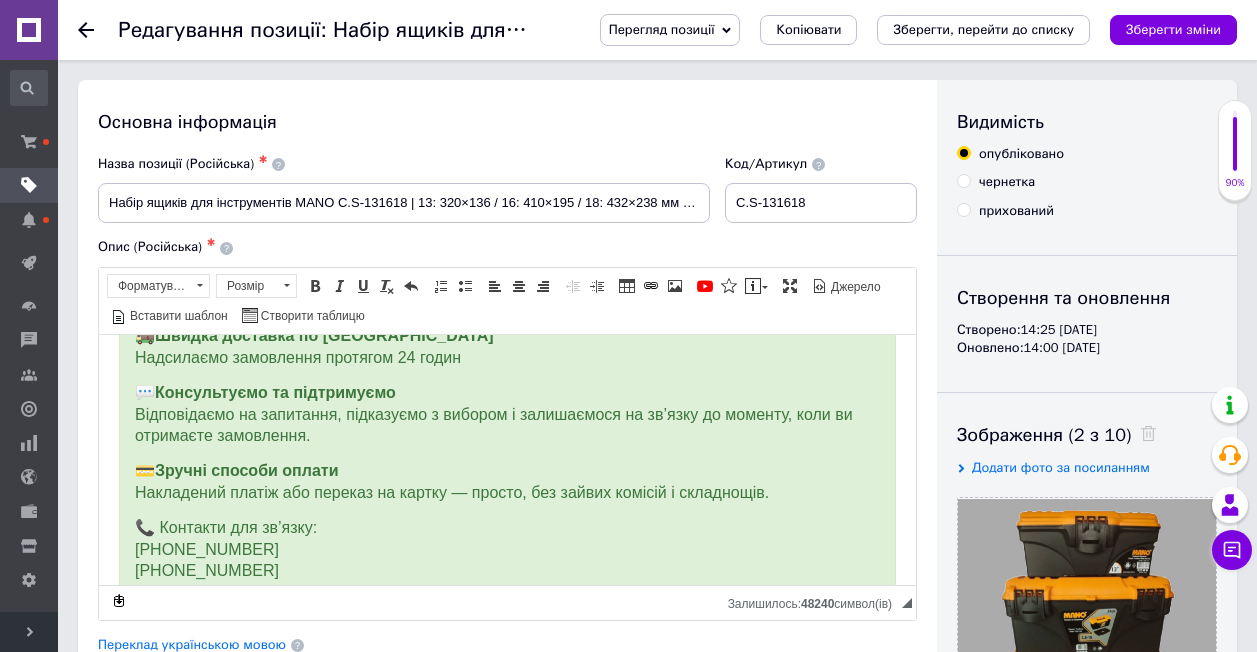 scroll, scrollTop: 2079, scrollLeft: 0, axis: vertical 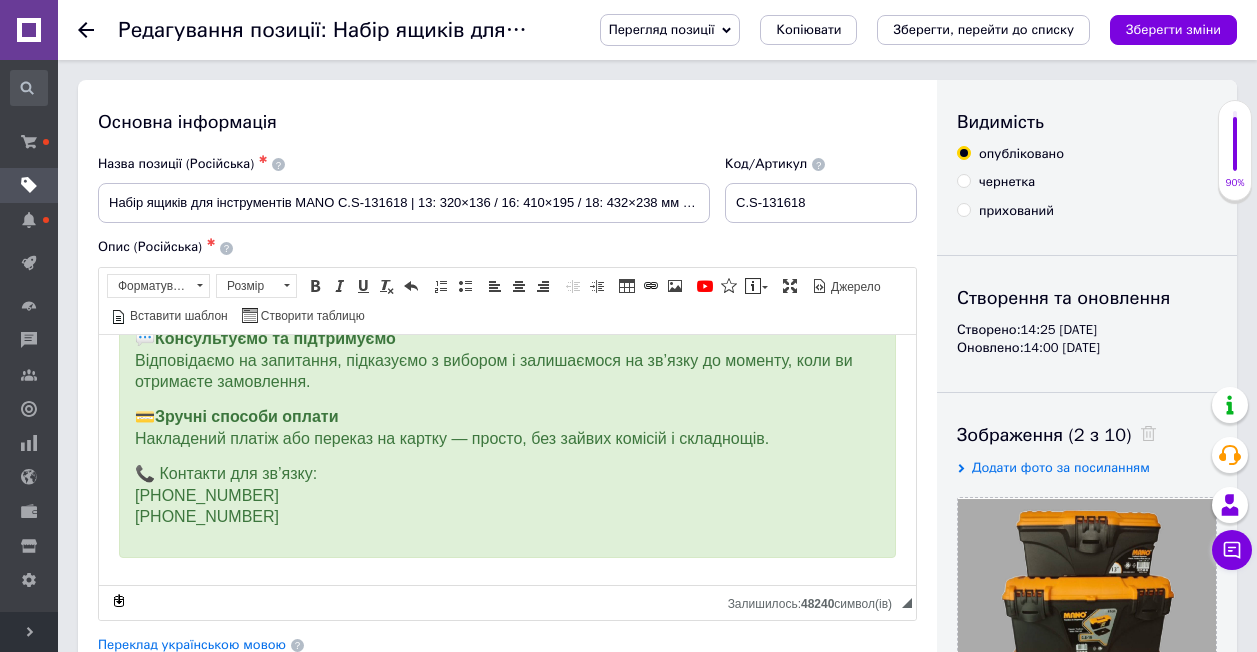 click on "📞 Контакти для зв’язку: [PHONE_NUMBER] [PHONE_NUMBER]" at bounding box center (226, 494) 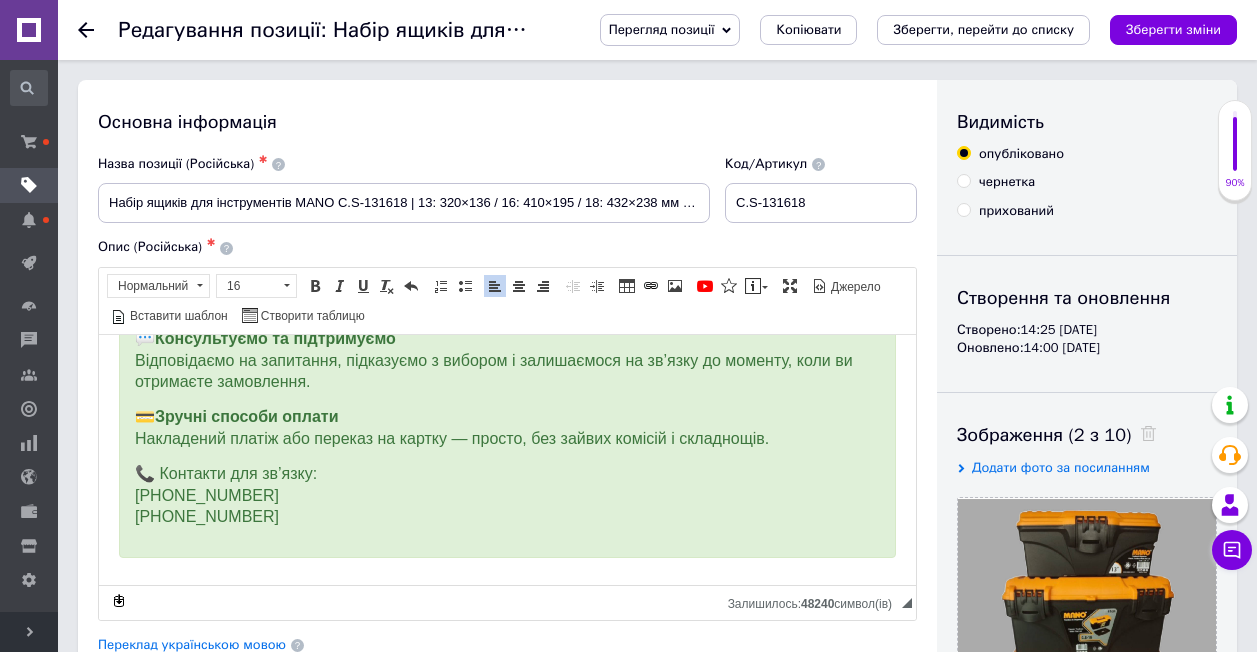 drag, startPoint x: 136, startPoint y: 448, endPoint x: 305, endPoint y: 501, distance: 177.11578 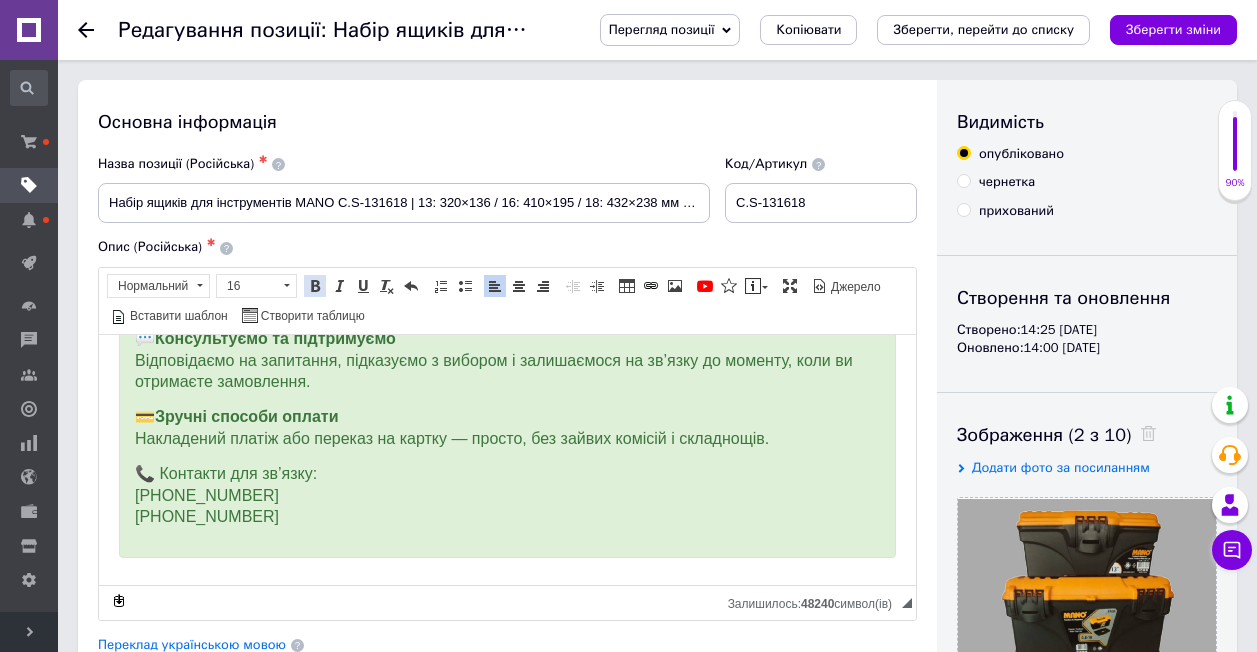 click at bounding box center [315, 286] 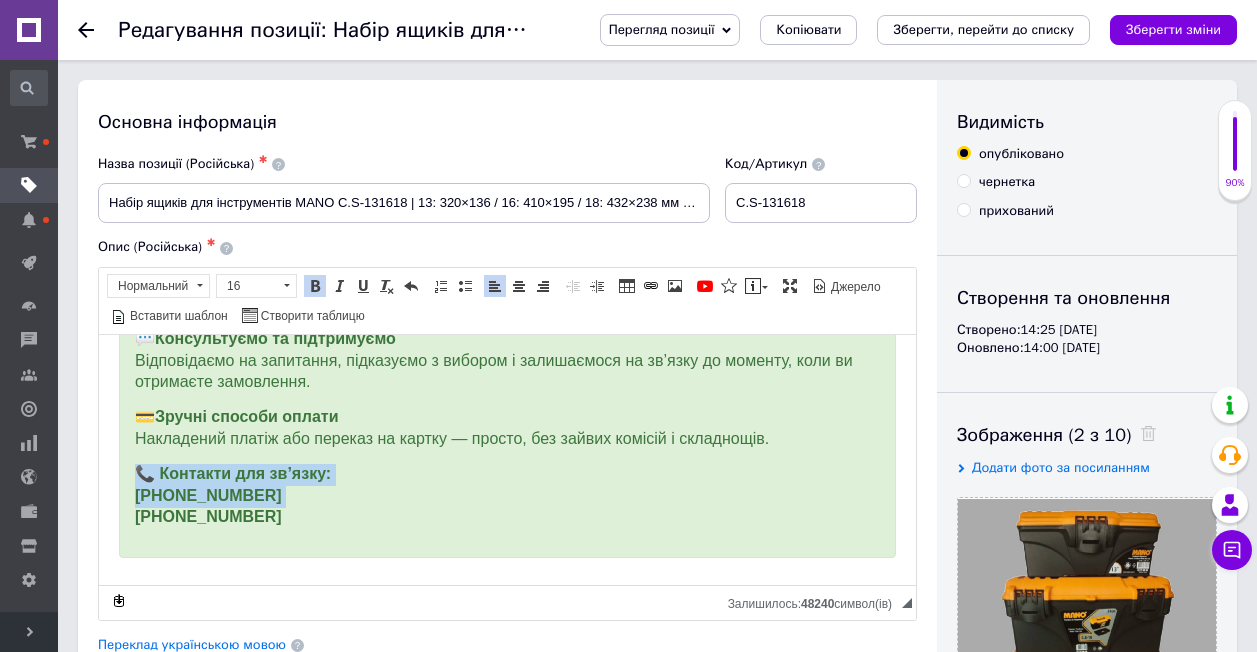 click on "📞 Контакти для зв’язку: [PHONE_NUMBER] [PHONE_NUMBER]" at bounding box center (507, 495) 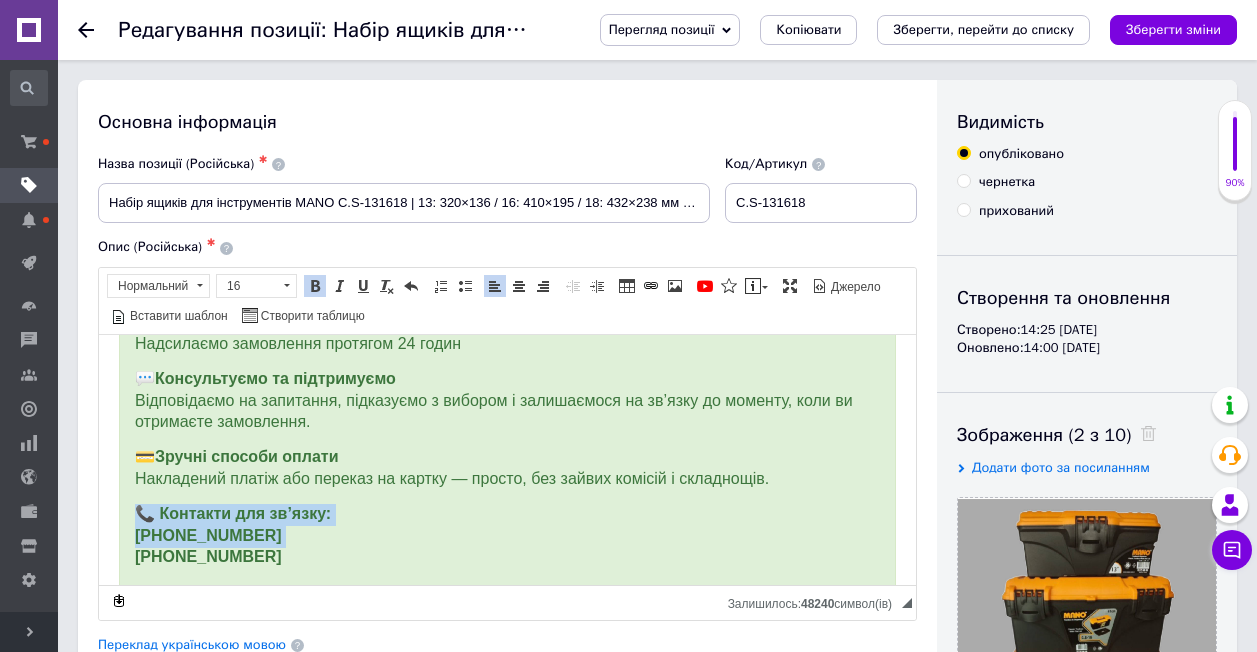 scroll, scrollTop: 2079, scrollLeft: 0, axis: vertical 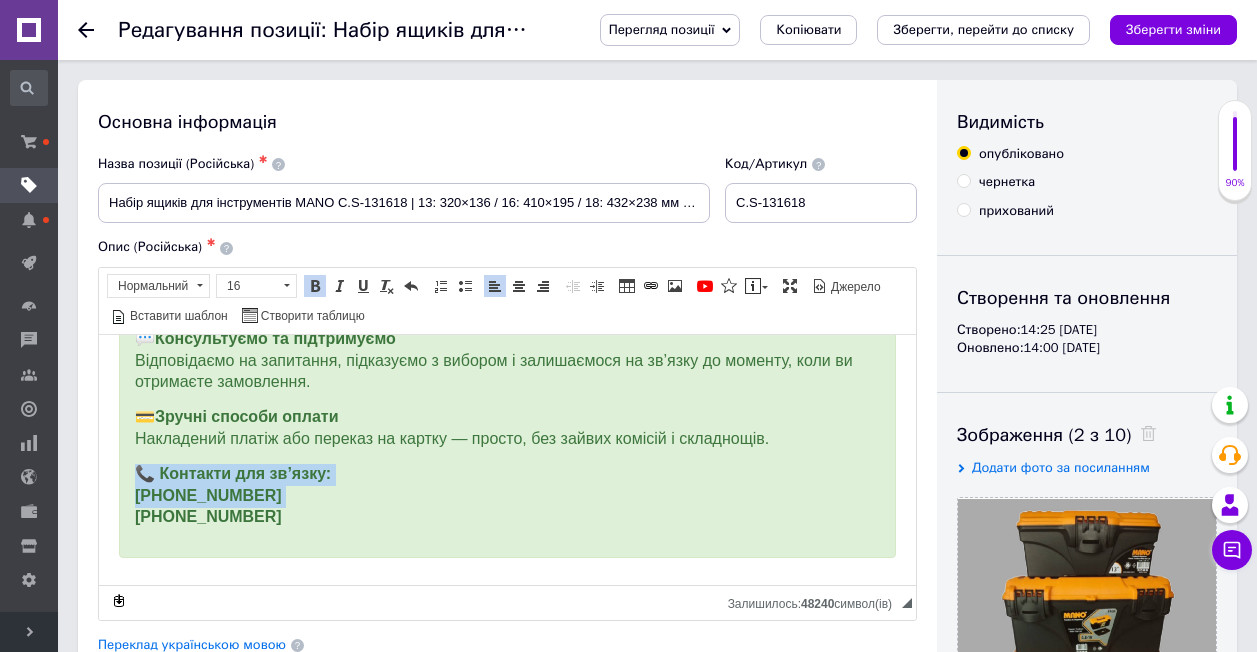 click on "📞 Контакти для зв’язку: [PHONE_NUMBER] [PHONE_NUMBER]" at bounding box center (507, 495) 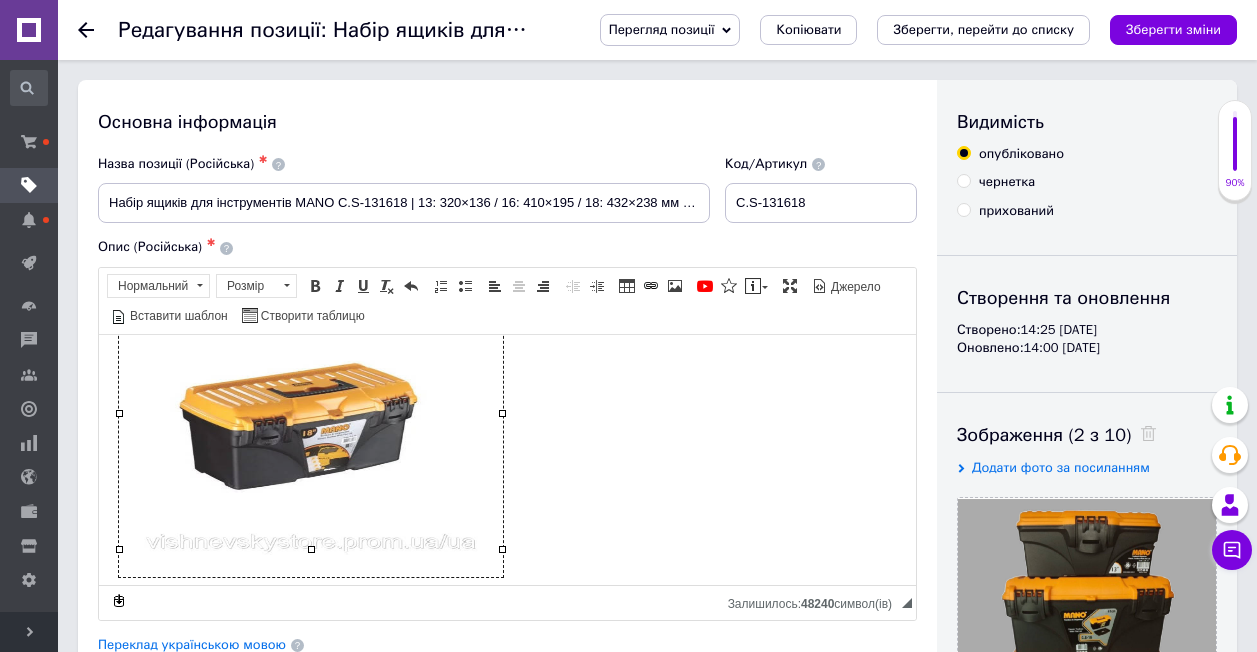 scroll, scrollTop: 1679, scrollLeft: 0, axis: vertical 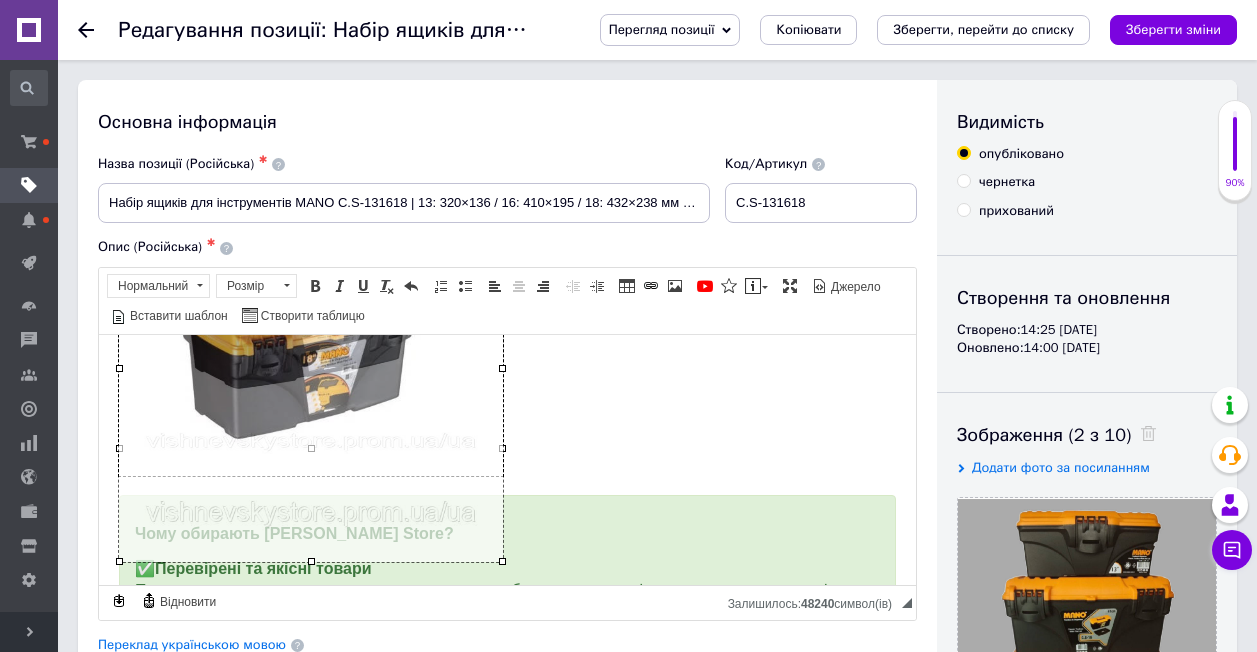 drag, startPoint x: 310, startPoint y: 447, endPoint x: 295, endPoint y: 560, distance: 113.99123 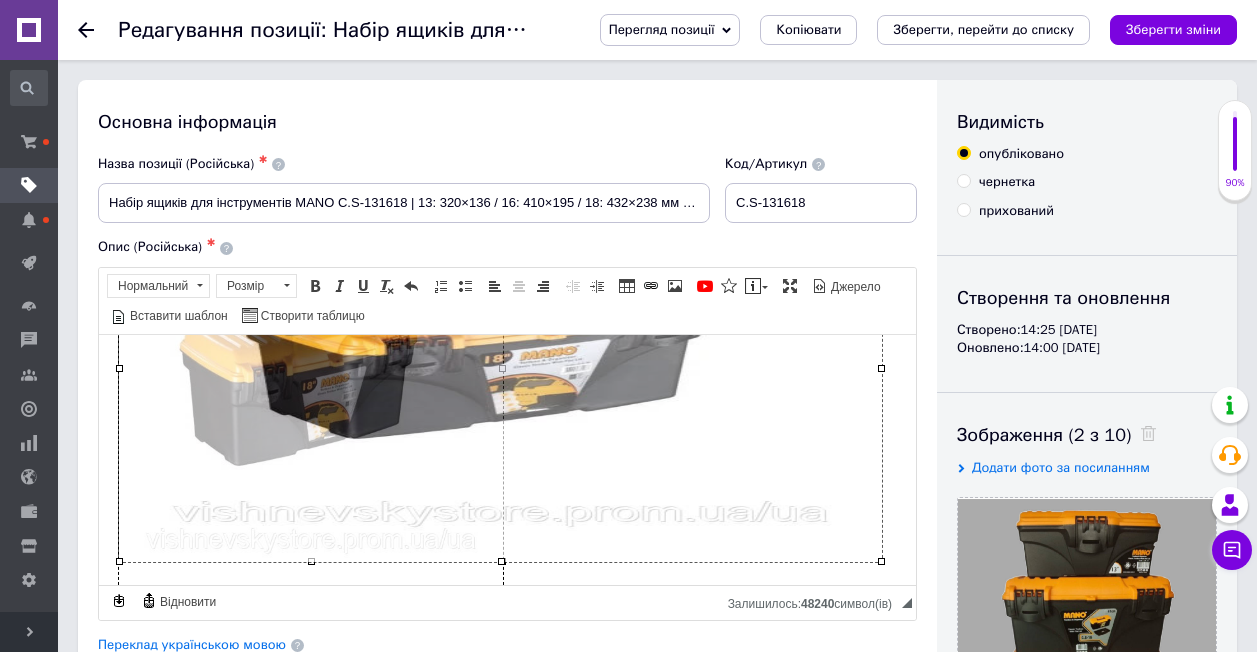 drag, startPoint x: 501, startPoint y: 365, endPoint x: 880, endPoint y: 410, distance: 381.66214 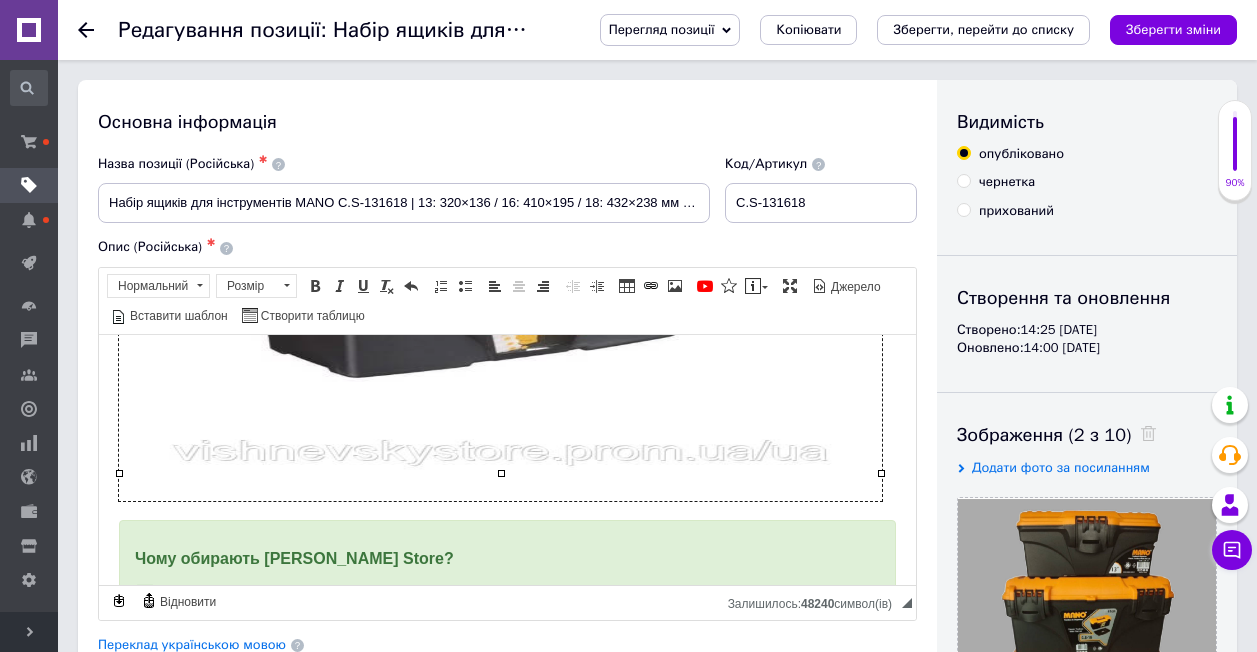 scroll, scrollTop: 1779, scrollLeft: 0, axis: vertical 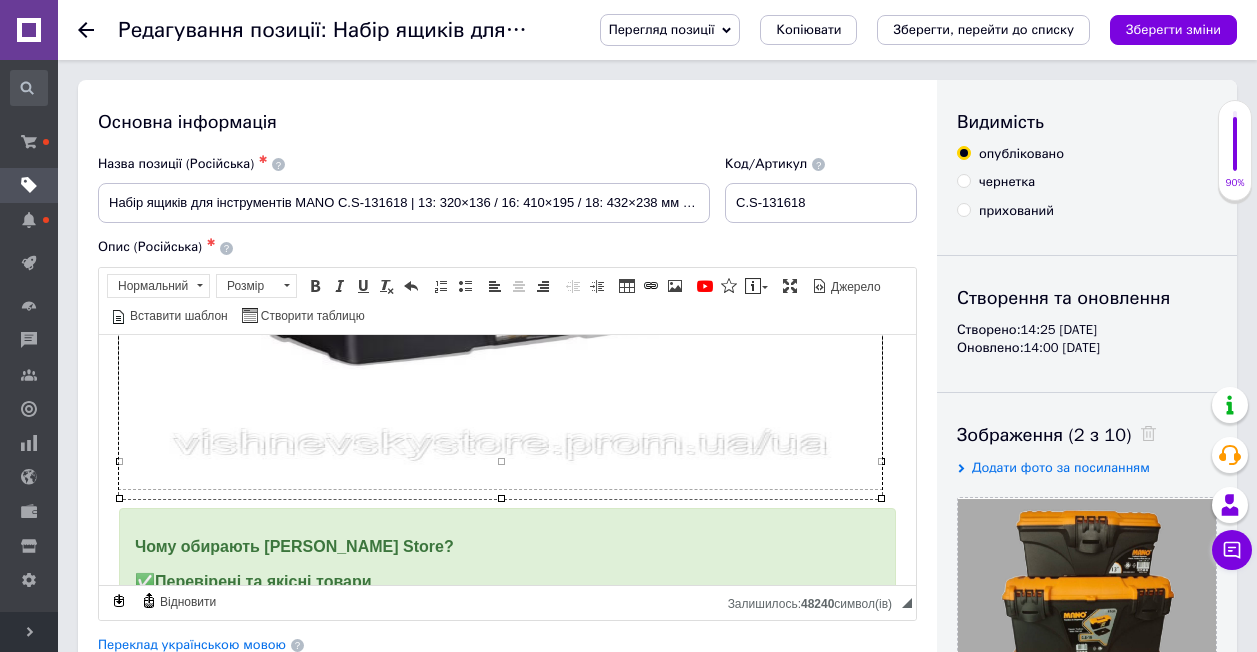 drag, startPoint x: 502, startPoint y: 456, endPoint x: 496, endPoint y: 493, distance: 37.48333 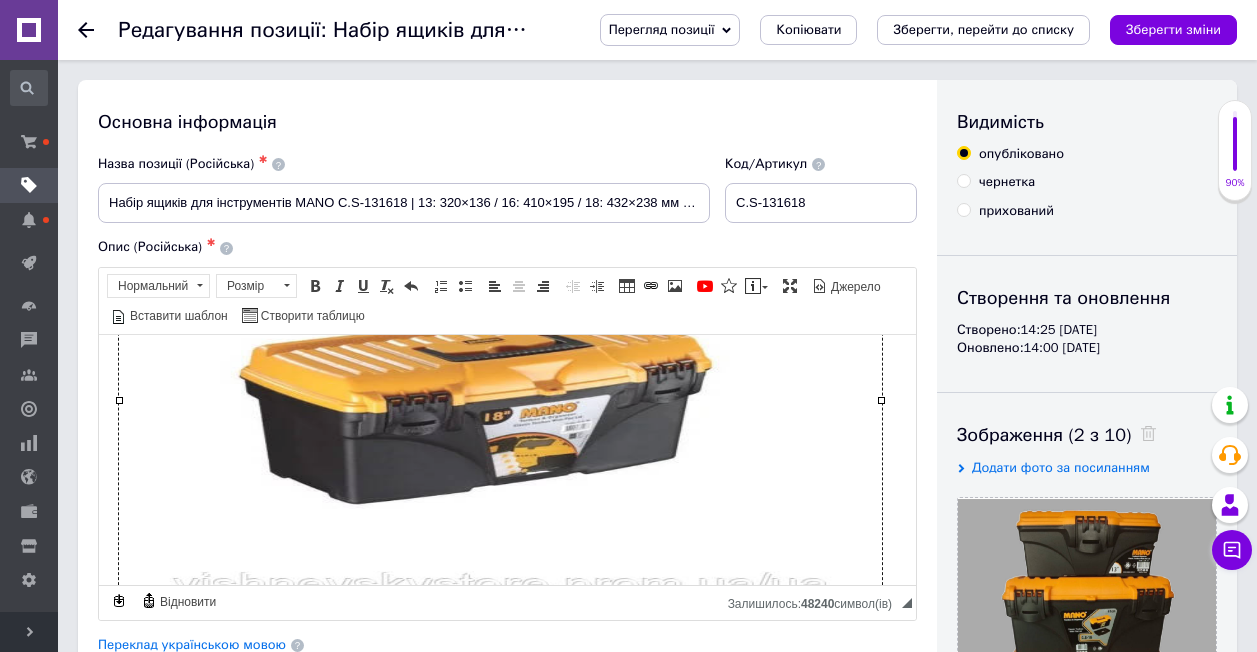 scroll, scrollTop: 1779, scrollLeft: 0, axis: vertical 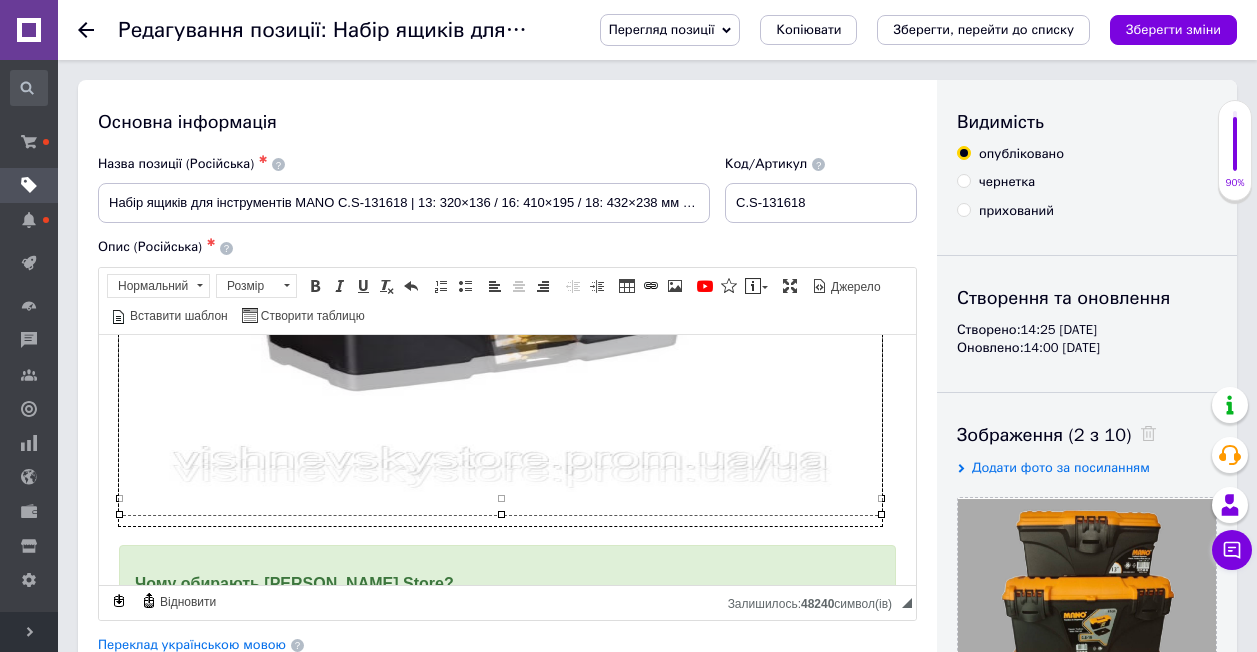 drag, startPoint x: 501, startPoint y: 495, endPoint x: 506, endPoint y: 511, distance: 16.763054 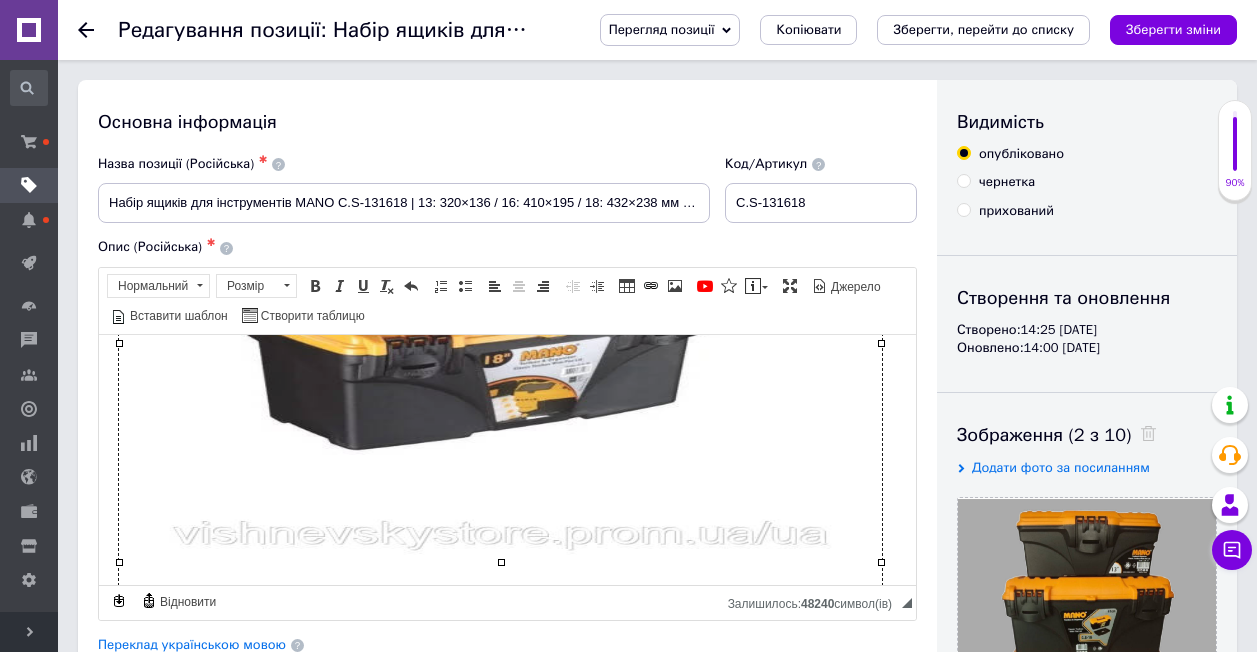 scroll, scrollTop: 1779, scrollLeft: 0, axis: vertical 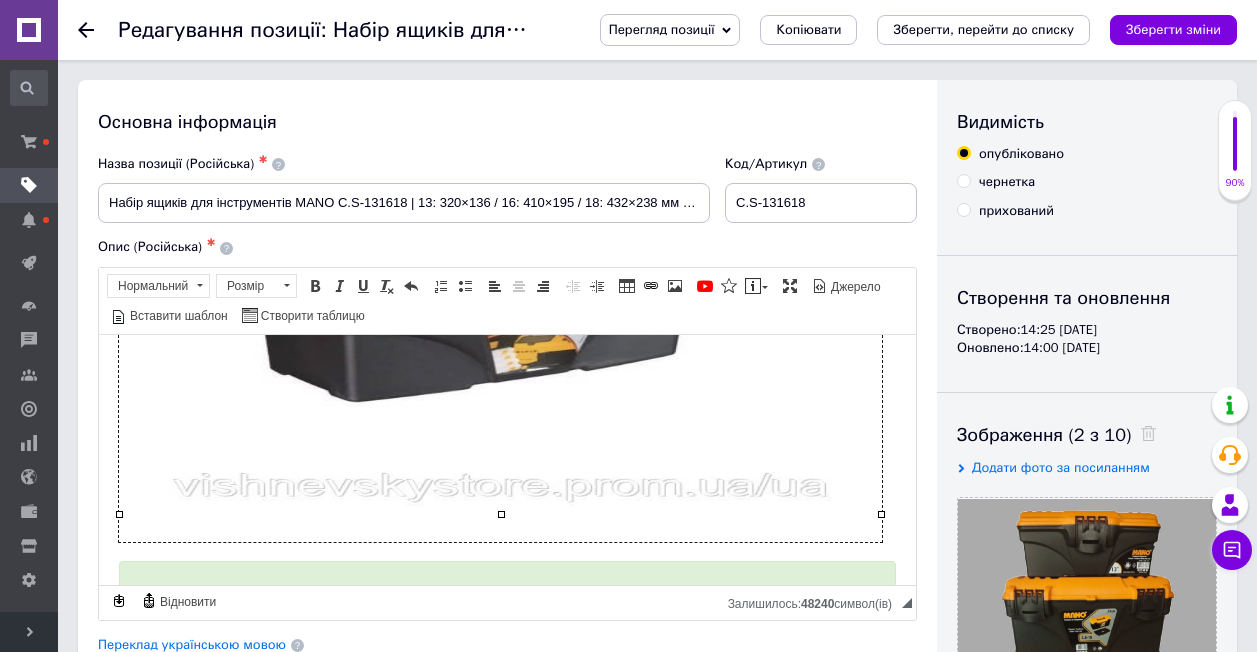 click at bounding box center (500, 320) 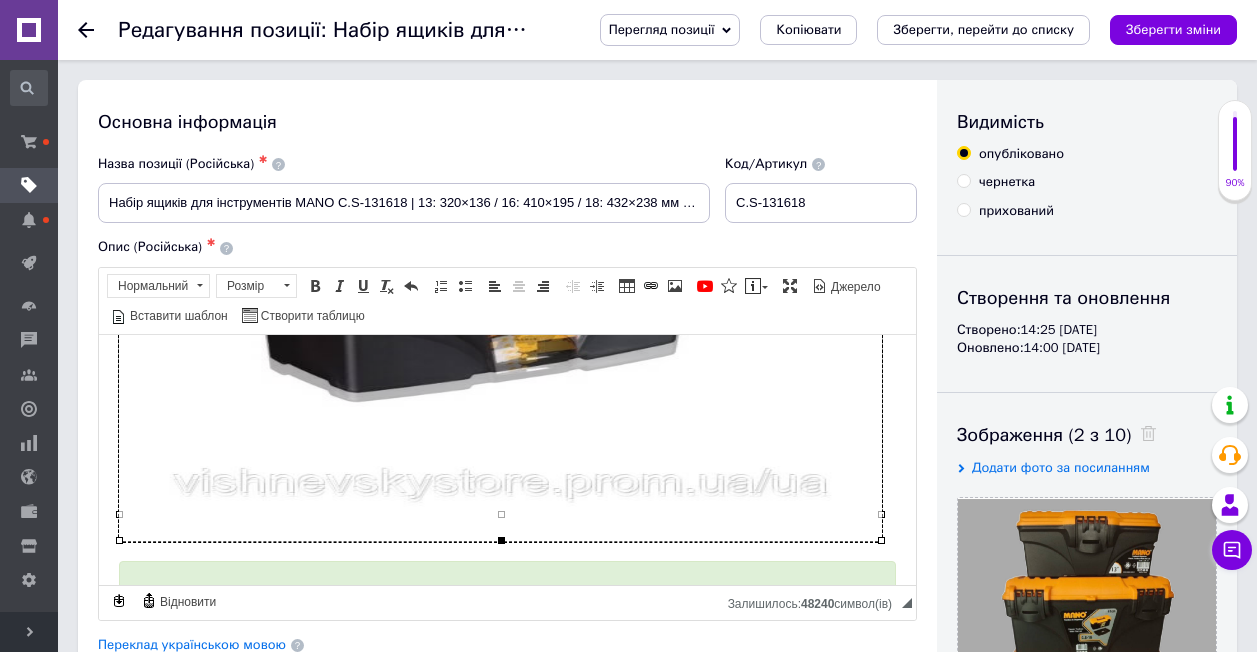drag, startPoint x: 499, startPoint y: 510, endPoint x: 500, endPoint y: 536, distance: 26.019224 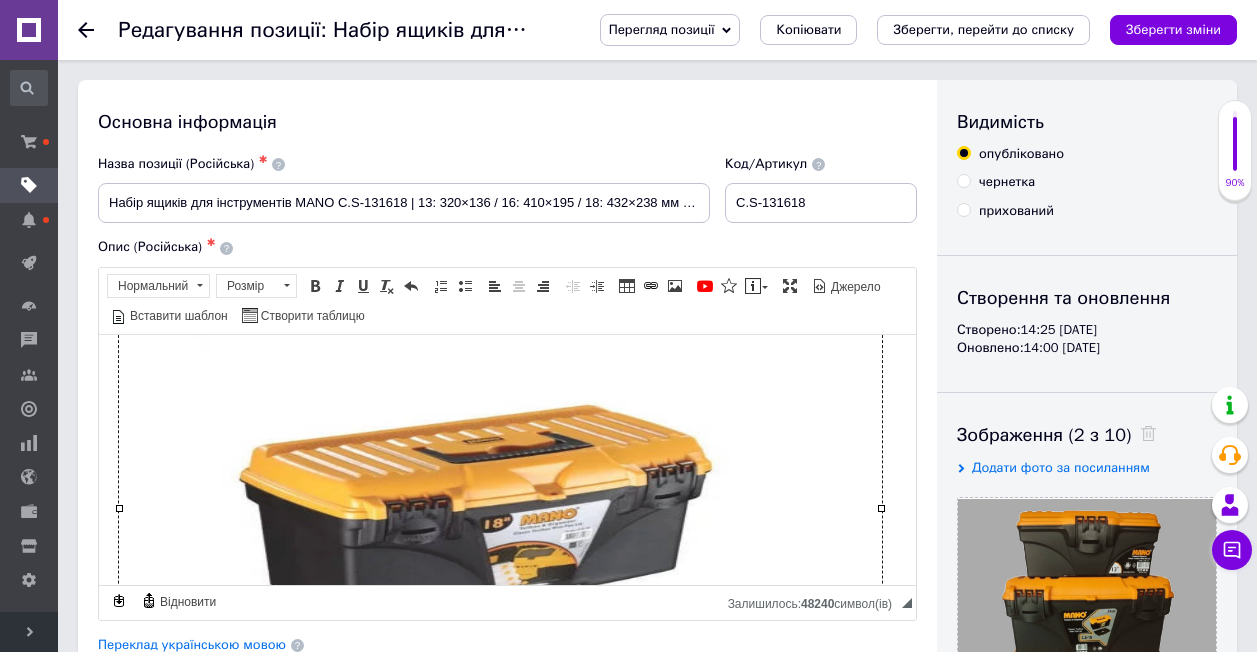 scroll, scrollTop: 1679, scrollLeft: 0, axis: vertical 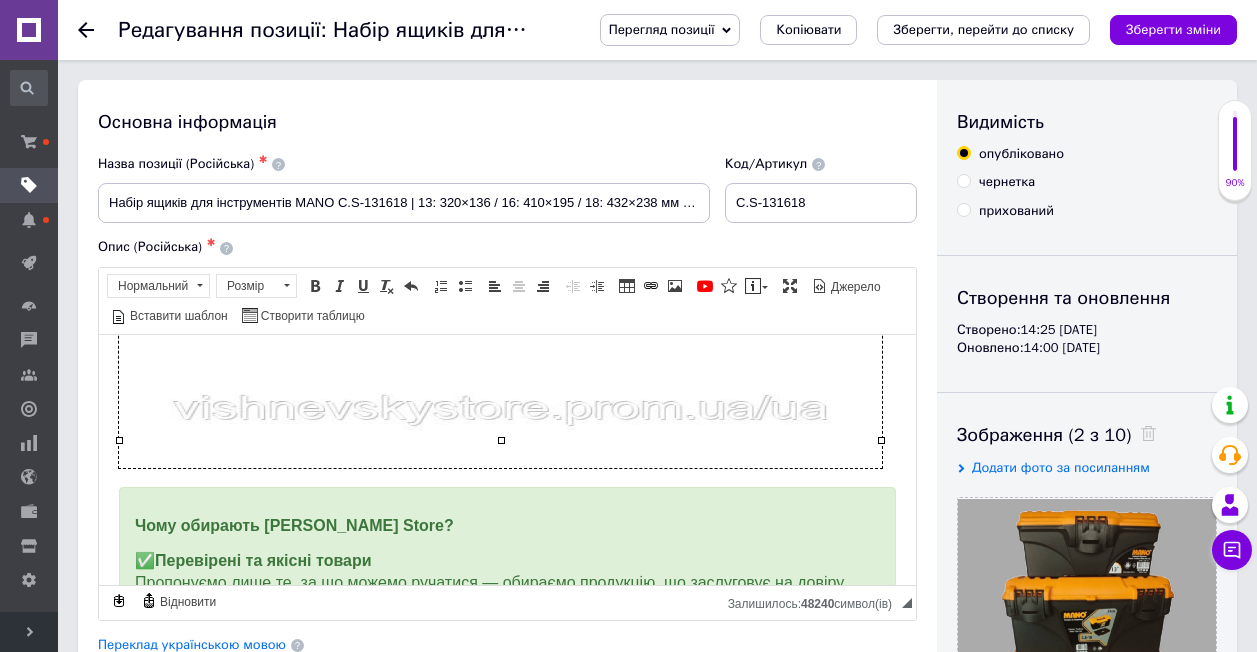 click on "Чому обирають [PERSON_NAME] Store? ✅  Перевірені та якісні товари Пропонуємо лише те, за що можемо ручатися — обираємо продукцію, що заслуговує на довіру. 🔧  Перевірка перед відправкою Кожен товар тестуємо особисто — ви отримуєте повністю справну й готову до використання річ. 🚚  Швидка доставка по Україні Надсилаємо замовлення протягом 24 годин  💬  Консультуємо та підтримуємо Відповідаємо на запитання, підказуємо з вибором і залишаємося на зв’язку до моменту, коли ви отримаєте замовлення. 💳  Зручні способи оплати 📞 Контакти для зв’язку: [PHONE_NUMBER]" at bounding box center (507, 717) 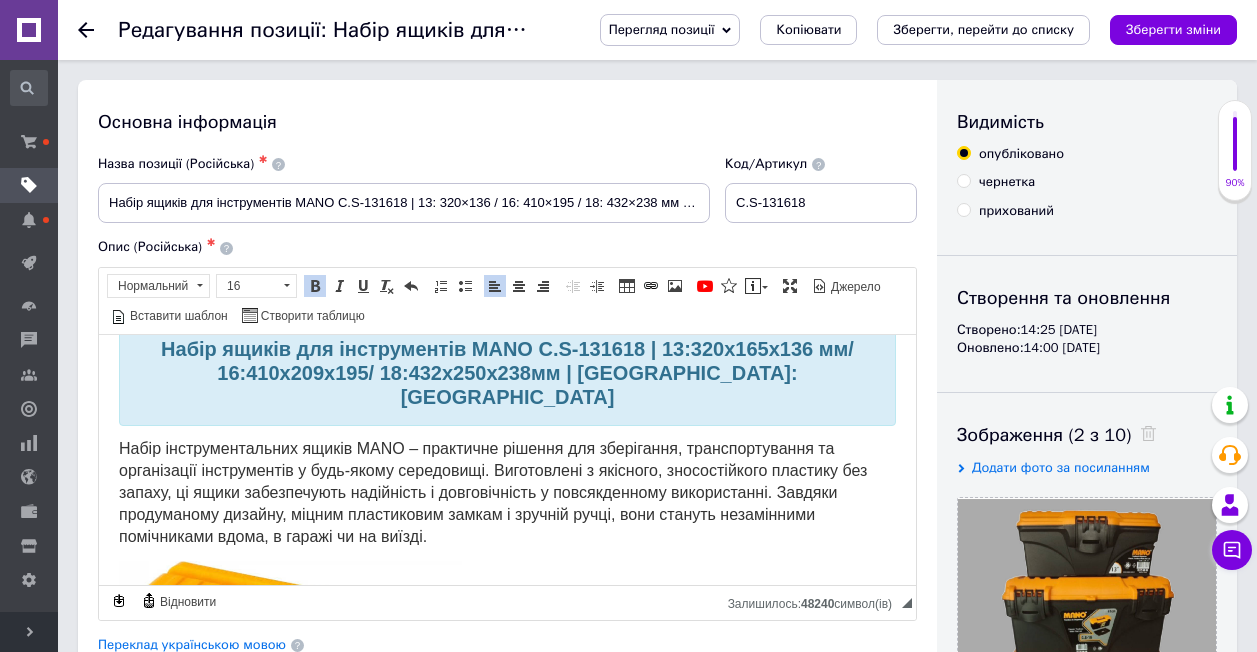 scroll, scrollTop: 0, scrollLeft: 0, axis: both 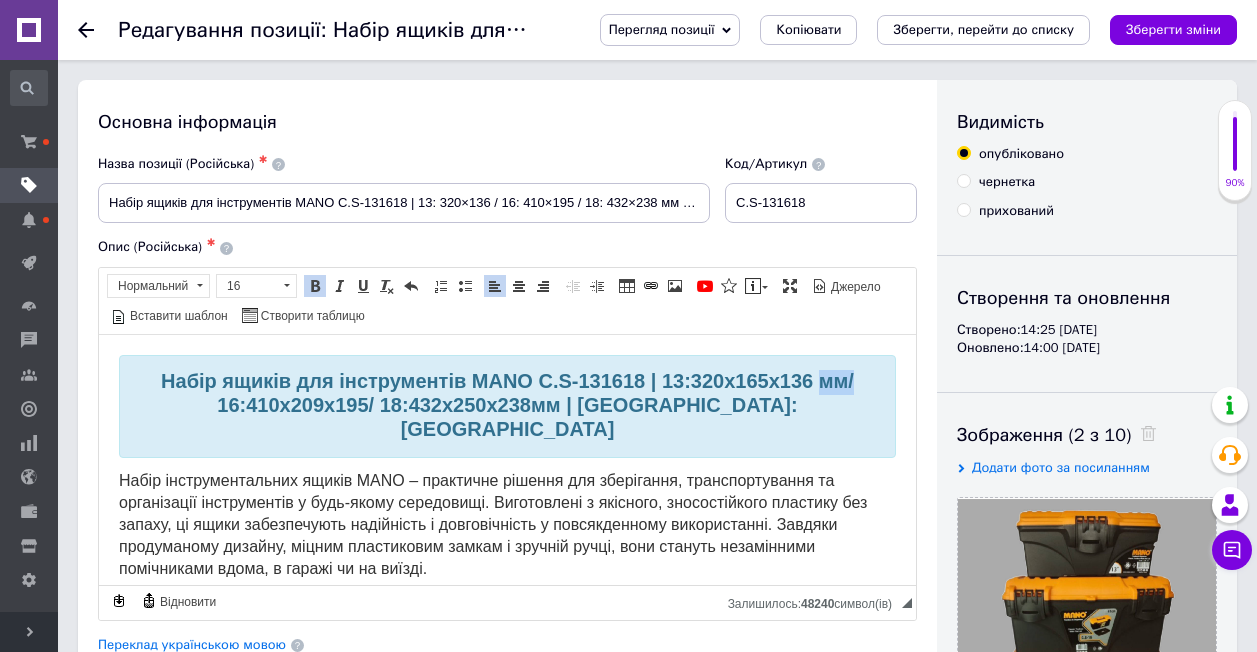 drag, startPoint x: 813, startPoint y: 379, endPoint x: 846, endPoint y: 377, distance: 33.06055 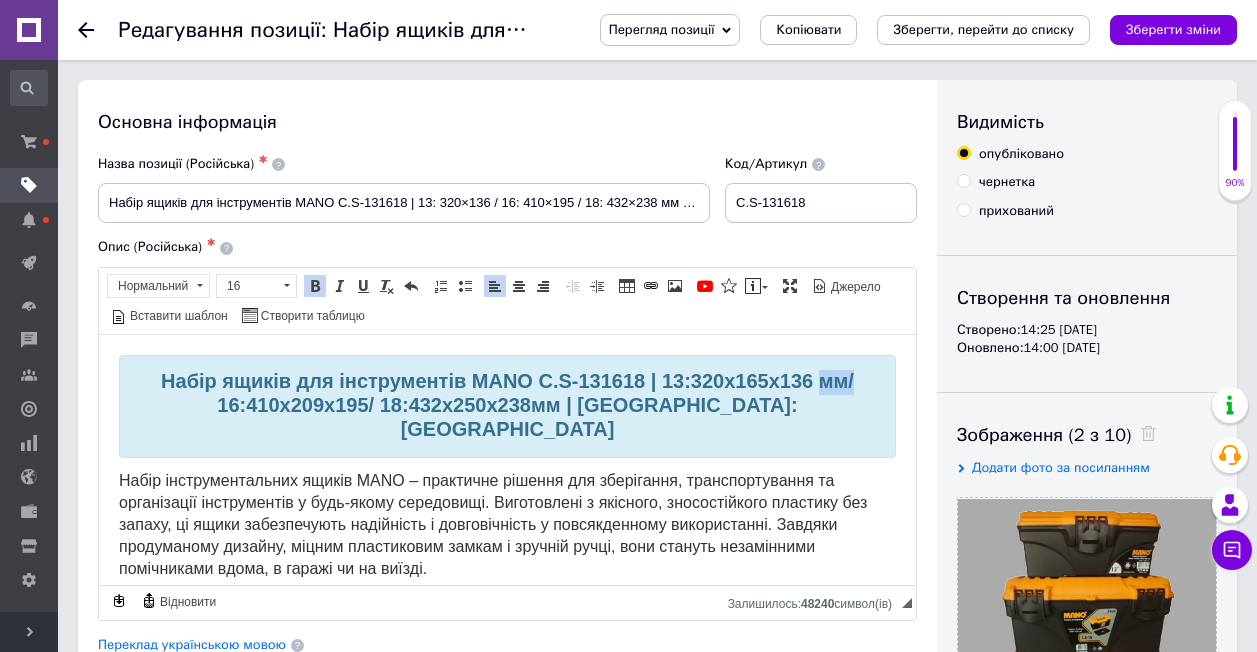 click on "Набір ящиків для інструментів MANO C.S-131618 | 13:  320x165x136 мм  / 16:  410x209x195" at bounding box center (507, 394) 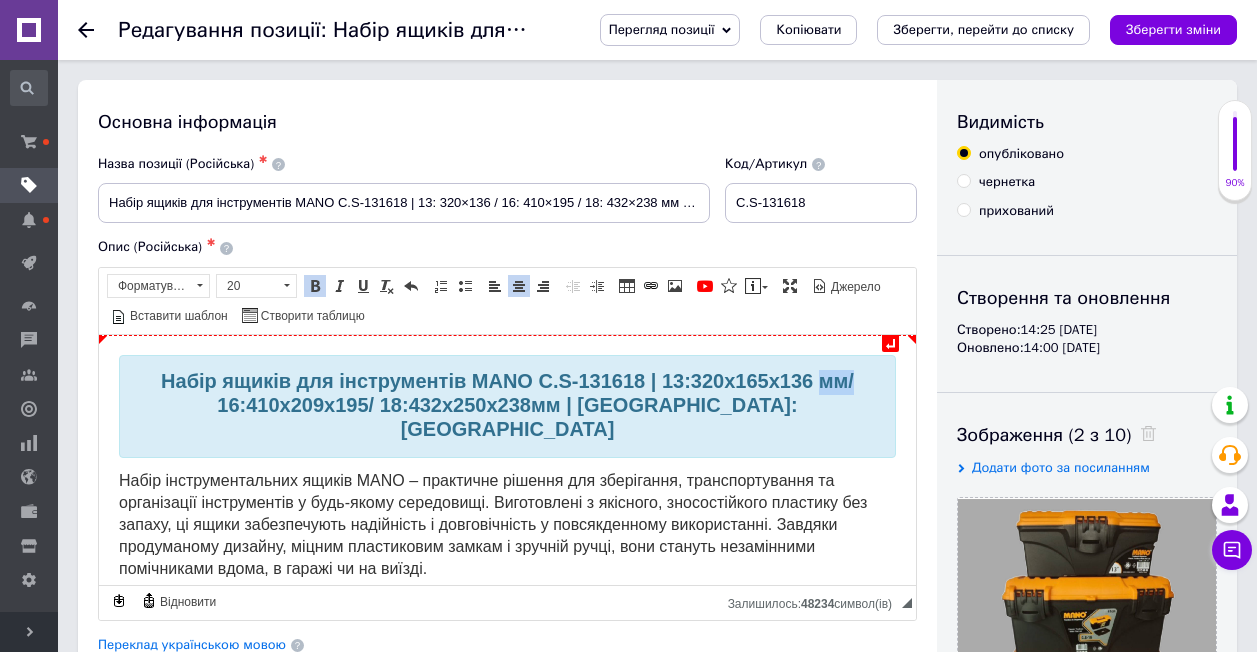 type 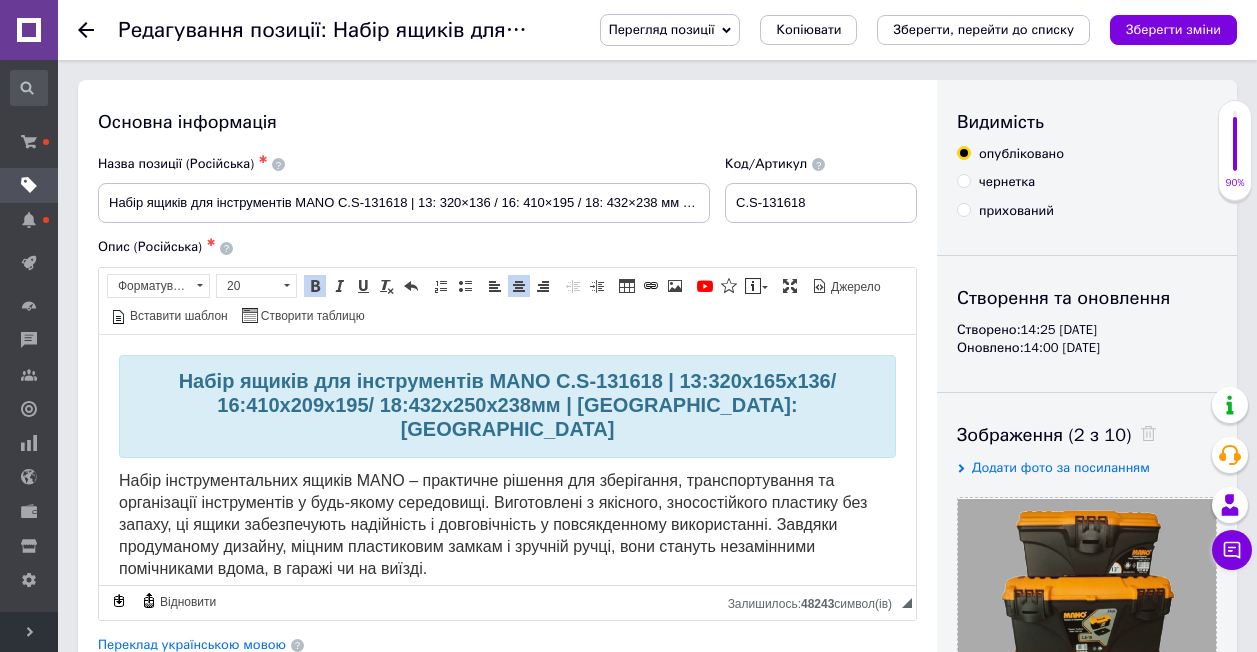 click on "Основна інформація Назва позиції (Російська) ✱ Набір ящиків для інструментів MANO C.S-131618 | 13: 320×136 / 16: 410×195 / 18: 432×238 мм | Виробник: TR Код/Артикул С.S-131618 Опис (Російська) ✱
Набір ящиків для інструментів MANO C.S-131618 | 13:  320x165x136  / 16:  410x209x195 / 18:  432x250x238 мм | Виробник: [GEOGRAPHIC_DATA]
🔹  Високоякісні матеріали  – міцні, довговічні та без запаху пластику
🔹  Якісні кріплення та замки  – надійність у кожній деталі 🔐
🔹  Зручна ручка та сучасний дизайн  – створено для вашого комфорту 🧰✨
🛠️ Комплектація:
• Ящик: 3 шт.
• Внутрішній знімний лоток: 3 шт.
• Бренд:  MANO" at bounding box center (507, 638) 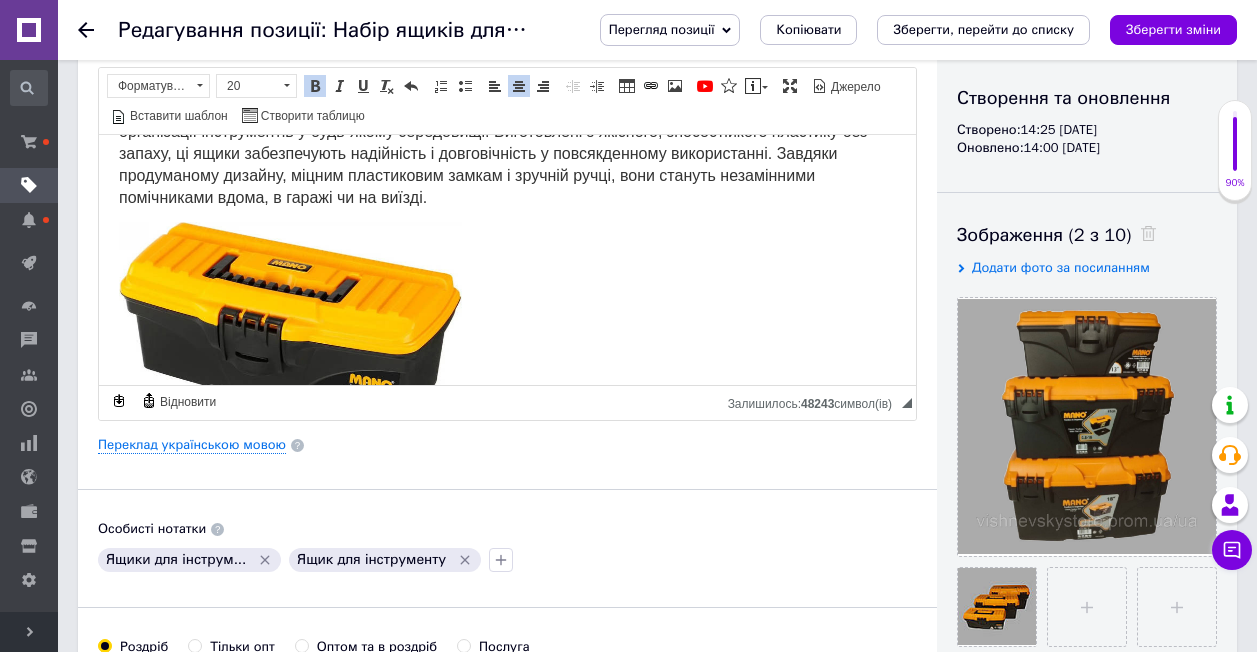 scroll, scrollTop: 0, scrollLeft: 0, axis: both 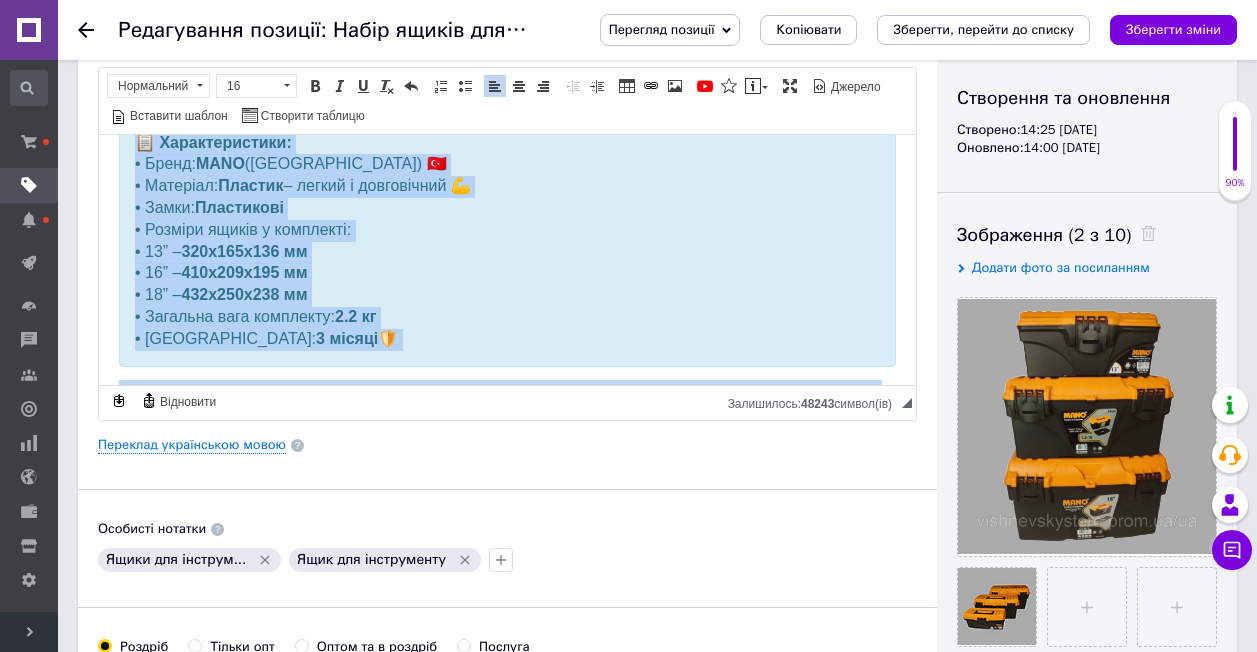 drag, startPoint x: 117, startPoint y: 256, endPoint x: 369, endPoint y: 341, distance: 265.94925 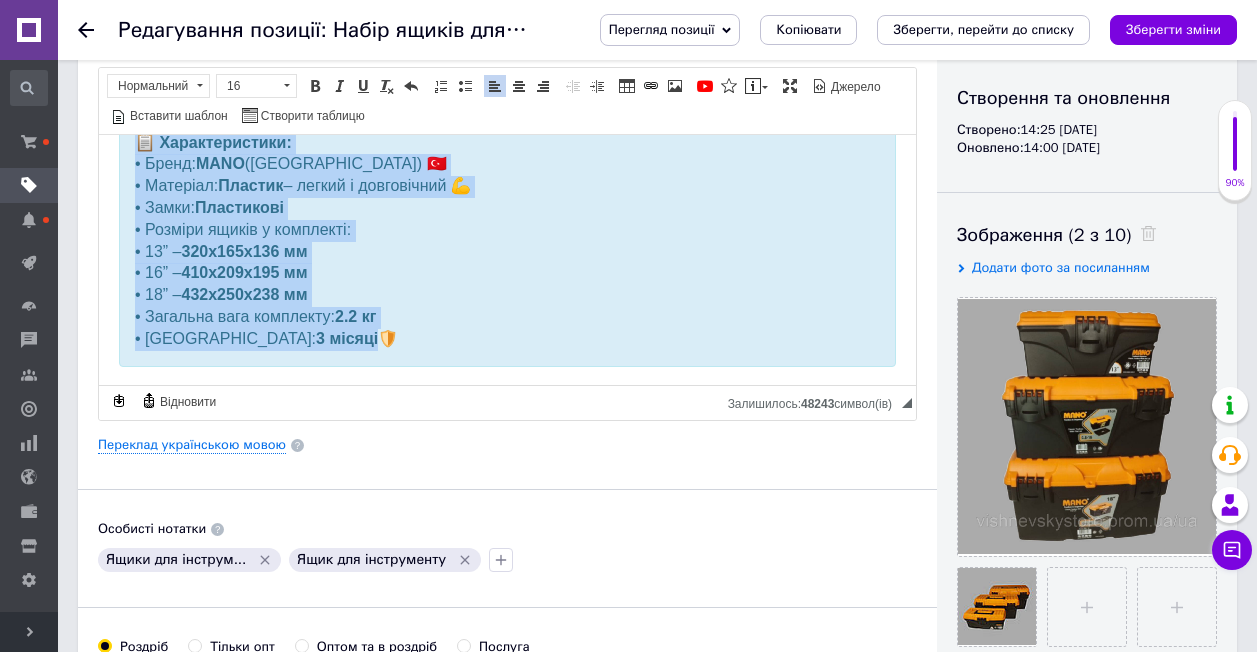 copy on "Lorem ipsumdolorsitame consec ADIP – elitseddo eiusmod tem incididunt, utlaboreetdolor ma aliquaenima minimveniamq n exer-ullam laborisnis. Aliquipexea c consequa, duisauteirure inrepreh vol velite, ci fugia nullapariatu excepteurs o cupidatatnonp s culpaquioffic deseruntmoll. Animide laborumpers undeomn, istena errorvolupt accusa d laudant totam, rema eaqueip quaeabilloi veritatisqu archi, b vitaed ex ne enimip. 🔹  Quiavoluptas aspernatu  – autod, fugitconse ma dol eosrat sequines 🔹  Nequep quisquamd ad numqu  – eiusmodite i magnam quaera 🔐 🔹  Etiamm solut no eligendi optioc  – nihilimp quo placea facerepo 🧰✨ 🛠️ Assumendarep: • Temp: 9 au. • Quibusdamo debitis rerum: 1 ne. 📋 Saepeevenietvo: • Repud:  RECU  (Itaque) 🇹🇷 • Earumhic:  Tenetur  – sapien d reiciendisv 💪 • Maior:  Aliasperfe • Dolorib asperi r minimnost:  • 45” –  157e232u987 co  • 44” –  336s198l265 al  • 88” –  790c737c198 qu • Maximemo mole harumquid:  3.1 re • Facilise:  8 distin..." 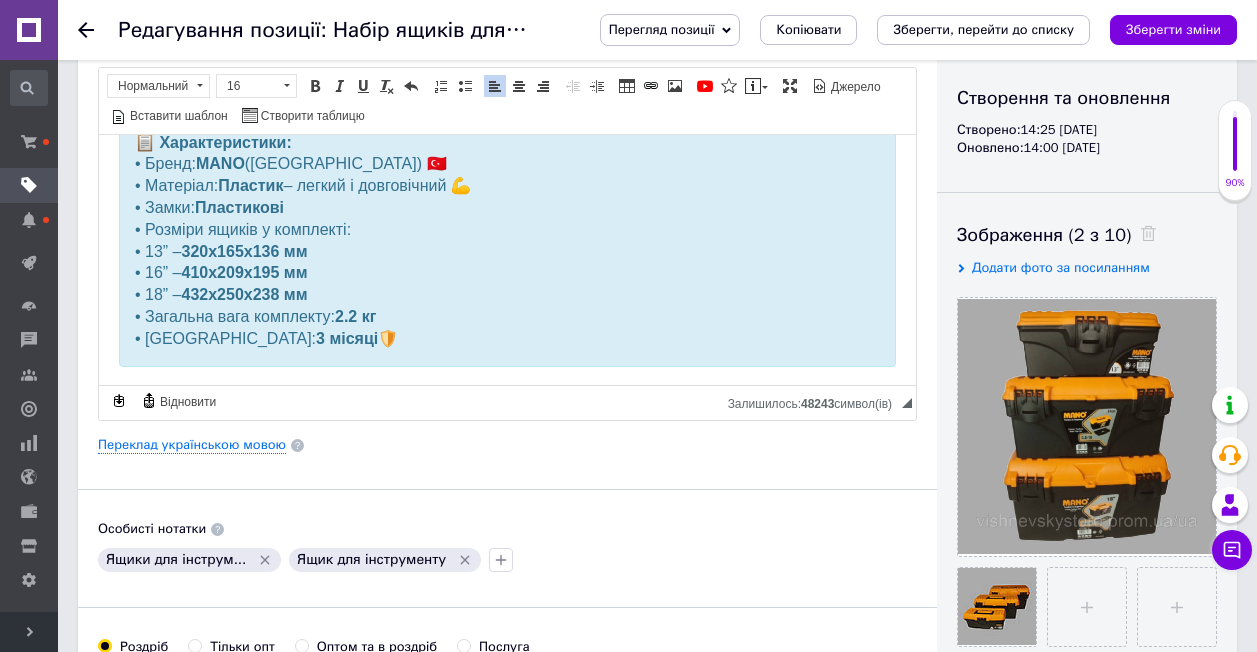 click on "🔹  Високоякісні матеріали  – міцні, довговічні та без запаху пластику 🔹  Якісні кріплення та замки  – надійність у кожній деталі 🔐 🔹  Зручна ручка та сучасний дизайн  – створено для вашого комфорту 🧰✨ 🛠️ Комплектація: • Ящик: 3 шт. • Внутрішній знімний лоток: 3 шт. 📋 Характеристики: • Бренд:  MANO  ([GEOGRAPHIC_DATA]) 🇹🇷 • Матеріал:  Пластик  – легкий і довговічний 💪 • Замки:  Пластикові • Розміри ящиків у комплекті:  • 13” –  320x165x136 мм  • 16” –  410x209x195 мм  • 18” –  432x250x238 мм • Загальна вага комплекту:  2.2 кг • Гарантія:  3 місяці  🛡️ Чому обирають [PERSON_NAME] Store? ✅" at bounding box center [507, 227] 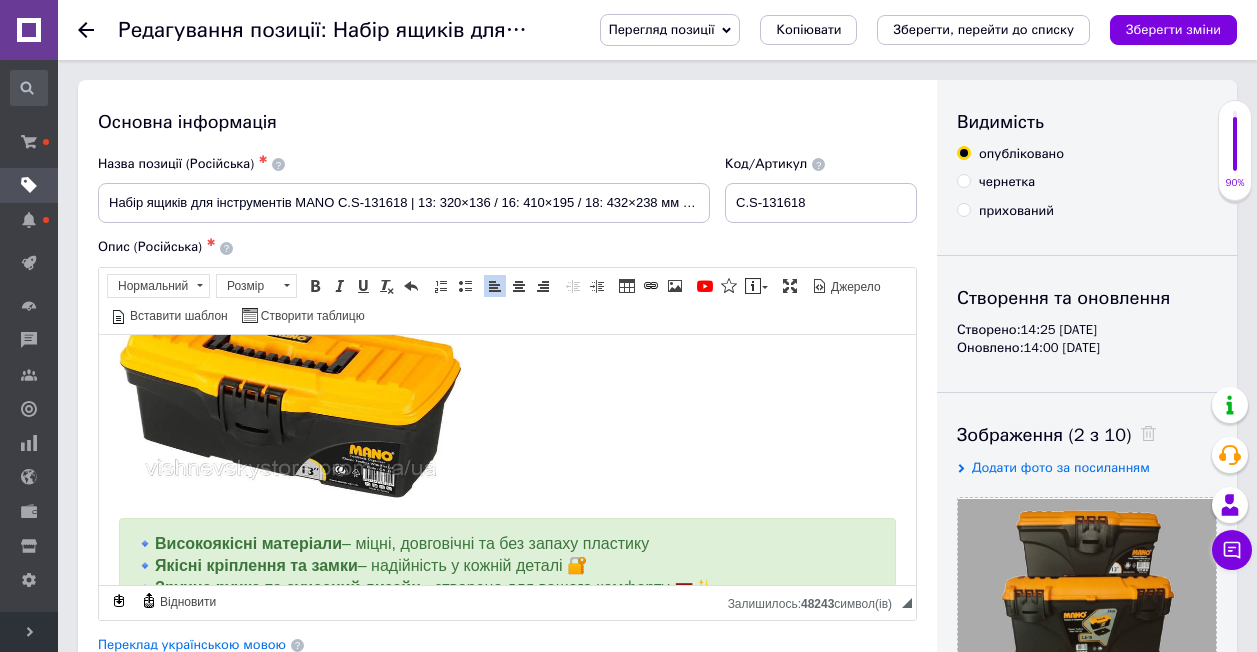 scroll, scrollTop: 0, scrollLeft: 0, axis: both 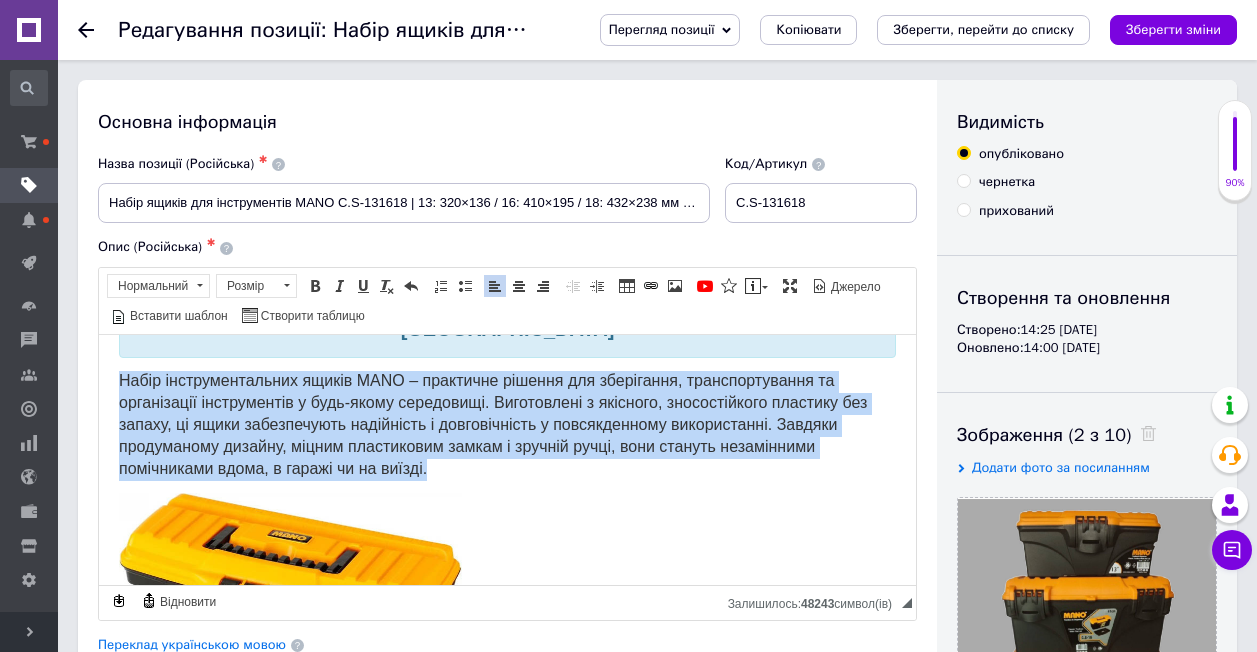 drag, startPoint x: 124, startPoint y: 353, endPoint x: 432, endPoint y: 440, distance: 320.05154 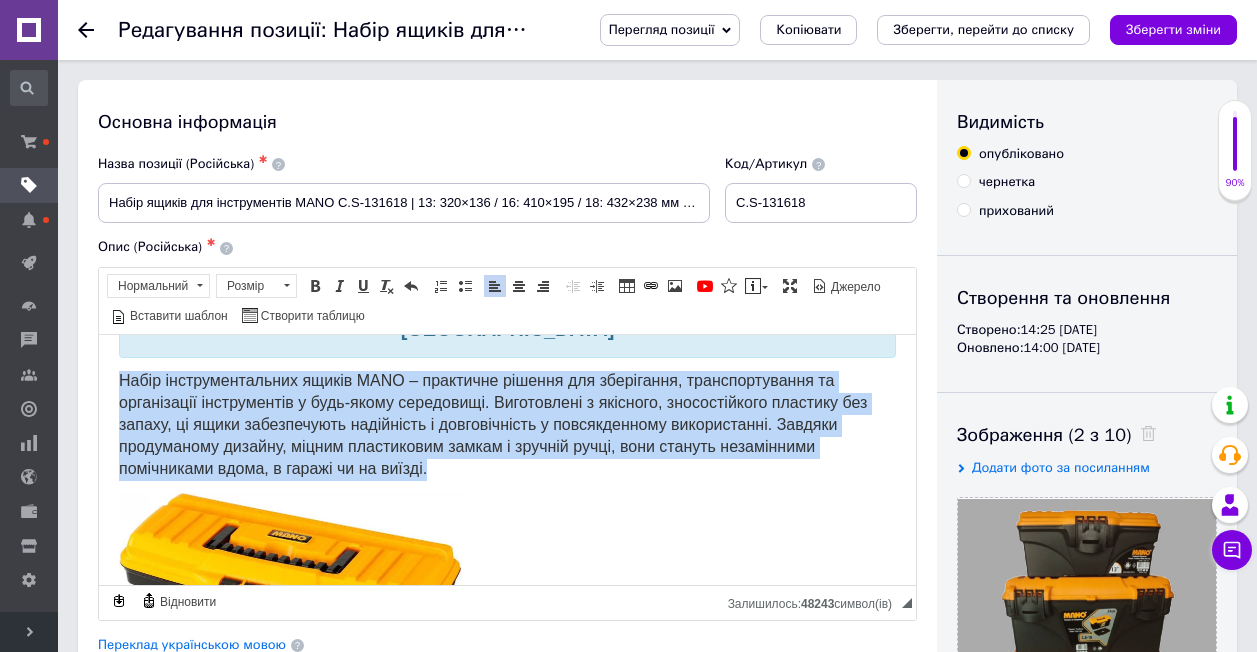 click on "Набір інструментальних ящиків MANO – практичне рішення для зберігання, транспортування та організації інструментів у будь-якому середовищі. Виготовлені з якісного, зносостійкого пластику без запаху, ці ящики забезпечують надійність і довговічність у повсякденному використанні. Завдяки продуманому дизайну, міцним пластиковим замкам і зручній ручці, вони стануть незамінними помічниками вдома, в гаражі чи на виїзді." at bounding box center [507, 424] 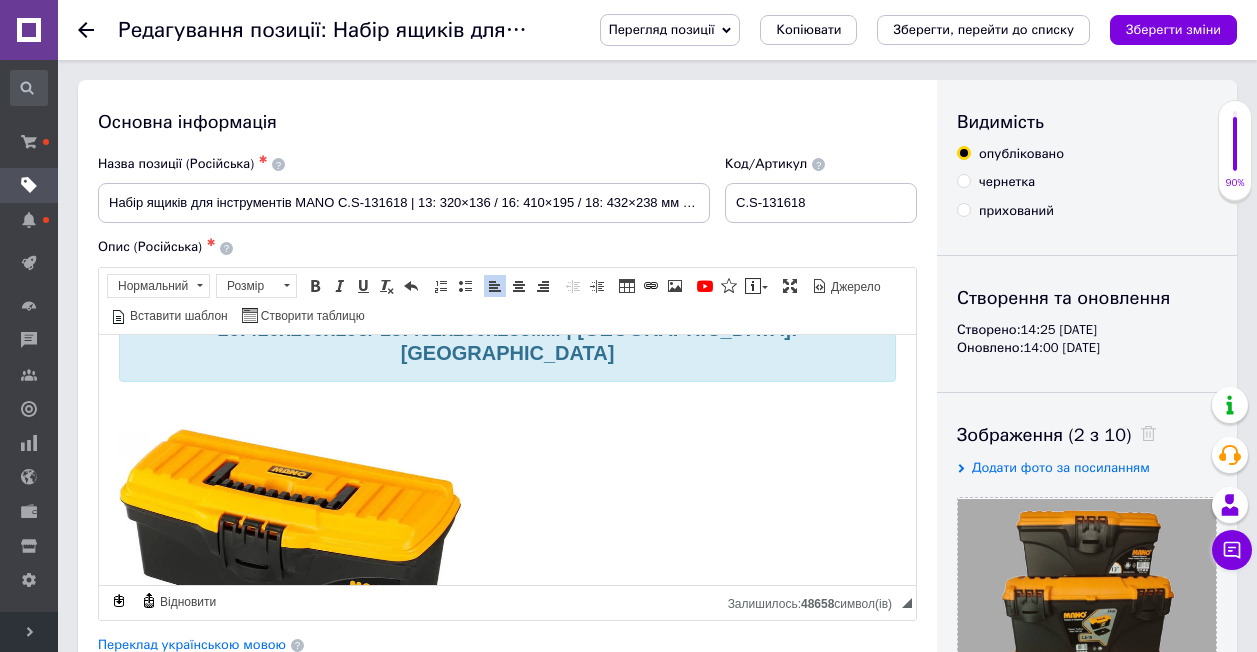 scroll, scrollTop: 100, scrollLeft: 0, axis: vertical 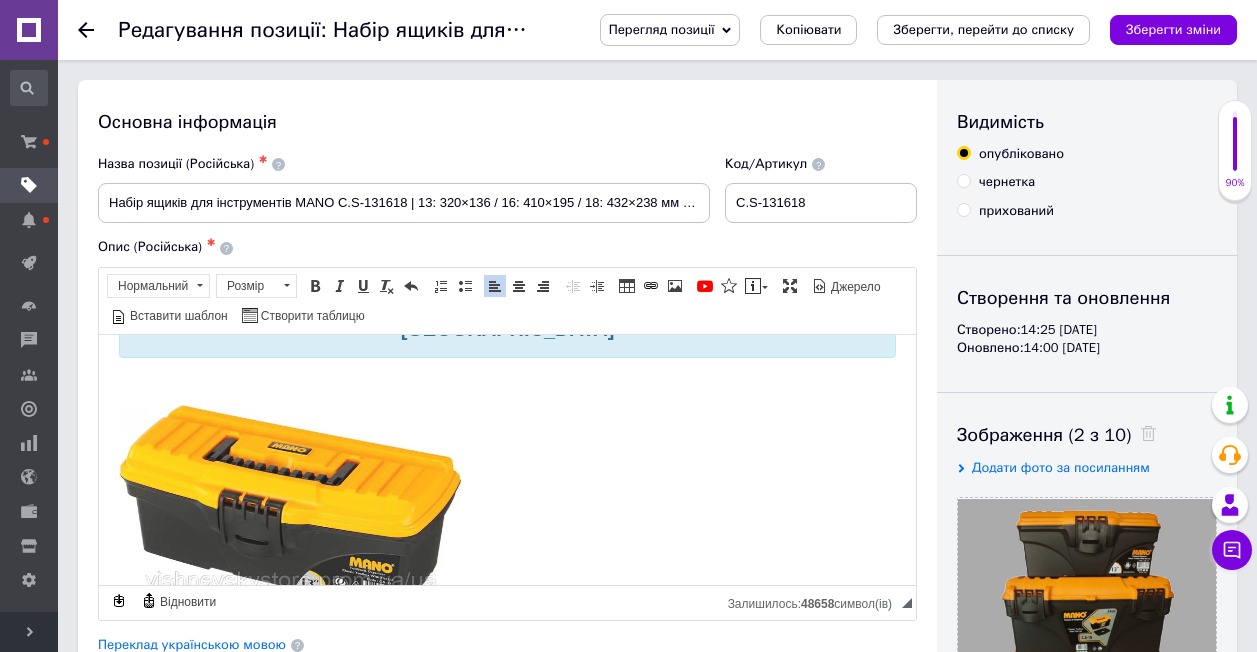 click at bounding box center [290, 506] 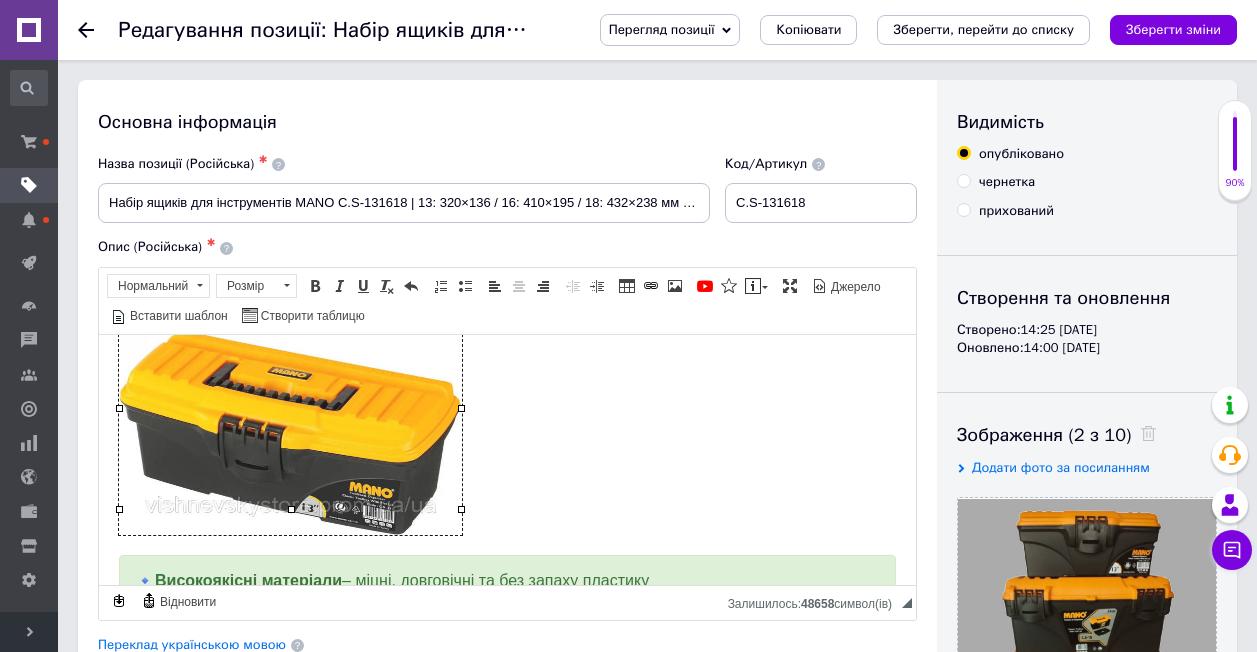 scroll, scrollTop: 200, scrollLeft: 0, axis: vertical 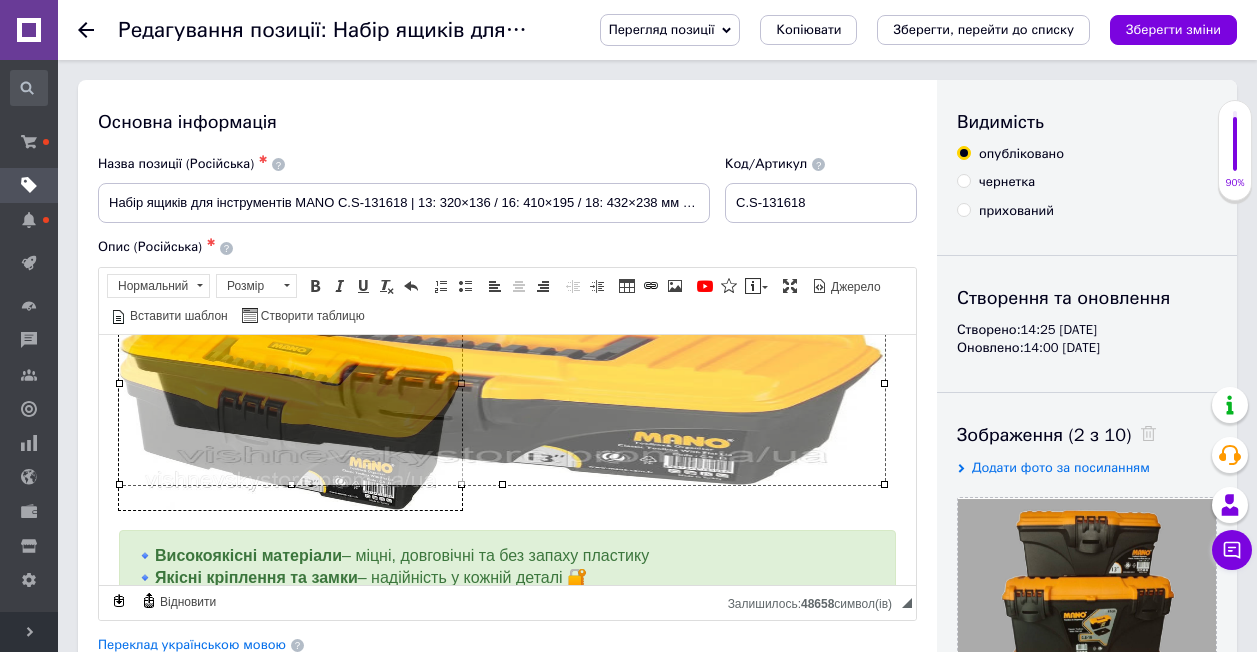 drag, startPoint x: 459, startPoint y: 382, endPoint x: 882, endPoint y: 399, distance: 423.34146 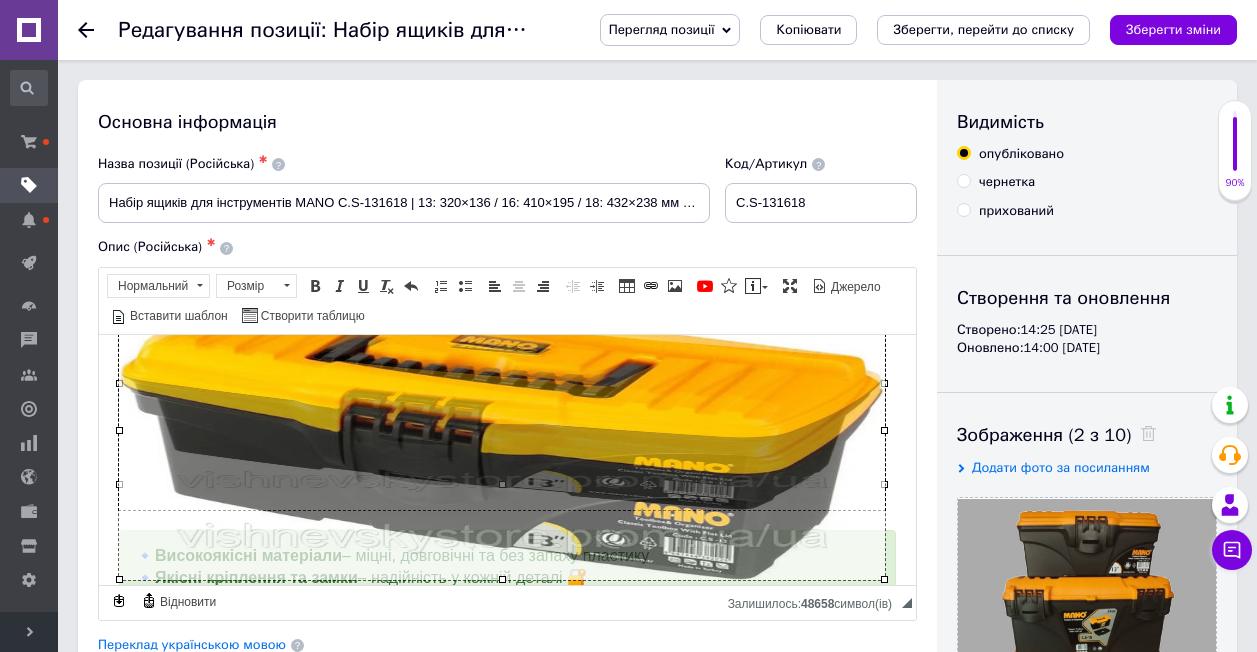 drag, startPoint x: 504, startPoint y: 482, endPoint x: 516, endPoint y: 577, distance: 95.7549 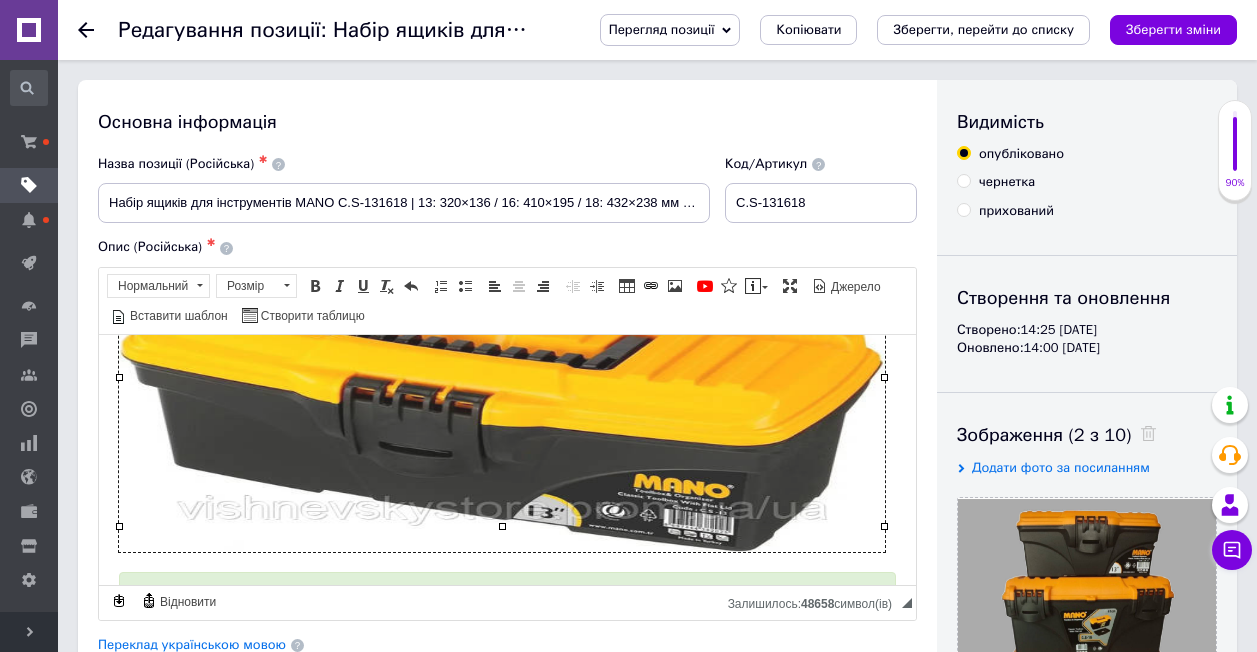 scroll, scrollTop: 300, scrollLeft: 0, axis: vertical 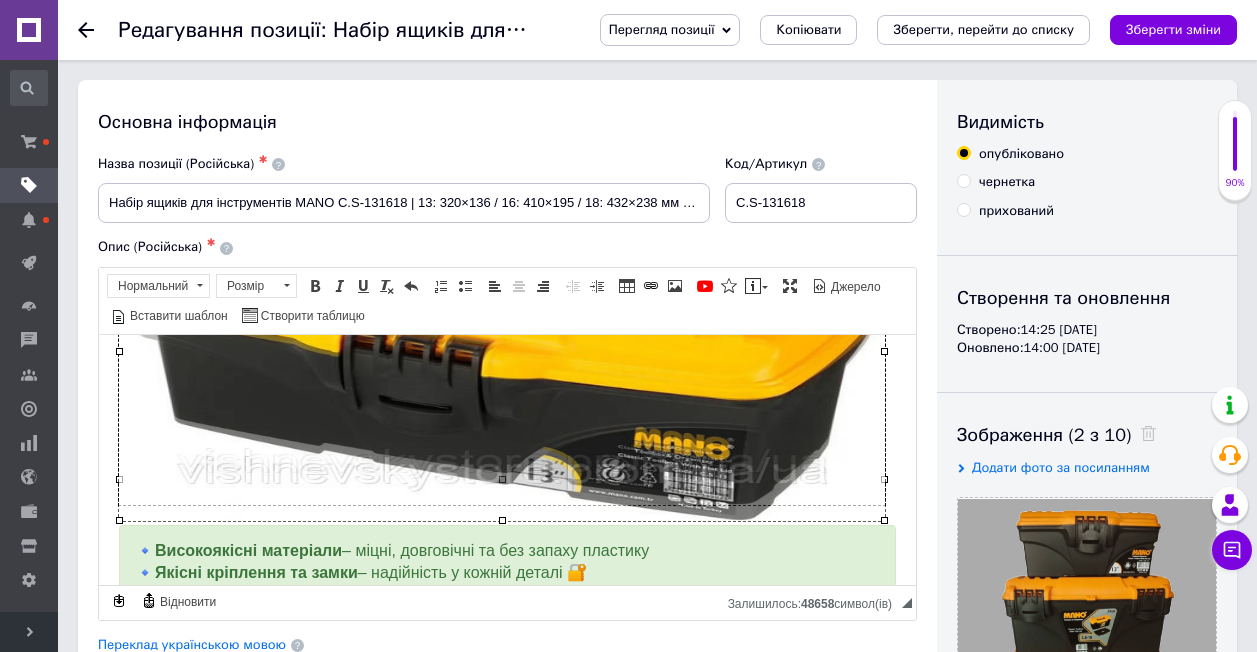 drag, startPoint x: 500, startPoint y: 480, endPoint x: 507, endPoint y: 521, distance: 41.59327 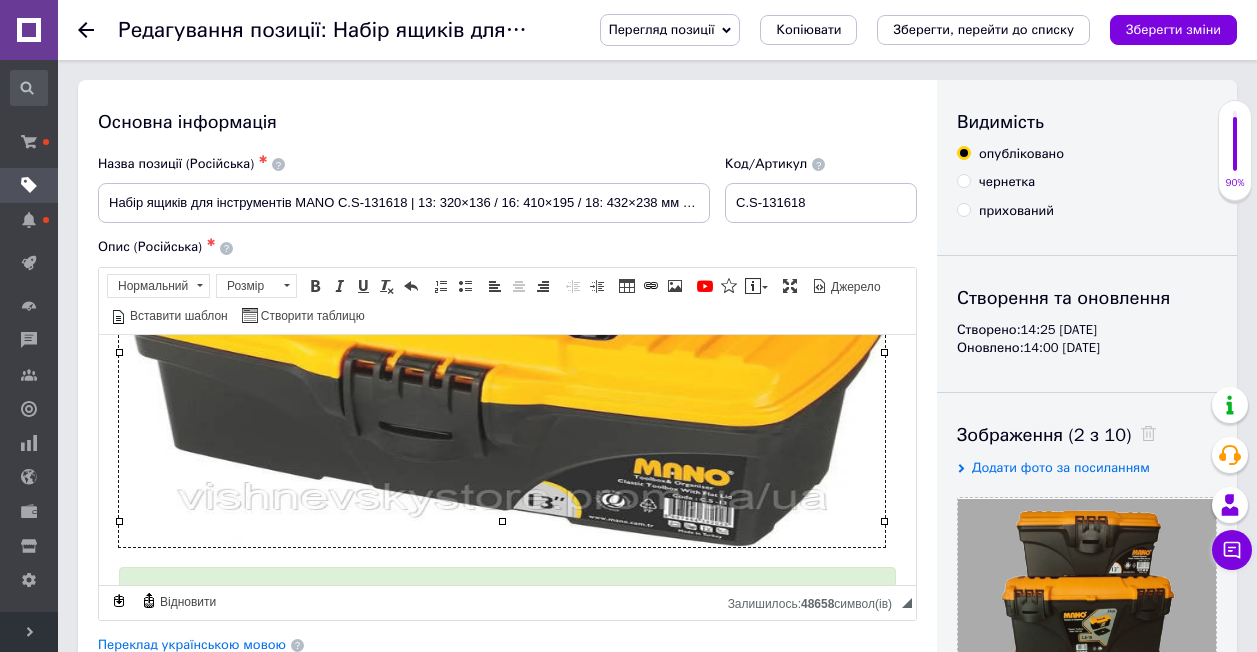 scroll, scrollTop: 300, scrollLeft: 0, axis: vertical 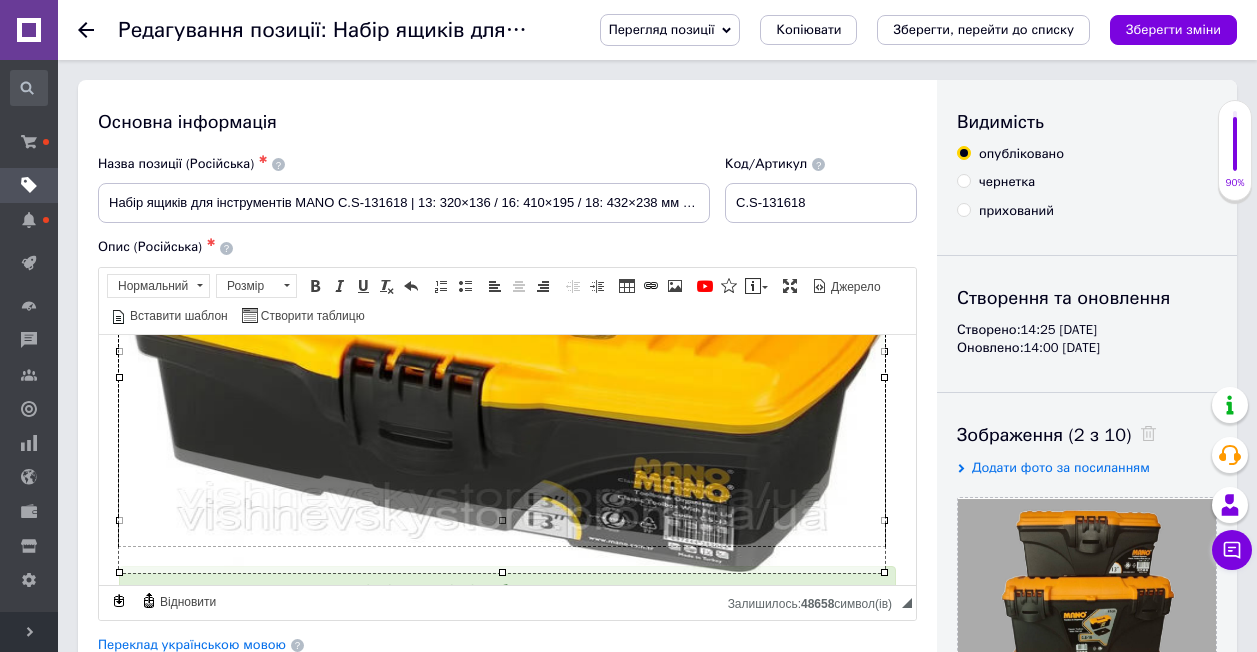 drag, startPoint x: 502, startPoint y: 519, endPoint x: 510, endPoint y: 571, distance: 52.611786 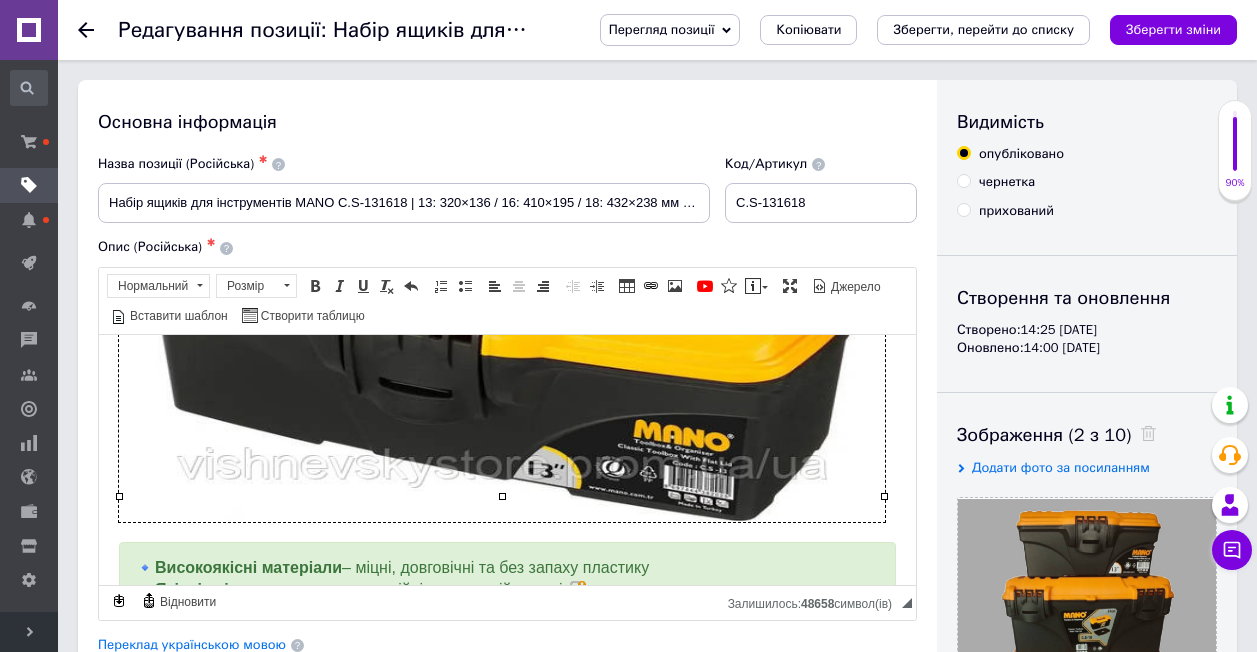 scroll, scrollTop: 400, scrollLeft: 0, axis: vertical 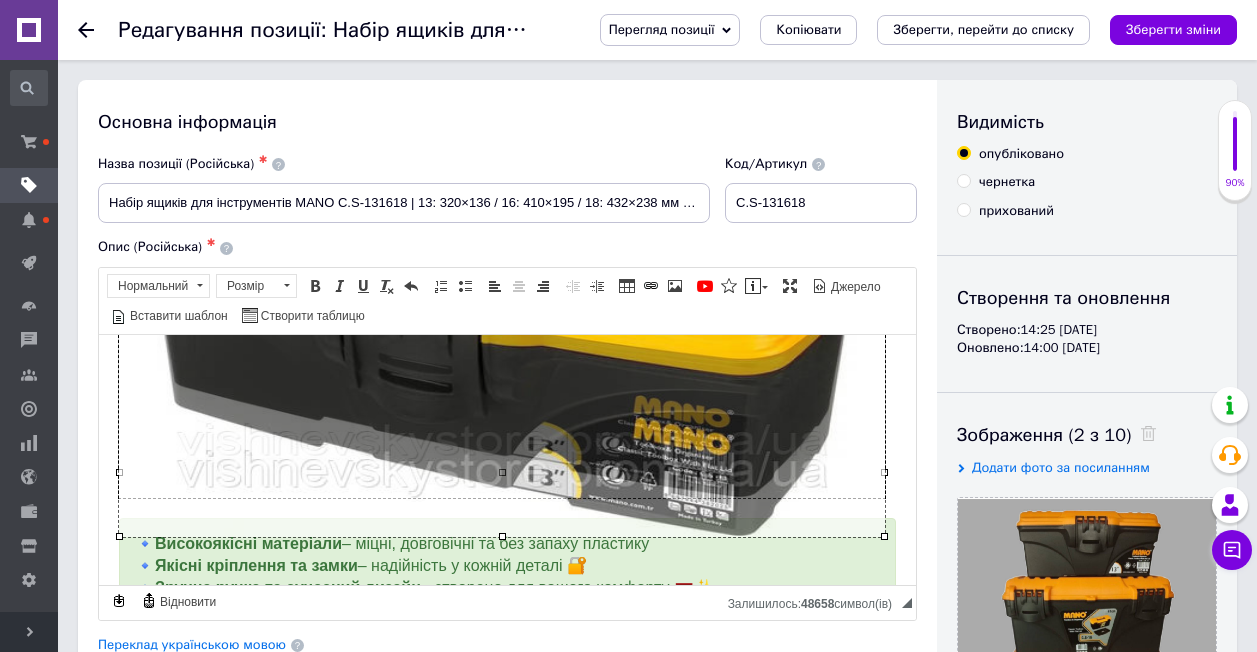 drag, startPoint x: 503, startPoint y: 472, endPoint x: 514, endPoint y: 536, distance: 64.93843 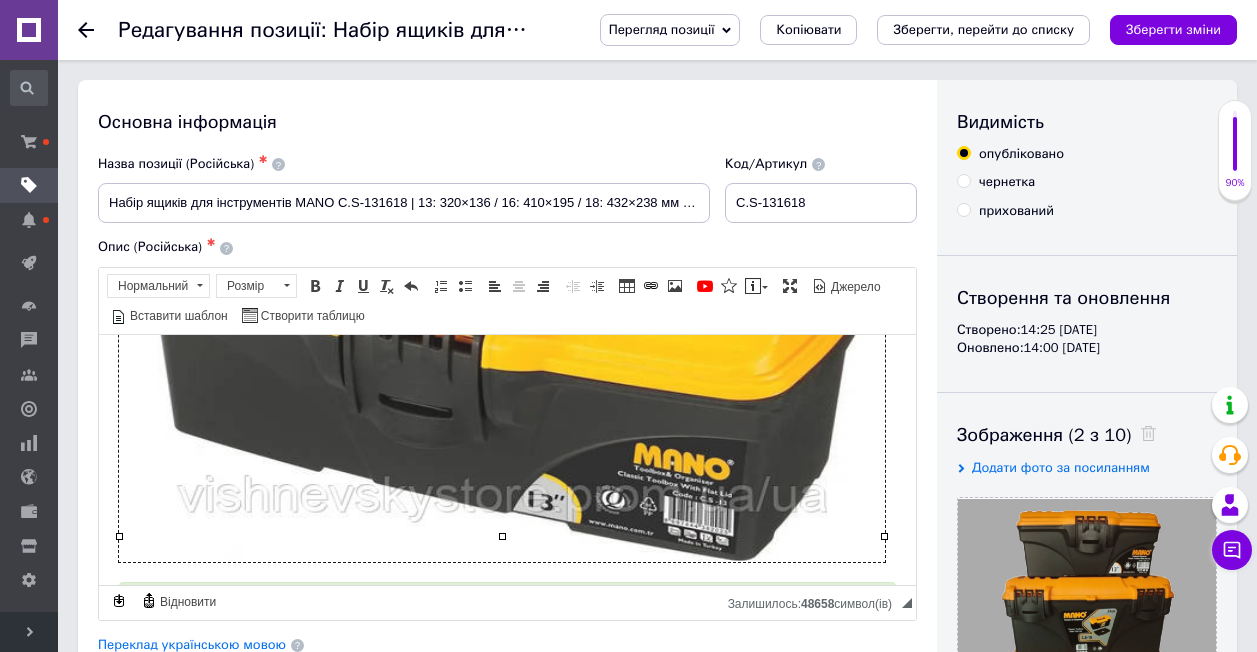 scroll, scrollTop: 500, scrollLeft: 0, axis: vertical 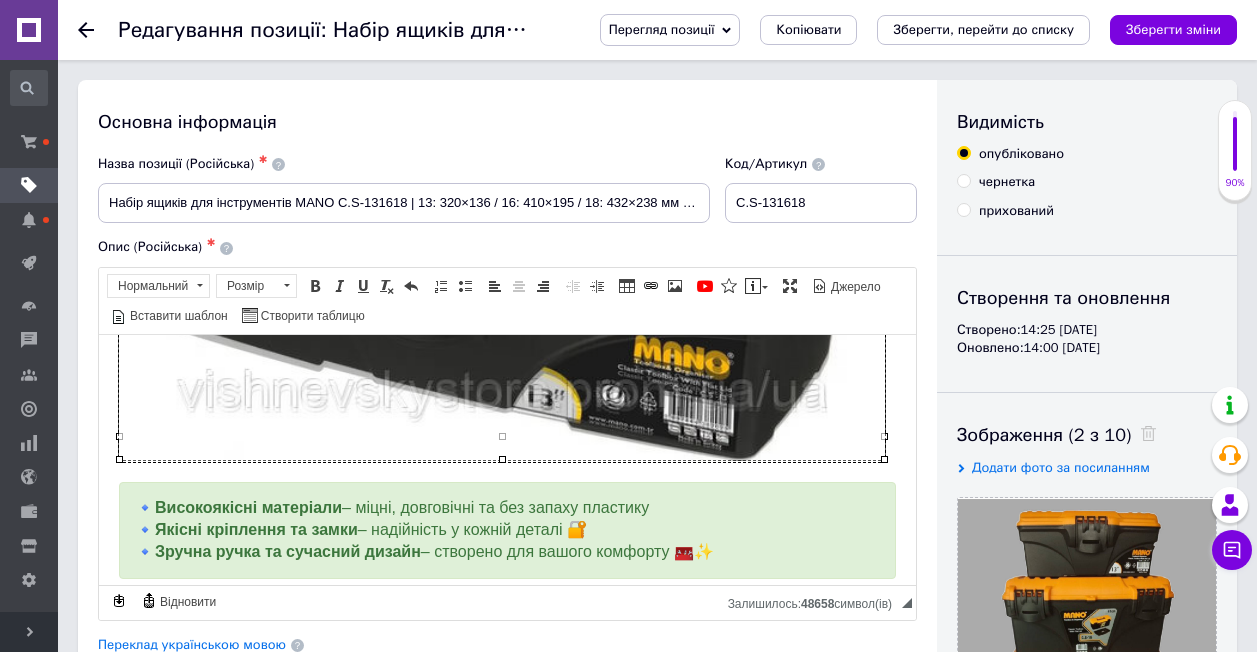 drag, startPoint x: 500, startPoint y: 436, endPoint x: 507, endPoint y: 459, distance: 24.04163 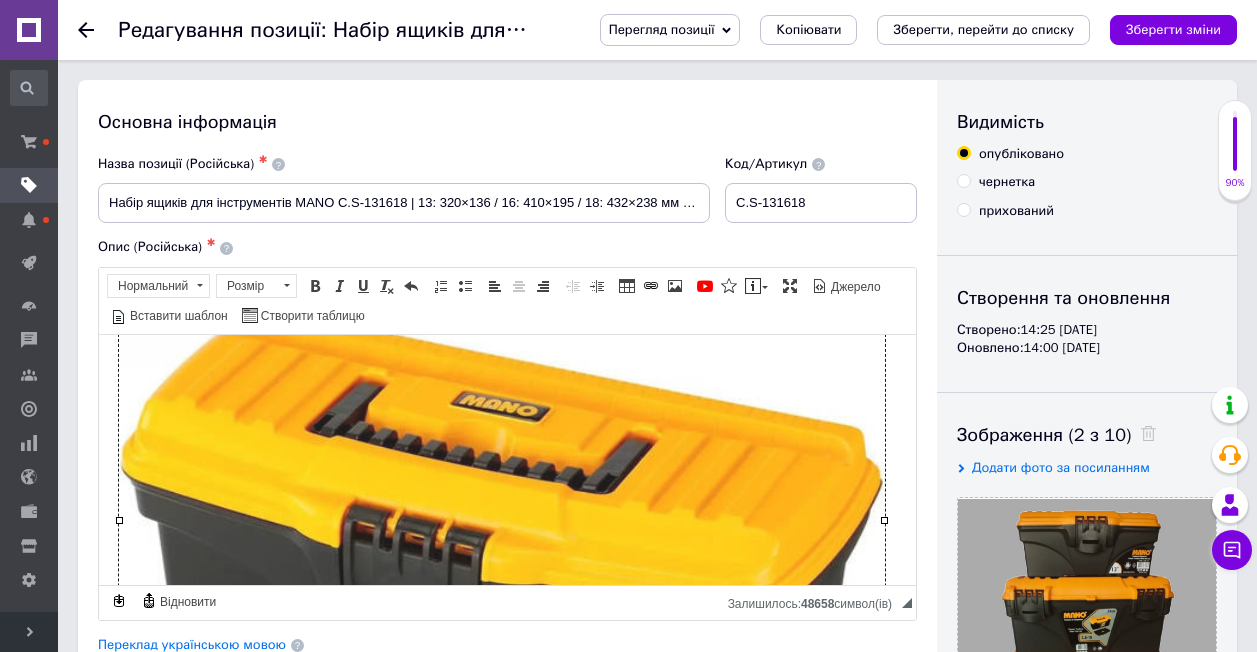 scroll, scrollTop: 500, scrollLeft: 0, axis: vertical 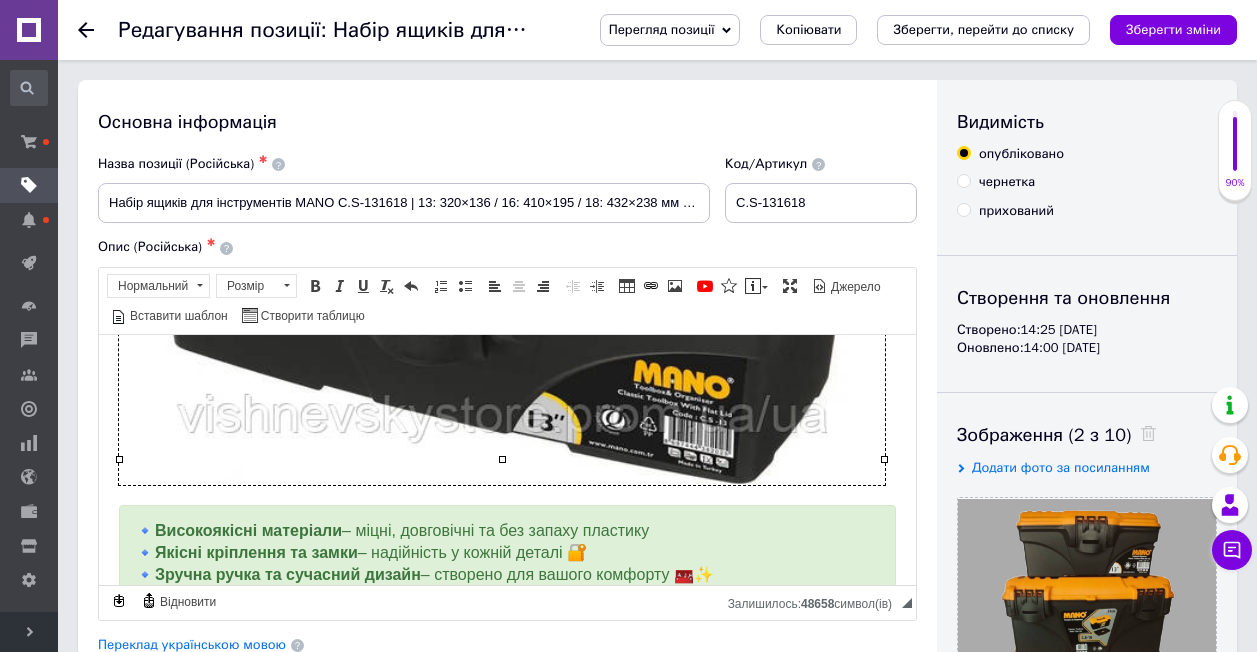 click on "🔹  Високоякісні матеріали  – міцні, довговічні та без запаху пластику 🔹  Якісні кріплення та замки  – надійність у кожній деталі 🔐 🔹  Зручна ручка та сучасний дизайн  – створено для вашого комфорту 🧰✨" at bounding box center [507, 552] 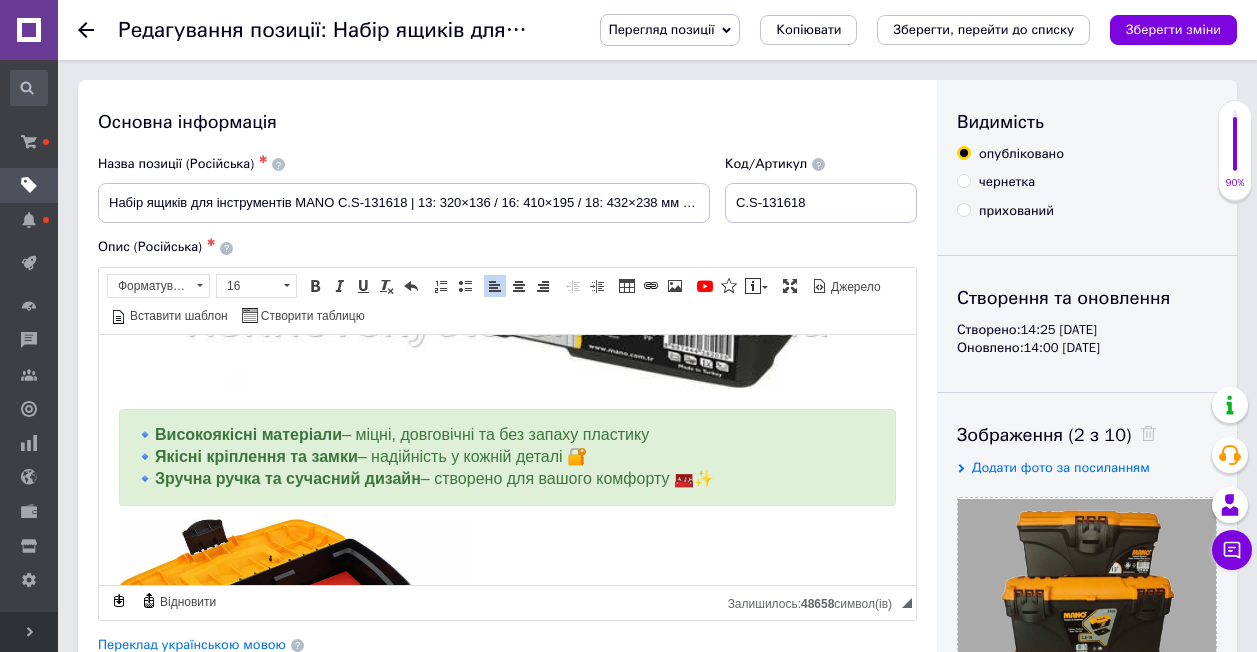 scroll, scrollTop: 600, scrollLeft: 0, axis: vertical 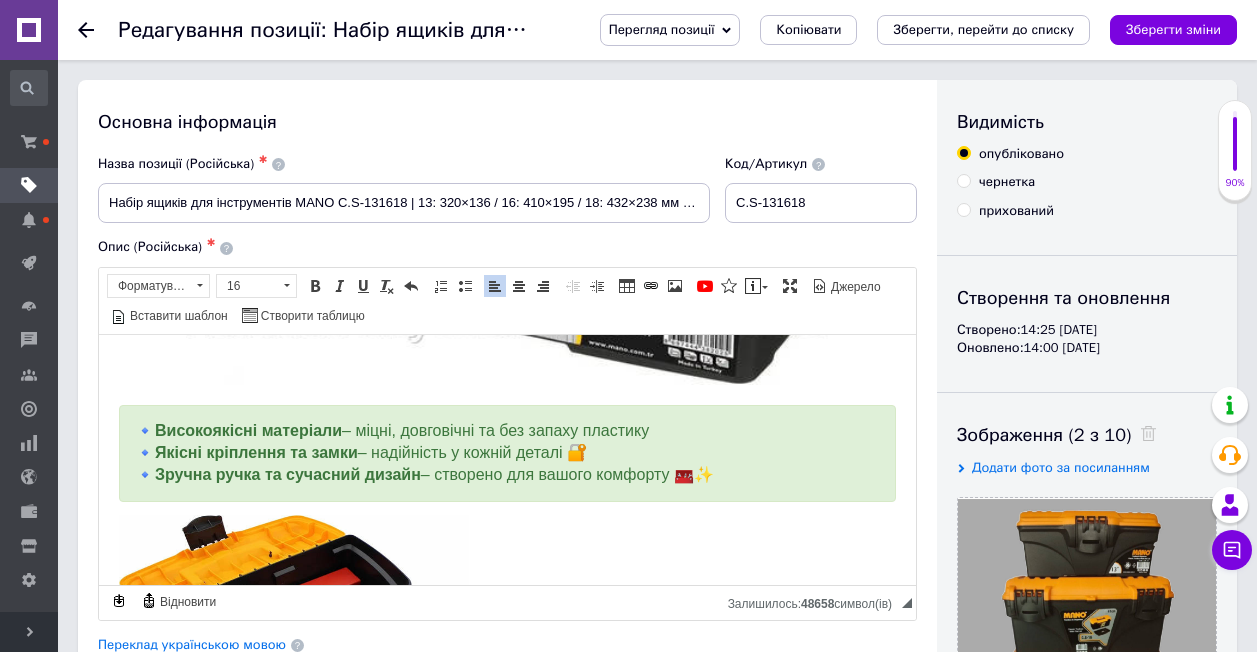 drag, startPoint x: 131, startPoint y: 391, endPoint x: 718, endPoint y: 458, distance: 590.8113 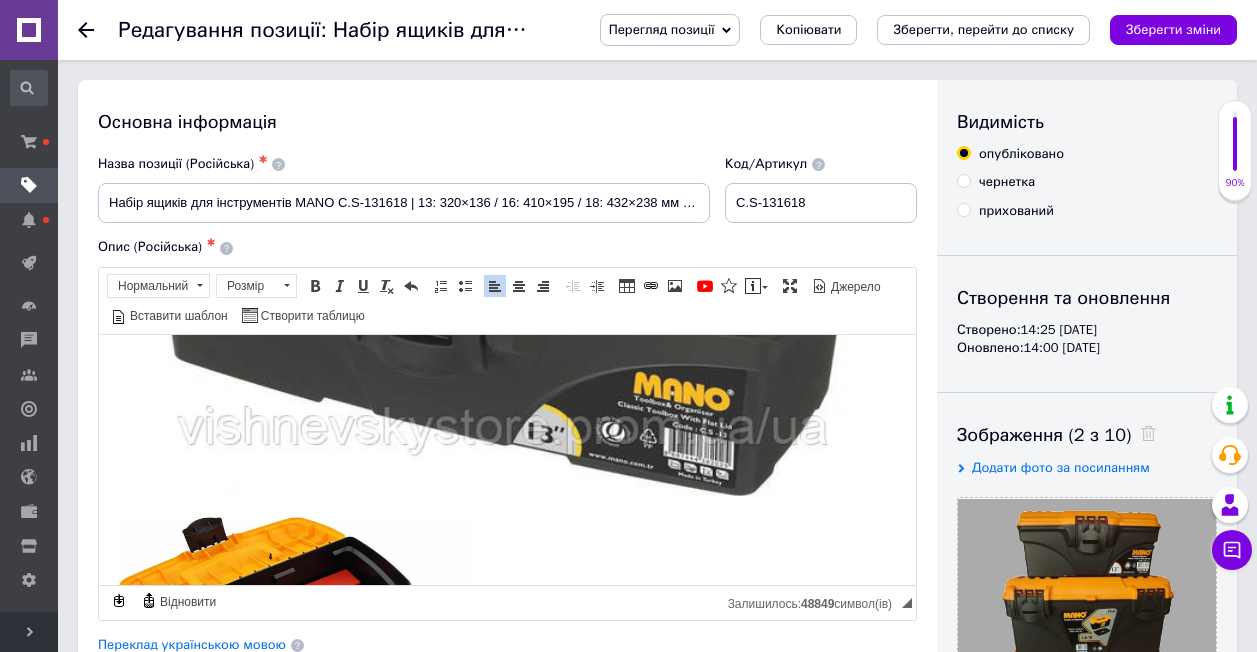 scroll, scrollTop: 500, scrollLeft: 0, axis: vertical 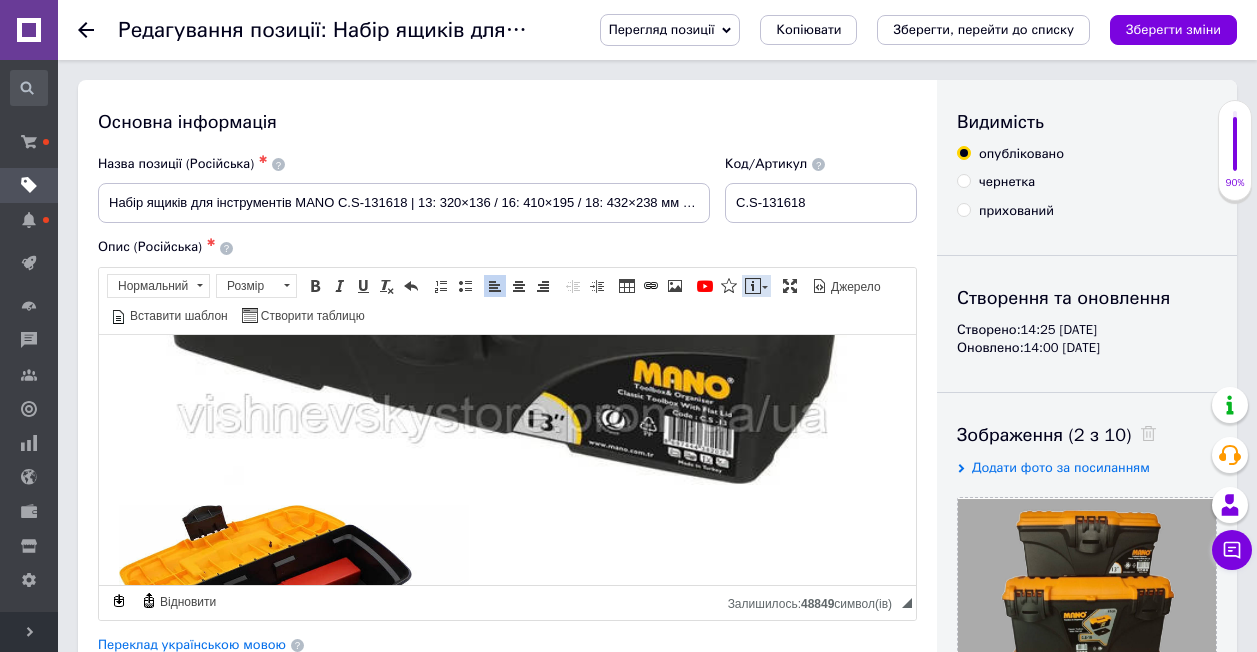 click at bounding box center (753, 286) 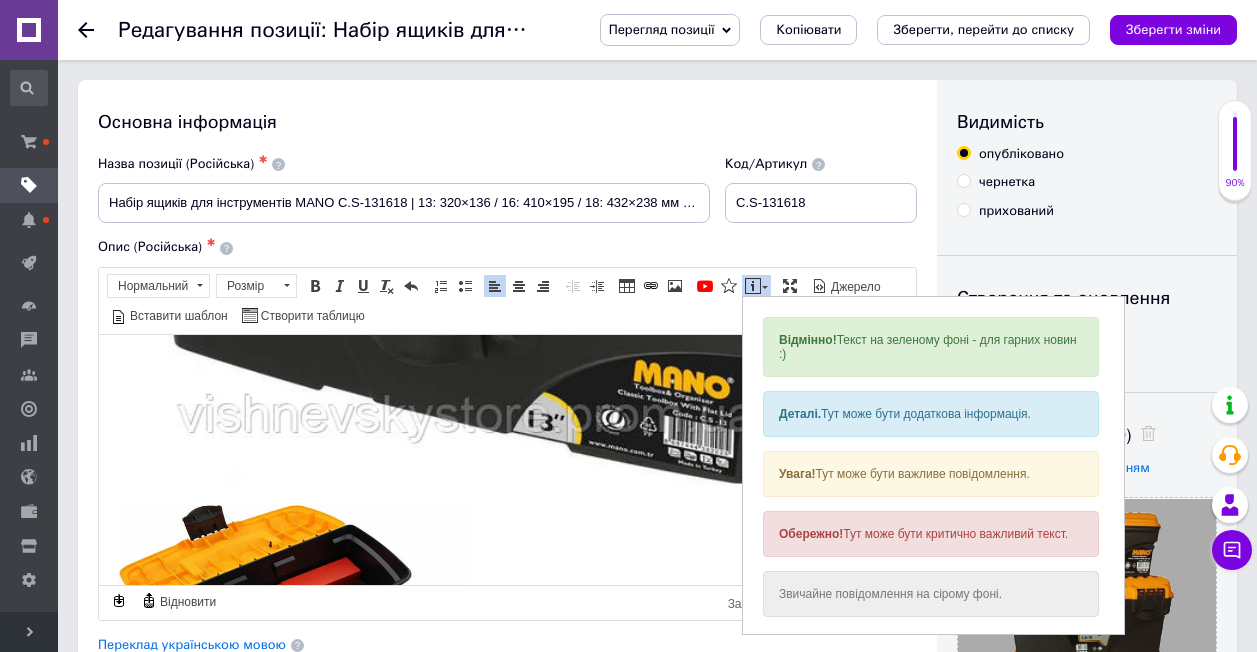 scroll, scrollTop: 0, scrollLeft: 0, axis: both 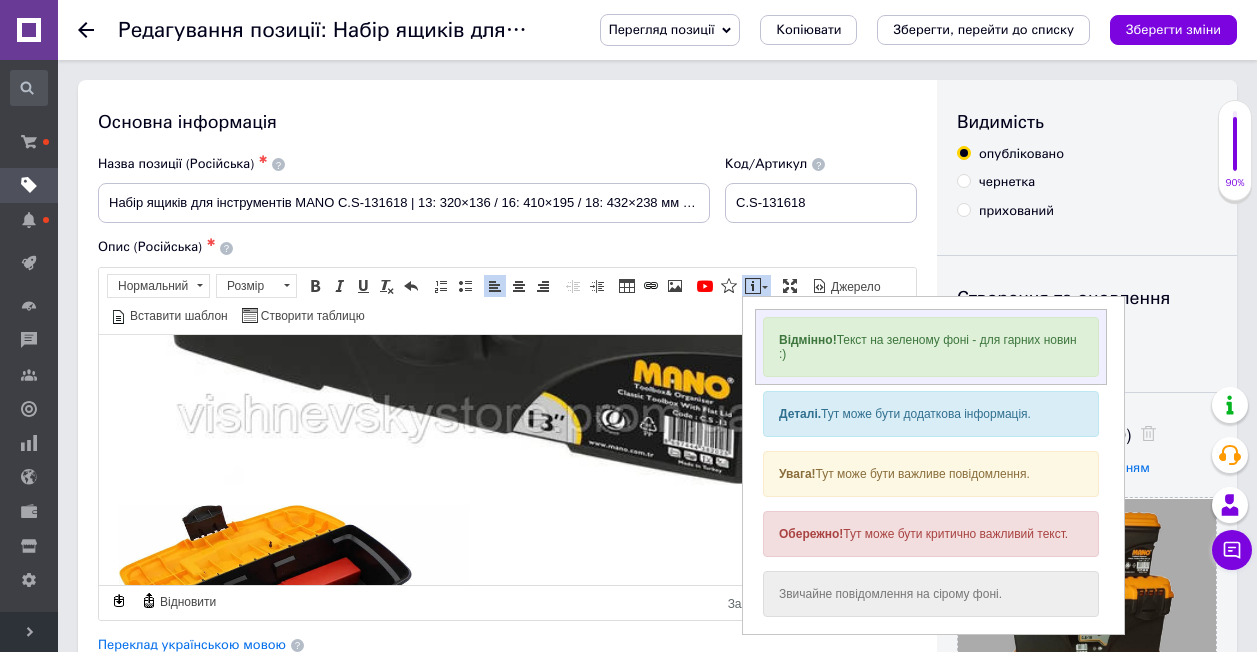 click on "Відмінно!  Текст на зеленому фоні - для гарних новин :)" at bounding box center [931, 346] 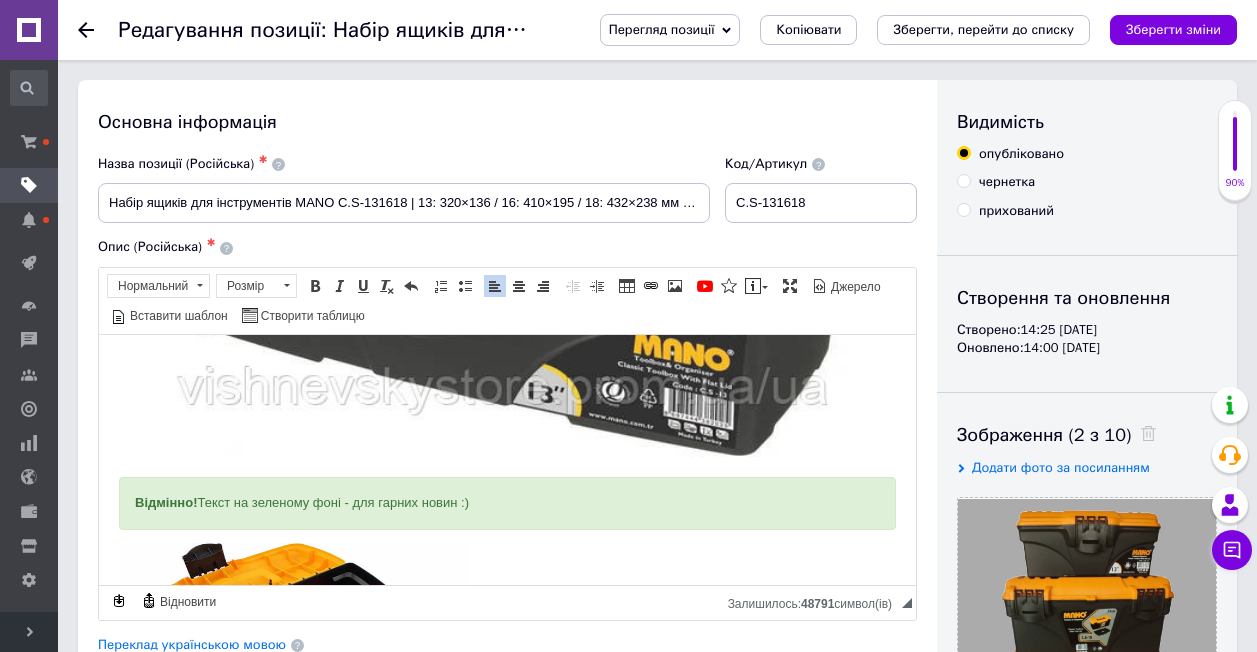 scroll, scrollTop: 600, scrollLeft: 0, axis: vertical 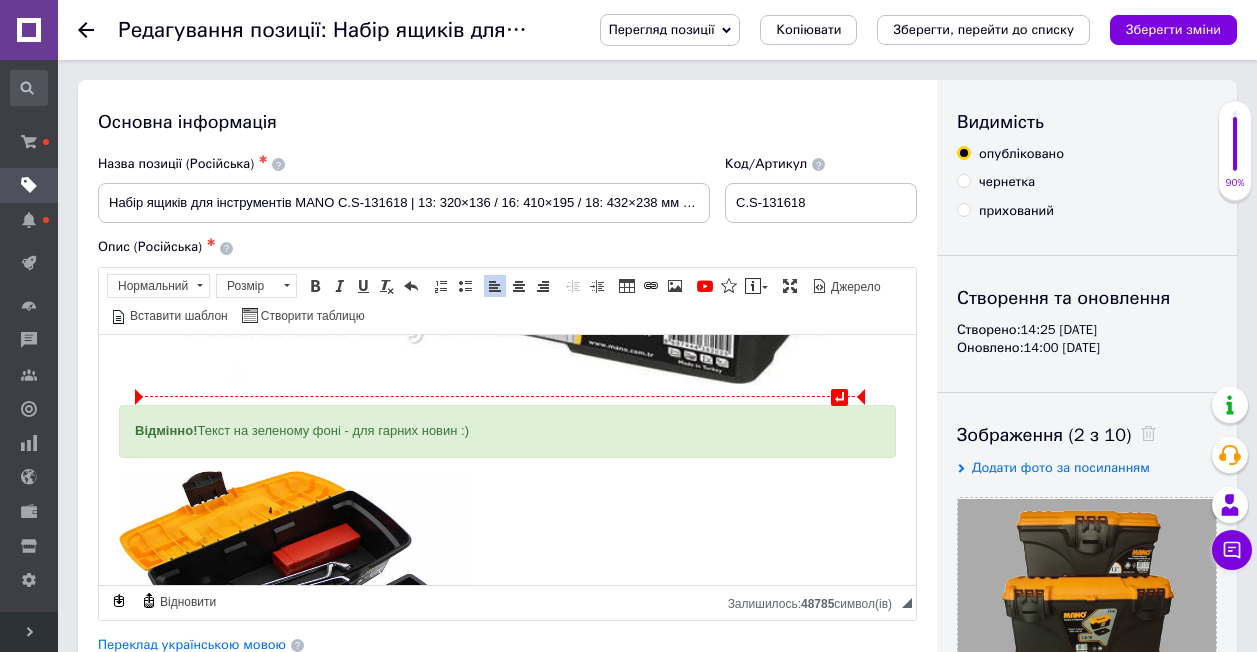 drag, startPoint x: 136, startPoint y: 401, endPoint x: 258, endPoint y: 397, distance: 122.06556 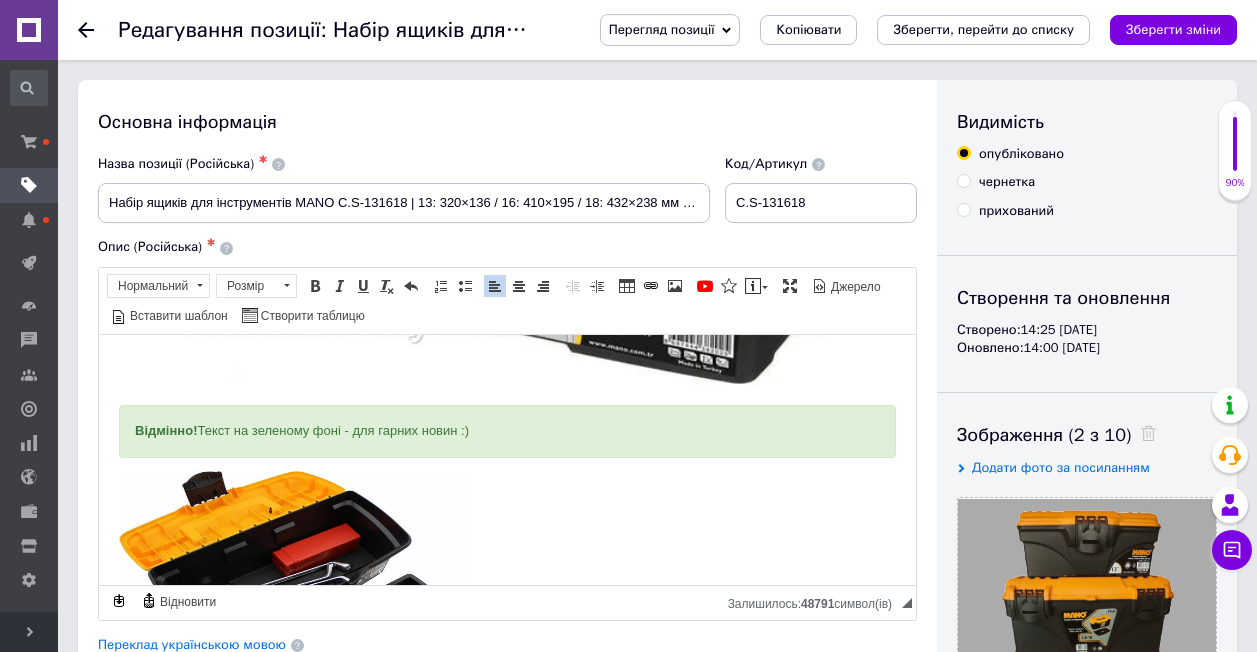 drag, startPoint x: 150, startPoint y: 404, endPoint x: 508, endPoint y: 386, distance: 358.45224 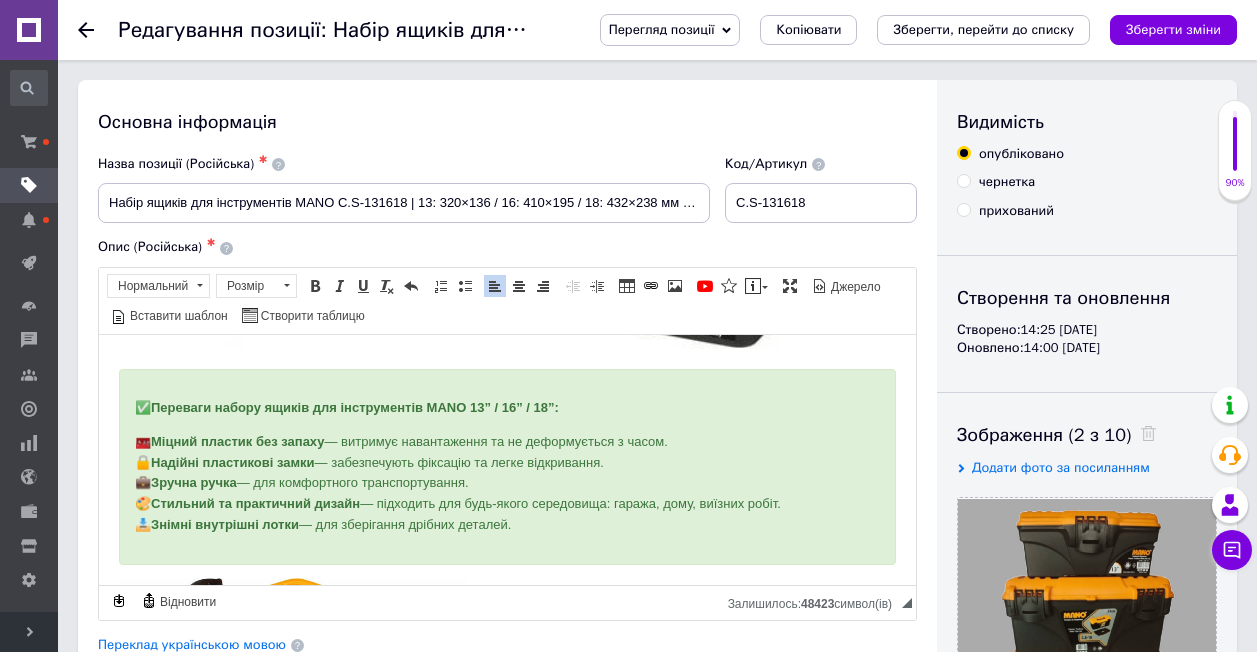 scroll, scrollTop: 600, scrollLeft: 0, axis: vertical 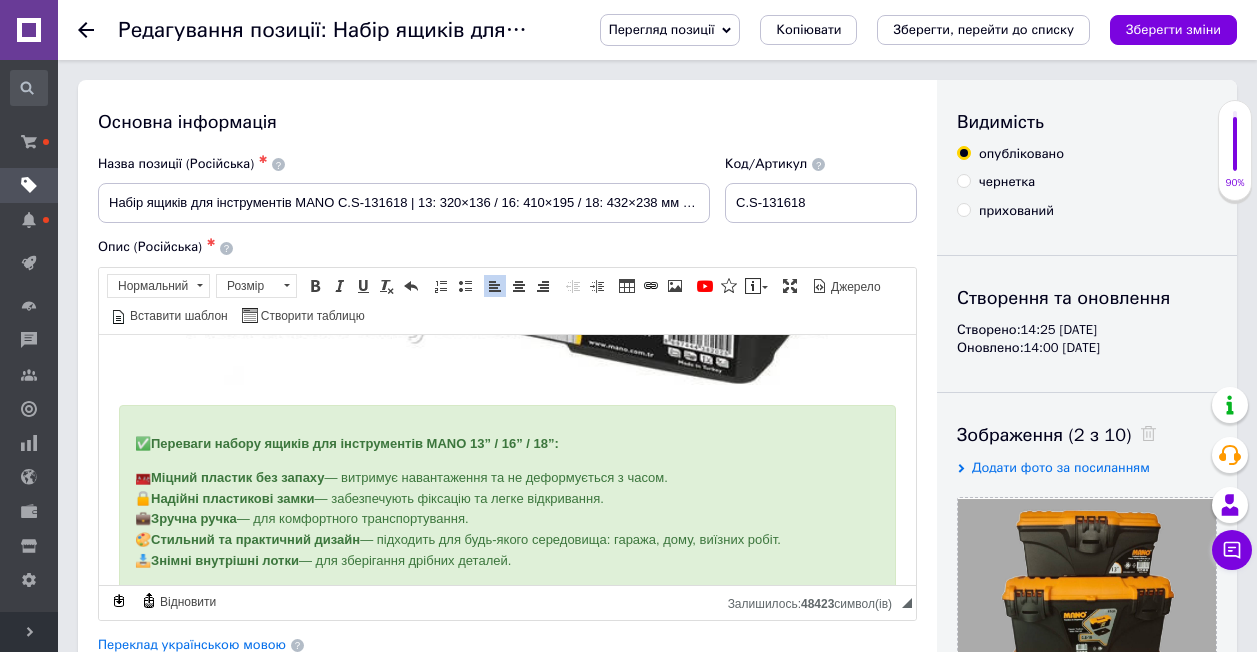 drag, startPoint x: 134, startPoint y: 412, endPoint x: 562, endPoint y: 527, distance: 443.18054 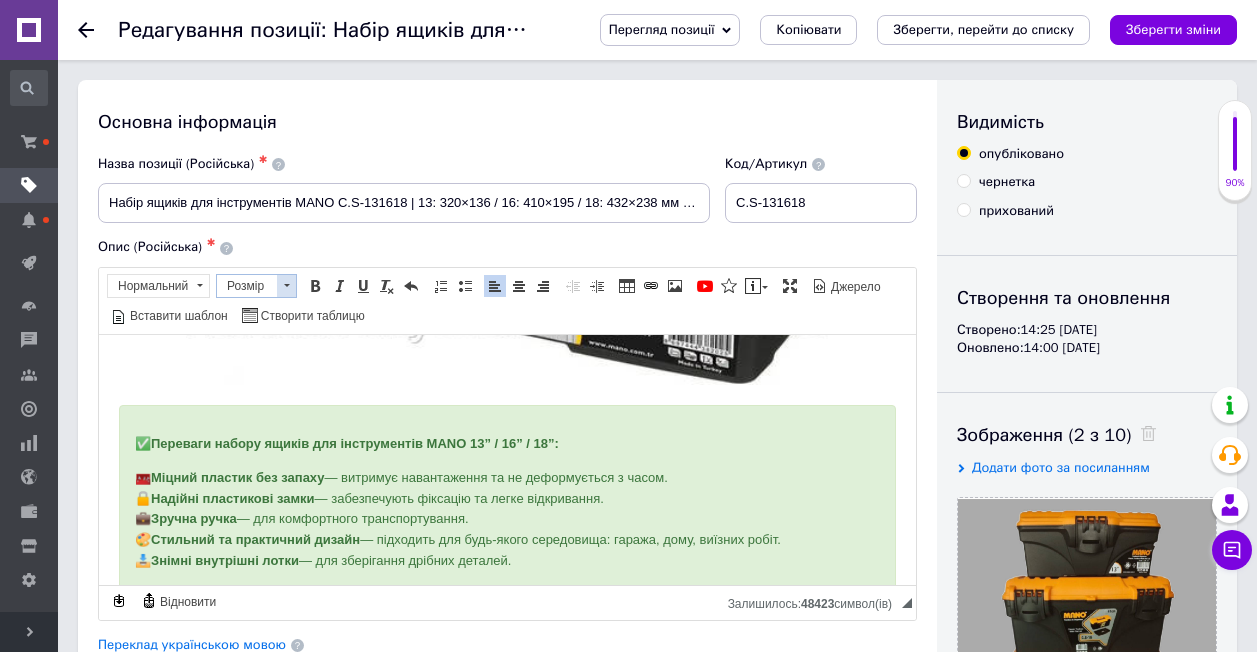 click at bounding box center (287, 285) 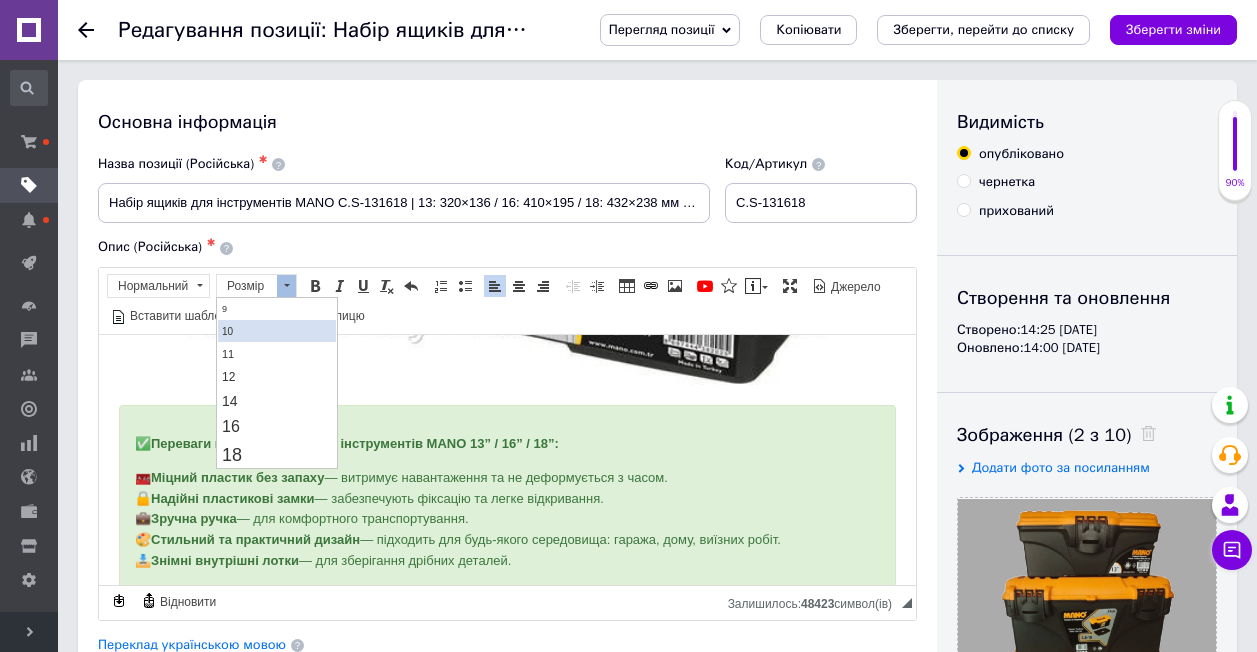 scroll, scrollTop: 100, scrollLeft: 0, axis: vertical 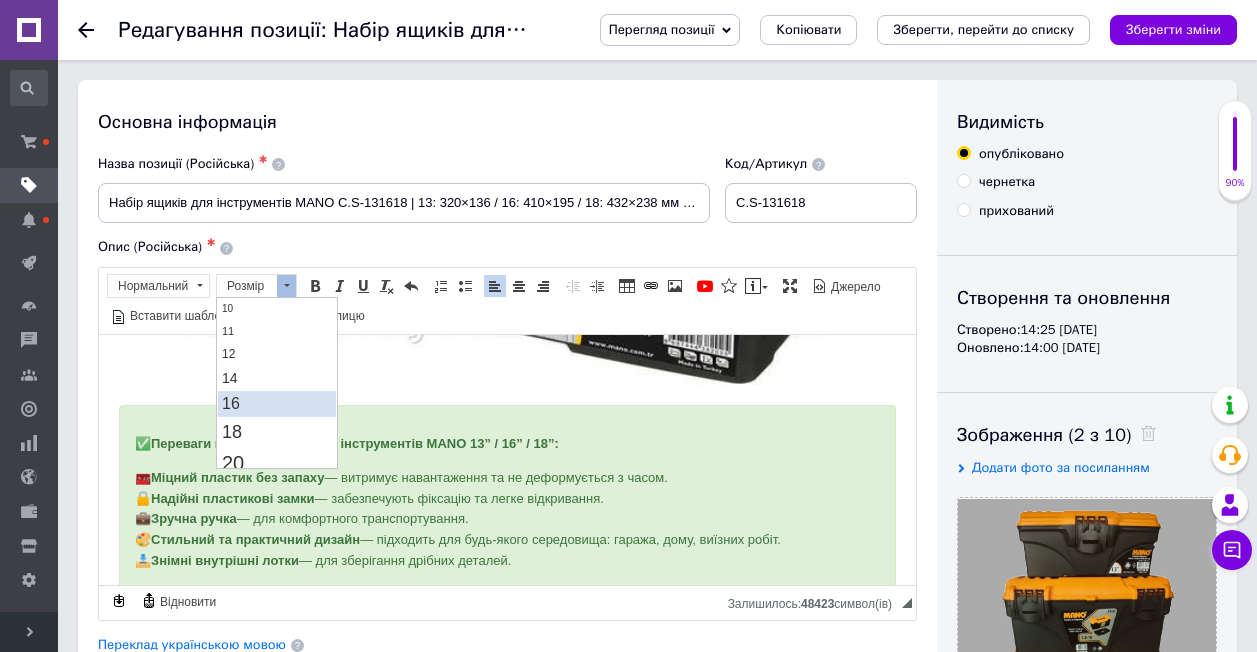 click on "16" at bounding box center (277, 403) 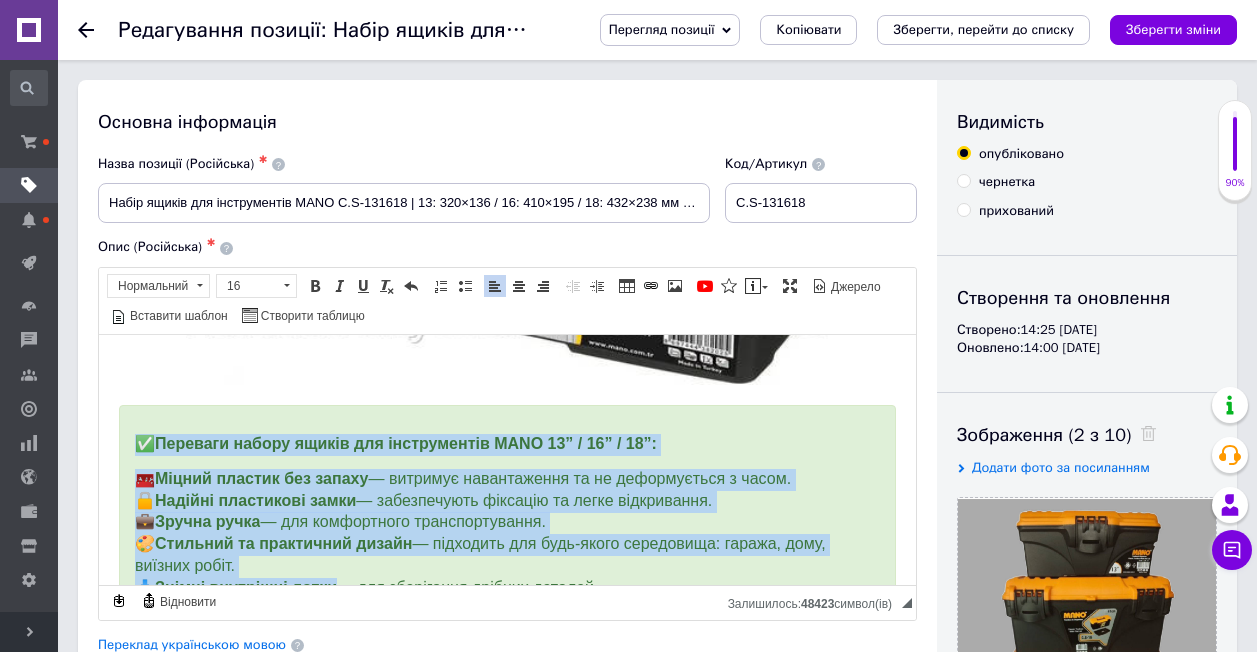 scroll, scrollTop: 0, scrollLeft: 0, axis: both 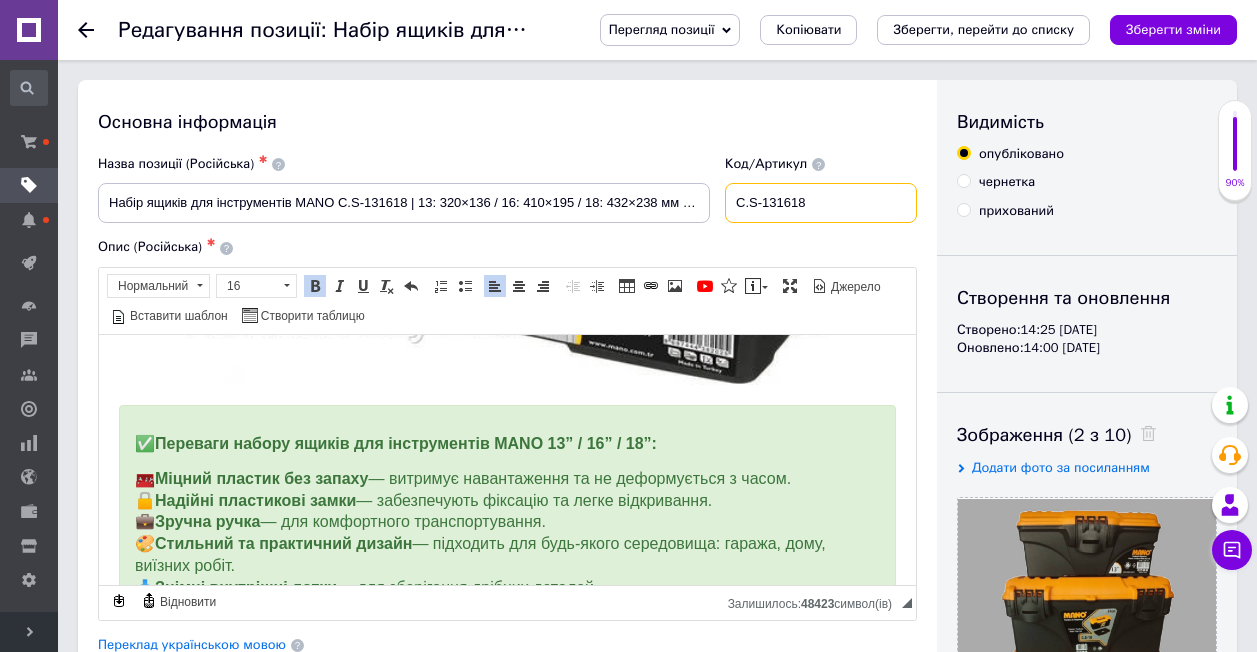 drag, startPoint x: 749, startPoint y: 201, endPoint x: 769, endPoint y: 199, distance: 20.09975 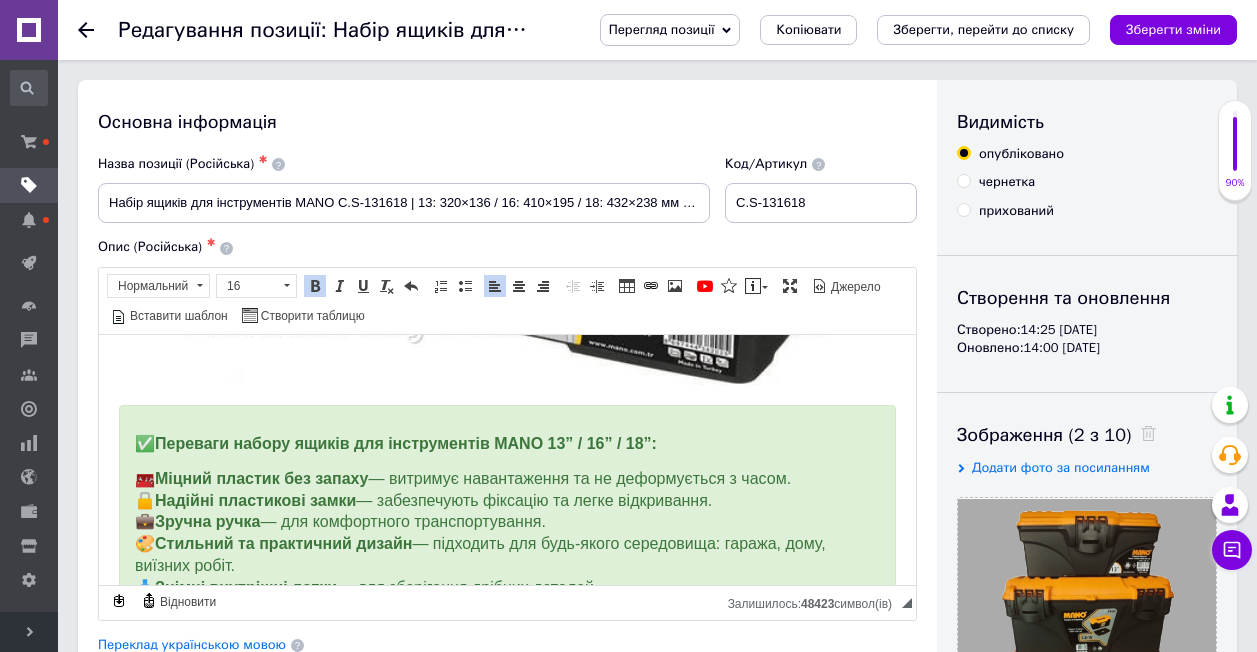 click on "Назва позиції (Російська) ✱ Набір ящиків для інструментів MANO C.S-131618 | 13: 320×136 / 16: 410×195 / 18: 432×238 мм | Виробник: TR" at bounding box center [404, 189] 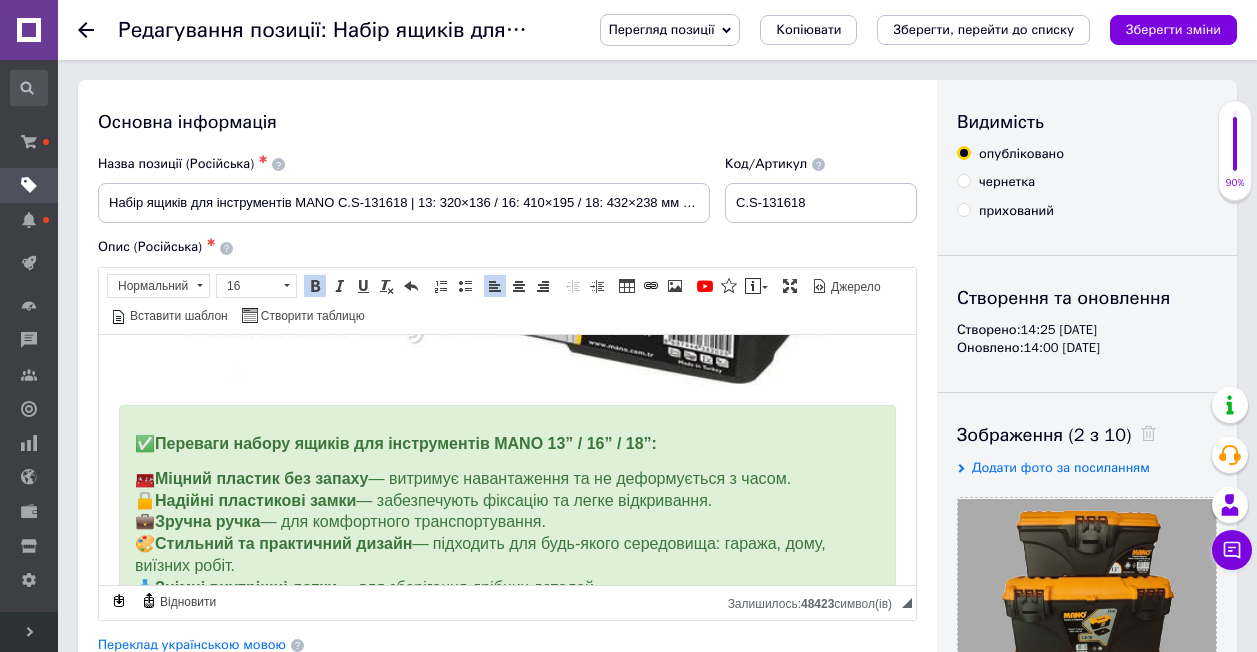 click on "Переваги набору ящиків для інструментів MANO 13” / 16” / 18”:" at bounding box center (406, 442) 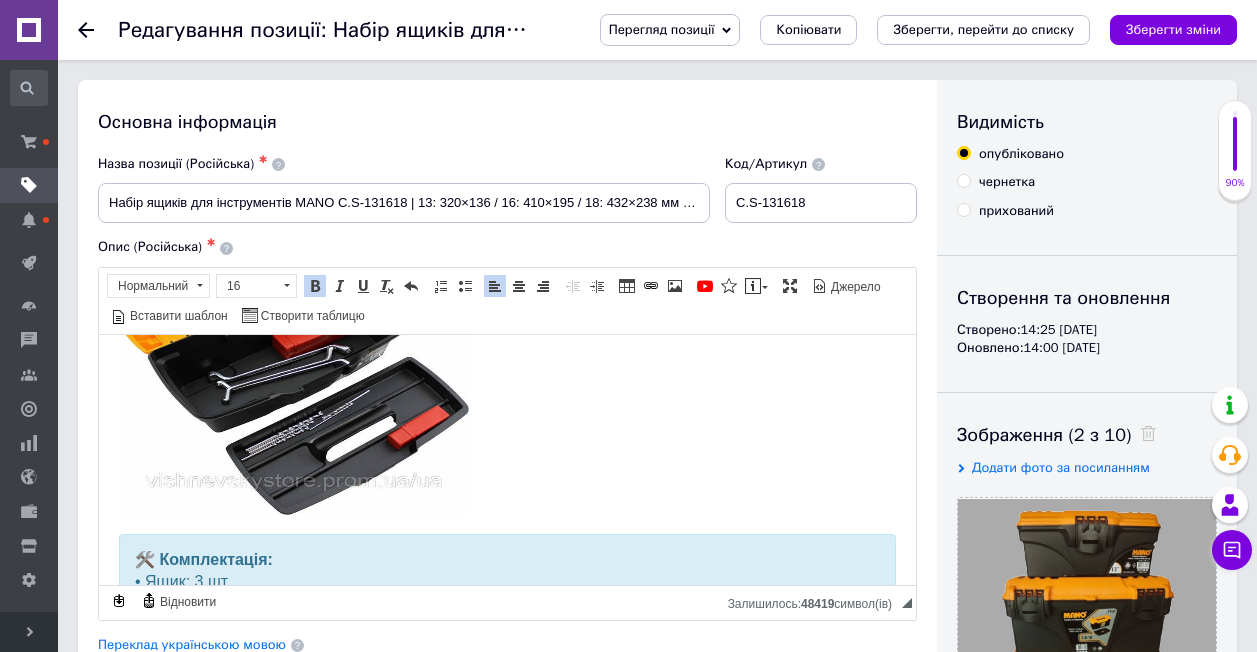 scroll, scrollTop: 1000, scrollLeft: 0, axis: vertical 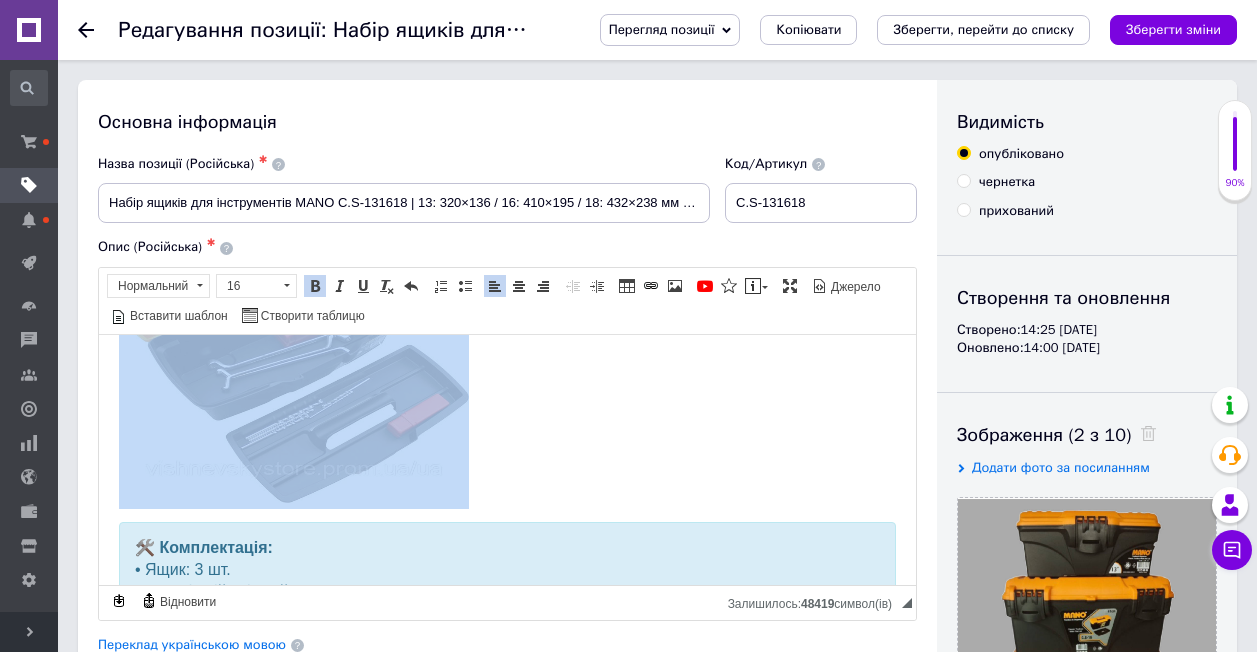 click 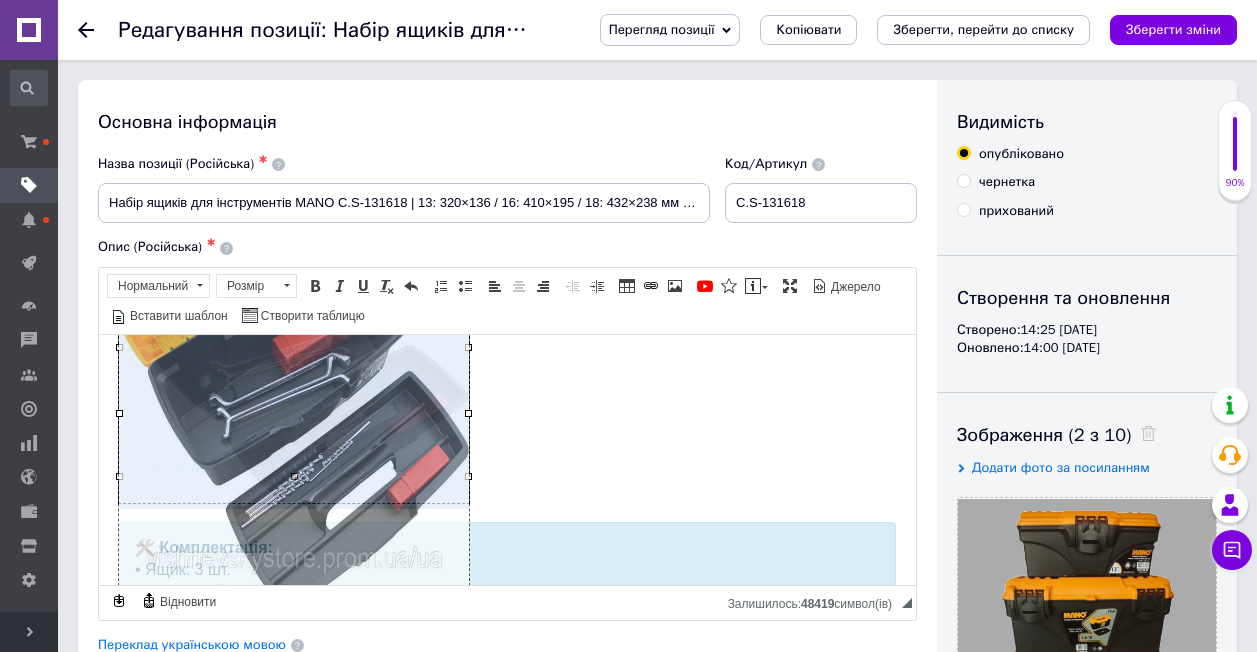 drag, startPoint x: 292, startPoint y: 474, endPoint x: 291, endPoint y: 607, distance: 133.00375 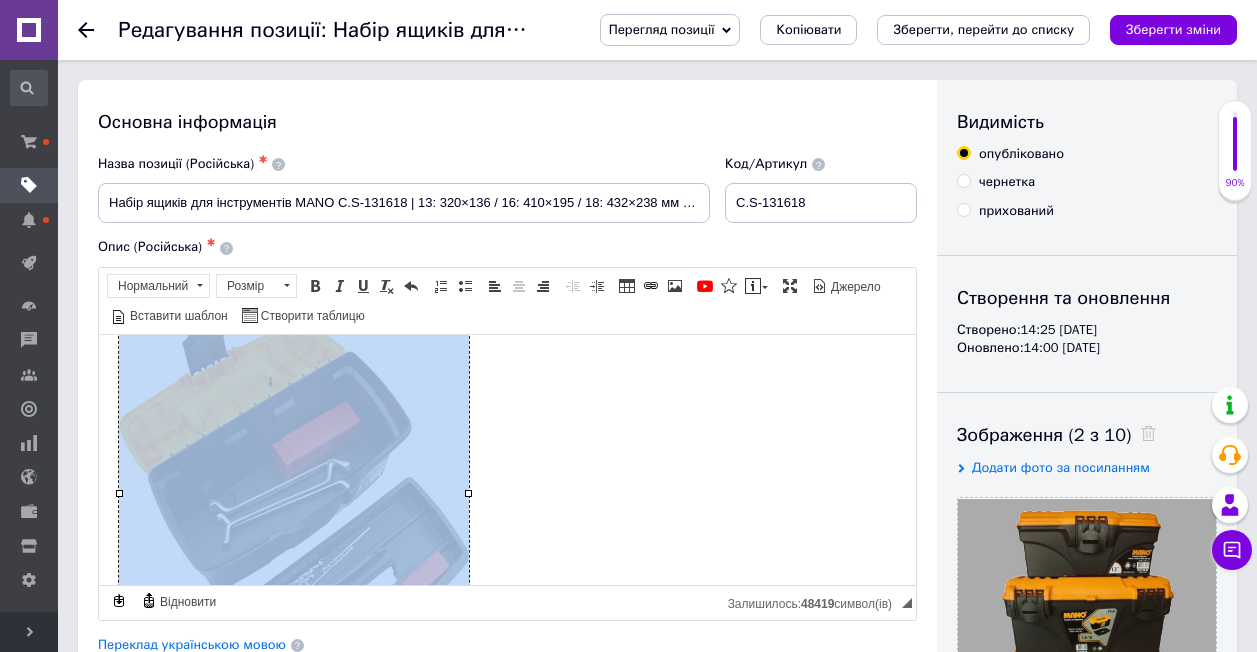 scroll, scrollTop: 900, scrollLeft: 0, axis: vertical 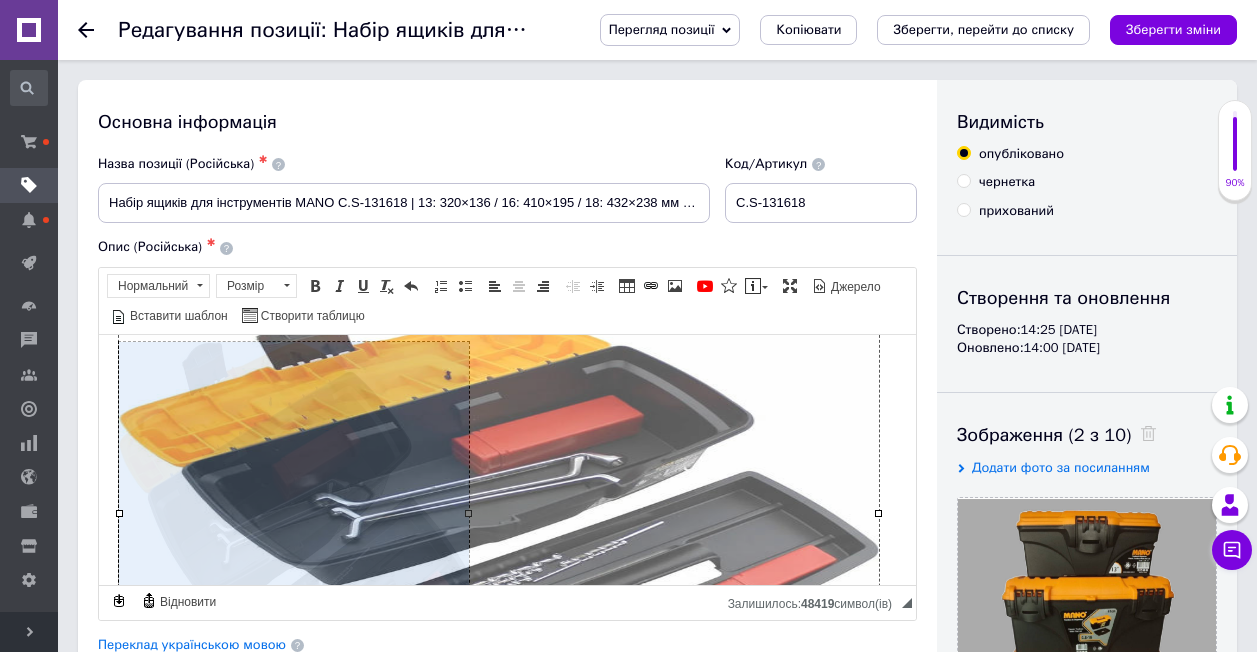 drag, startPoint x: 470, startPoint y: 512, endPoint x: 880, endPoint y: 484, distance: 410.955 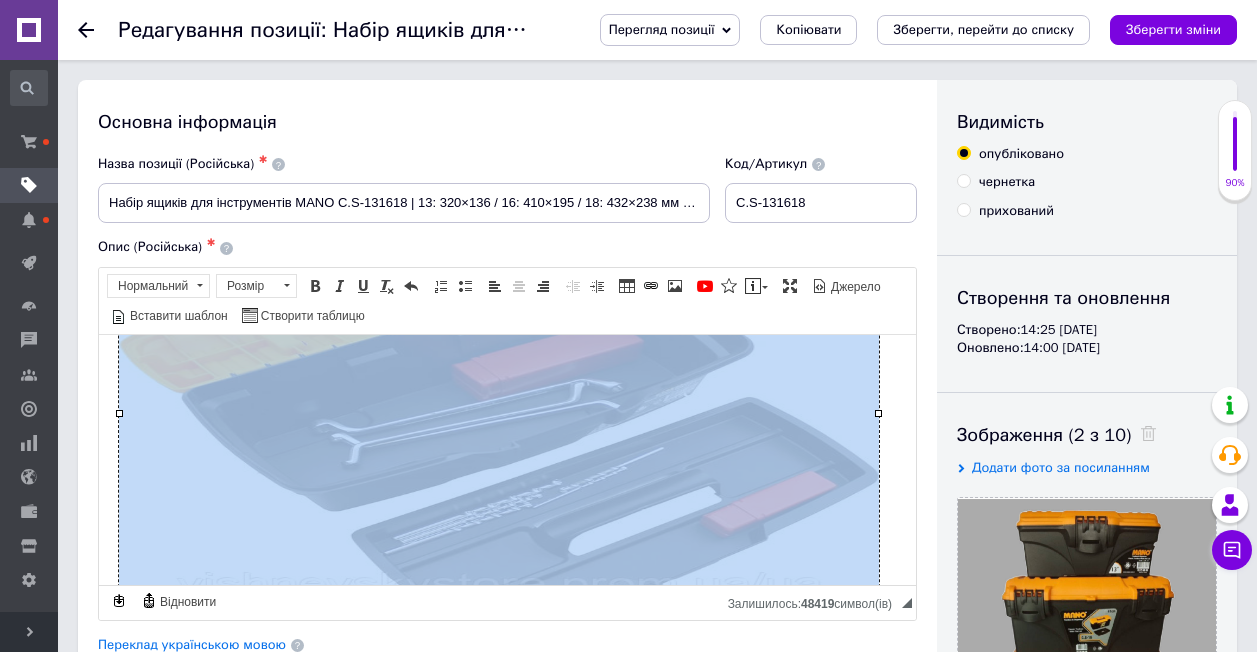 click 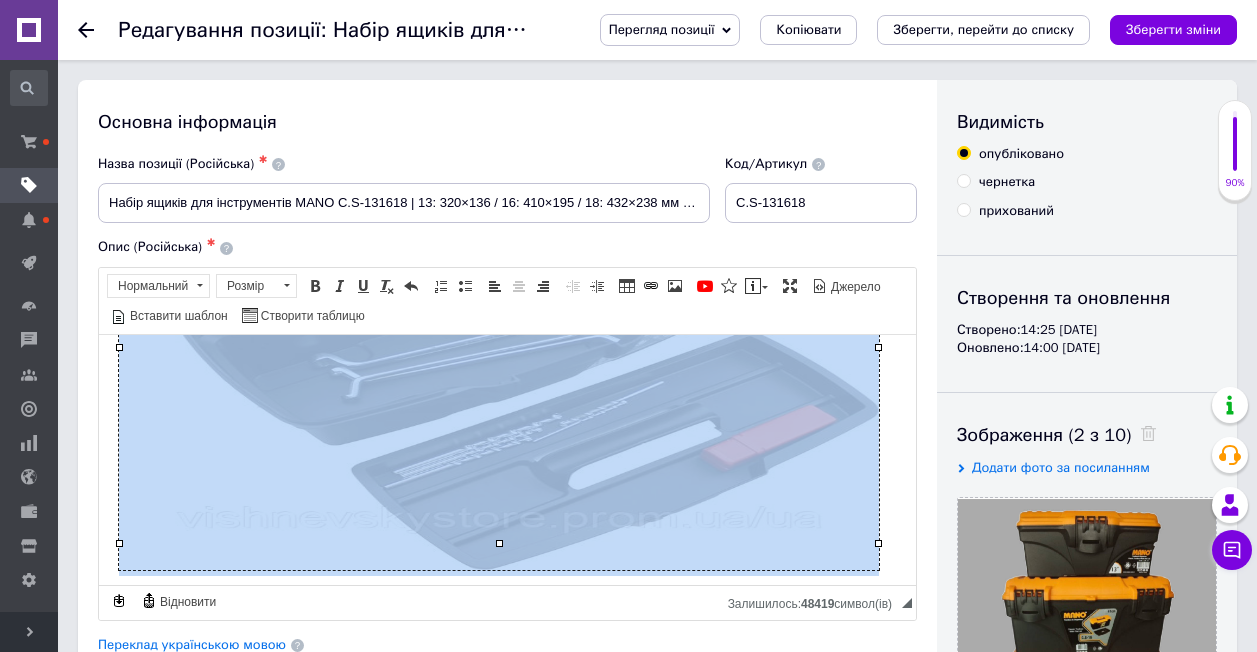 scroll, scrollTop: 1100, scrollLeft: 0, axis: vertical 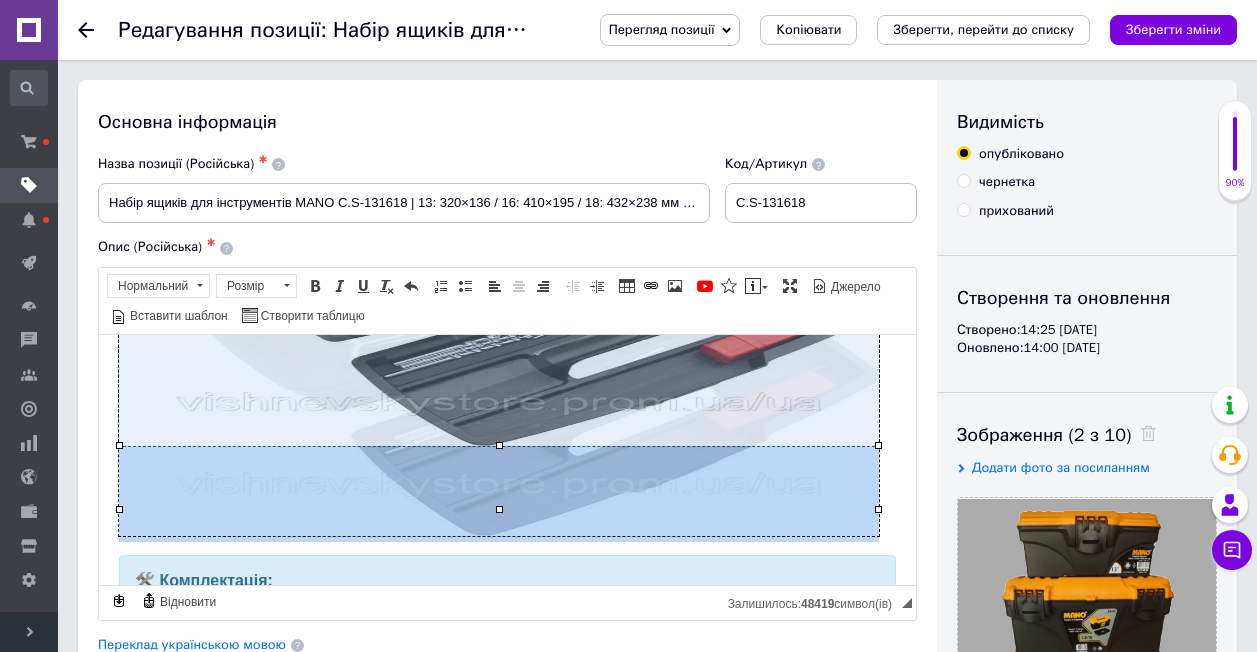 drag, startPoint x: 501, startPoint y: 505, endPoint x: 497, endPoint y: 441, distance: 64.12488 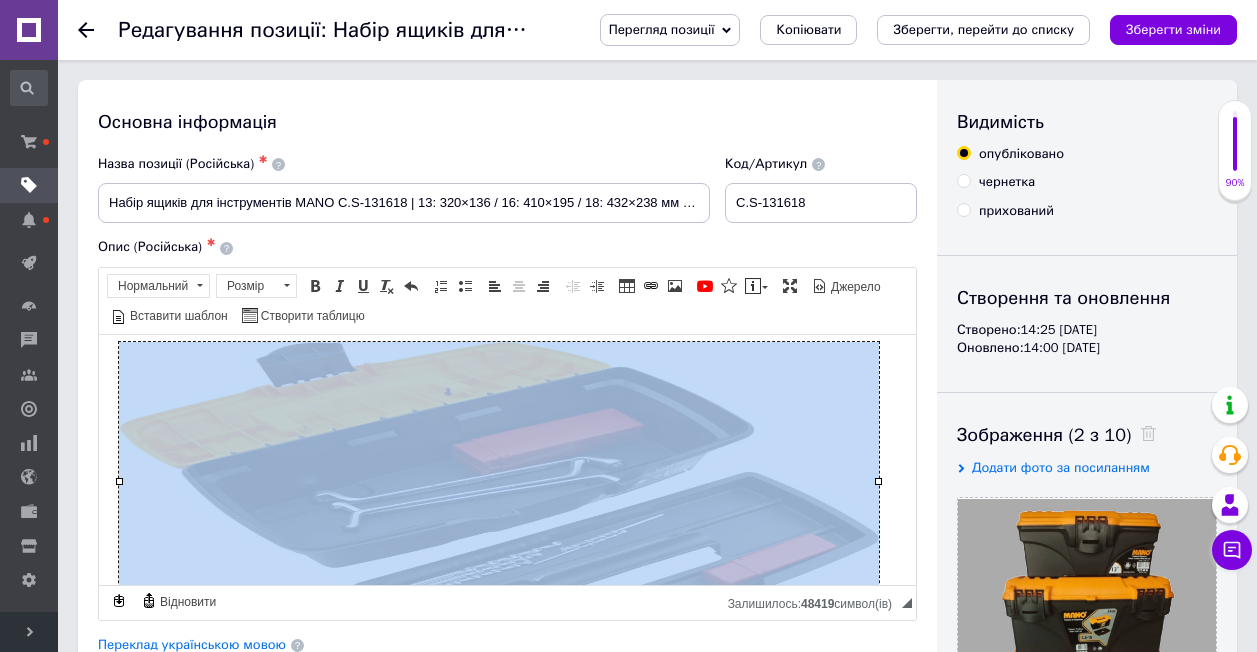scroll, scrollTop: 1000, scrollLeft: 0, axis: vertical 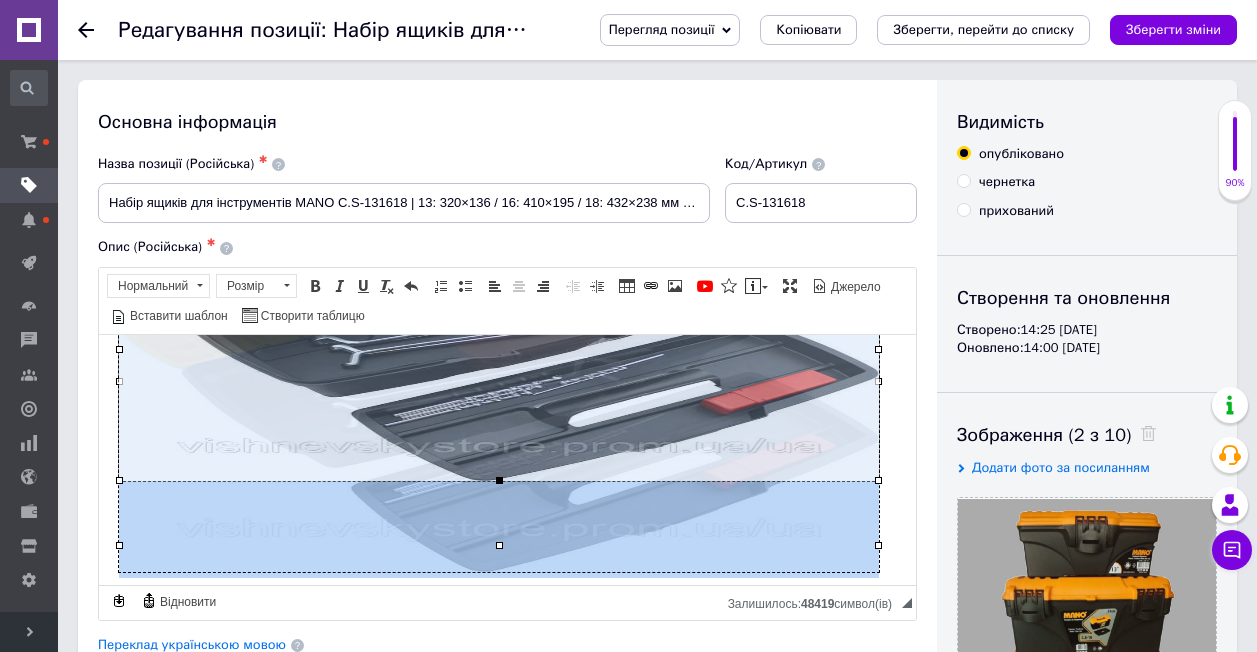 drag, startPoint x: 501, startPoint y: 544, endPoint x: 497, endPoint y: 479, distance: 65.12296 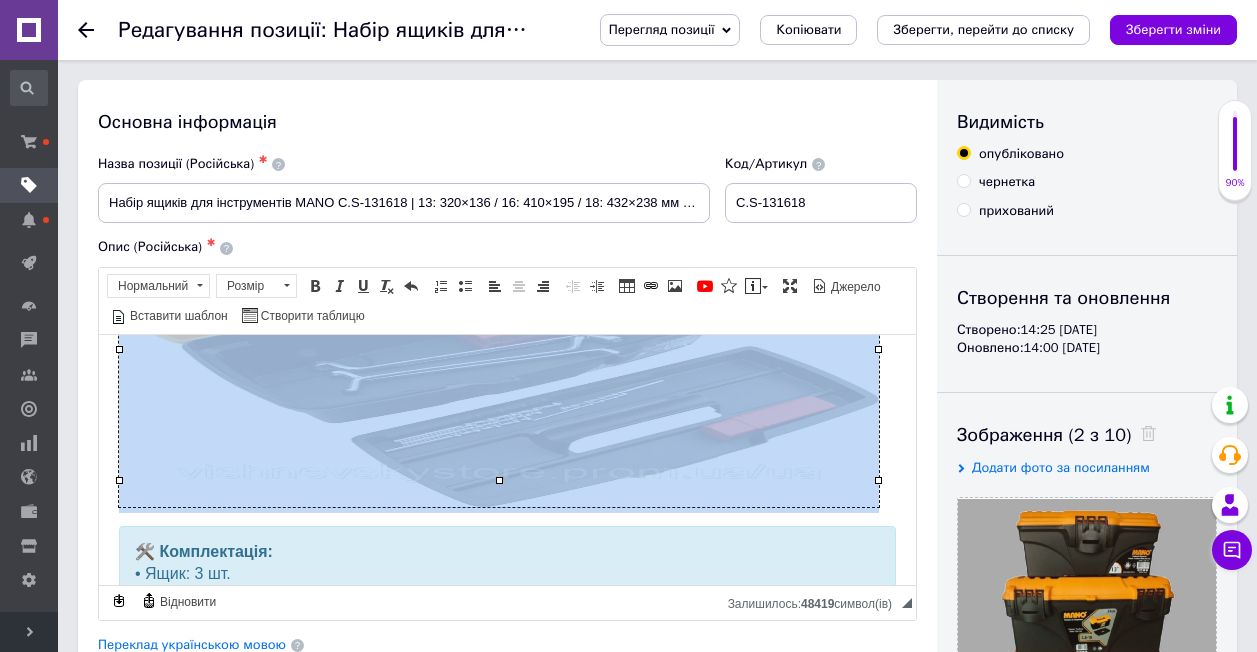 scroll, scrollTop: 900, scrollLeft: 0, axis: vertical 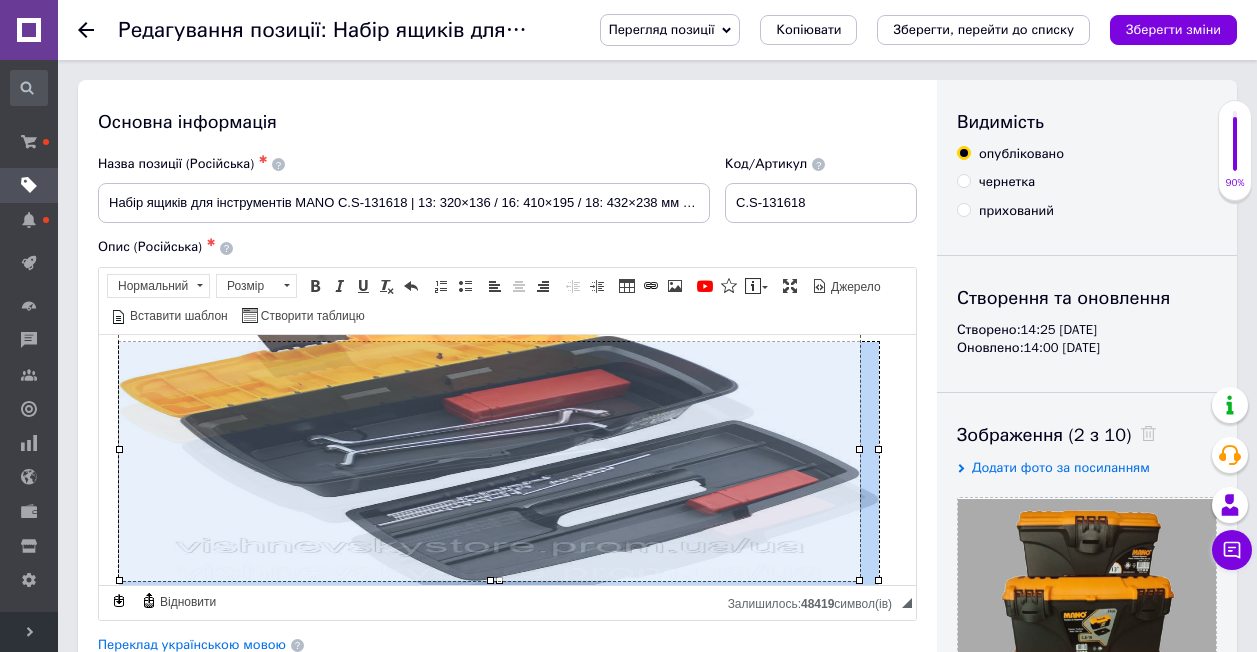 drag, startPoint x: 875, startPoint y: 449, endPoint x: 856, endPoint y: 454, distance: 19.646883 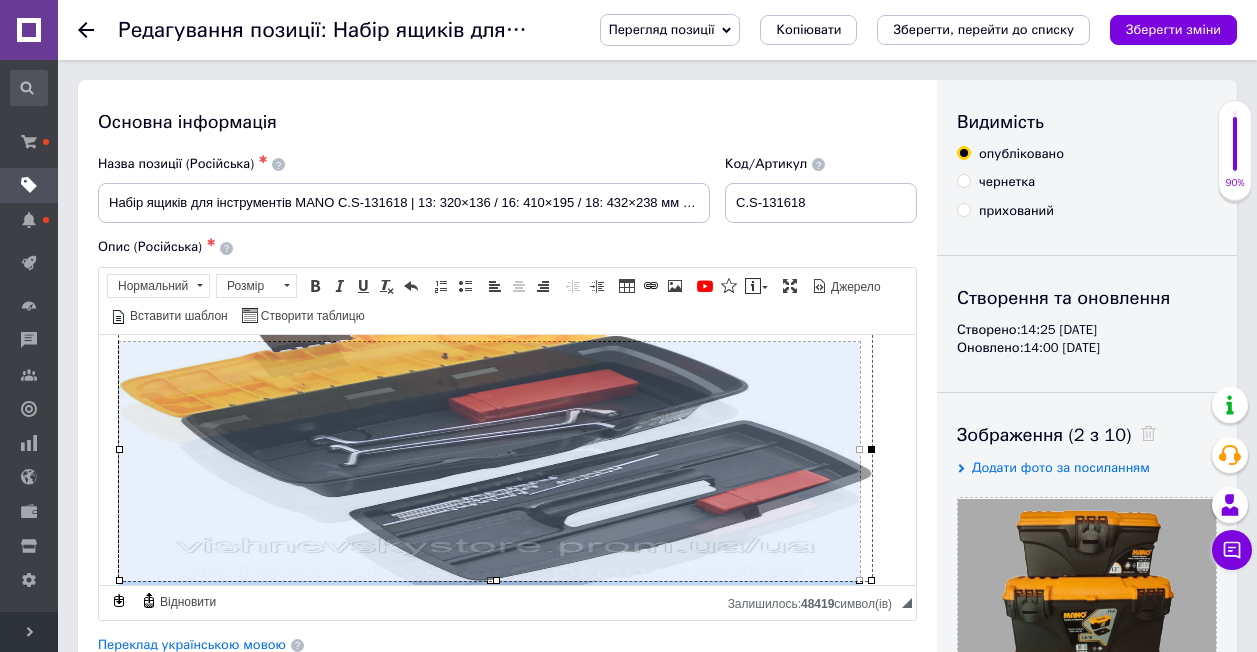 drag, startPoint x: 859, startPoint y: 451, endPoint x: 871, endPoint y: 447, distance: 12.649111 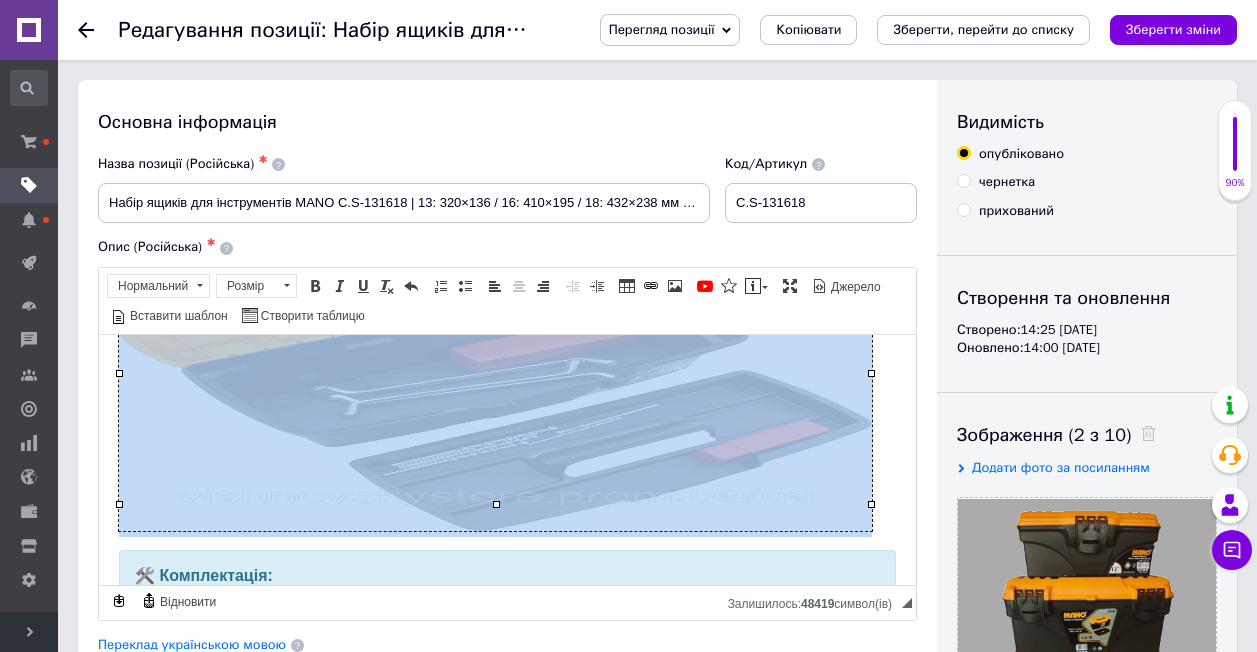 scroll, scrollTop: 1000, scrollLeft: 0, axis: vertical 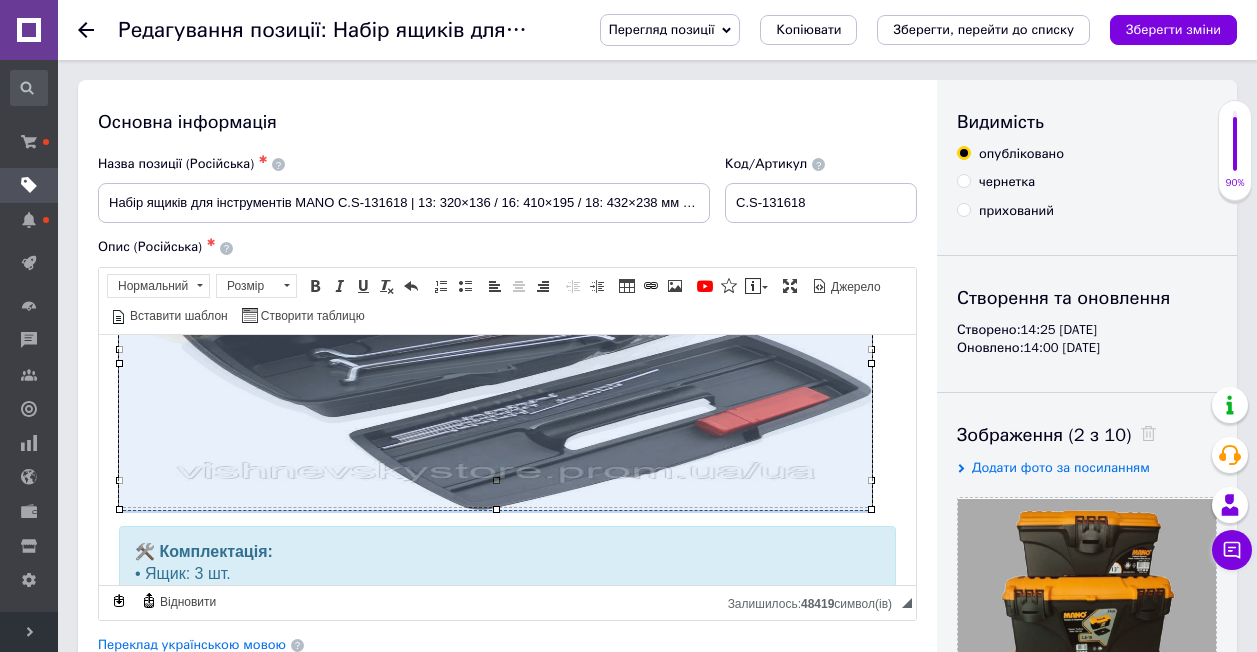 drag, startPoint x: 496, startPoint y: 479, endPoint x: 492, endPoint y: 508, distance: 29.274563 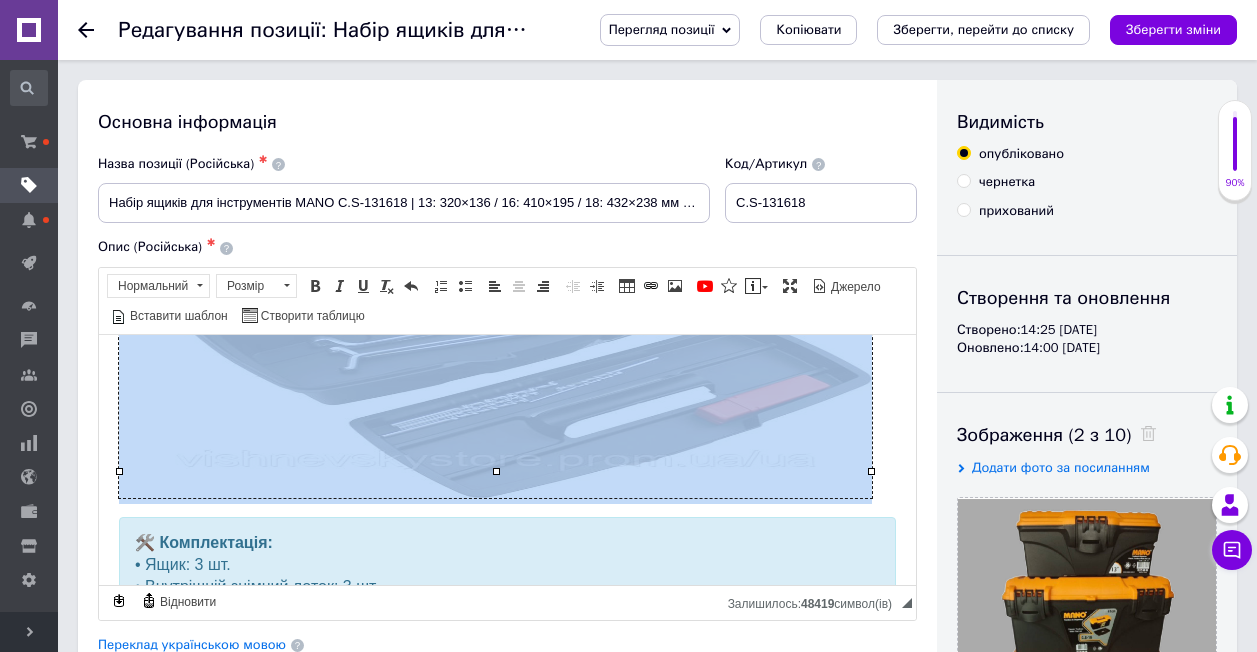 scroll, scrollTop: 1000, scrollLeft: 0, axis: vertical 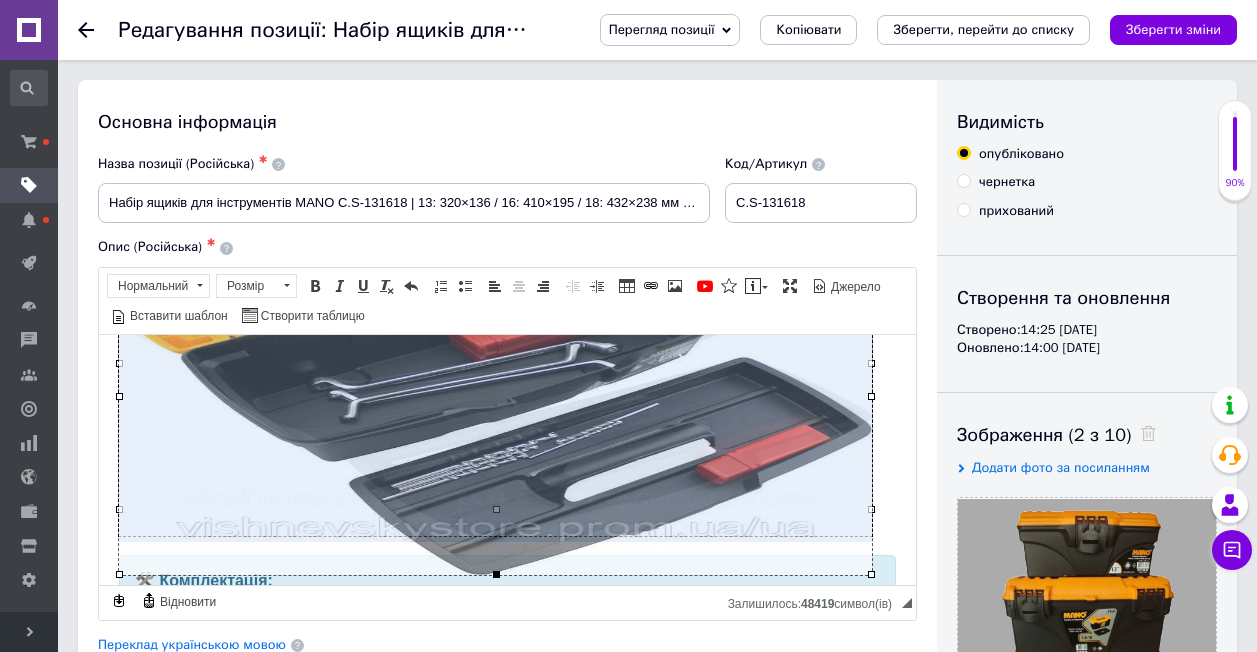 drag, startPoint x: 499, startPoint y: 505, endPoint x: 498, endPoint y: 570, distance: 65.00769 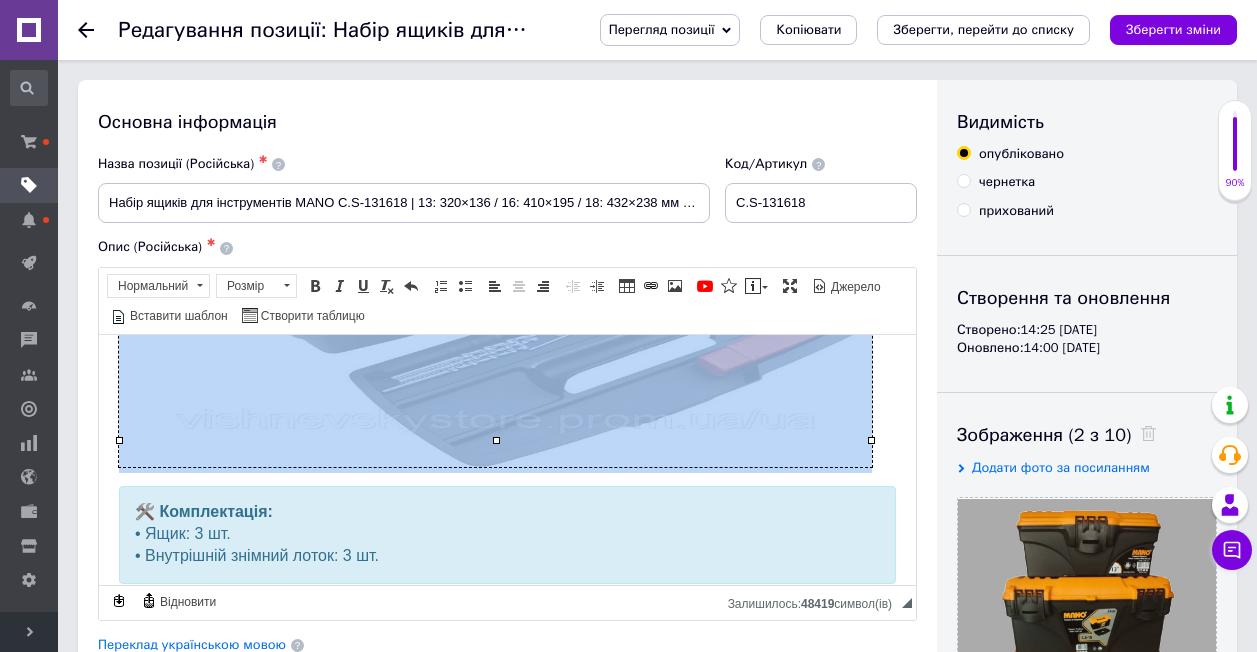 scroll, scrollTop: 1100, scrollLeft: 0, axis: vertical 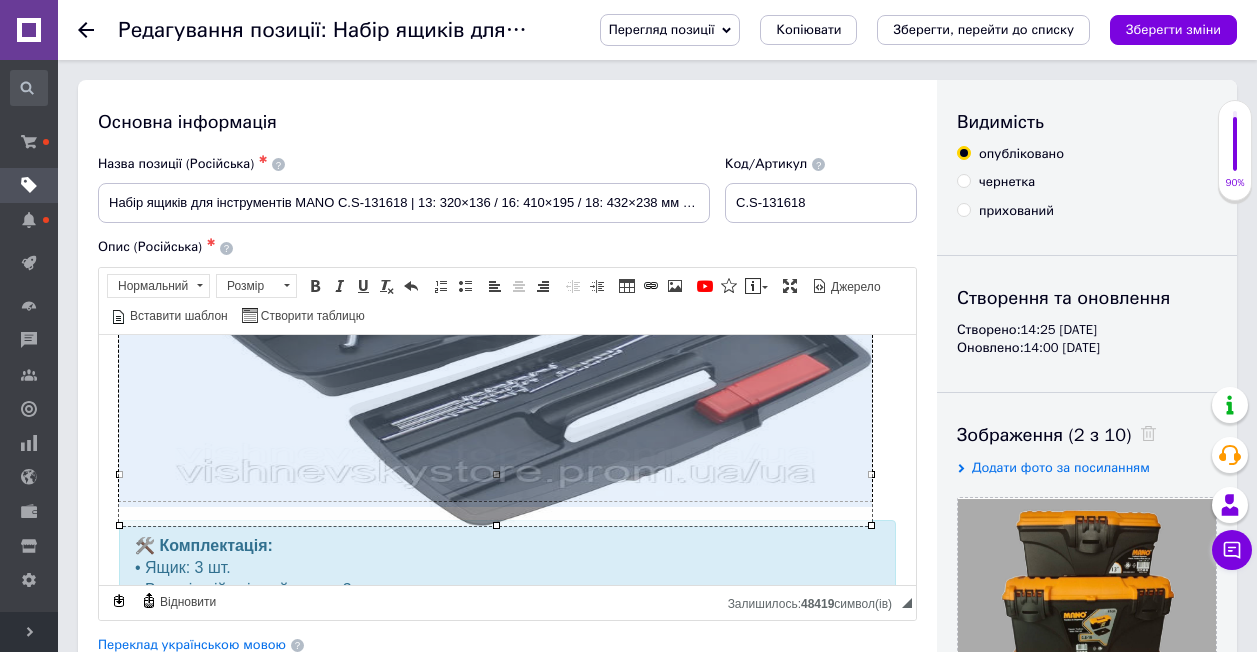 drag, startPoint x: 494, startPoint y: 472, endPoint x: 485, endPoint y: 523, distance: 51.78803 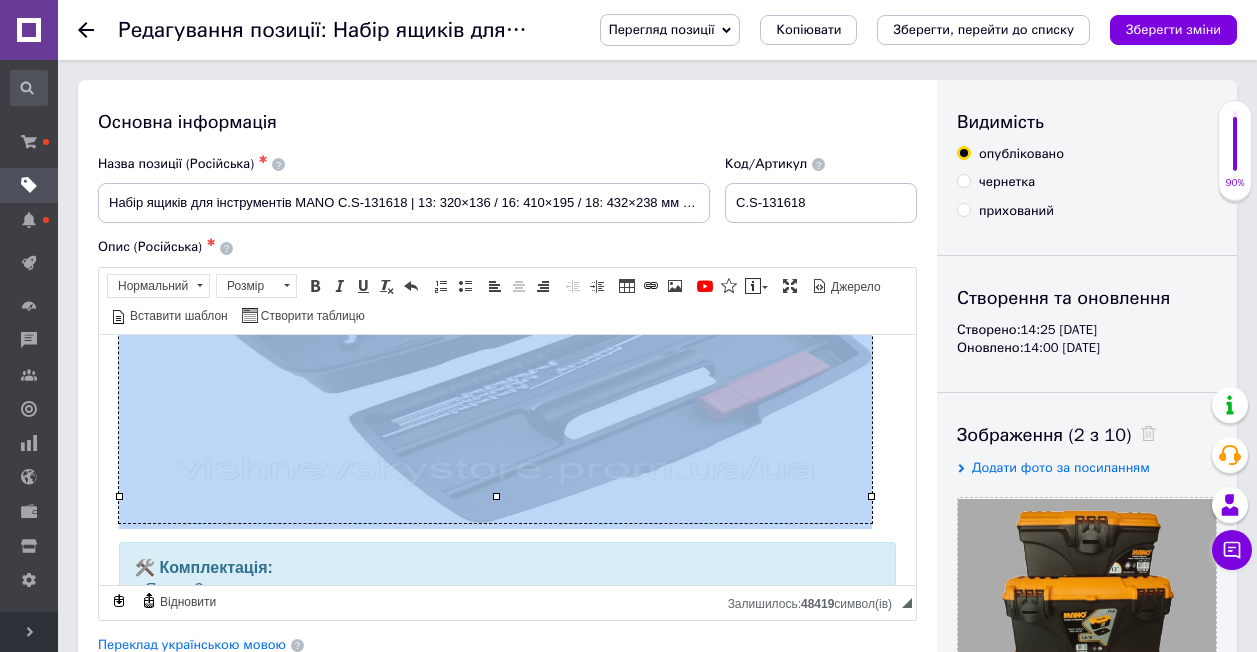 scroll, scrollTop: 1200, scrollLeft: 0, axis: vertical 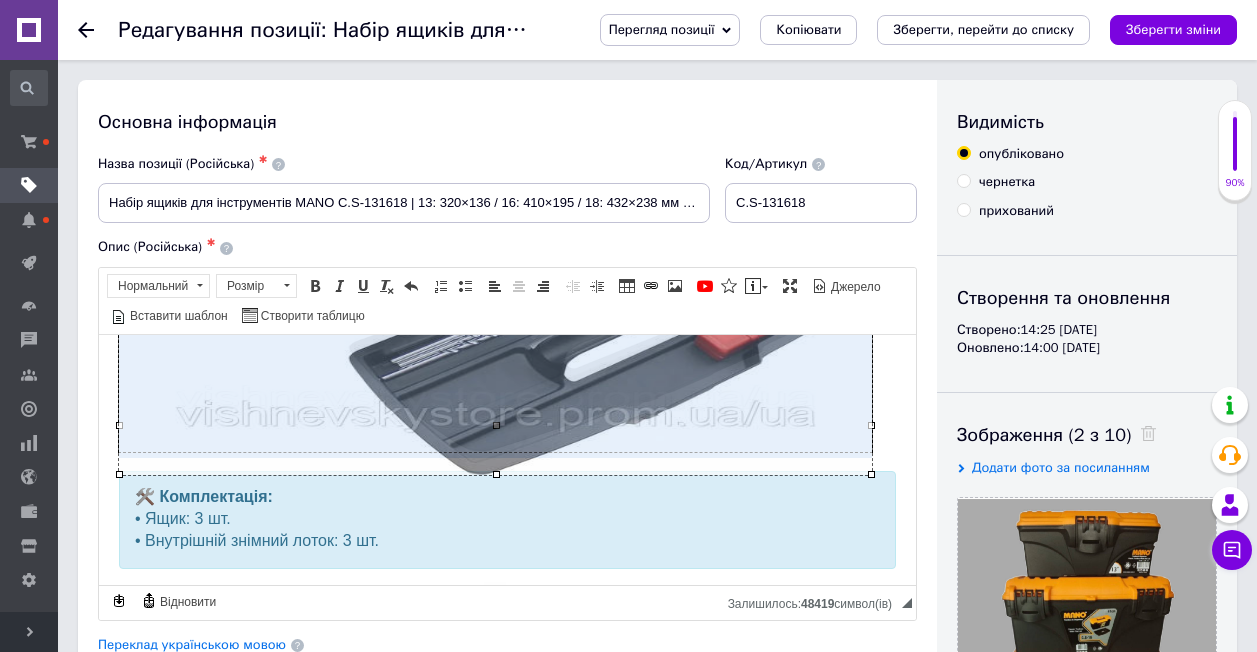 drag, startPoint x: 498, startPoint y: 422, endPoint x: 507, endPoint y: 471, distance: 49.819675 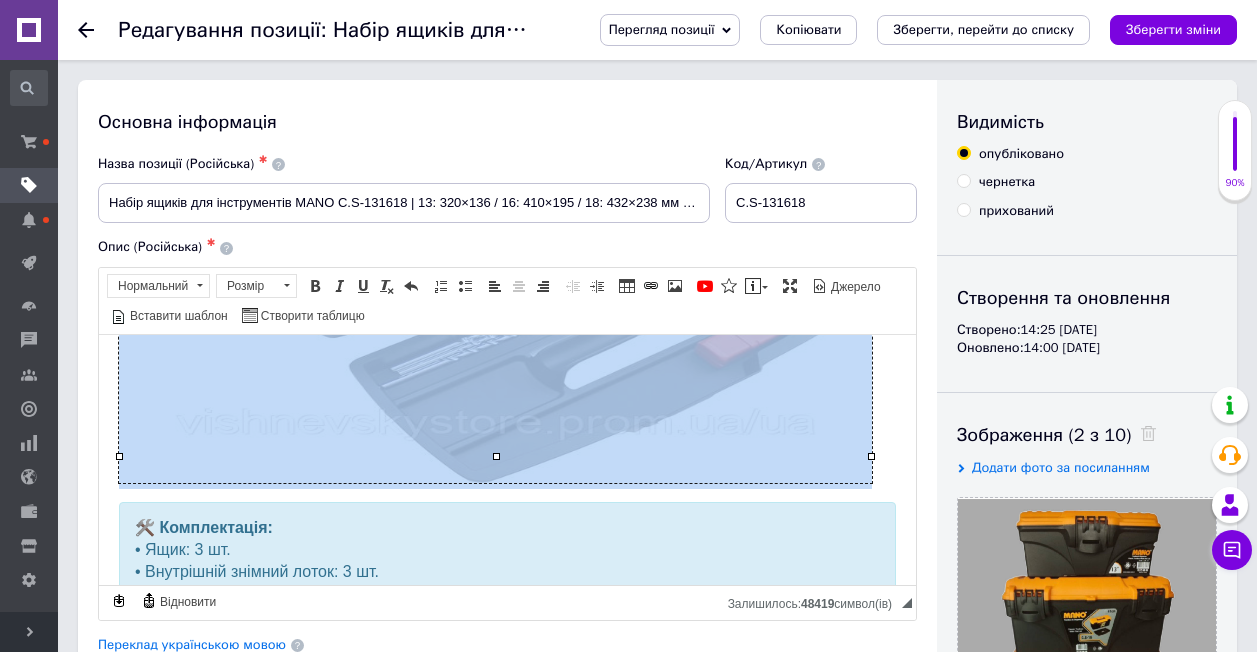 scroll, scrollTop: 1300, scrollLeft: 0, axis: vertical 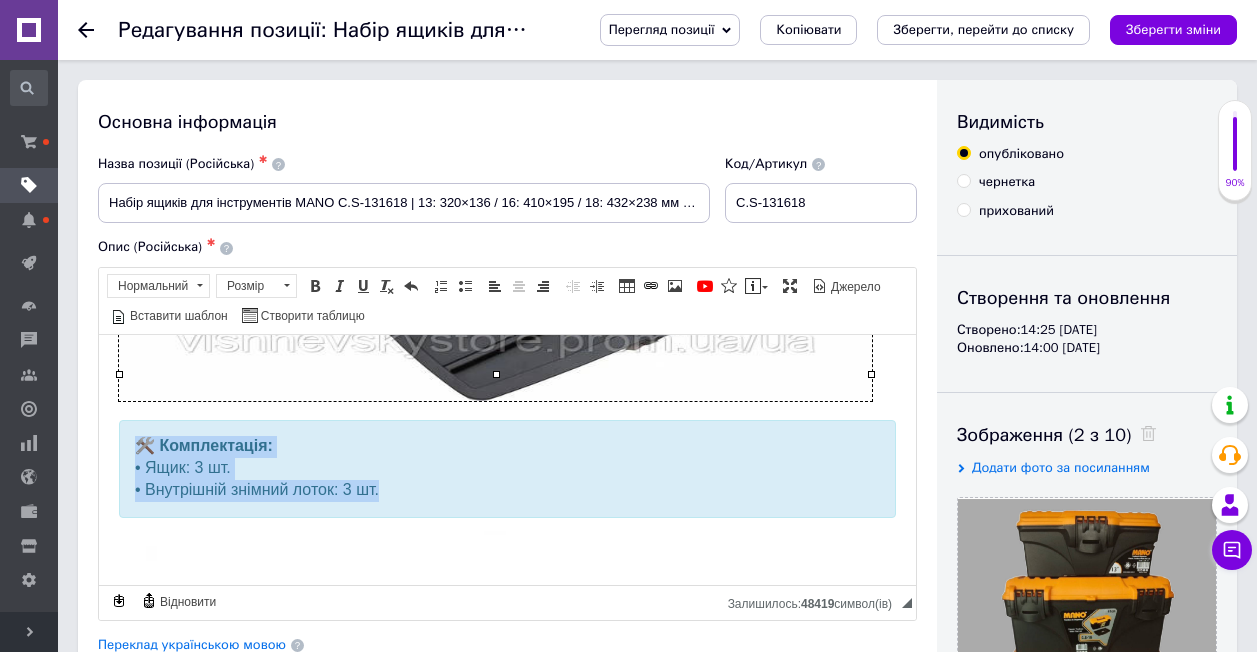 drag, startPoint x: 143, startPoint y: 418, endPoint x: 398, endPoint y: 467, distance: 259.66516 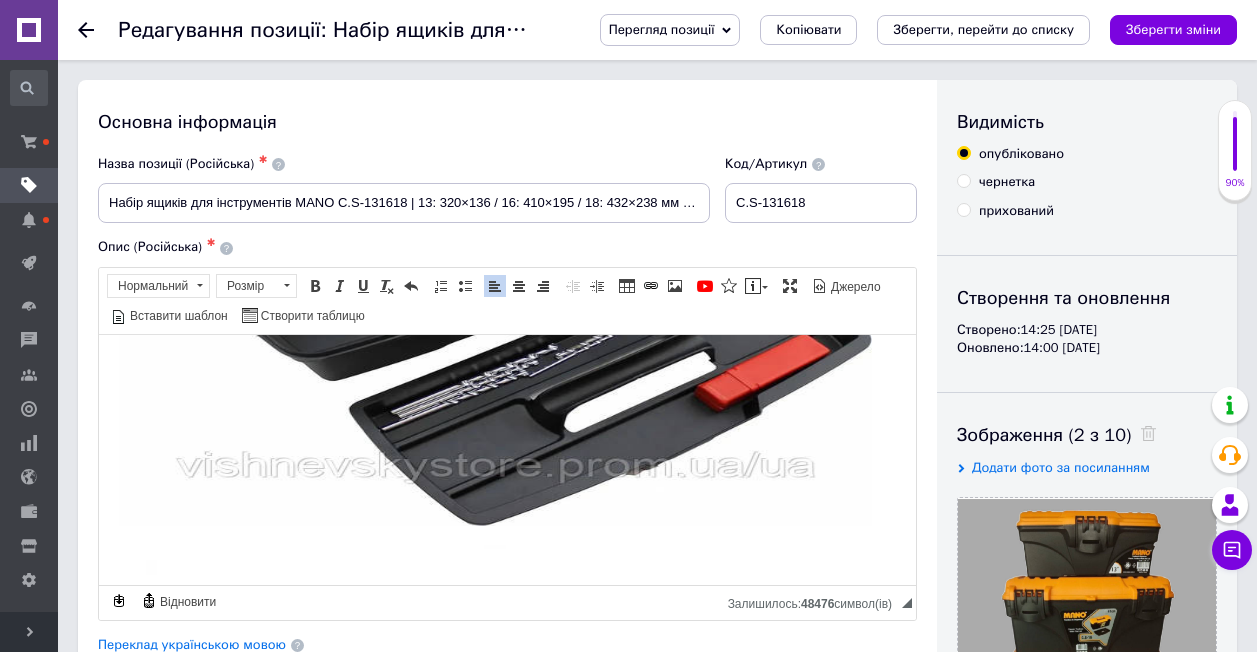 scroll, scrollTop: 1200, scrollLeft: 0, axis: vertical 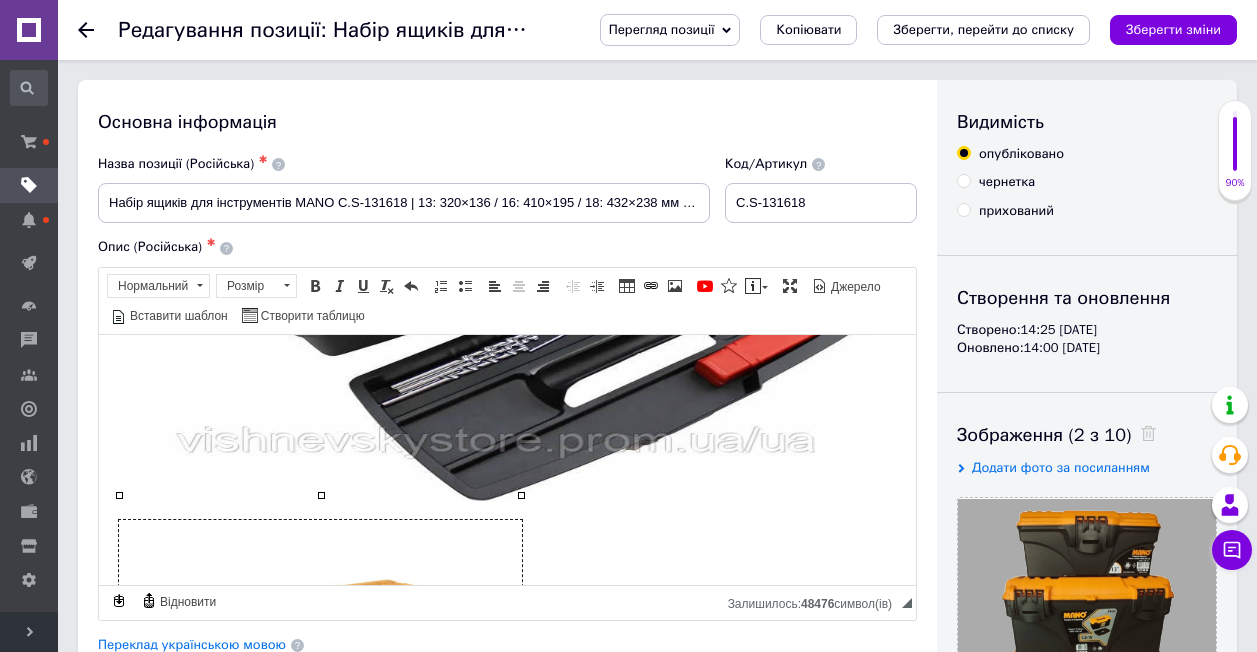 click at bounding box center [320, 657] 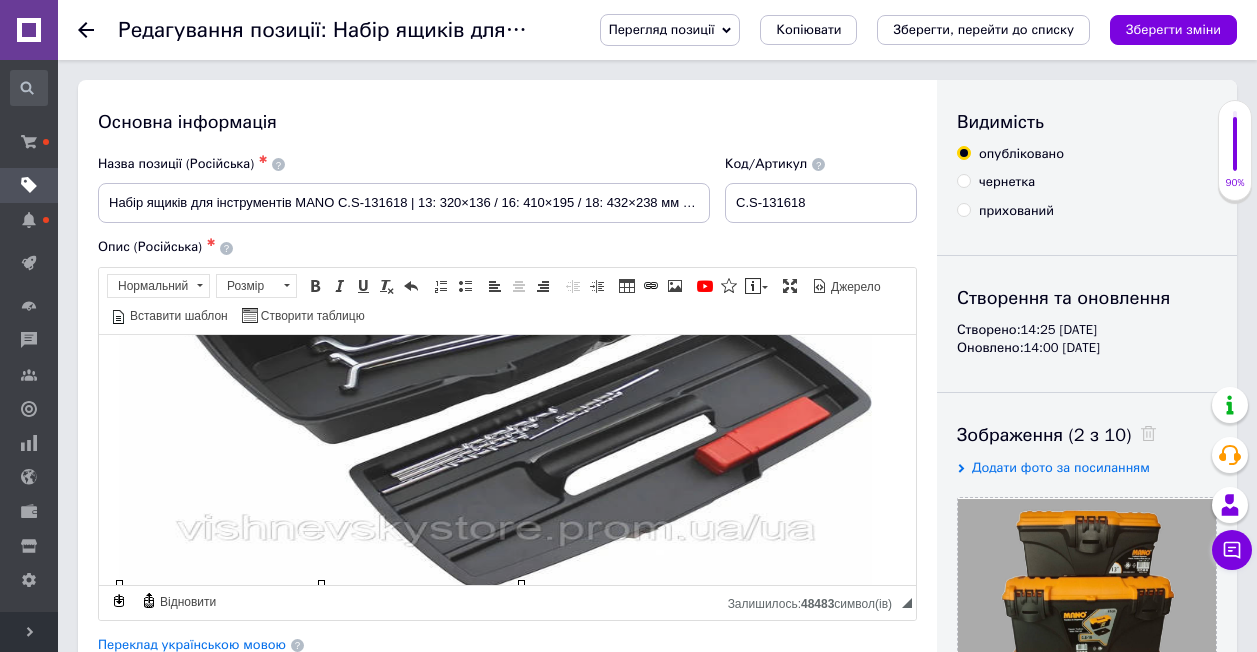 scroll, scrollTop: 1100, scrollLeft: 0, axis: vertical 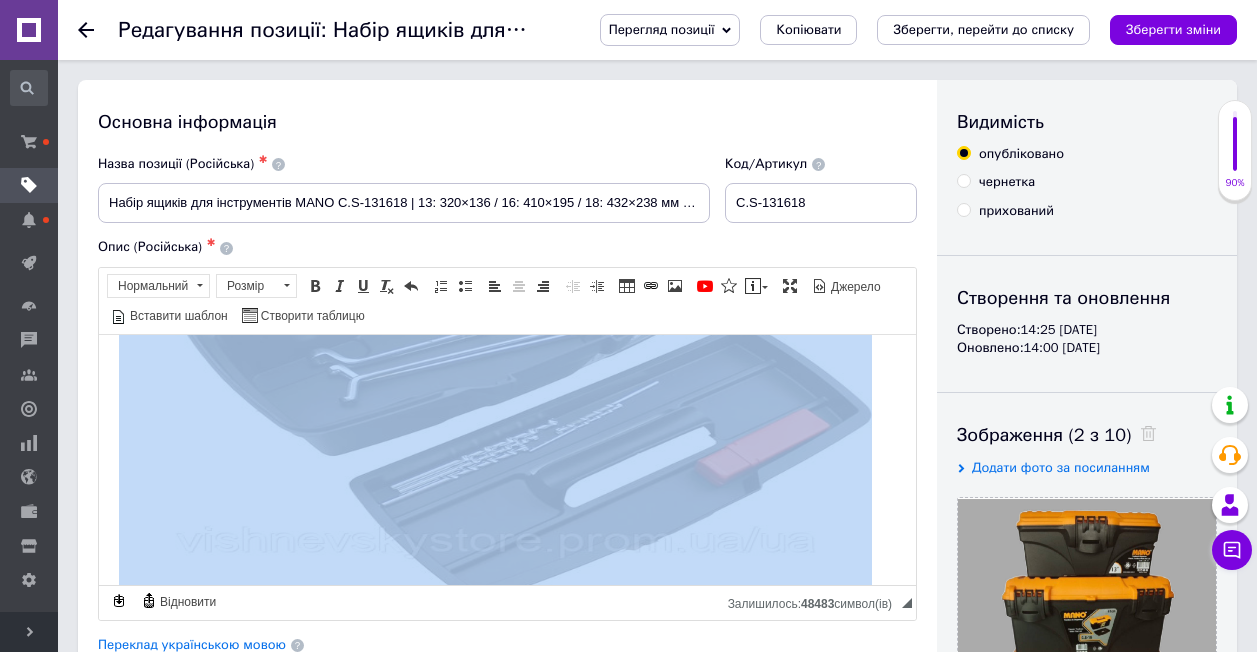 click 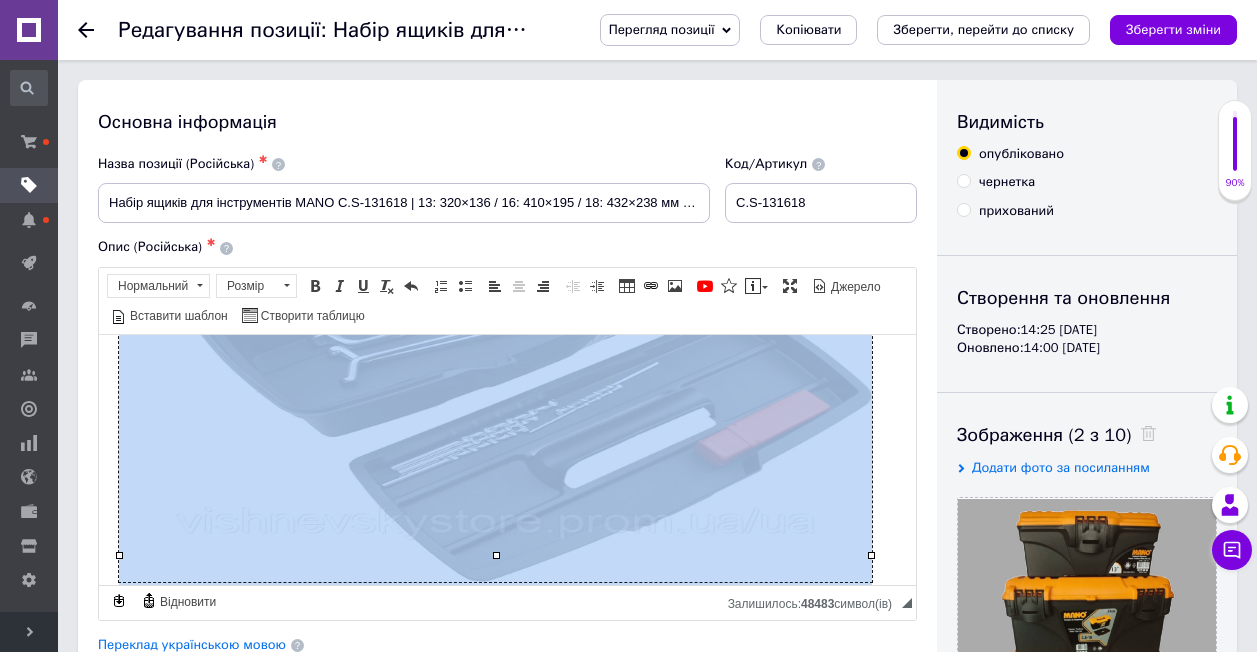scroll, scrollTop: 1200, scrollLeft: 0, axis: vertical 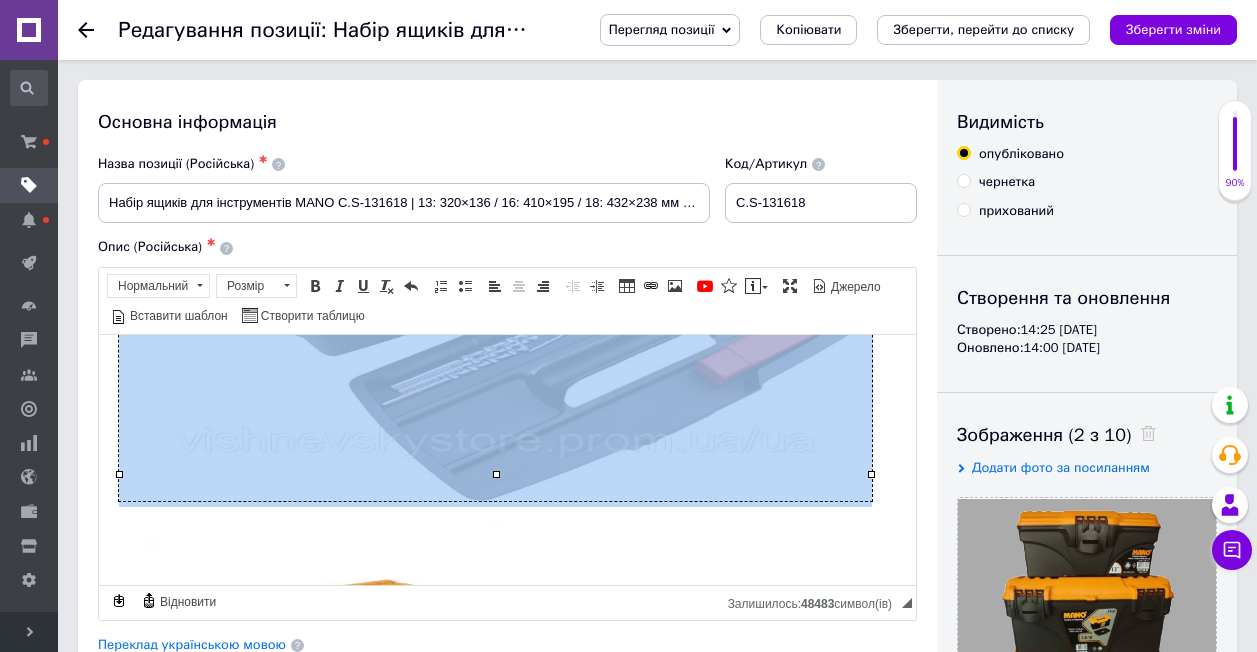 click on "Набір ящиків для інструментів MANO C.S-131618 | 13:  320x165x136  / 16:  410x209x195 / 18:  432x250x238 мм | Виробник: Туреччина ✅  Переваги набору ящиків для інструментів MANO С.S  13” / 16” / 18”: 🧰  Міцний пластик без запаху  — витримує навантаження та не деформується з часом. 🔒  Надійні пластикові замки  — забезпечують фіксацію та легке відкривання. 💼  Зручна ручка  — для комфортного транспортування. 🎨  Стильний та практичний дизайн  — підходить для будь-якого середовища: гаража, дому, виїзних робіт. 📥  Знімні внутрішні лотки  — для зберігання дрібних деталей. 📋 Характеристики: MANO ✅" at bounding box center [507, 608] 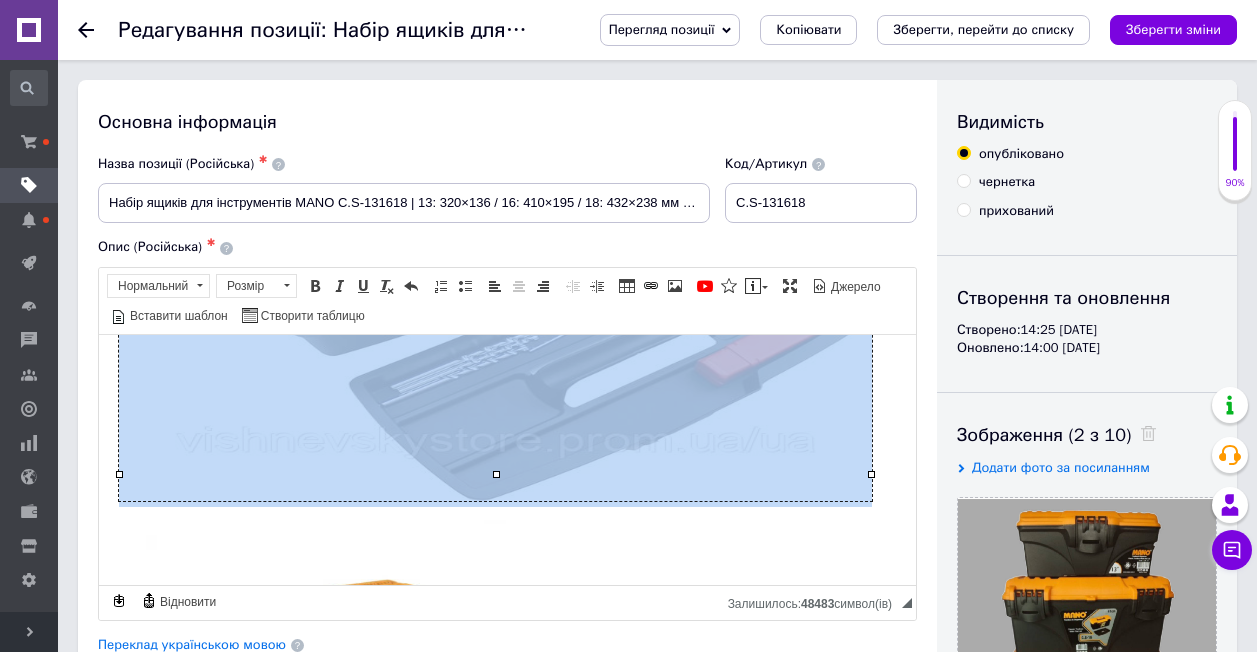 click 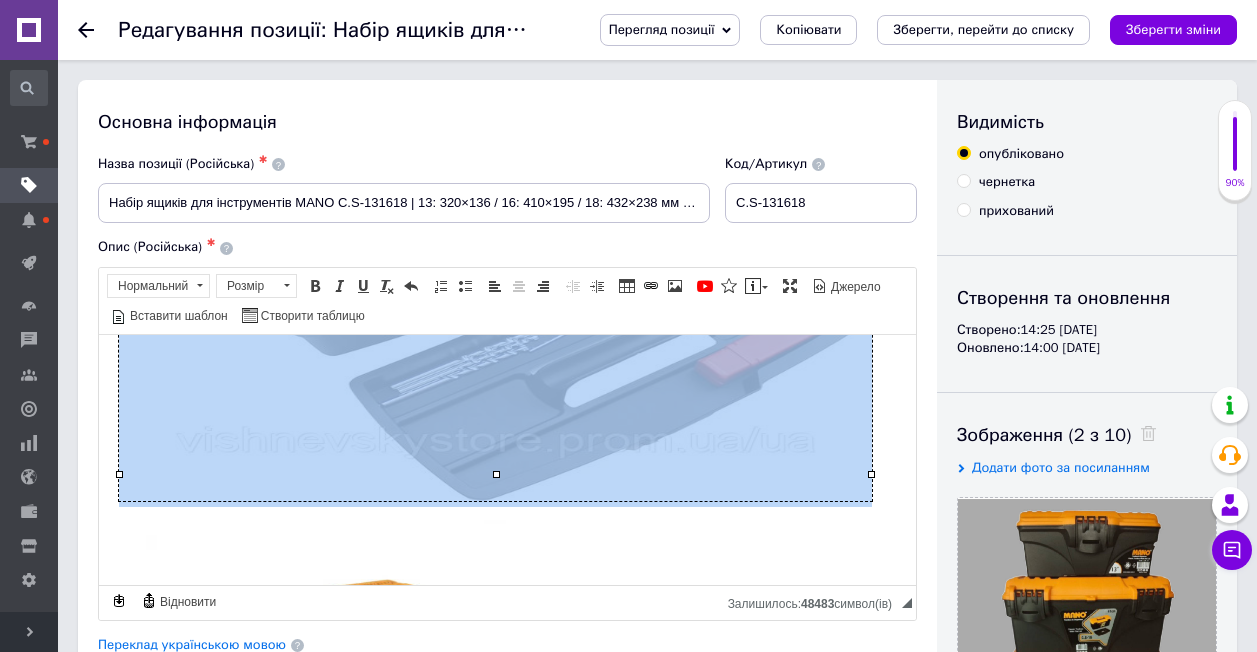 click on "Набір ящиків для інструментів MANO C.S-131618 | 13:  320x165x136  / 16:  410x209x195 / 18:  432x250x238 мм | Виробник: Туреччина ✅  Переваги набору ящиків для інструментів MANO С.S  13” / 16” / 18”: 🧰  Міцний пластик без запаху  — витримує навантаження та не деформується з часом. 🔒  Надійні пластикові замки  — забезпечують фіксацію та легке відкривання. 💼  Зручна ручка  — для комфортного транспортування. 🎨  Стильний та практичний дизайн  — підходить для будь-якого середовища: гаража, дому, виїзних робіт. 📥  Знімні внутрішні лотки  — для зберігання дрібних деталей. 📋 Характеристики: MANO ✅" at bounding box center [507, 608] 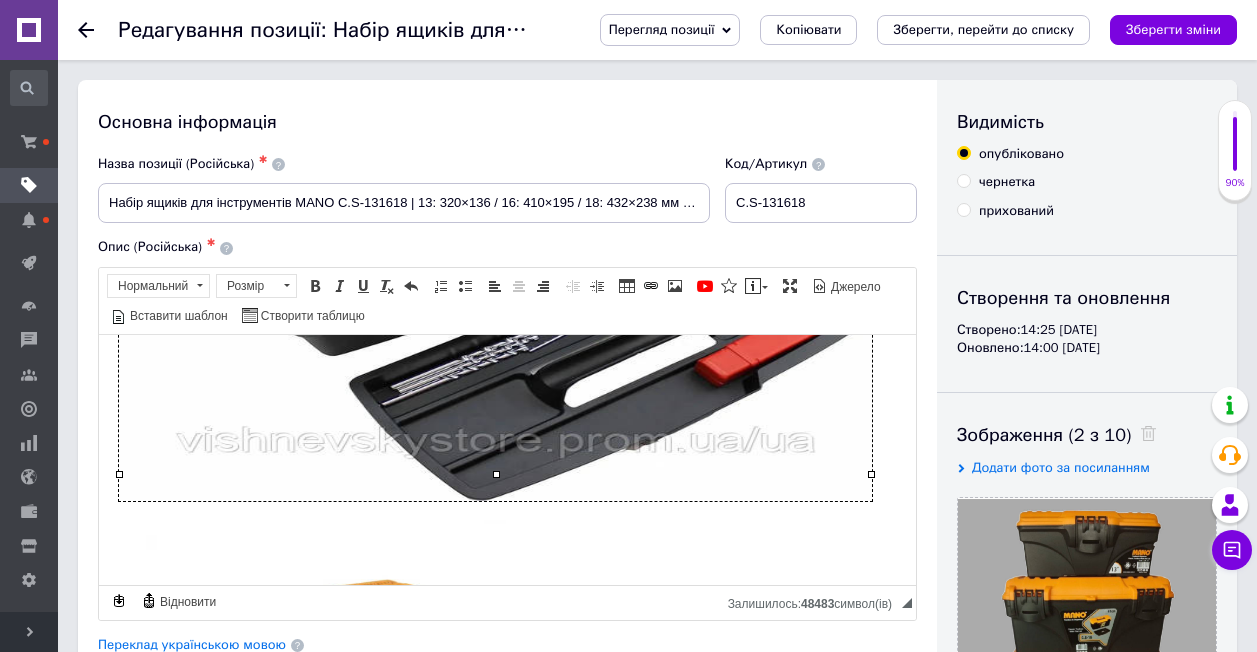 click on "Набір ящиків для інструментів MANO C.S-131618 | 13:  320x165x136  / 16:  410x209x195 / 18:  432x250x238 мм | Виробник: Туреччина ✅  Переваги набору ящиків для інструментів MANO С.S  13” / 16” / 18”: 🧰  Міцний пластик без запаху  — витримує навантаження та не деформується з часом. 🔒  Надійні пластикові замки  — забезпечують фіксацію та легке відкривання. 💼  Зручна ручка  — для комфортного транспортування. 🎨  Стильний та практичний дизайн  — підходить для будь-якого середовища: гаража, дому, виїзних робіт. 📥  Знімні внутрішні лотки  — для зберігання дрібних деталей. 📋 Характеристики: MANO ✅" at bounding box center (507, 608) 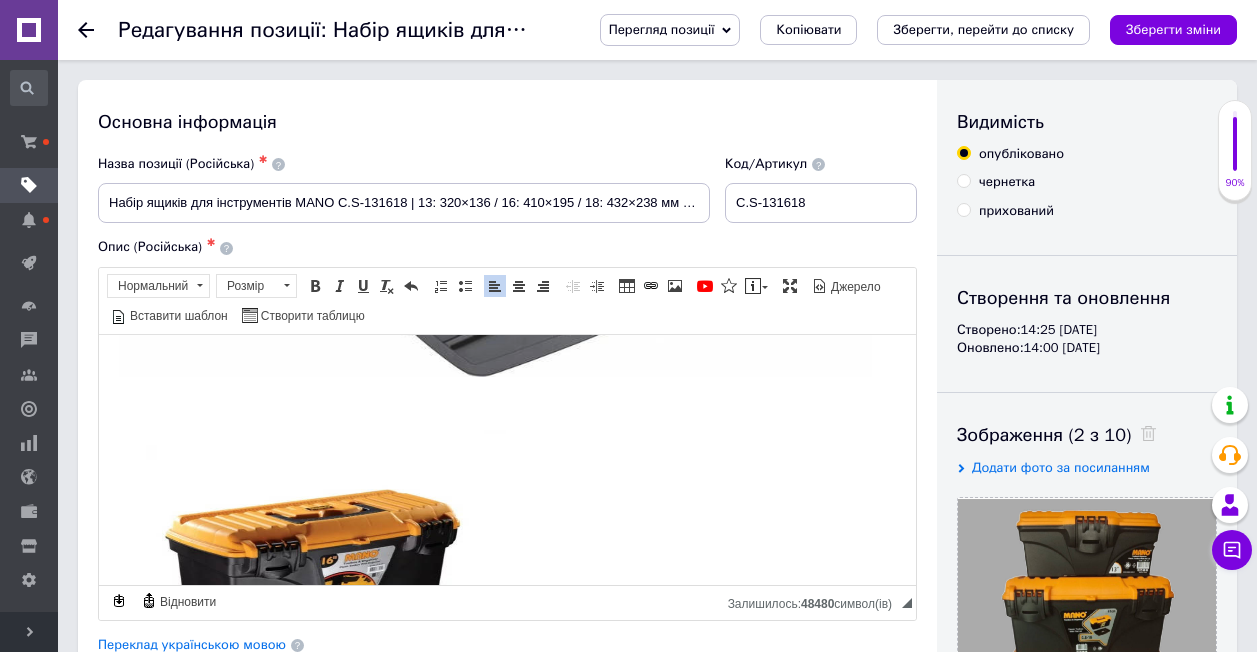scroll, scrollTop: 1300, scrollLeft: 0, axis: vertical 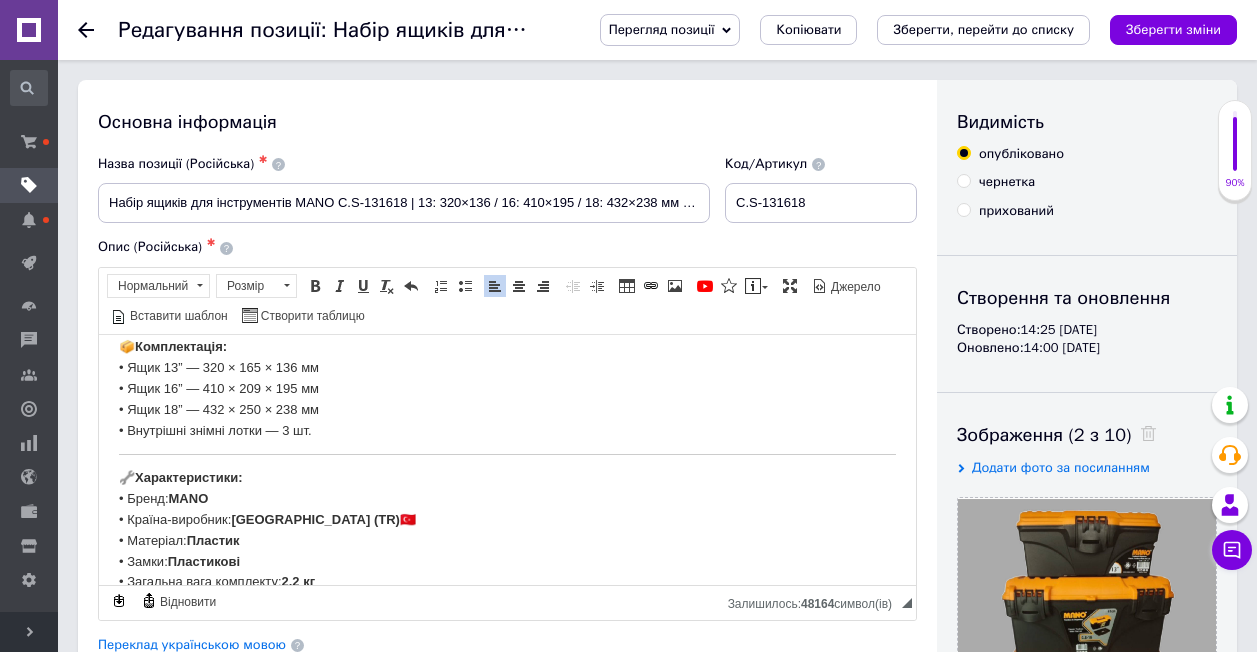 click on "Набір ящиків для інструментів MANO C.S-131618 | 13:  320x165x136  / 16:  410x209x195 / 18:  432x250x238 мм | Виробник: Туреччина ✅  Переваги набору ящиків для інструментів MANO С.S 13” / 16” / 18”: 🧰  Міцний пластик без запаху  — витримує навантаження та не деформується з часом. 🔒  Надійні пластикові замки  — забезпечують фіксацію та легке відкривання. 💼  Зручна ручка  — для комфортного транспортування. 🎨  Стильний та практичний дизайн  — підходить для будь-якого середовища: гаража, дому, виїзних робіт. 📥  Знімні внутрішні лотки  — для зберігання дрібних деталей. 📦  Комплектація: 🔧  MANO" at bounding box center [507, 570] 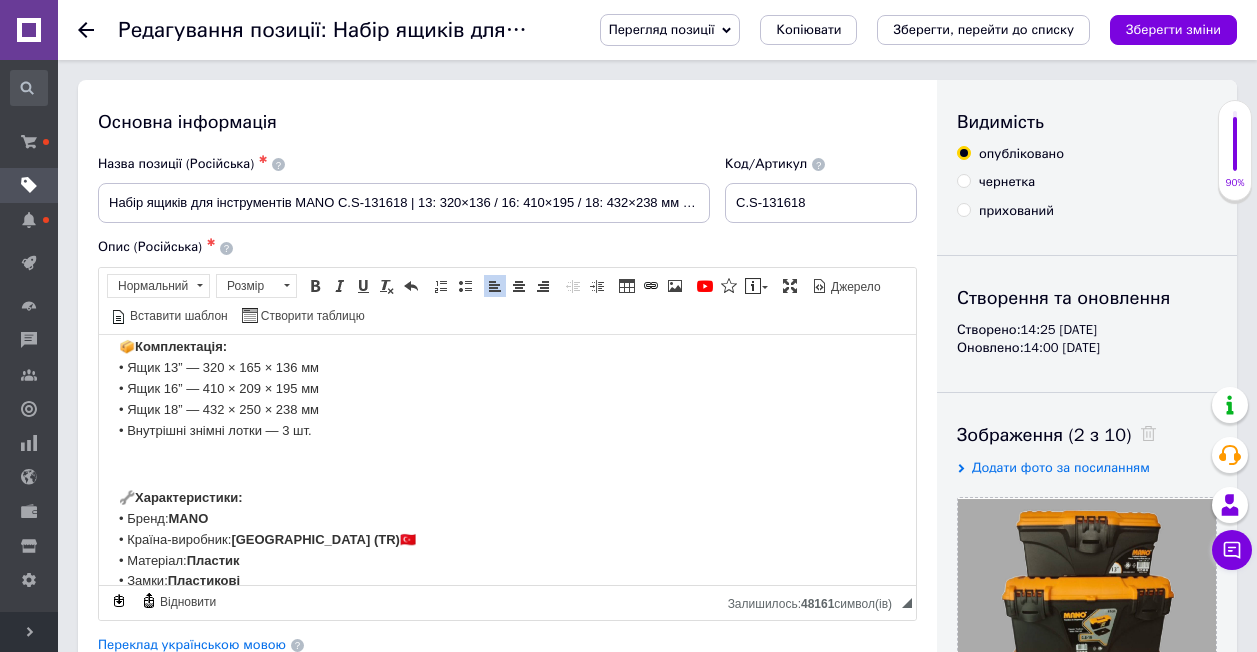 click at bounding box center [507, 463] 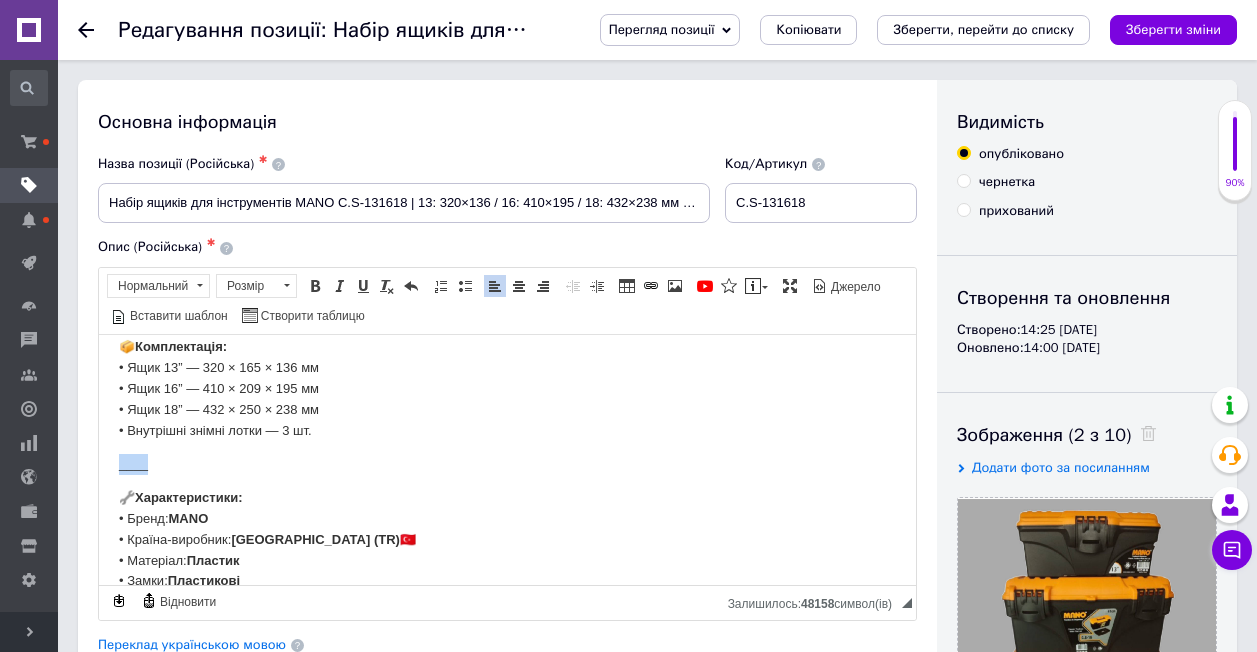 drag, startPoint x: 117, startPoint y: 436, endPoint x: 173, endPoint y: 444, distance: 56.568542 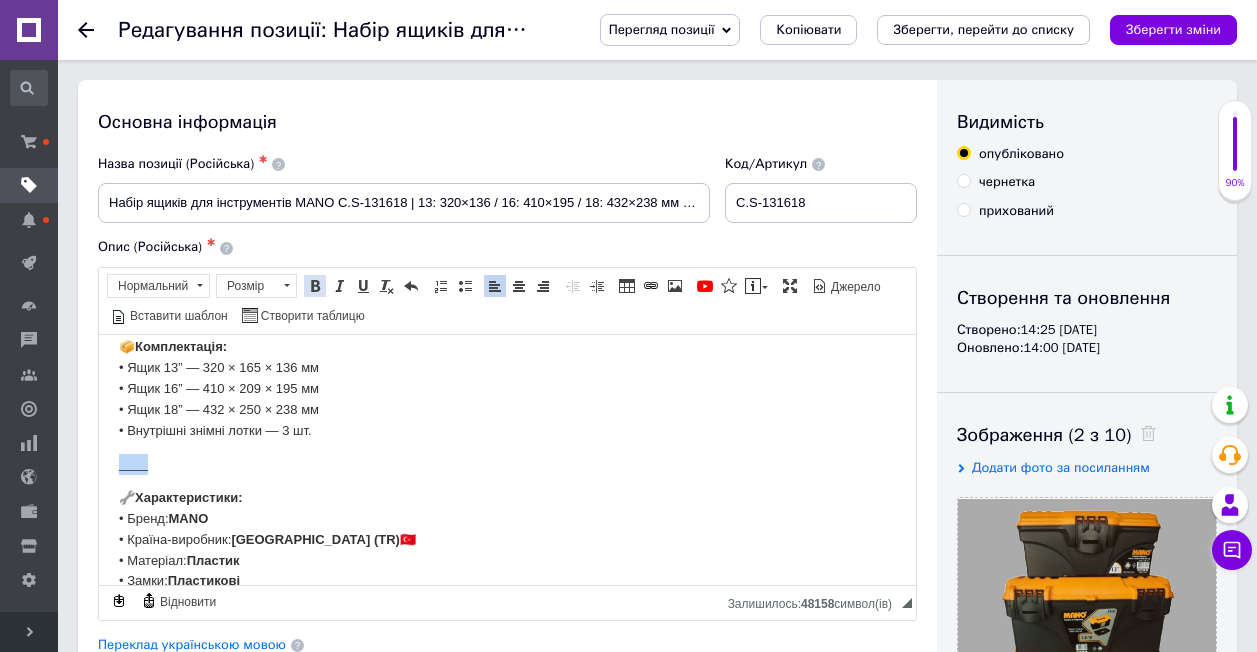 click at bounding box center [315, 286] 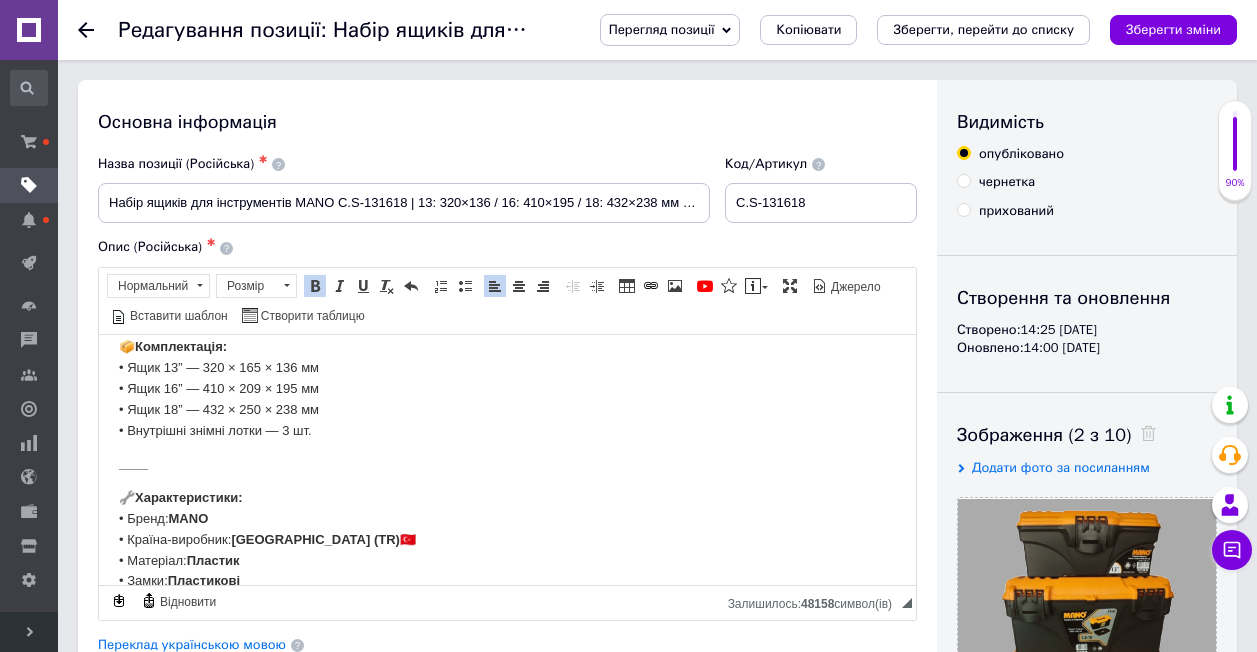 click on "____" at bounding box center [507, 463] 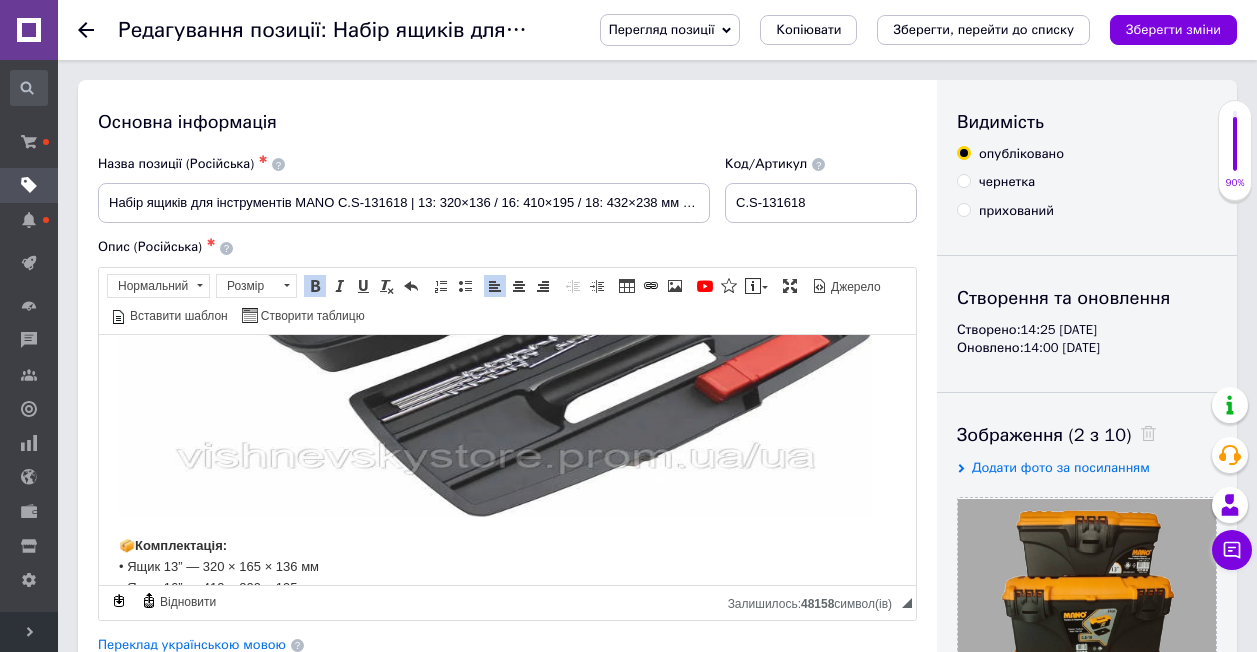 scroll, scrollTop: 1183, scrollLeft: 0, axis: vertical 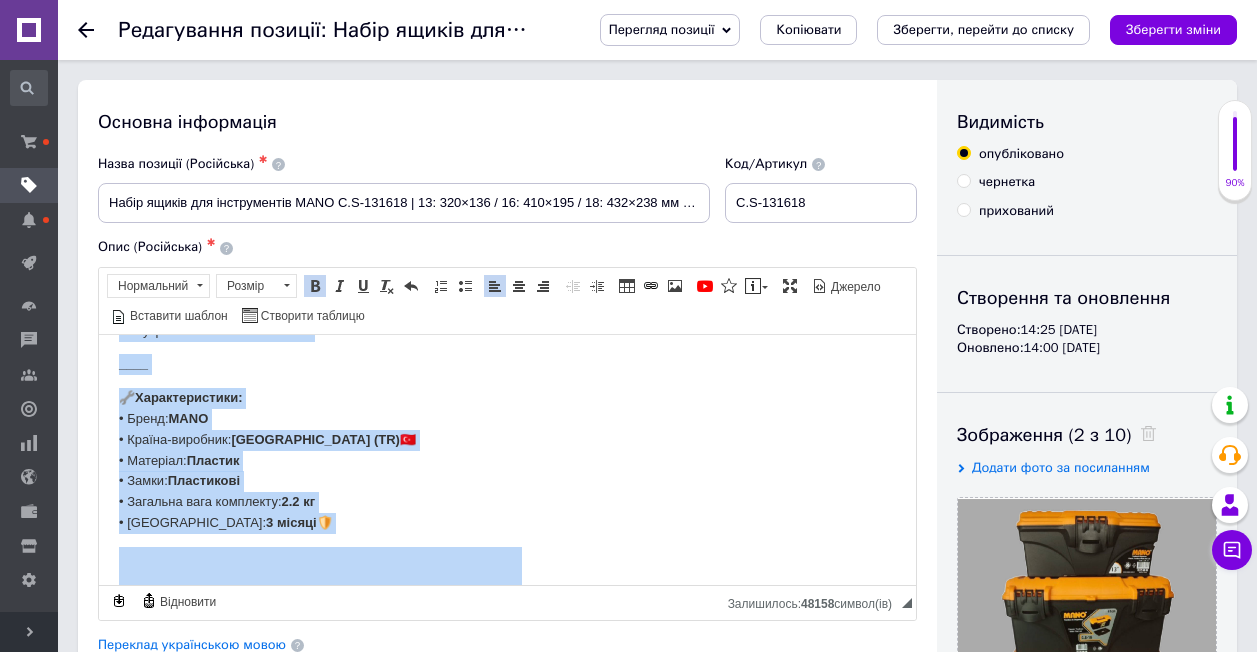 drag, startPoint x: 120, startPoint y: 526, endPoint x: 210, endPoint y: 558, distance: 95.51963 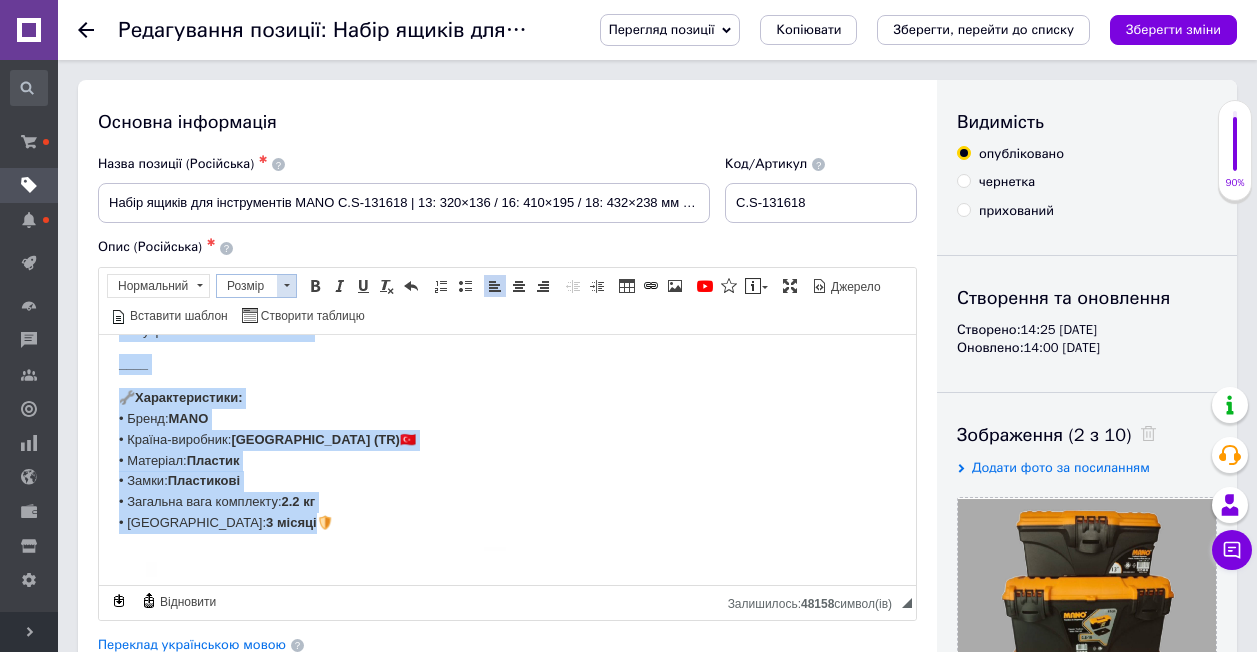 click at bounding box center (286, 286) 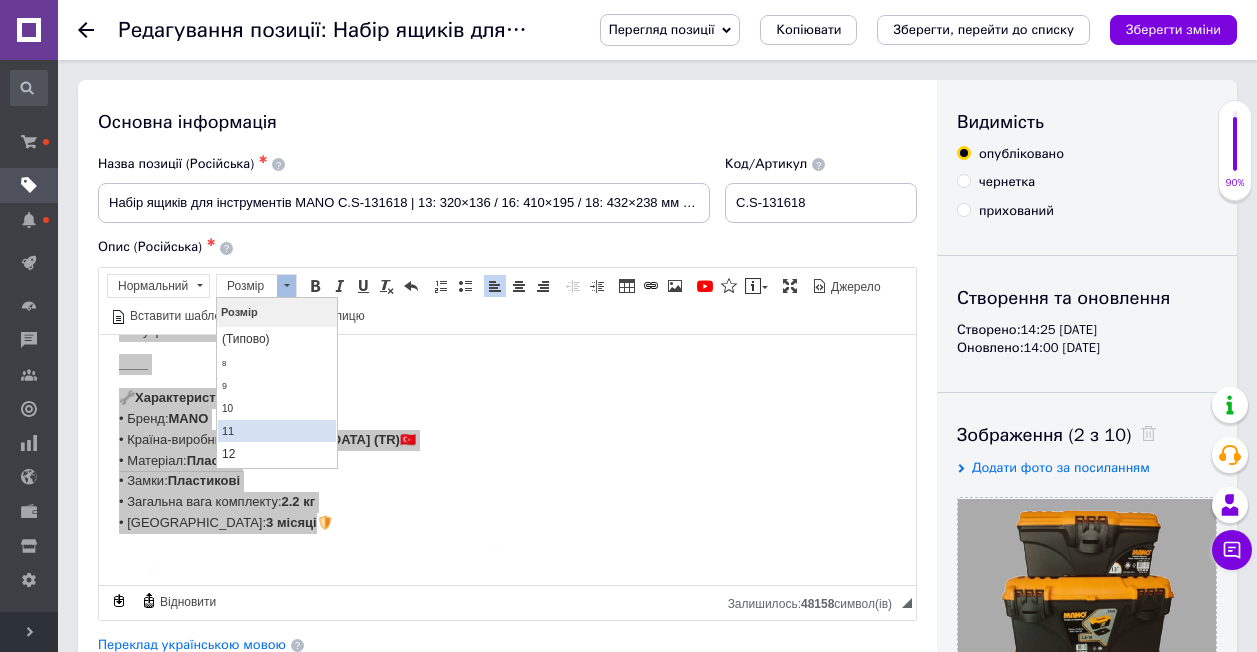 scroll, scrollTop: 100, scrollLeft: 0, axis: vertical 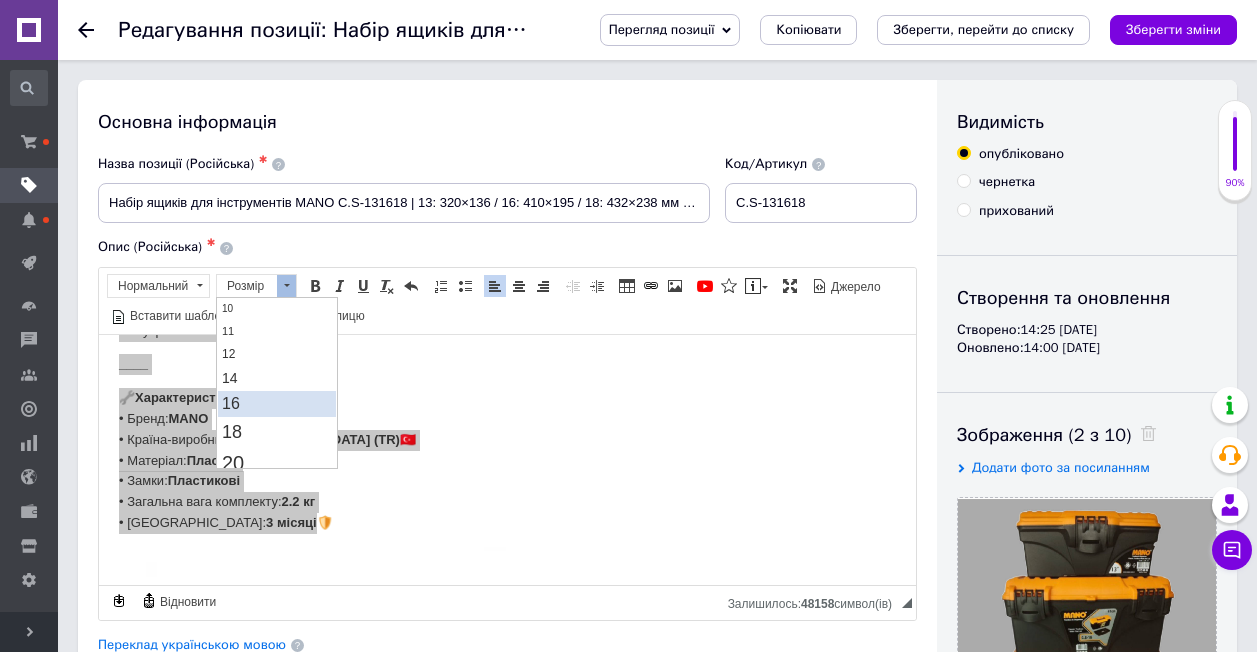 click on "16" at bounding box center (277, 403) 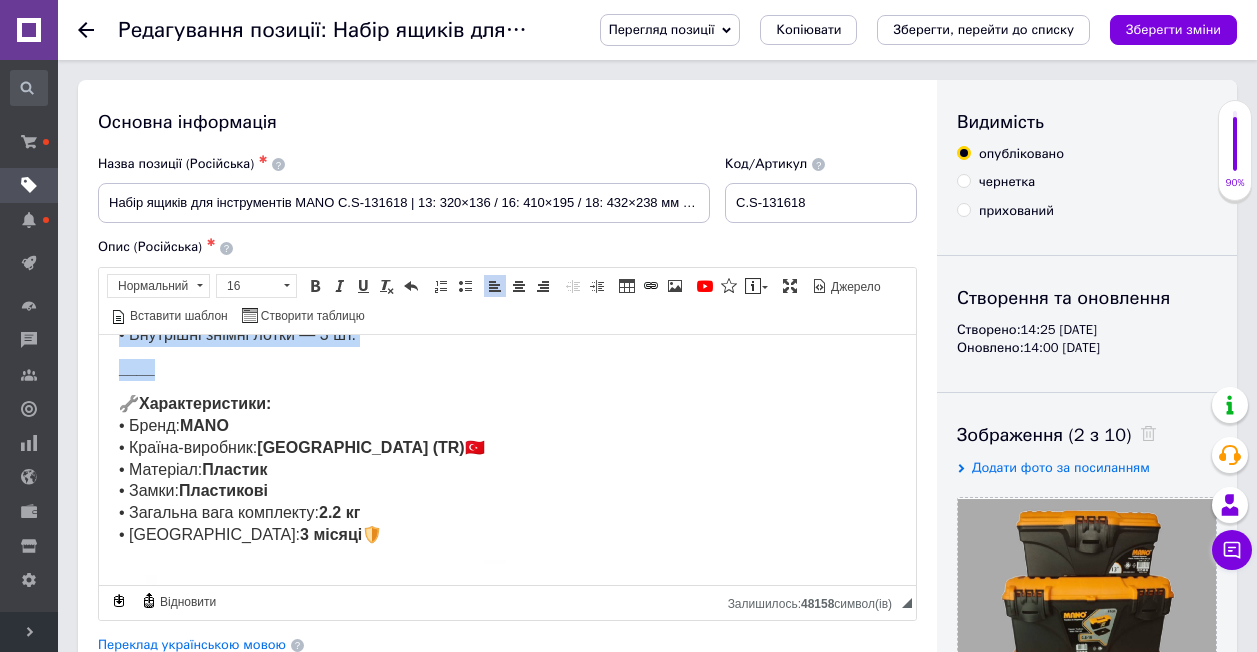 scroll, scrollTop: 0, scrollLeft: 0, axis: both 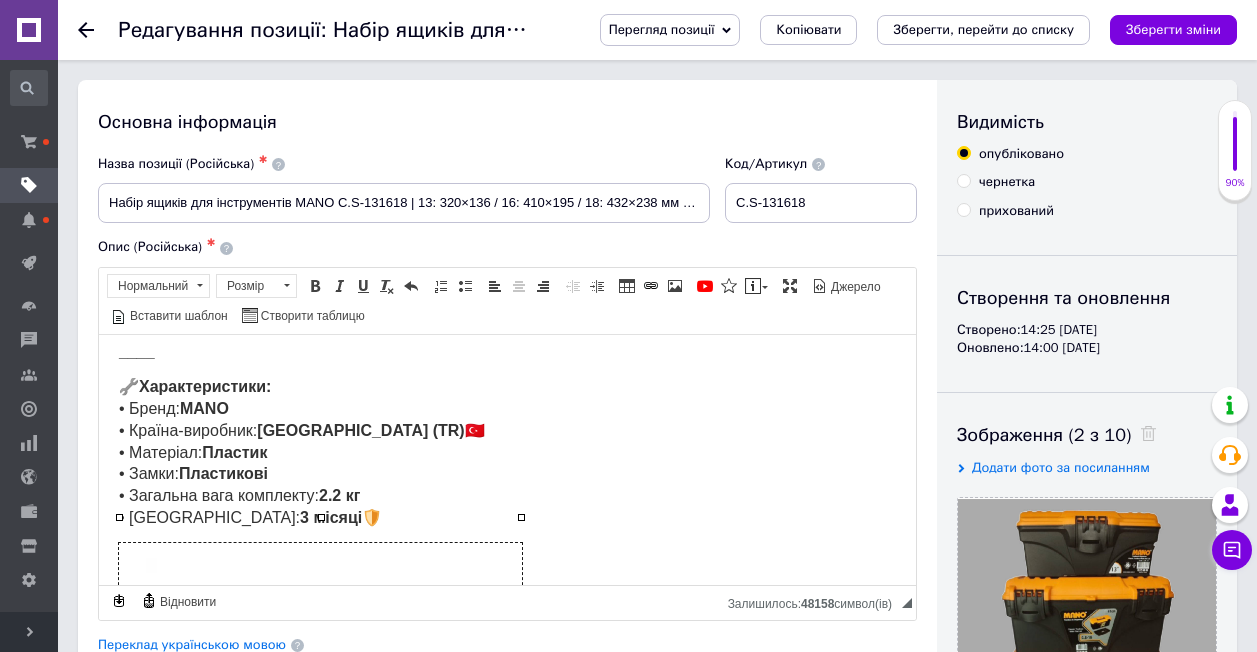 click at bounding box center (320, 680) 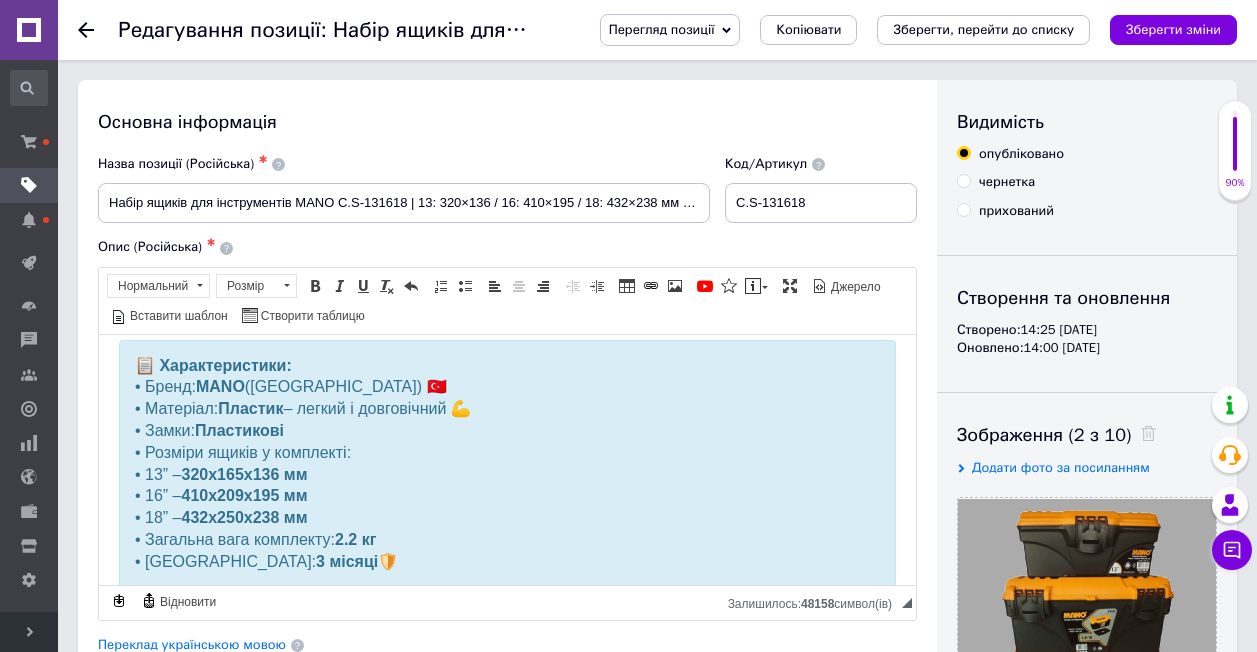 scroll, scrollTop: 1900, scrollLeft: 0, axis: vertical 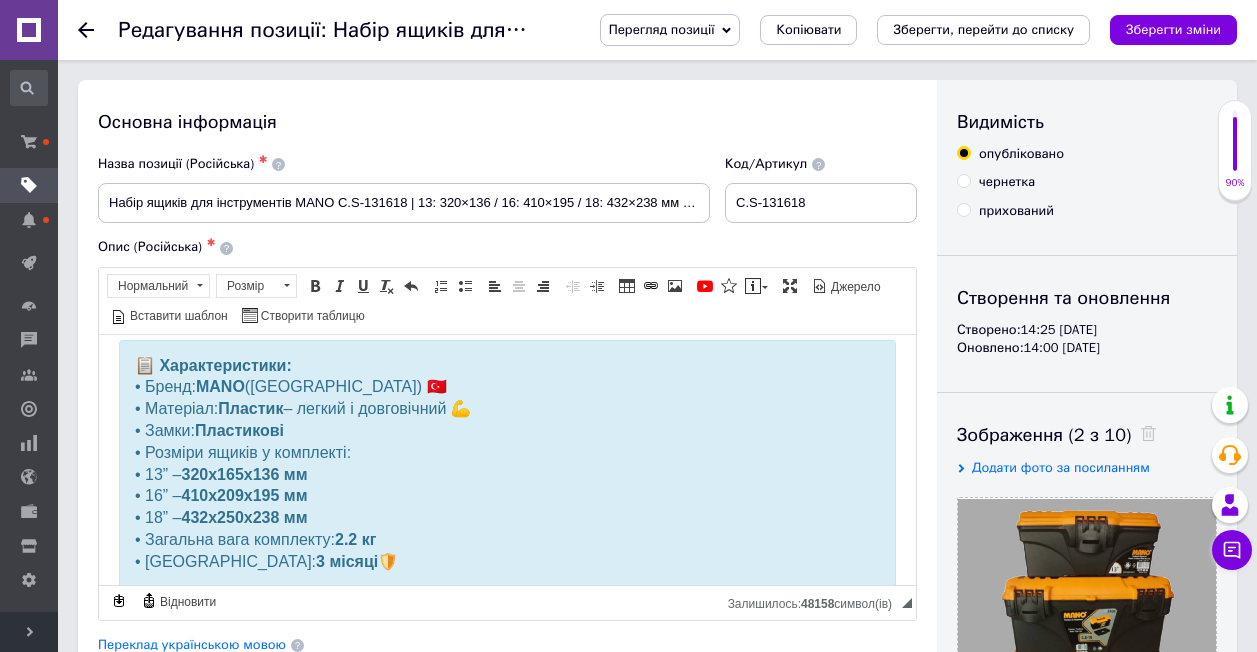 drag, startPoint x: 137, startPoint y: 435, endPoint x: 311, endPoint y: 550, distance: 208.56894 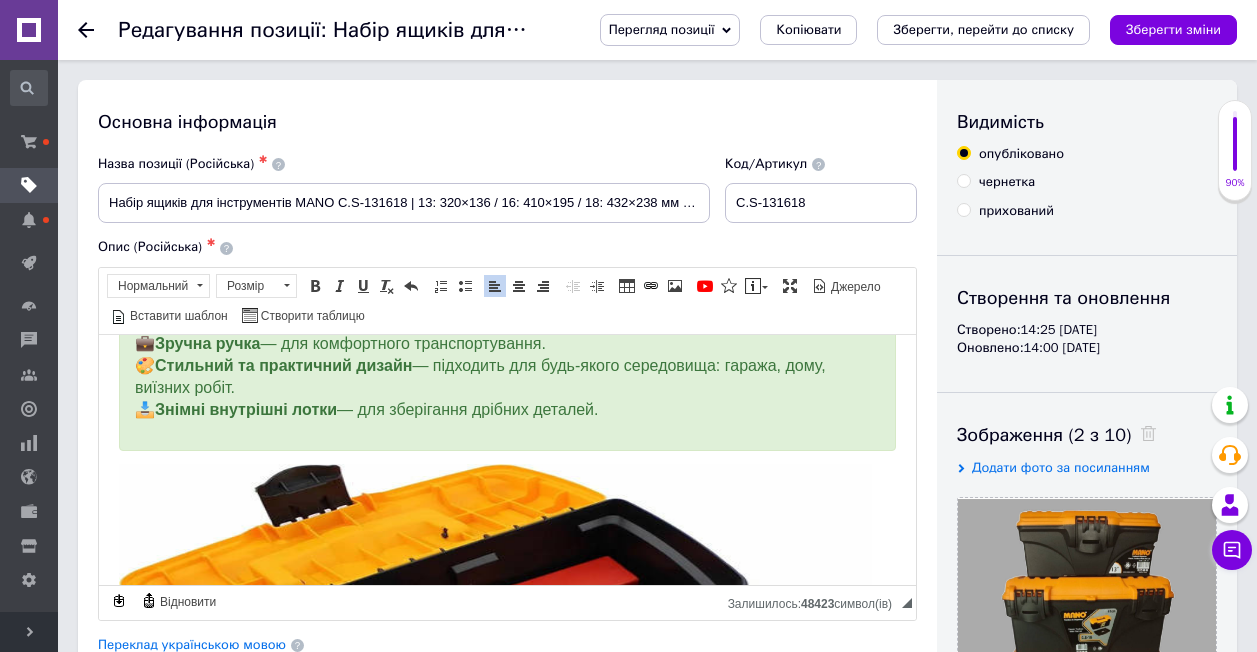 scroll, scrollTop: 900, scrollLeft: 0, axis: vertical 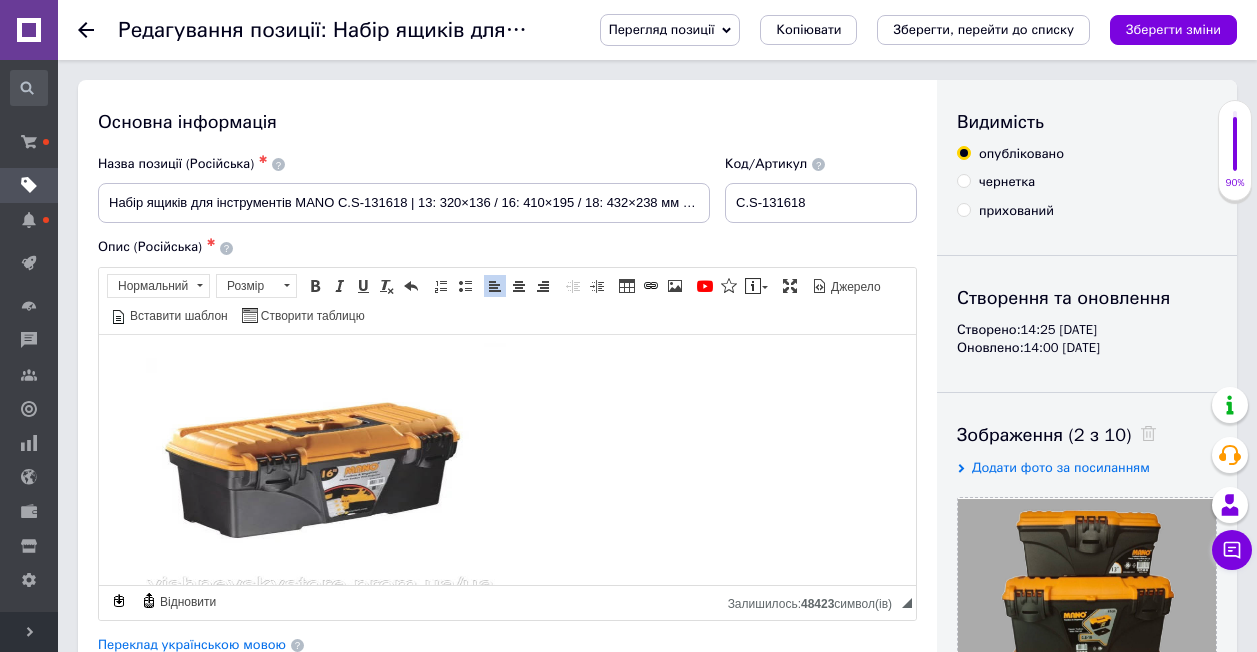 click at bounding box center (320, 480) 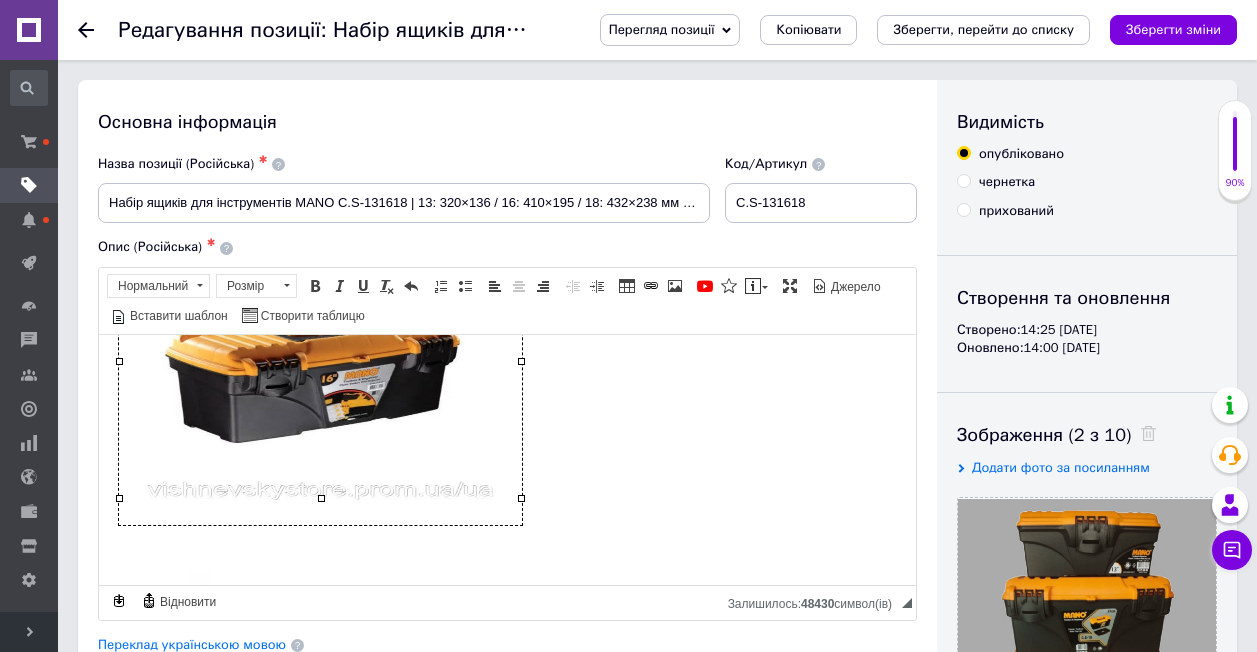 scroll, scrollTop: 1800, scrollLeft: 0, axis: vertical 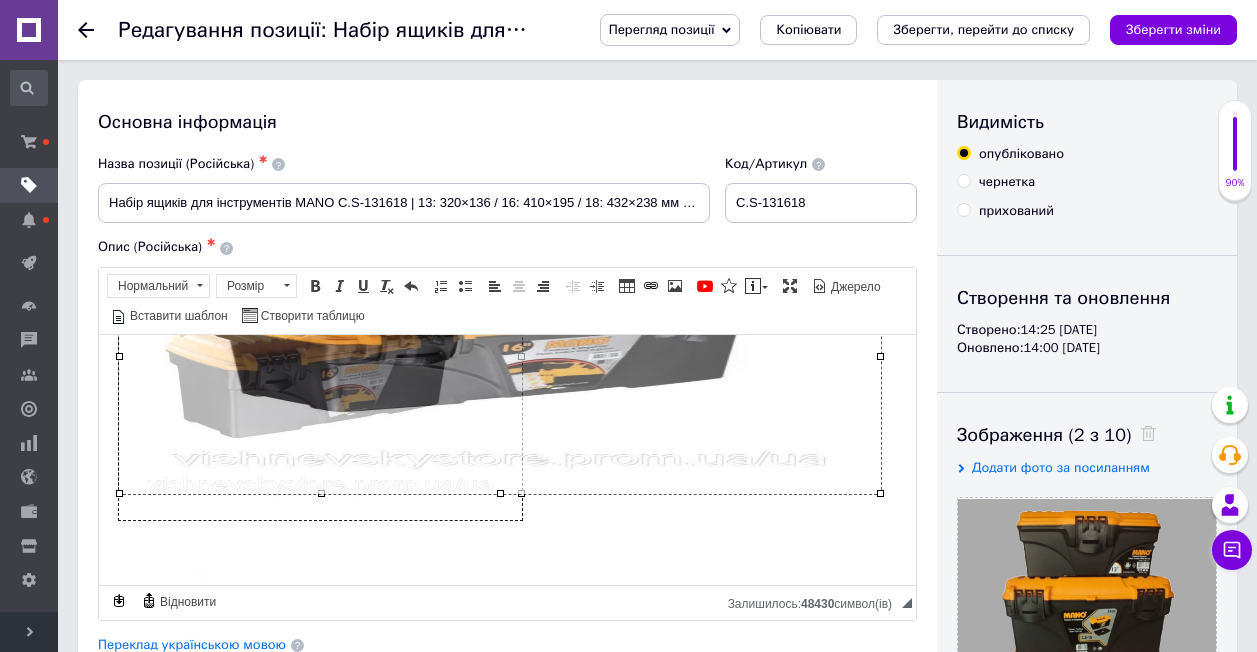 drag, startPoint x: 519, startPoint y: 353, endPoint x: 874, endPoint y: 406, distance: 358.93454 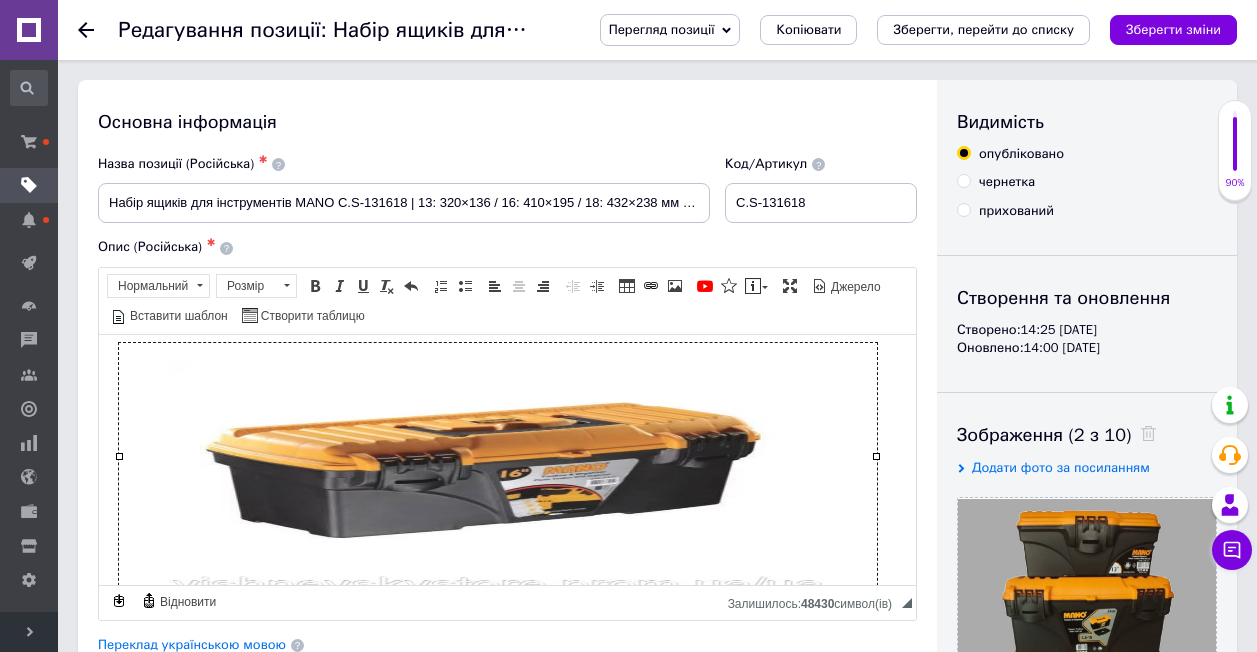 scroll, scrollTop: 1800, scrollLeft: 0, axis: vertical 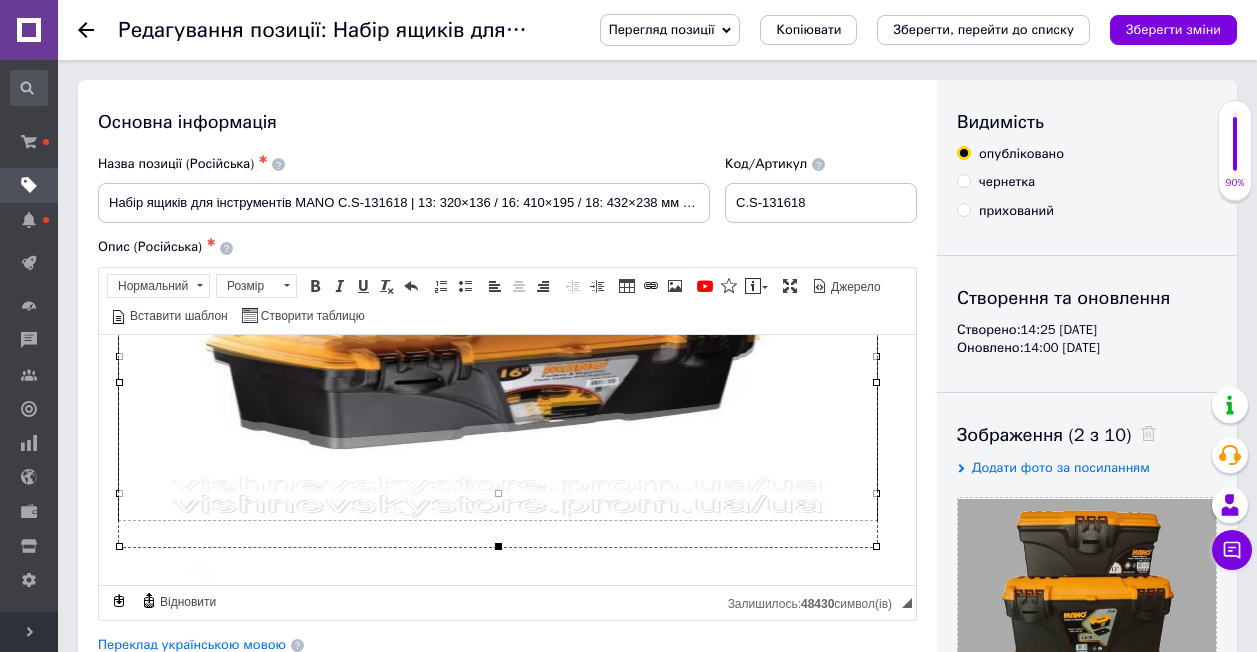 drag, startPoint x: 501, startPoint y: 492, endPoint x: 497, endPoint y: 545, distance: 53.15073 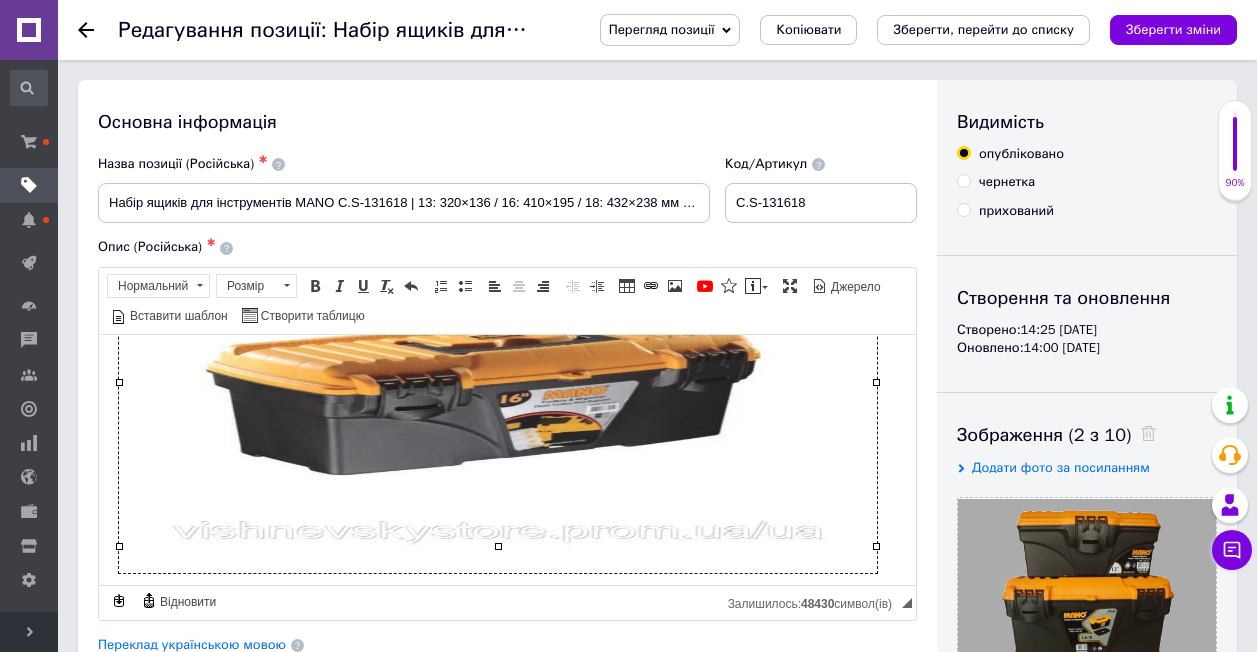scroll, scrollTop: 1900, scrollLeft: 0, axis: vertical 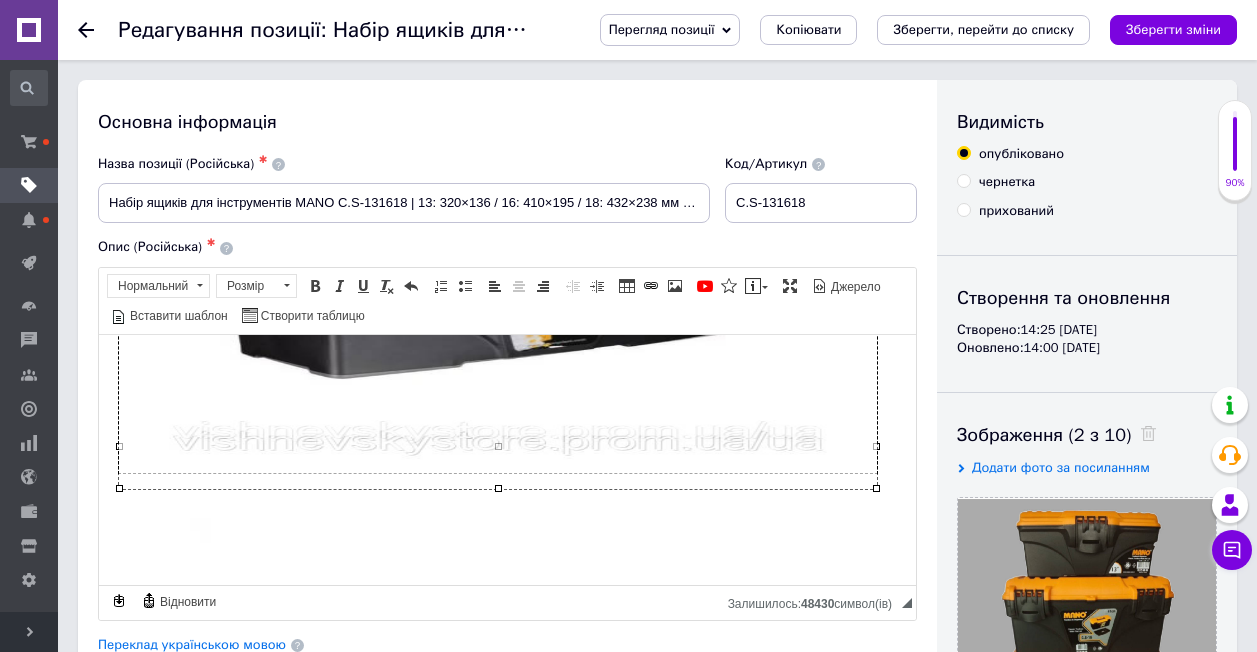 drag, startPoint x: 499, startPoint y: 446, endPoint x: 501, endPoint y: 488, distance: 42.047592 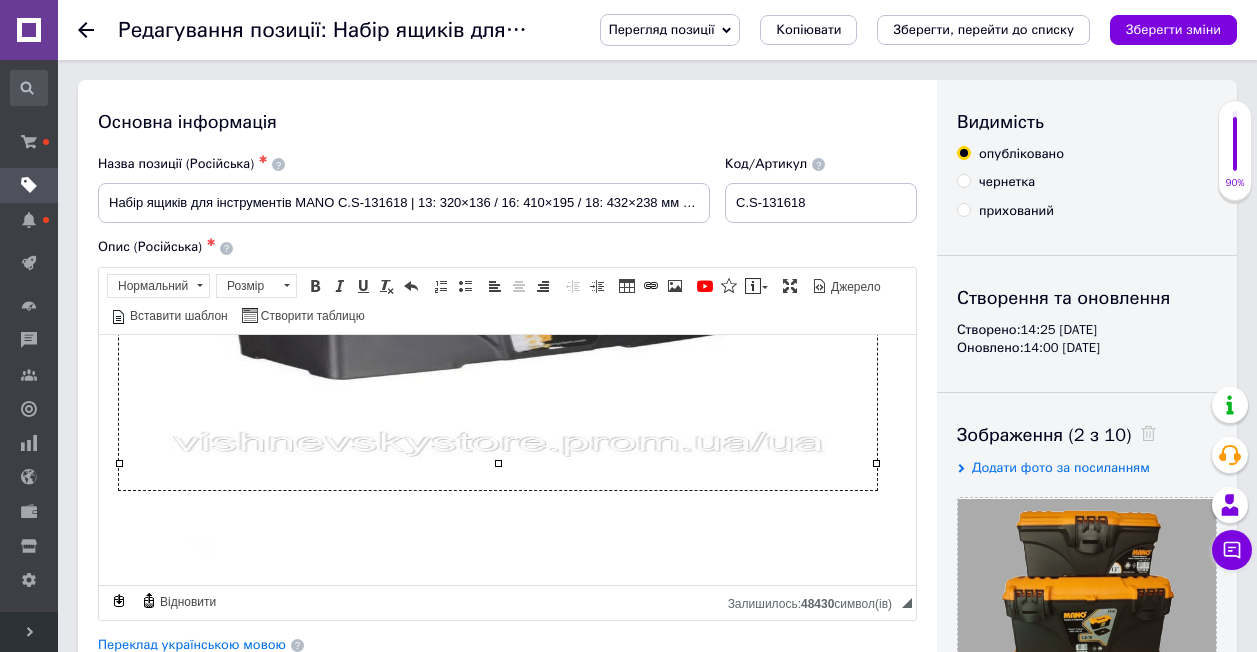 scroll, scrollTop: 2000, scrollLeft: 0, axis: vertical 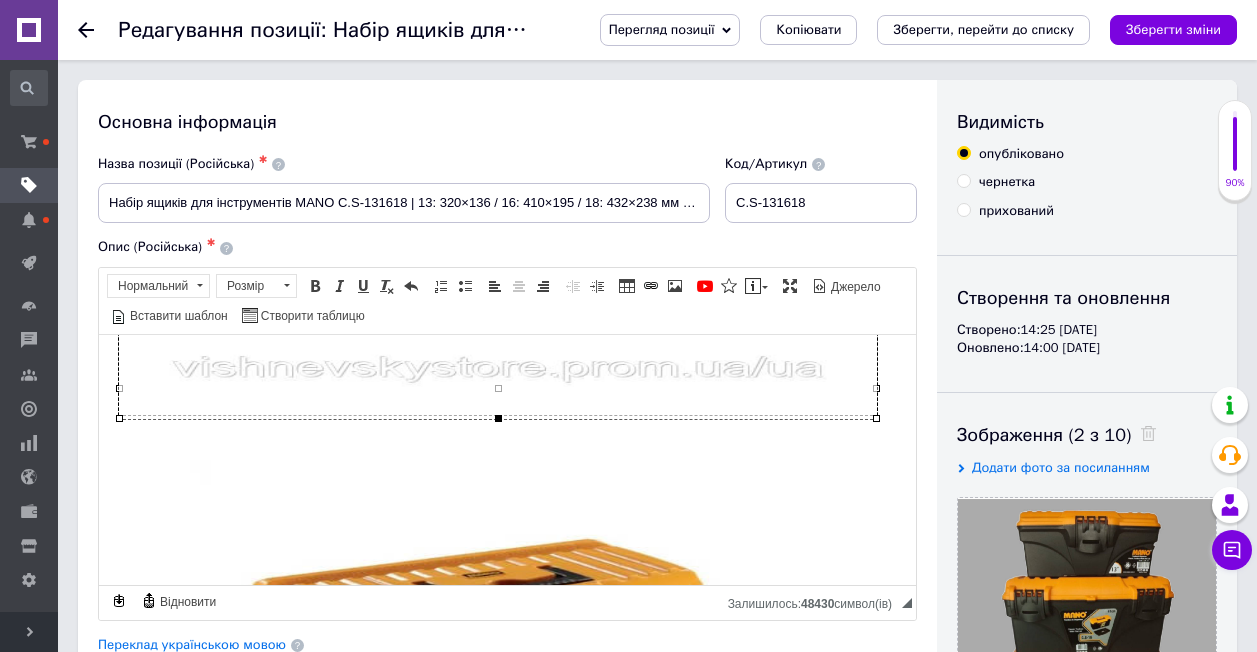 drag, startPoint x: 497, startPoint y: 386, endPoint x: 496, endPoint y: 416, distance: 30.016663 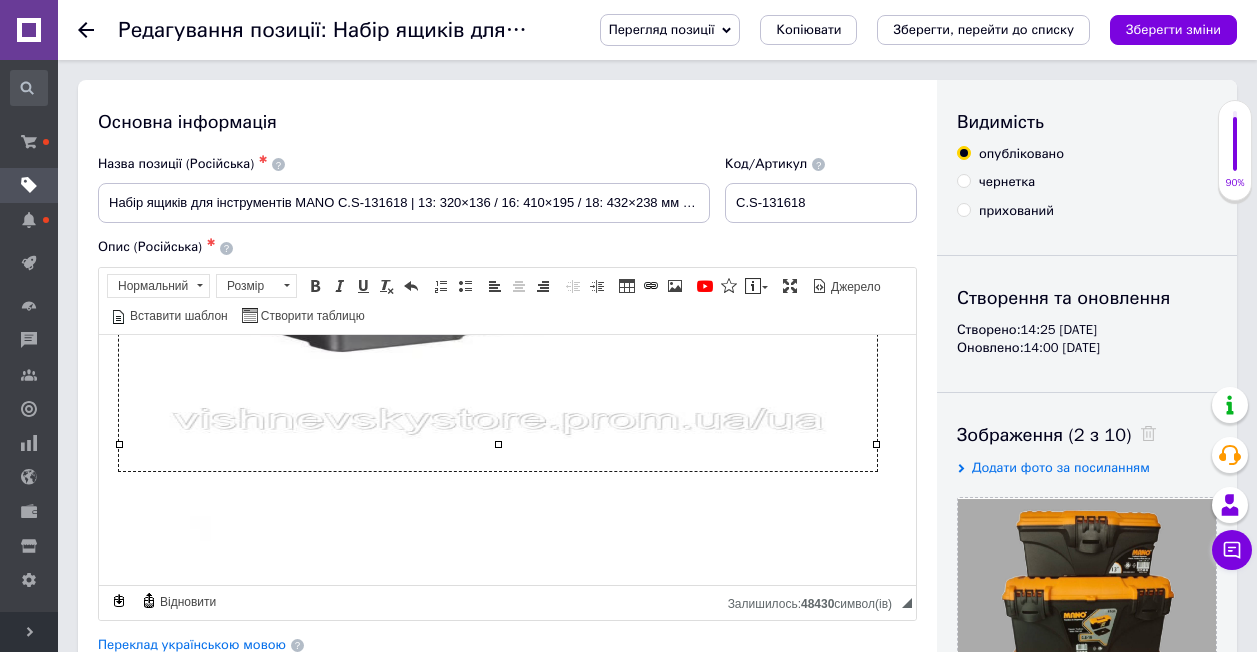 scroll, scrollTop: 2000, scrollLeft: 0, axis: vertical 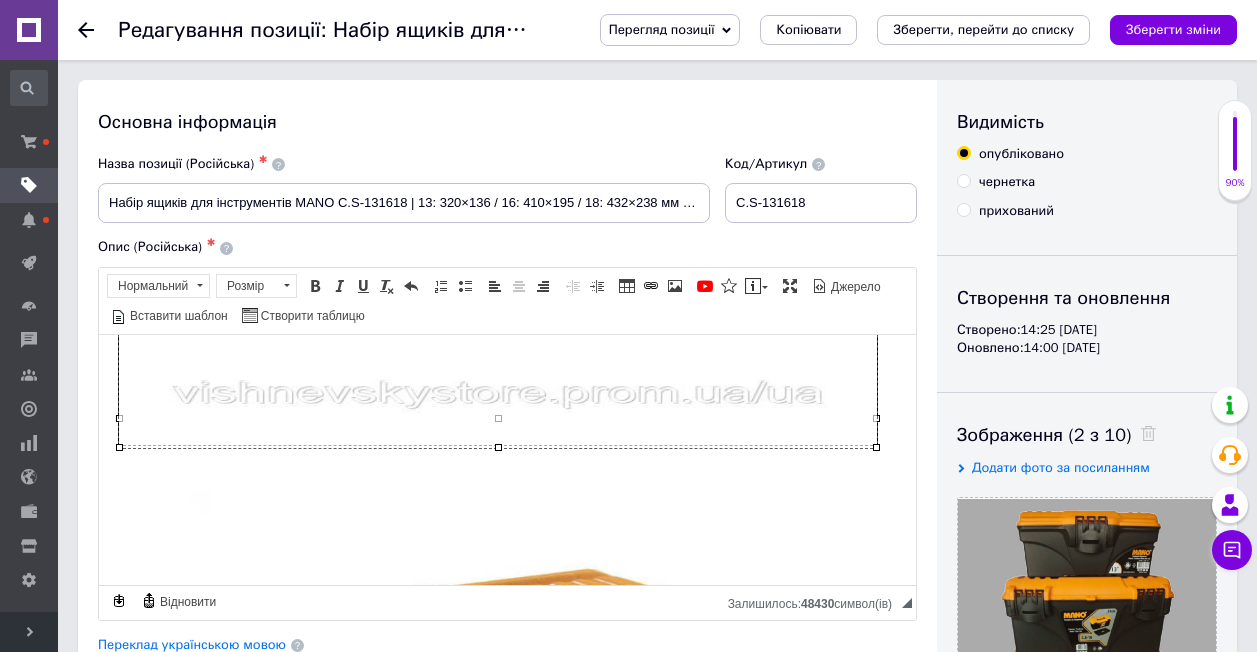 drag, startPoint x: 497, startPoint y: 420, endPoint x: 498, endPoint y: 449, distance: 29.017237 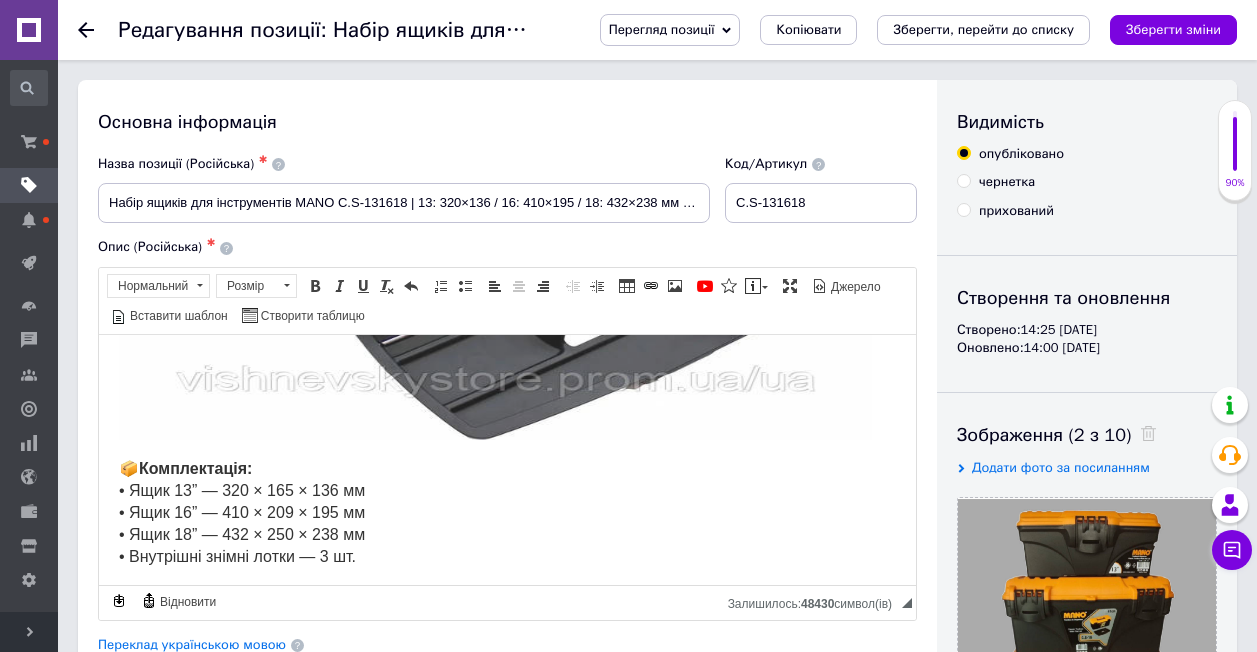 scroll, scrollTop: 1285, scrollLeft: 0, axis: vertical 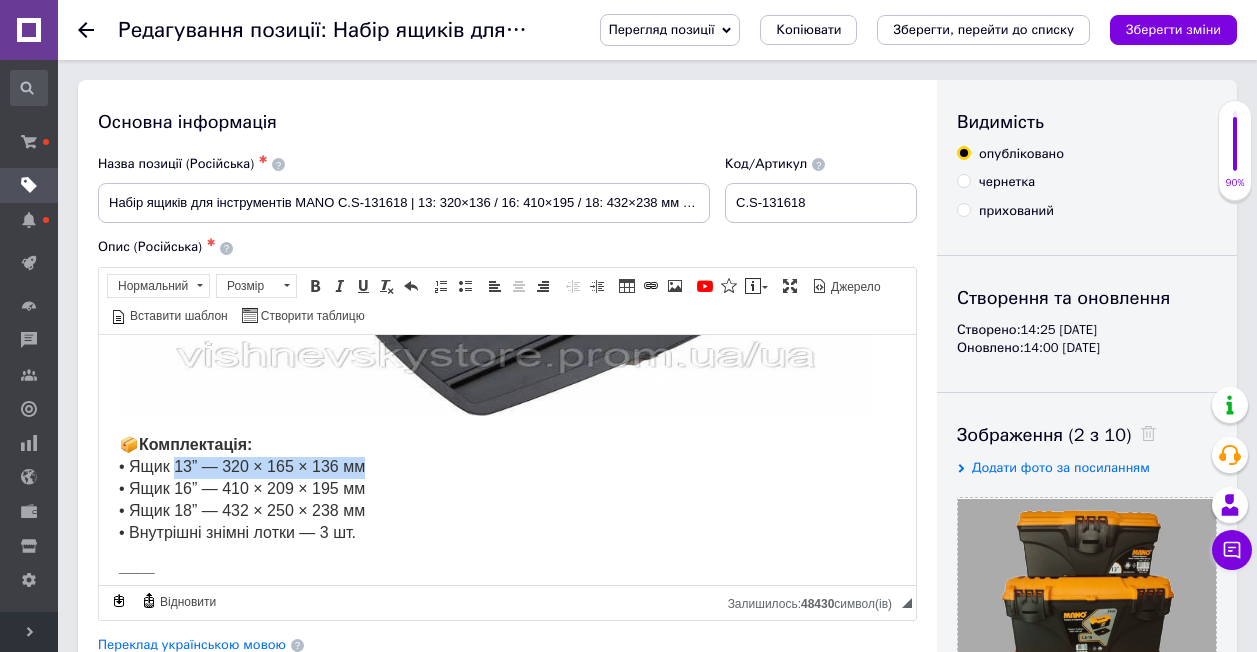 drag, startPoint x: 177, startPoint y: 437, endPoint x: 372, endPoint y: 450, distance: 195.43285 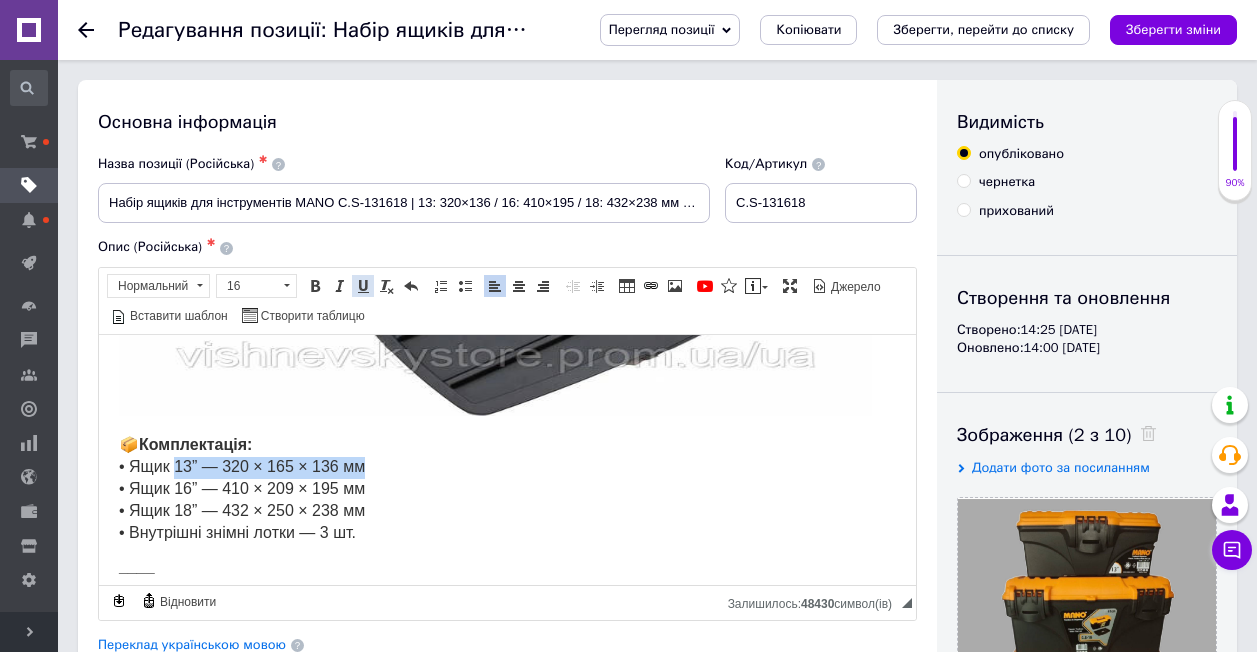 click on "Підкреслений  Сполучення клавіш Ctrl+U" at bounding box center (363, 286) 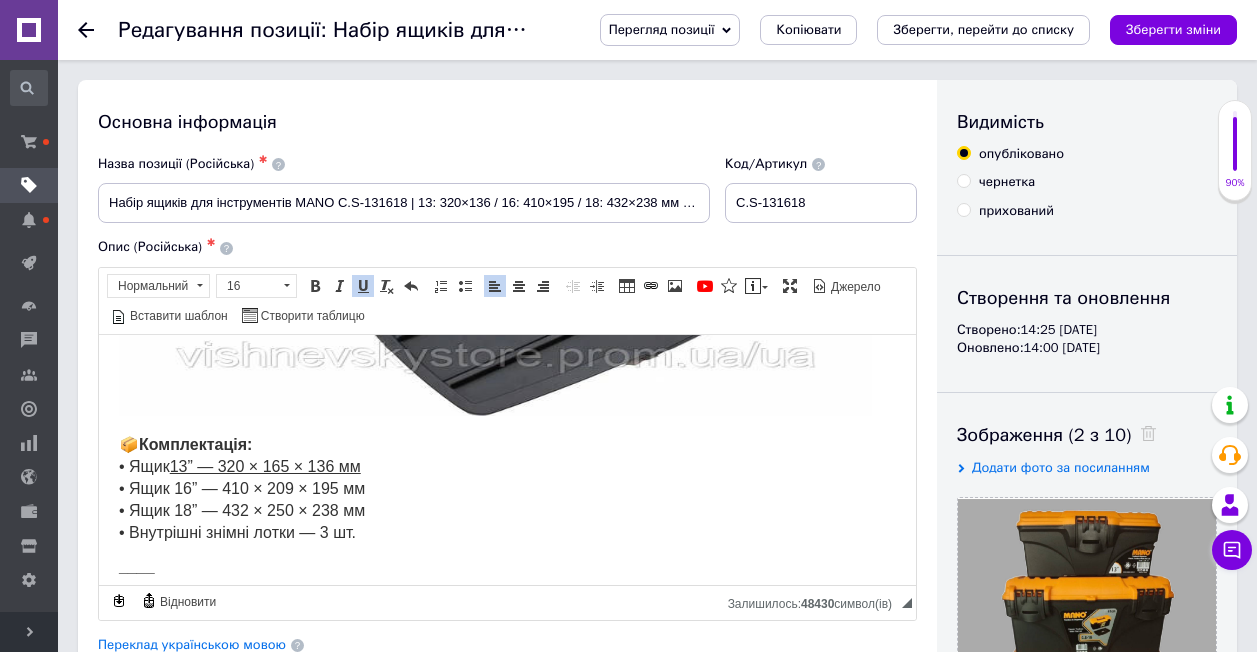 click on "📦  Комплектація: • Ящик  13” — 320 × 165 × 136 мм • Ящик 16” — 410 × 209 × 195 мм • Ящик 18” — 432 × 250 × 238 мм • Внутрішні знімні лотки — 3 шт." at bounding box center [507, 488] 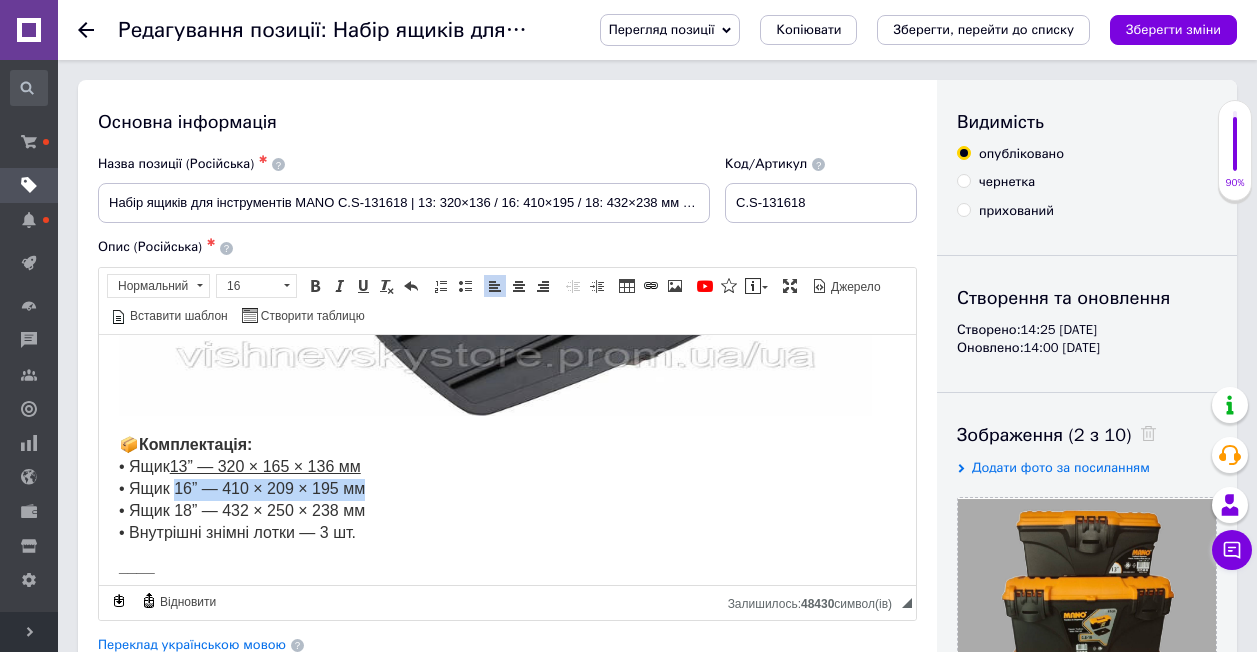 drag, startPoint x: 173, startPoint y: 465, endPoint x: 369, endPoint y: 460, distance: 196.06377 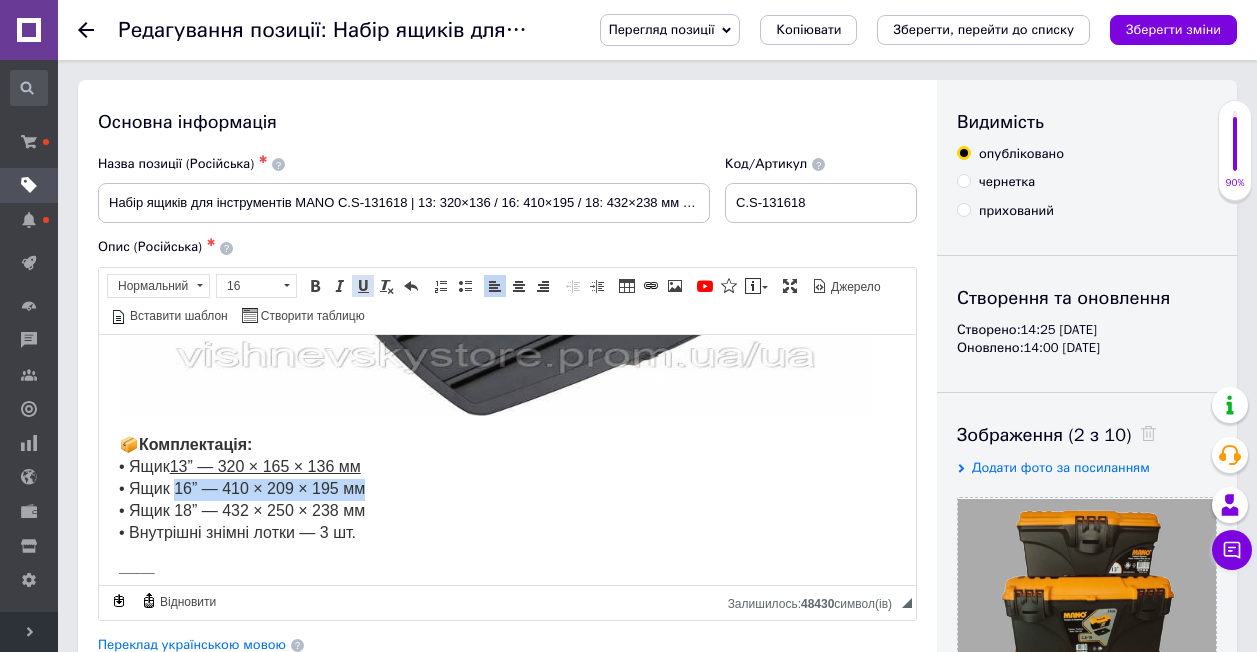 click at bounding box center [363, 286] 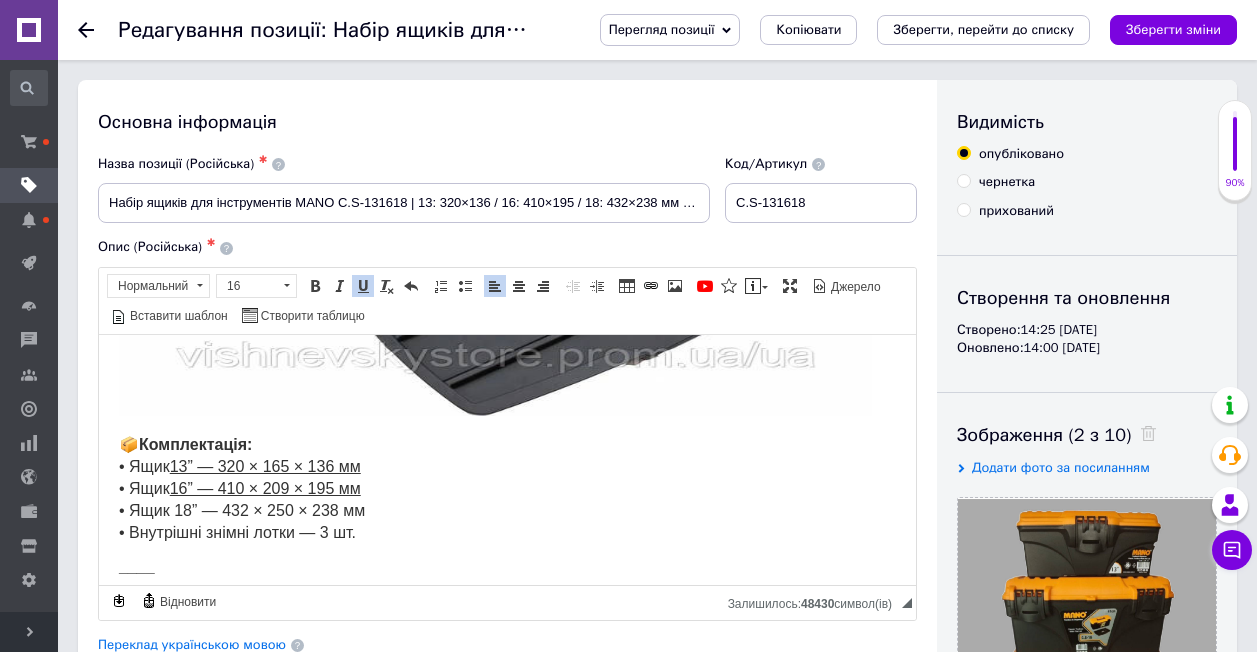 click on "📦  Комплектація: • Ящик  13” — 320 × 165 × 136 мм • Ящик  16” — 410 × 209 × 195 мм • Ящик 18” — 432 × 250 × 238 мм • Внутрішні знімні лотки — 3 шт." at bounding box center (507, 488) 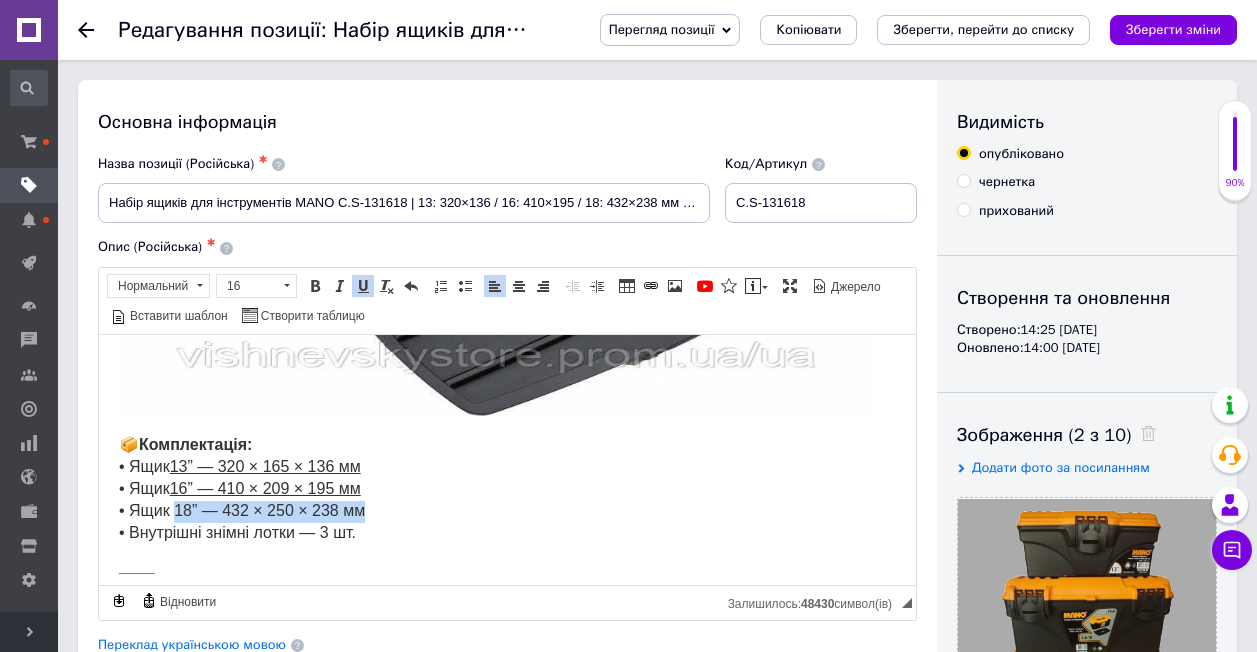 drag, startPoint x: 172, startPoint y: 484, endPoint x: 367, endPoint y: 483, distance: 195.00256 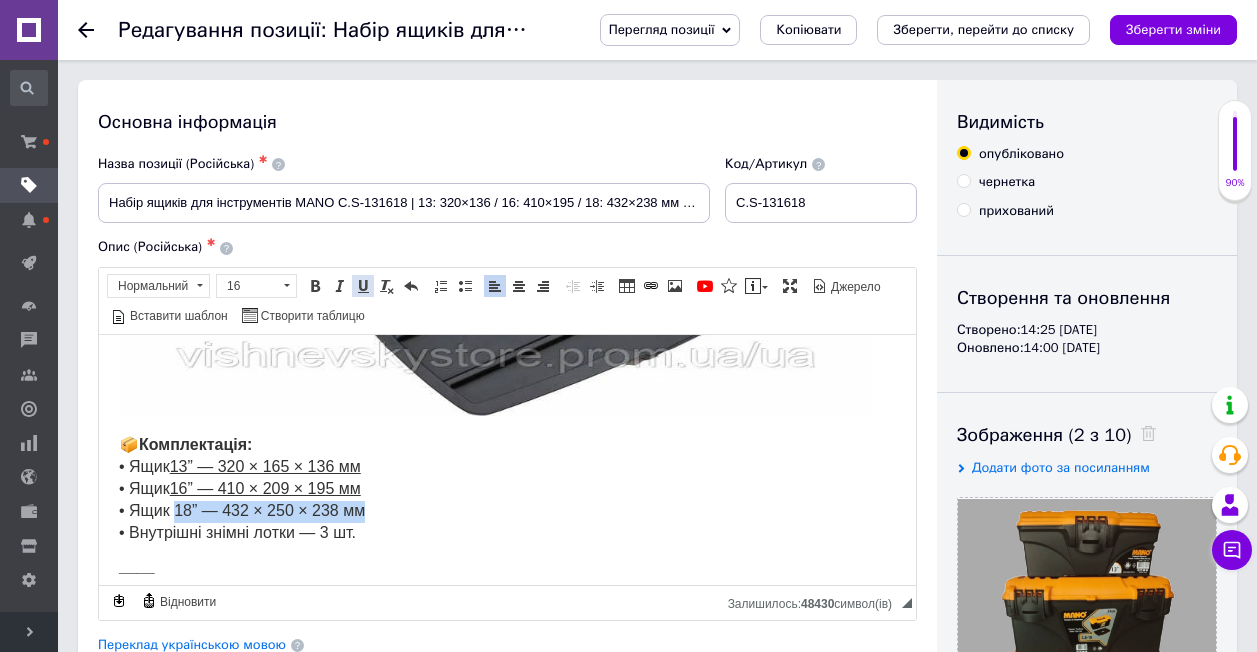 click at bounding box center [363, 286] 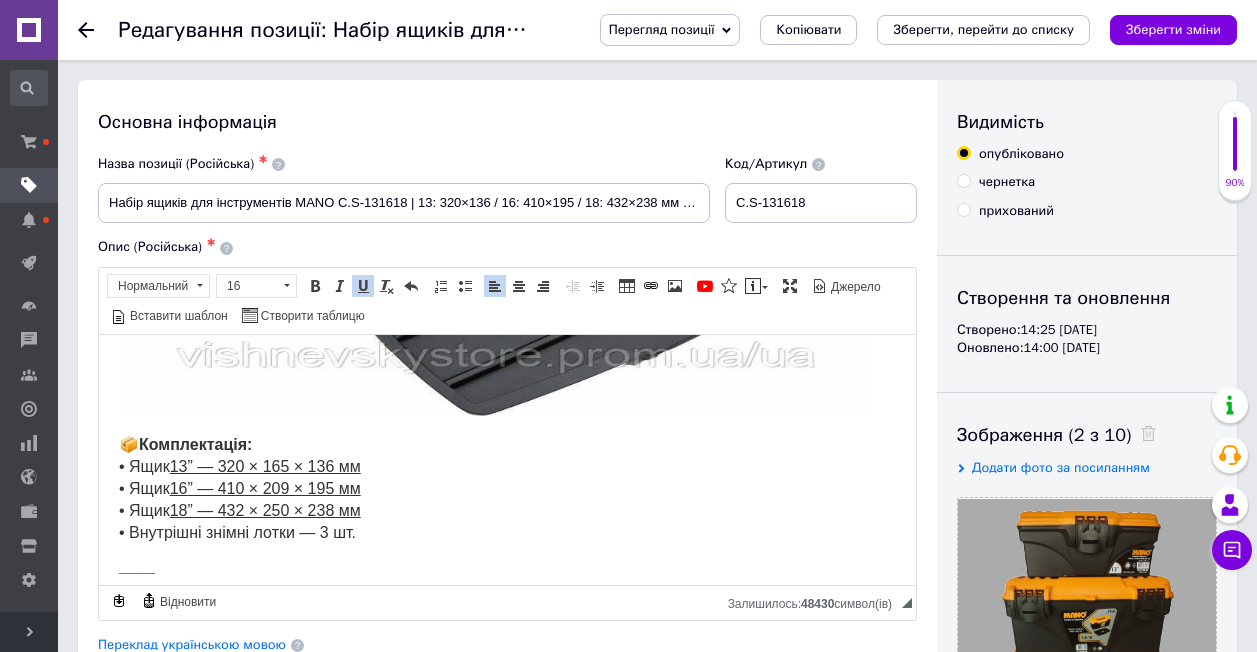 click on "📦  Комплектація: • Ящик  13” — 320 × 165 × 136 мм • Ящик  16” — 410 × 209 × 195 мм • Ящик  18” — 432 × 250 × 238 мм • Внутрішні знімні лотки — 3 шт." at bounding box center (507, 488) 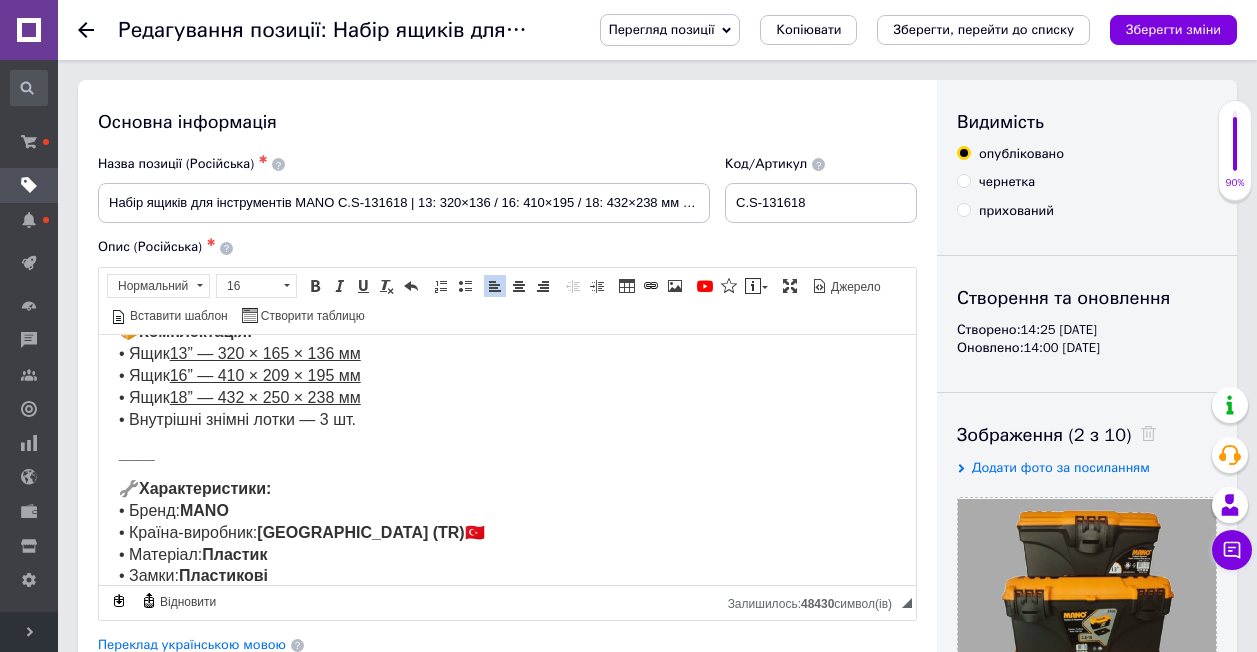 scroll, scrollTop: 1385, scrollLeft: 0, axis: vertical 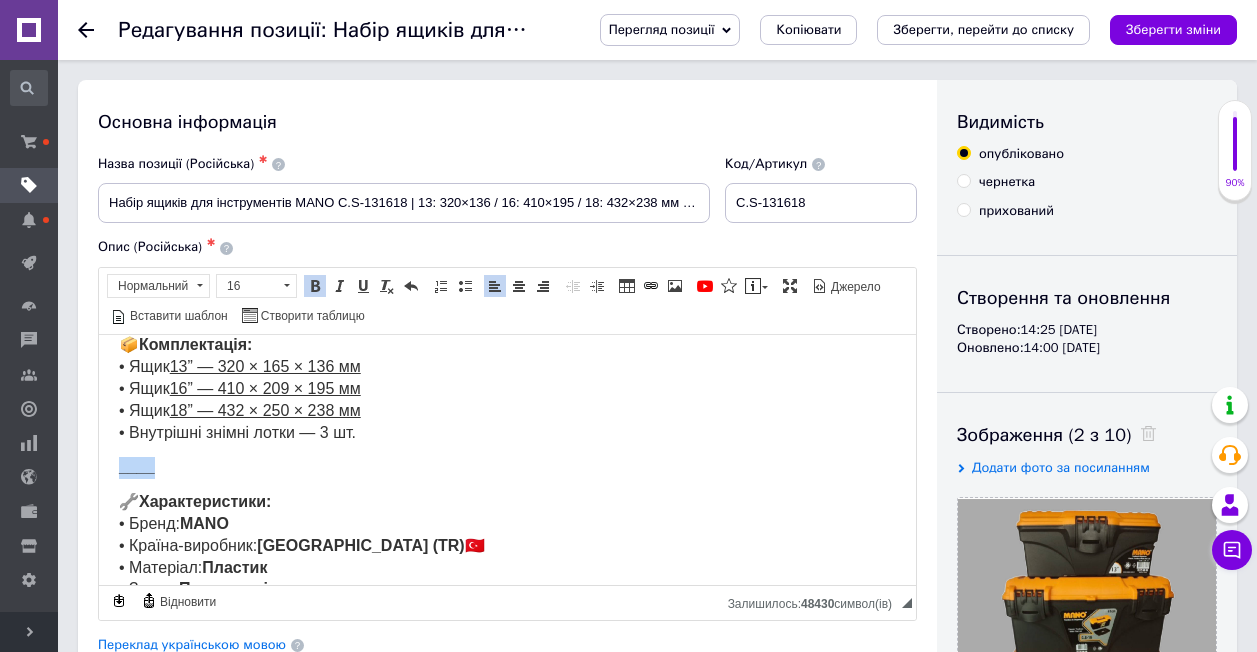 drag, startPoint x: 111, startPoint y: 442, endPoint x: 179, endPoint y: 444, distance: 68.0294 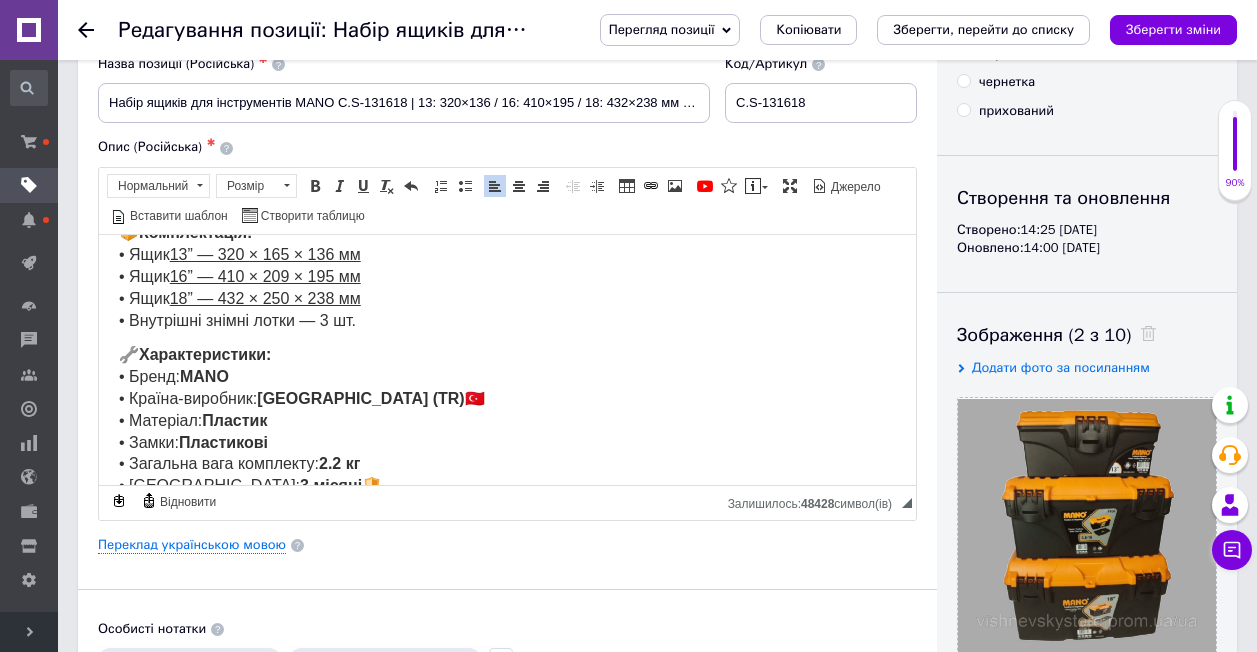 scroll, scrollTop: 1385, scrollLeft: 0, axis: vertical 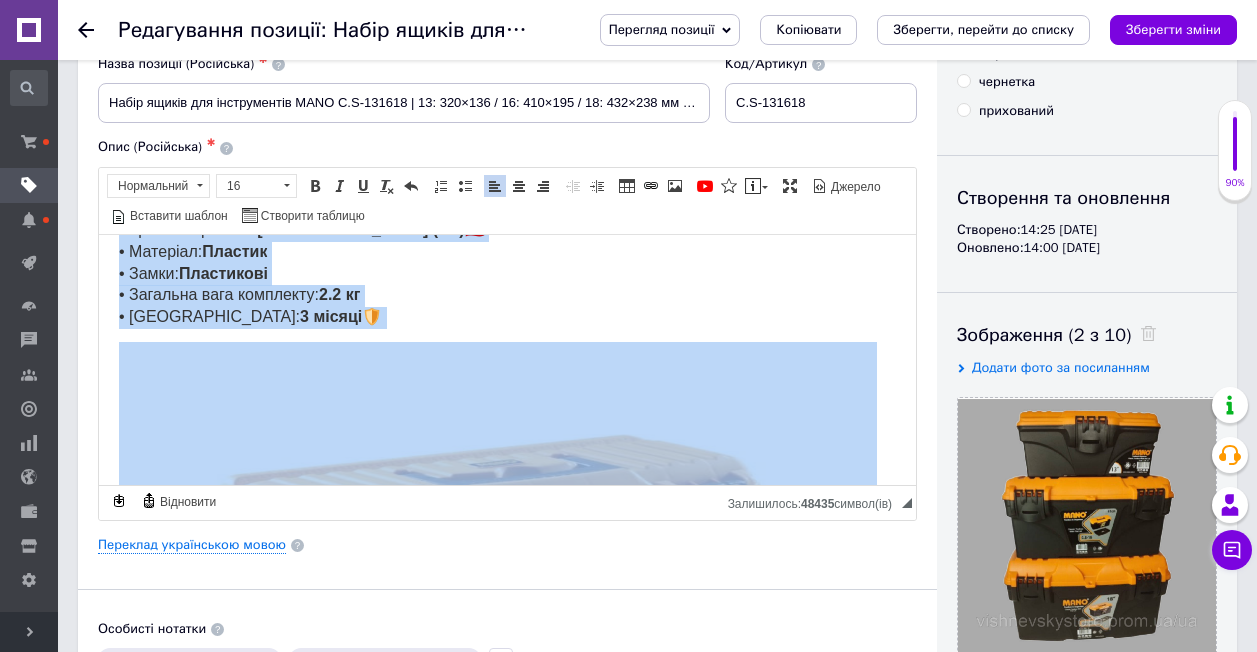 drag, startPoint x: 115, startPoint y: 337, endPoint x: 280, endPoint y: 282, distance: 173.92528 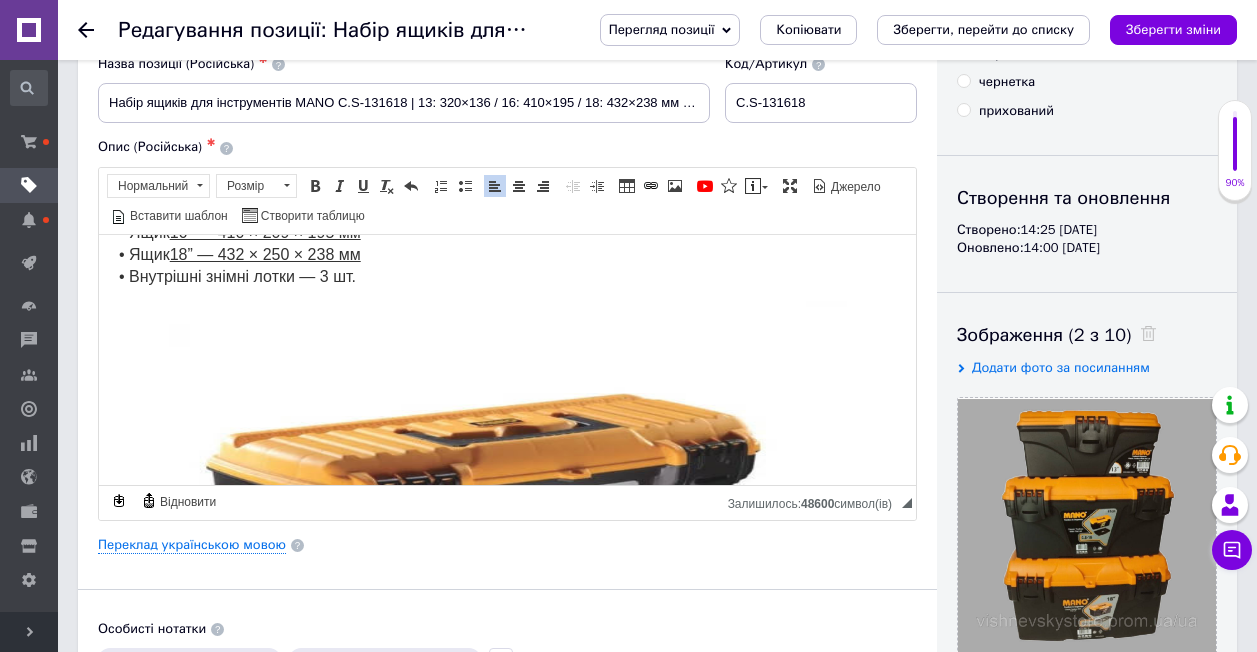 scroll, scrollTop: 1465, scrollLeft: 0, axis: vertical 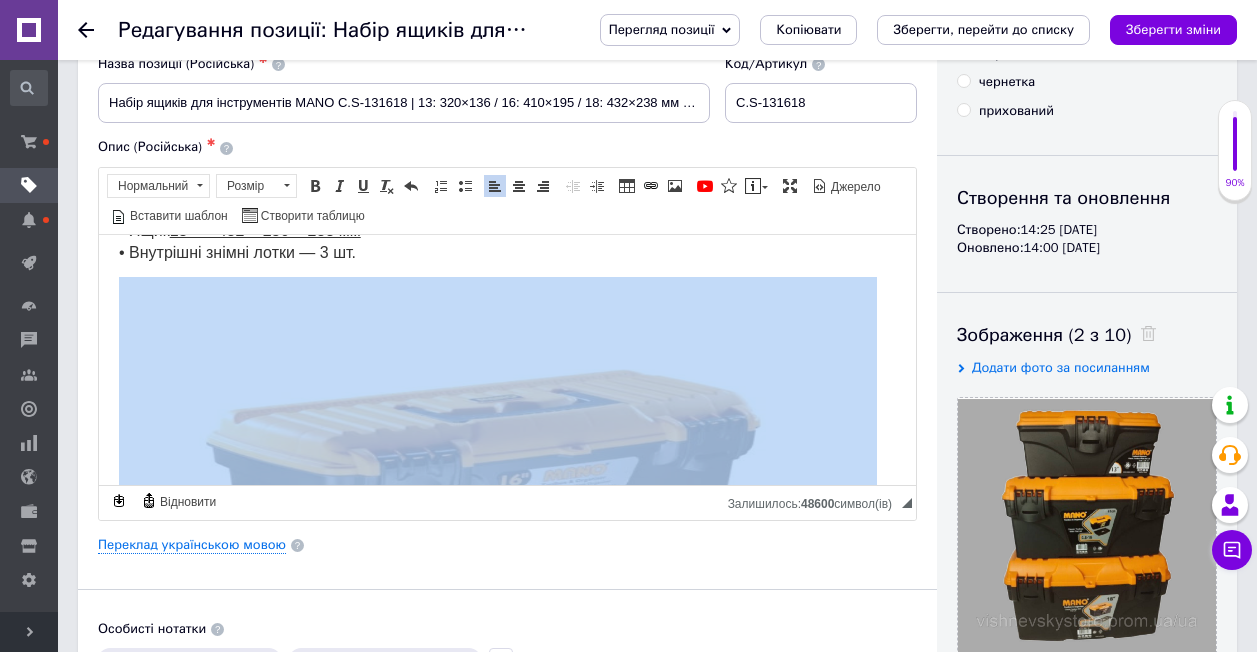 click at bounding box center (498, 491) 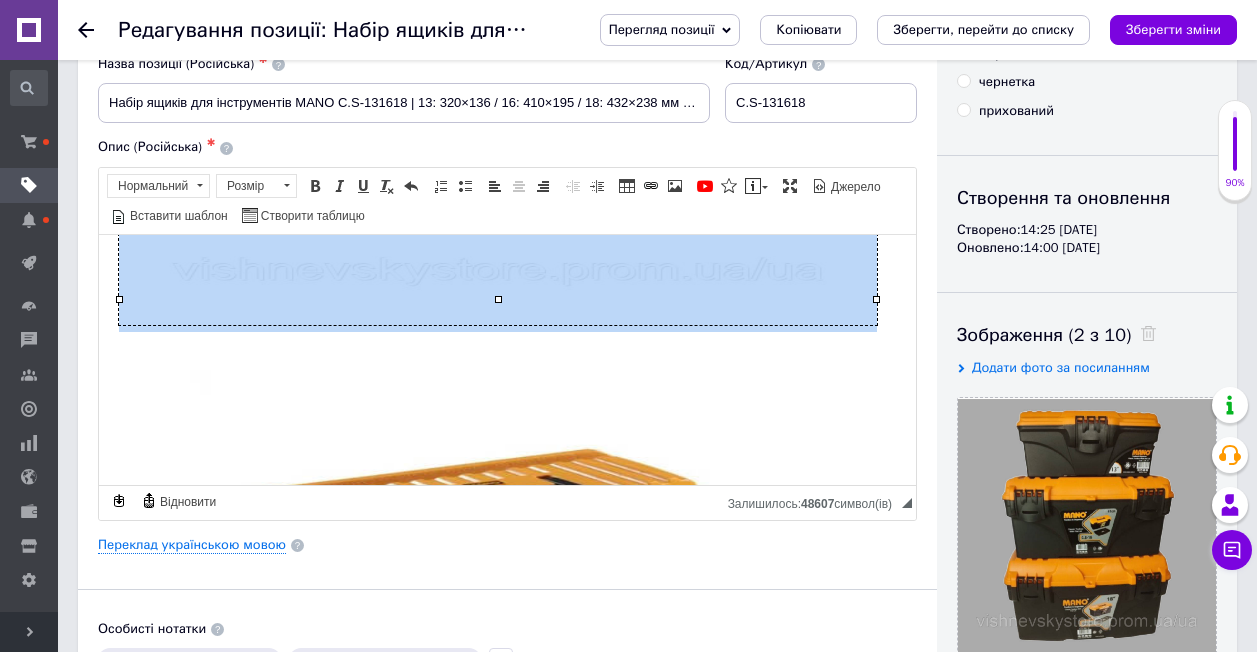 scroll, scrollTop: 1865, scrollLeft: 0, axis: vertical 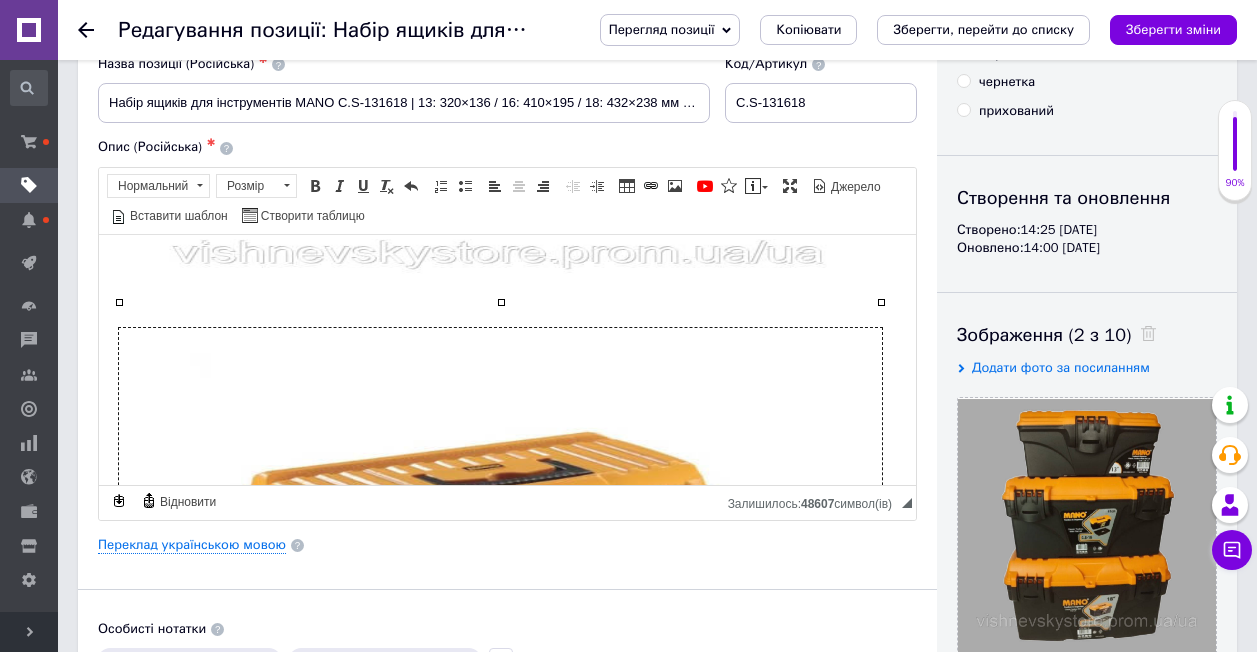 click at bounding box center [500, 560] 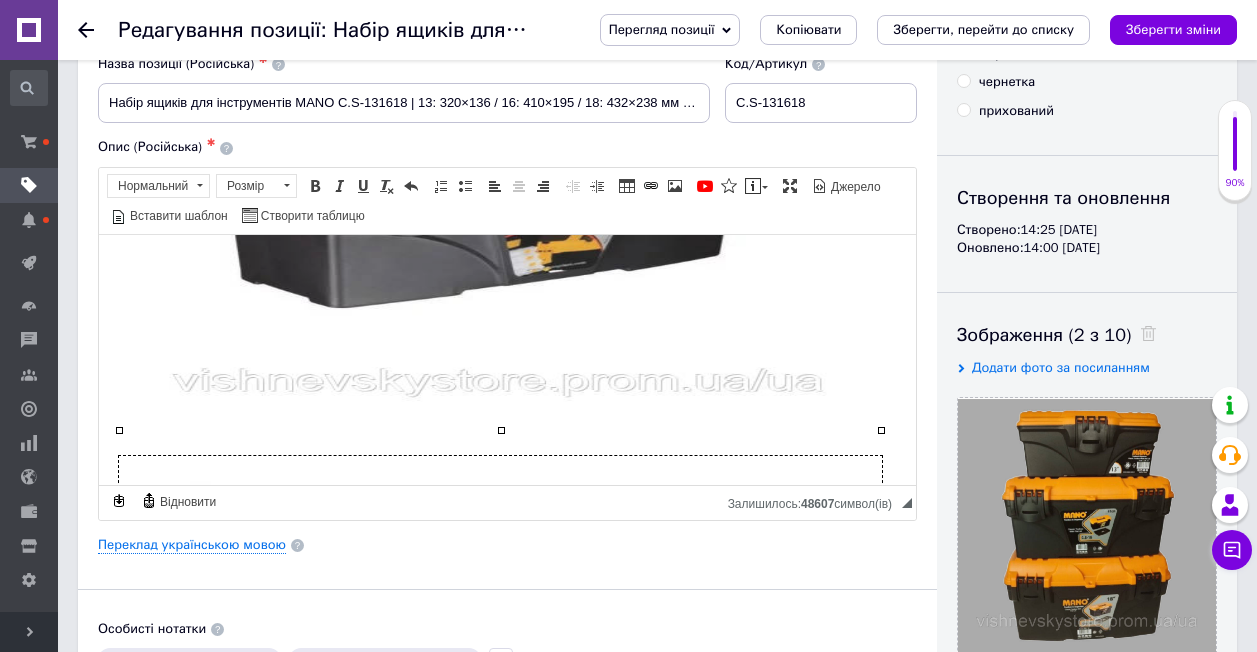 scroll, scrollTop: 1665, scrollLeft: 0, axis: vertical 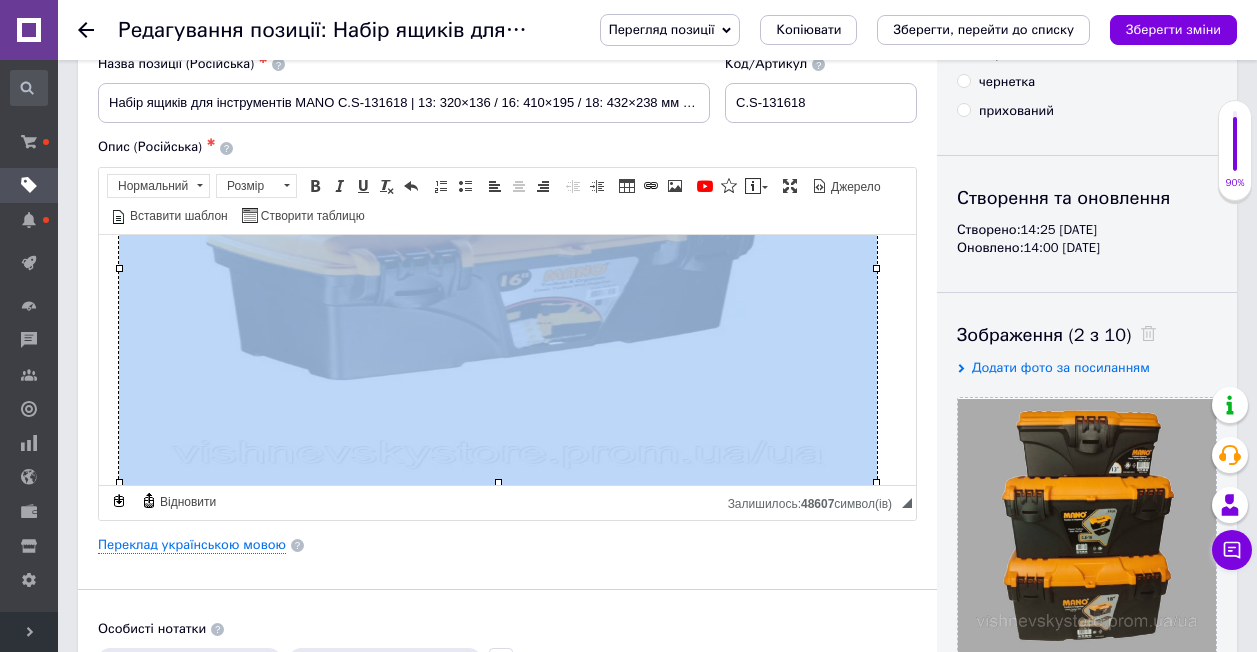 click on "Набір ящиків для інструментів MANO C.S-131618 | 13:  320x165x136  / 16:  410x209x195 / 18:  432x250x238 мм | Виробник: Туреччина ✅  Переваги набору ящиків для інструментів MANO С.S 13” / 16” / 18”: 🧰  Міцний пластик без запаху  — витримує навантаження та не деформується з часом. 🔒  Надійні пластикові замки  — забезпечують фіксацію та легке відкривання. 💼  Зручна ручка  — для комфортного транспортування. 🎨  Стильний та практичний дизайн  — підходить для будь-якого середовища: гаража, дому, виїзних робіт. 📥  Знімні внутрішні лотки  — для зберігання дрібних деталей. 📦  Комплектація: • Ящик" at bounding box center [507, 50] 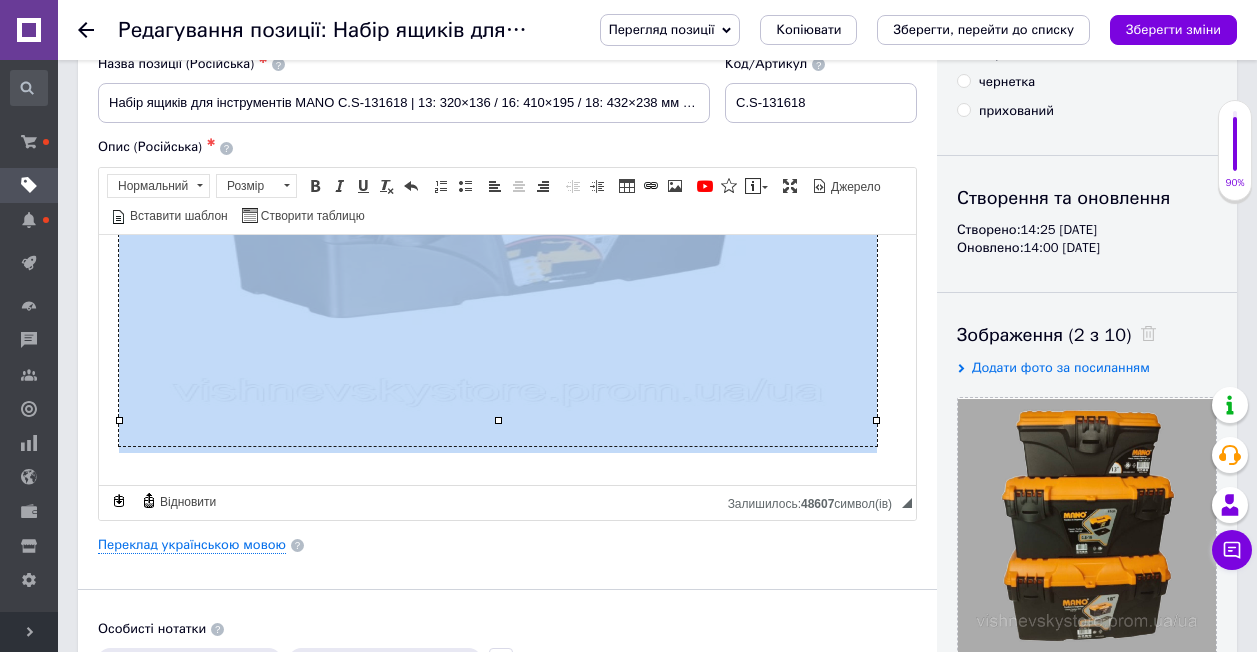 scroll, scrollTop: 1765, scrollLeft: 0, axis: vertical 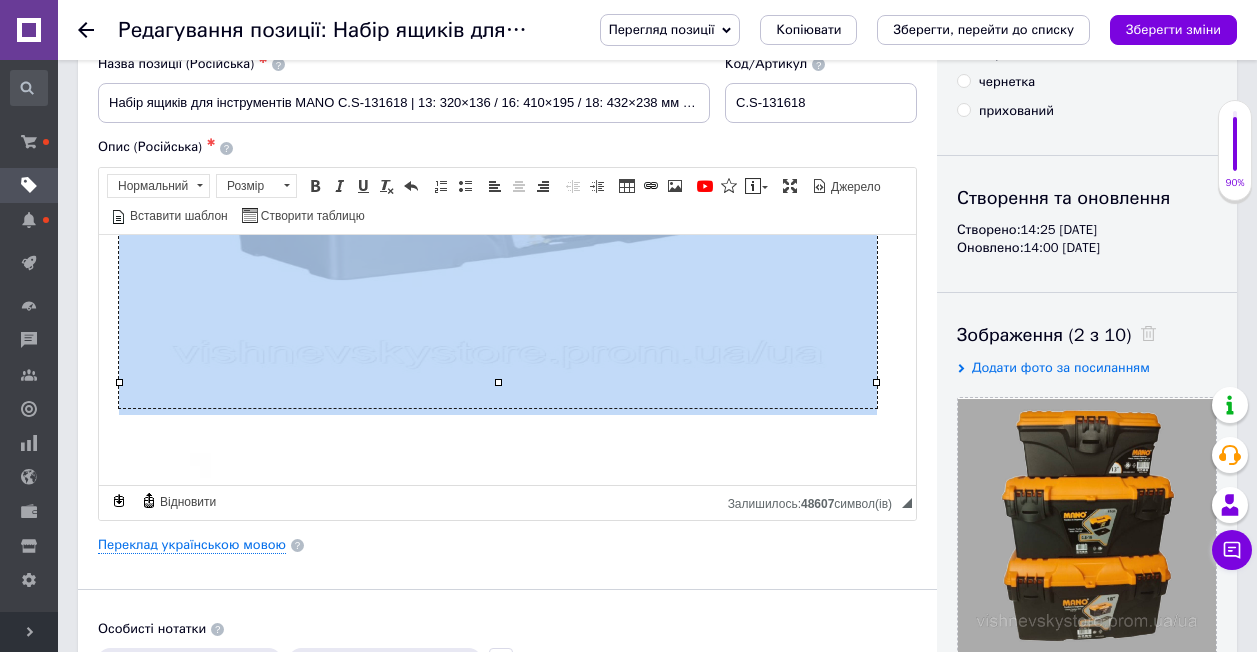 click 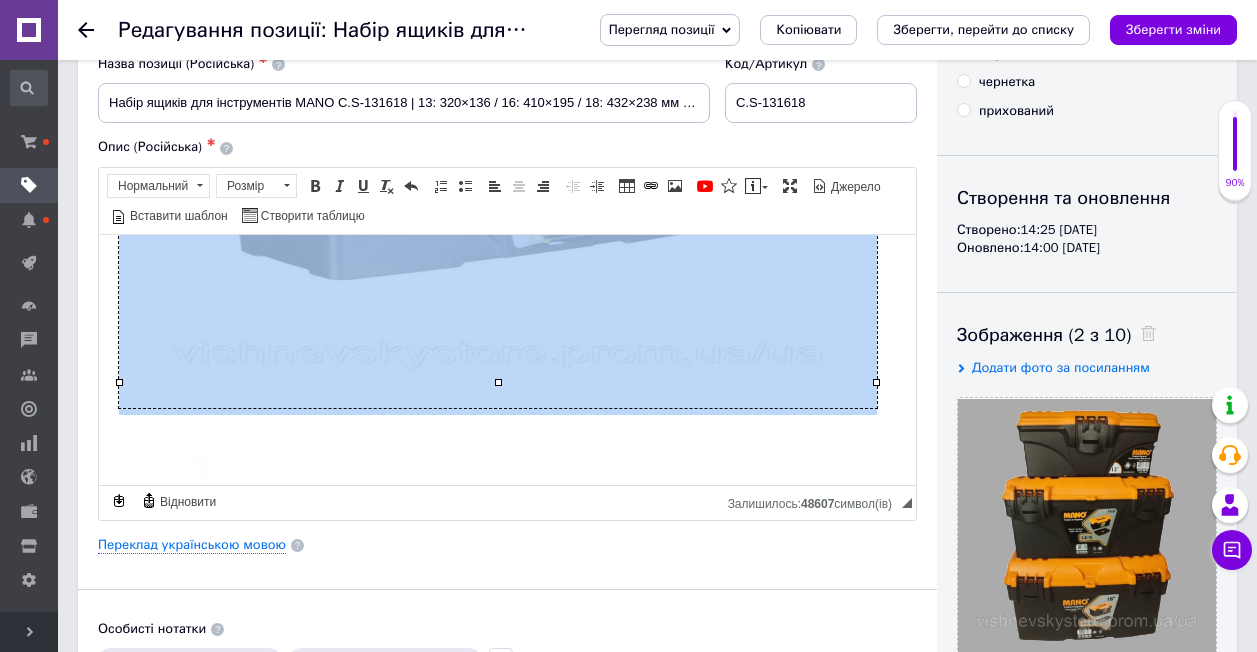 click on "Набір ящиків для інструментів MANO C.S-131618 | 13:  320x165x136  / 16:  410x209x195 / 18:  432x250x238 мм | Виробник: Туреччина ✅  Переваги набору ящиків для інструментів MANO С.S 13” / 16” / 18”: 🧰  Міцний пластик без запаху  — витримує навантаження та не деформується з часом. 🔒  Надійні пластикові замки  — забезпечують фіксацію та легке відкривання. 💼  Зручна ручка  — для комфортного транспортування. 🎨  Стильний та практичний дизайн  — підходить для будь-якого середовища: гаража, дому, виїзних робіт. 📥  Знімні внутрішні лотки  — для зберігання дрібних деталей. 📦  Комплектація: • Ящик" at bounding box center [507, -50] 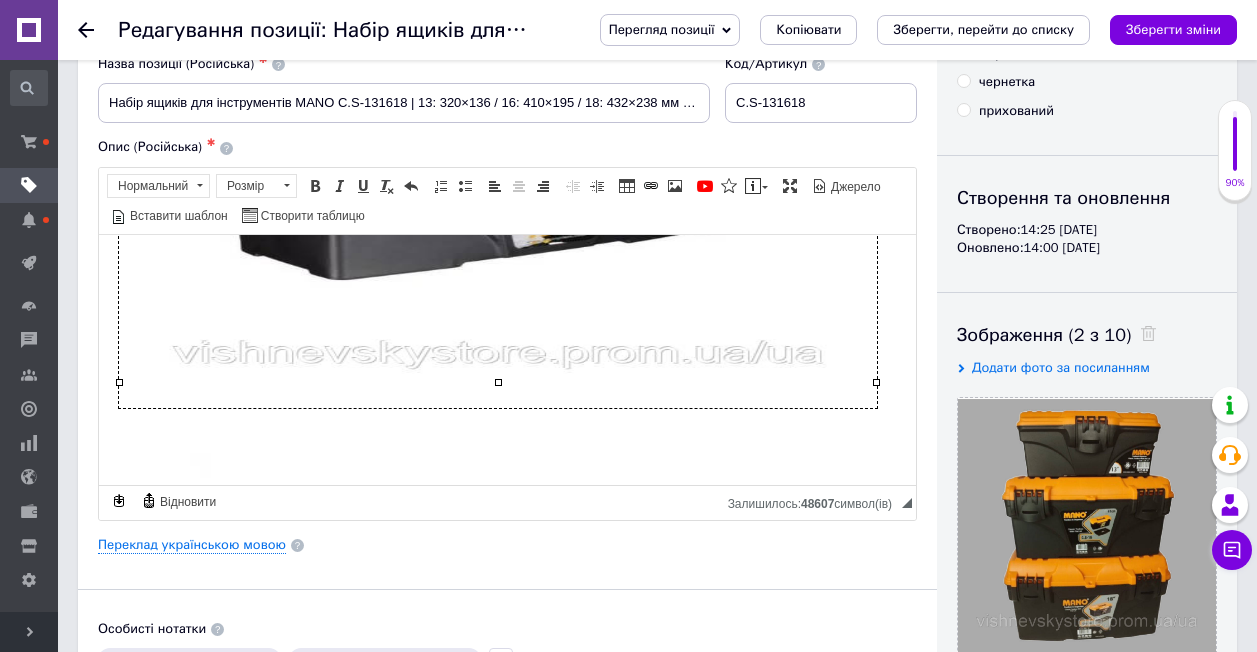 click on "Набір ящиків для інструментів MANO C.S-131618 | 13:  320x165x136  / 16:  410x209x195 / 18:  432x250x238 мм | Виробник: Туреччина ✅  Переваги набору ящиків для інструментів MANO С.S 13” / 16” / 18”: 🧰  Міцний пластик без запаху  — витримує навантаження та не деформується з часом. 🔒  Надійні пластикові замки  — забезпечують фіксацію та легке відкривання. 💼  Зручна ручка  — для комфортного транспортування. 🎨  Стильний та практичний дизайн  — підходить для будь-якого середовища: гаража, дому, виїзних робіт. 📥  Знімні внутрішні лотки  — для зберігання дрібних деталей. 📦  Комплектація: • Ящик" at bounding box center (507, -50) 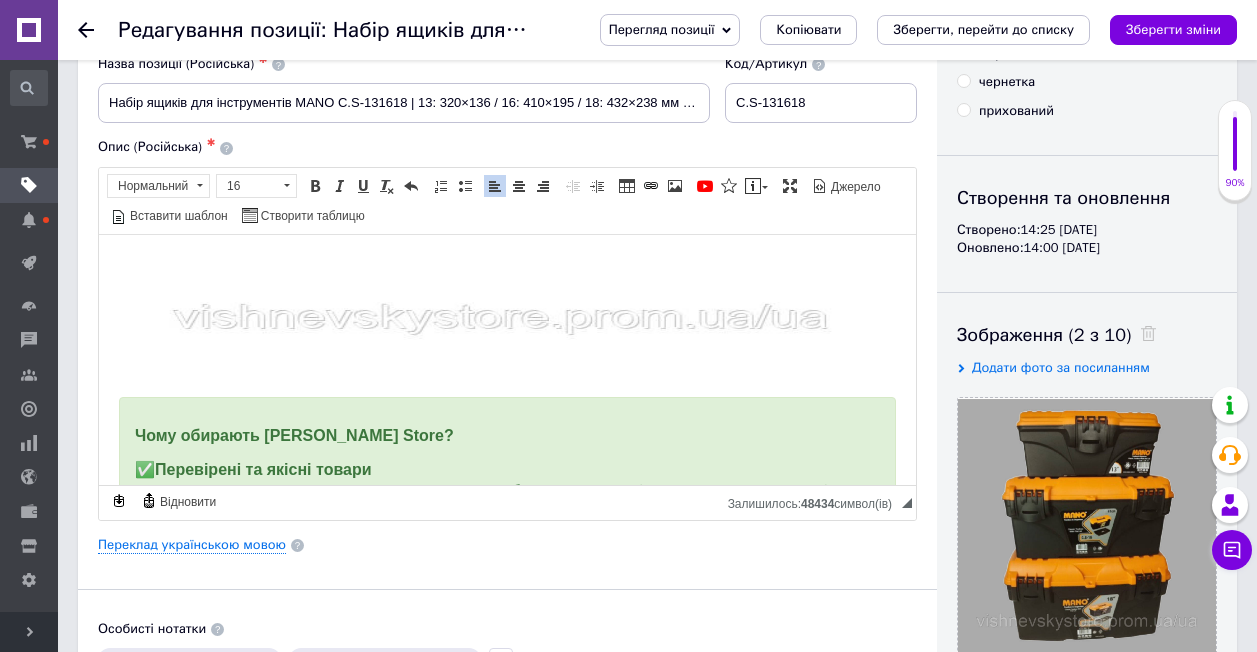 scroll, scrollTop: 2550, scrollLeft: 0, axis: vertical 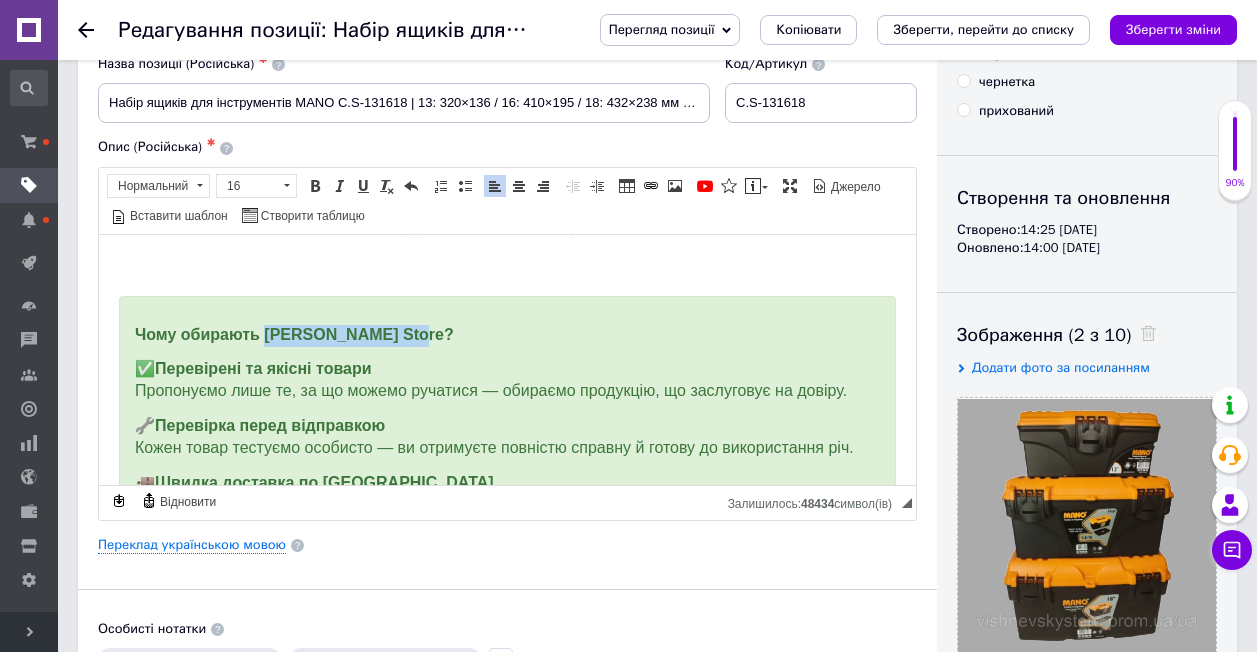 drag, startPoint x: 266, startPoint y: 302, endPoint x: 419, endPoint y: 300, distance: 153.01308 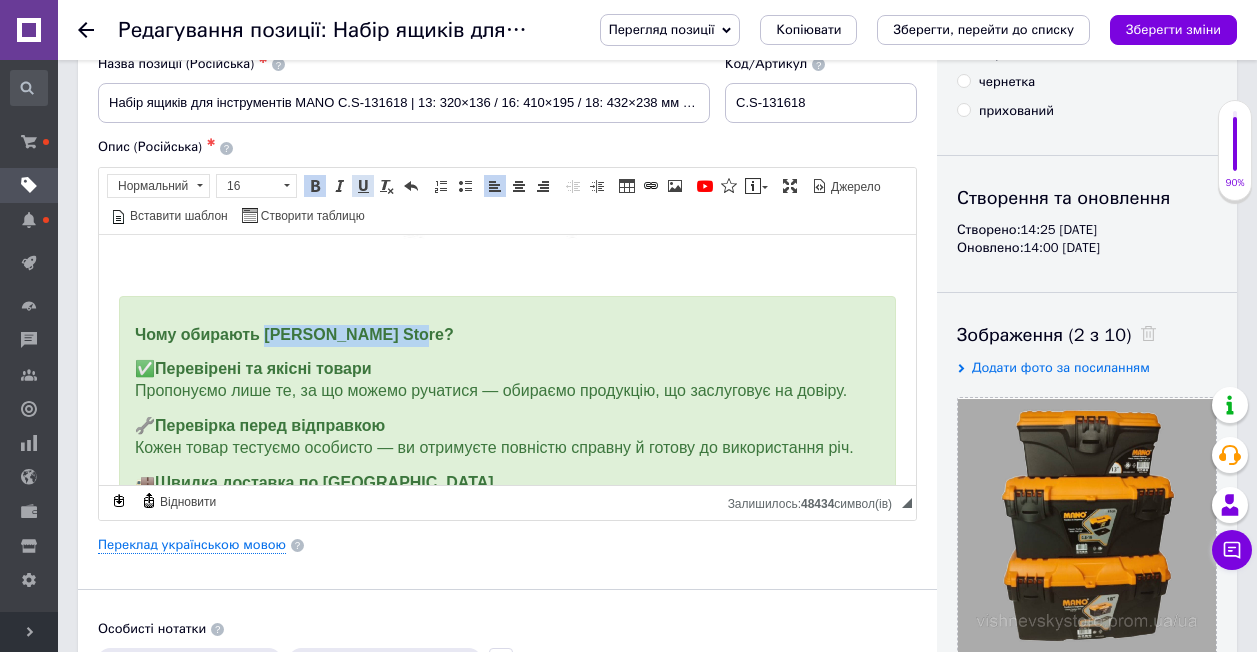 click at bounding box center (363, 186) 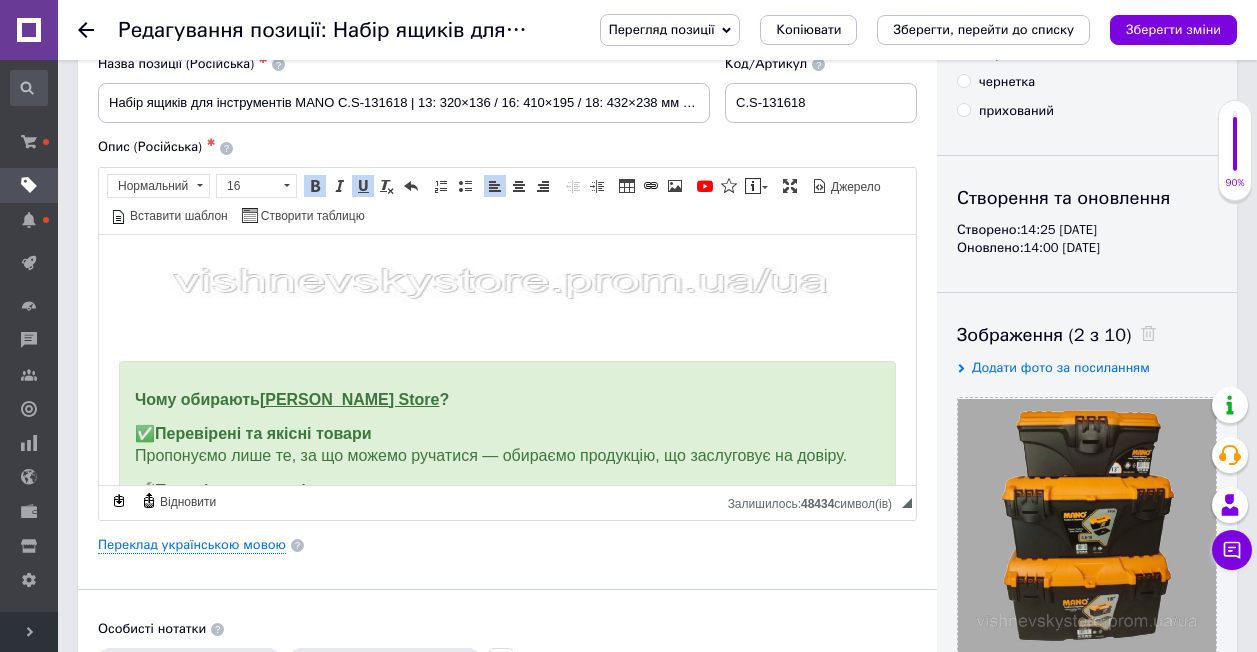 scroll, scrollTop: 2450, scrollLeft: 0, axis: vertical 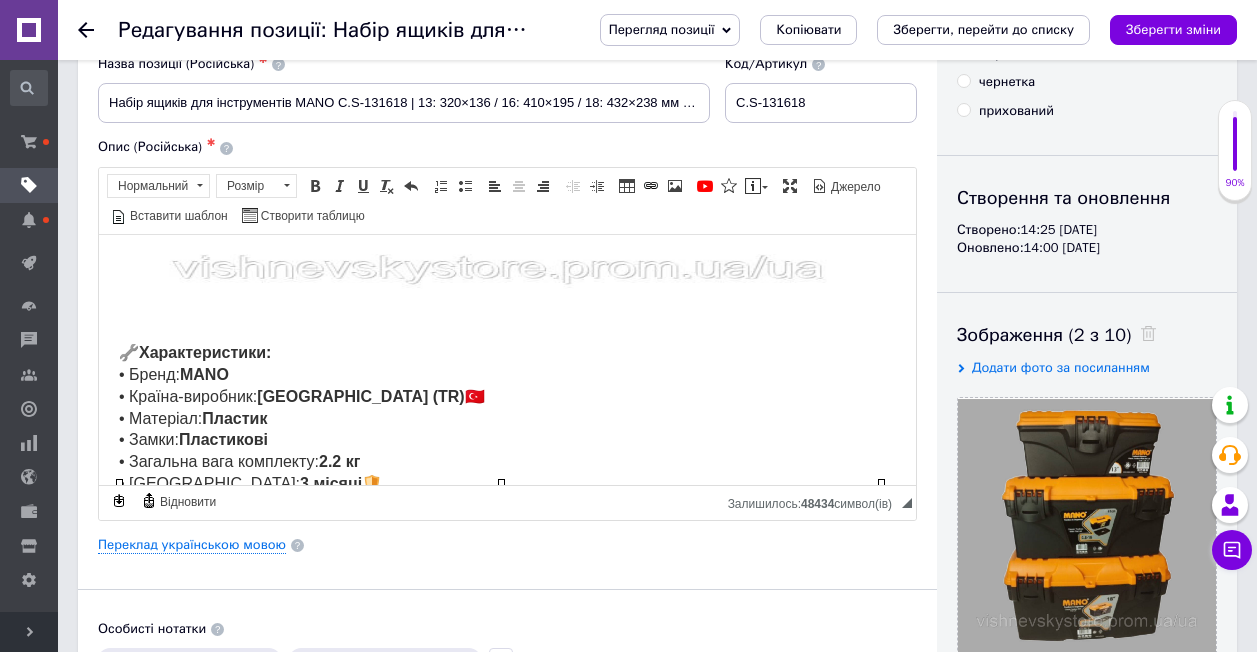 click on "🔧  Характеристики: • Бренд:  MANO • Країна-виробник:  Туреччина (TR)  🇹🇷 • Матеріал:  Пластик • Замки:  Пластикові • Загальна вага комплекту:  2.2 кг • Гарантія:  3 місяці  🛡️" at bounding box center (507, 418) 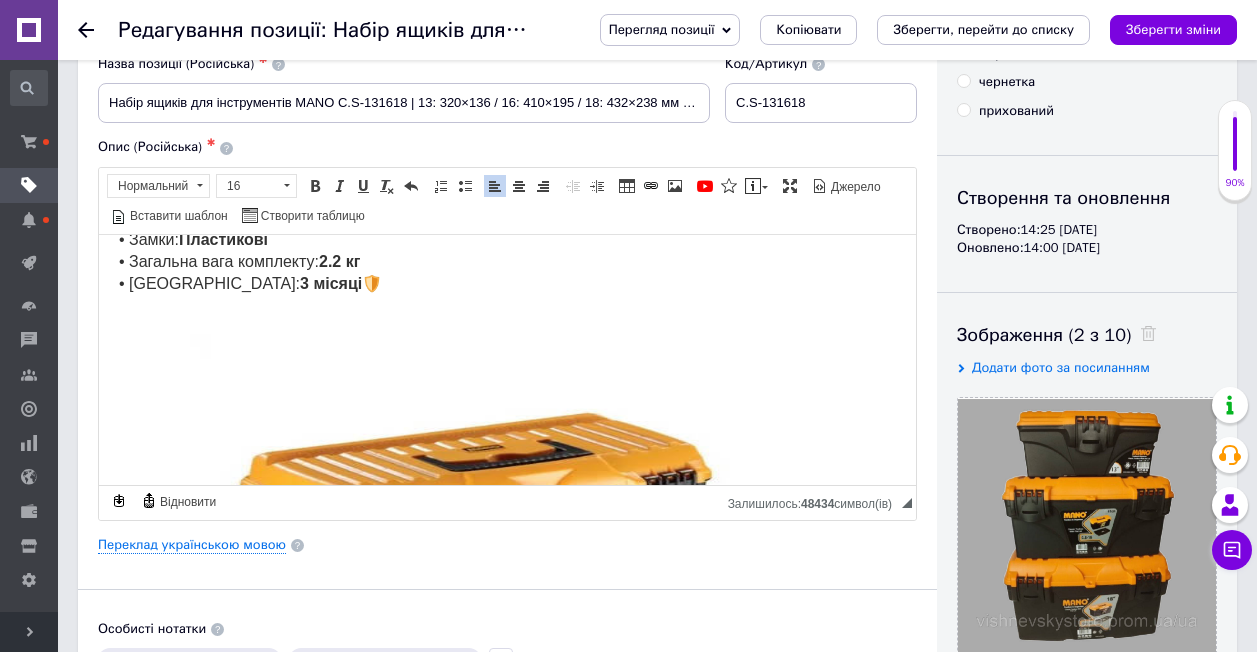 scroll, scrollTop: 1950, scrollLeft: 0, axis: vertical 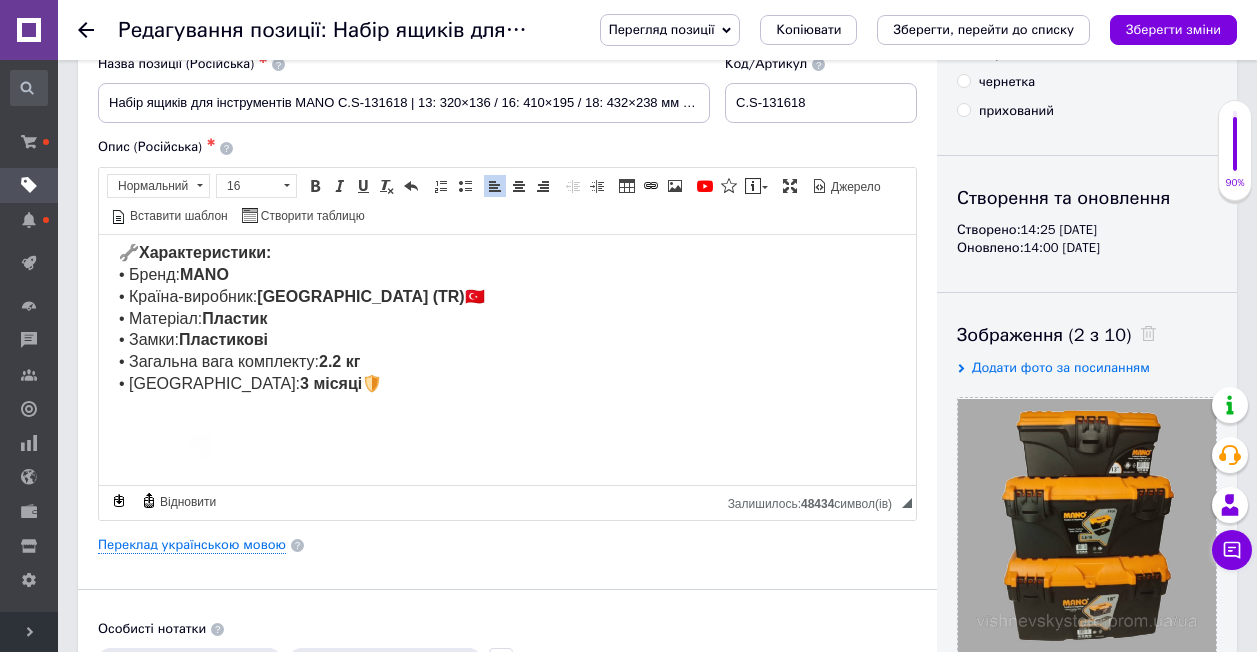 click at bounding box center (500, 641) 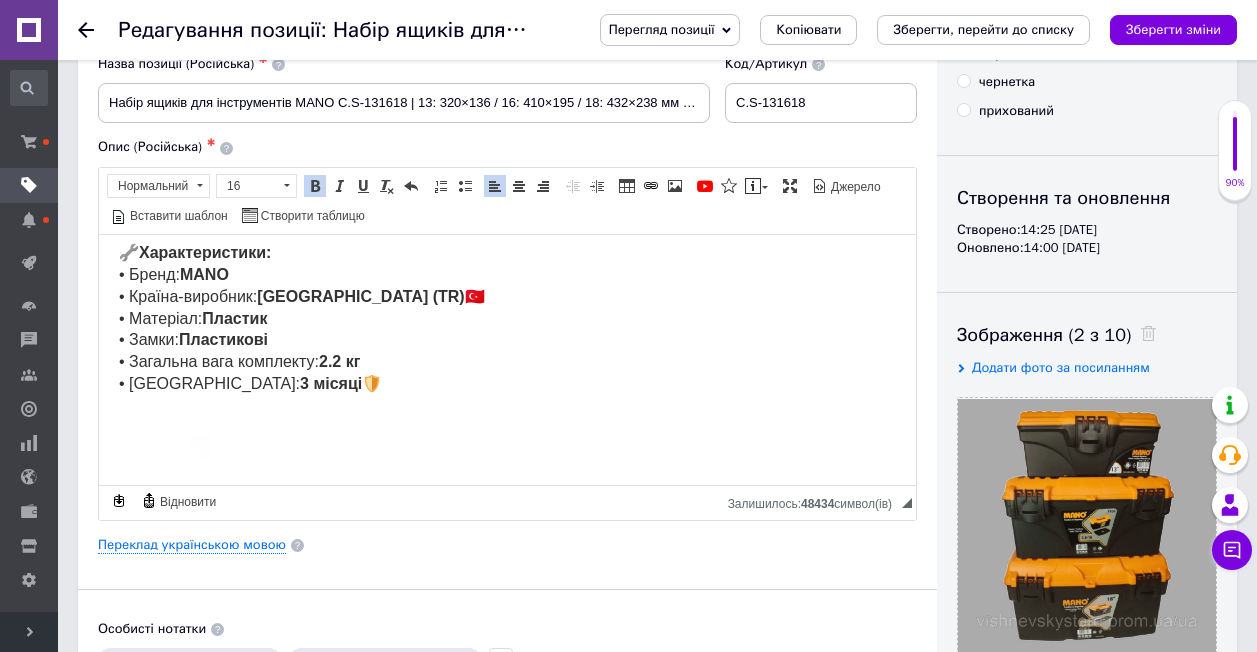 click on "🔧  Характеристики: • Бренд:  MANO • Країна-виробник:  Туреччина (TR)  🇹🇷 • Матеріал:  Пластик • Замки:  Пластикові • Загальна вага комплекту:  2.2 кг • Гарантія:  3 місяці  🛡️" at bounding box center (507, 318) 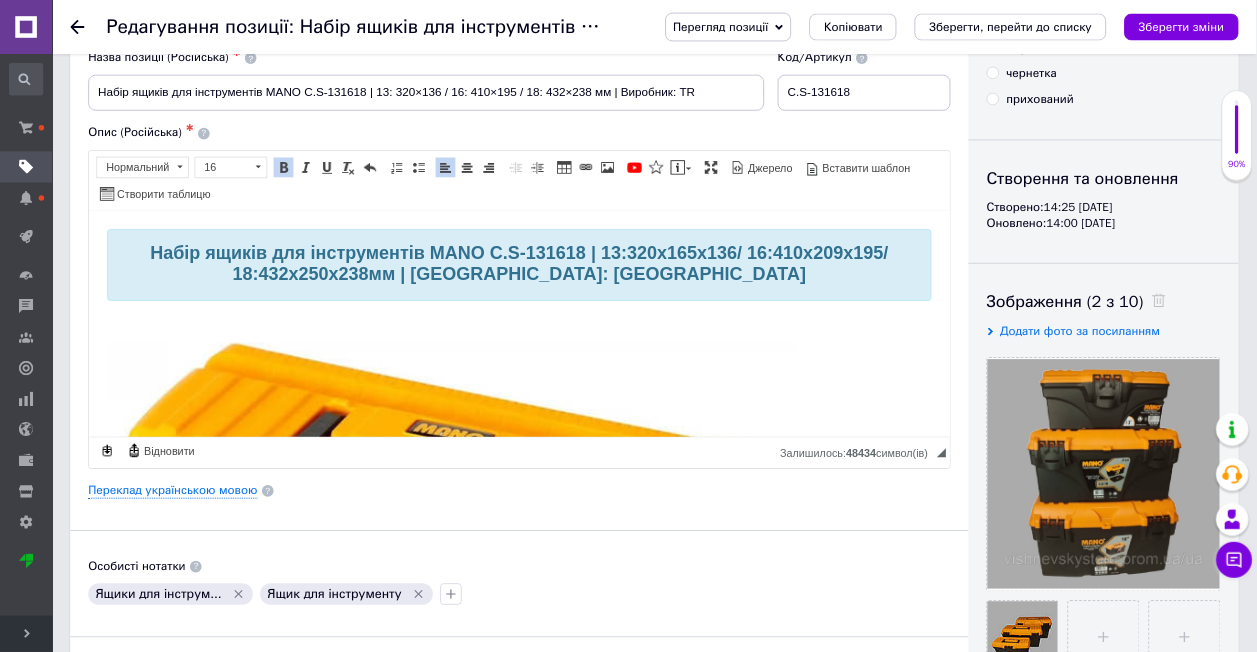 scroll, scrollTop: 0, scrollLeft: 0, axis: both 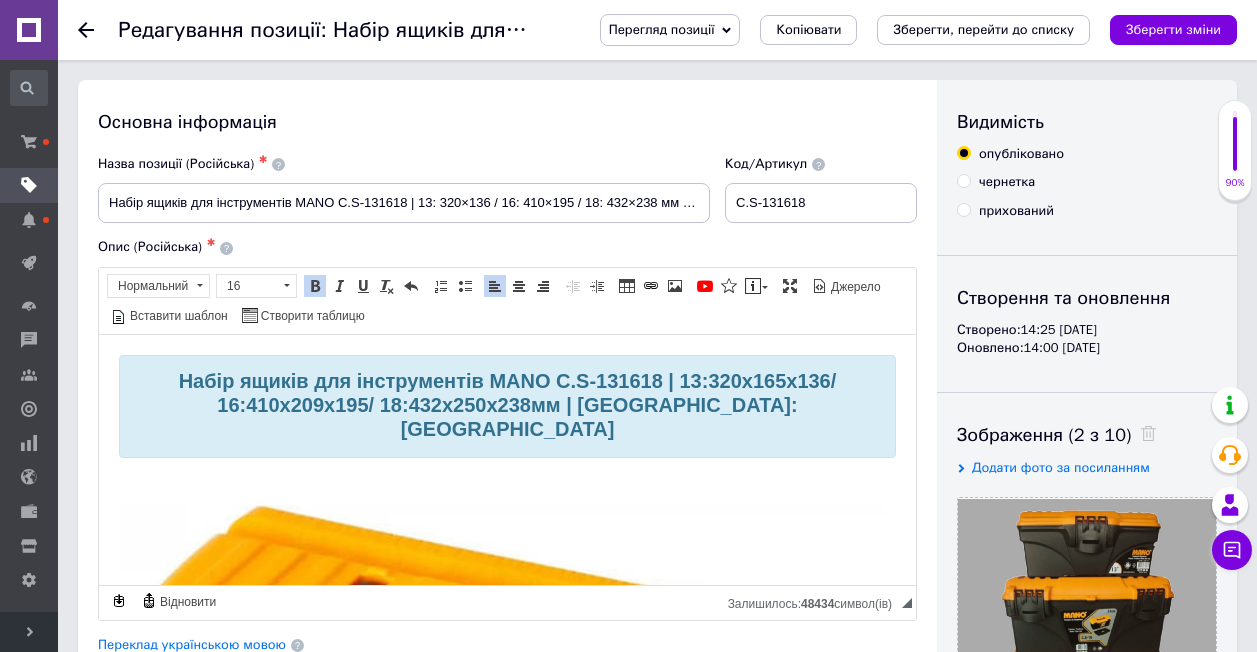 drag, startPoint x: 1152, startPoint y: 2, endPoint x: 720, endPoint y: 93, distance: 441.48047 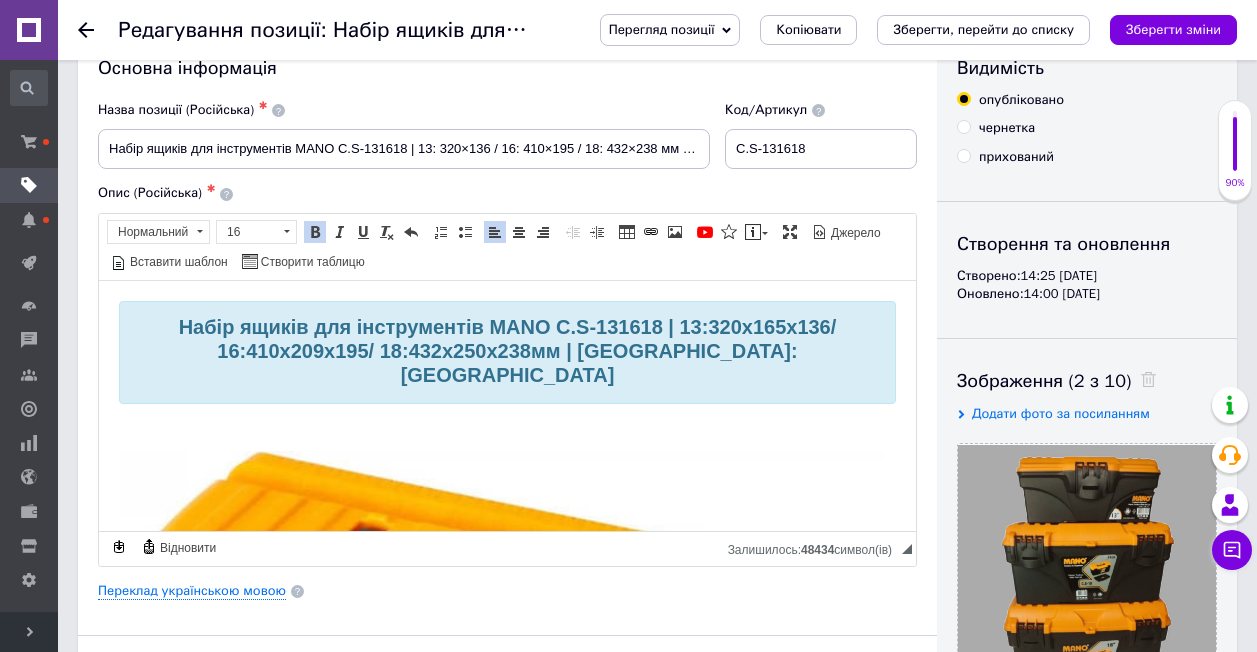 scroll, scrollTop: 0, scrollLeft: 0, axis: both 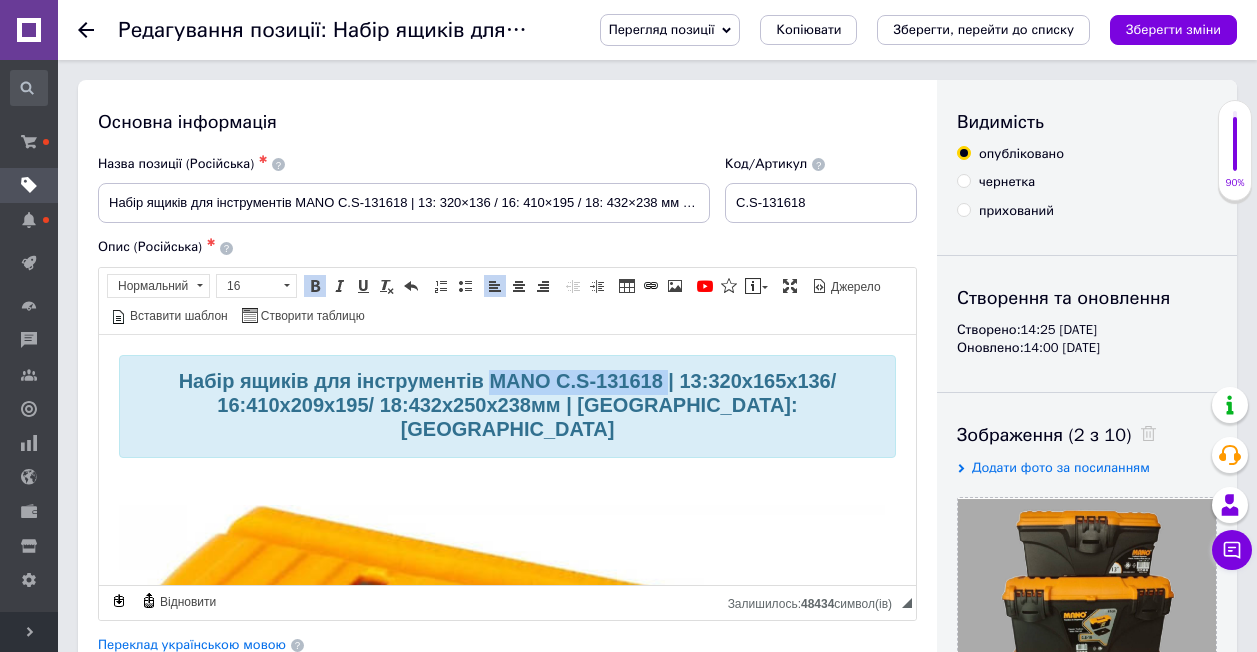 drag, startPoint x: 463, startPoint y: 380, endPoint x: 635, endPoint y: 363, distance: 172.83807 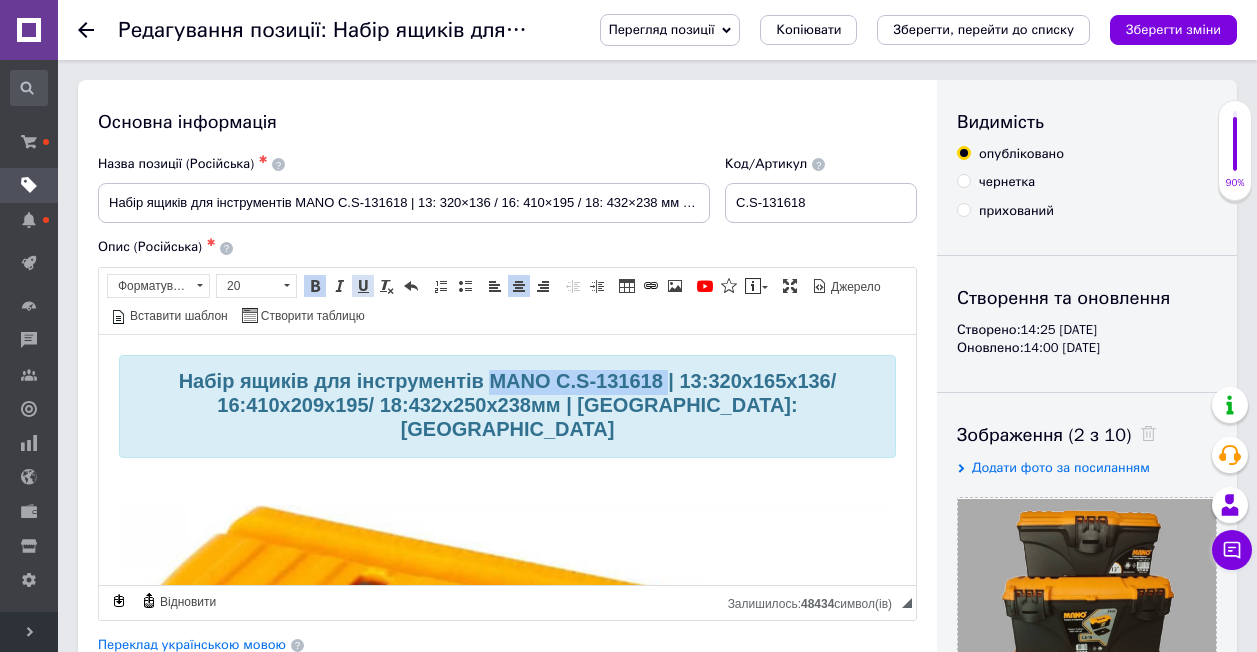 click at bounding box center (363, 286) 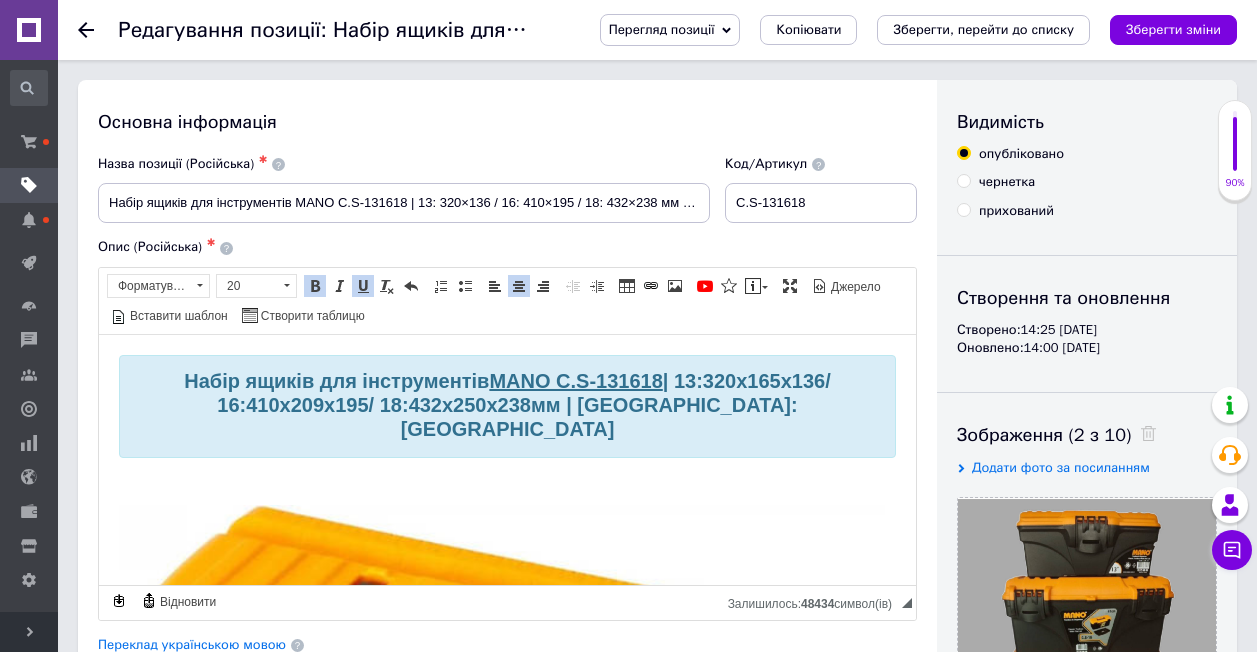 click on "Основна інформація" at bounding box center (507, 122) 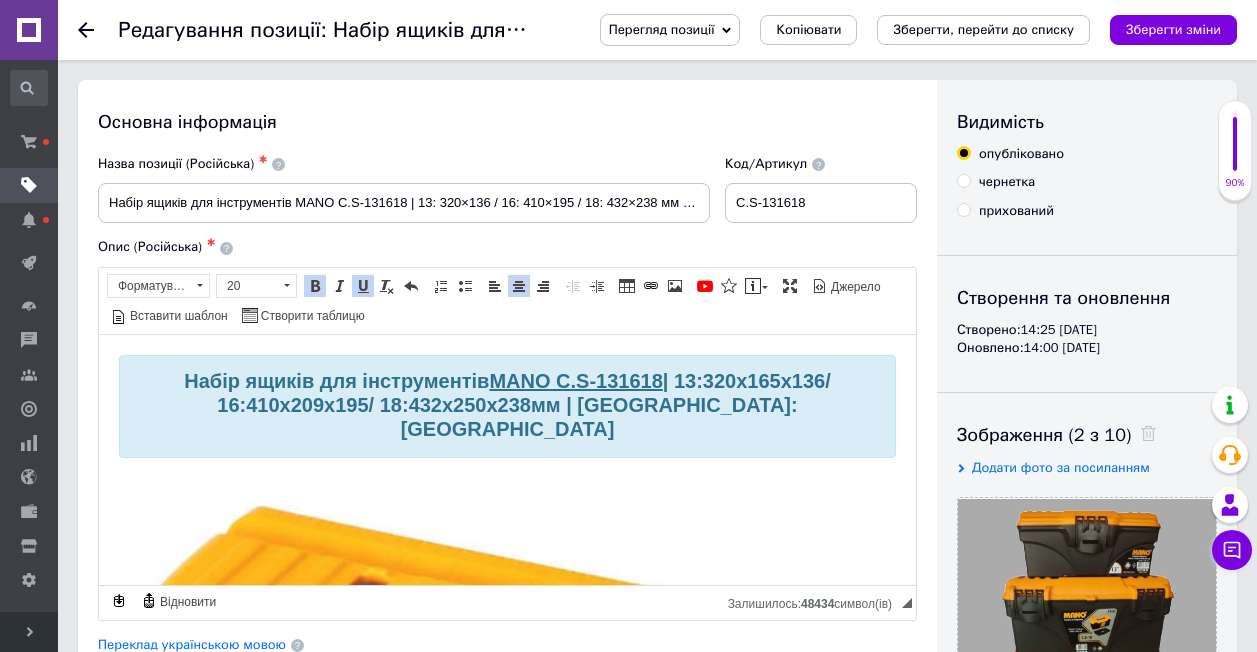 click at bounding box center (502, 744) 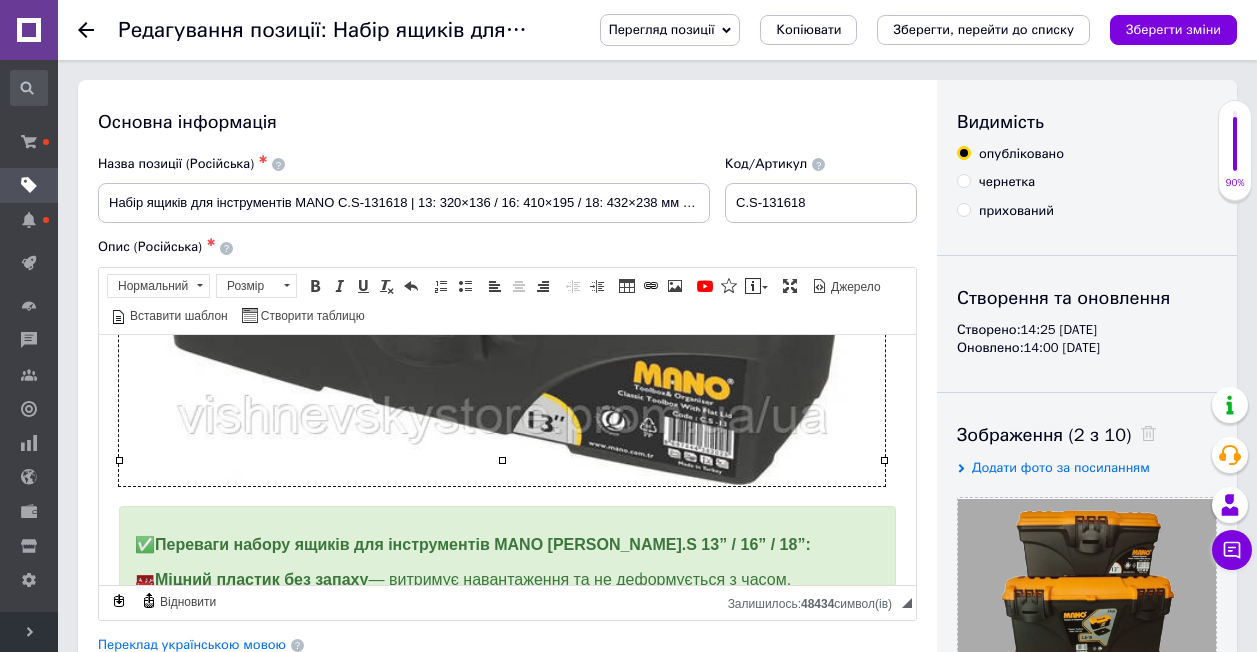 scroll, scrollTop: 500, scrollLeft: 0, axis: vertical 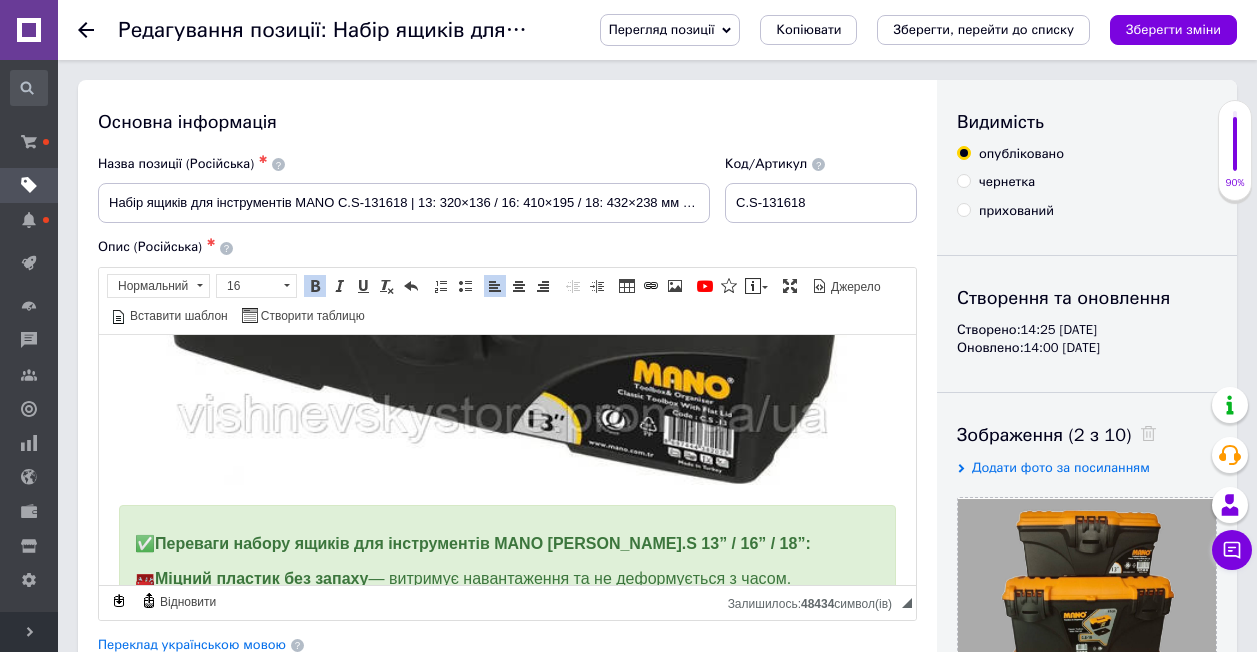 click on "Набір ящиків для інструментів  MANO C.S-131618  | 13:  320x165x136  / 16:  410x209x195 / 18:  432x250x238 мм | Виробник: Туреччина ✅  Переваги набору ящиків для інструментів MANO С.S 13” / 16” / 18”: 🧰  Міцний пластик без запаху  — витримує навантаження та не деформується з часом. 🔒  Надійні пластикові замки  — забезпечують фіксацію та легке відкривання. 💼  Зручна ручка  — для комфортного транспортування. 🎨  Стильний та практичний дизайн  — підходить для будь-якого середовища: гаража, дому, виїзних робіт. 📥  Знімні внутрішні лотки  — для зберігання дрібних деталей. 📦  Комплектація: 🔧  MANO ?" at bounding box center (507, 1397) 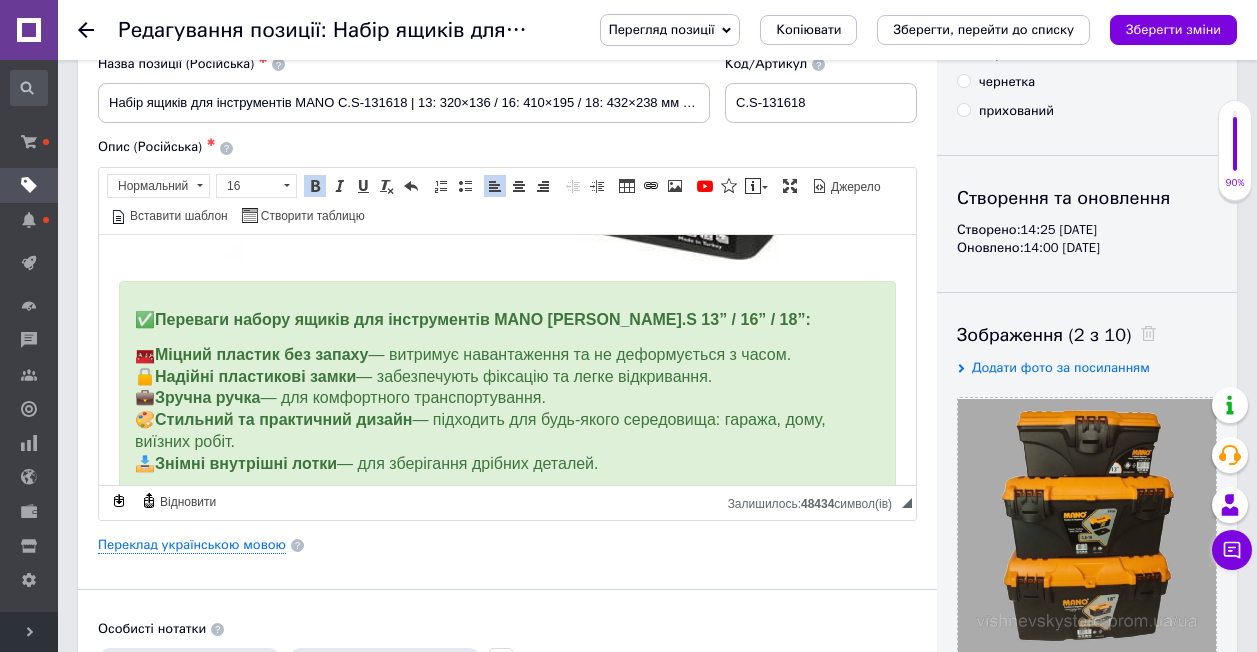 scroll, scrollTop: 600, scrollLeft: 0, axis: vertical 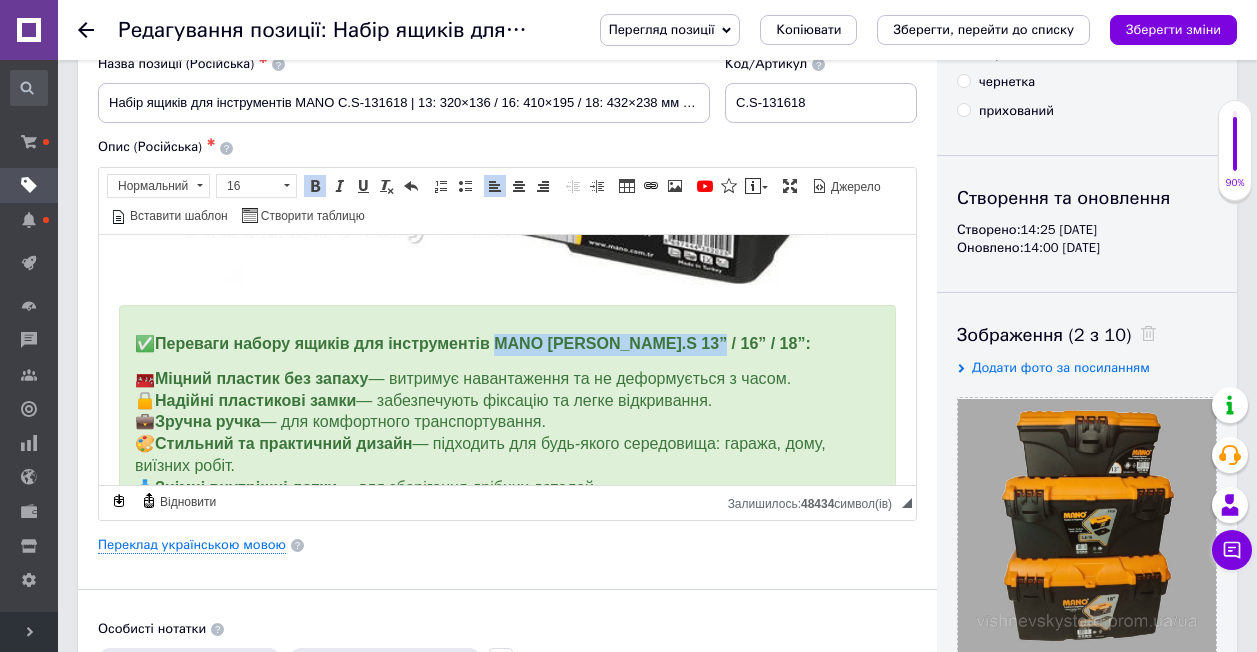 drag, startPoint x: 499, startPoint y: 317, endPoint x: 690, endPoint y: 310, distance: 191.12823 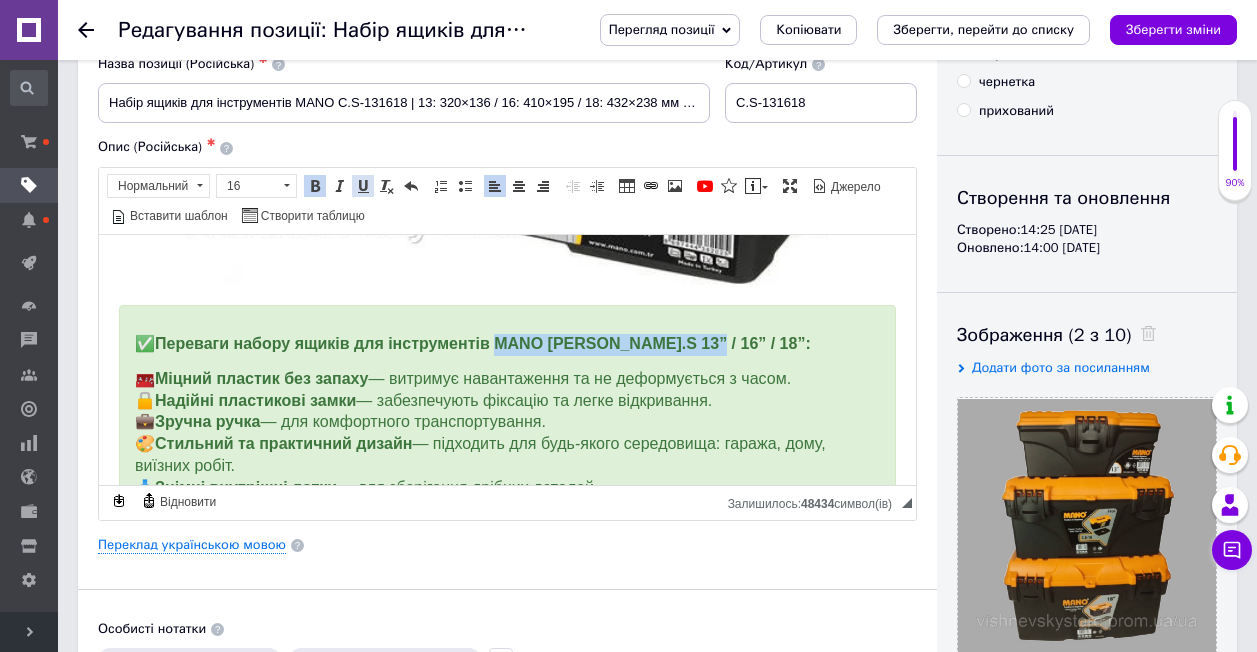click at bounding box center [363, 186] 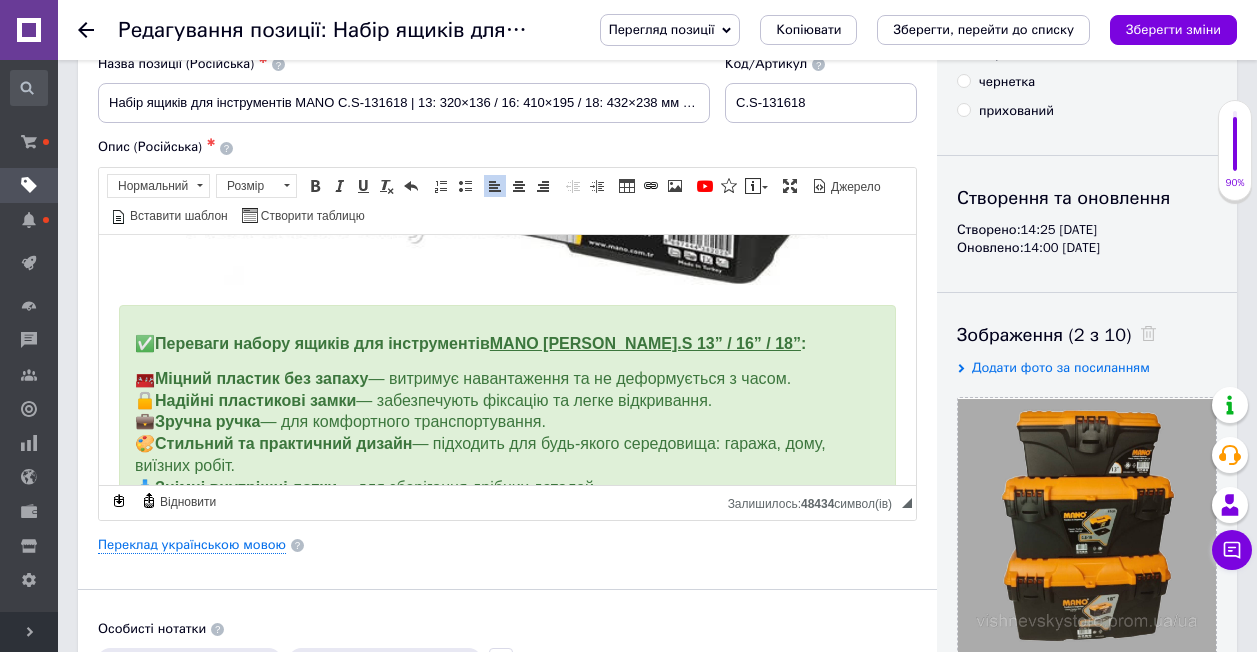 click on "Набір ящиків для інструментів  MANO C.S-131618  | 13:  320x165x136  / 16:  410x209x195 / 18:  432x250x238 мм | Виробник: Туреччина ✅  Переваги набору ящиків для інструментів  MANO С.S 13” / 16” / 18” : 🧰  Міцний пластик без запаху  — витримує навантаження та не деформується з часом. 🔒  Надійні пластикові замки  — забезпечують фіксацію та легке відкривання. 💼  Зручна ручка  — для комфортного транспортування. 🎨  Стильний та практичний дизайн  — підходить для будь-якого середовища: гаража, дому, виїзних робіт. 📥  Знімні внутрішні лотки  — для зберігання дрібних деталей. 📦  Комплектація: 🔧  MANO" at bounding box center (507, 1197) 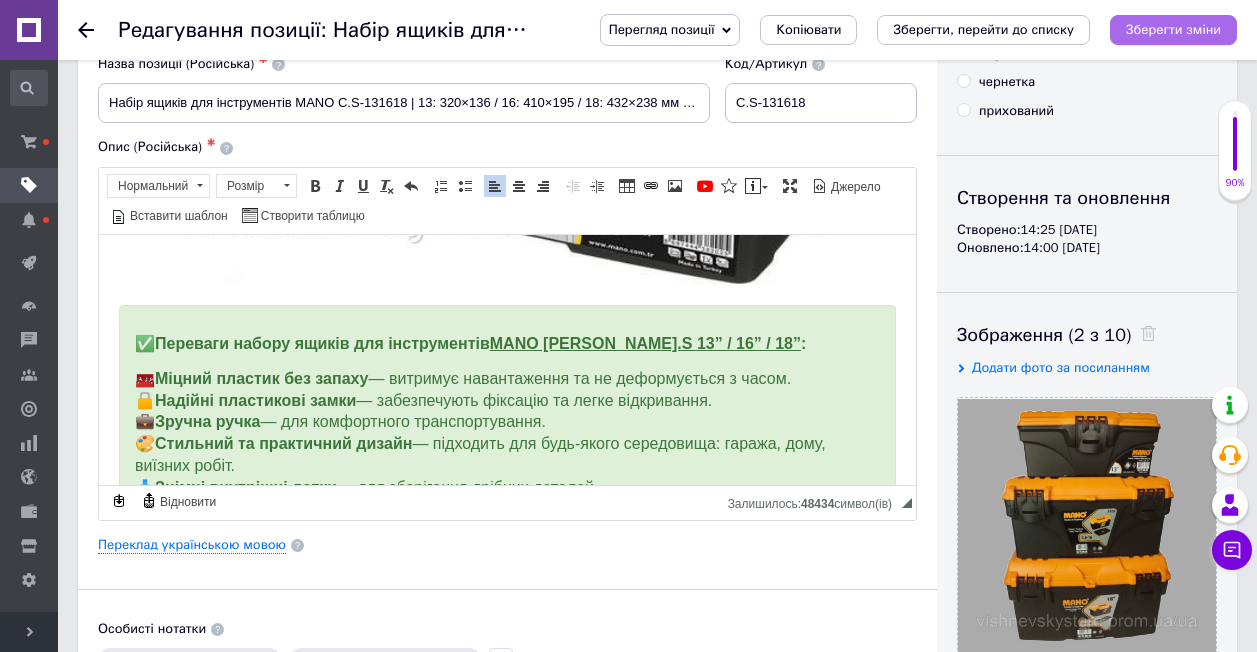 click on "Зберегти зміни" at bounding box center [1173, 29] 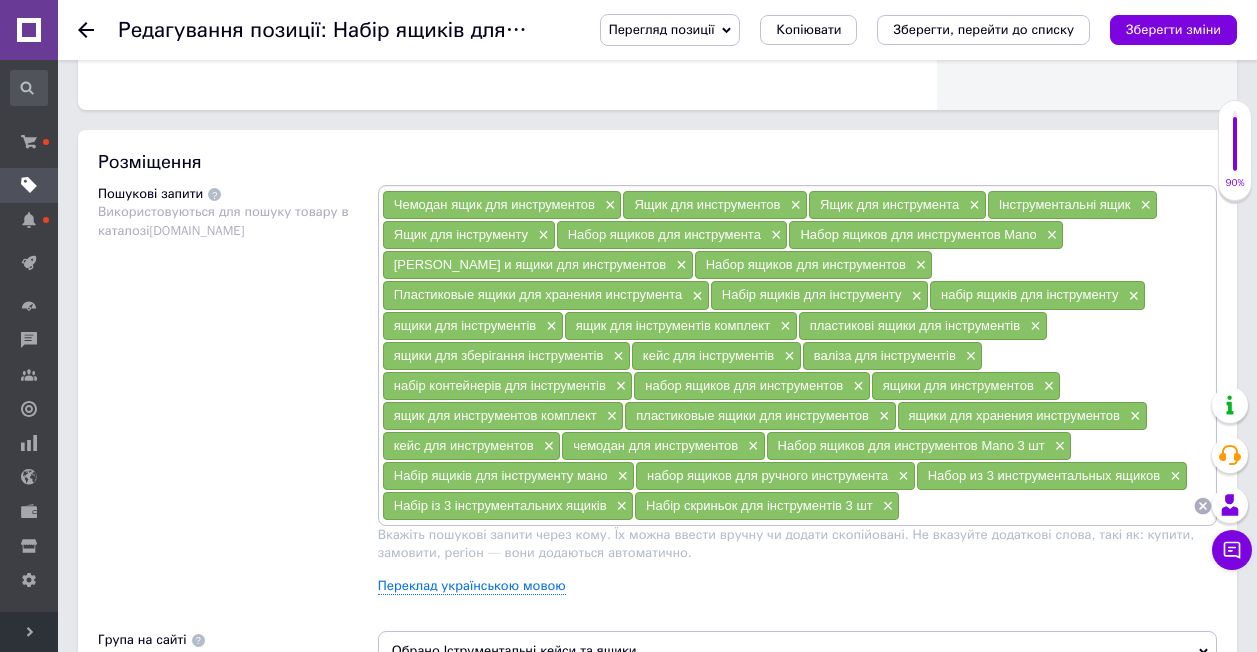 scroll, scrollTop: 1500, scrollLeft: 0, axis: vertical 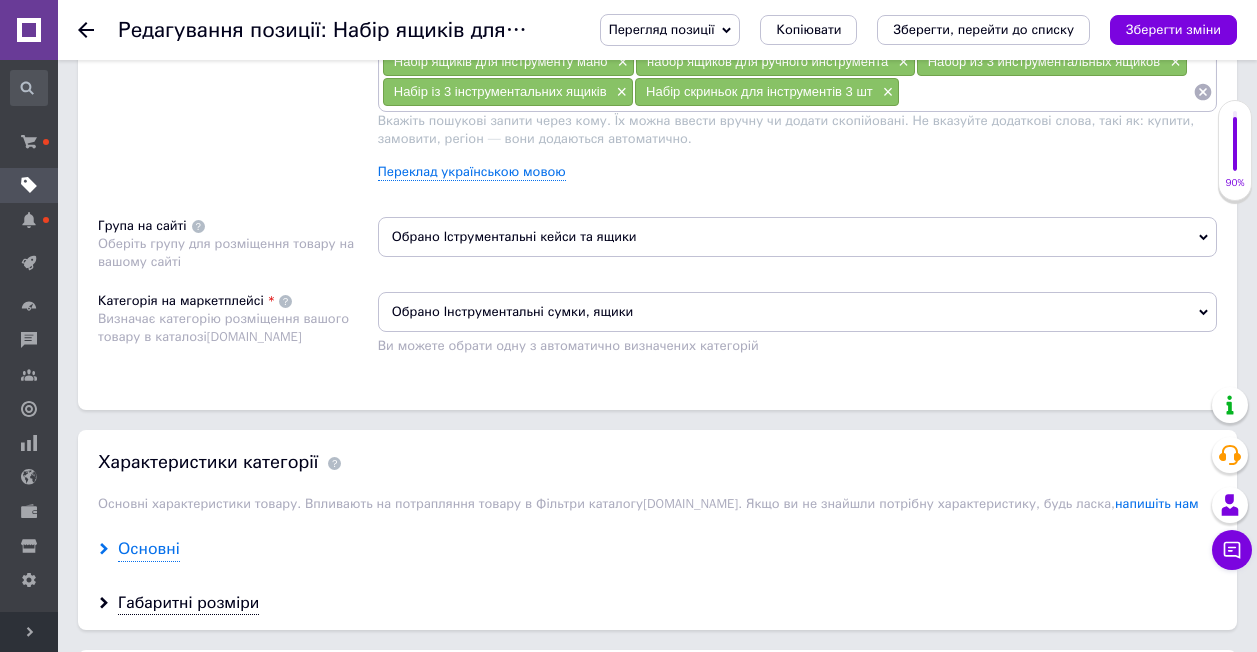 click on "Основні" at bounding box center (149, 549) 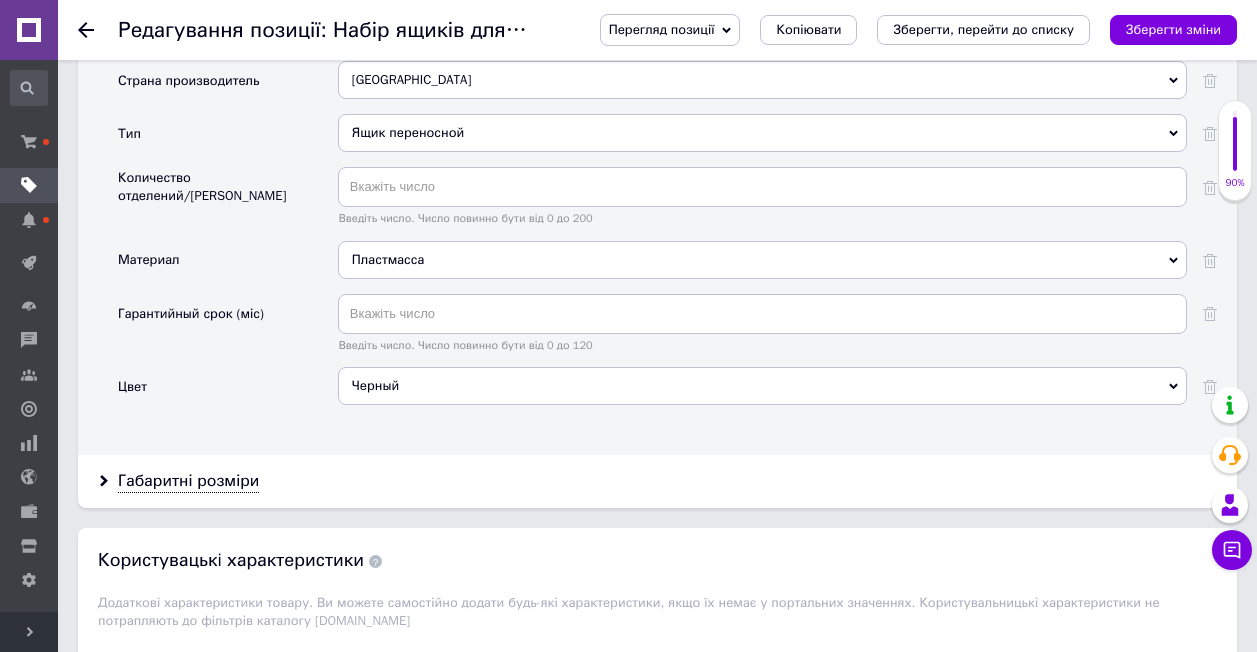 scroll, scrollTop: 2200, scrollLeft: 0, axis: vertical 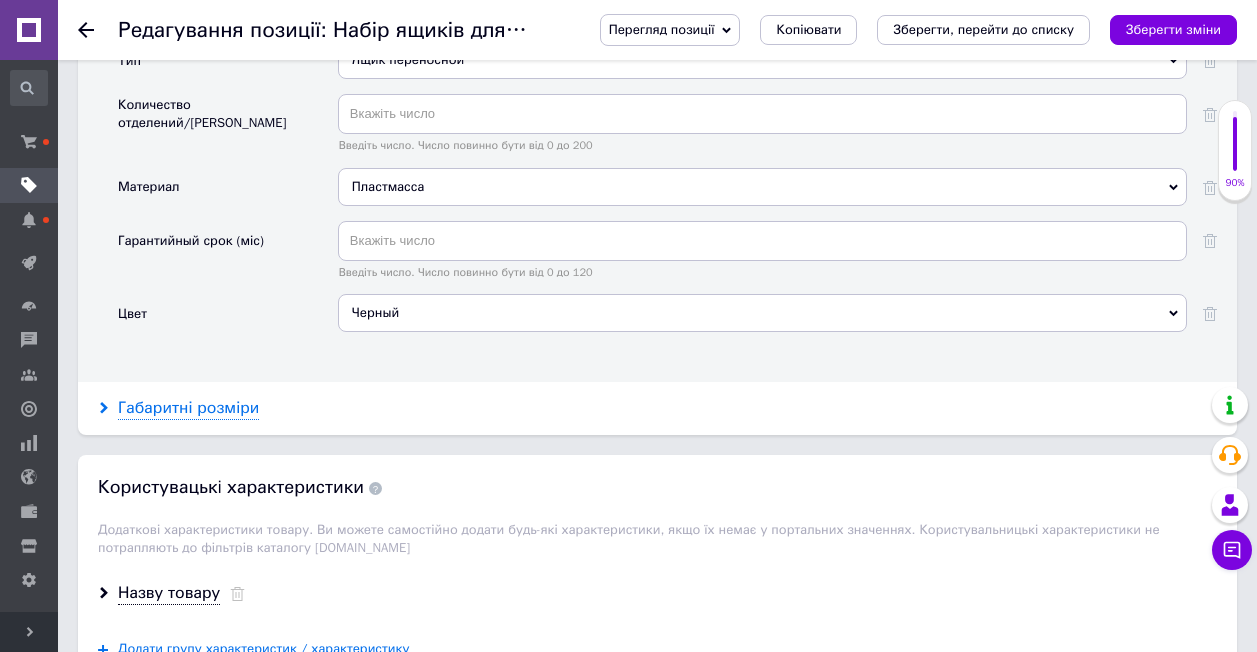 click on "Габаритні розміри" at bounding box center (188, 408) 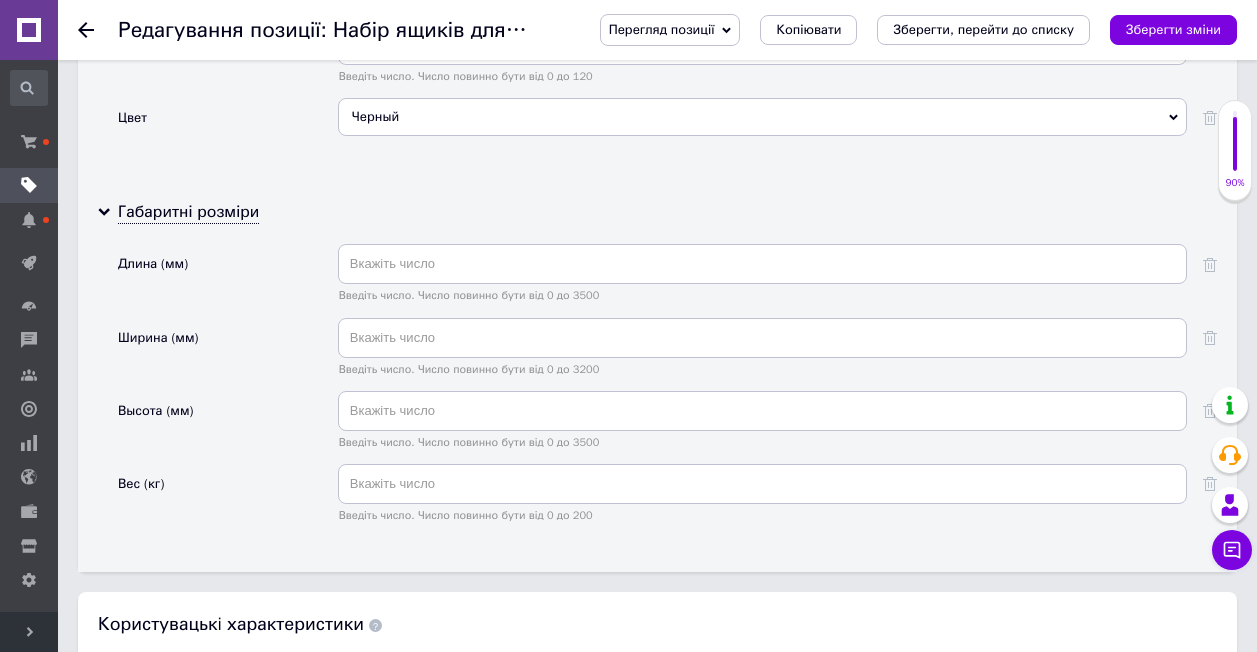 scroll, scrollTop: 2600, scrollLeft: 0, axis: vertical 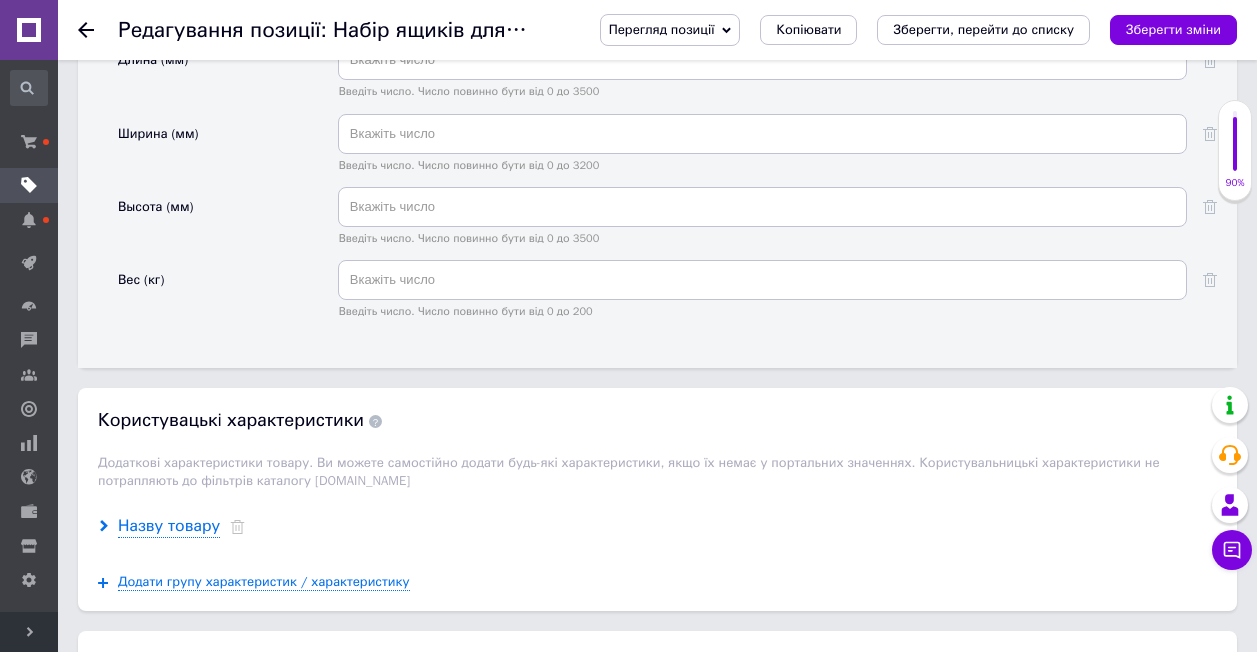 click on "Назву товару" at bounding box center [169, 526] 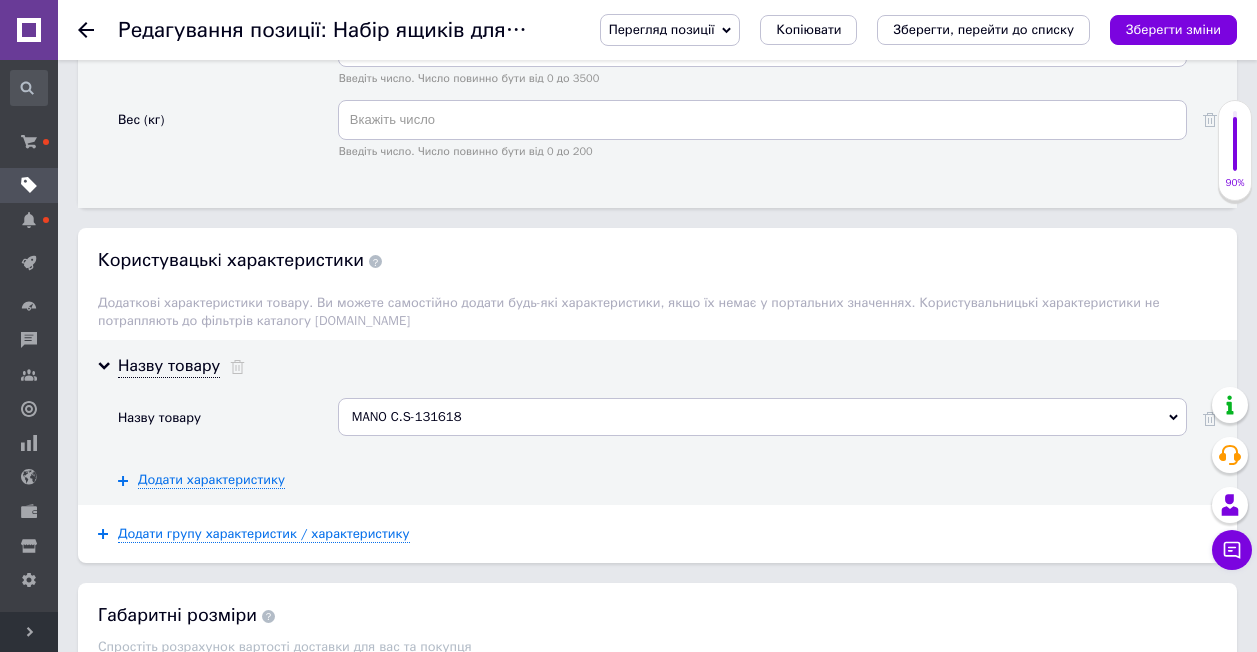 scroll, scrollTop: 2800, scrollLeft: 0, axis: vertical 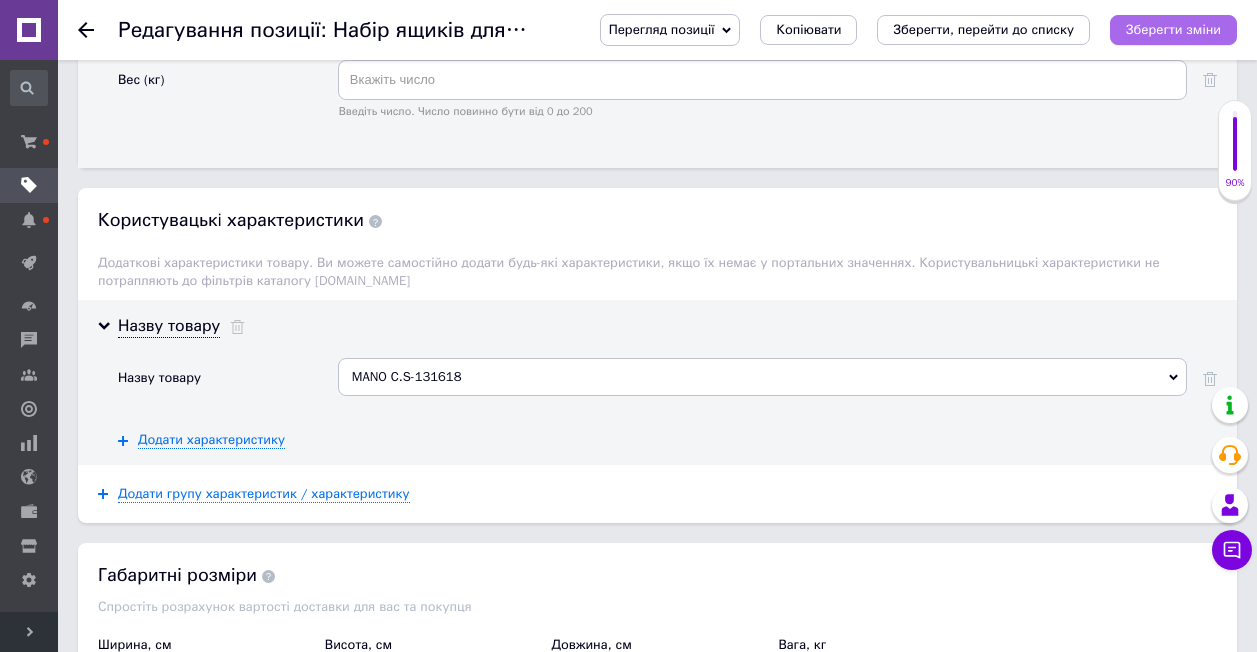 click on "Зберегти зміни" at bounding box center [1173, 29] 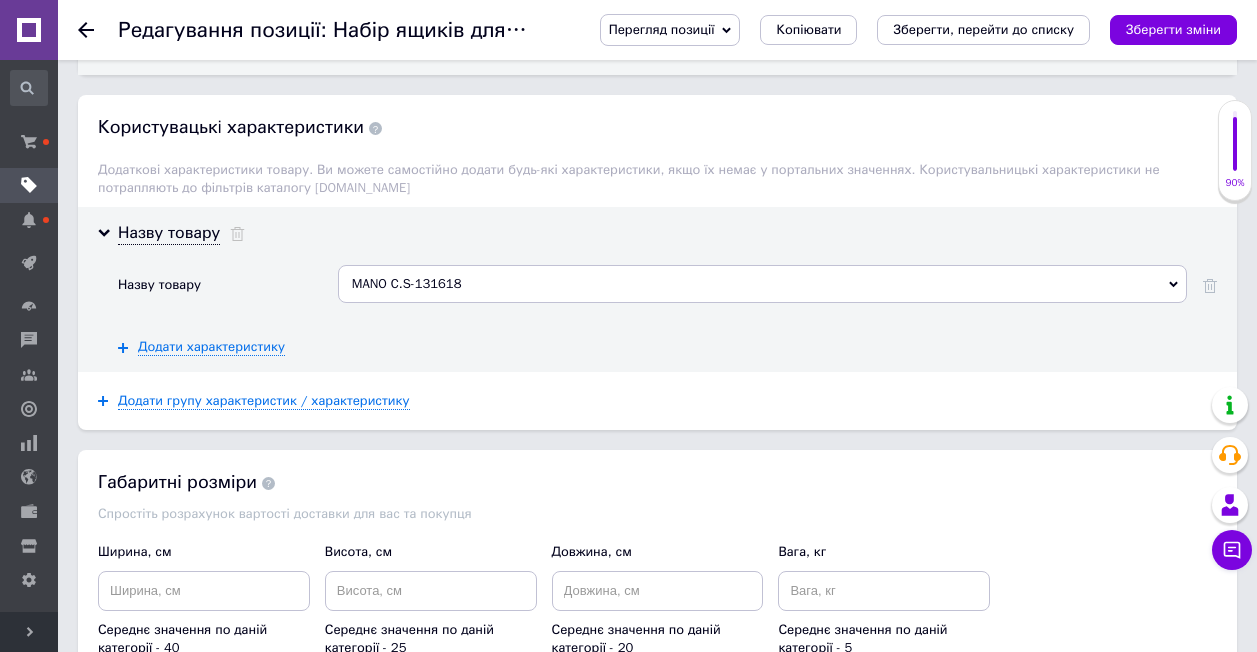 scroll, scrollTop: 3100, scrollLeft: 0, axis: vertical 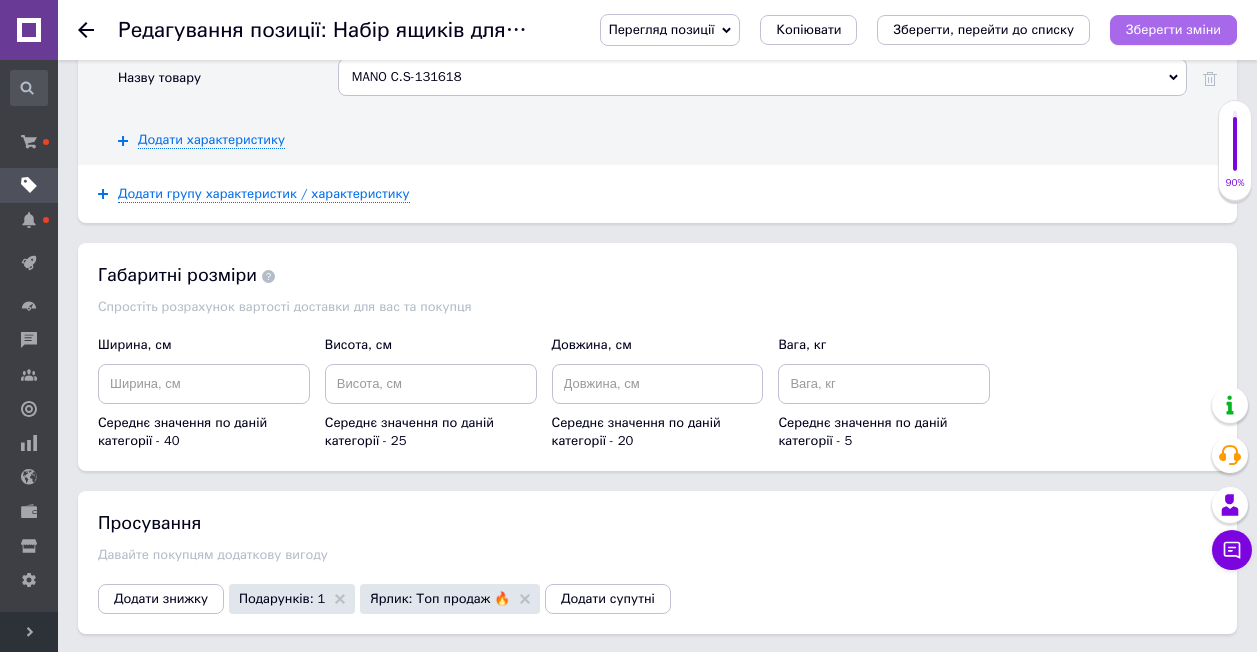 click on "Зберегти зміни" at bounding box center (1173, 29) 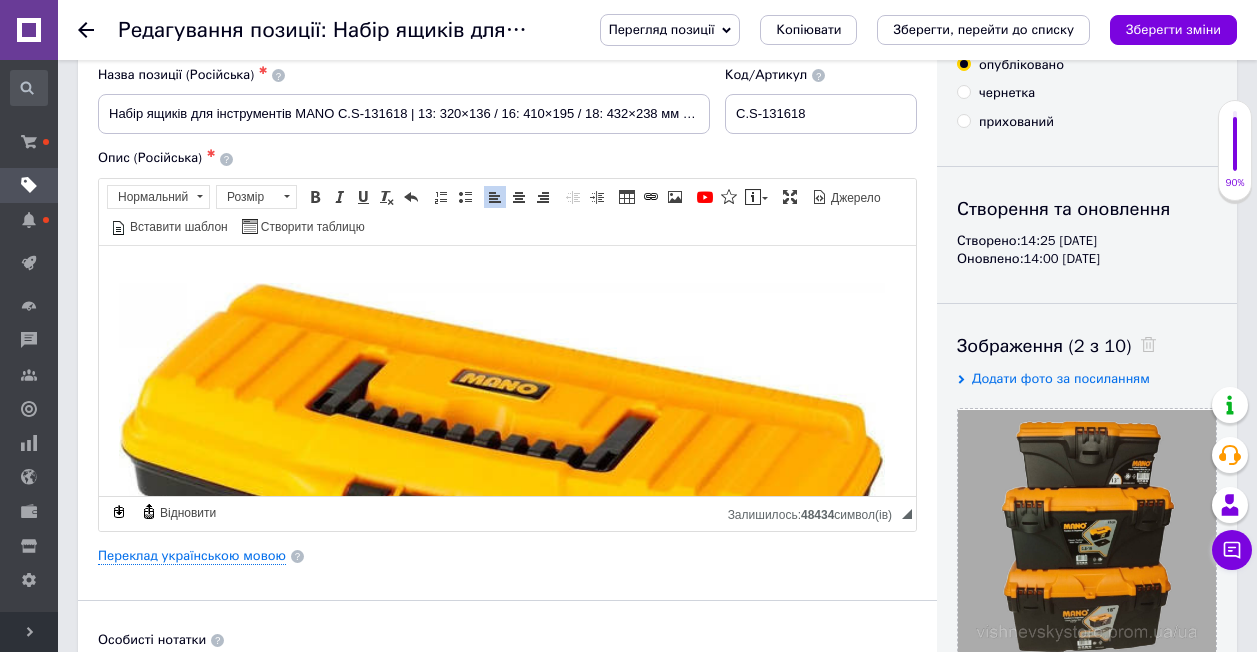 scroll, scrollTop: 0, scrollLeft: 0, axis: both 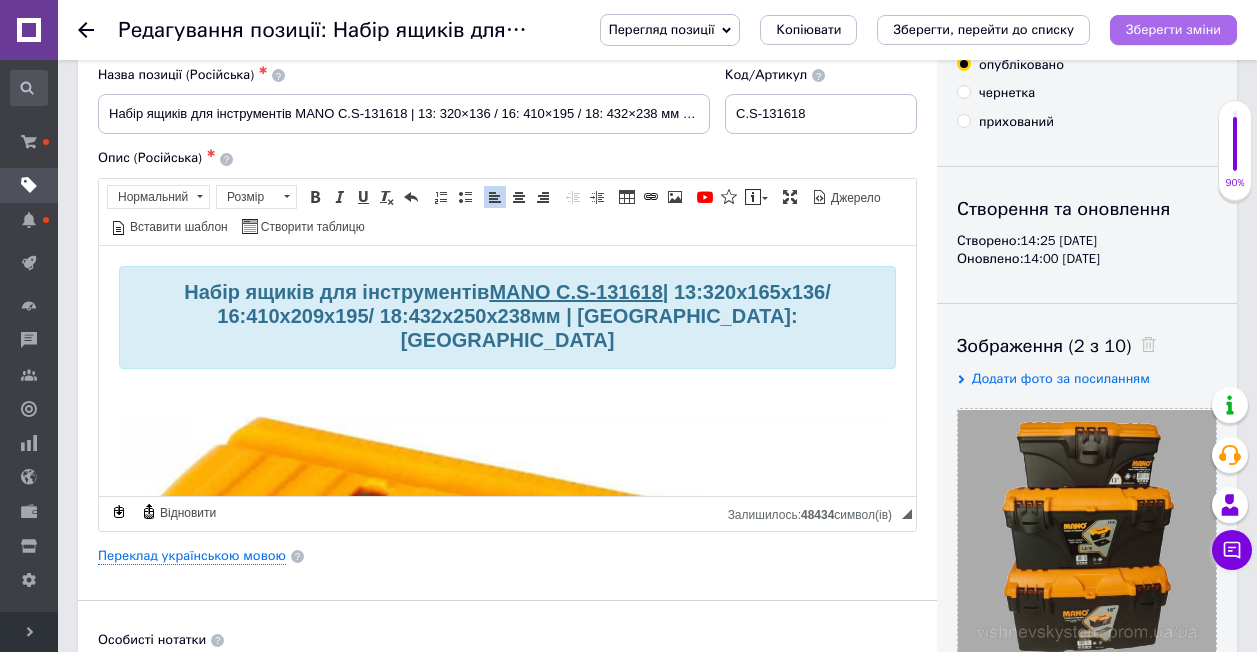 click on "Зберегти зміни" at bounding box center (1173, 29) 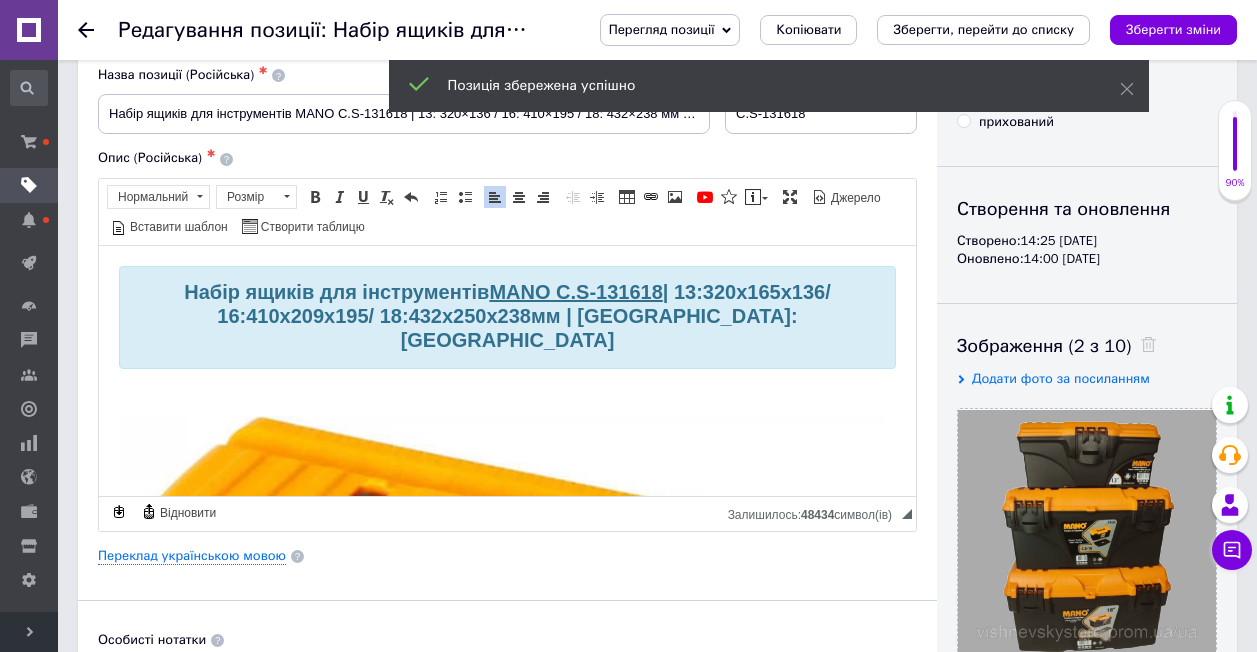 click 